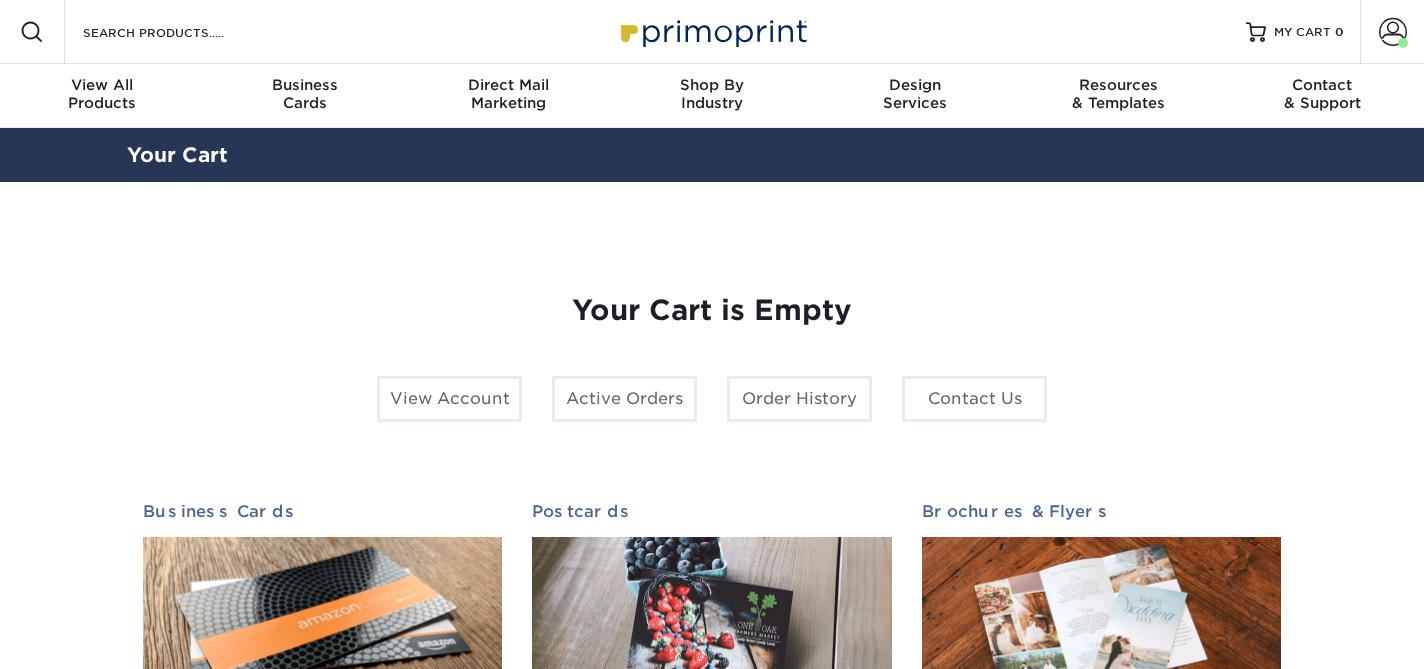 scroll, scrollTop: 0, scrollLeft: 0, axis: both 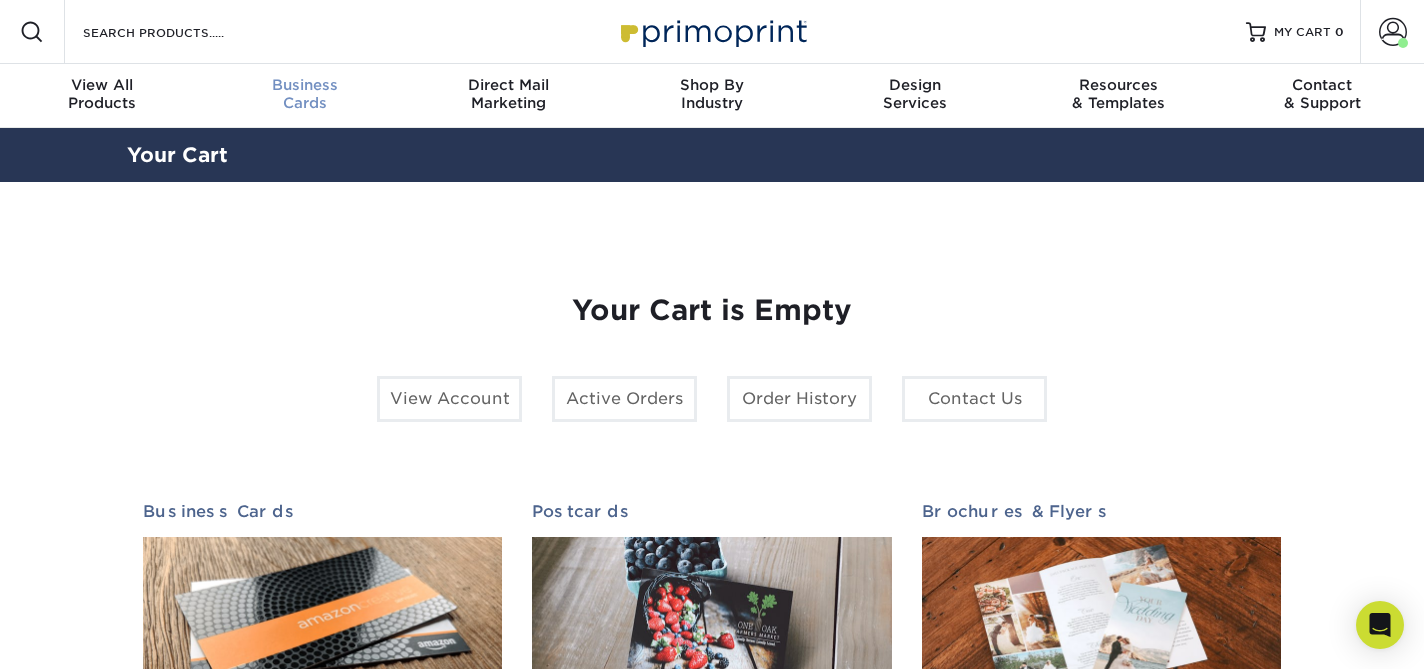click on "Business" at bounding box center (304, 85) 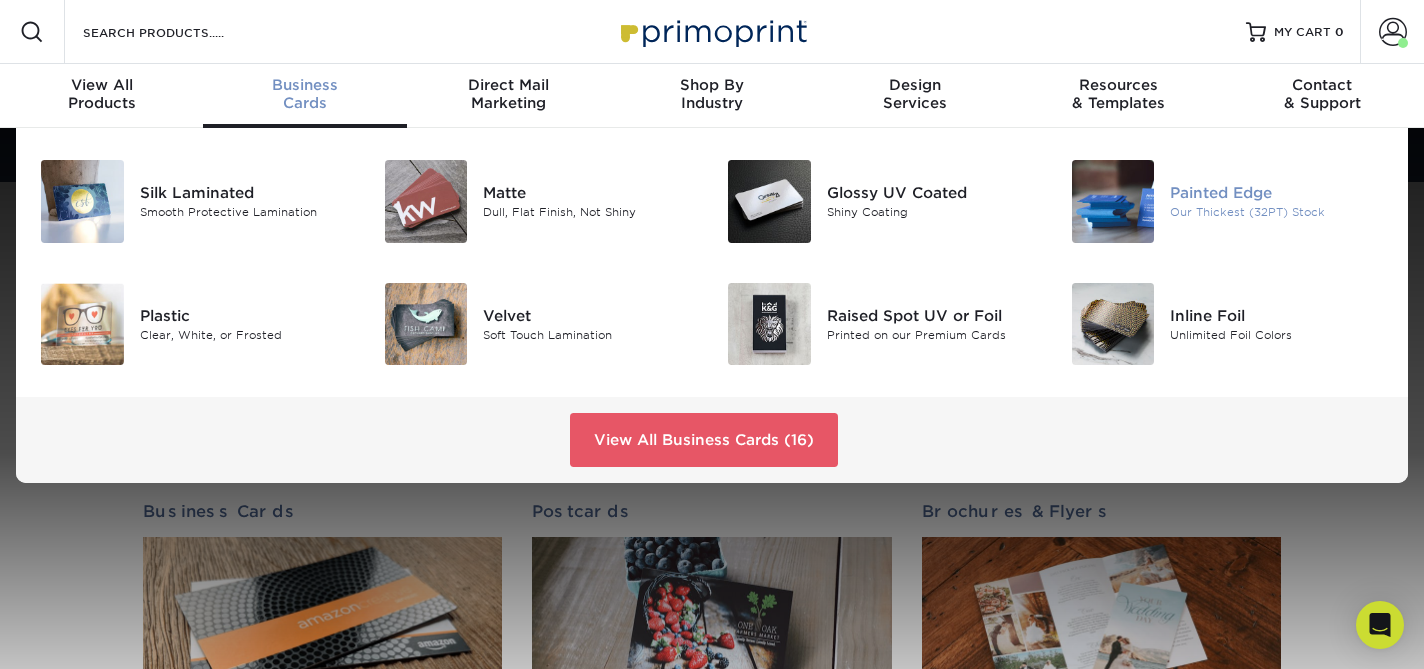 click on "Painted Edge" at bounding box center (1277, 193) 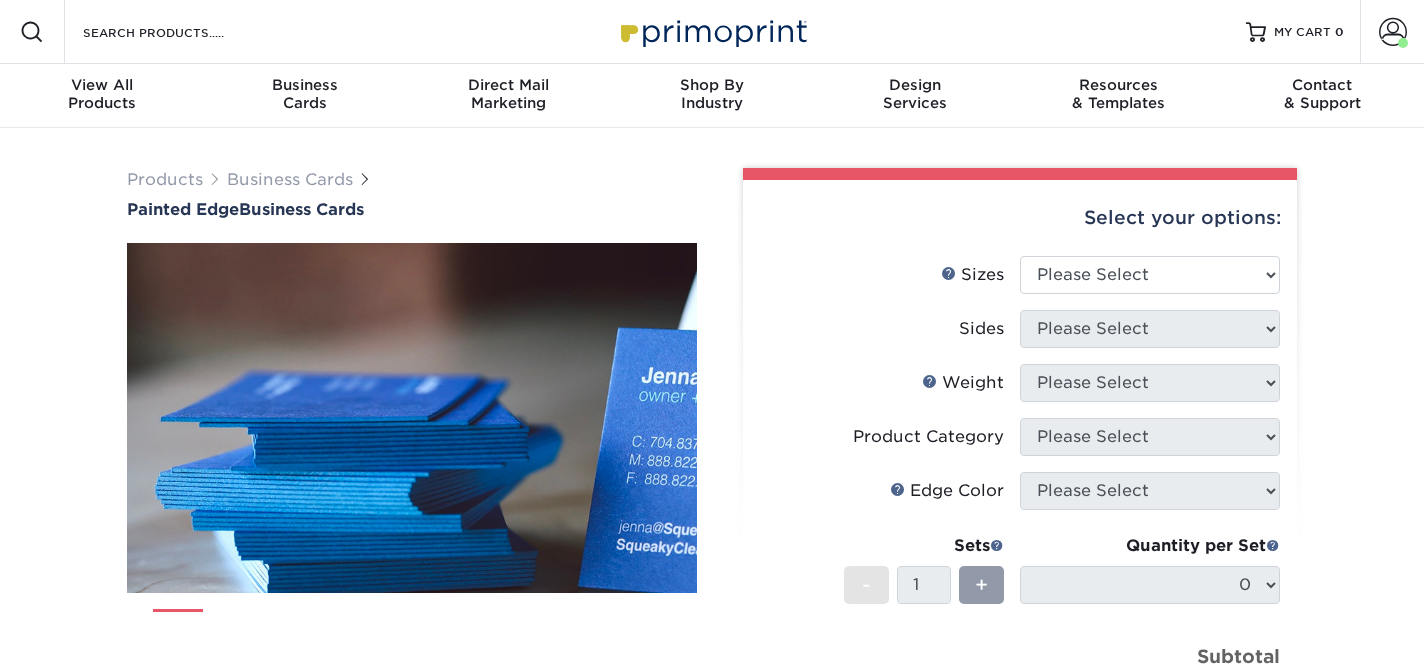 scroll, scrollTop: 0, scrollLeft: 0, axis: both 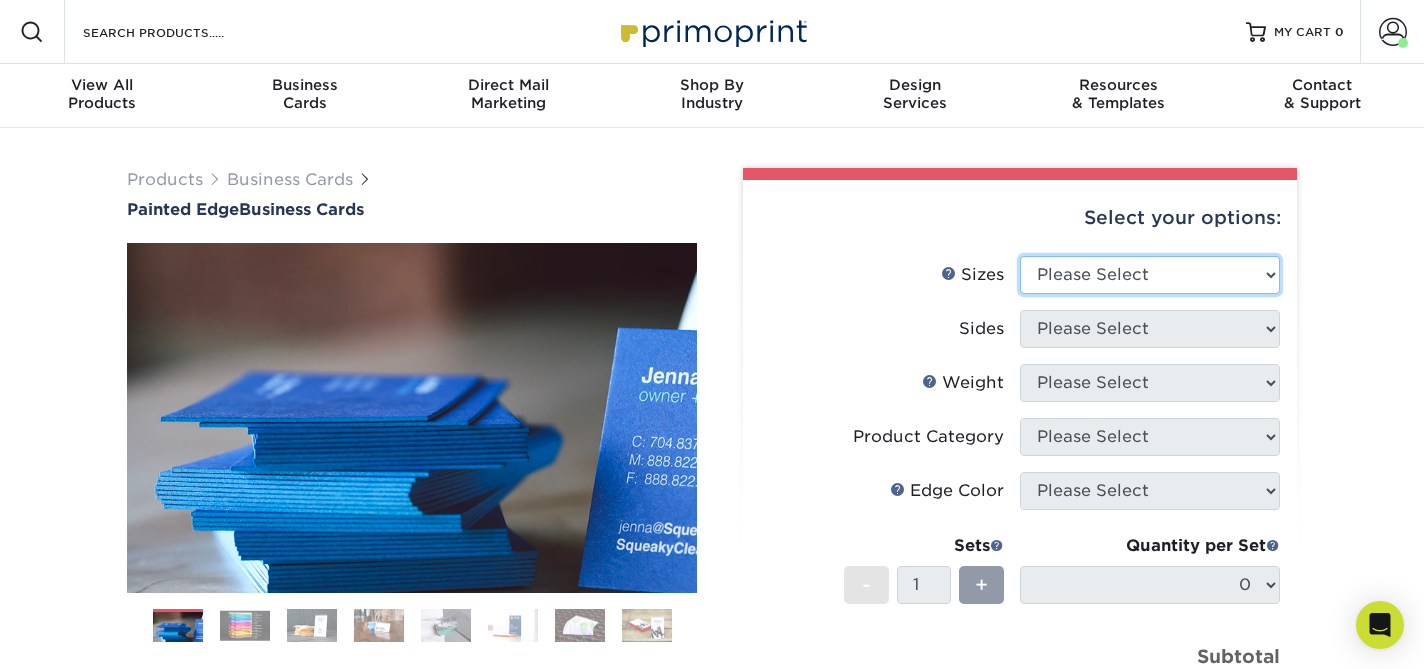click on "Please Select
2" x 3.5" - Standard
2.125" x 3.375" - European
2.5" x 2.5" - Square" at bounding box center (1150, 275) 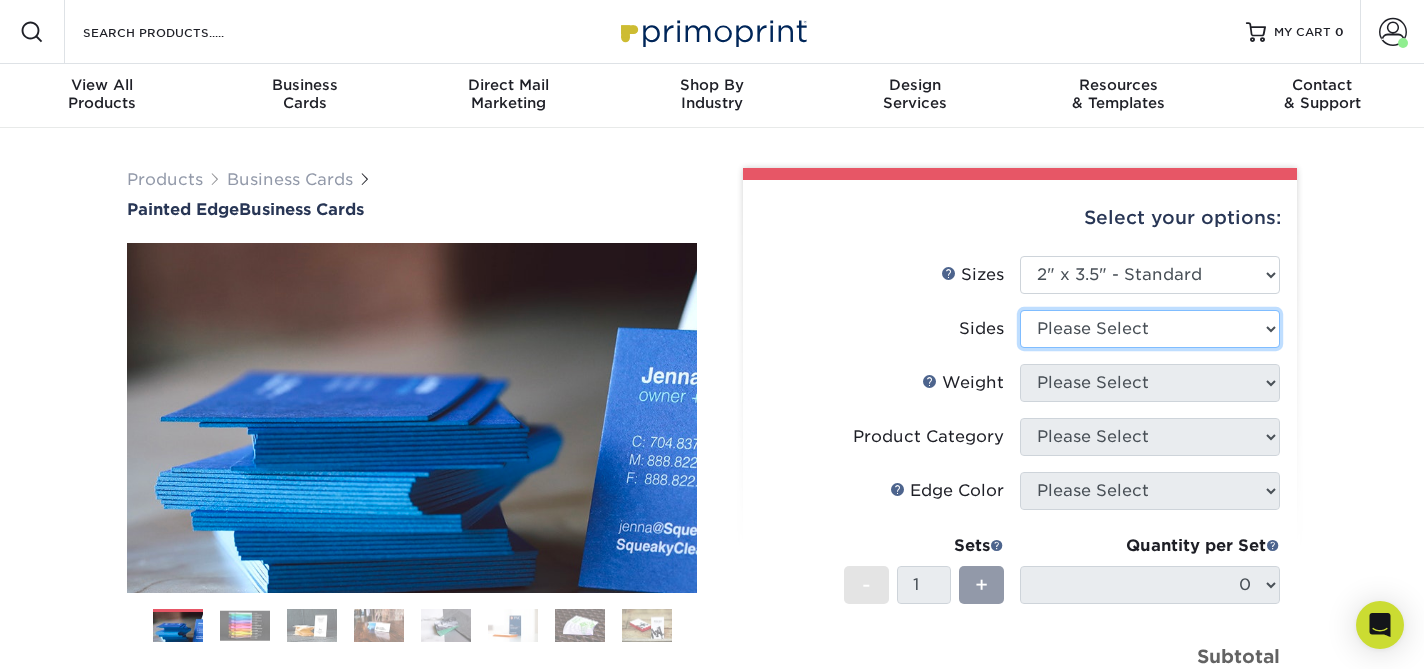 click on "Please Select Print Both Sides Print Front Only" at bounding box center (1150, 329) 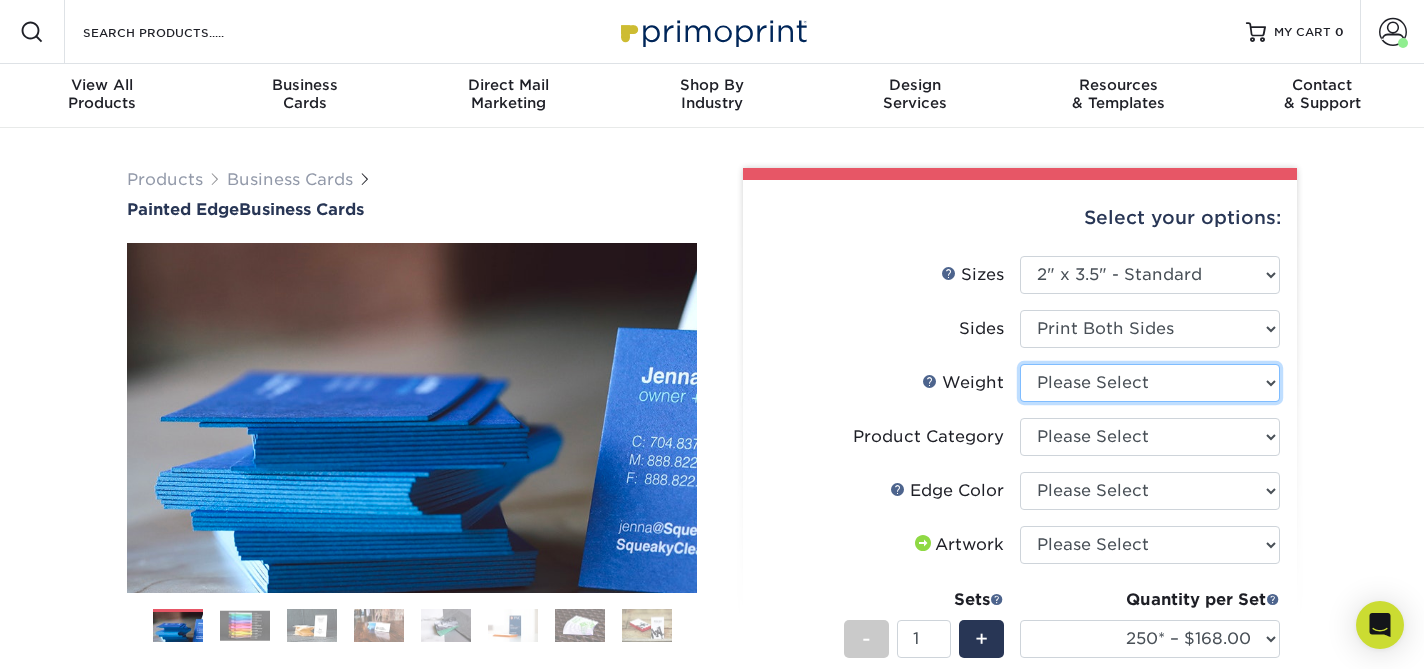 click on "Please Select 32PTUC" at bounding box center [1150, 383] 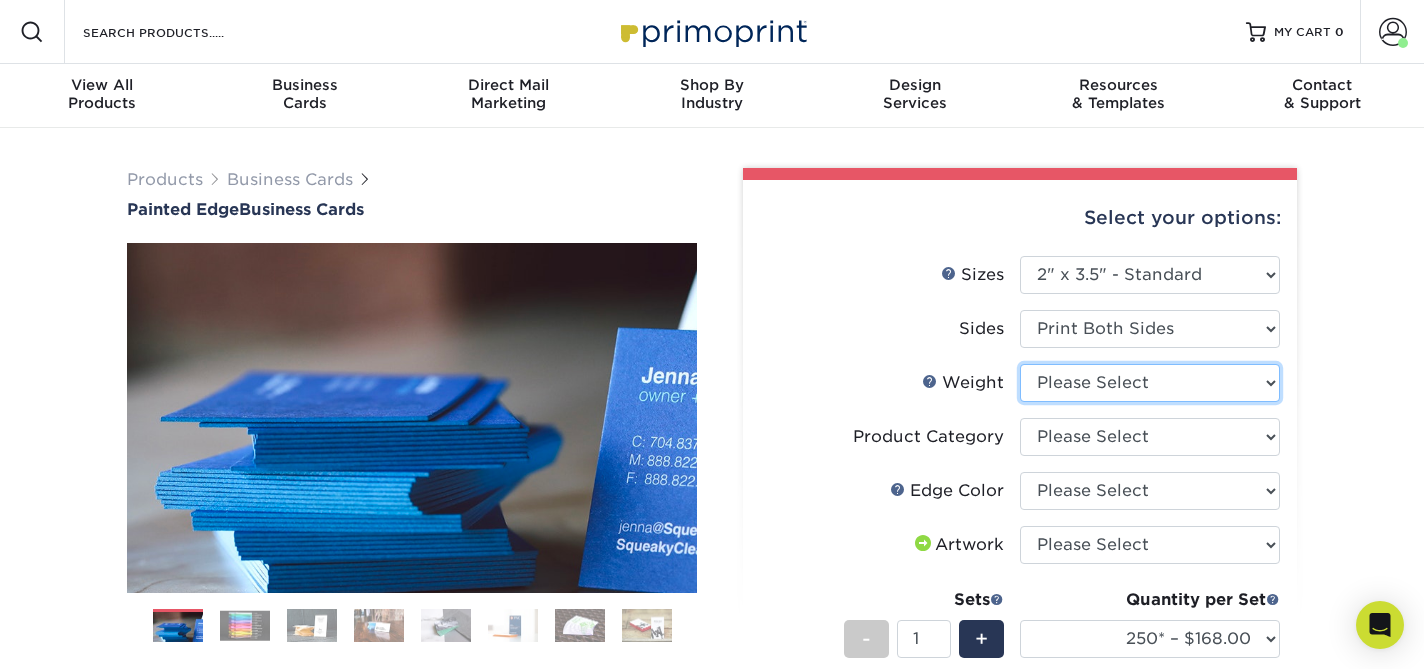 select on "32PTUC" 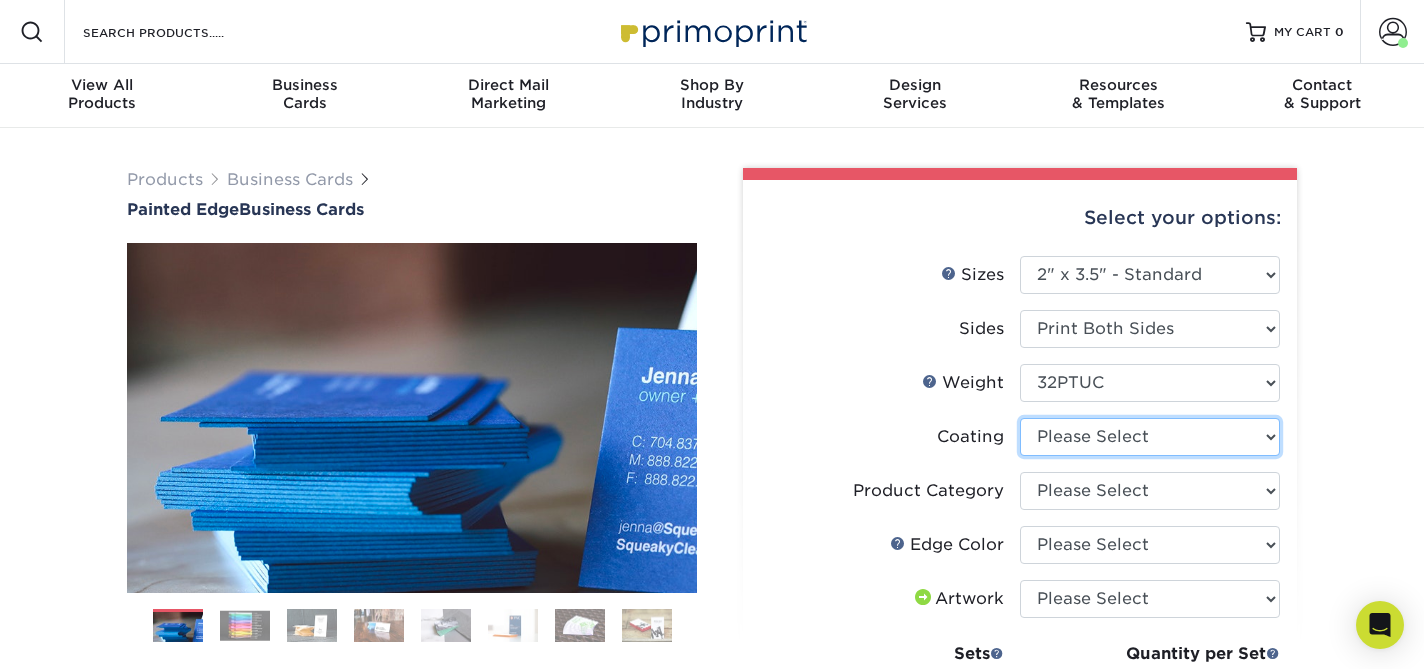 click at bounding box center [1150, 437] 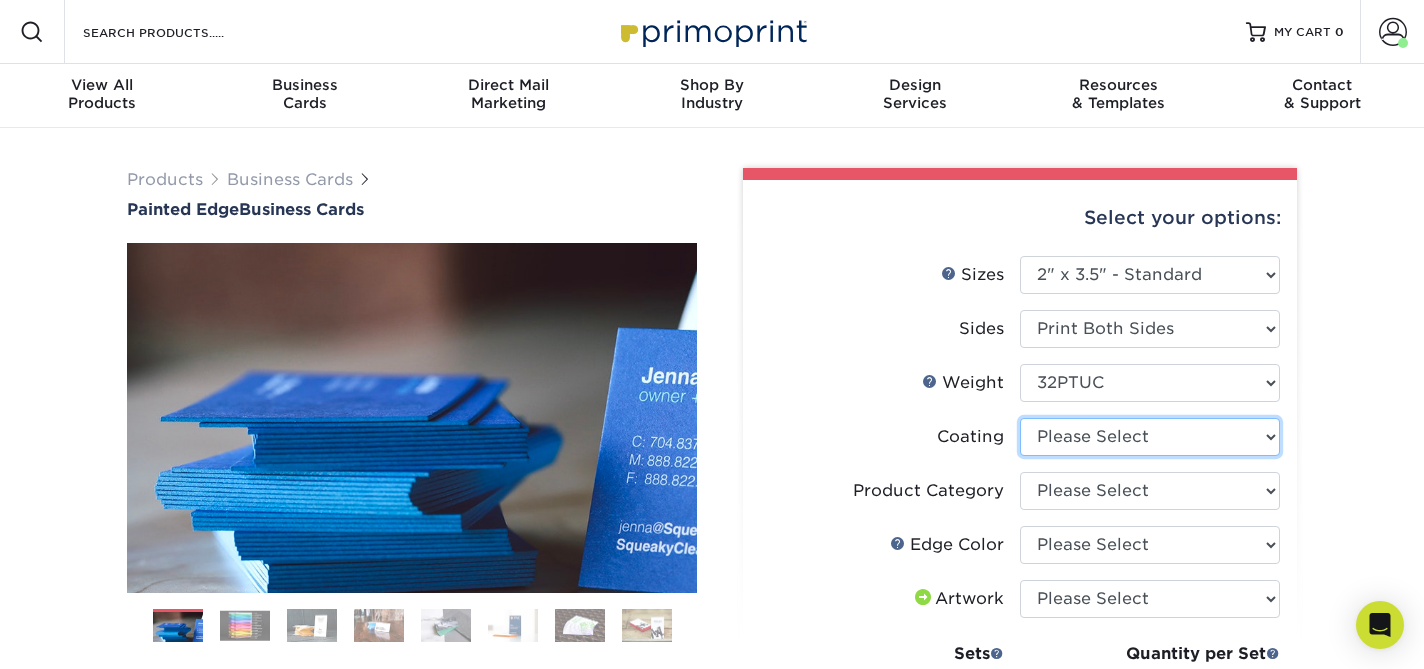 select on "3e7618de-abca-4bda-9f97-8b9129e913d8" 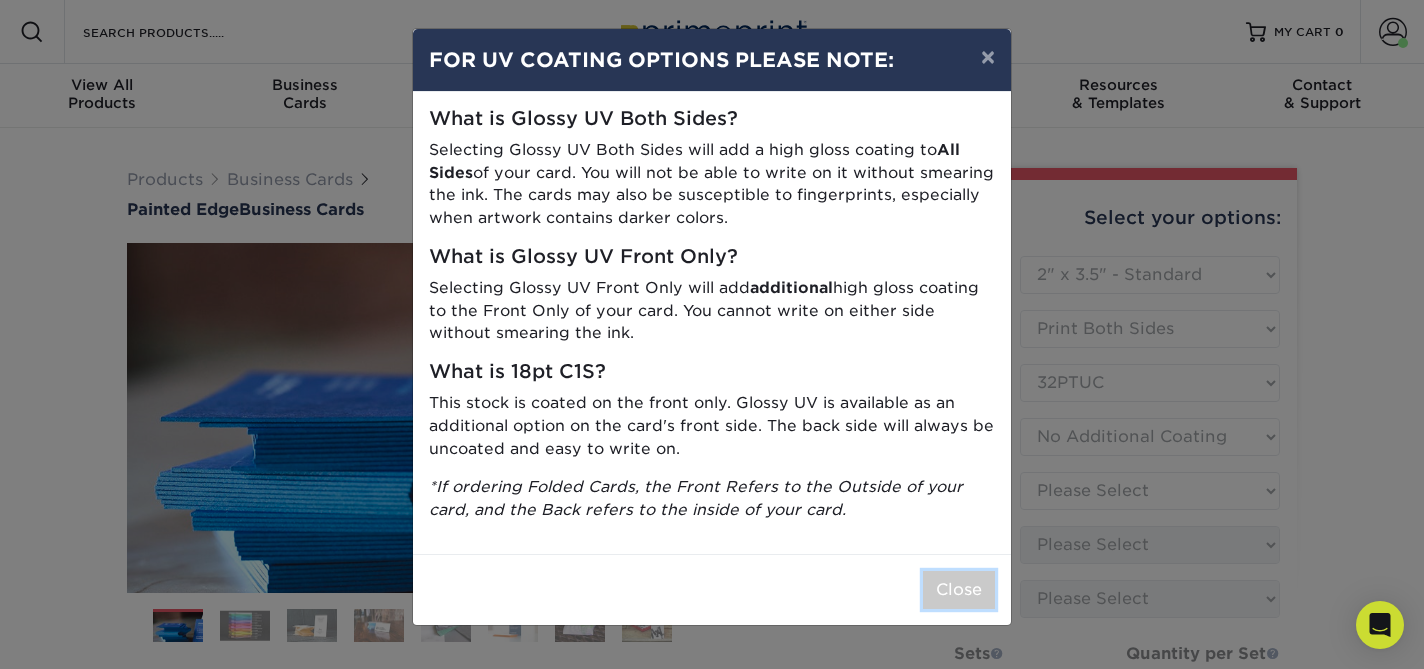 click on "Close" at bounding box center (959, 590) 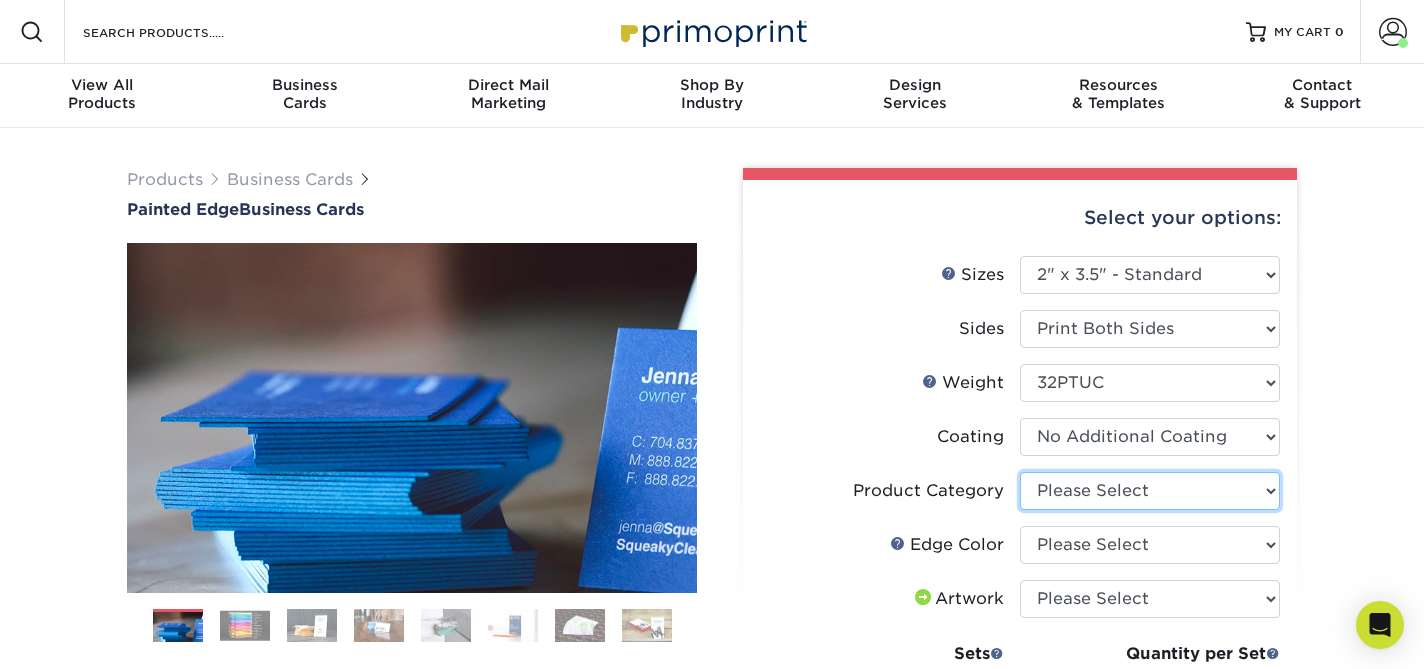 click on "Please Select Business Cards" at bounding box center [1150, 491] 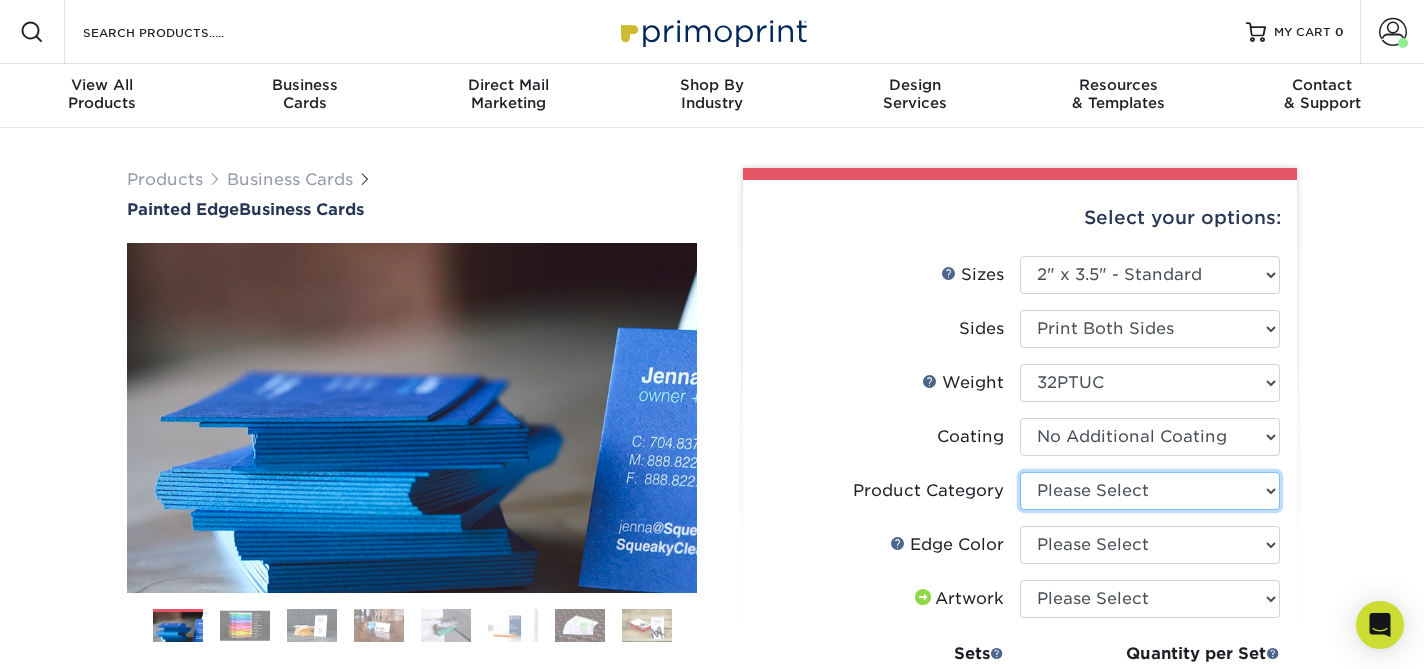 select on "3b5148f1-0588-4f88-a218-97bcfdce65c1" 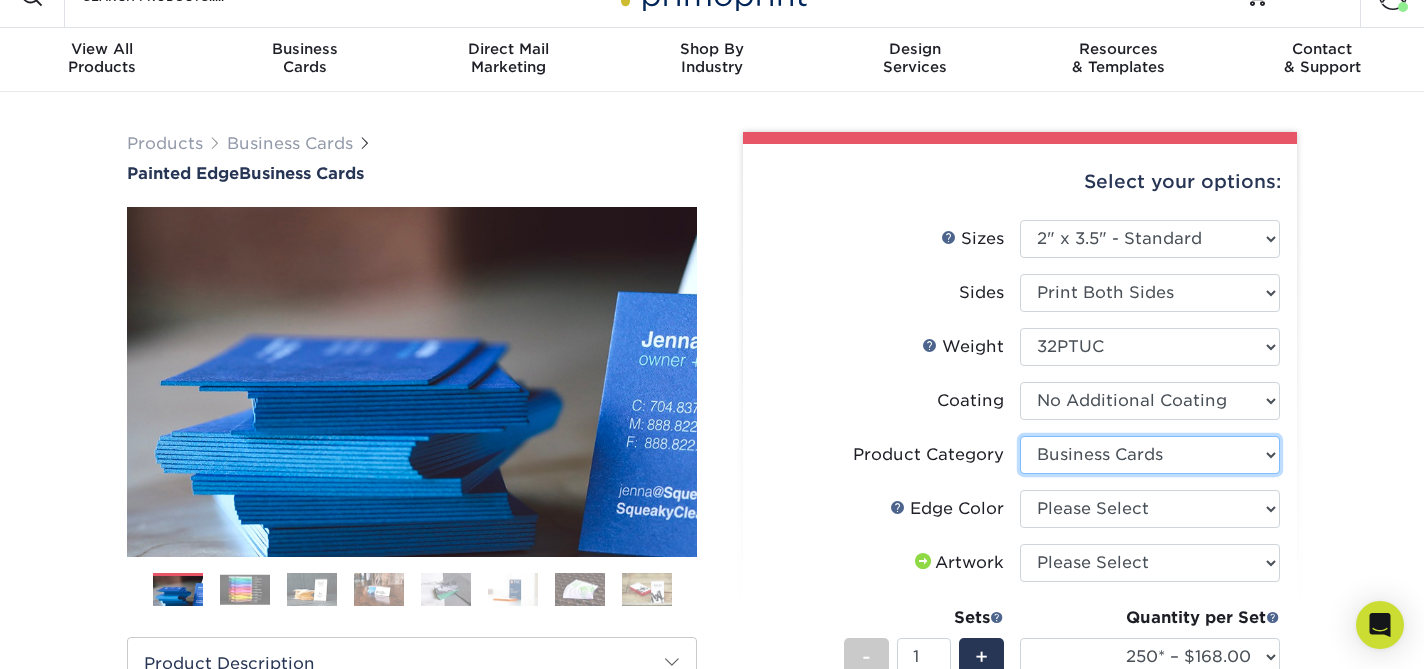 scroll, scrollTop: 49, scrollLeft: 0, axis: vertical 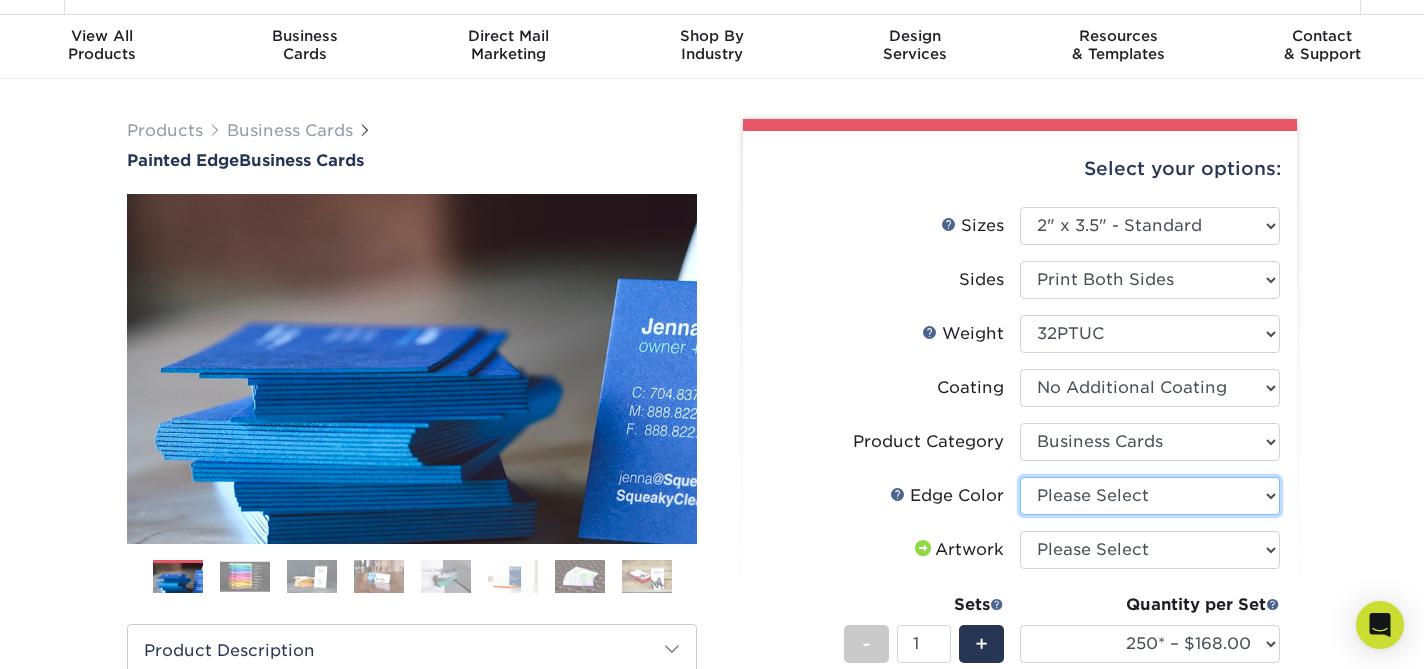 click on "Please Select Charcoal Black Brown Blue Pearlescent Blue Pearlescent Gold Pearlescent Green Pearlescent Pink Pearlescent Orange Pearlescent Purple Pearlescent Yellow Orange Pink Purple Red Turquoise White (Not Painted) Yellow" at bounding box center (1150, 496) 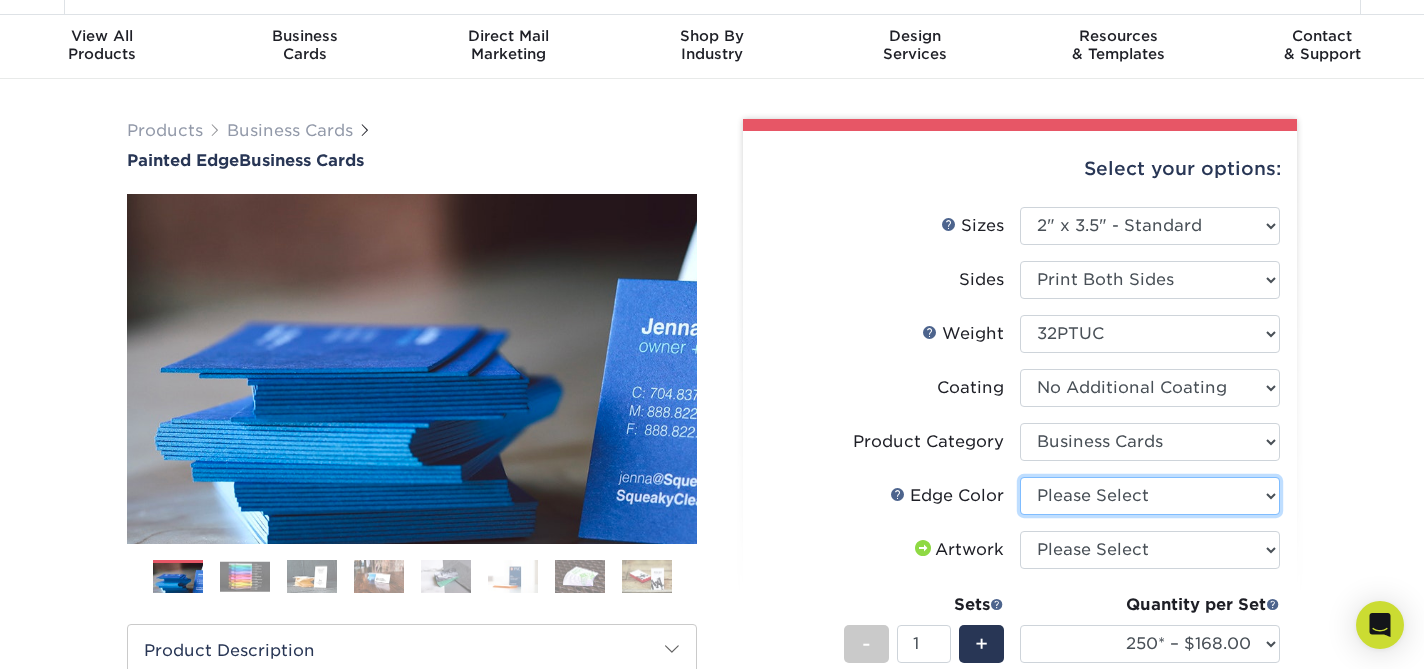 select on "1d2dc4a6-caa7-4e97-9ffb-823980241cde" 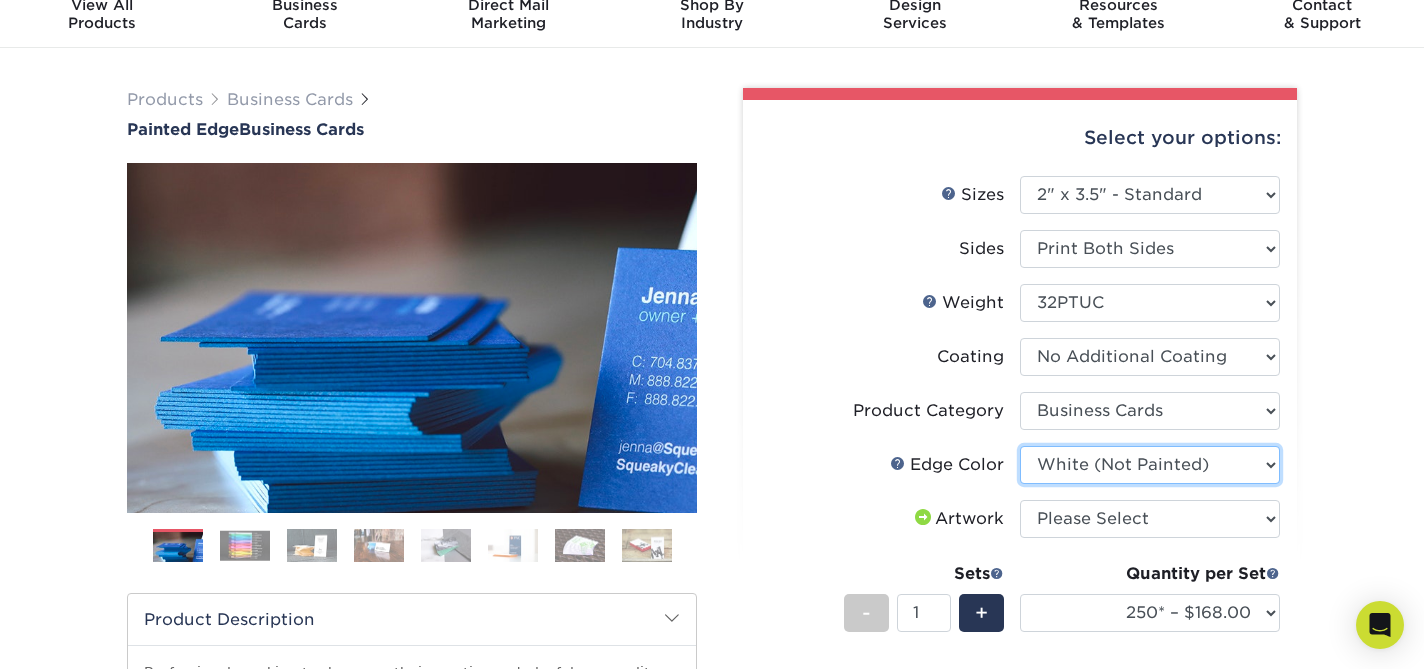 scroll, scrollTop: 112, scrollLeft: 0, axis: vertical 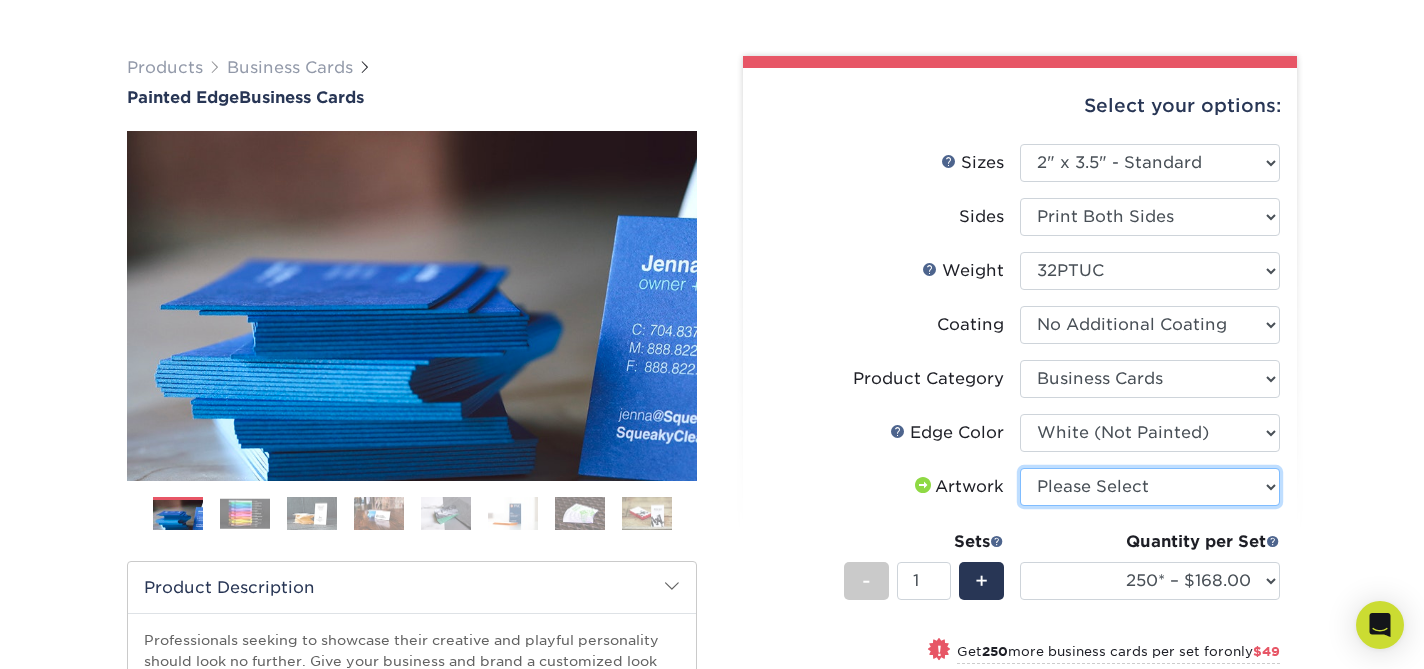 click on "Please Select I will upload files I need a design - $100" at bounding box center [1150, 487] 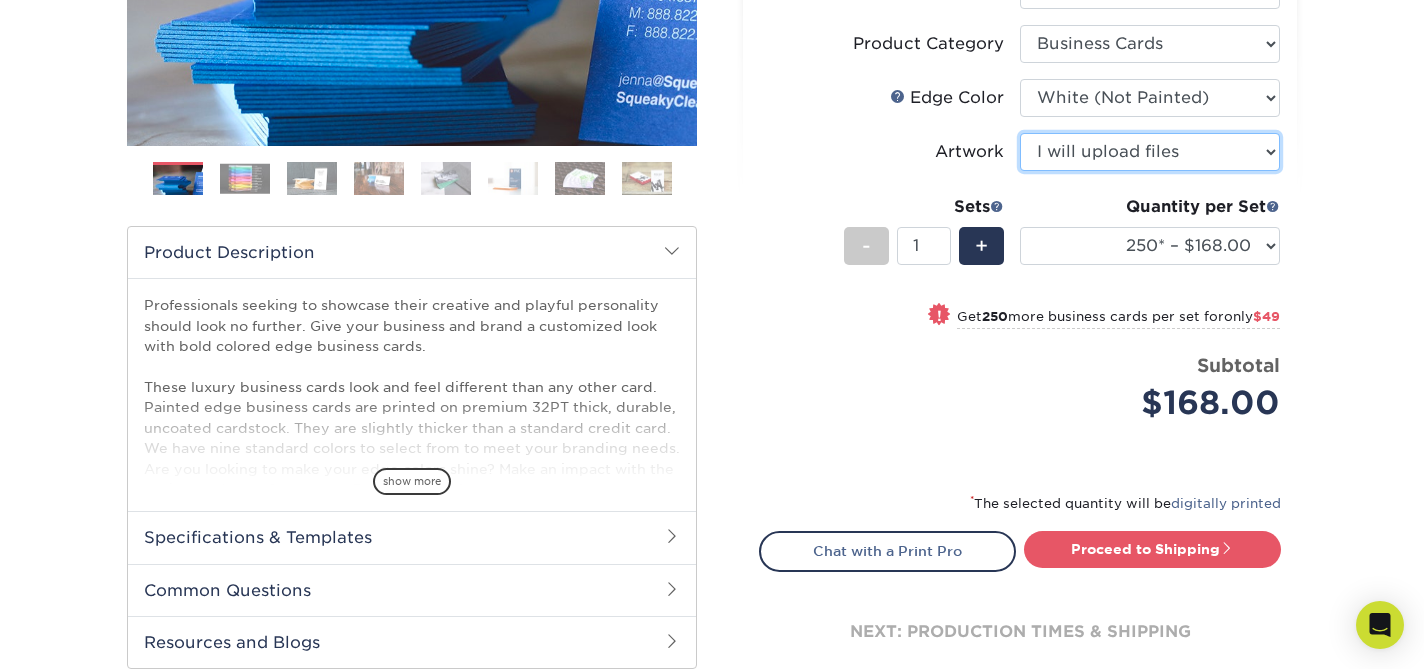 scroll, scrollTop: 453, scrollLeft: 0, axis: vertical 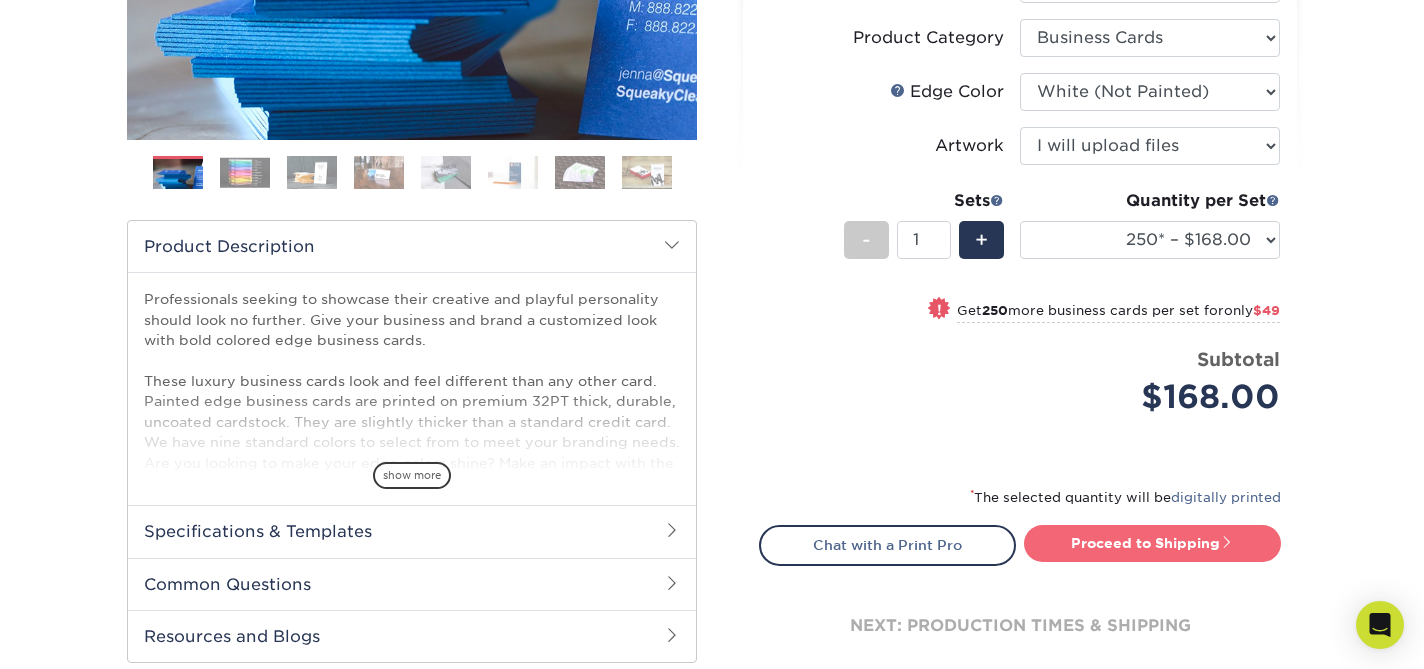 click on "Proceed to Shipping" at bounding box center (1152, 543) 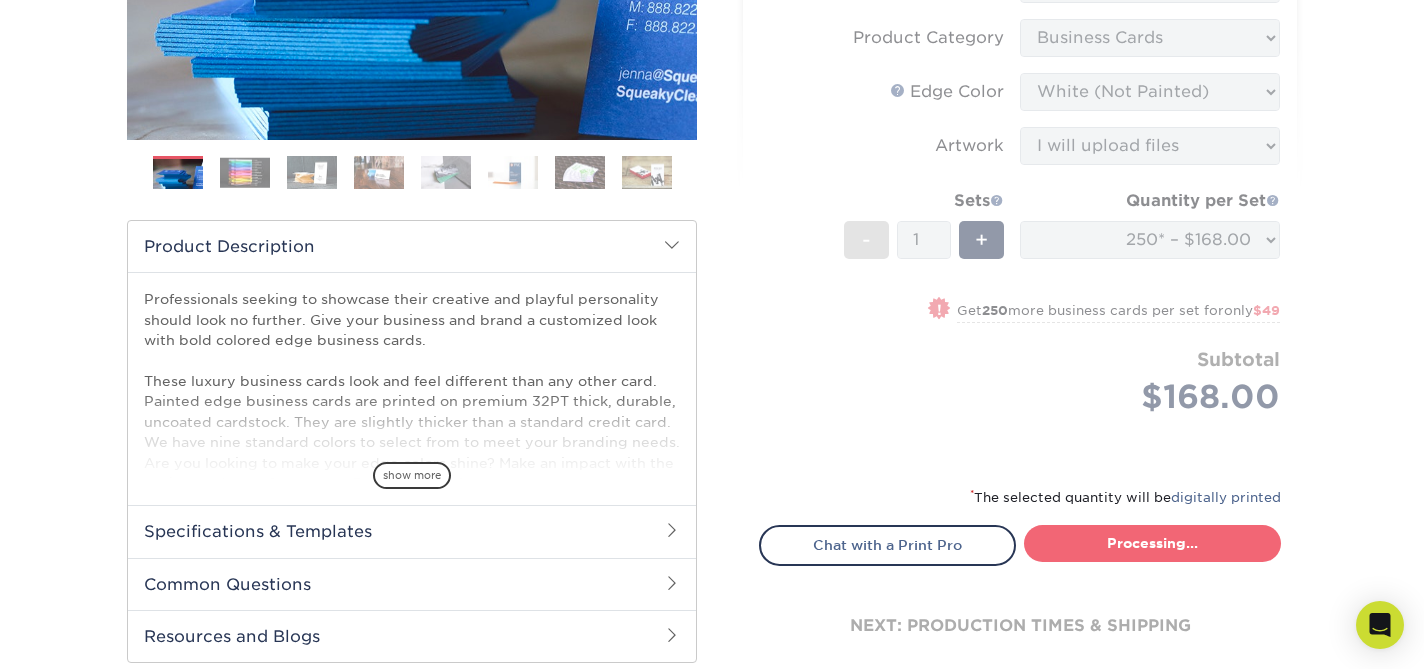 select on "b1d50ed3-fc81-464d-a1d8-d1915fbce704" 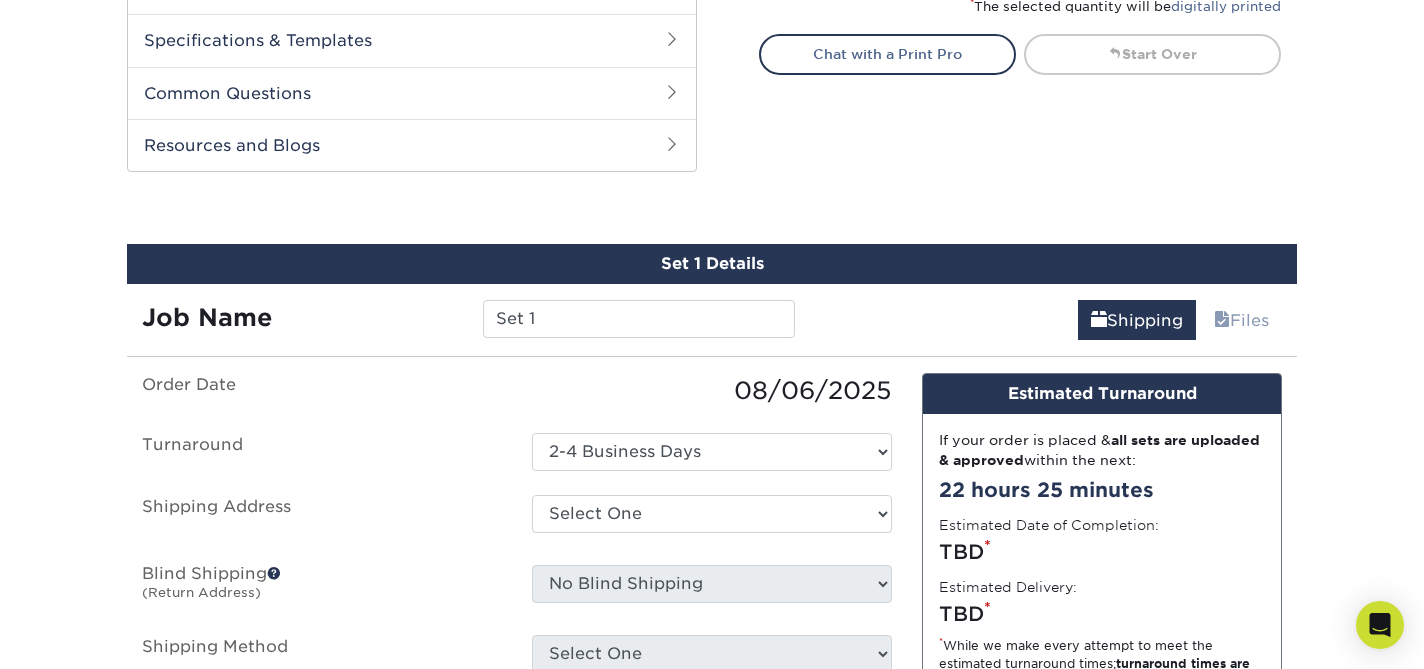 scroll, scrollTop: 1032, scrollLeft: 0, axis: vertical 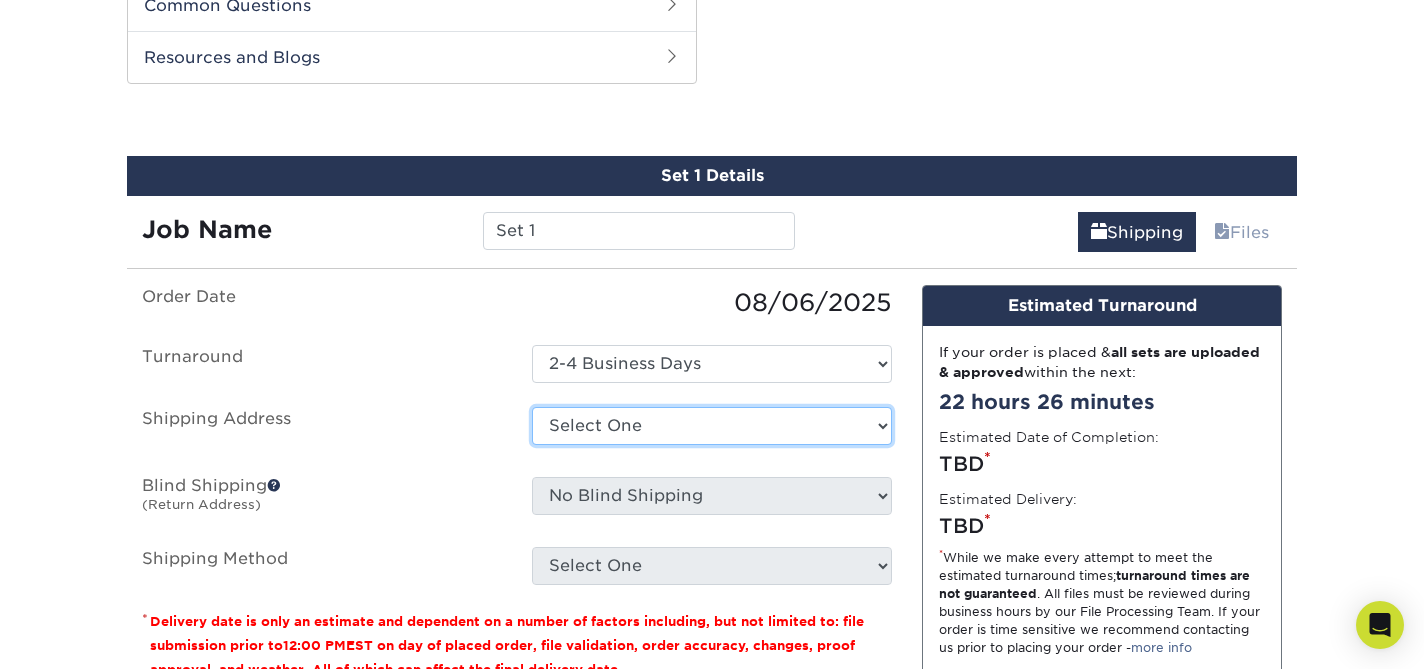click on "Select One
ASPEN FRAME STORE
ASPEN STORE
AUSTIN STORE
BOSTON STORE
FILLMORE STORE
FRAME CULVER OFFICE
FRAME LA OFFICE
MALIBU STORE
PALO ALTO STORE
SCOTTSDALE FRAME STORE
+ Add New Address" at bounding box center (712, 426) 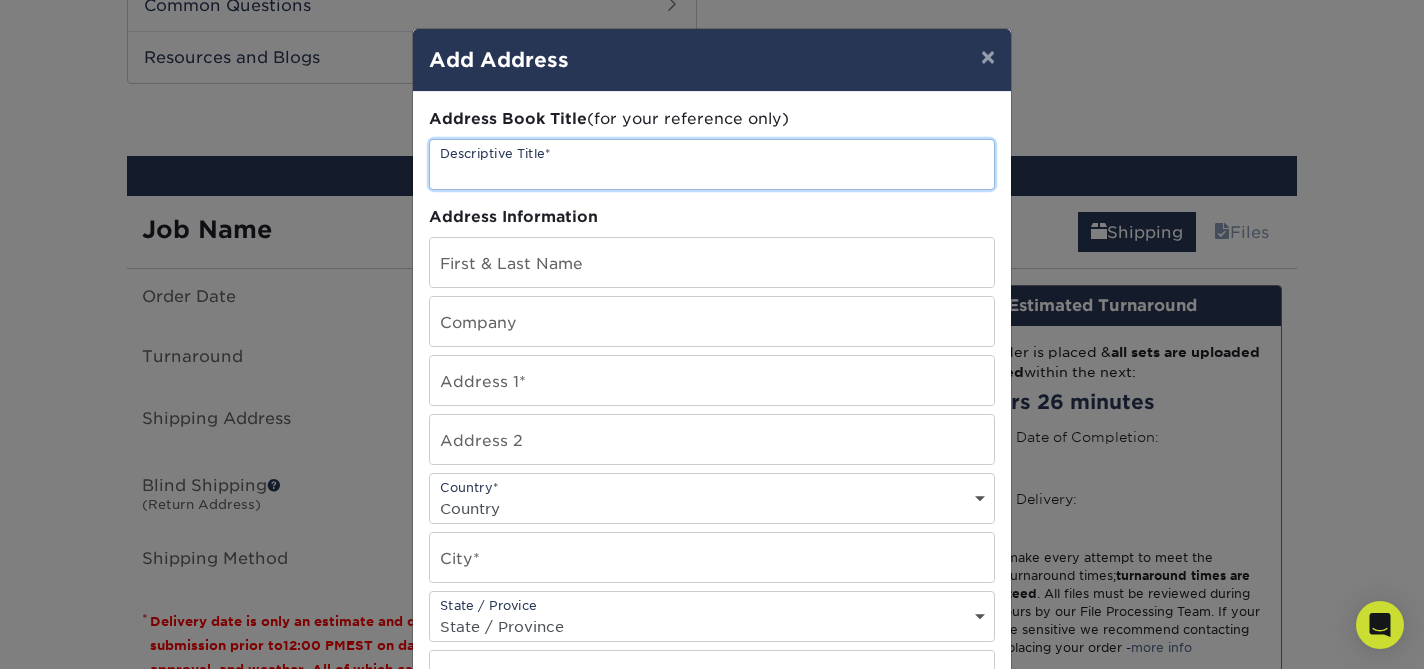 click at bounding box center [712, 164] 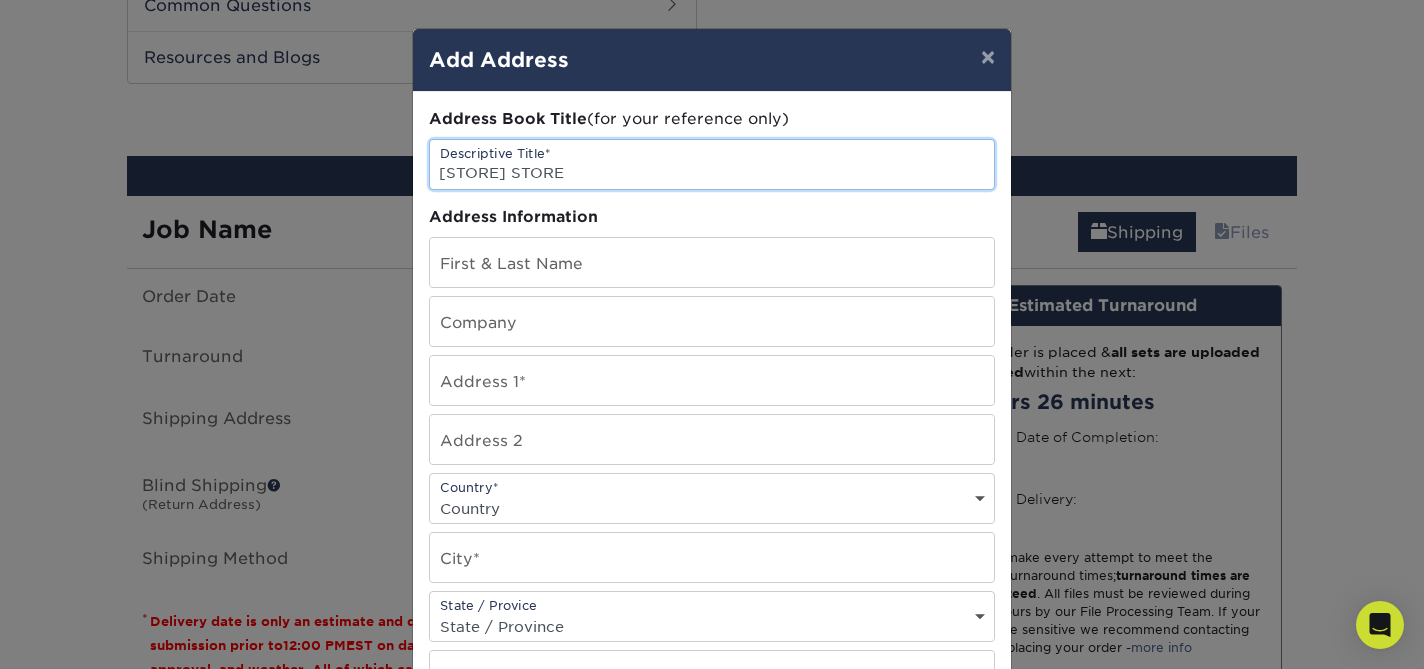 type on "SOHO STORE" 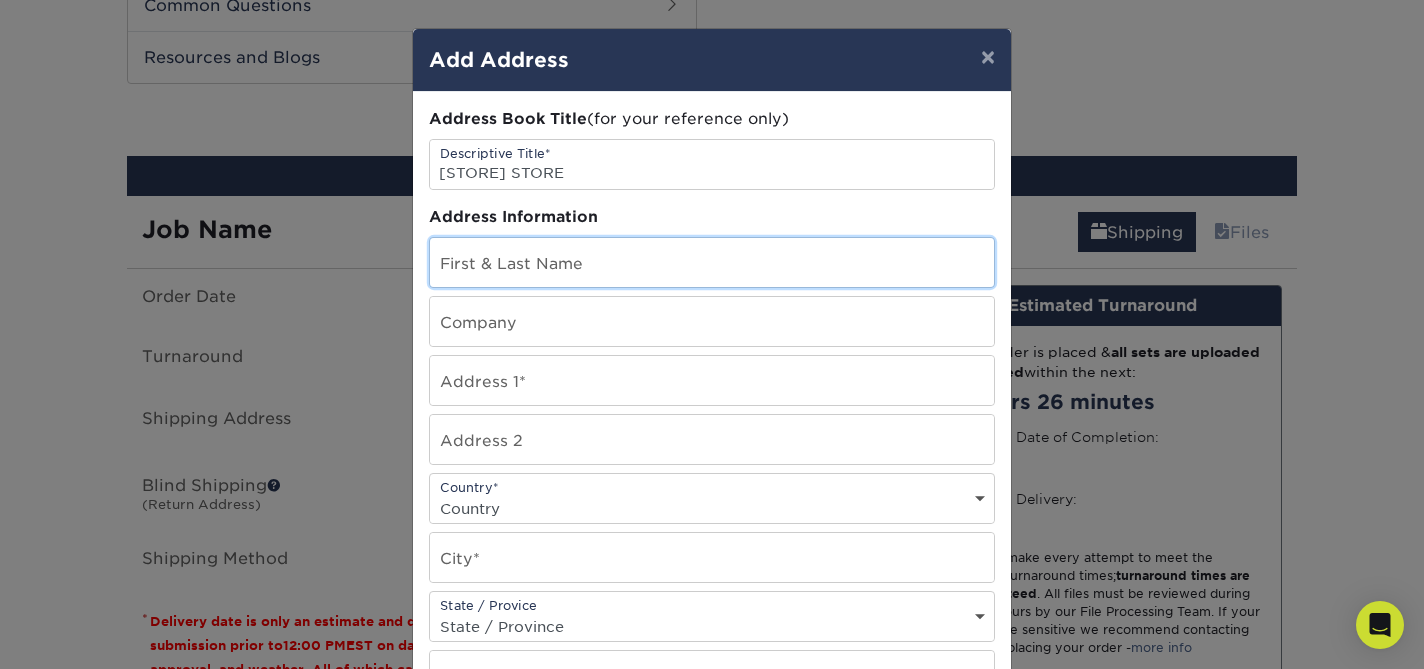click at bounding box center [712, 262] 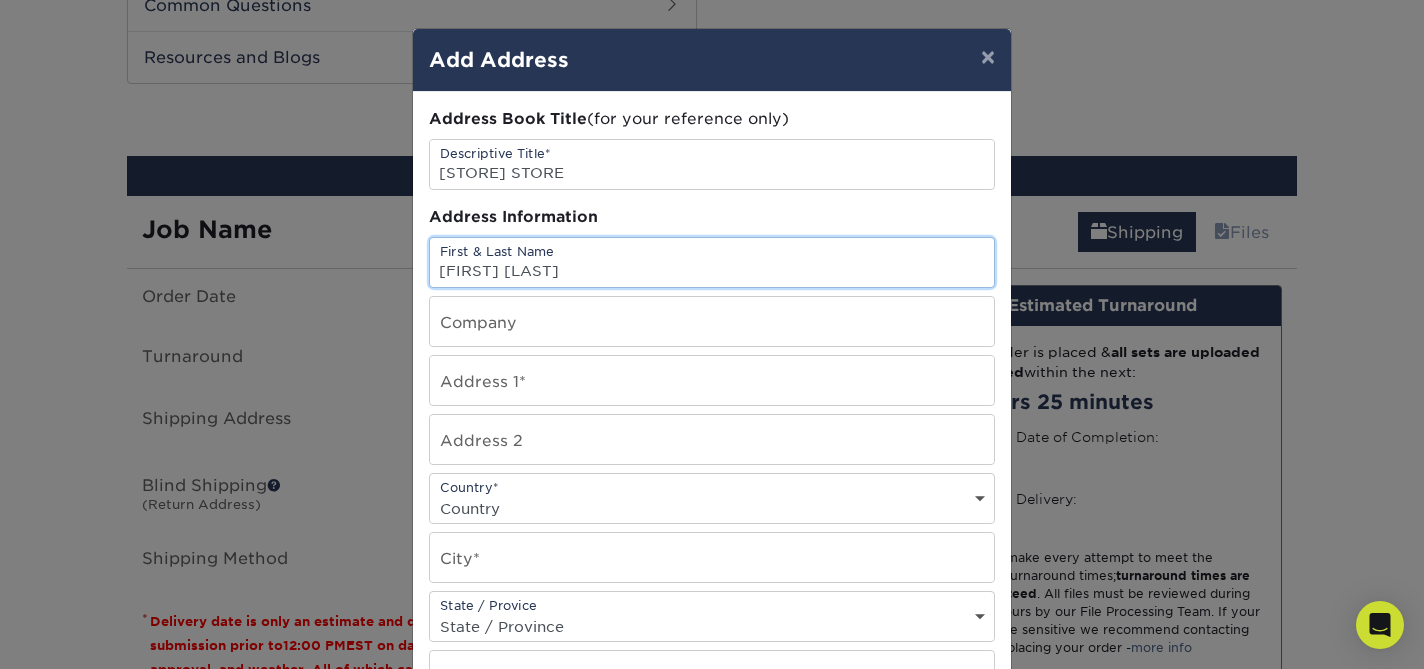 type on "Saiquan Mohammed" 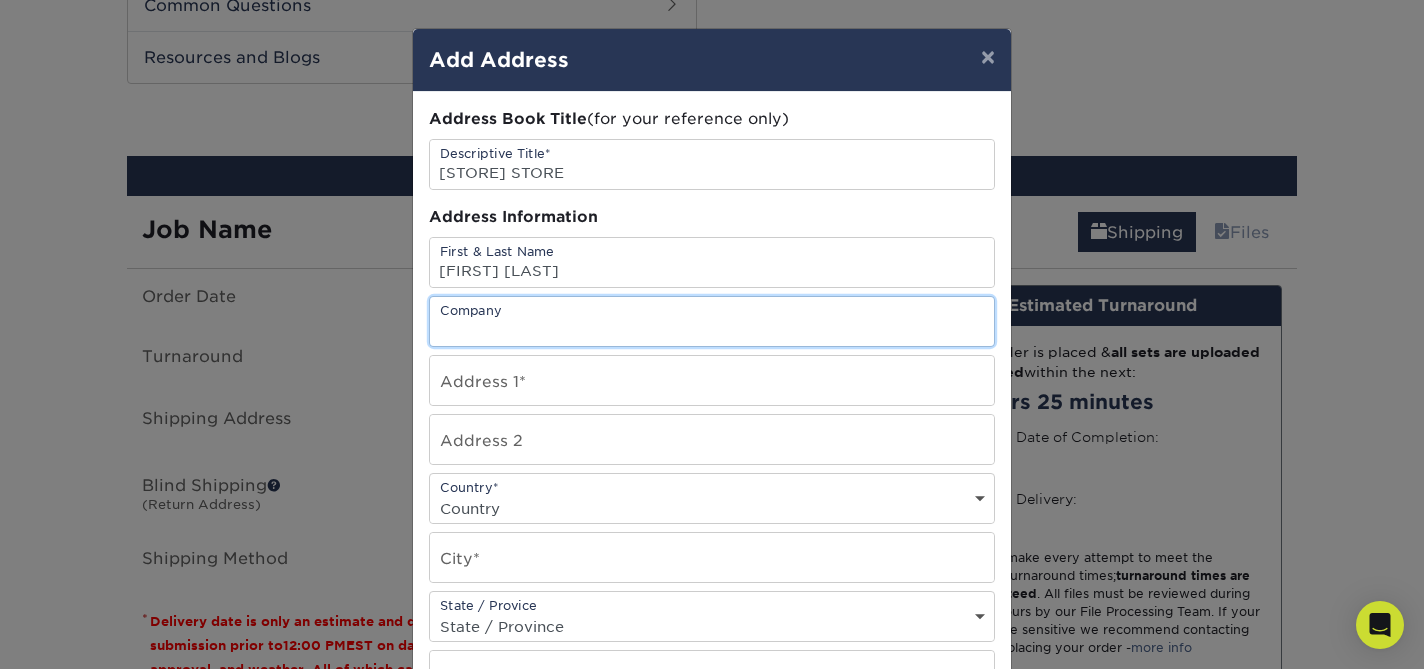 click at bounding box center [712, 321] 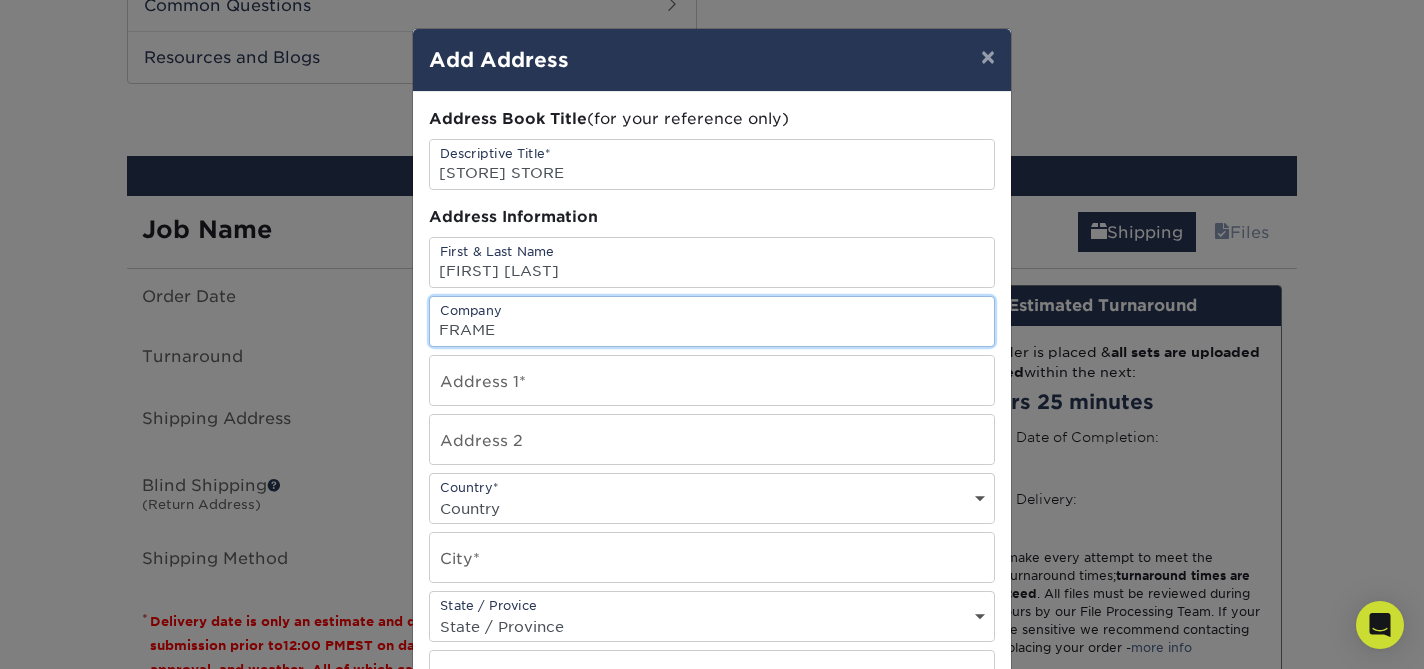 type on "FRAME" 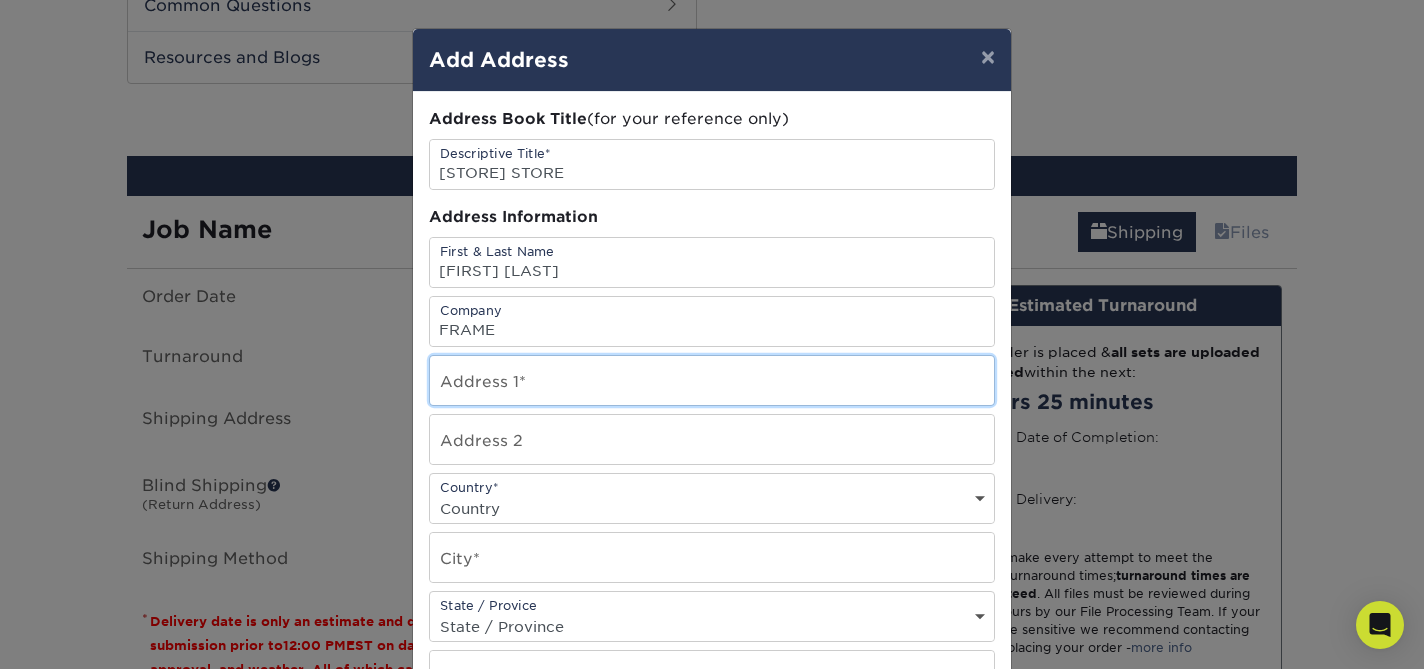 click at bounding box center [712, 380] 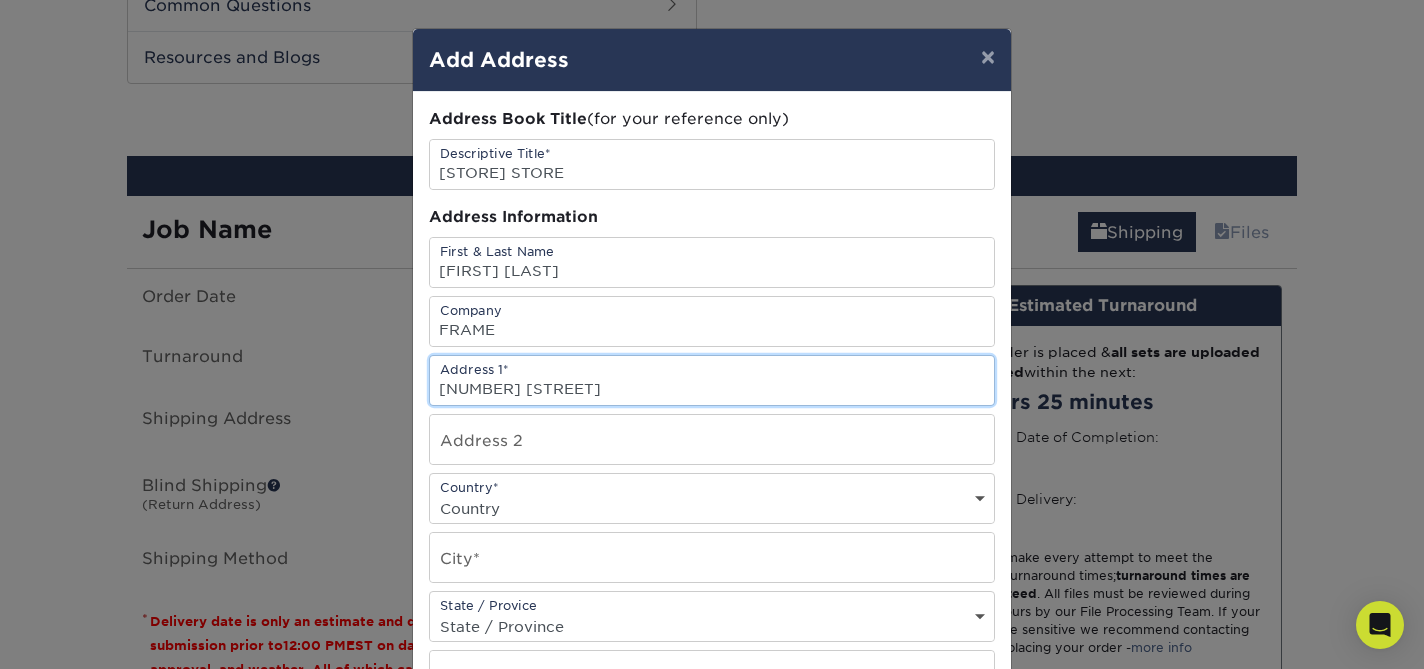 scroll, scrollTop: 0, scrollLeft: 0, axis: both 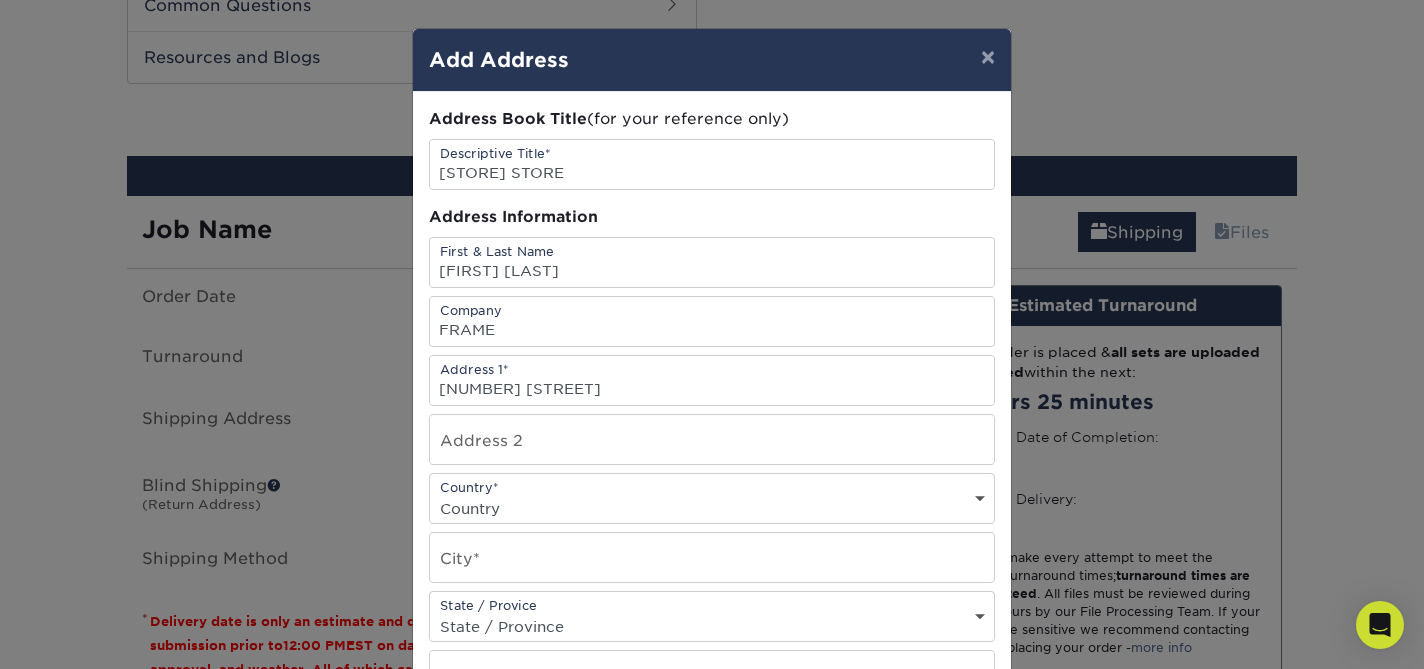 click on "Country United States Canada ----------------------------- Afghanistan Albania Algeria American Samoa Andorra Angola Anguilla Antarctica Antigua and Barbuda Argentina Armenia Aruba Australia Austria Azerbaijan Bahamas Bahrain Bangladesh Barbados Belarus Belgium Belize Benin Bermuda Bhutan Bolivia Bosnia and Herzegovina Botswana Bouvet Island Brazil British Indian Ocean Territory British Virgin Islands Brunei Darussalam Bulgaria Burkina Faso Burundi Cambodia Cameroon Cape Verde Cayman Islands Central African Republic Chad Chile China Christmas Island Cocos Colombia Comoros Congo Cook Islands Costa Rica Croatia Cuba Cyprus Czech Republic Denmark Djibouti Dominica Dominican Republic East Timor Ecuador Egypt El Salvador Equatorial Guinea Eritrea Estonia Ethiopia Falkland Islands Faroe Islands Fiji Finland France French Guiana French Polynesia French Southern Territories Gabon Gambia Georgia Germany Ghana Gibraltar Greece Greenland Grenada Guadeloupe Guam Guatemala Guinea Guinea-Bissau Guyana Haiti Honduras India" at bounding box center [712, 508] 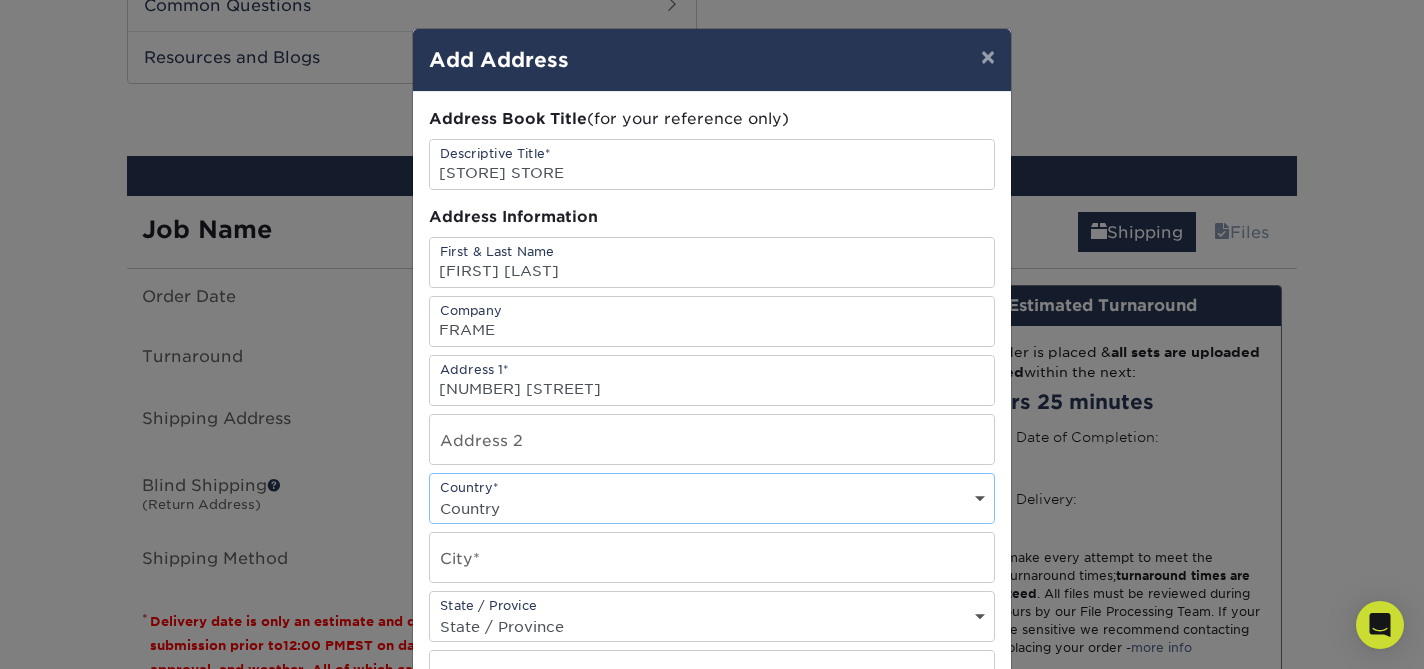scroll, scrollTop: 0, scrollLeft: 0, axis: both 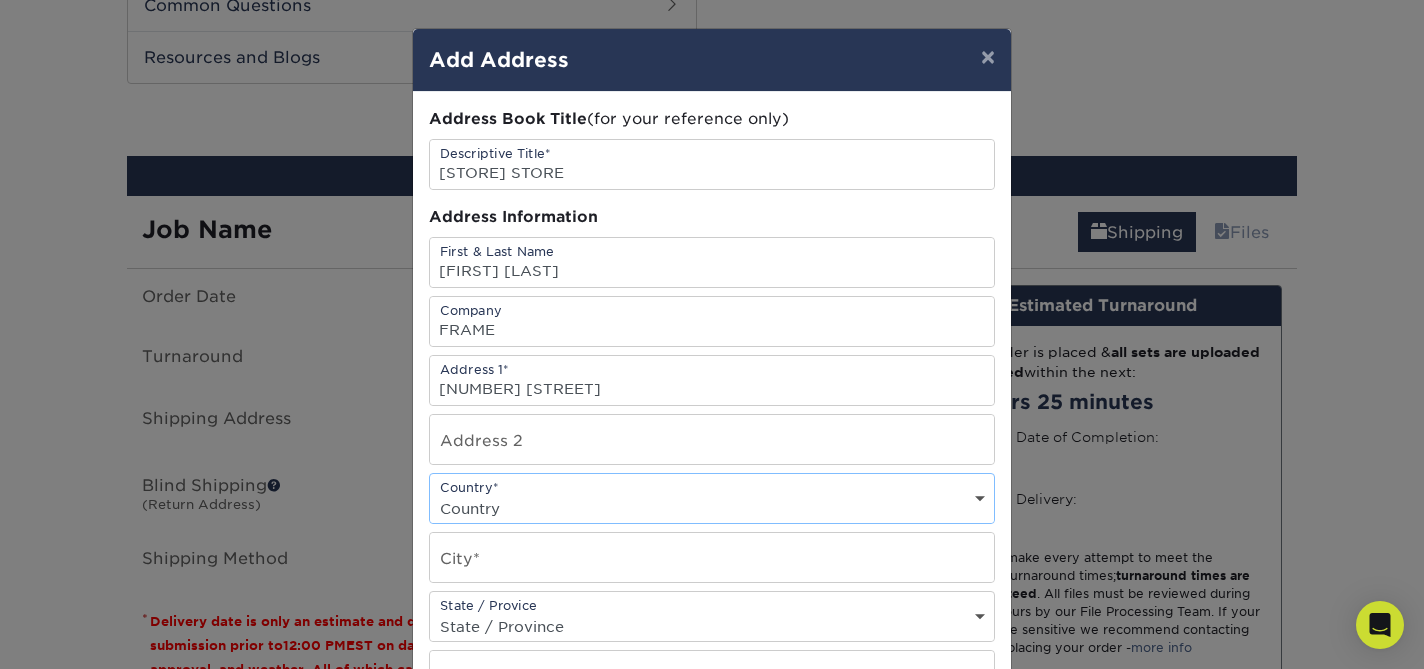 select on "US" 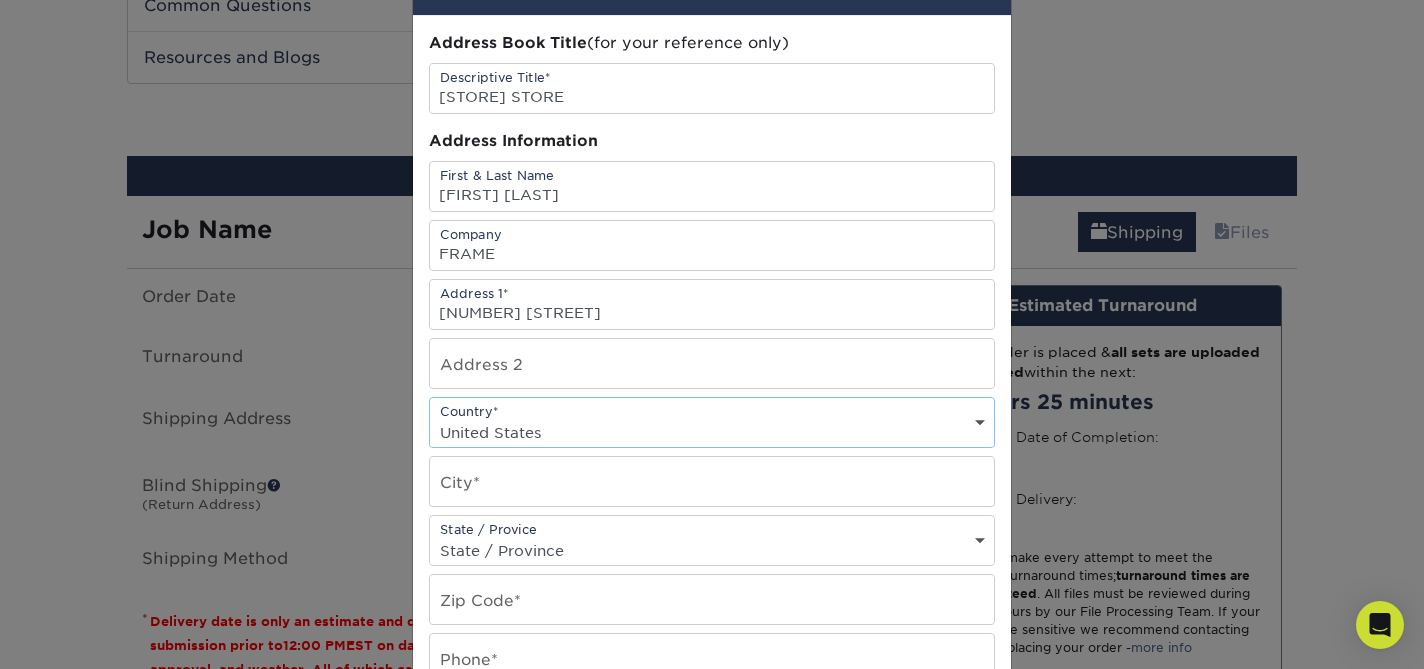 scroll, scrollTop: 96, scrollLeft: 0, axis: vertical 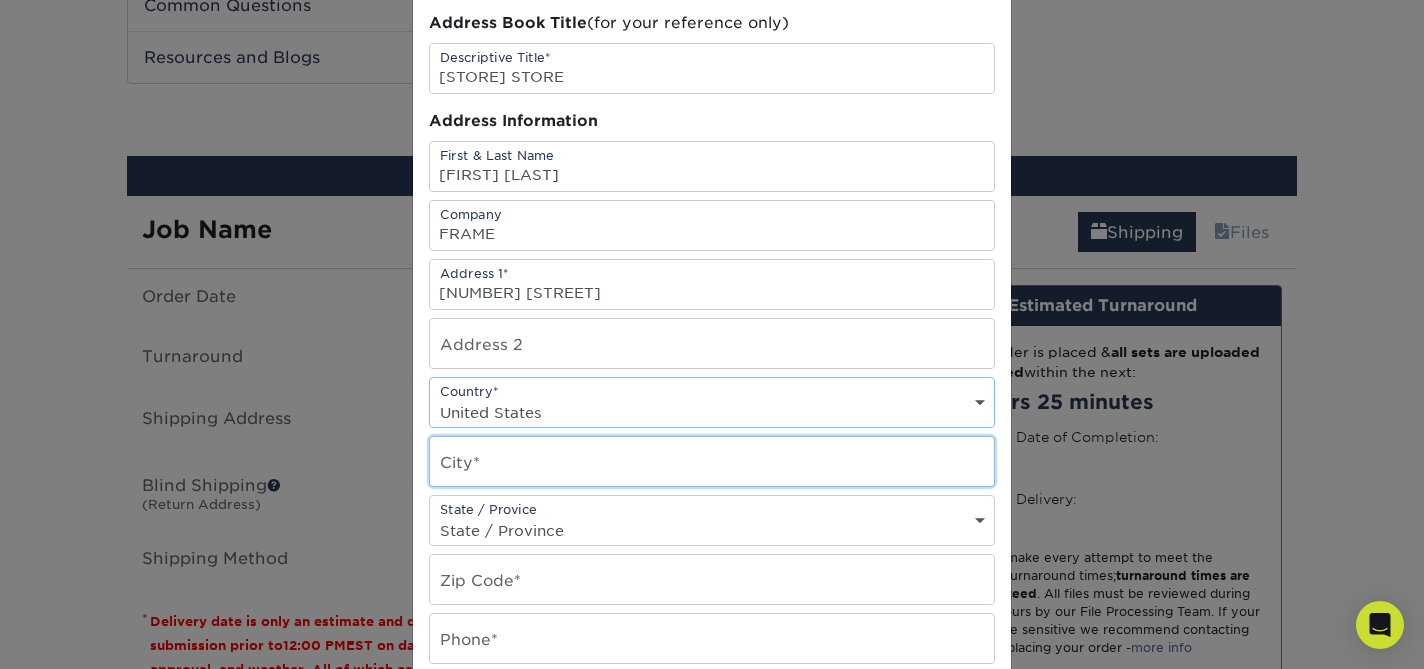 click at bounding box center (712, 461) 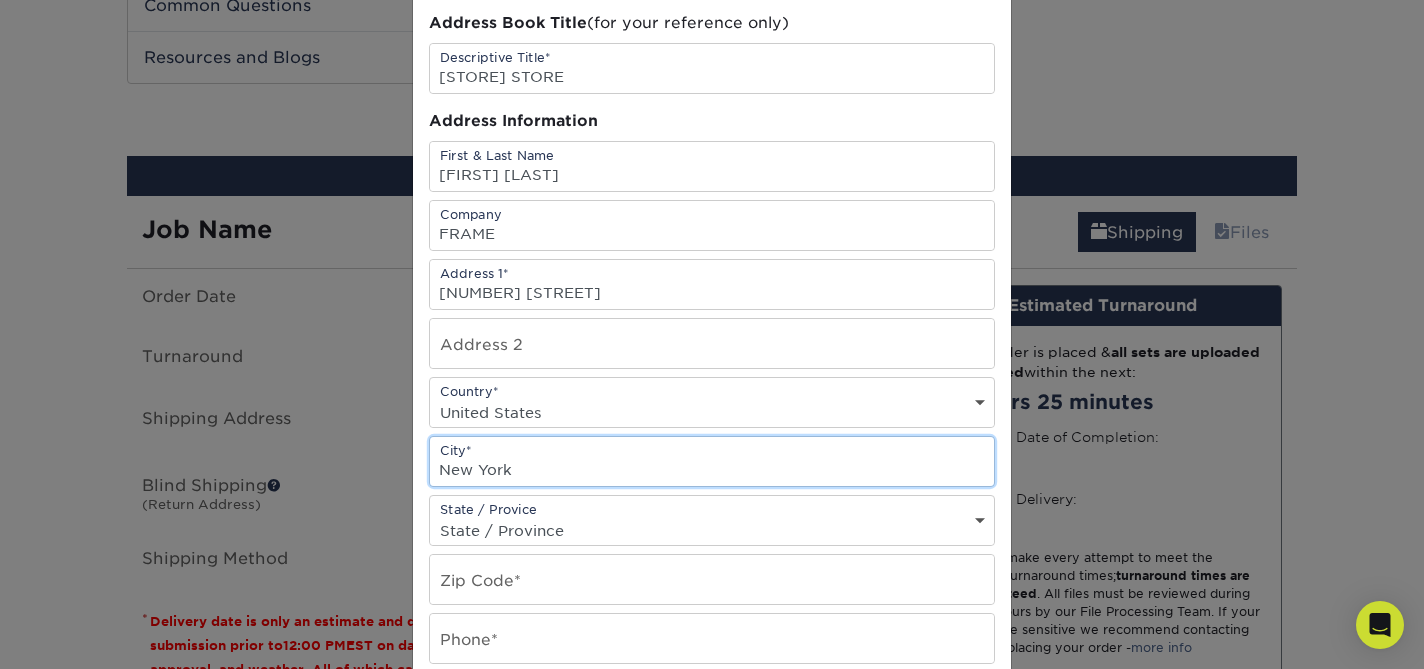 type on "New York" 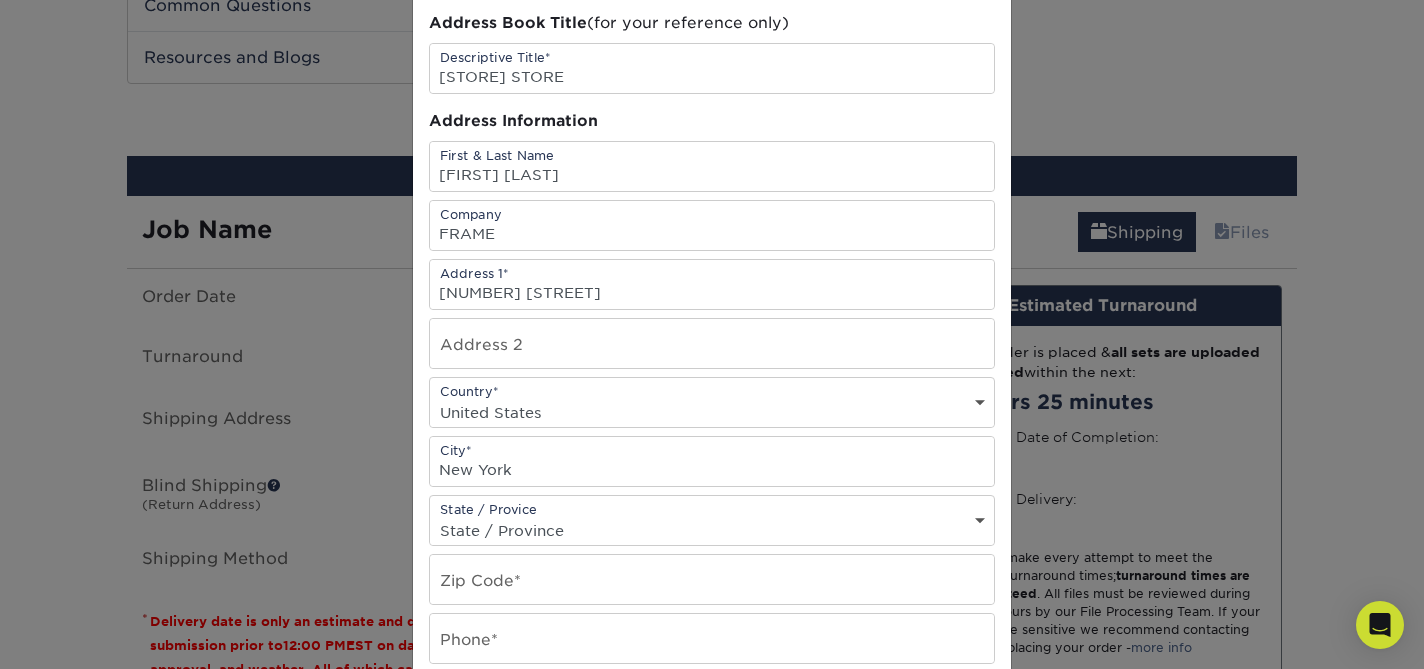 click on "State / Province Alabama Alaska Arizona Arkansas California Colorado Connecticut Delaware District of Columbia Florida Georgia Hawaii Idaho Illinois Indiana Iowa Kansas Kentucky Louisiana Maine Maryland Massachusetts Michigan Minnesota Mississippi Missouri Montana Nebraska Nevada New Hampshire New Jersey New Mexico New York North Carolina North Dakota Ohio Oklahoma Oregon Pennsylvania Rhode Island South Carolina South Dakota Tennessee Texas Utah Vermont Virginia Washington West Virginia Wisconsin Wyoming ACT NSW NT QLD SA TAS VIC WA NZ Alberta British Columbia Manitoba New Brunswick Newfoundland Northwest Territories Nova Scotia Nunavut Ontario Prince Edward Island Quebec Saskatchewan Yukon Puerto Rico Aguascalientes Baja California Baja California Sur Campeche Chiapas Chihuahua Coahuila Colima Distrito Federal Durango Guanajuato Guerrero Hidalgo Jalisco Mexico Michoacan Morelos Nayarit Nuevo Leon Oaxaca Puebla Queretaro Quintana Roo San Luis Patosi Sinaloa Sonora Tabasco Tamaulipas Tlaxcala Veracruz Yucatan" at bounding box center [712, 530] 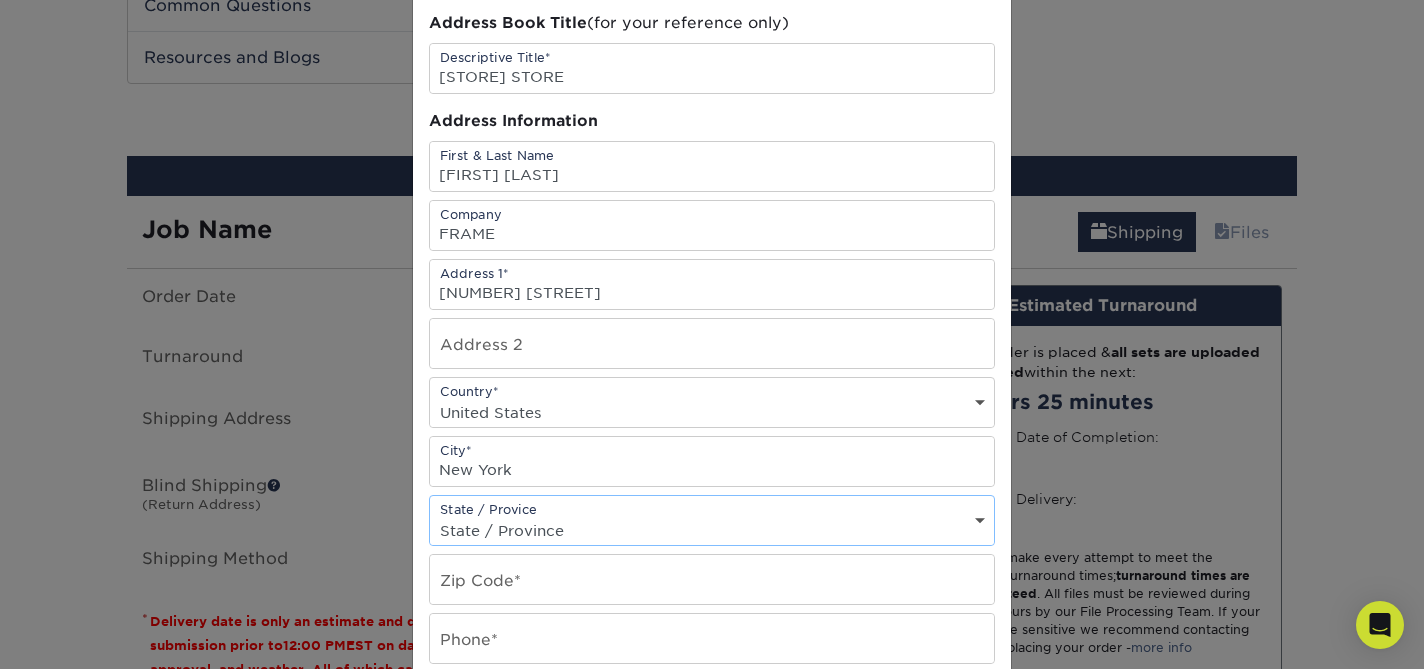 select on "NY" 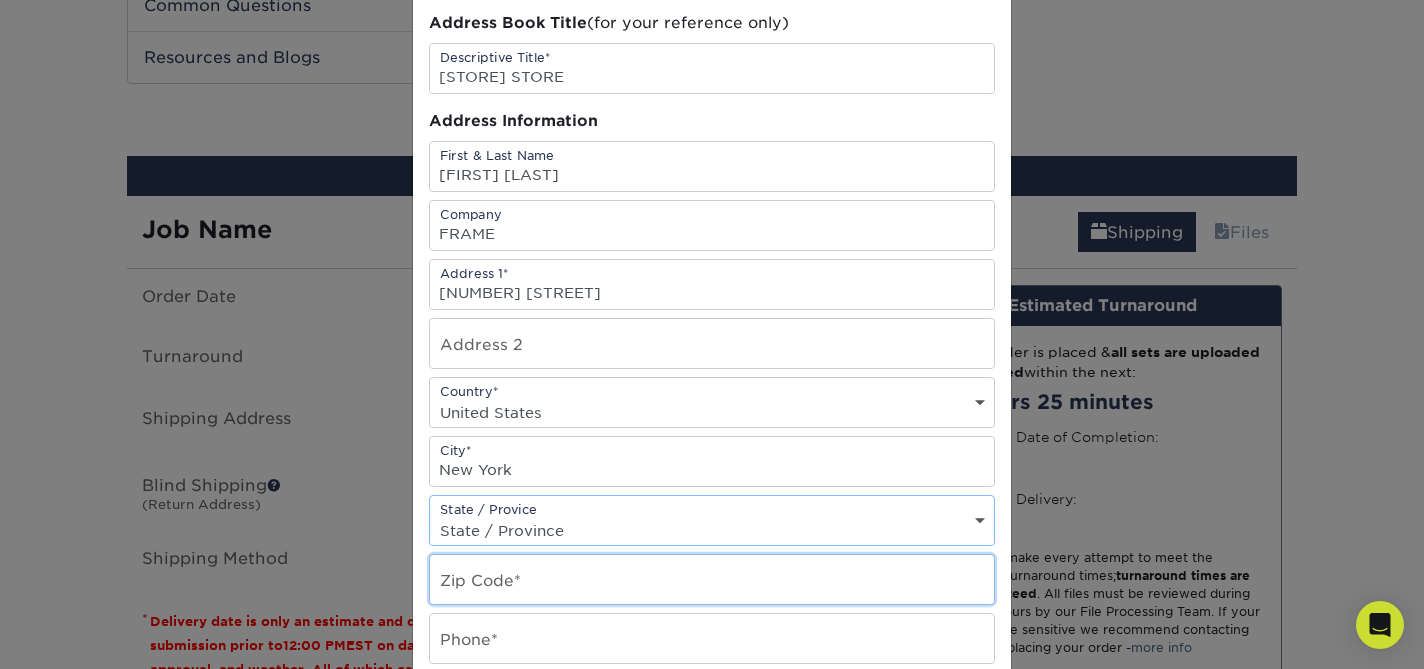 click at bounding box center (712, 579) 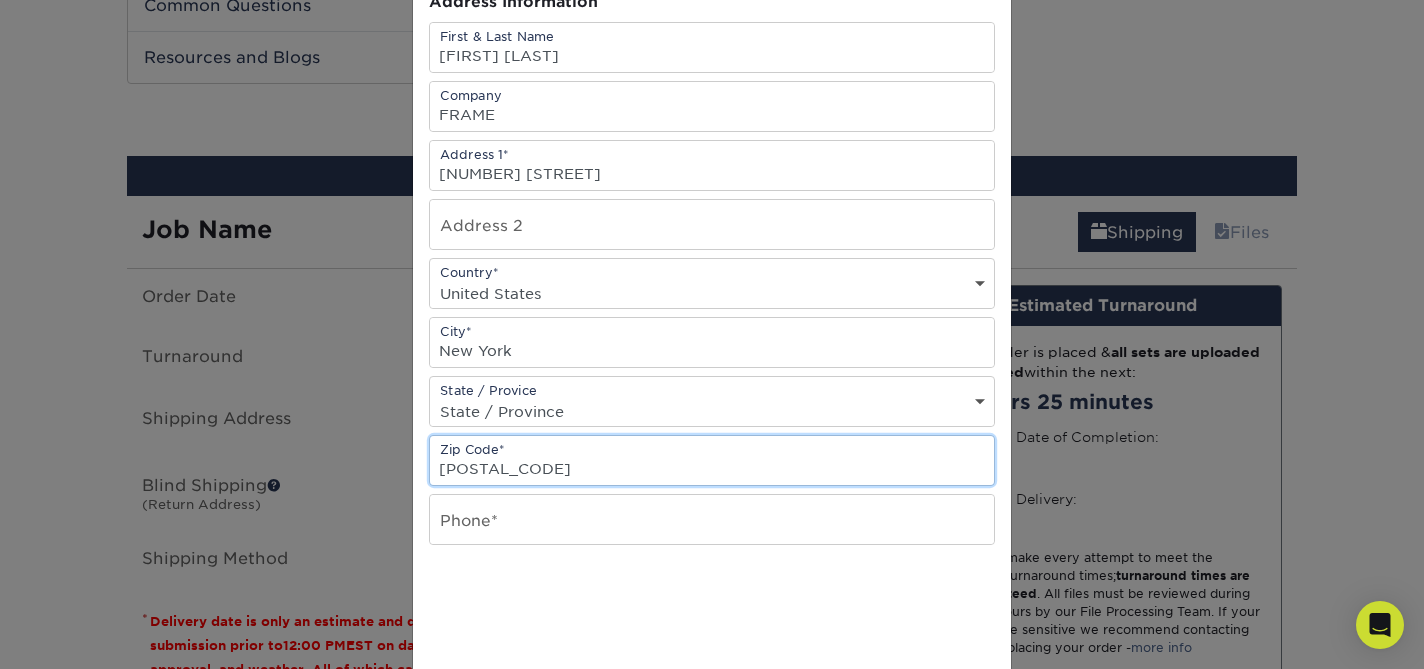 scroll, scrollTop: 214, scrollLeft: 0, axis: vertical 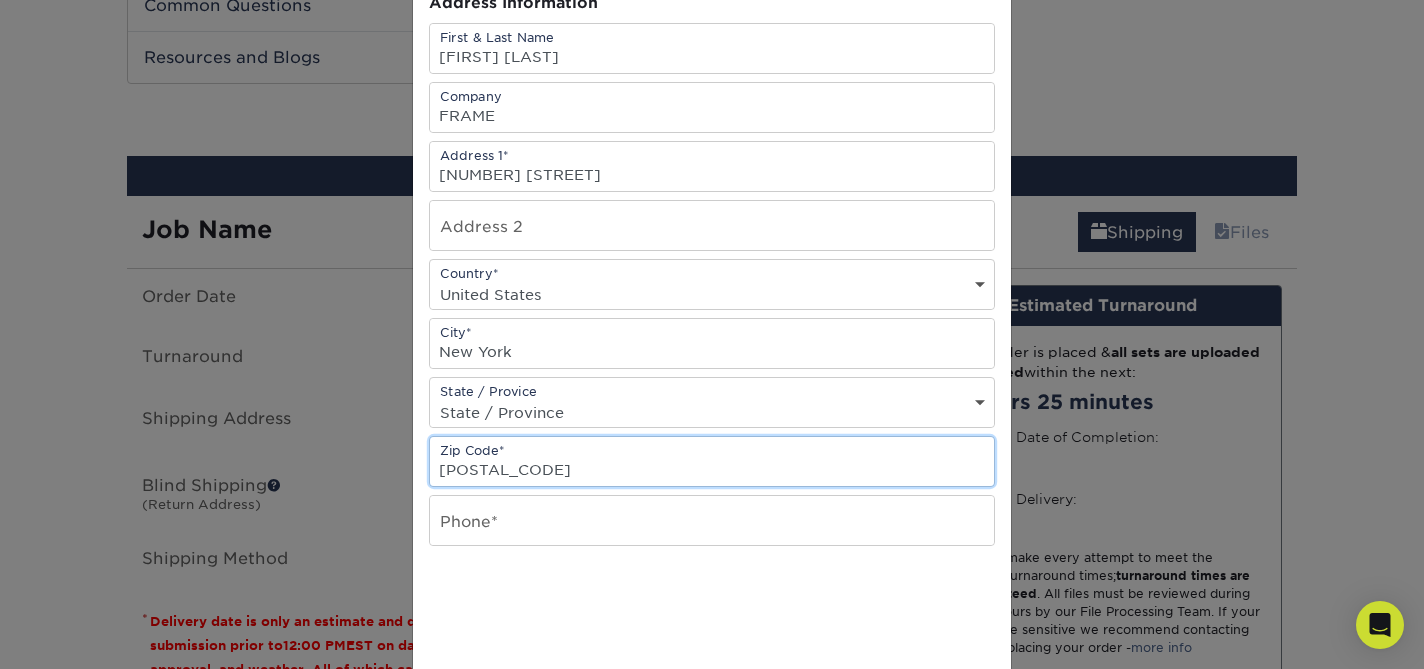 type on "10013" 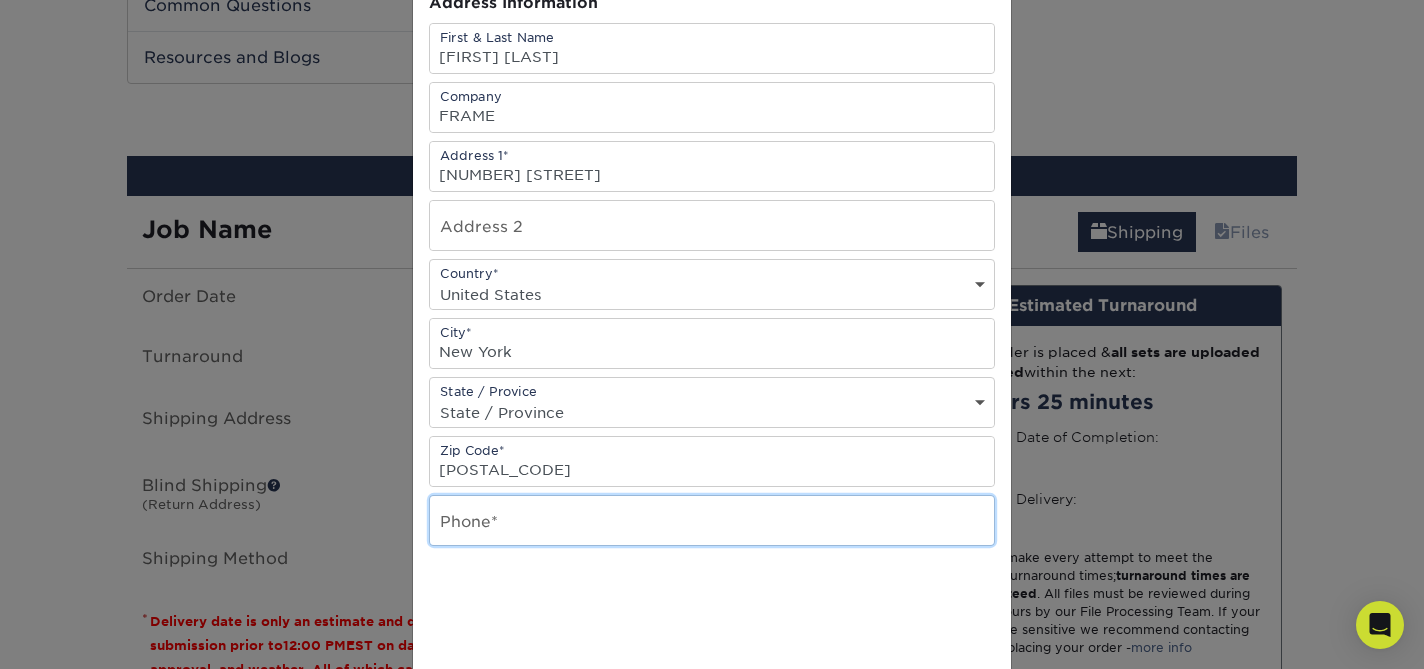click at bounding box center [712, 520] 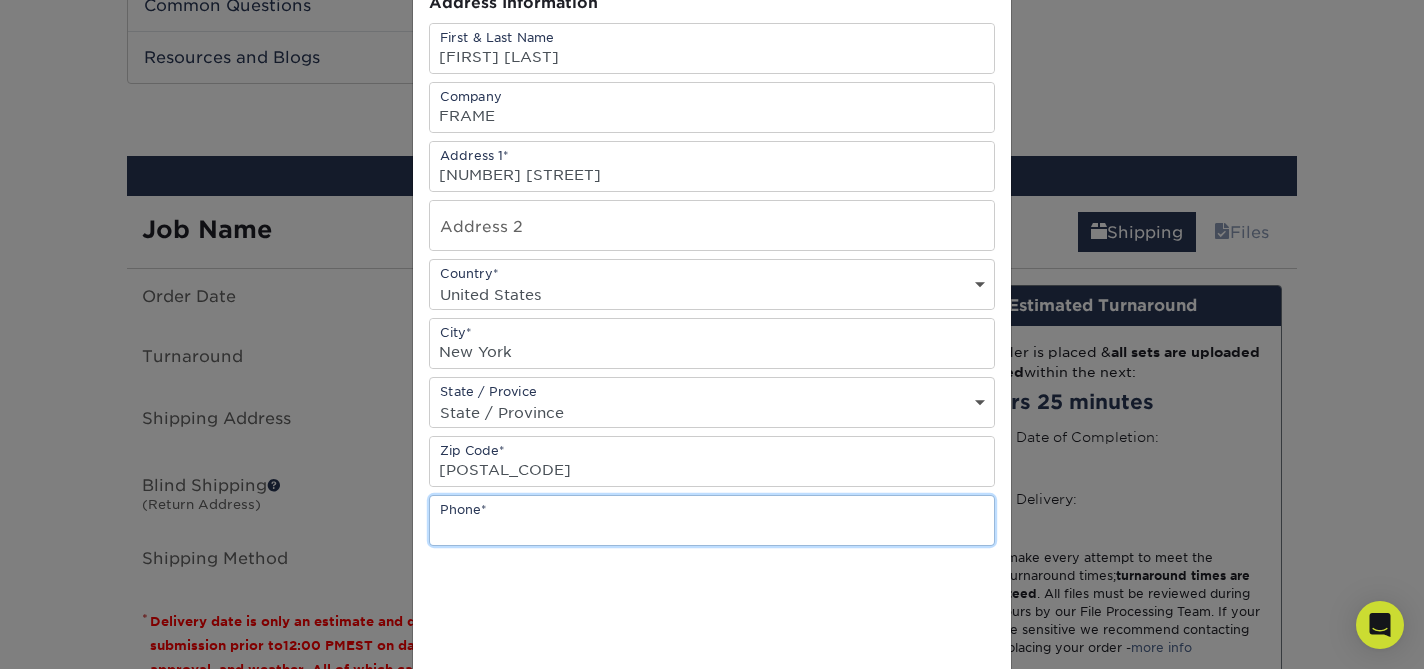 paste on "(646) 693-5361" 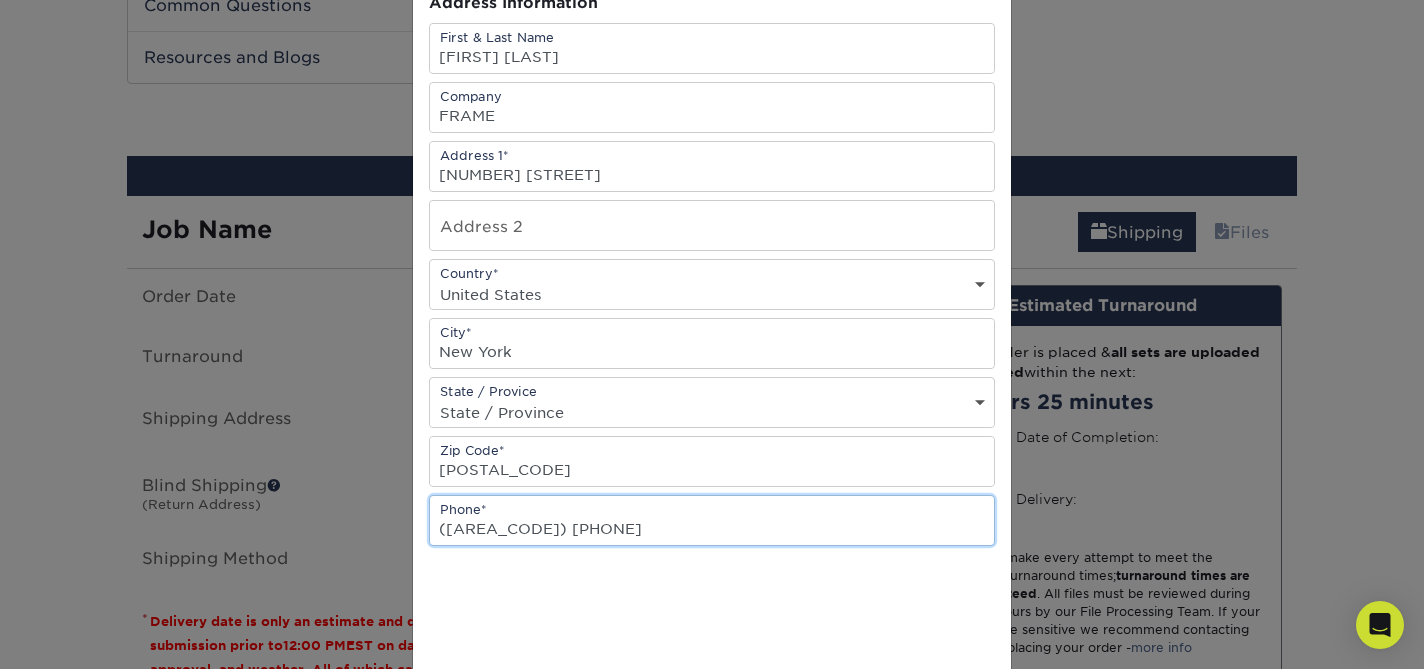 click on "(646) 693-5361" at bounding box center (712, 520) 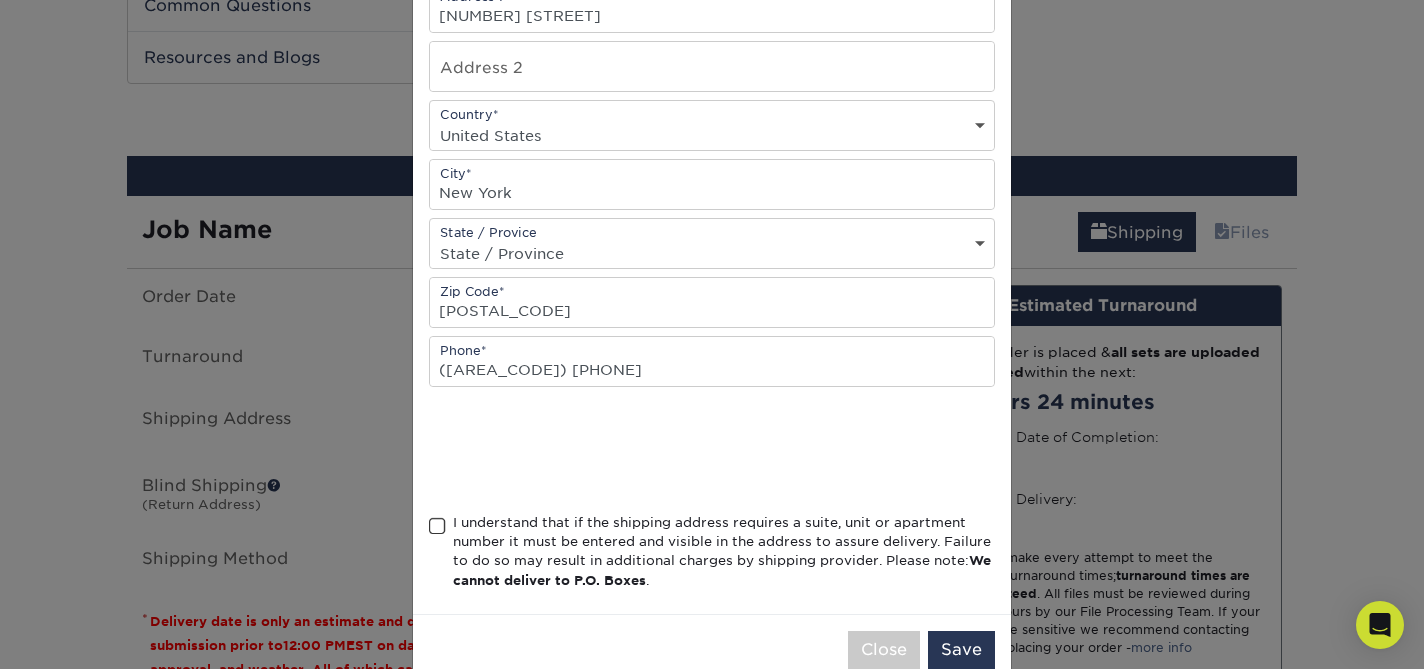scroll, scrollTop: 392, scrollLeft: 0, axis: vertical 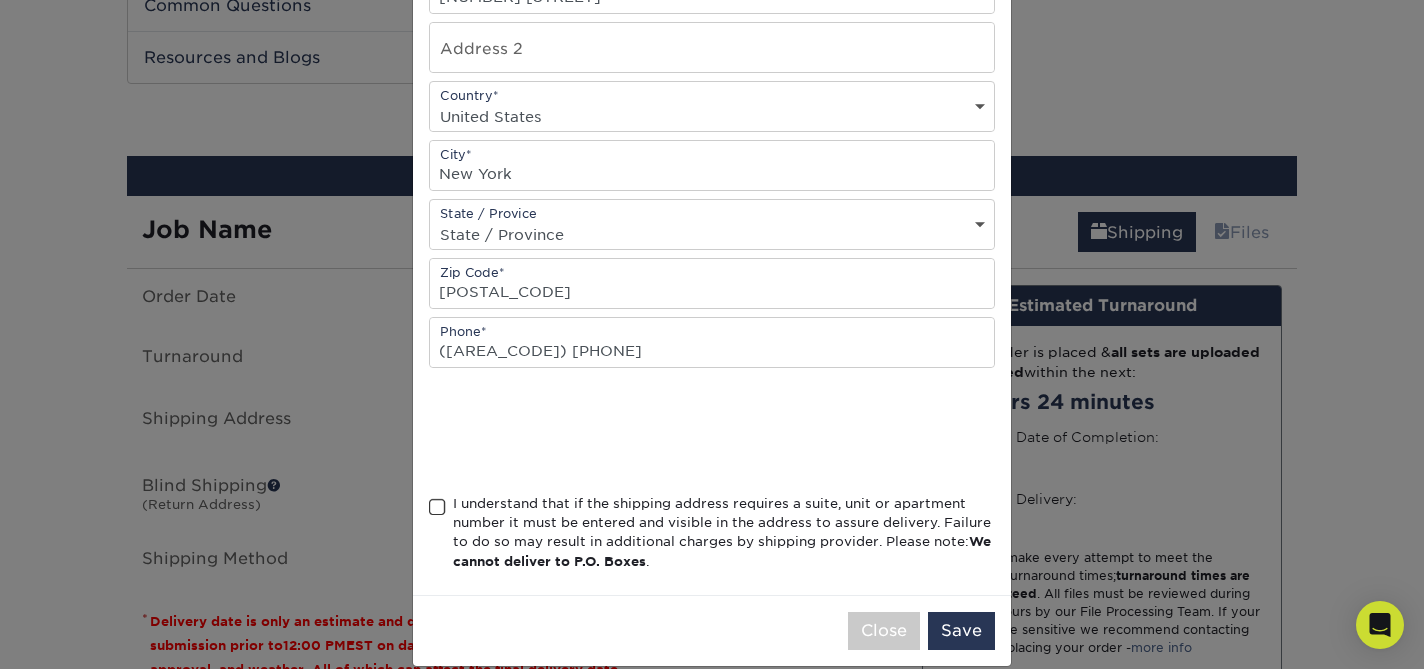 click at bounding box center [437, 507] 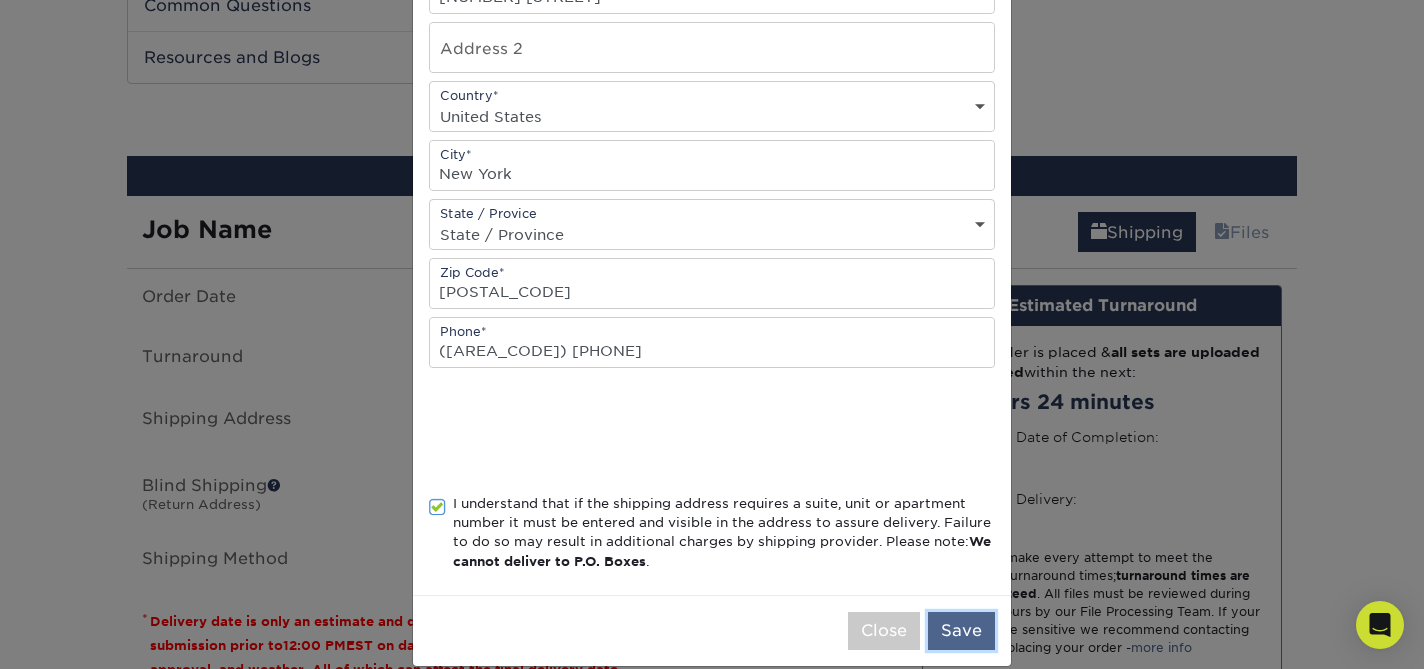 click on "Save" at bounding box center (961, 631) 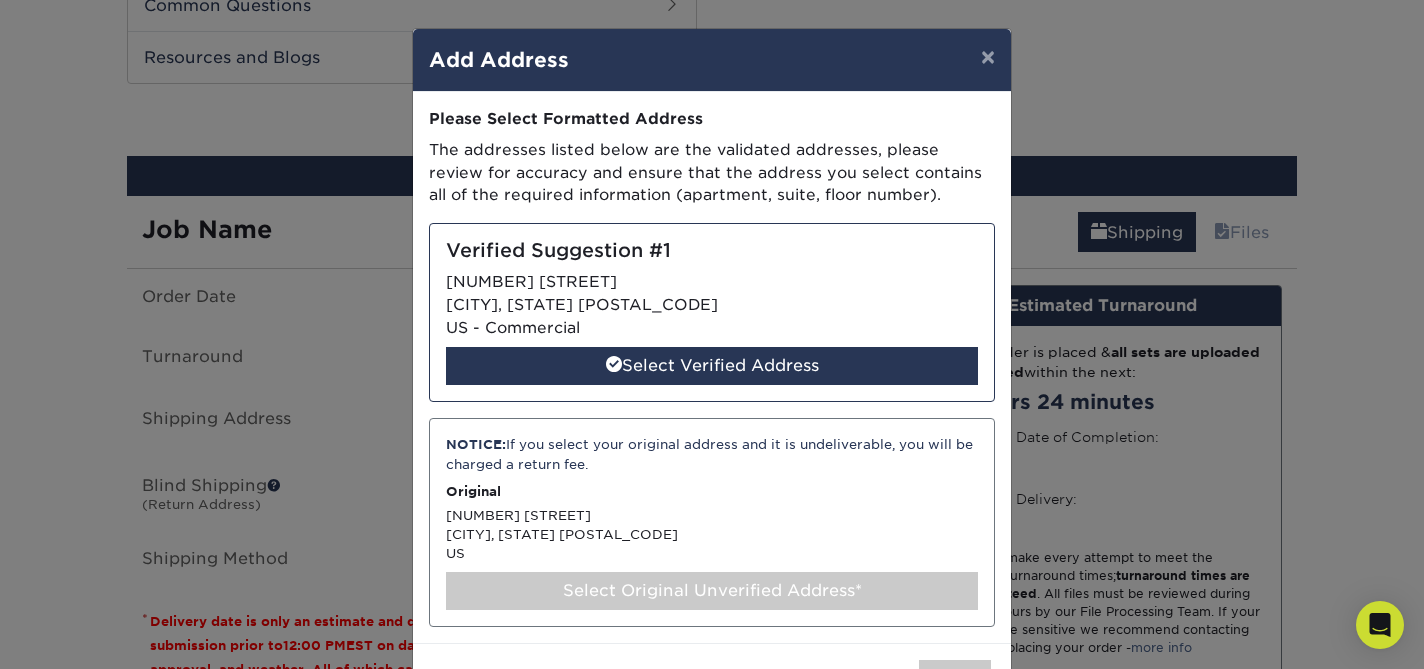 scroll, scrollTop: 73, scrollLeft: 0, axis: vertical 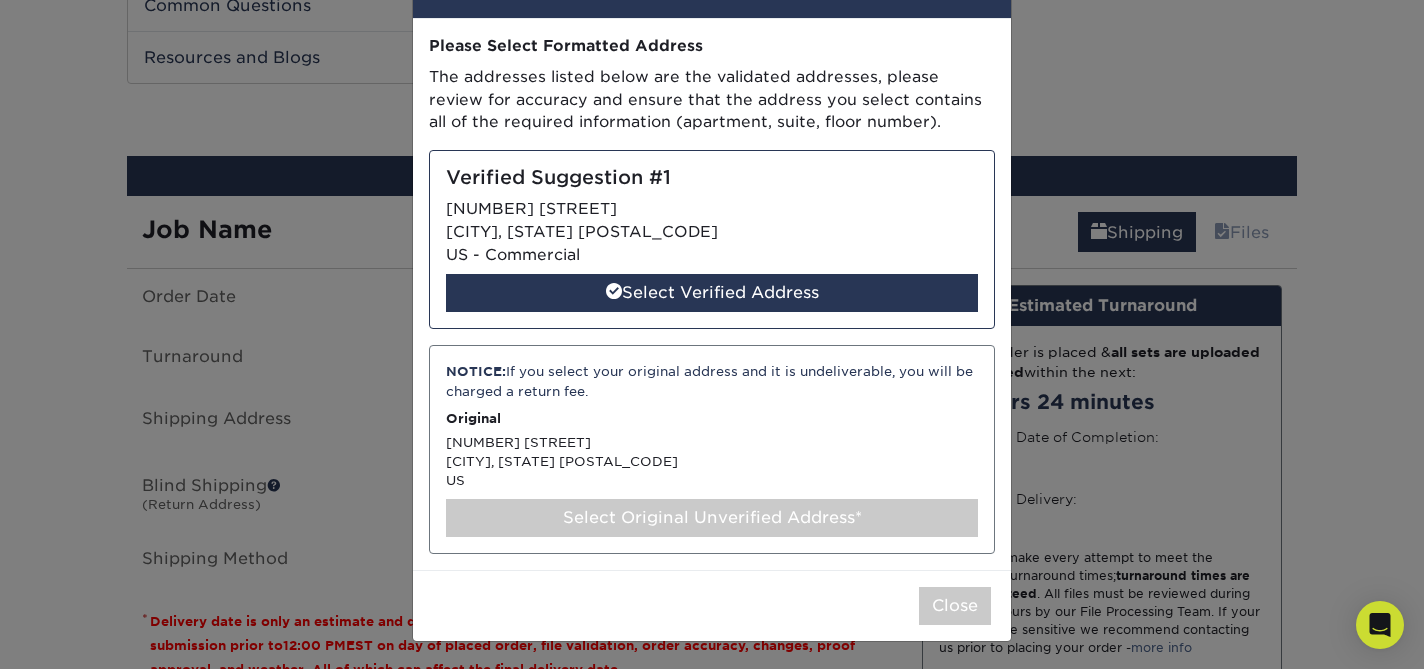 click on "Select Original Unverified Address*" at bounding box center (712, 518) 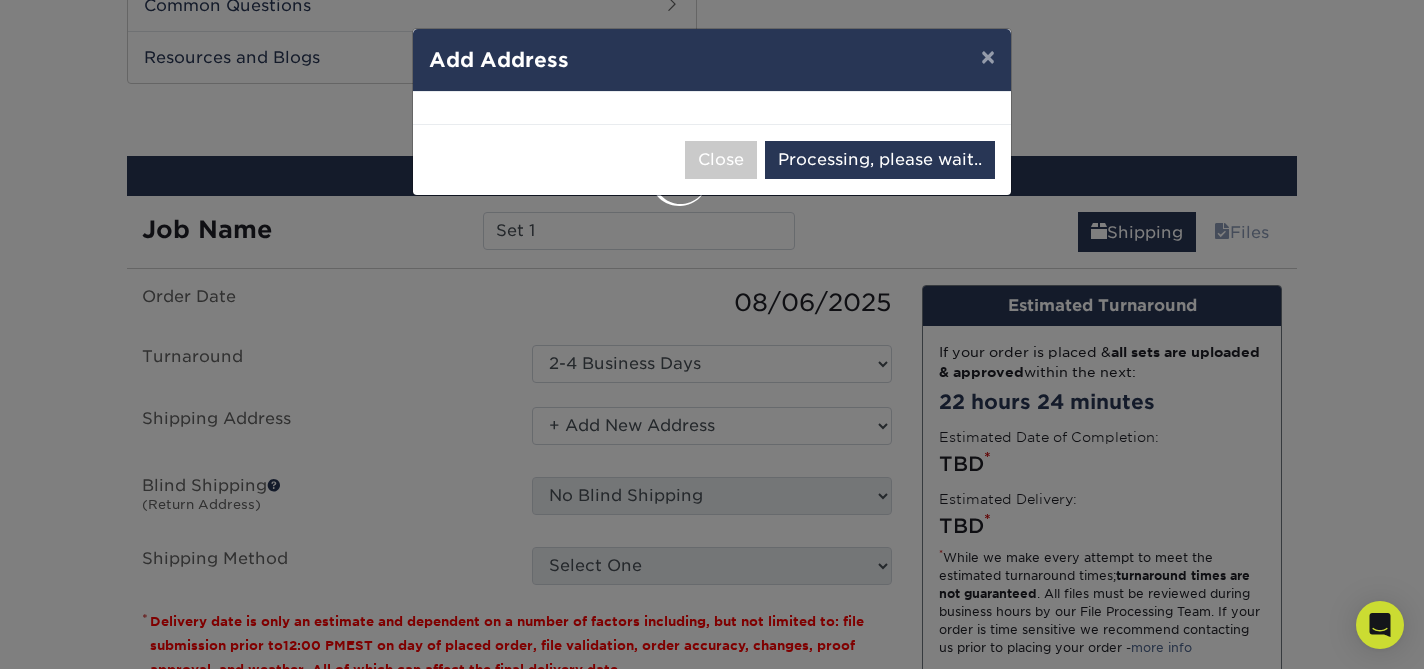 select on "284787" 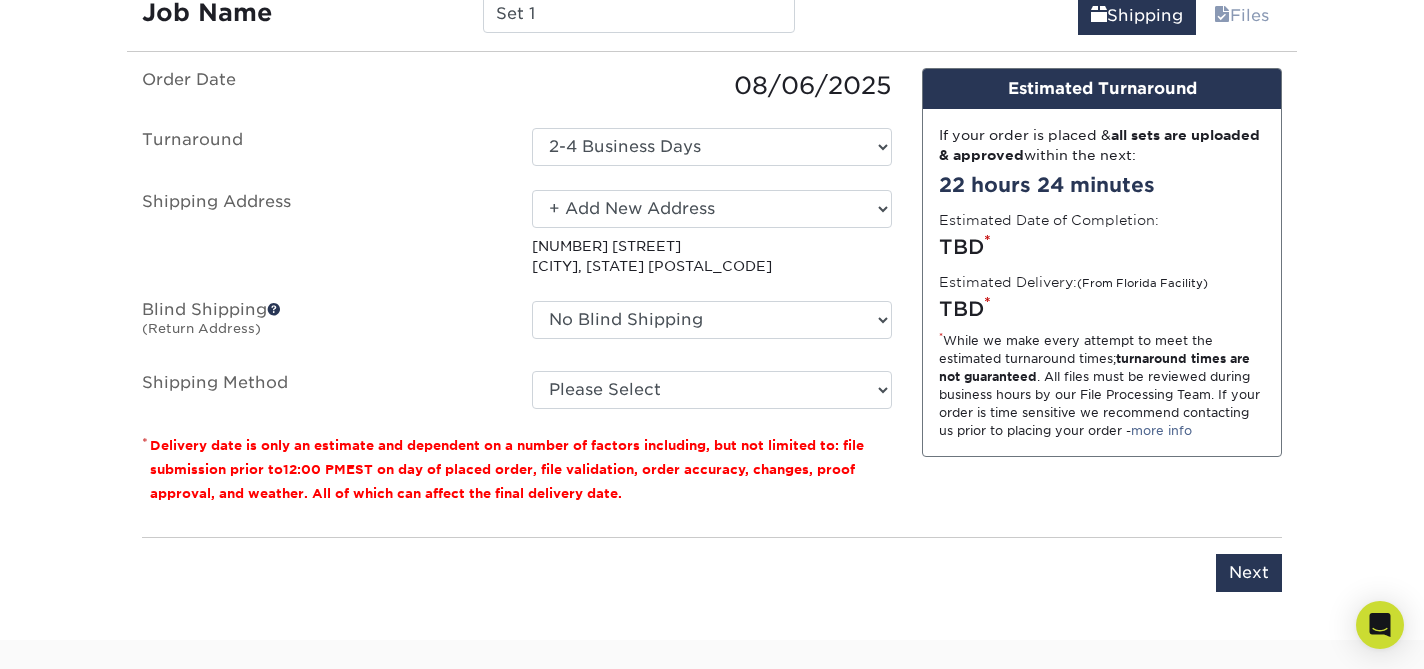 scroll, scrollTop: 1261, scrollLeft: 0, axis: vertical 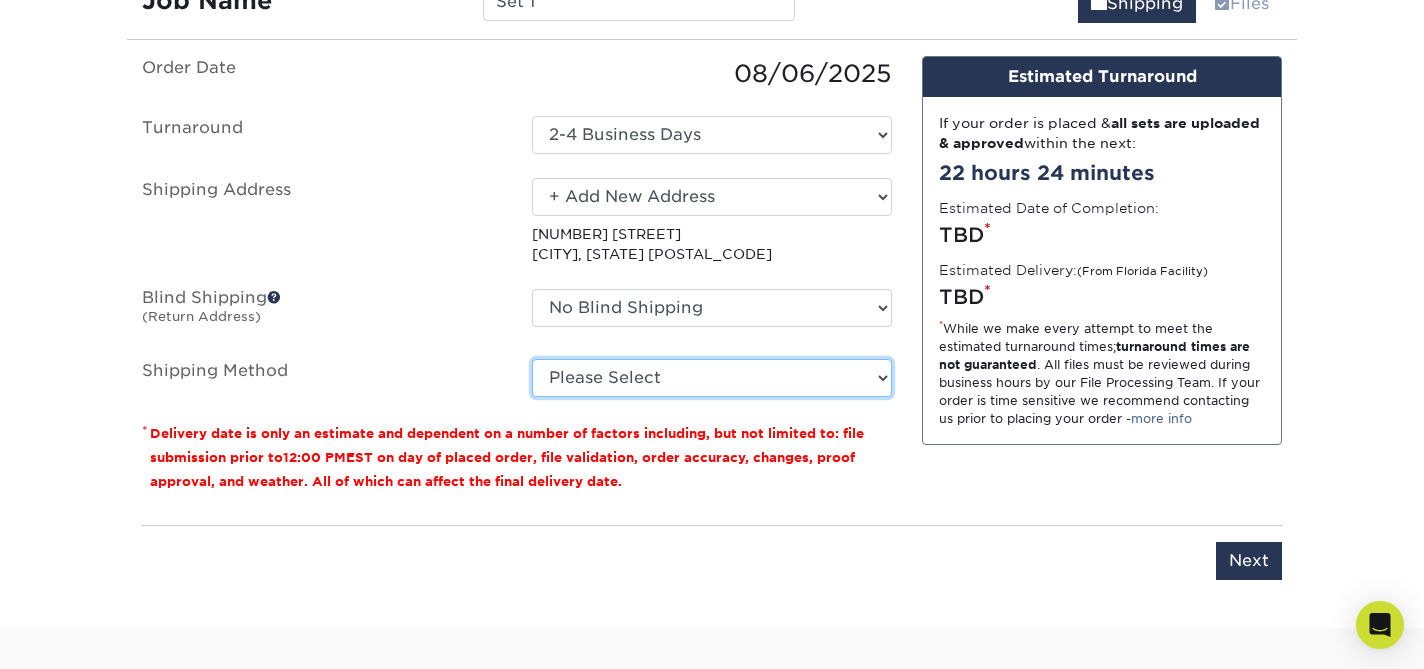 click on "Please Select Ground Shipping (+$7.84) 3 Day Shipping Service (+$20.66) 2 Day Air Shipping (+$21.67) Next Day Shipping by 5pm (+$33.42) Next Day Shipping by 12 noon (+$36.48) Next Day Air Early A.M. (+$176.93)" at bounding box center [712, 378] 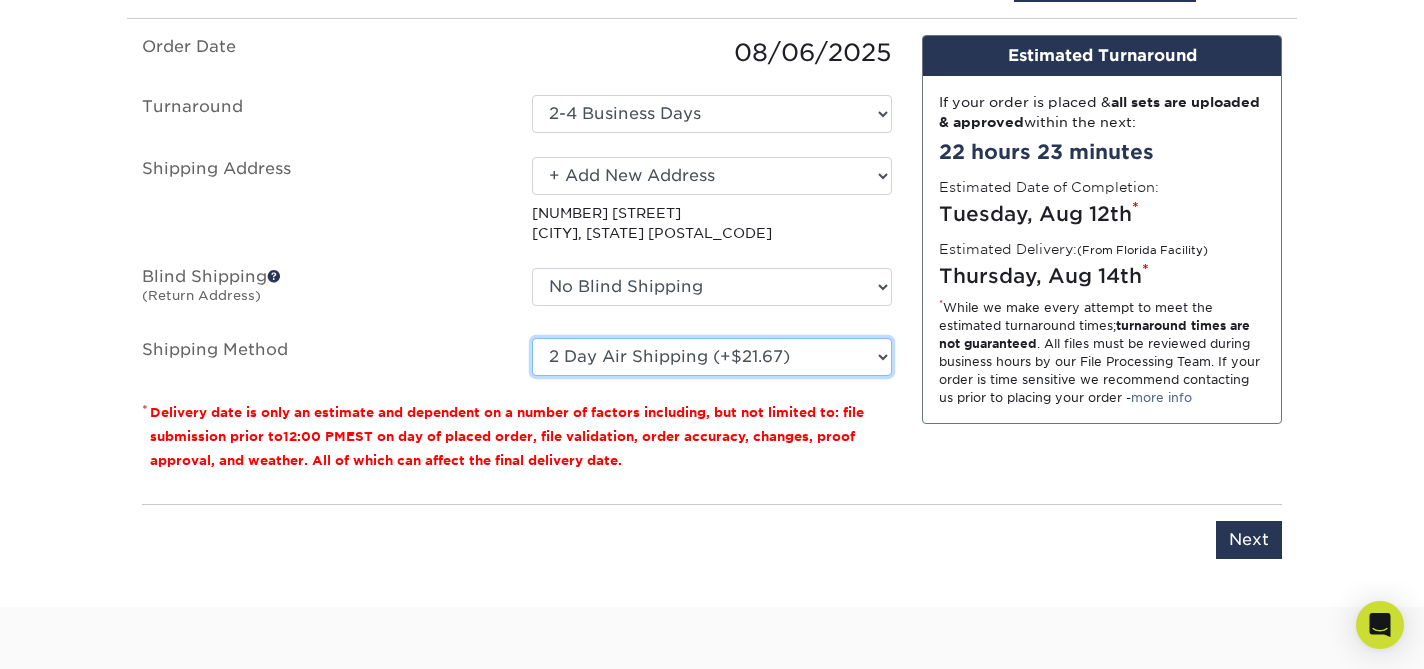 scroll, scrollTop: 1325, scrollLeft: 0, axis: vertical 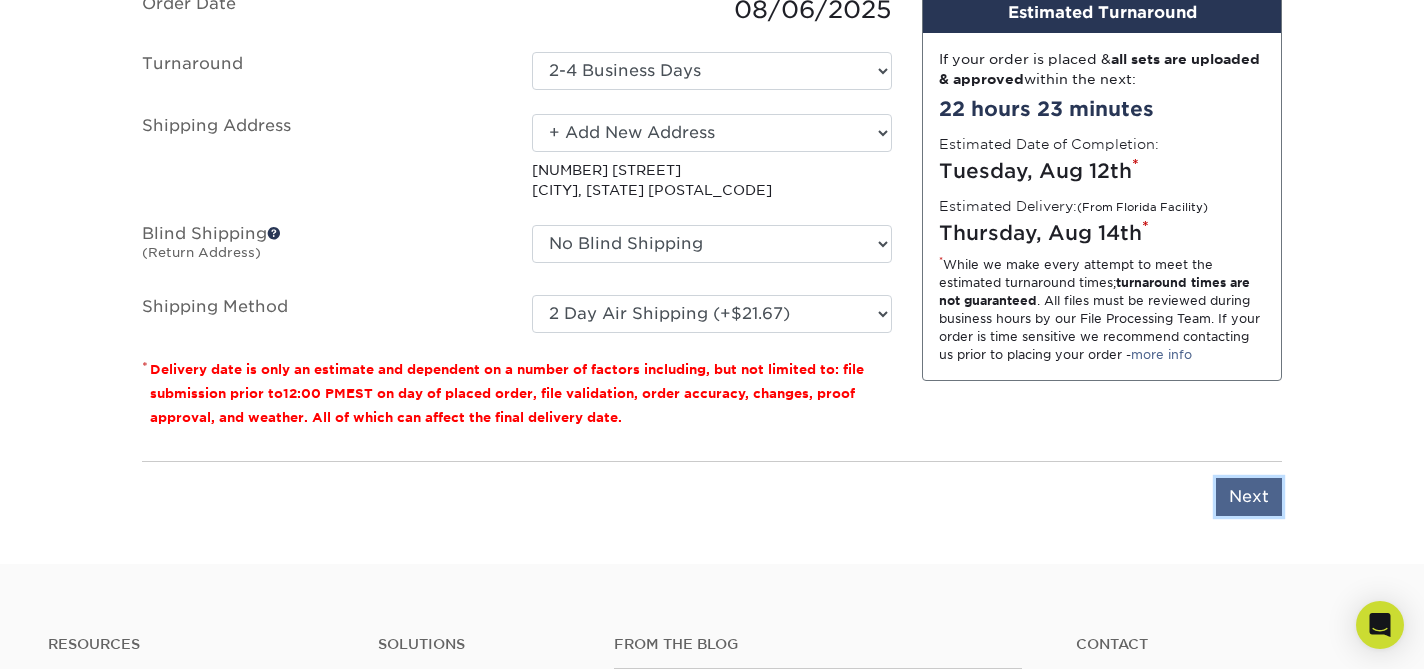 click on "Next" at bounding box center [1249, 497] 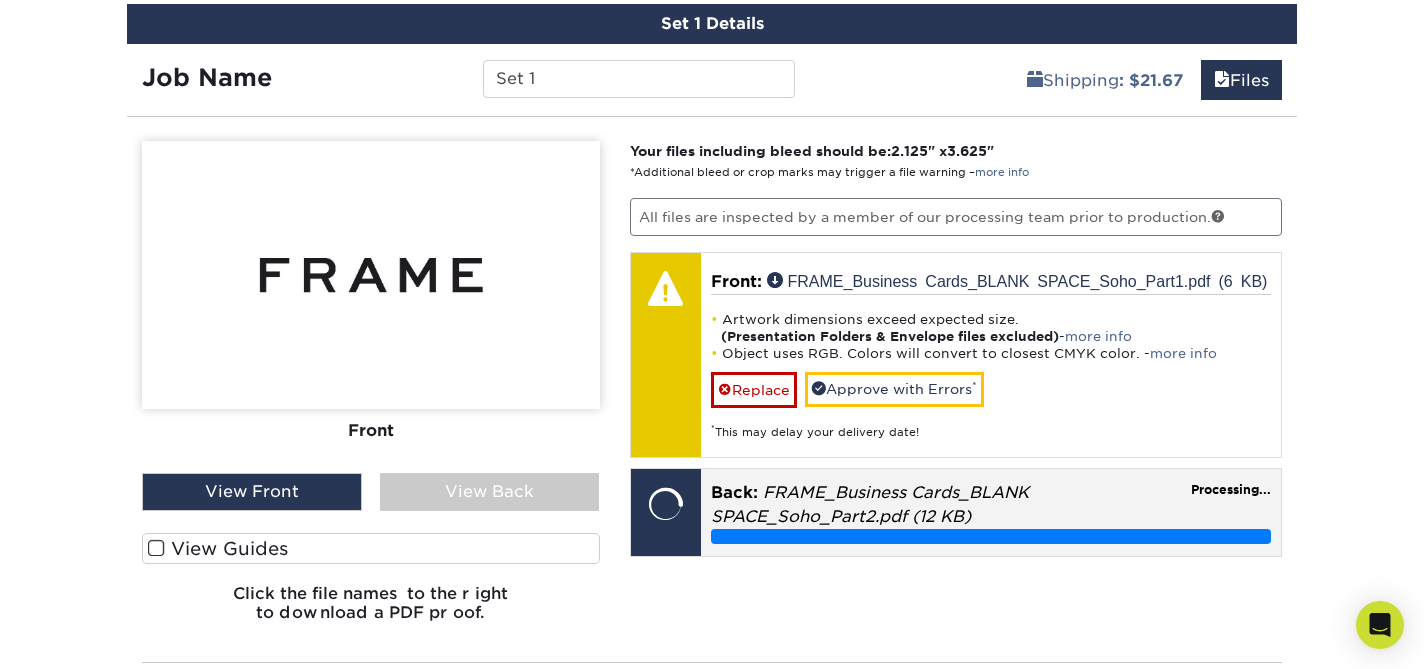 scroll, scrollTop: 1183, scrollLeft: 0, axis: vertical 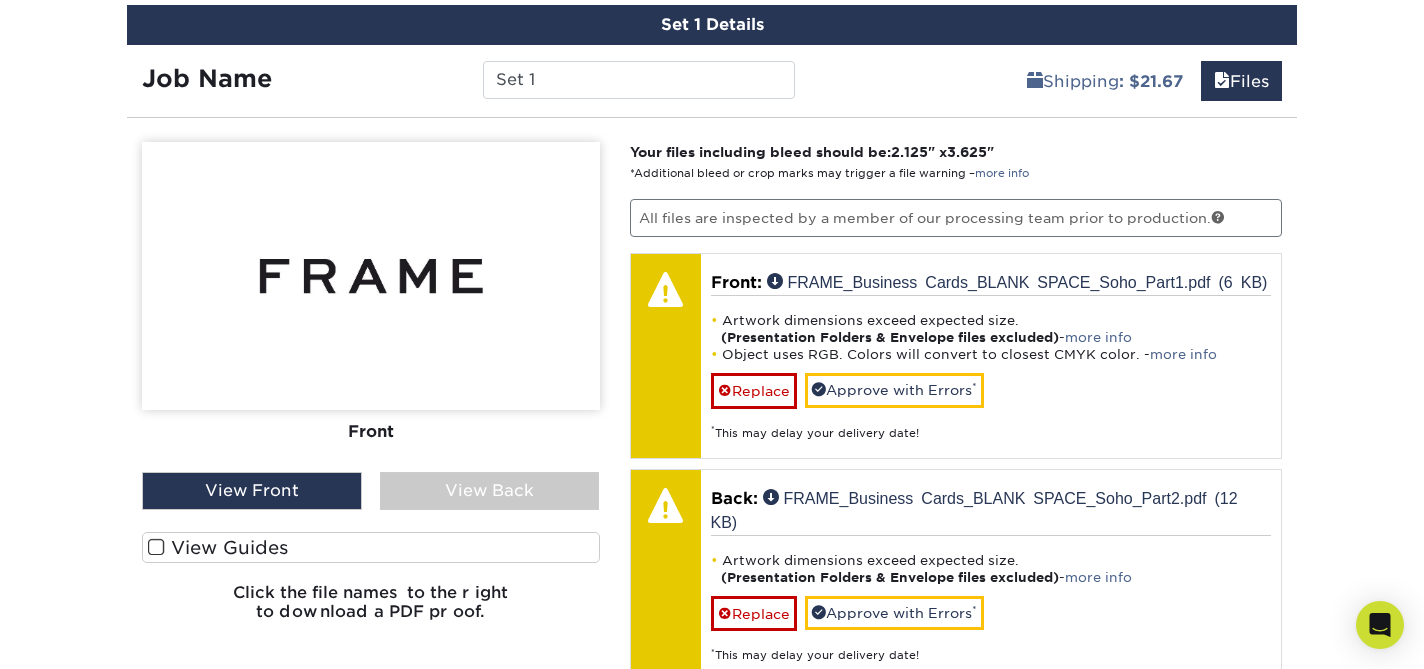 click on "View Back" at bounding box center (490, 491) 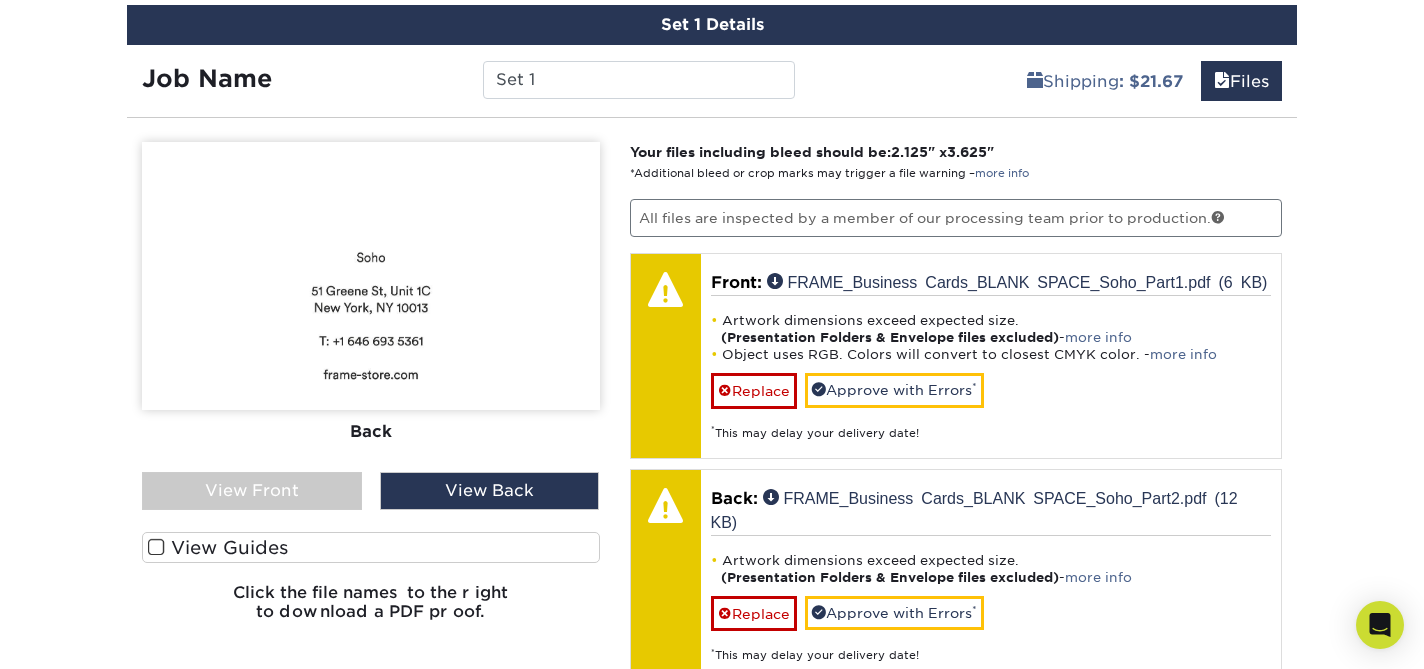 click on "View Front" at bounding box center [252, 491] 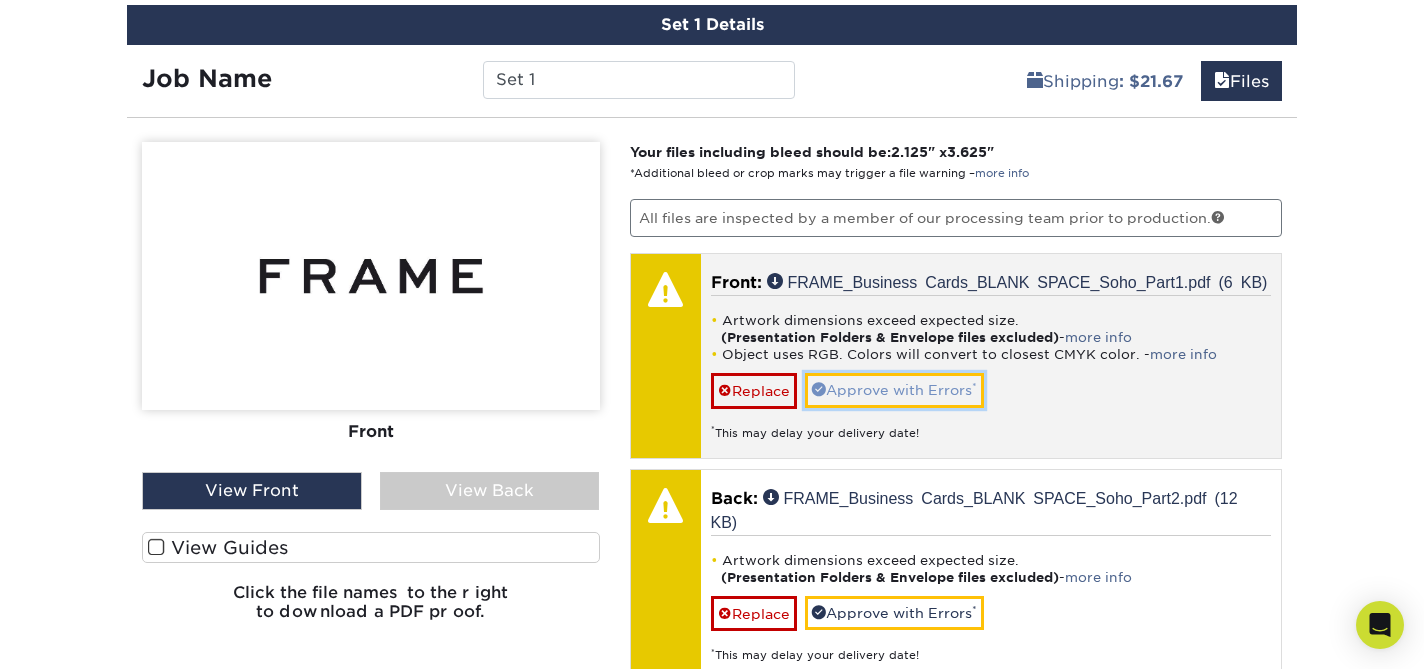 click on "Approve with Errors *" at bounding box center (894, 390) 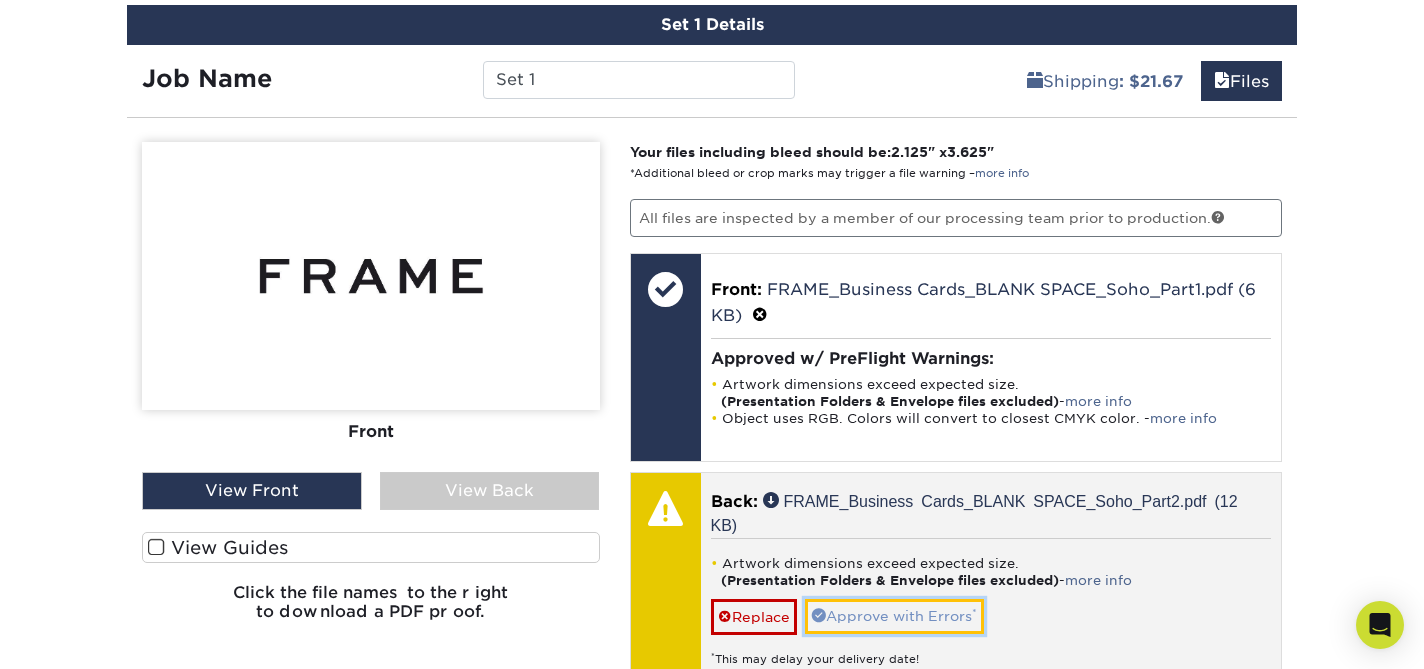 click on "Approve with Errors *" at bounding box center [894, 616] 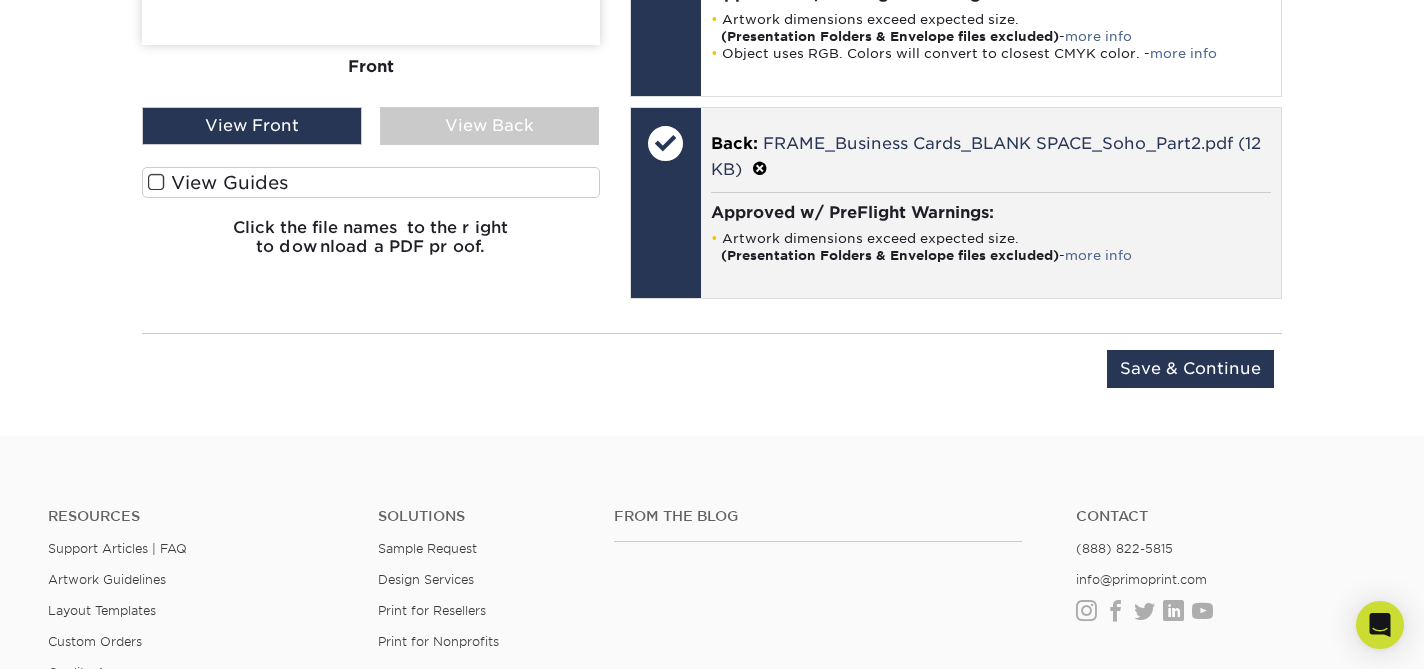 scroll, scrollTop: 1475, scrollLeft: 0, axis: vertical 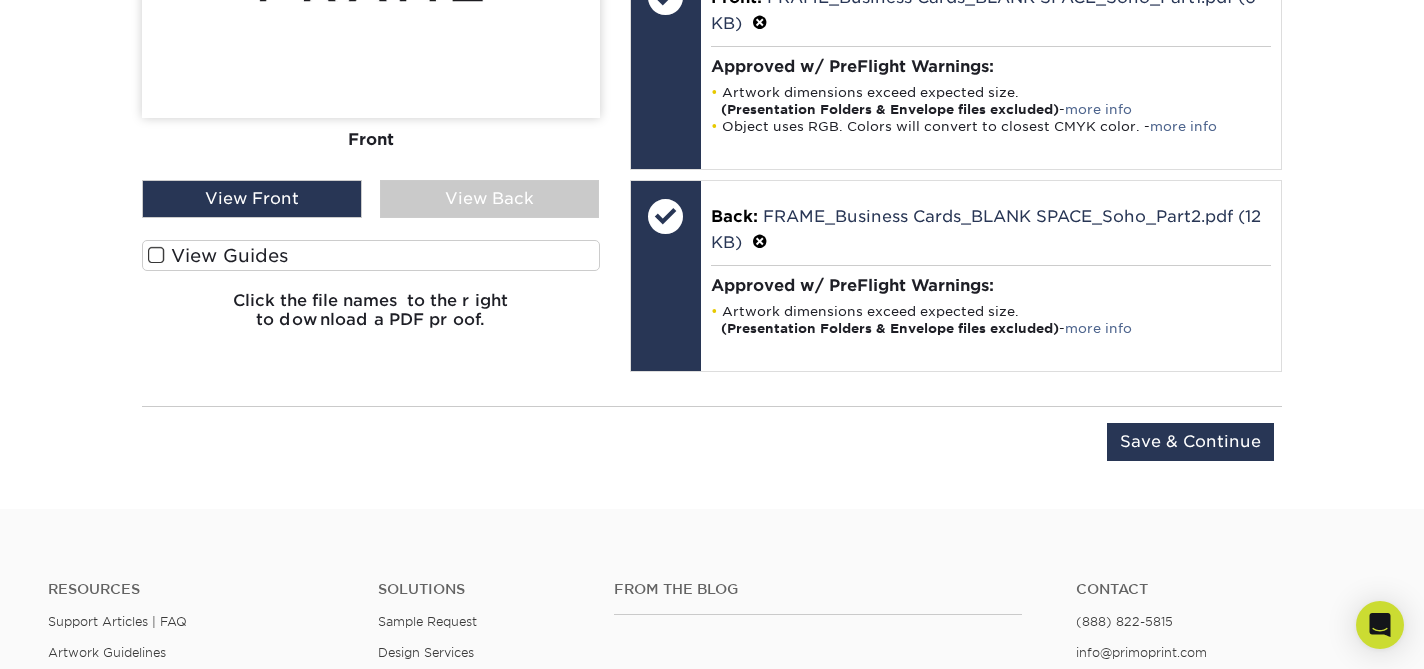 drag, startPoint x: 509, startPoint y: 200, endPoint x: 465, endPoint y: 229, distance: 52.69725 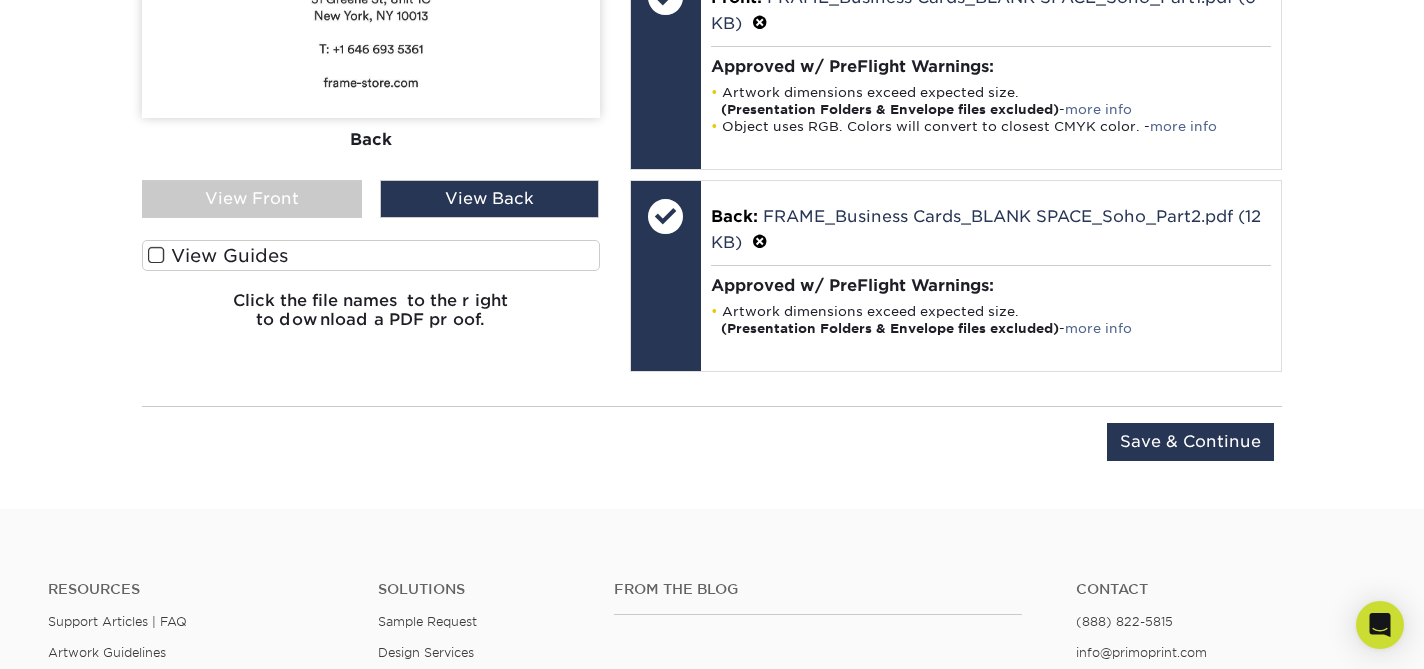 click on "View Guides" at bounding box center [371, 255] 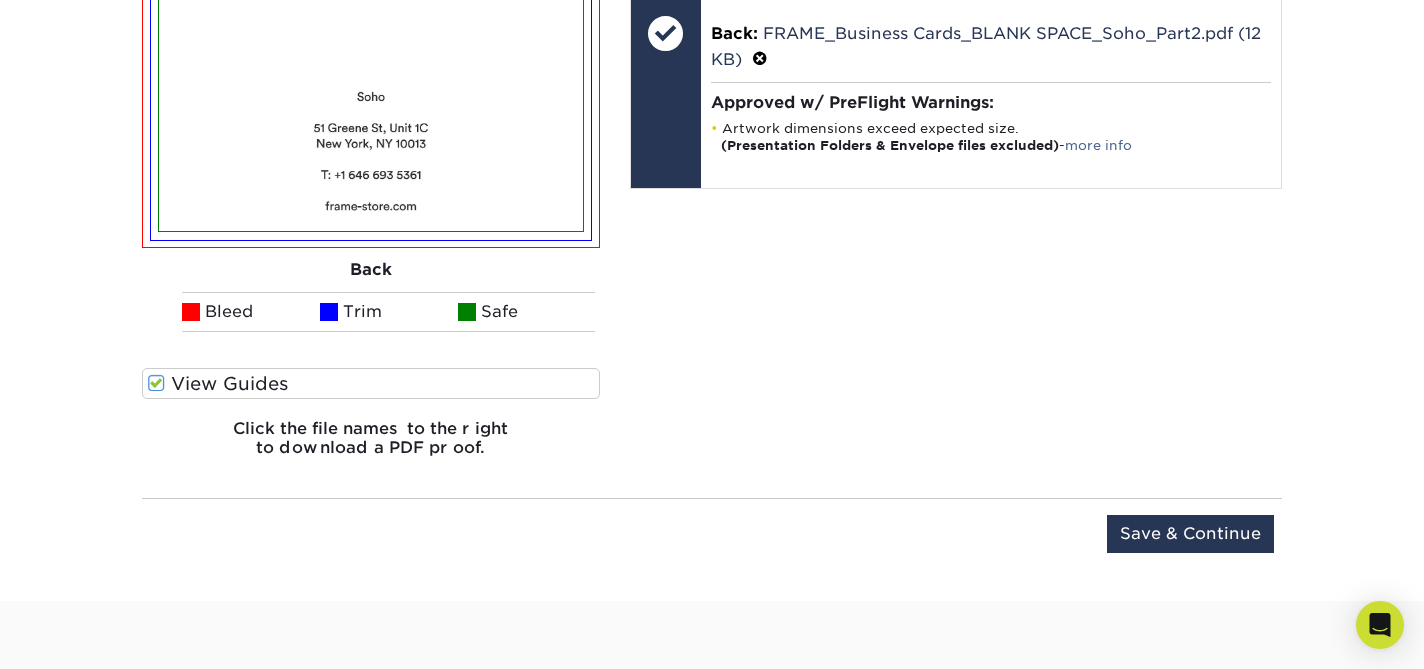 scroll, scrollTop: 1647, scrollLeft: 0, axis: vertical 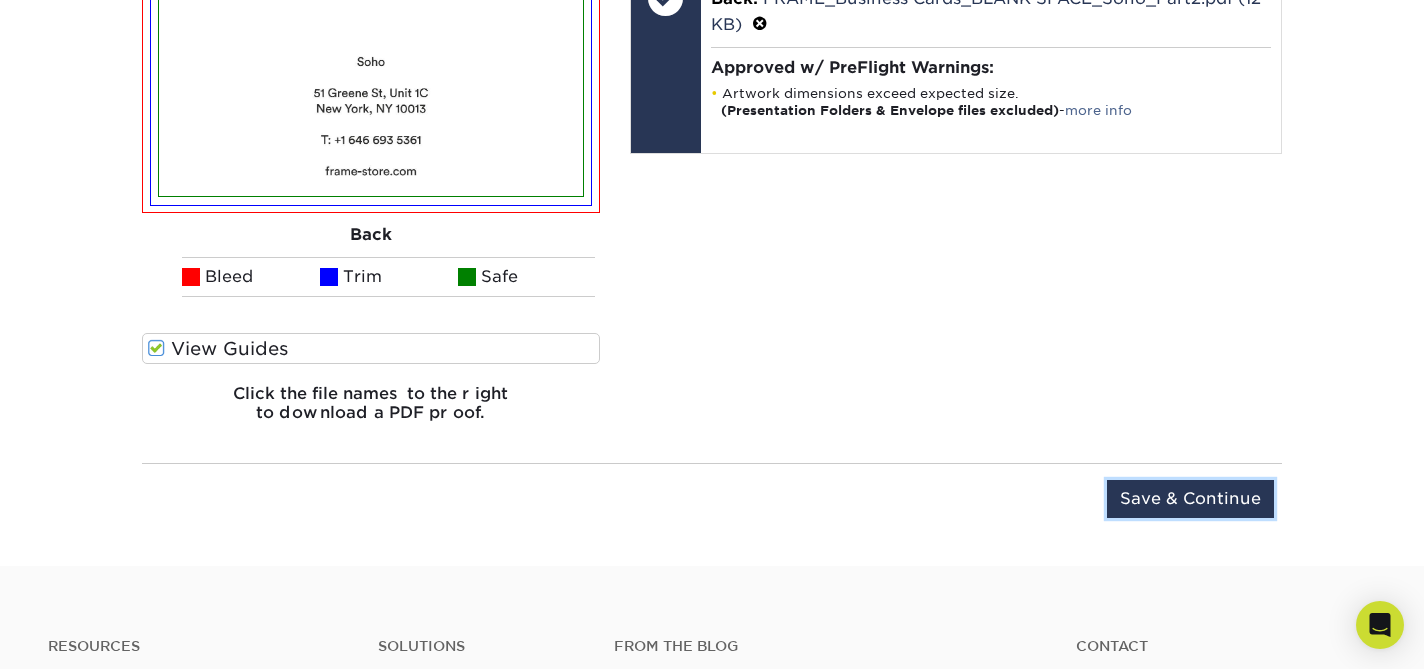drag, startPoint x: 1220, startPoint y: 495, endPoint x: 1119, endPoint y: 469, distance: 104.292854 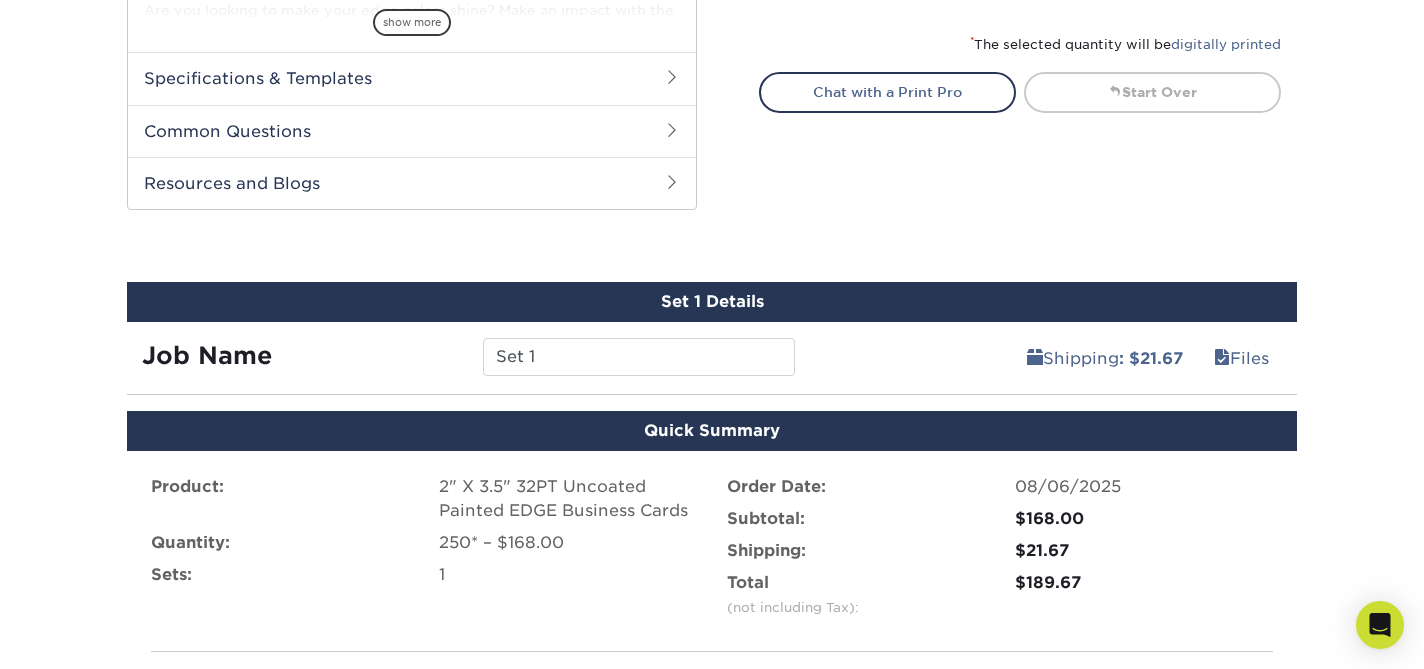 scroll, scrollTop: 912, scrollLeft: 0, axis: vertical 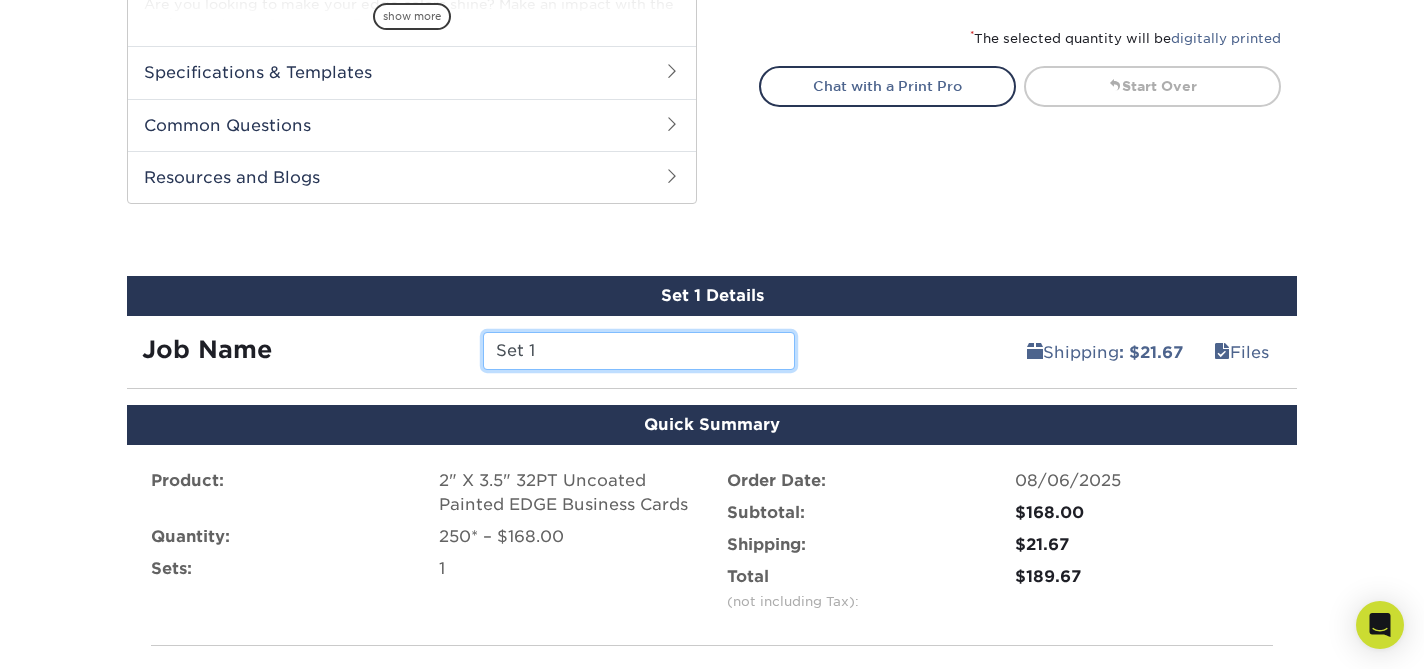 drag, startPoint x: 576, startPoint y: 341, endPoint x: 467, endPoint y: 343, distance: 109.01835 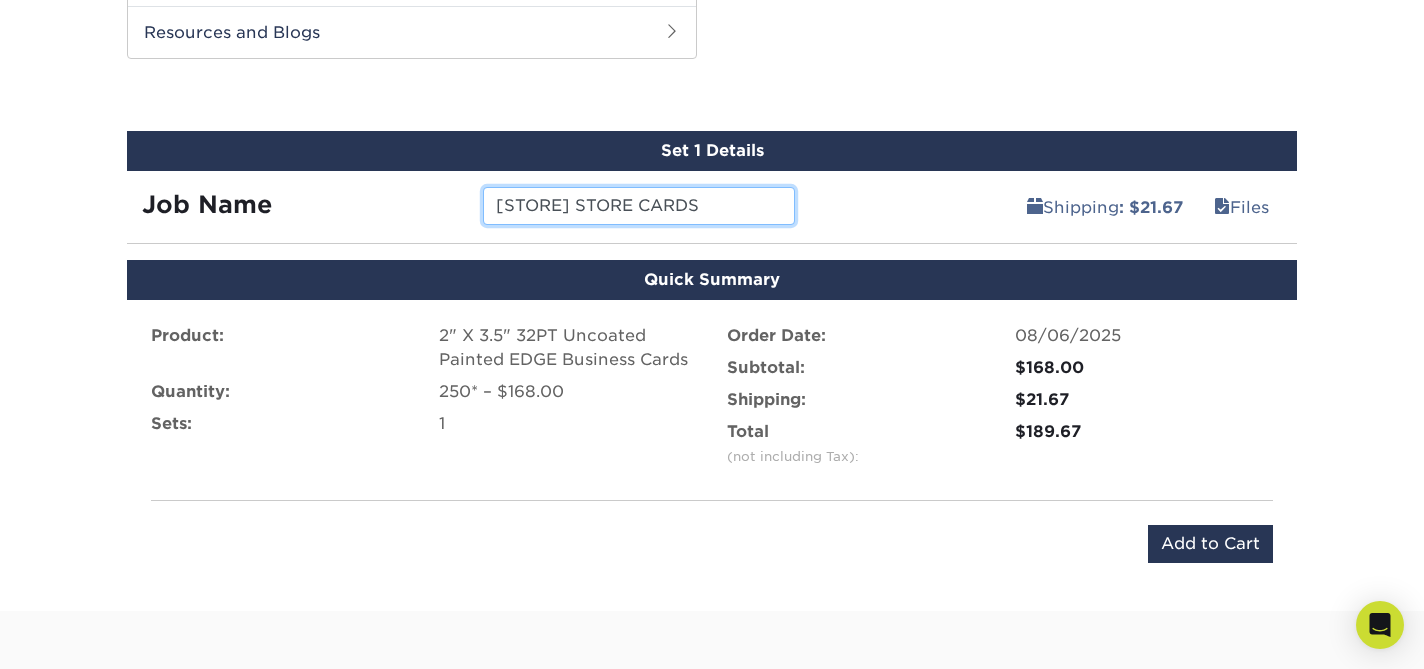 scroll, scrollTop: 1064, scrollLeft: 0, axis: vertical 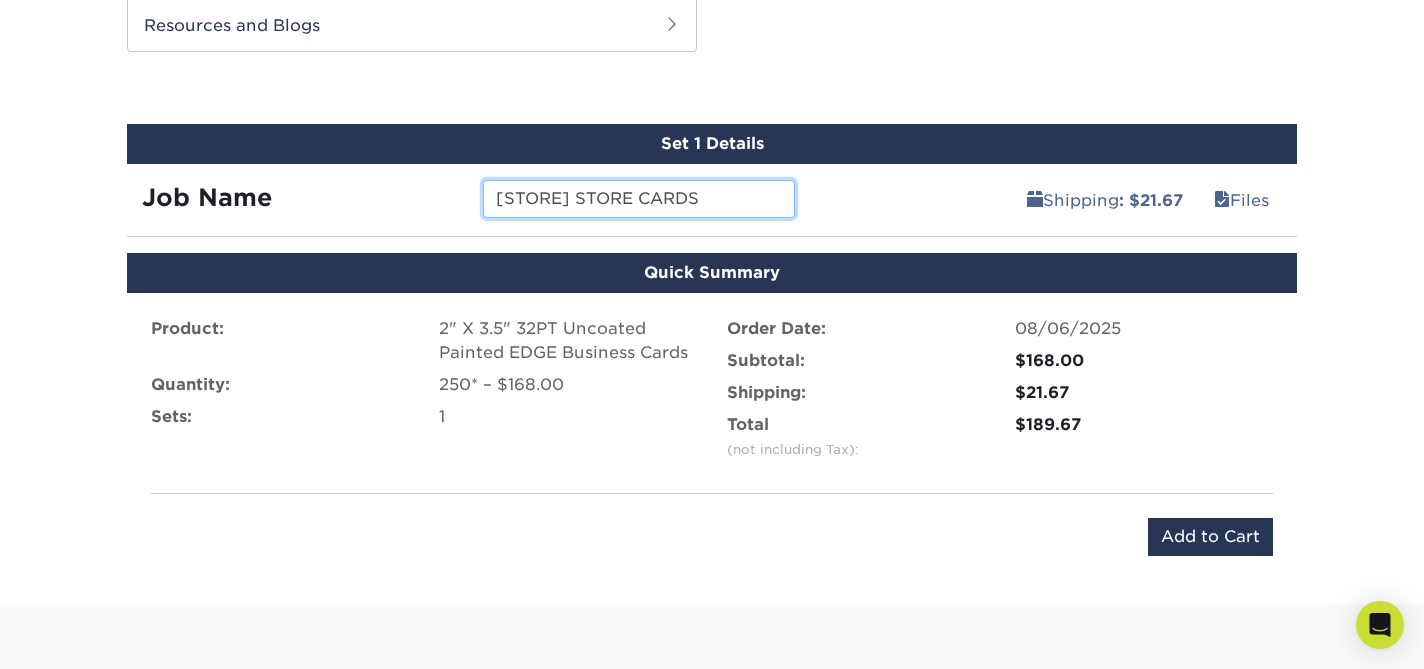 type on "SOHO STORE CARDS" 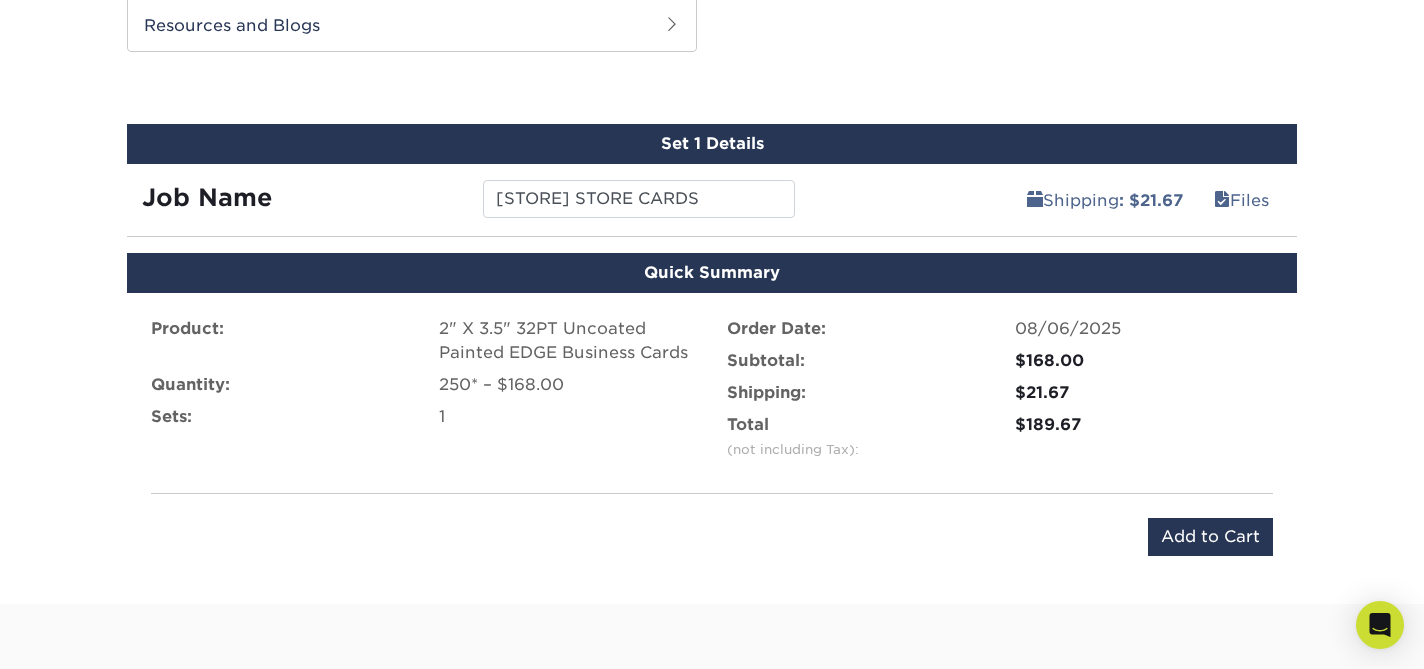 click on "$168.00" at bounding box center [1144, 361] 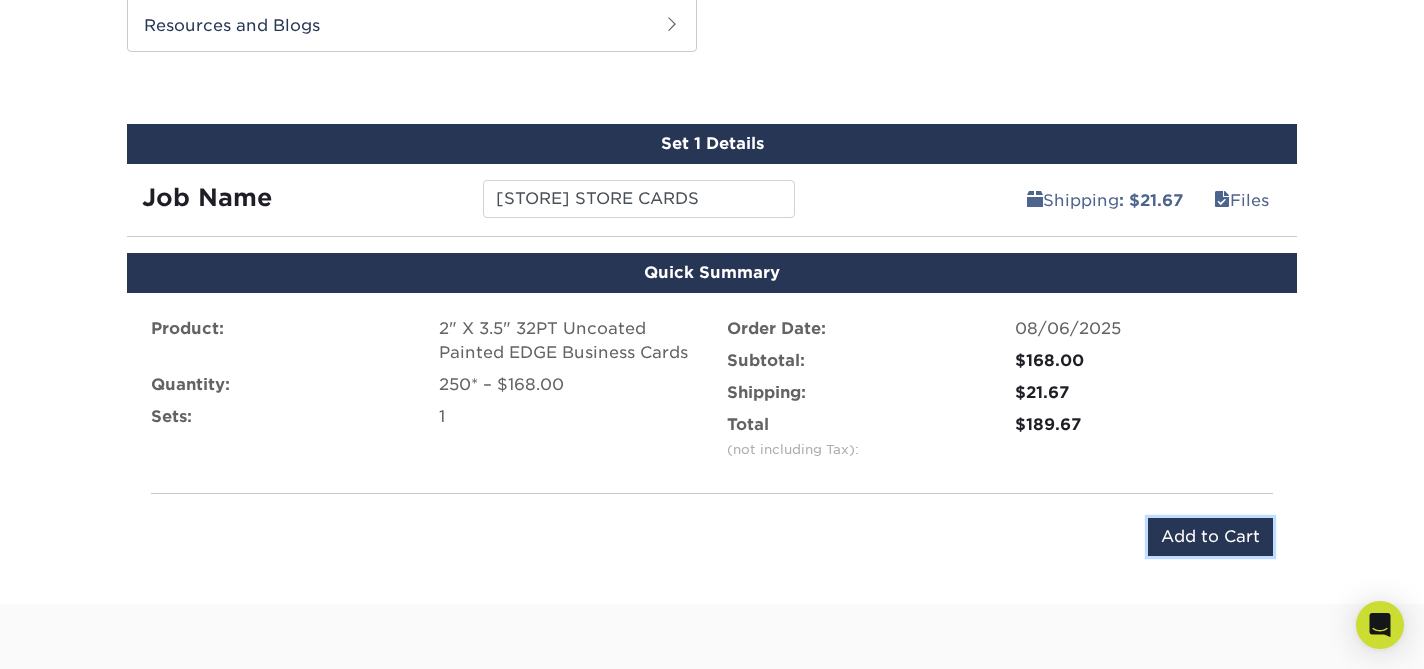 click on "Add to Cart" at bounding box center (1210, 537) 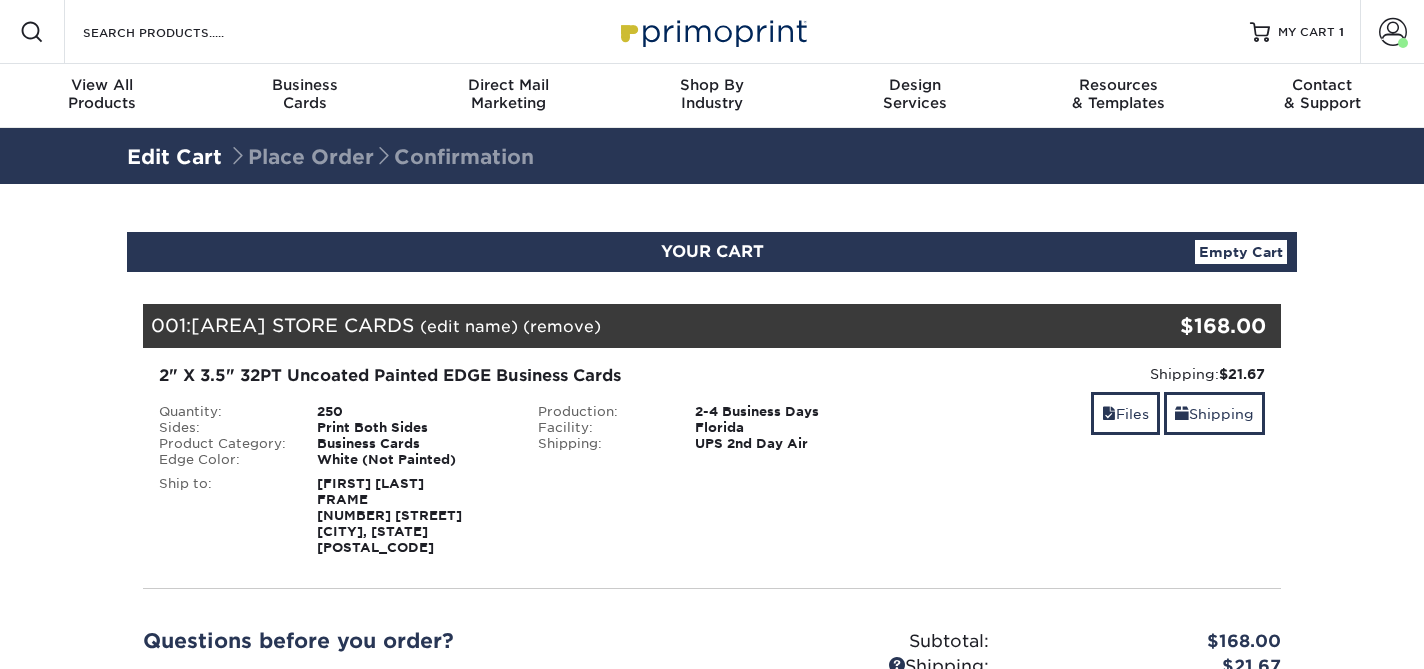 scroll, scrollTop: 0, scrollLeft: 0, axis: both 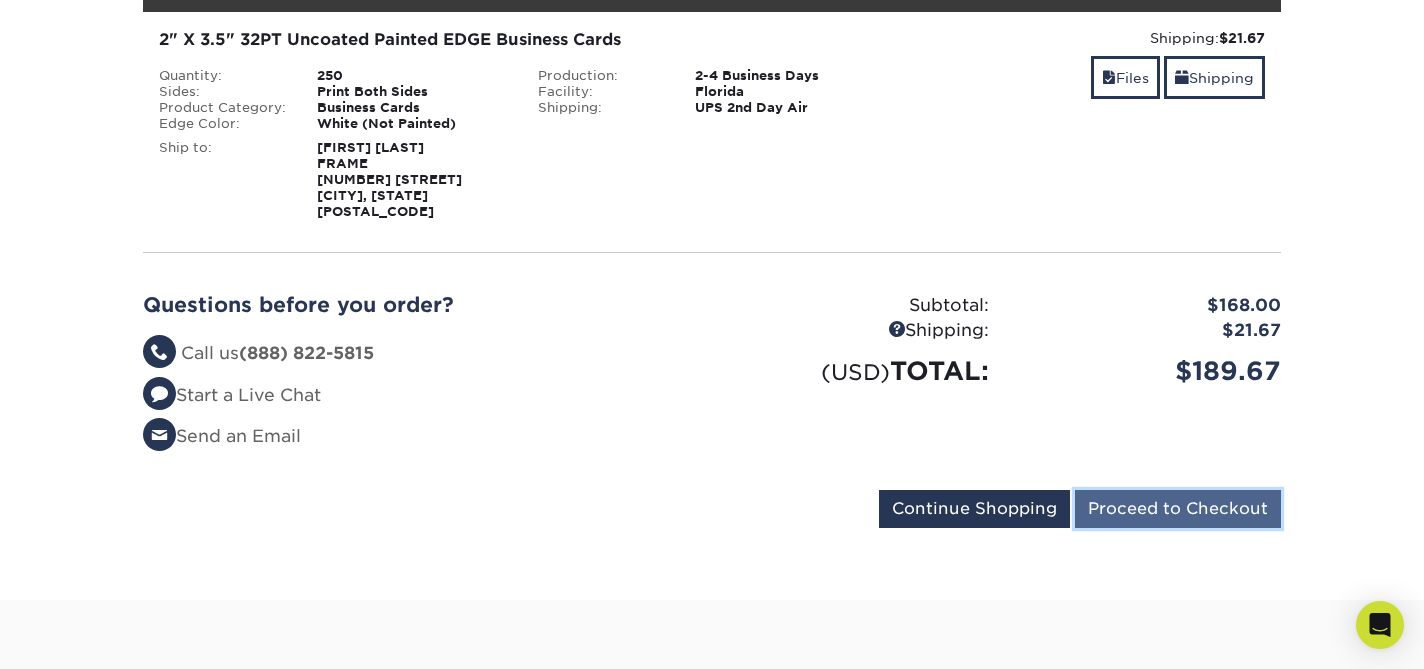 click on "Proceed to Checkout" at bounding box center [1178, 509] 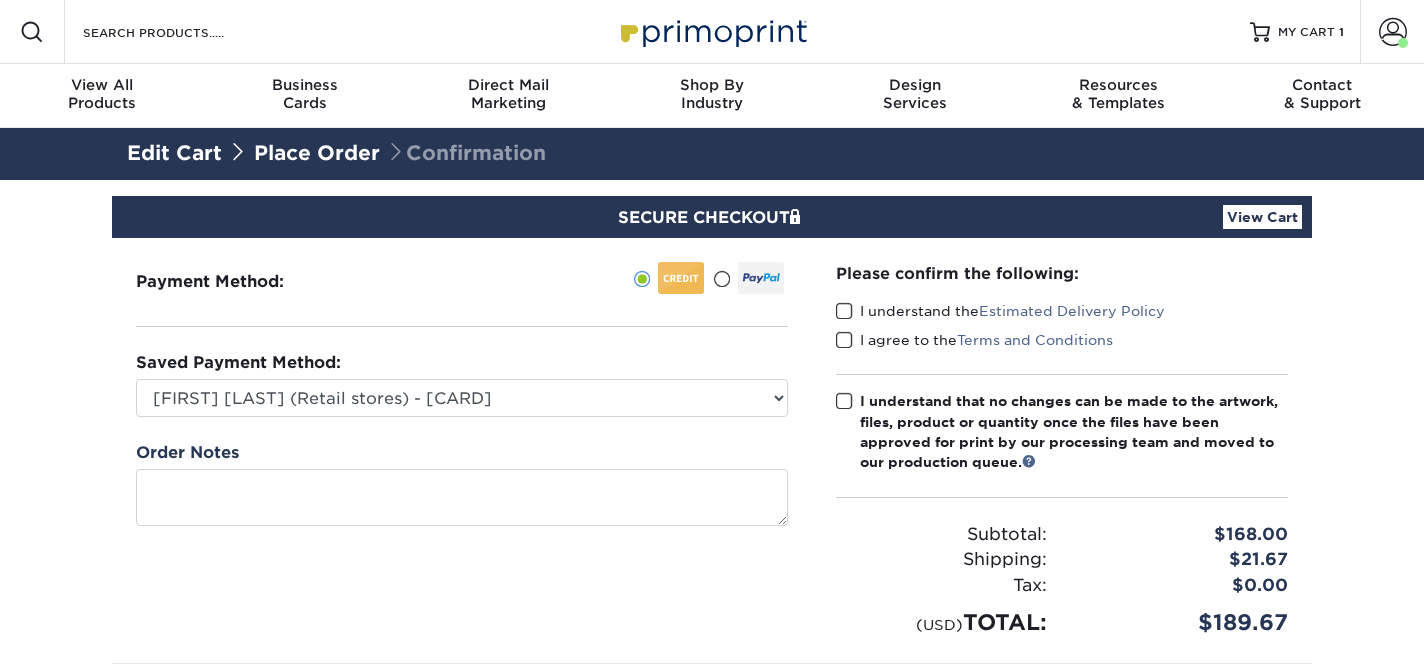 scroll, scrollTop: 0, scrollLeft: 0, axis: both 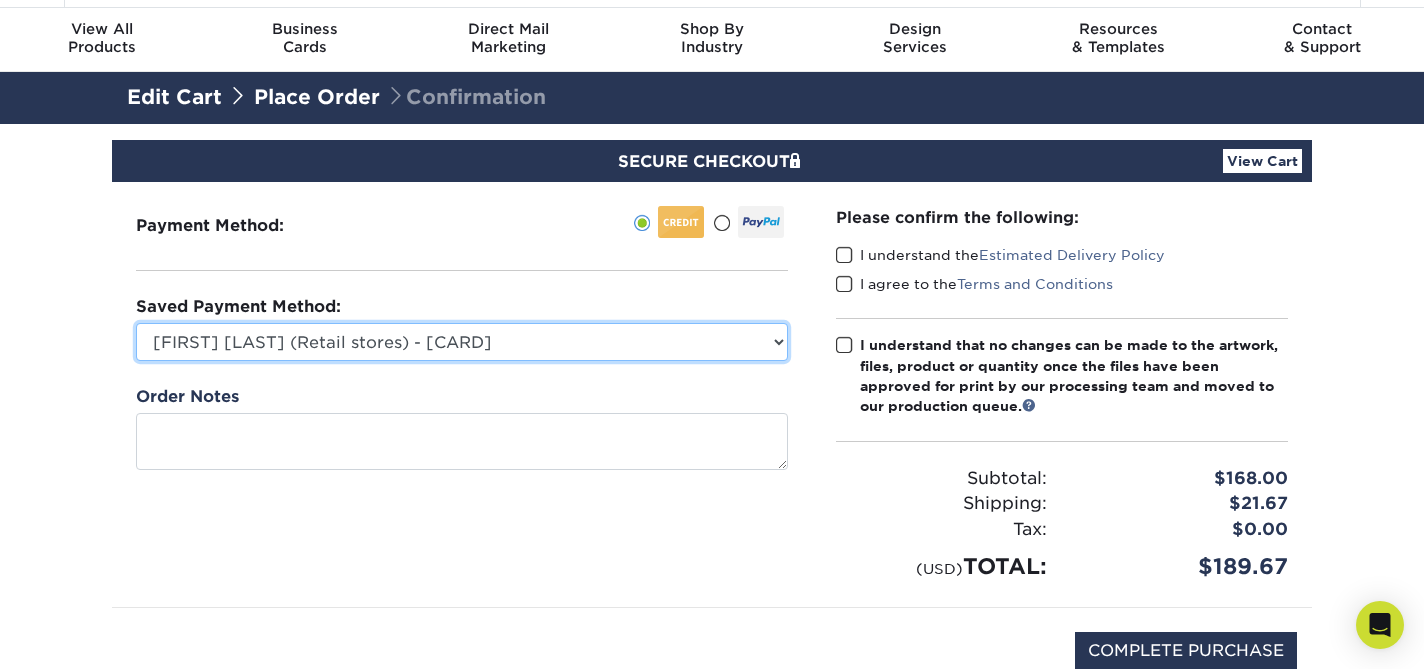 click on "Amanda Cotler (Retail stores) - XXXX5002 American Express - XXXX1002 New Credit Card" at bounding box center (462, 342) 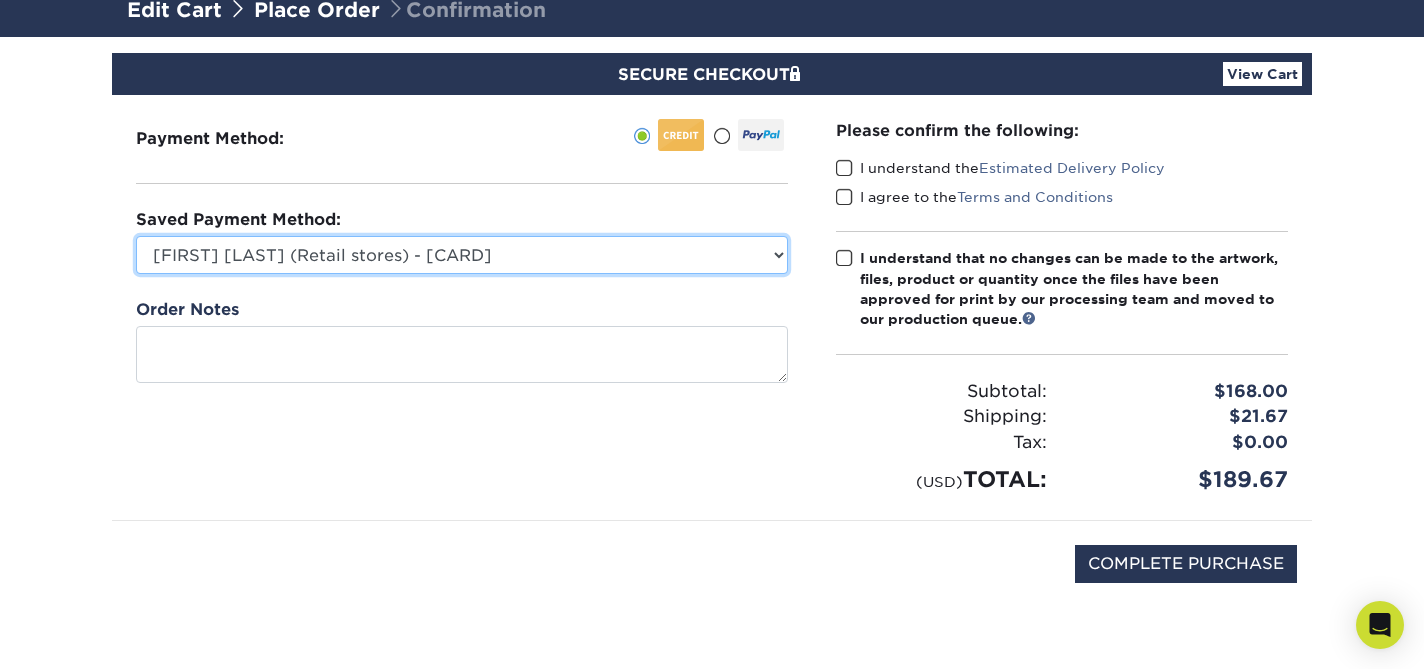 scroll, scrollTop: 142, scrollLeft: 0, axis: vertical 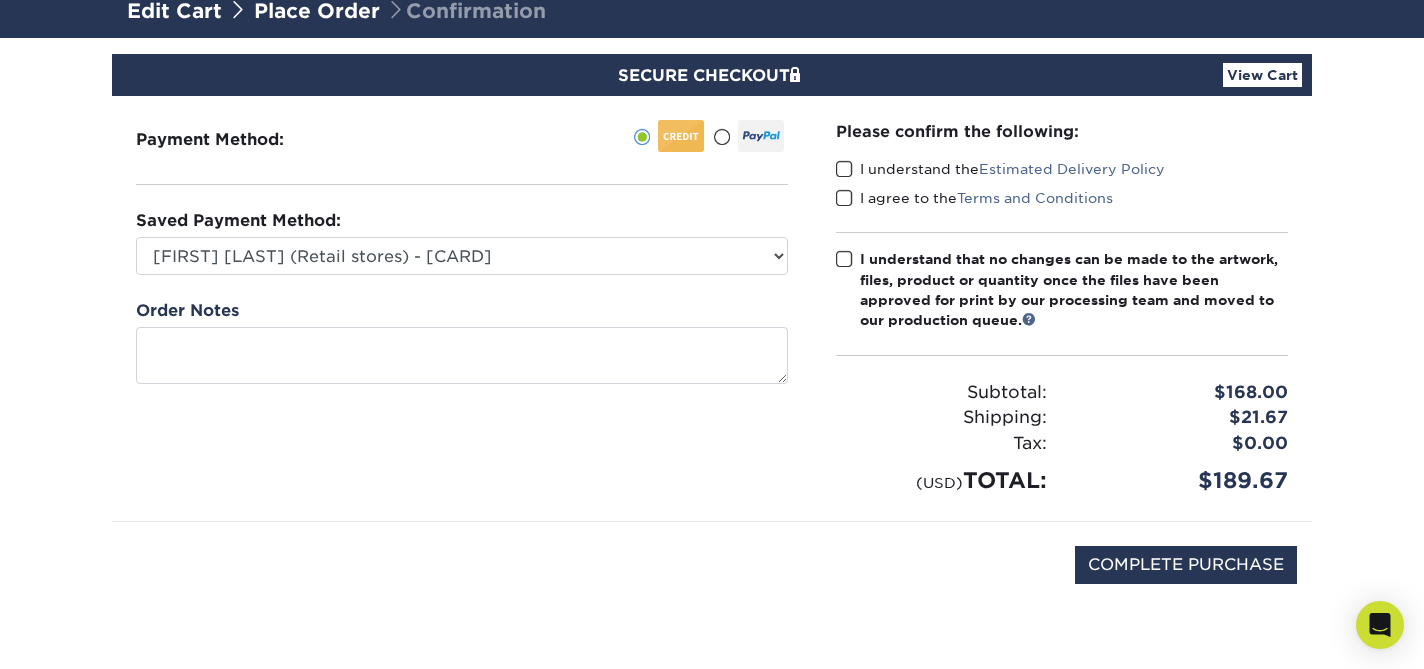 drag, startPoint x: 851, startPoint y: 167, endPoint x: 851, endPoint y: 194, distance: 27 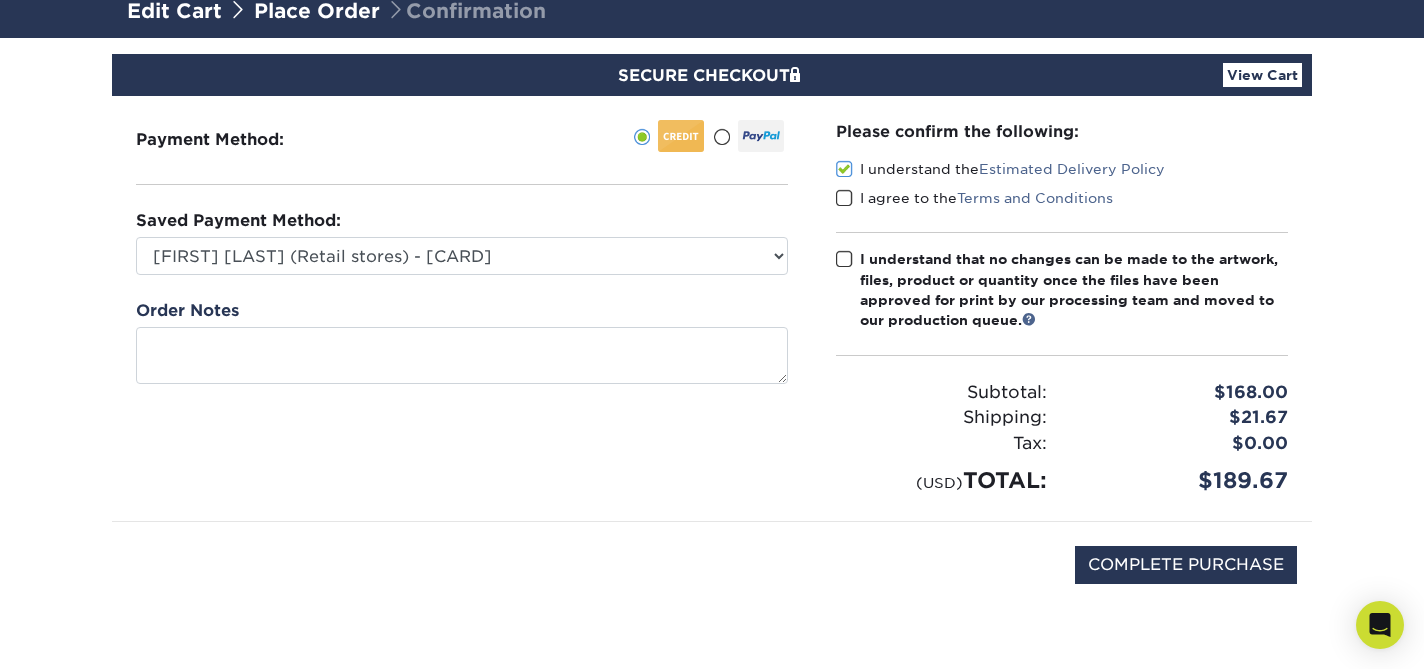 drag, startPoint x: 852, startPoint y: 197, endPoint x: 851, endPoint y: 211, distance: 14.035668 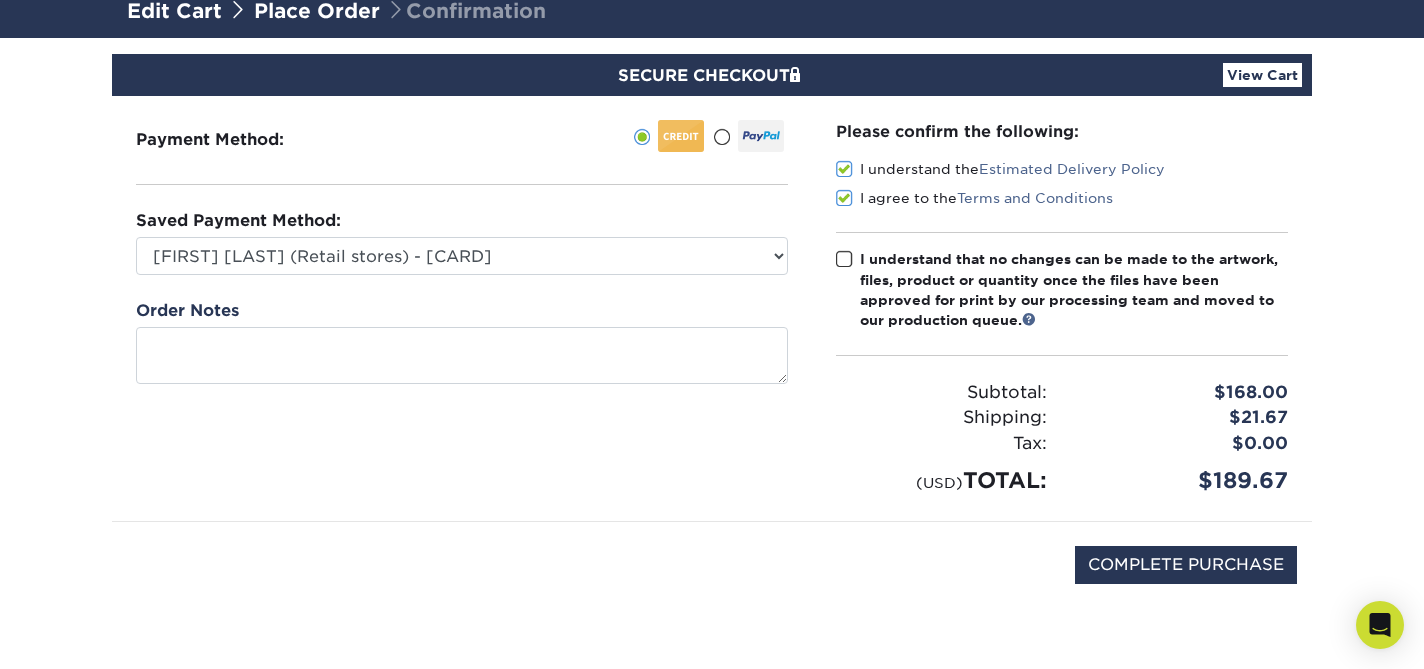 drag, startPoint x: 846, startPoint y: 252, endPoint x: 998, endPoint y: 293, distance: 157.43253 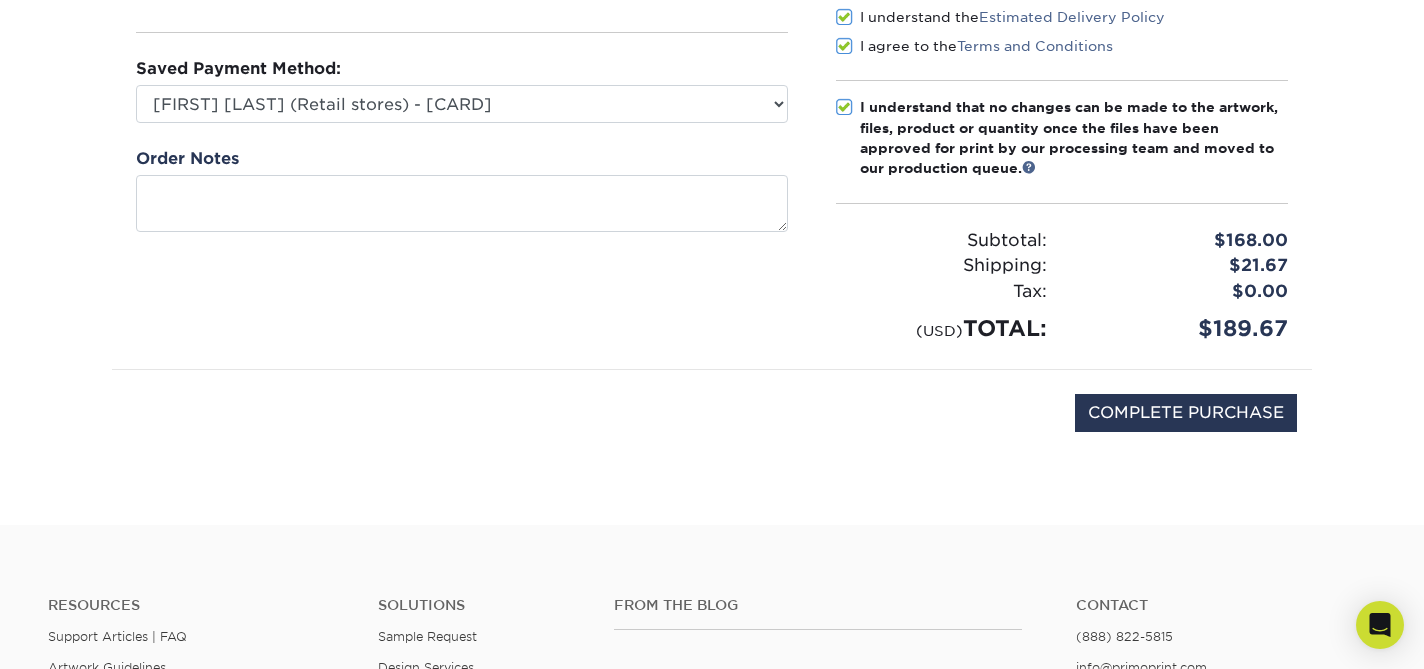 scroll, scrollTop: 295, scrollLeft: 0, axis: vertical 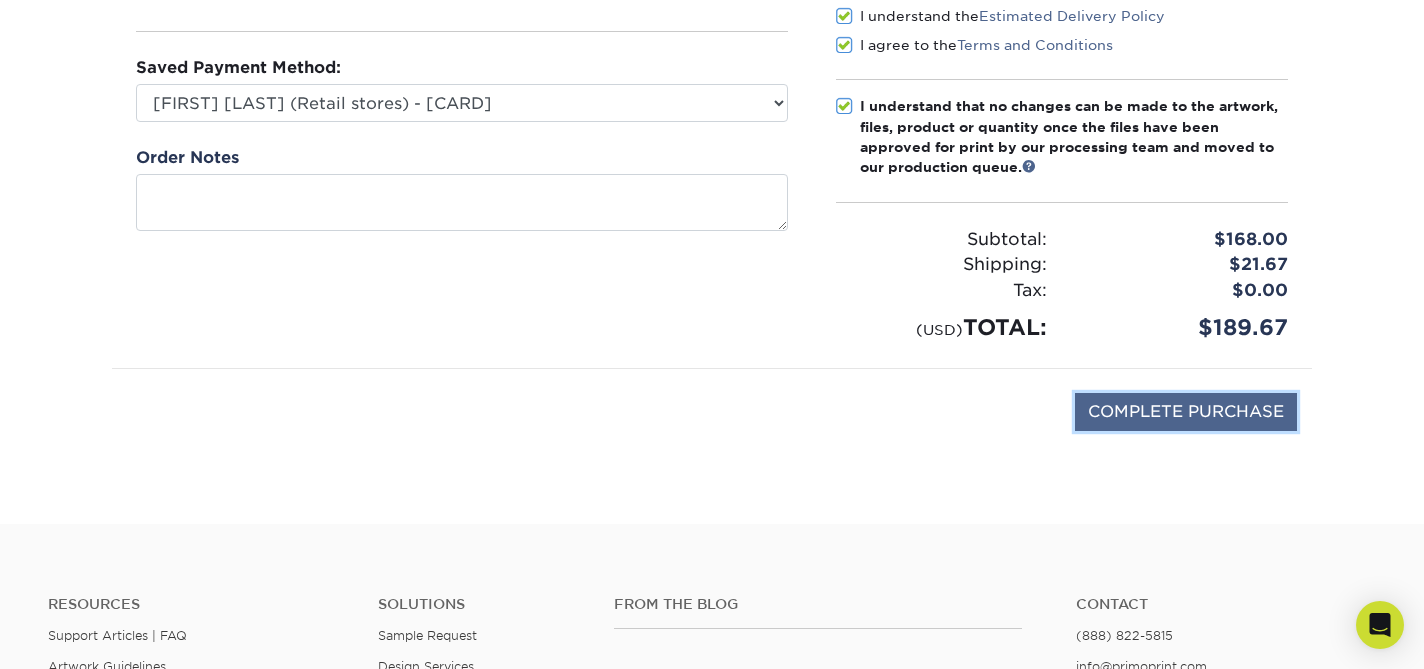 click on "COMPLETE PURCHASE" at bounding box center (1186, 412) 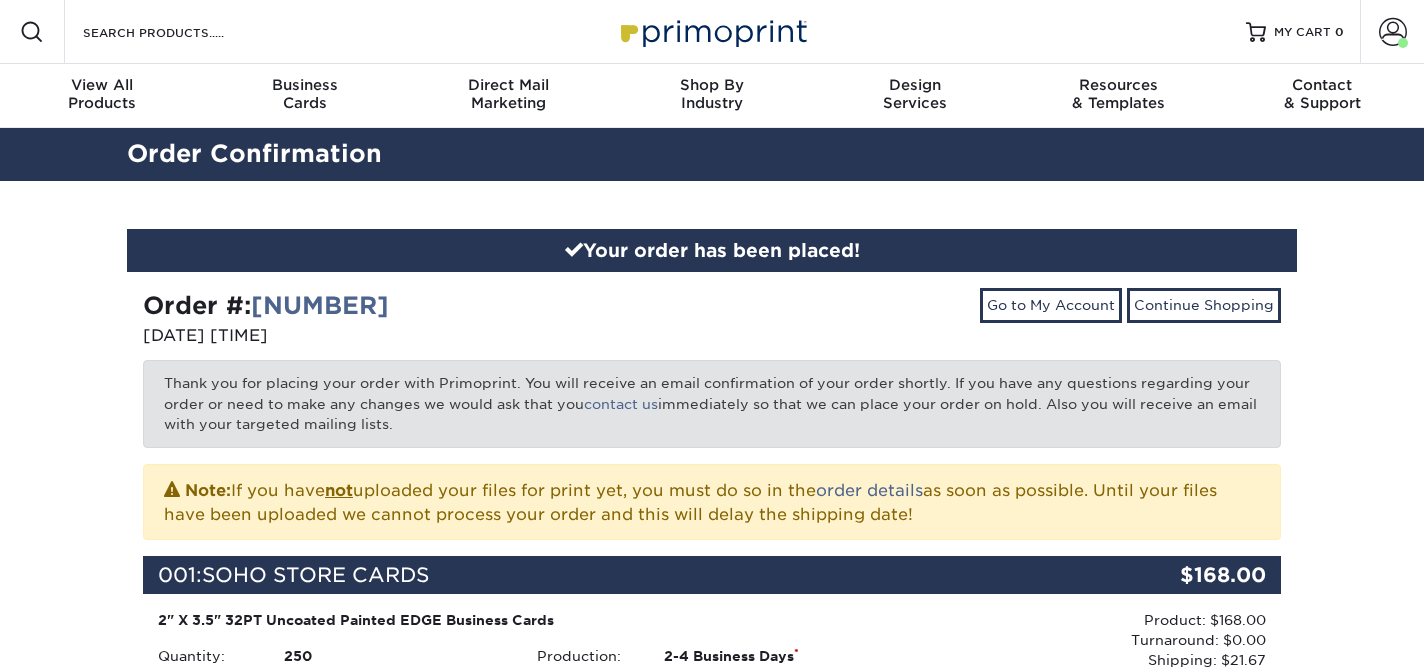 scroll, scrollTop: 0, scrollLeft: 0, axis: both 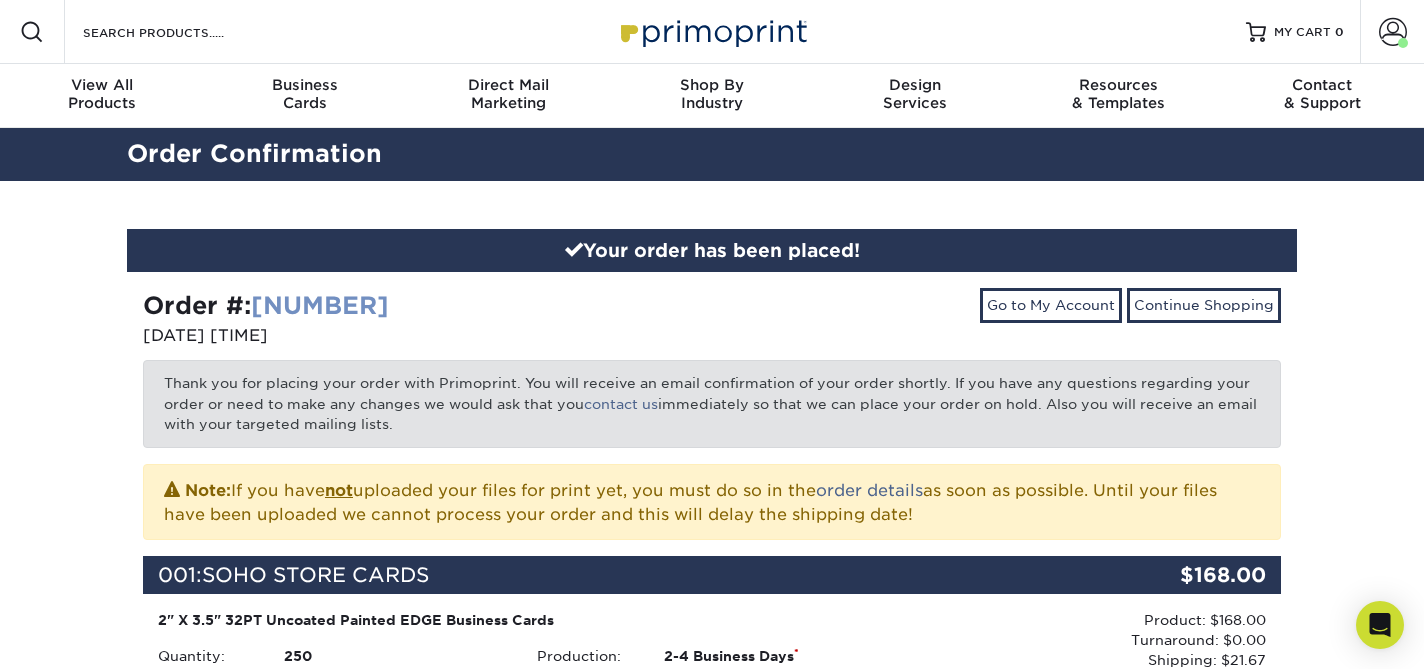 click on "2586-13811-73988" at bounding box center (320, 305) 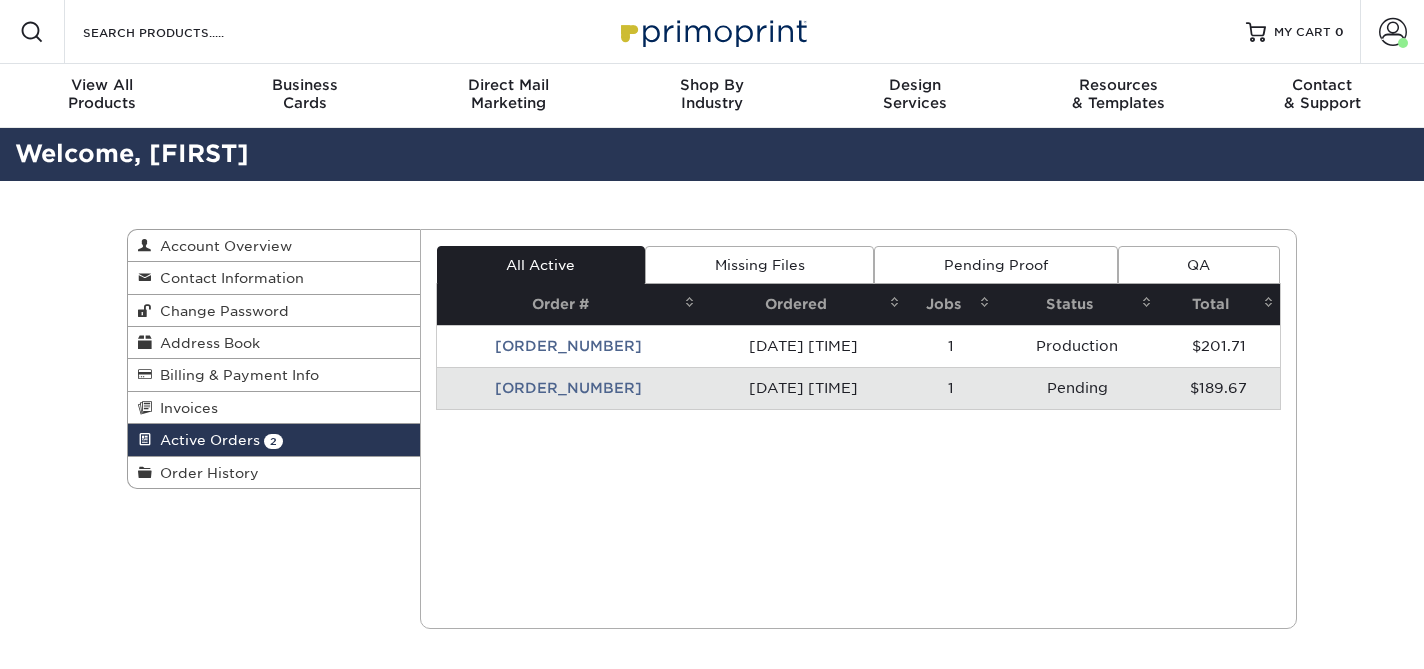 scroll, scrollTop: 0, scrollLeft: 0, axis: both 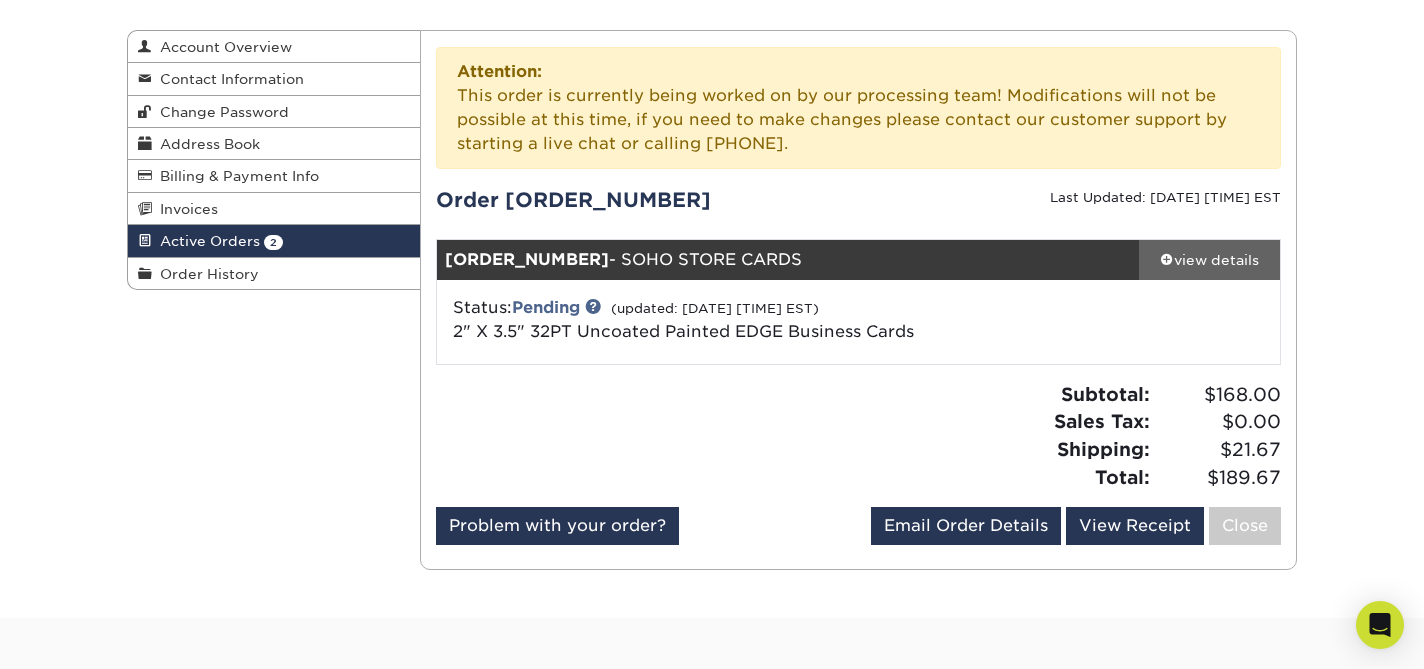 click on "view details" at bounding box center [1209, 260] 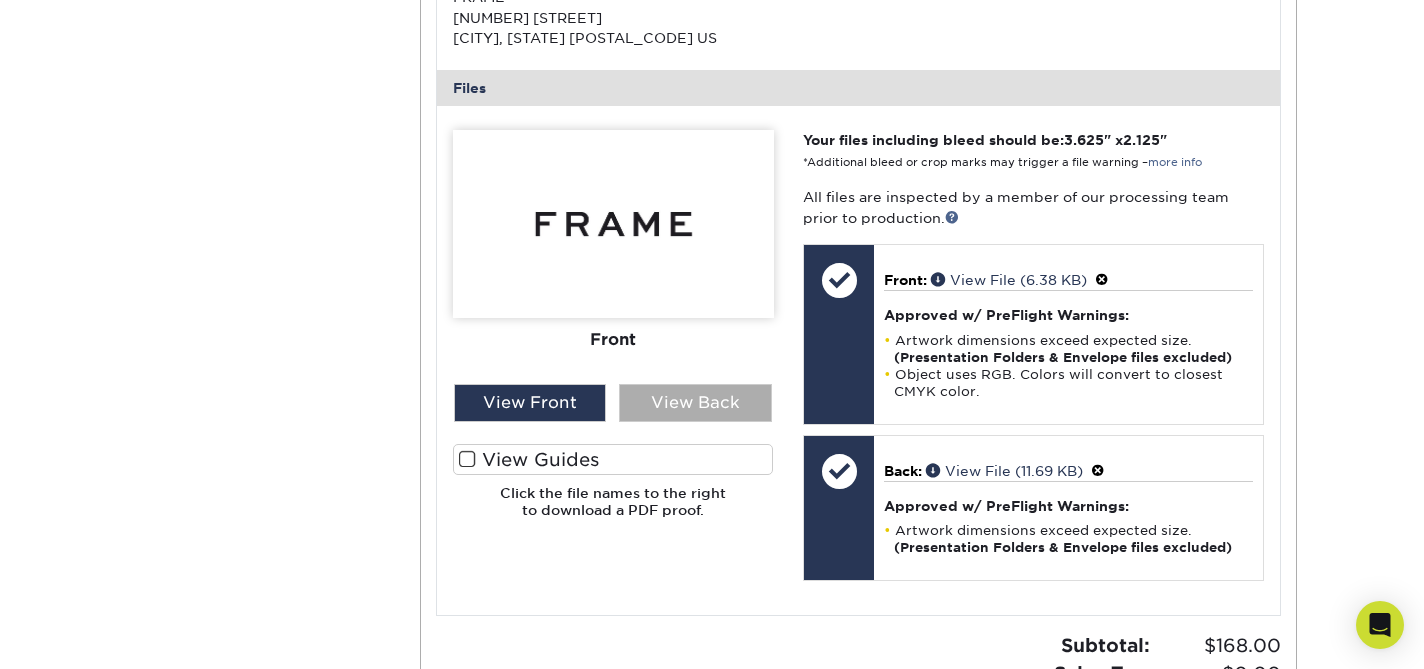 scroll, scrollTop: 896, scrollLeft: 0, axis: vertical 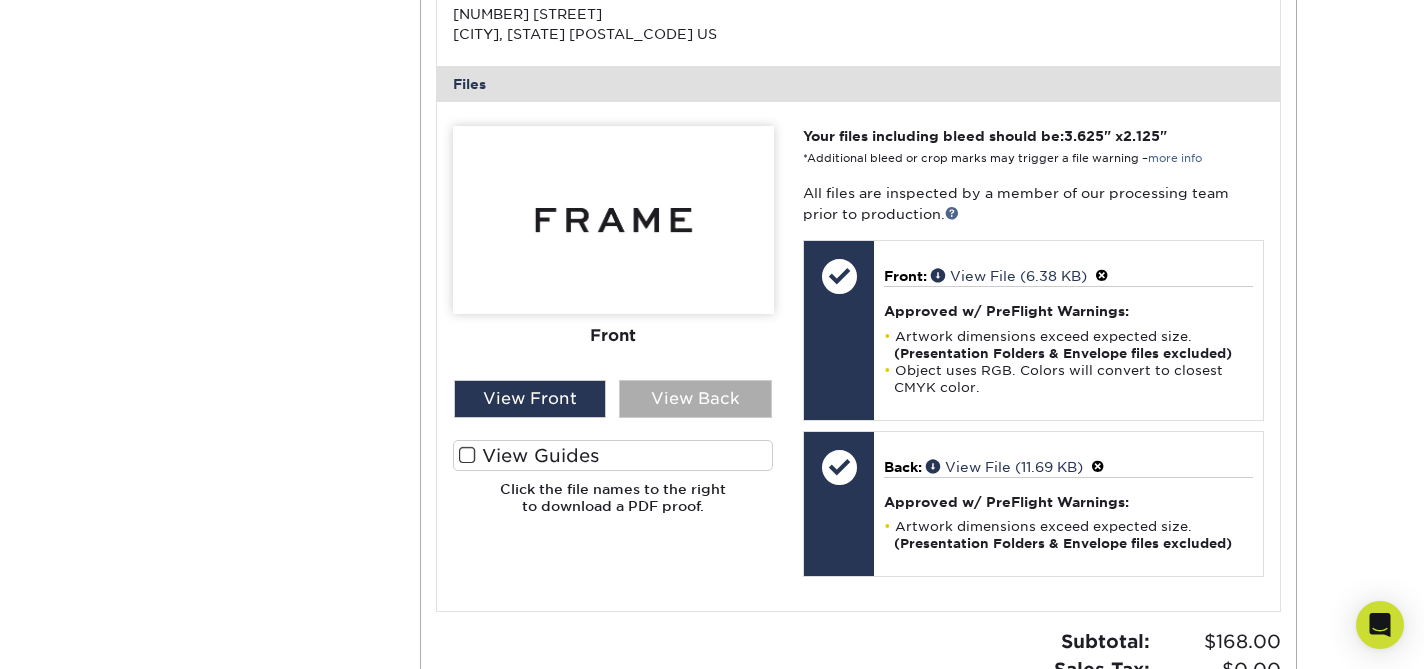 click on "View Back" at bounding box center (695, 399) 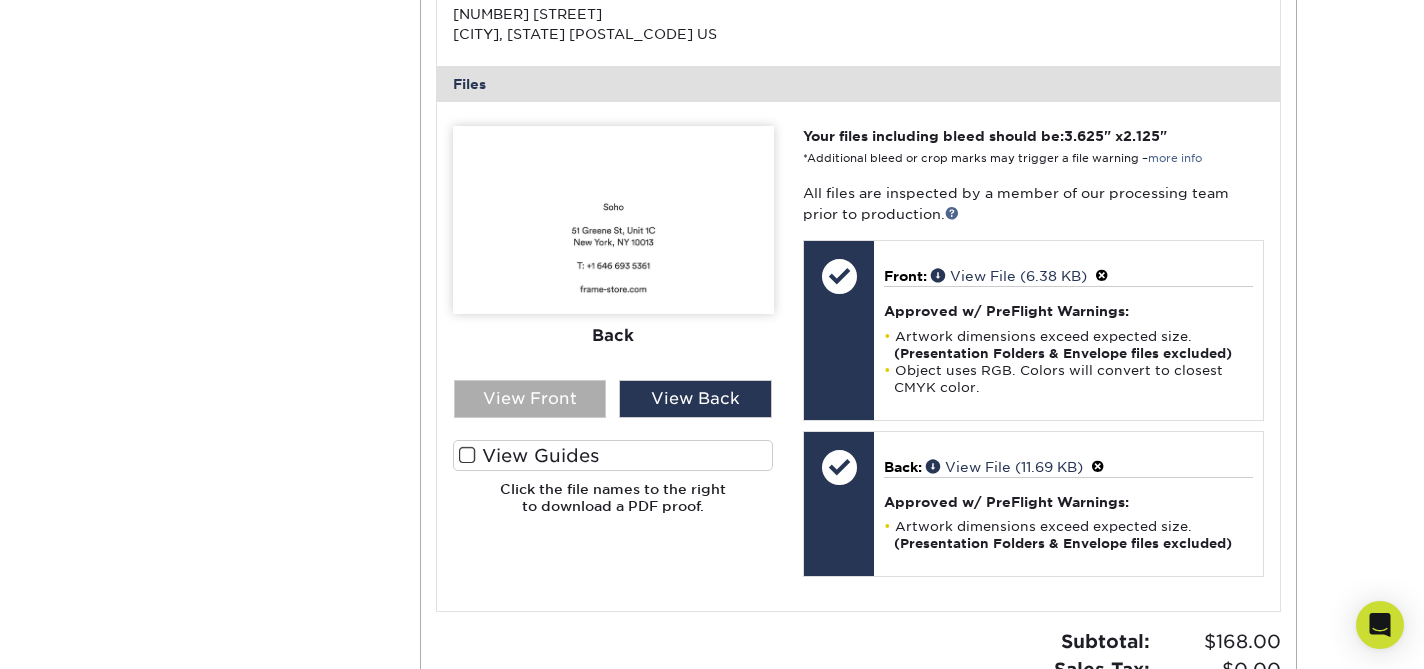 click on "View Front" at bounding box center (530, 399) 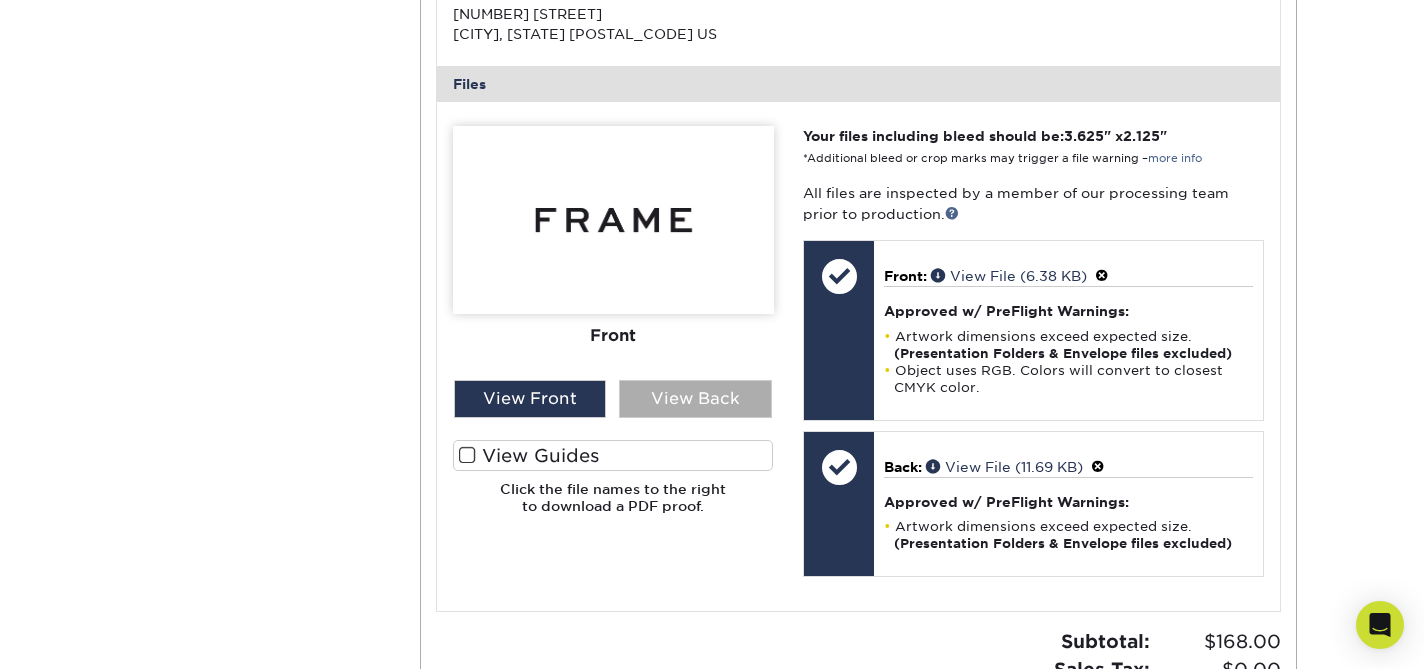 click on "View Back" at bounding box center [695, 399] 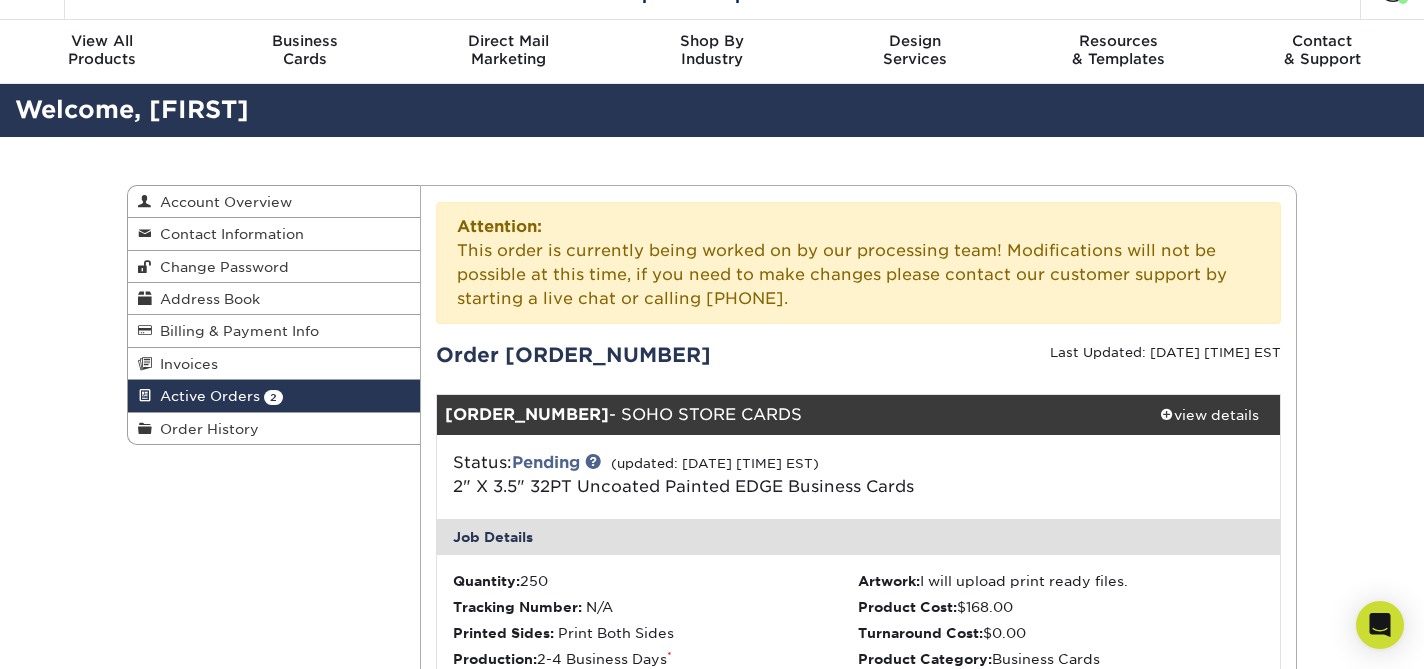 scroll, scrollTop: 0, scrollLeft: 0, axis: both 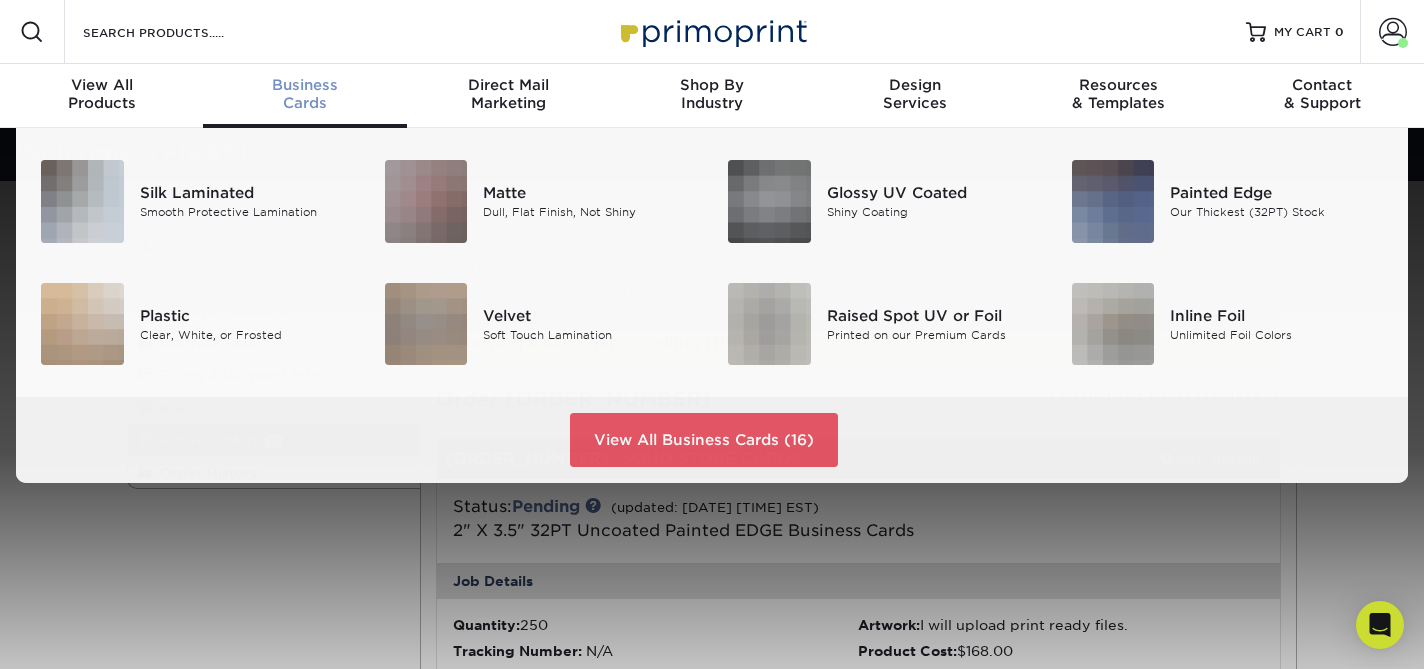 click on "Business" at bounding box center [304, 85] 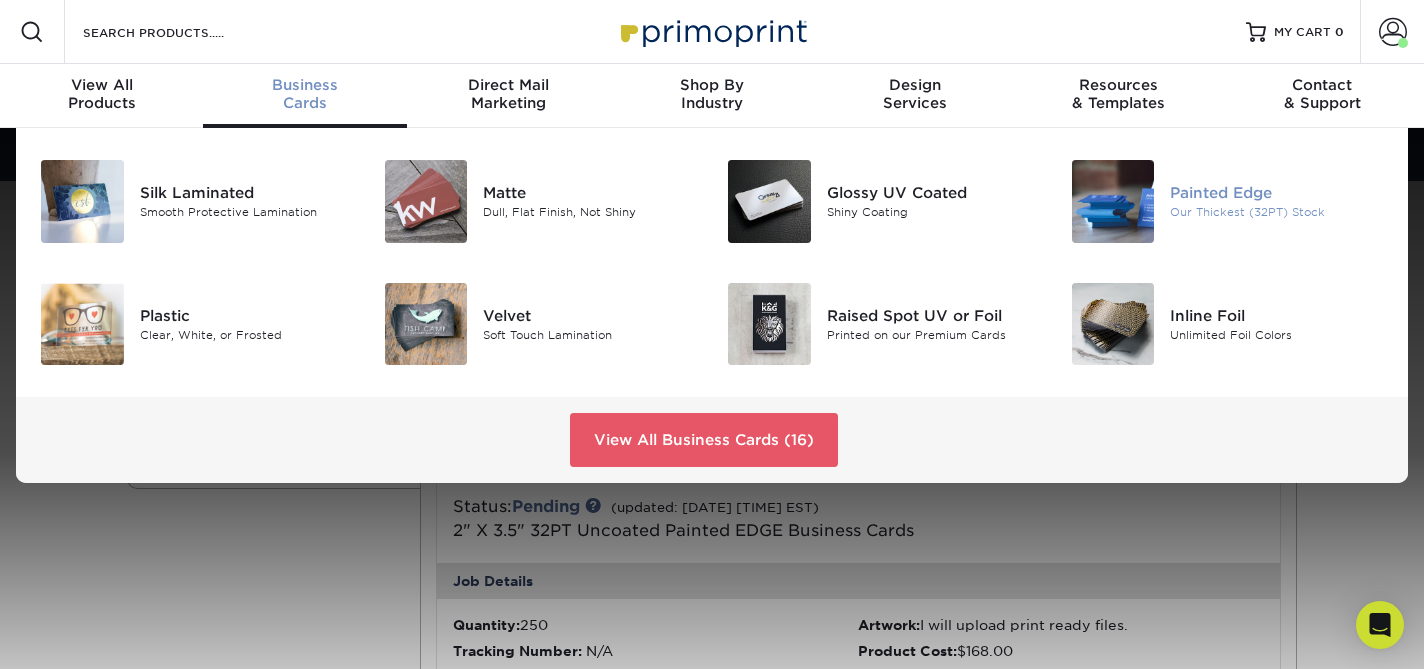 click on "Painted Edge" at bounding box center (1277, 193) 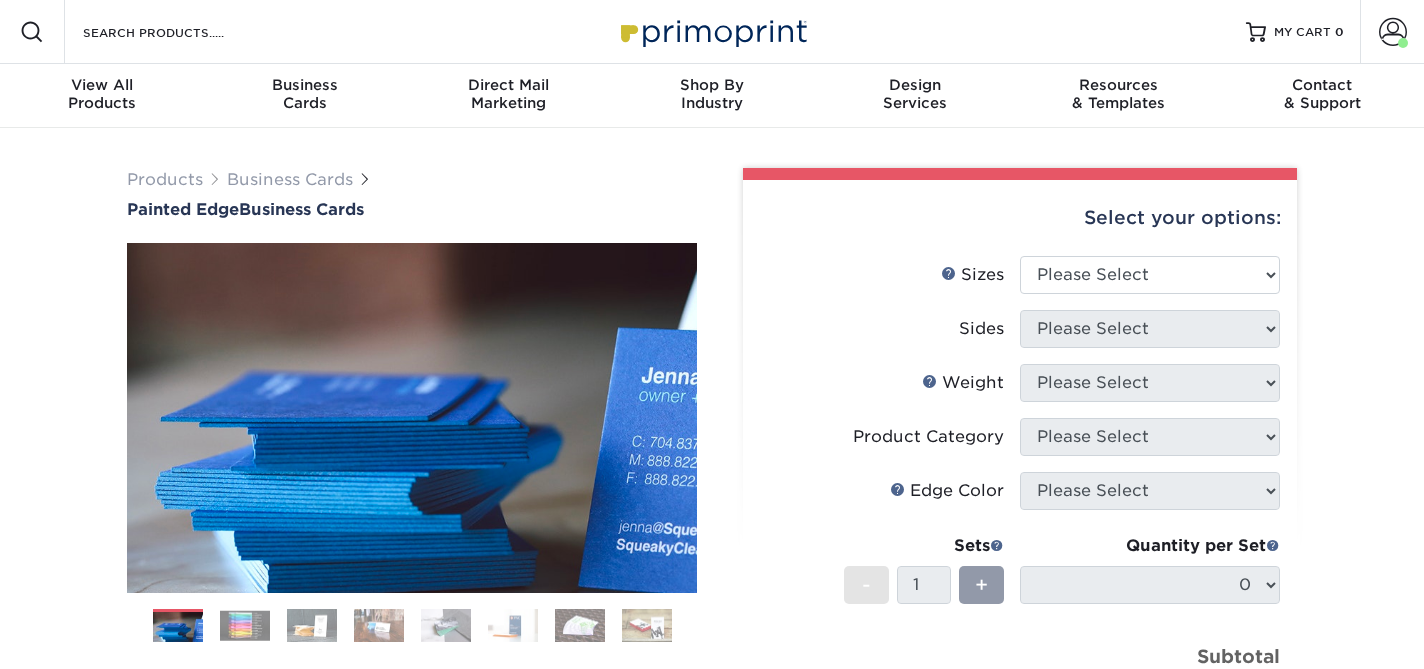 scroll, scrollTop: 0, scrollLeft: 0, axis: both 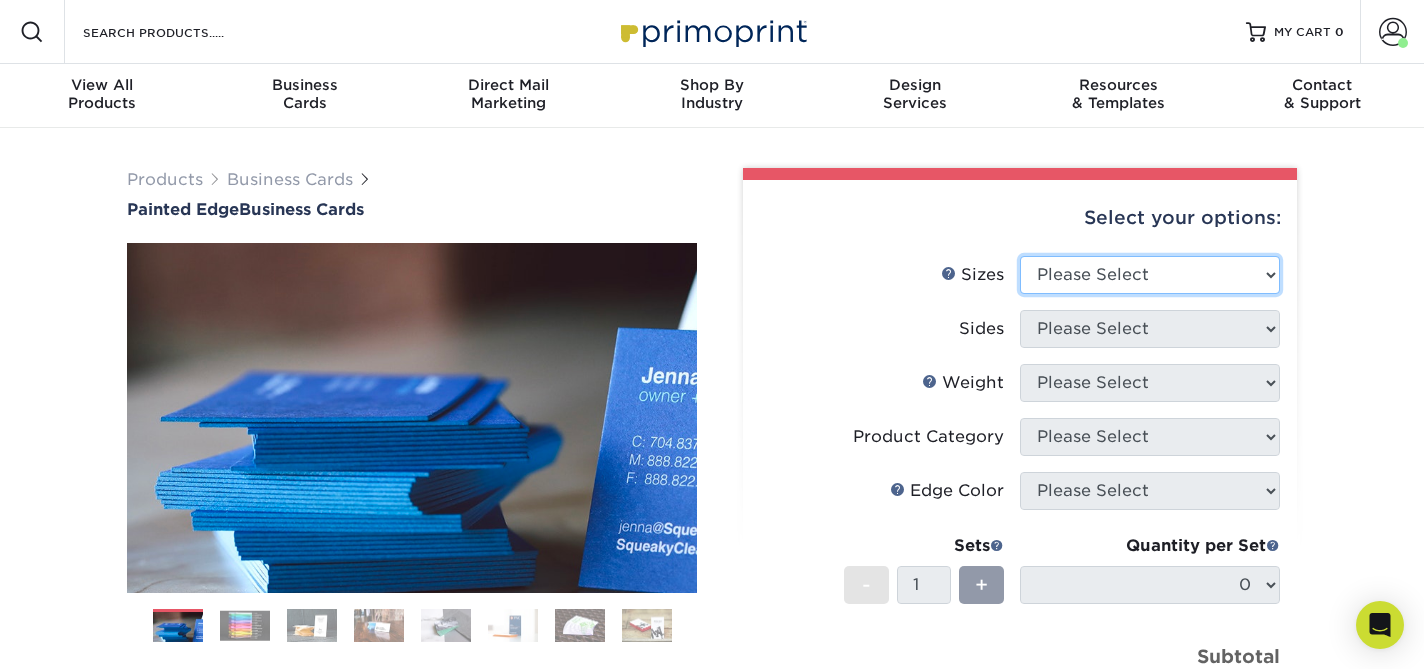 click on "Please Select
2" x 3.5" - Standard
2.125" x 3.375" - European
2.5" x 2.5" - Square" at bounding box center [1150, 275] 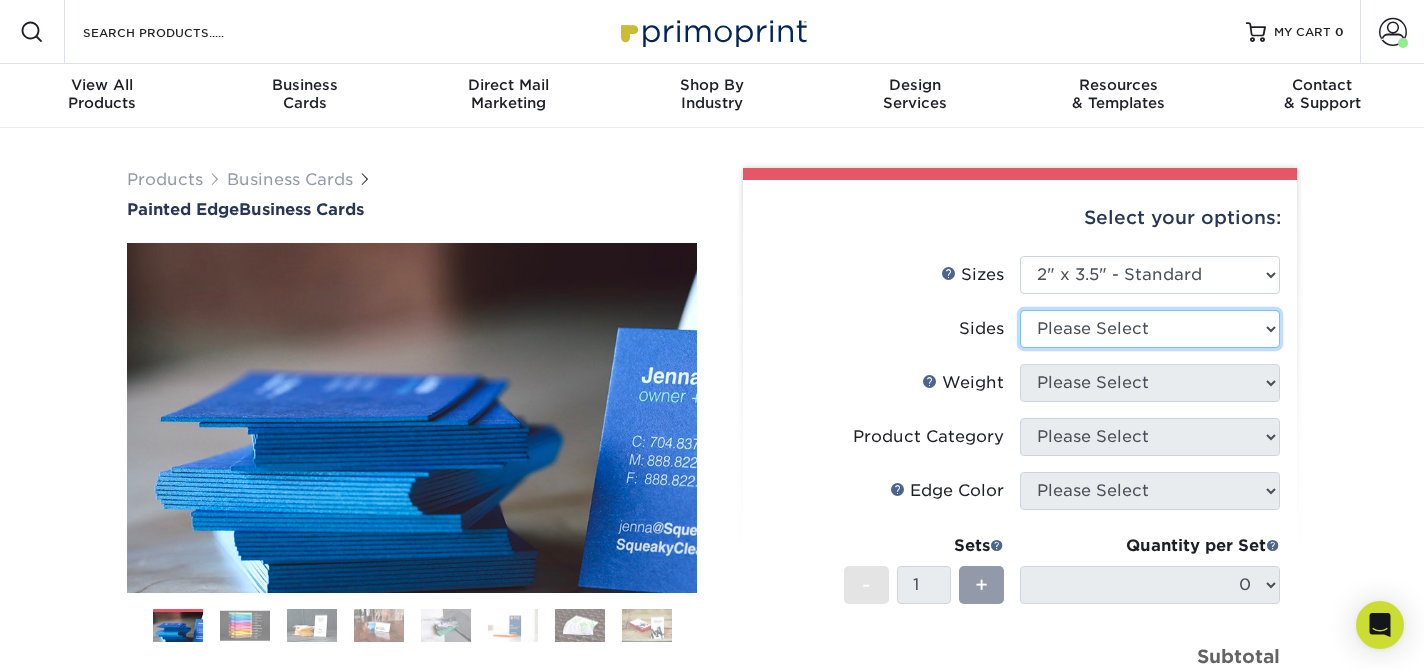 click on "Please Select Print Both Sides Print Front Only" at bounding box center (1150, 329) 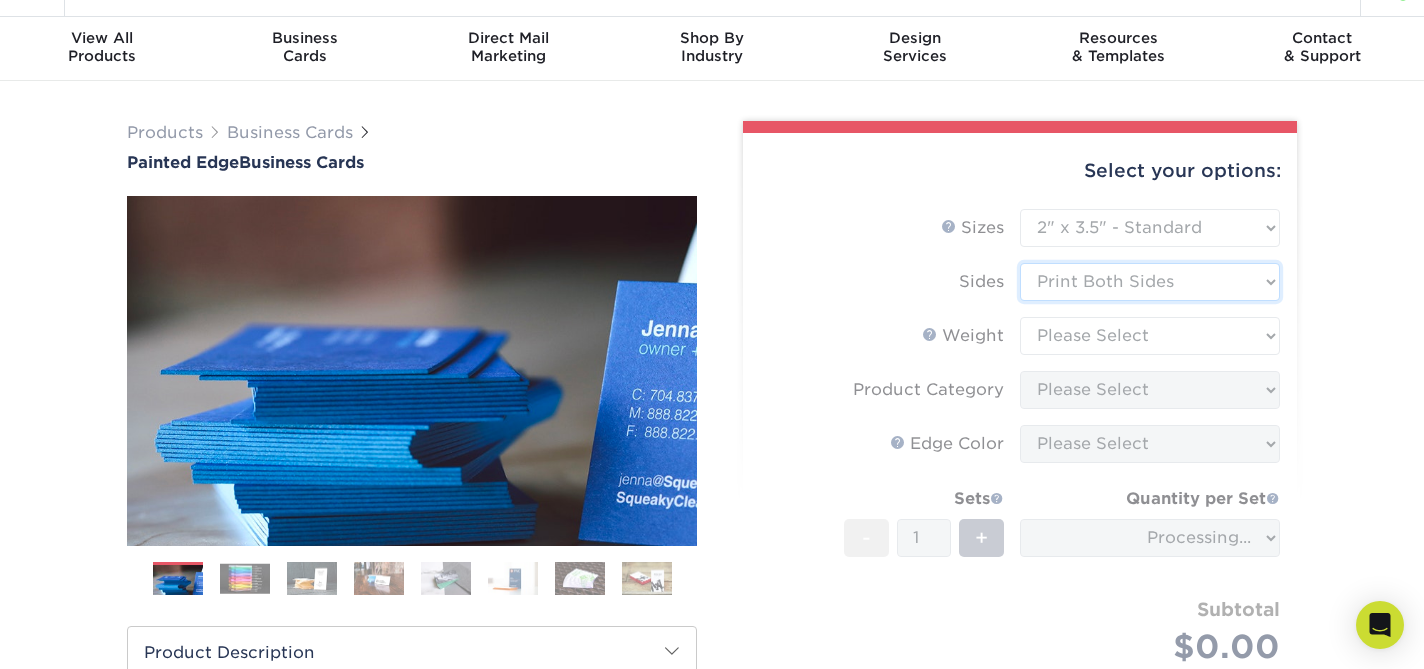 scroll, scrollTop: 50, scrollLeft: 0, axis: vertical 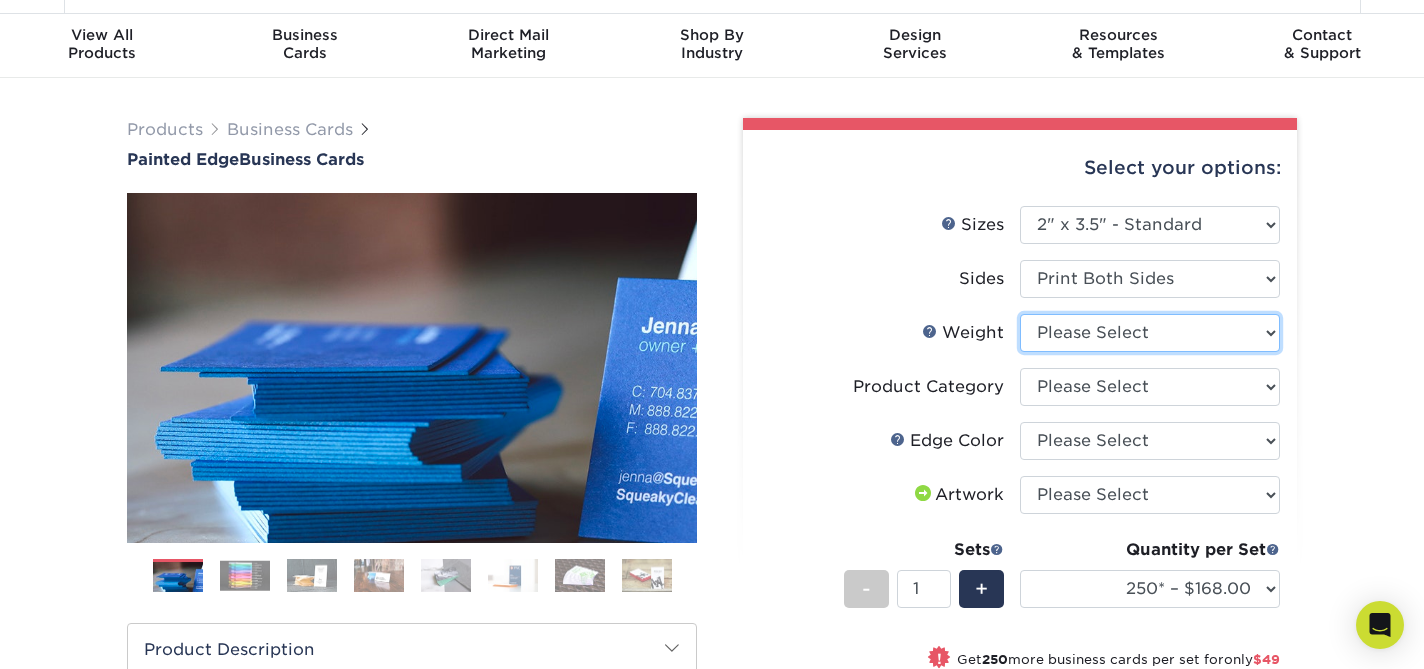 click on "Please Select 32PTUC" at bounding box center [1150, 333] 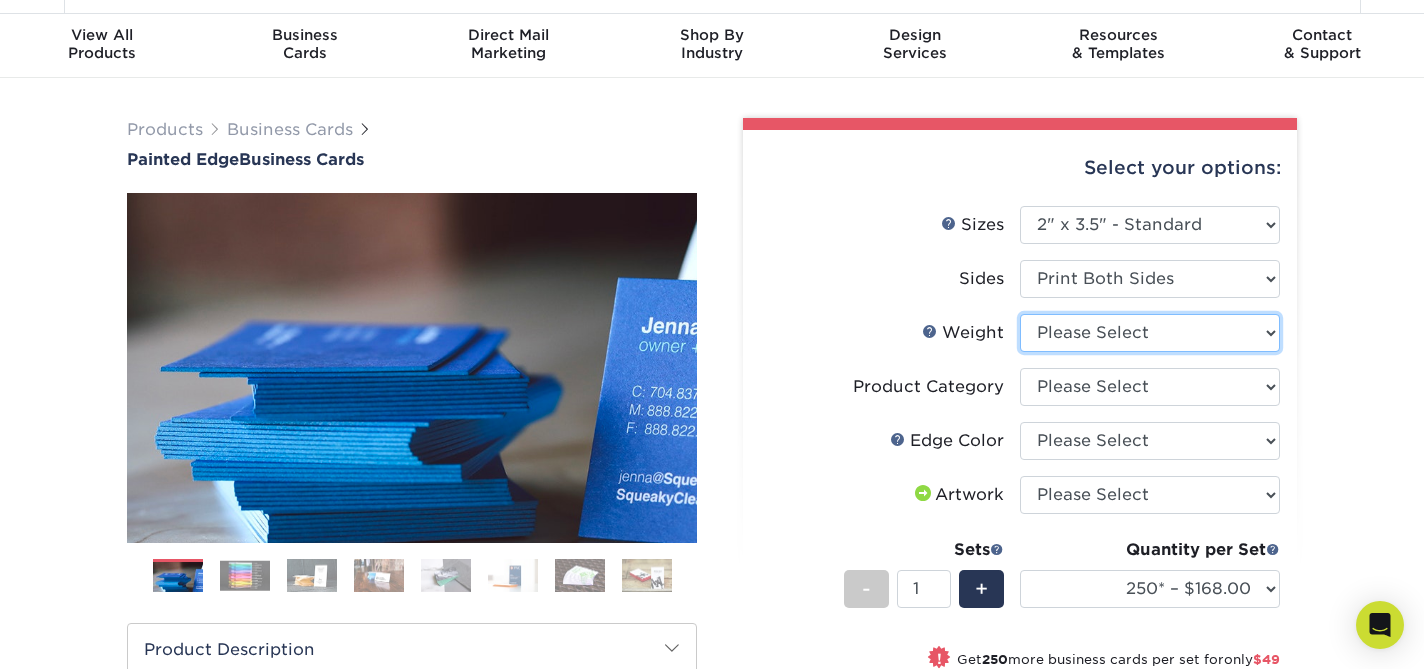 select on "32PTUC" 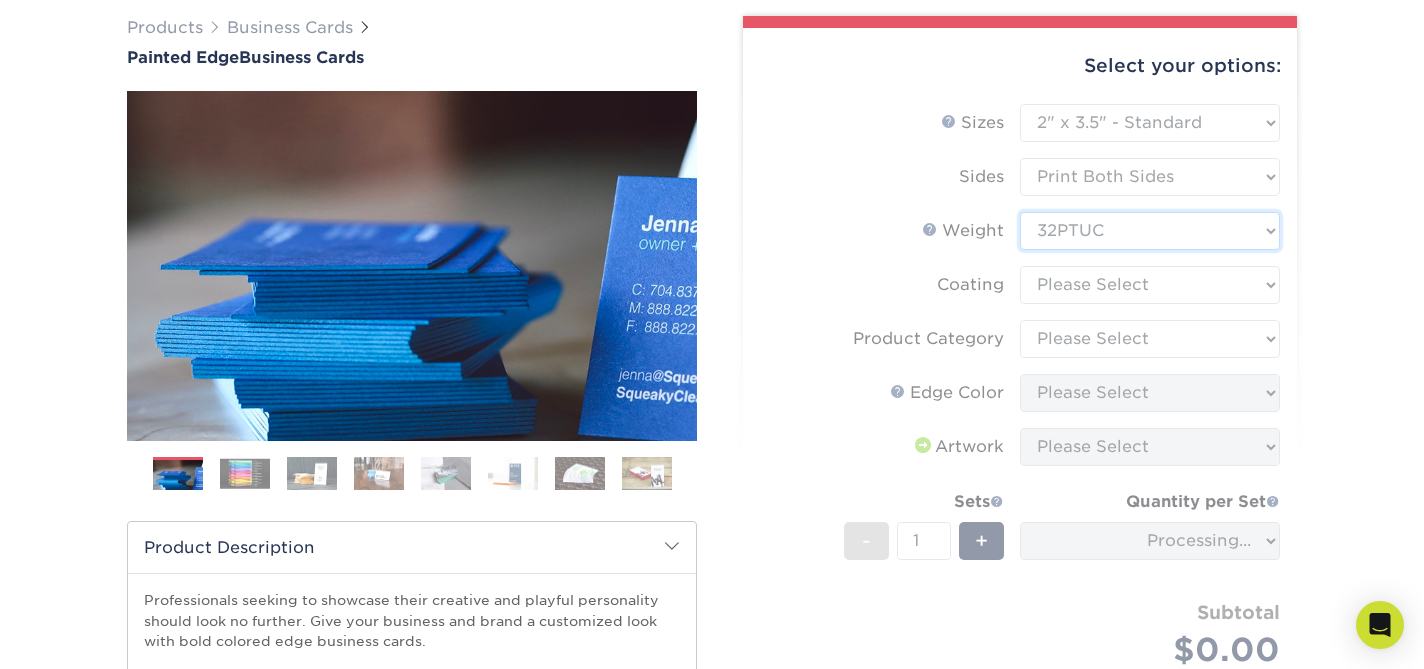 scroll, scrollTop: 160, scrollLeft: 0, axis: vertical 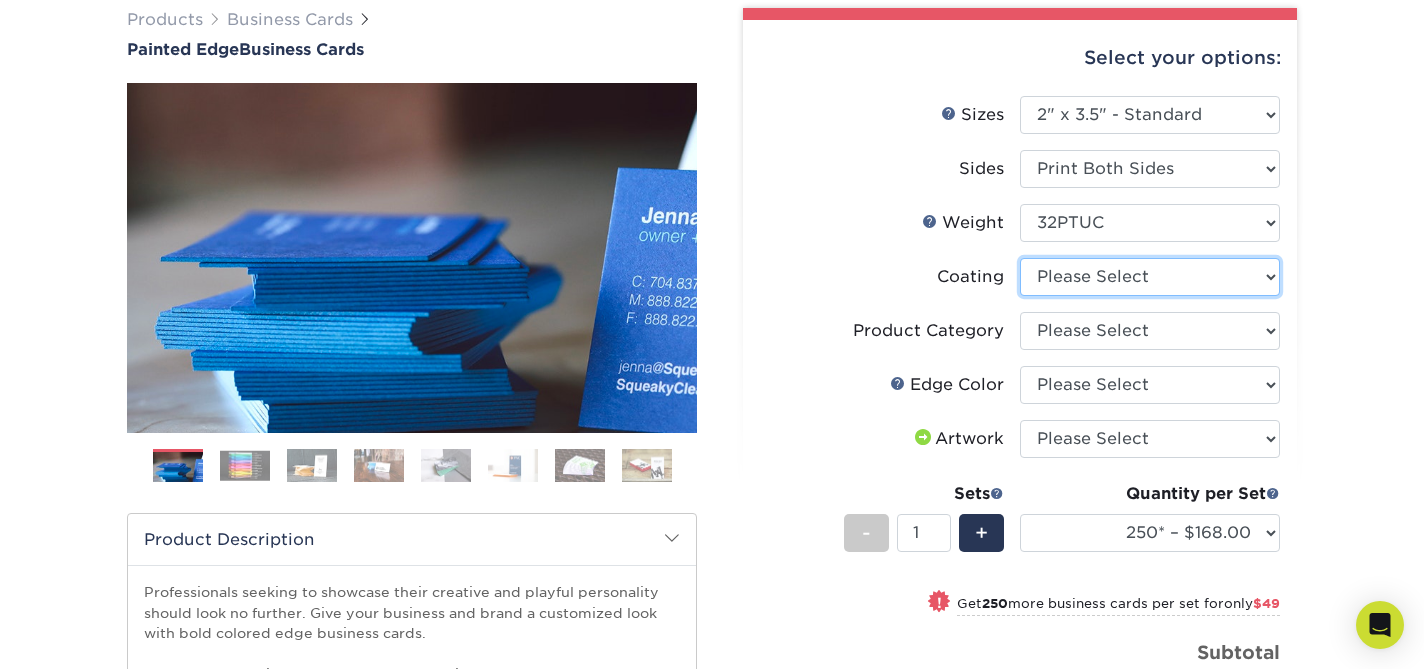click at bounding box center (1150, 277) 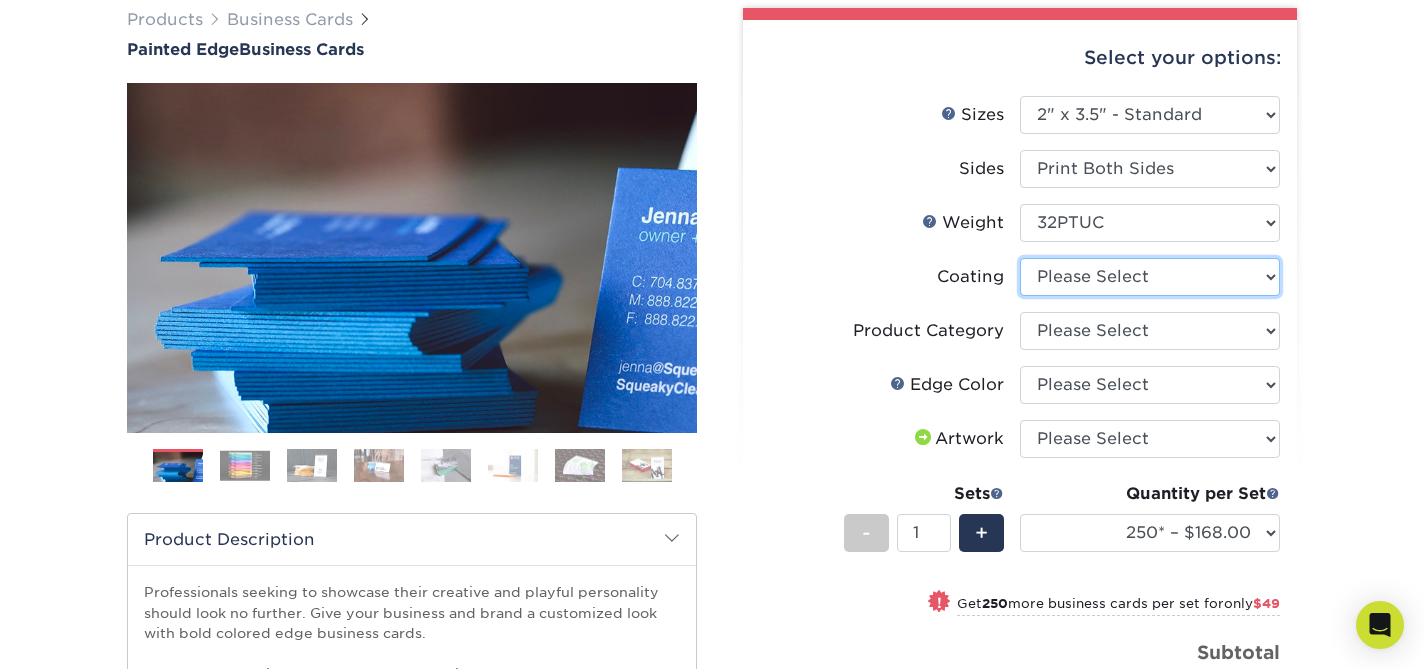 select on "3e7618de-abca-4bda-9f97-8b9129e913d8" 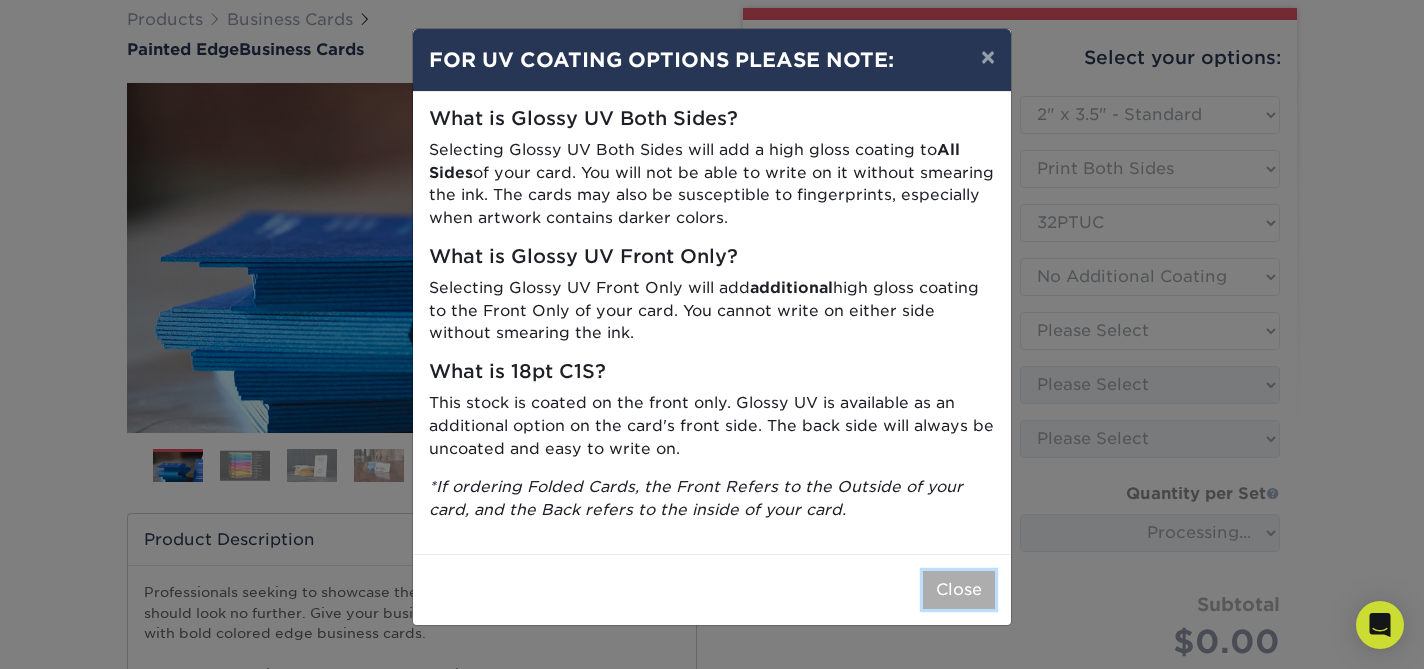 drag, startPoint x: 991, startPoint y: 590, endPoint x: 1014, endPoint y: 554, distance: 42.72002 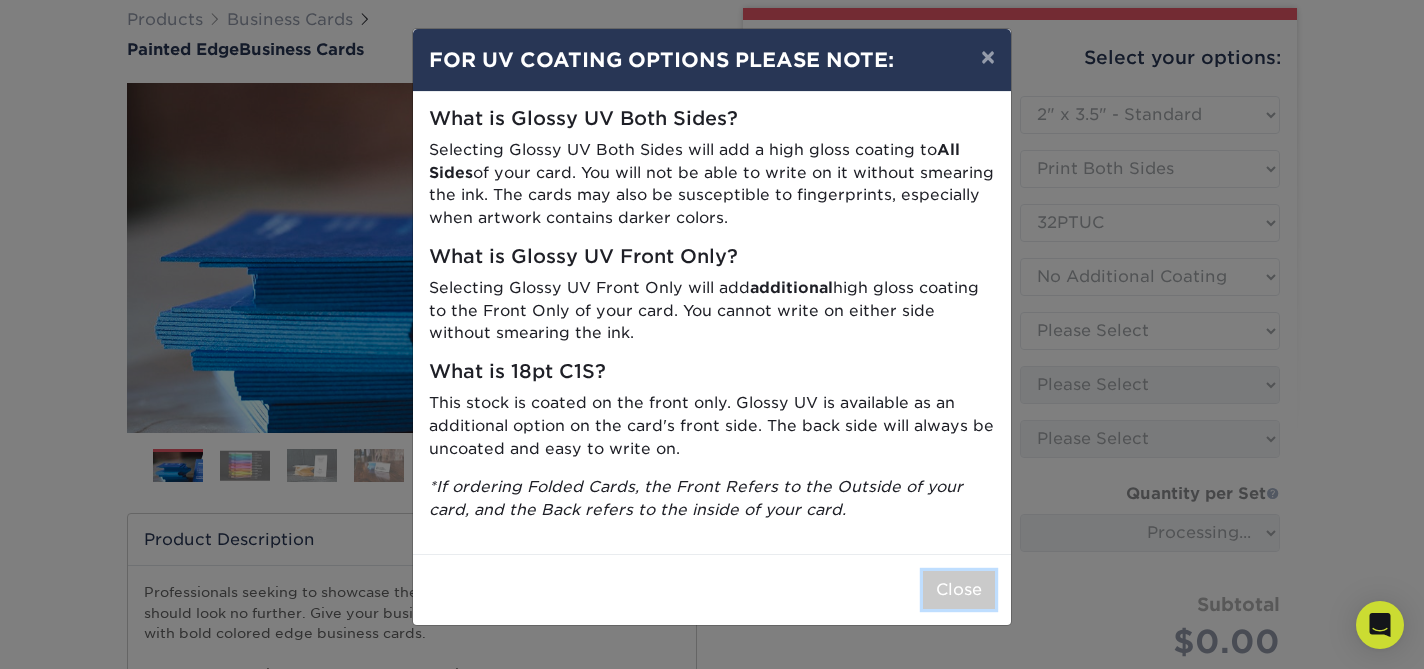 click on "Close" at bounding box center [959, 590] 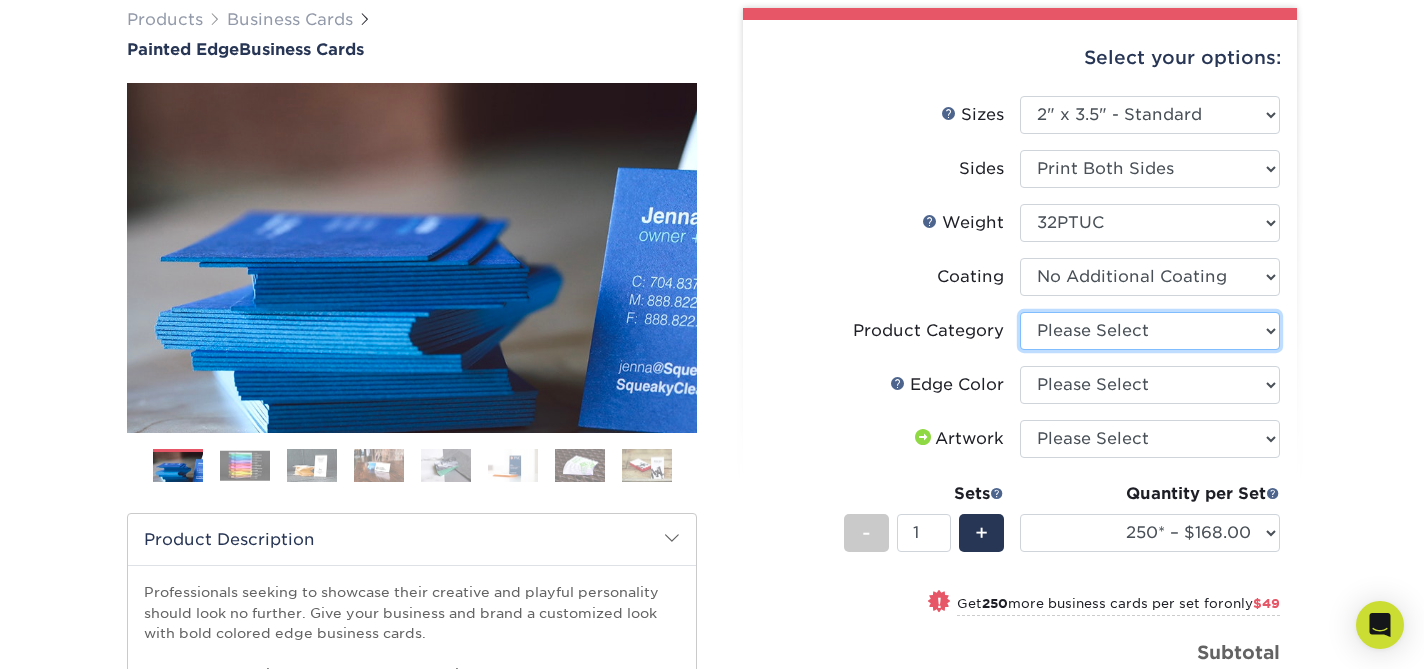 click on "Please Select Business Cards" at bounding box center [1150, 331] 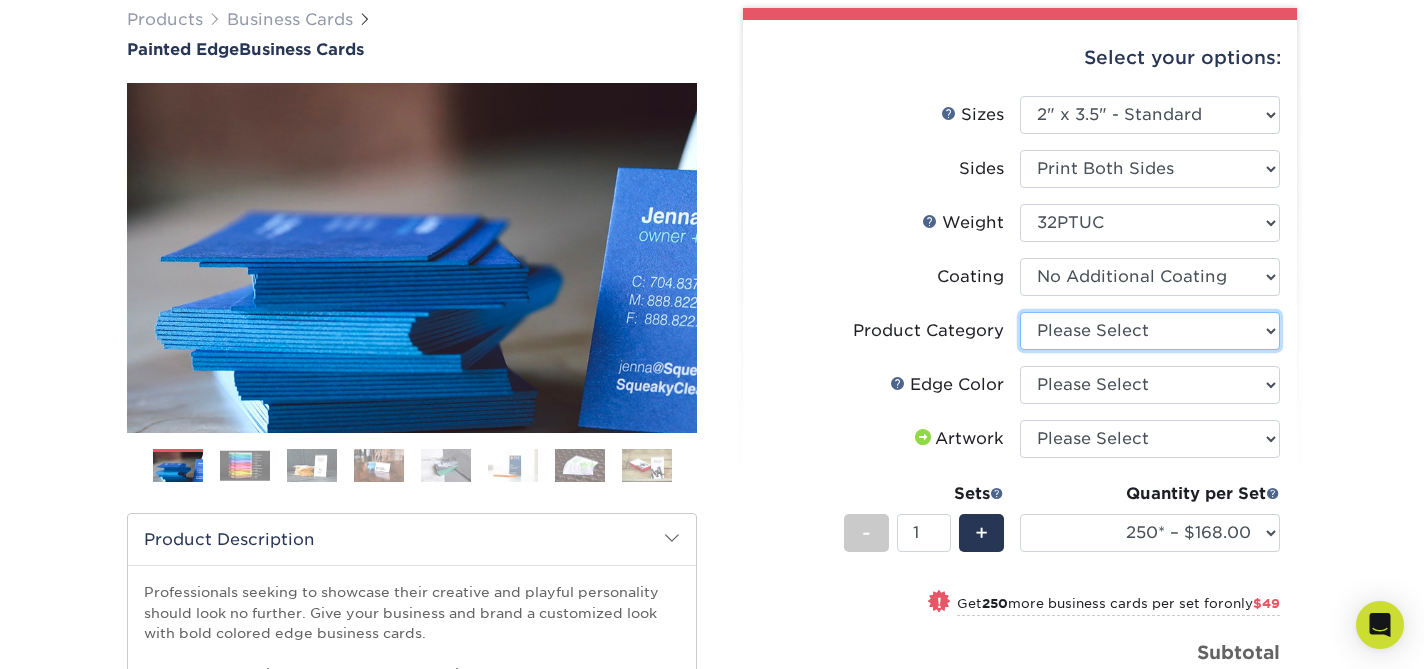 select on "3b5148f1-0588-4f88-a218-97bcfdce65c1" 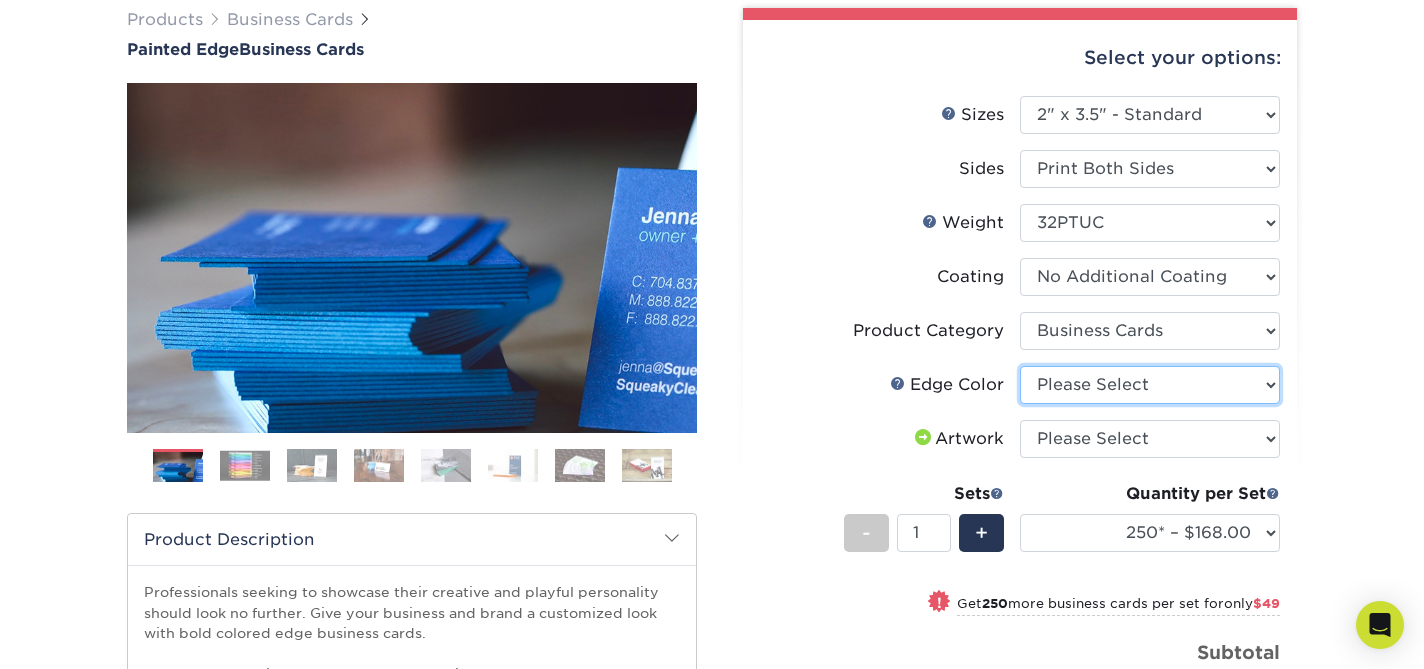 click on "Please Select Charcoal Black Brown Blue Pearlescent Blue Pearlescent Gold Pearlescent Green Pearlescent Pink Pearlescent Orange Pearlescent Purple Pearlescent Yellow Orange Pink Purple Red Turquoise White (Not Painted) Yellow" at bounding box center [1150, 385] 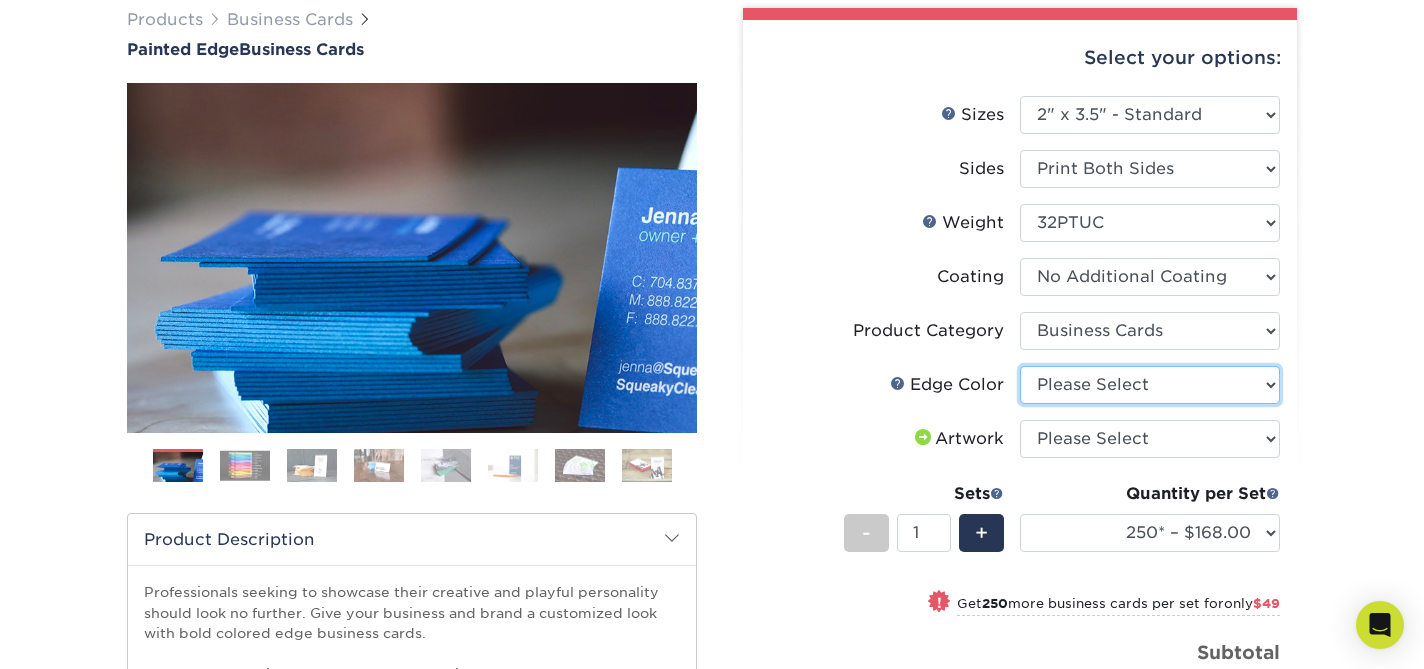 select on "1d2dc4a6-caa7-4e97-9ffb-823980241cde" 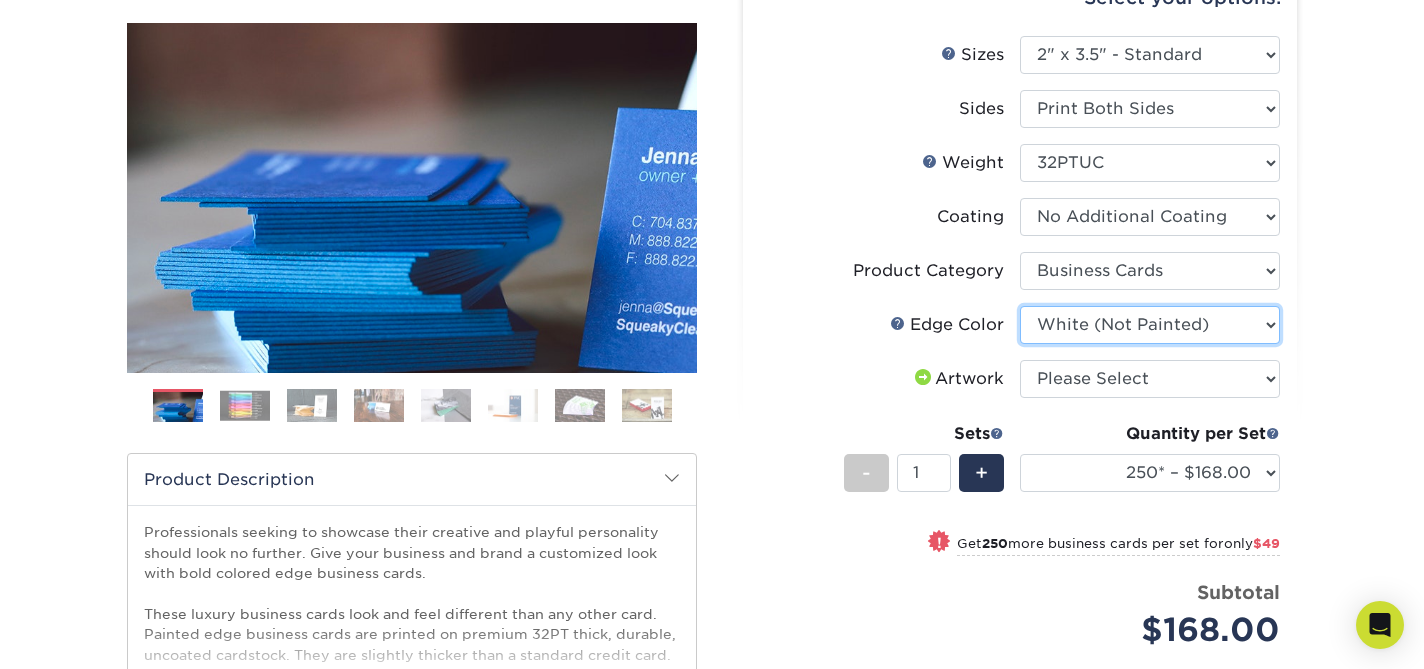 scroll, scrollTop: 231, scrollLeft: 0, axis: vertical 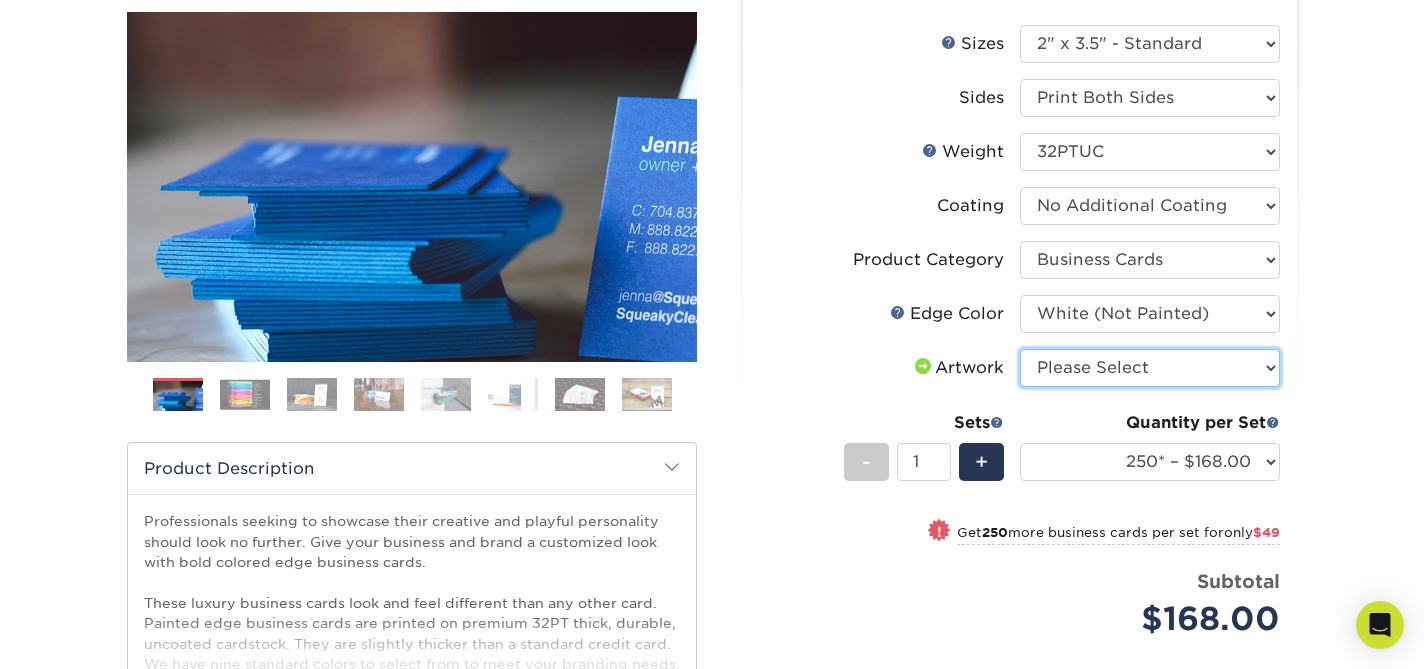 click on "Please Select I will upload files I need a design - $100" at bounding box center [1150, 368] 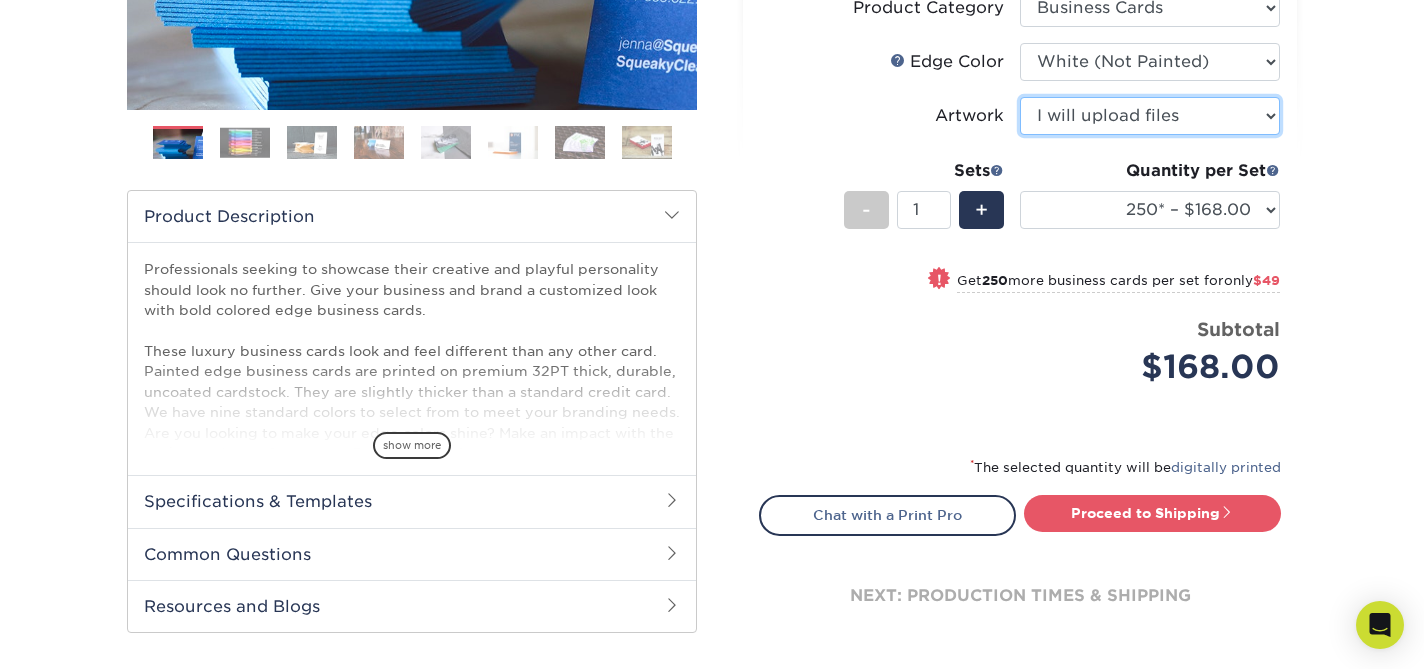 scroll, scrollTop: 518, scrollLeft: 0, axis: vertical 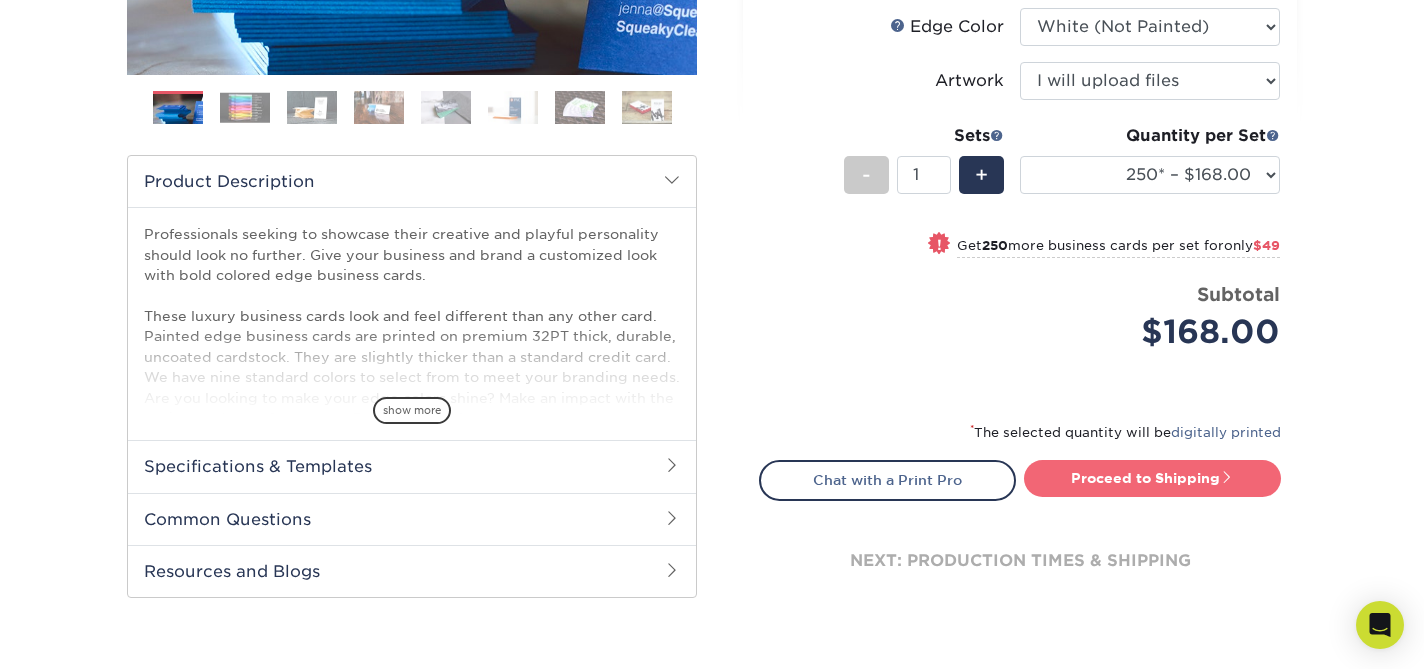 click on "Proceed to Shipping" at bounding box center [1152, 478] 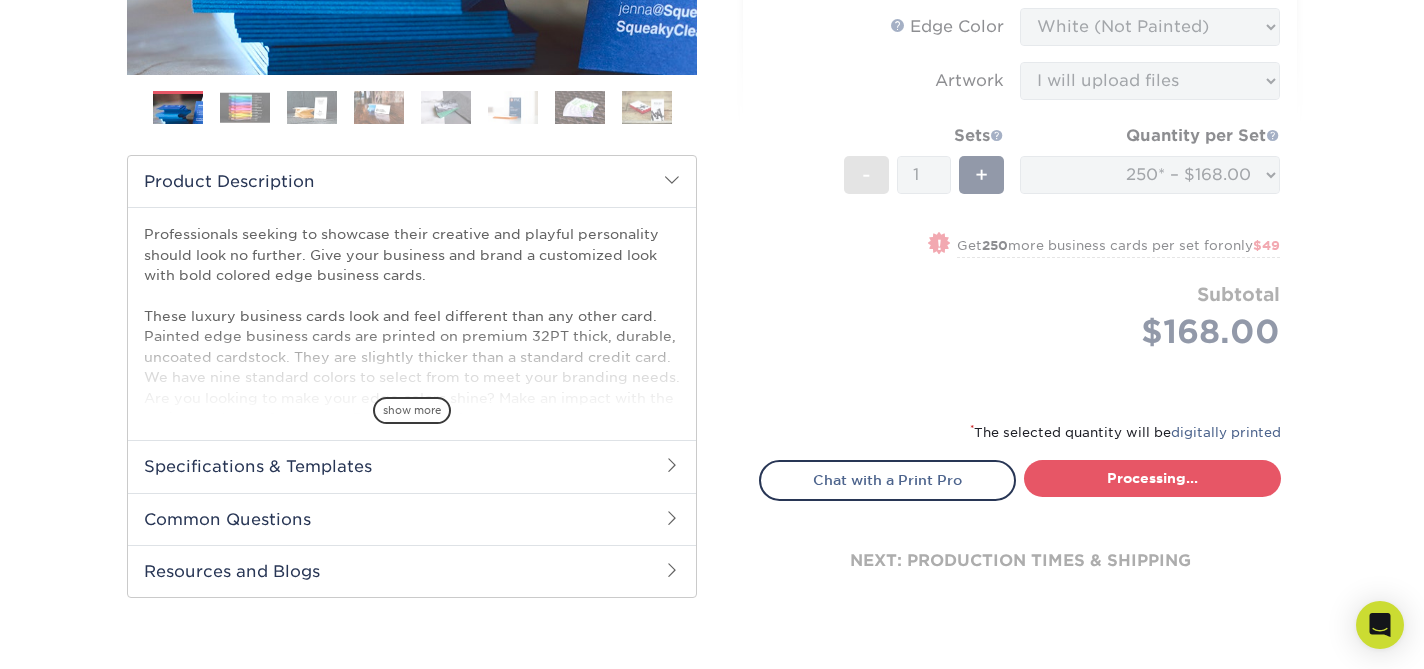 select on "b1d50ed3-fc81-464d-a1d8-d1915fbce704" 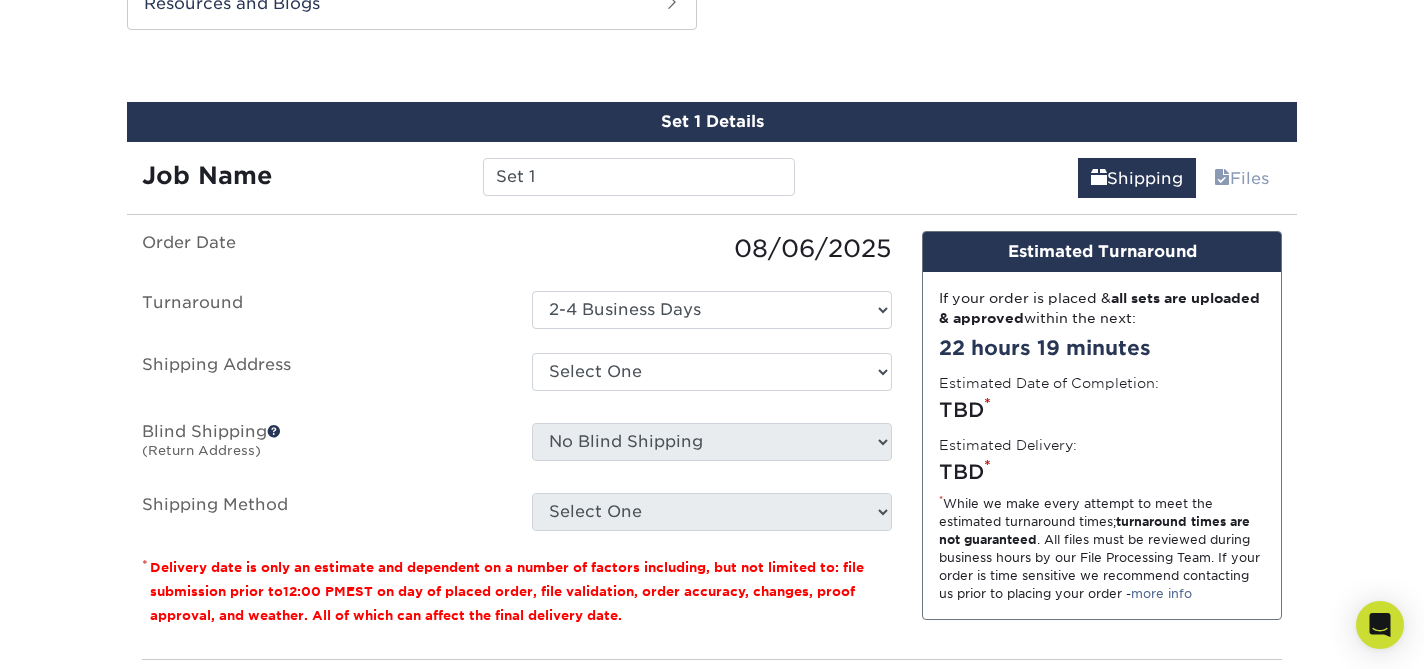 scroll, scrollTop: 1107, scrollLeft: 0, axis: vertical 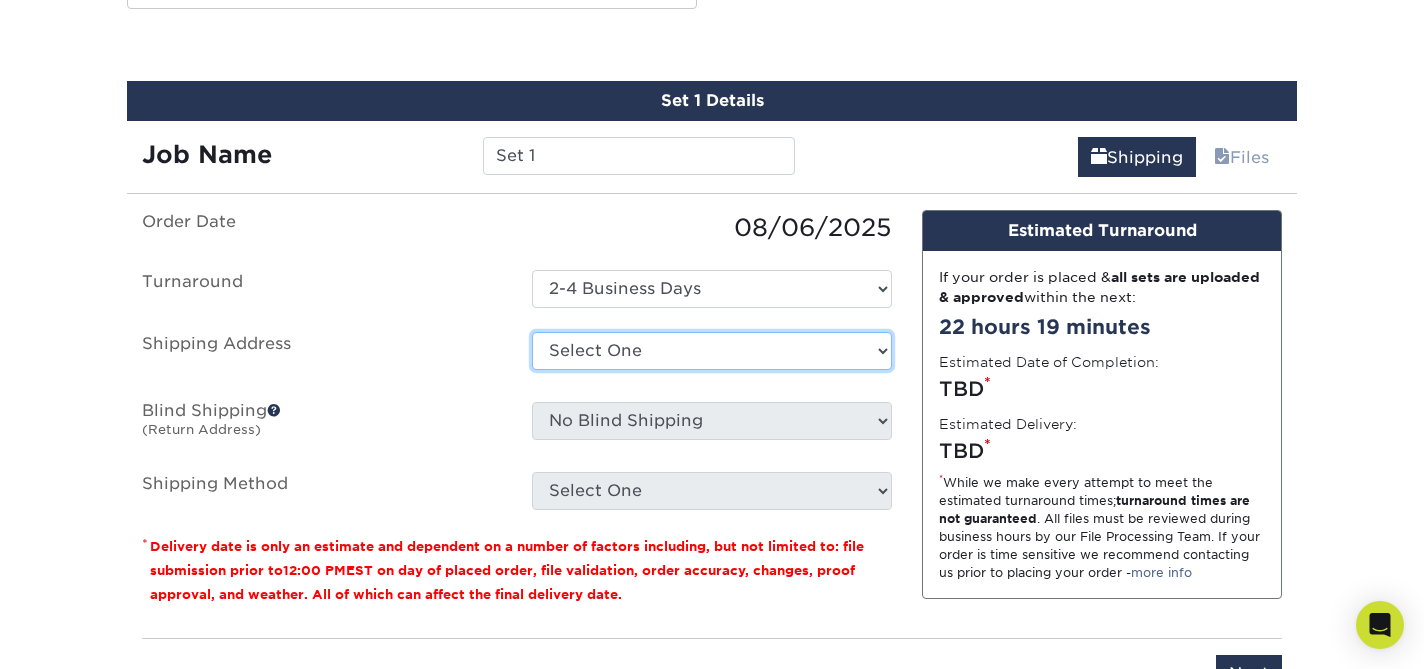 click on "Select One
ASPEN FRAME STORE
ASPEN STORE
AUSTIN STORE
BOSTON STORE
FILLMORE STORE
FRAME CULVER OFFICE
FRAME LA OFFICE
MALIBU STORE
PALO ALTO STORE
SCOTTSDALE FRAME STORE
SOHO STORE
+ Add New Address" at bounding box center (712, 351) 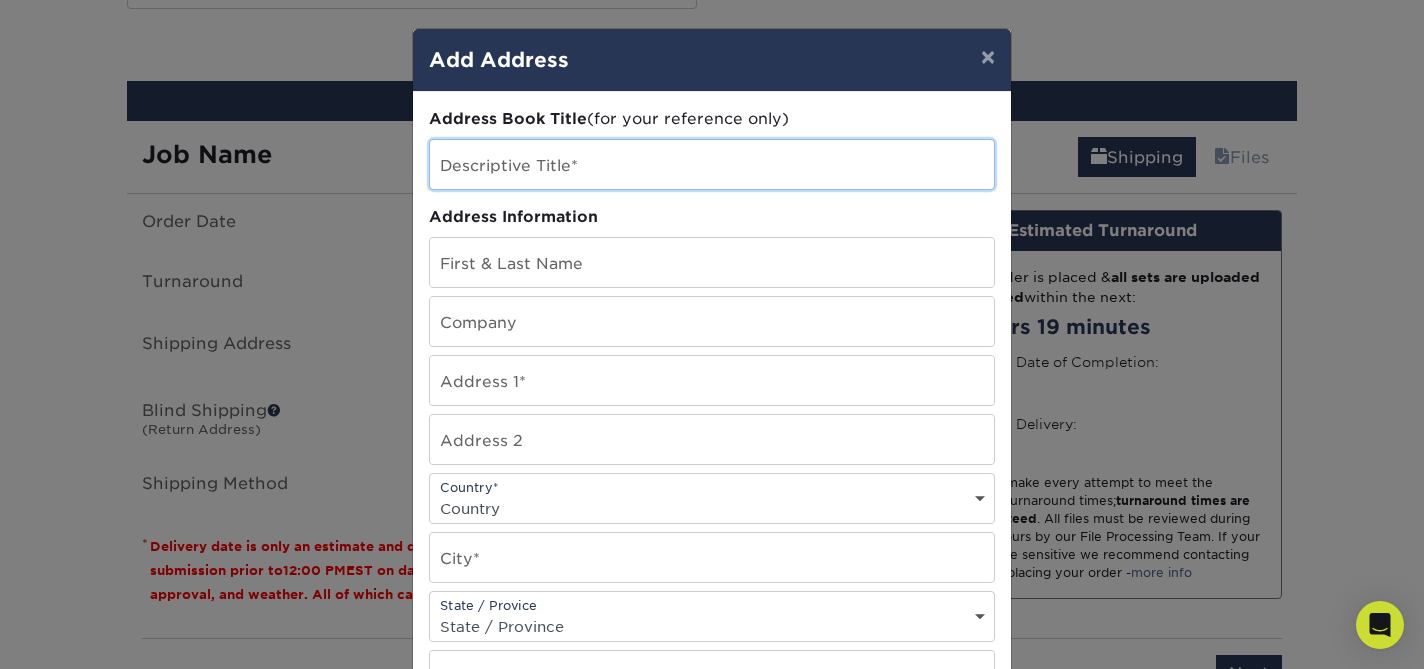 click at bounding box center (712, 164) 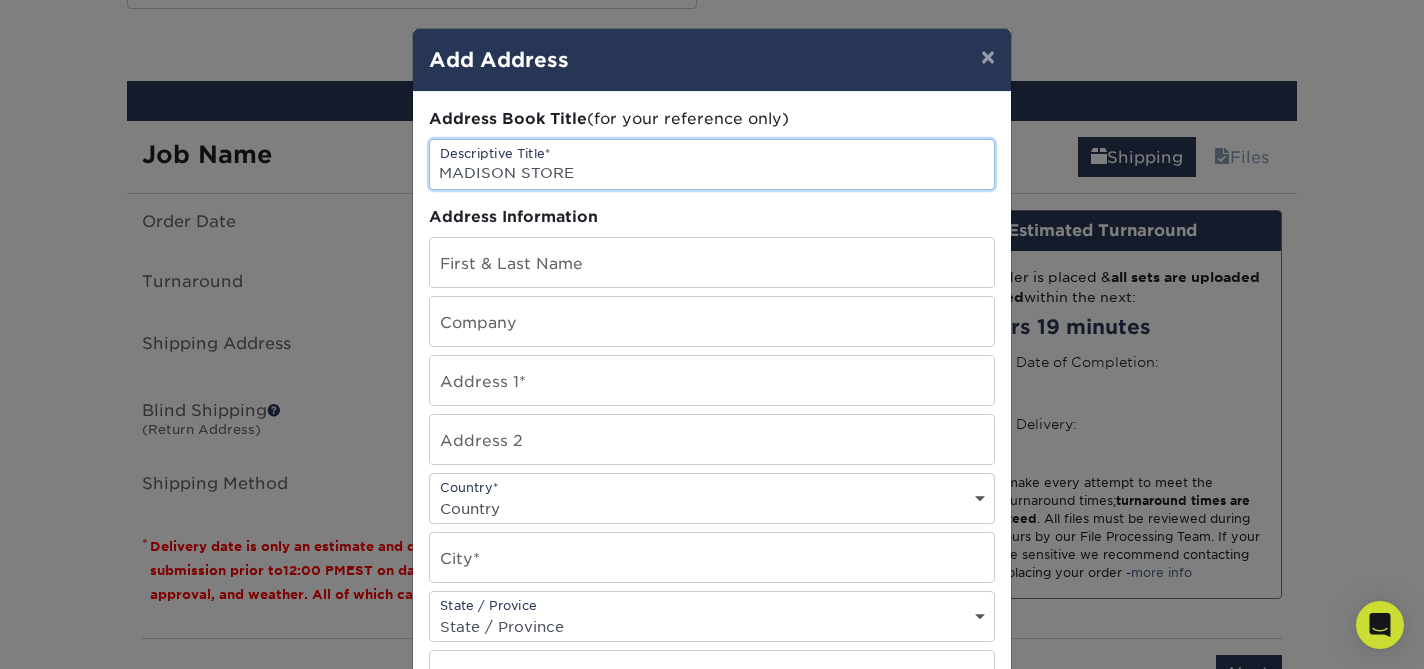 type on "MADISON STORE" 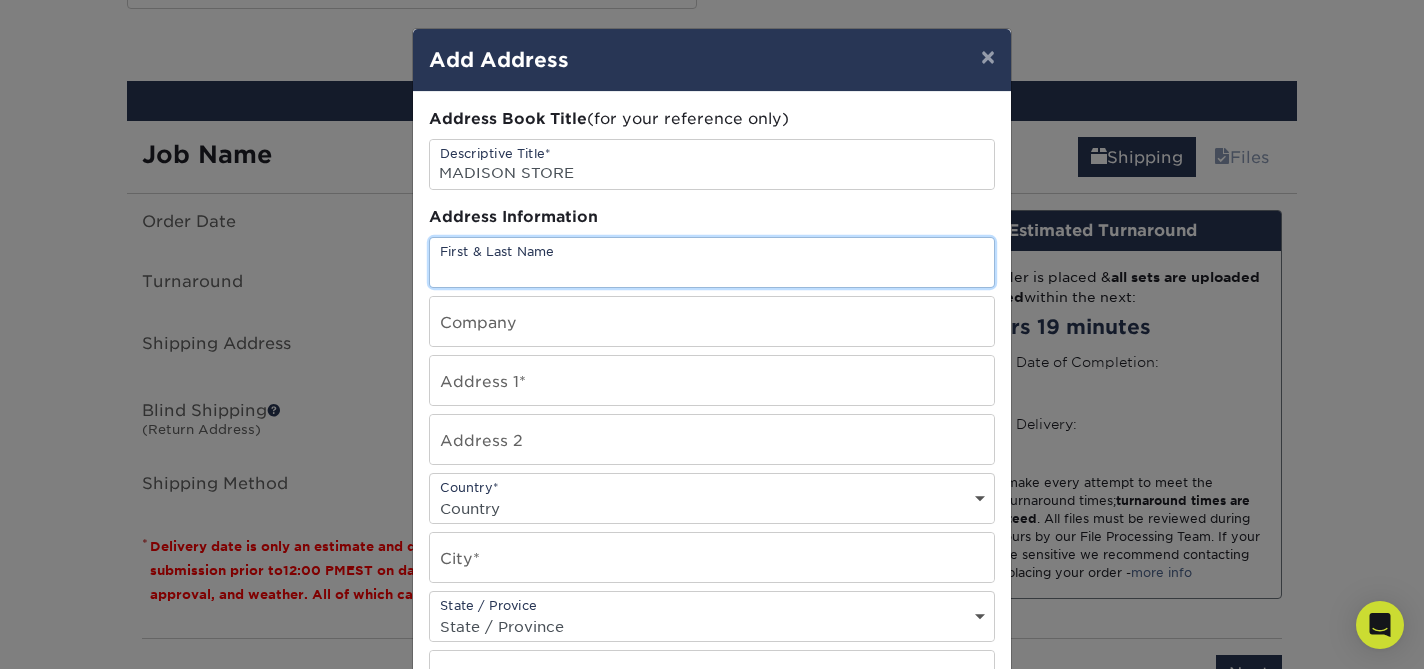 click at bounding box center [712, 262] 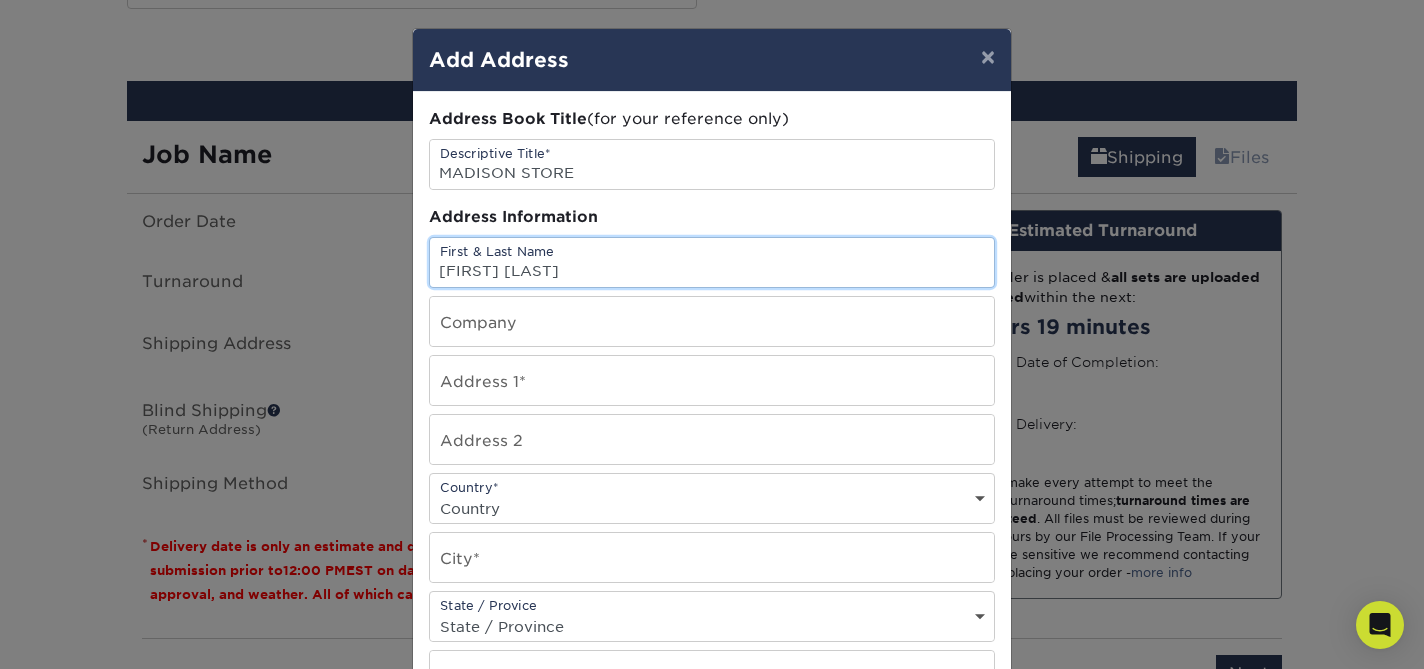 type on "[FIRST] [LAST]" 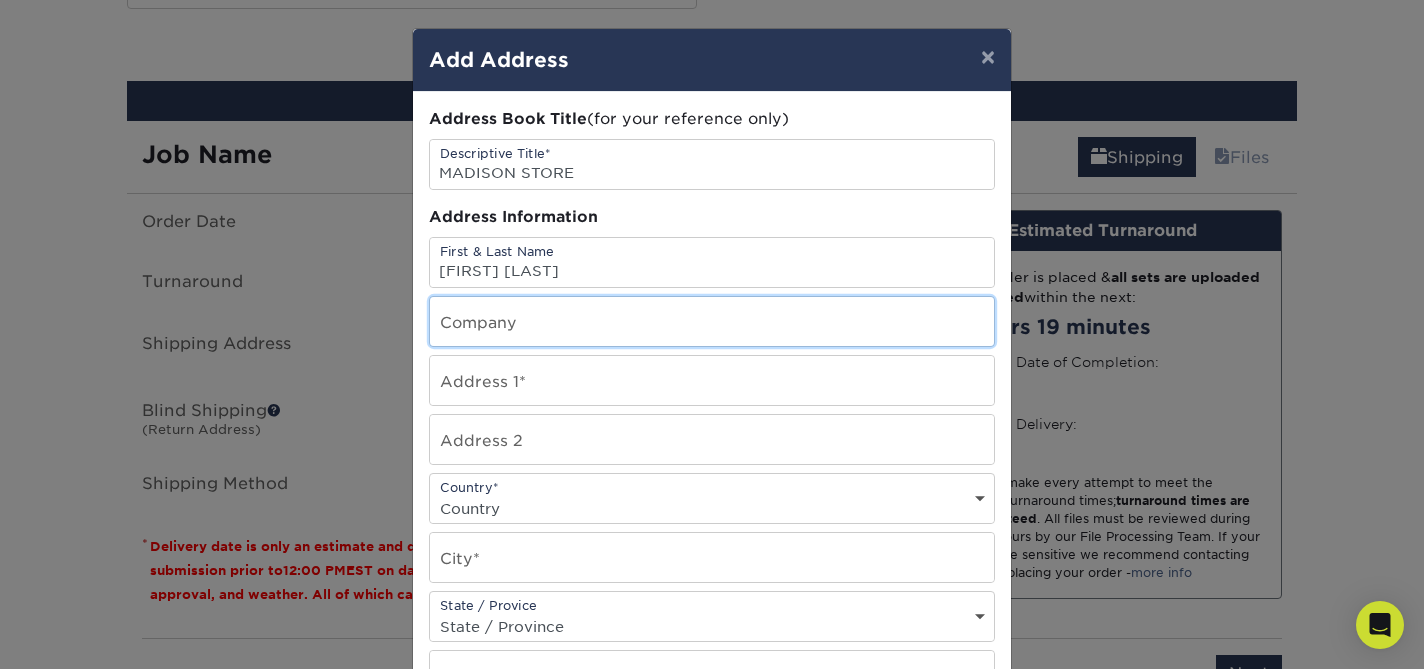 click at bounding box center [712, 321] 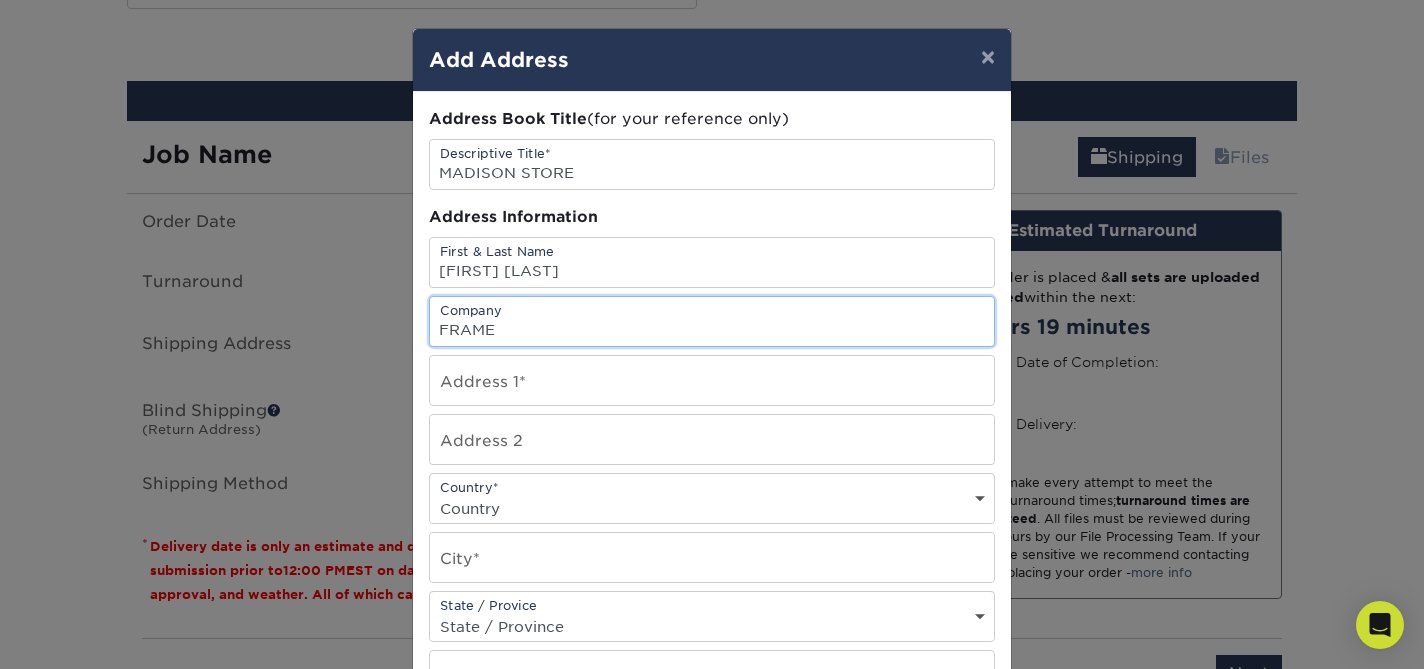 scroll, scrollTop: 0, scrollLeft: 0, axis: both 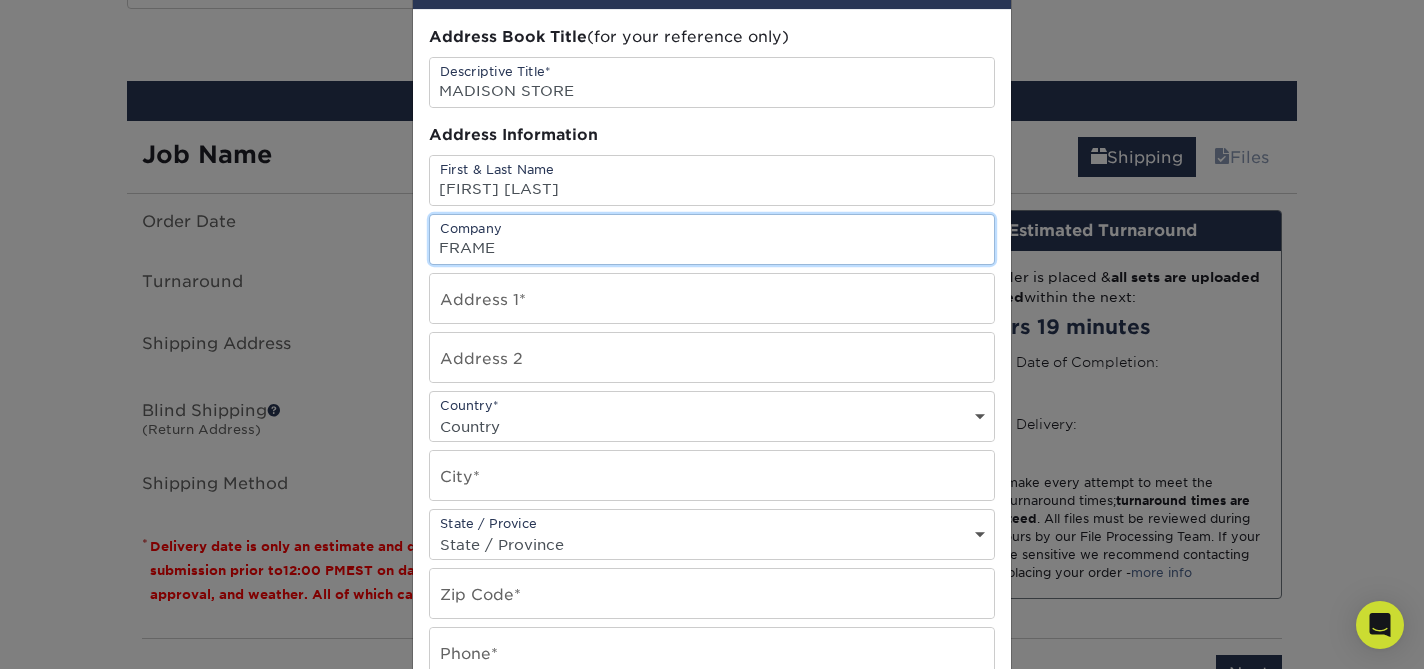 type on "FRAME" 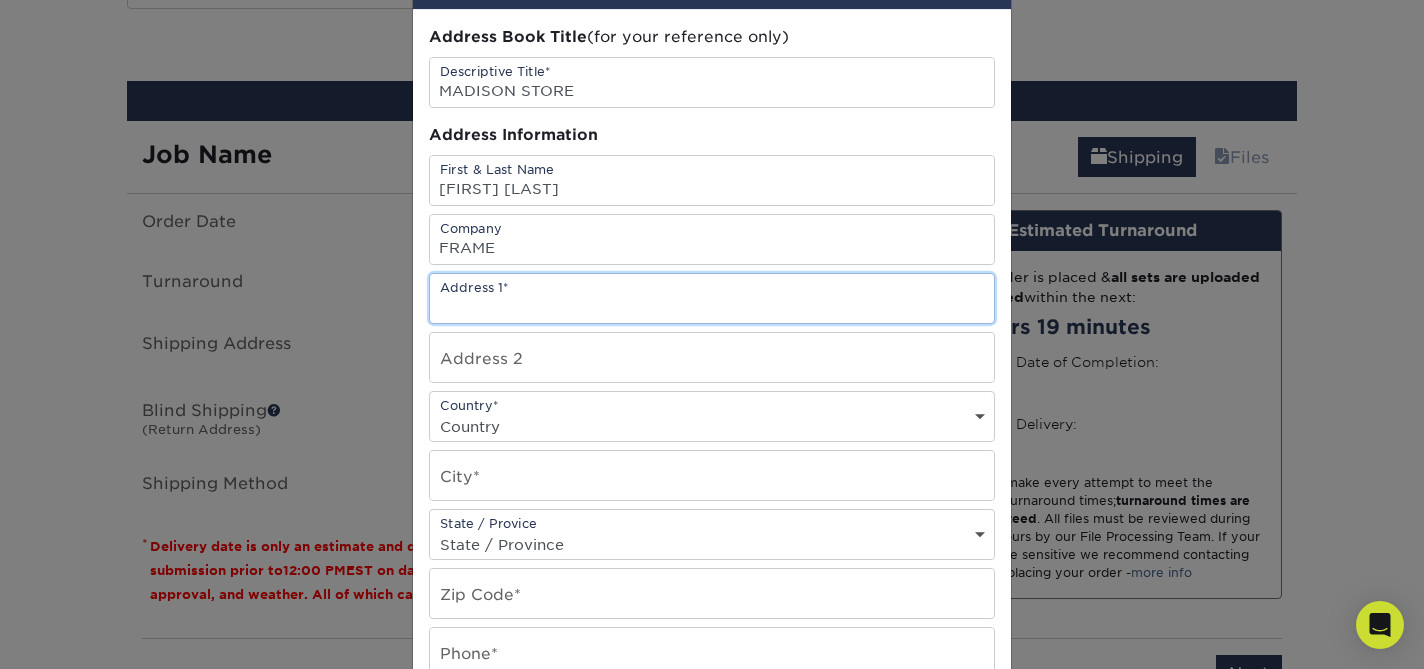 scroll, scrollTop: 0, scrollLeft: 0, axis: both 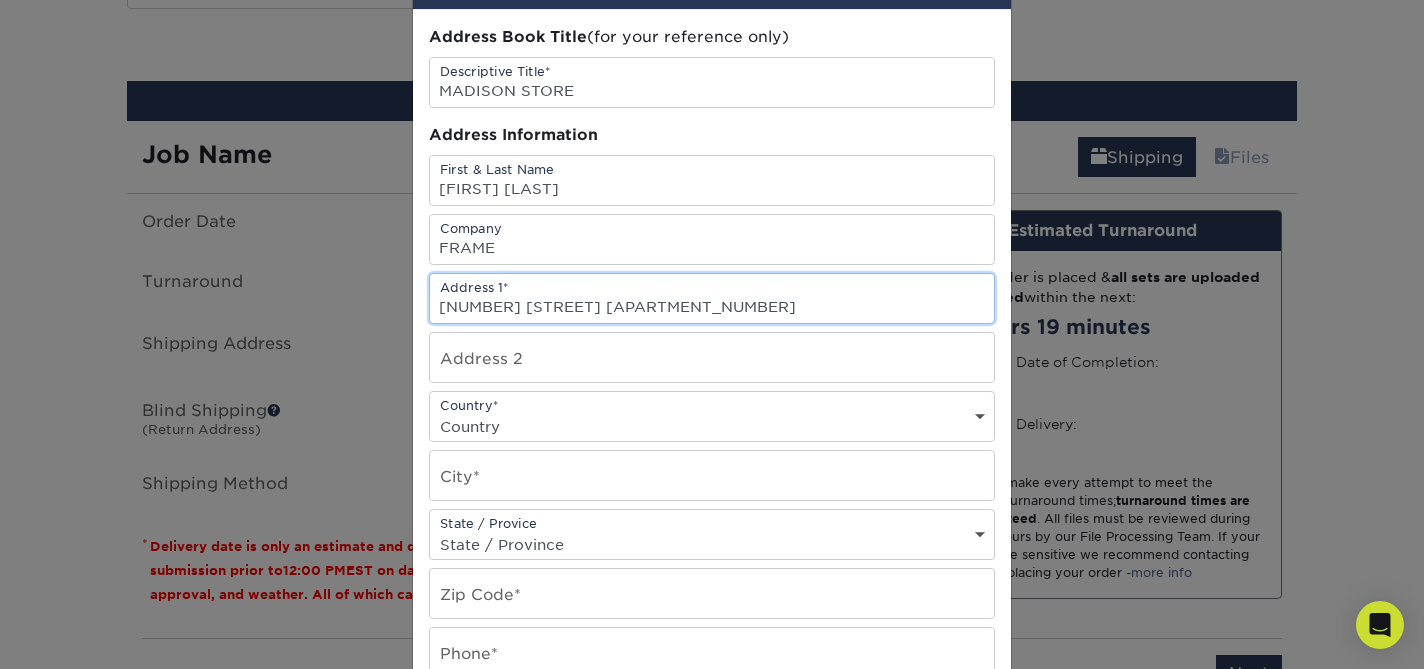 type on "[NUMBER] [STREET]" 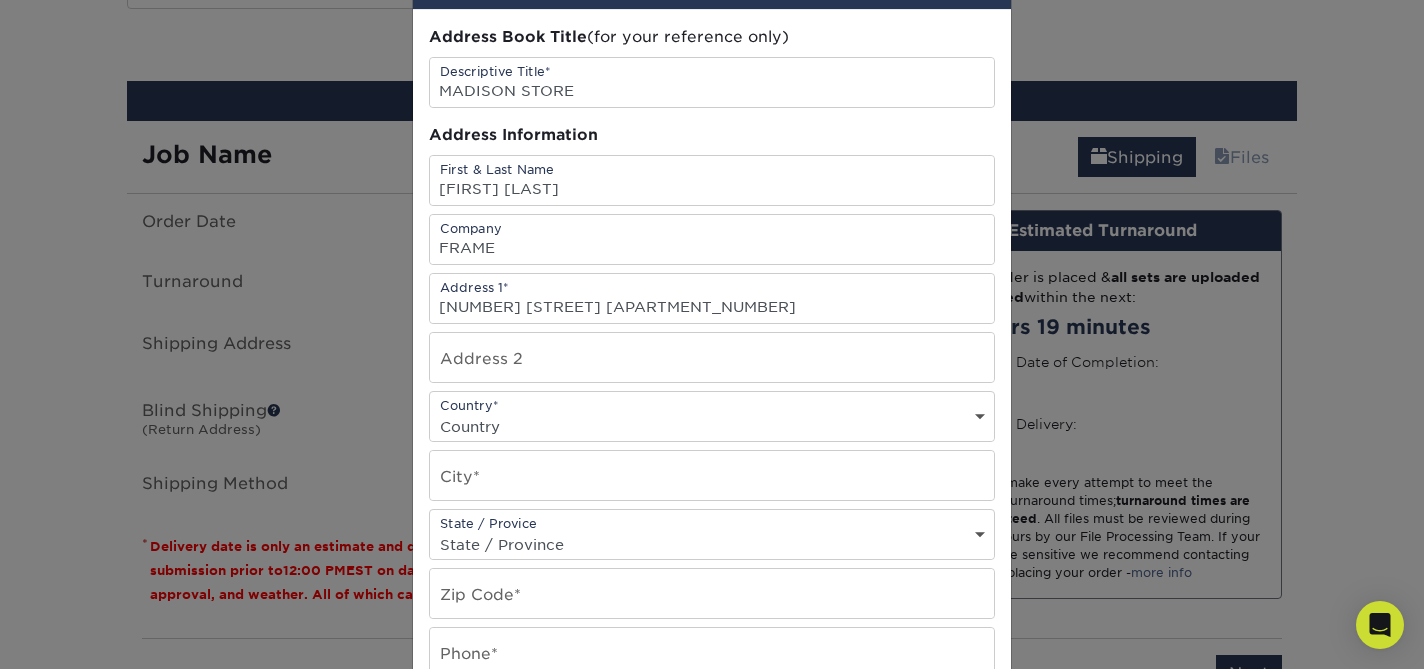 click on "Country United States Canada ----------------------------- Afghanistan Albania Algeria American Samoa Andorra Angola Anguilla Antarctica Antigua and Barbuda Argentina Armenia Aruba Australia Austria Azerbaijan Bahamas Bahrain Bangladesh Barbados Belarus Belgium Belize Benin Bermuda Bhutan Bolivia Bosnia and Herzegovina Botswana Bouvet Island Brazil British Indian Ocean Territory British Virgin Islands Brunei Darussalam Bulgaria Burkina Faso Burundi Cambodia Cameroon Cape Verde Cayman Islands Central African Republic Chad Chile China Christmas Island Cocos Colombia Comoros Congo Cook Islands Costa Rica Croatia Cuba Cyprus Czech Republic Denmark Djibouti Dominica Dominican Republic East Timor Ecuador Egypt El Salvador Equatorial Guinea Eritrea Estonia Ethiopia Falkland Islands Faroe Islands Fiji Finland France French Guiana French Polynesia French Southern Territories Gabon Gambia Georgia Germany Ghana Gibraltar Greece Greenland Grenada Guadeloupe Guam Guatemala Guinea Guinea-Bissau Guyana Haiti Honduras India" at bounding box center [712, 426] 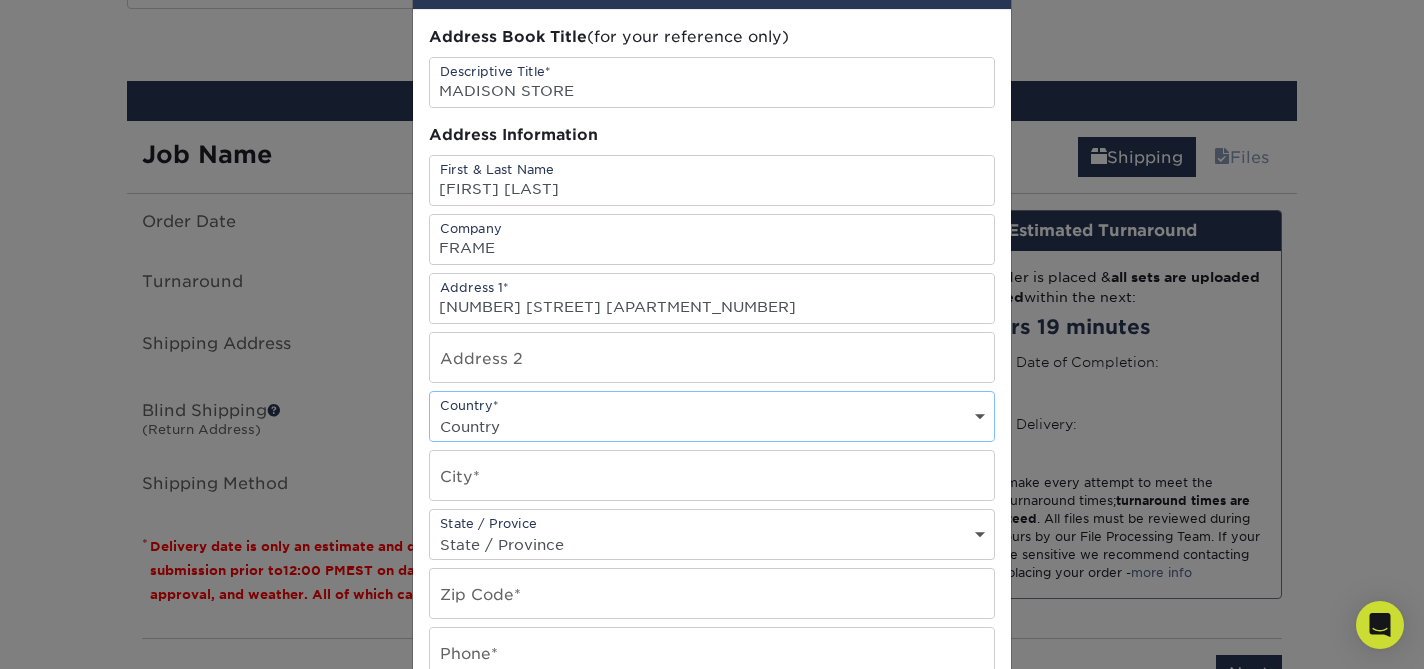select on "US" 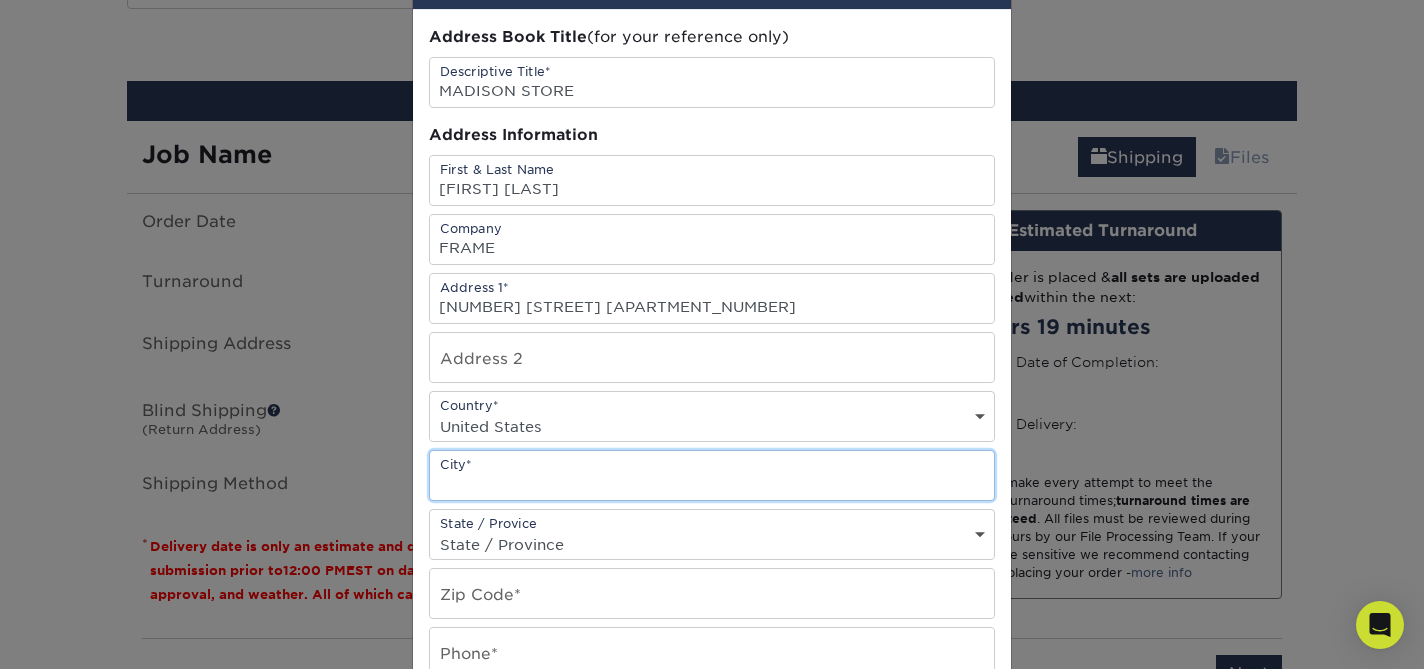 click at bounding box center (712, 475) 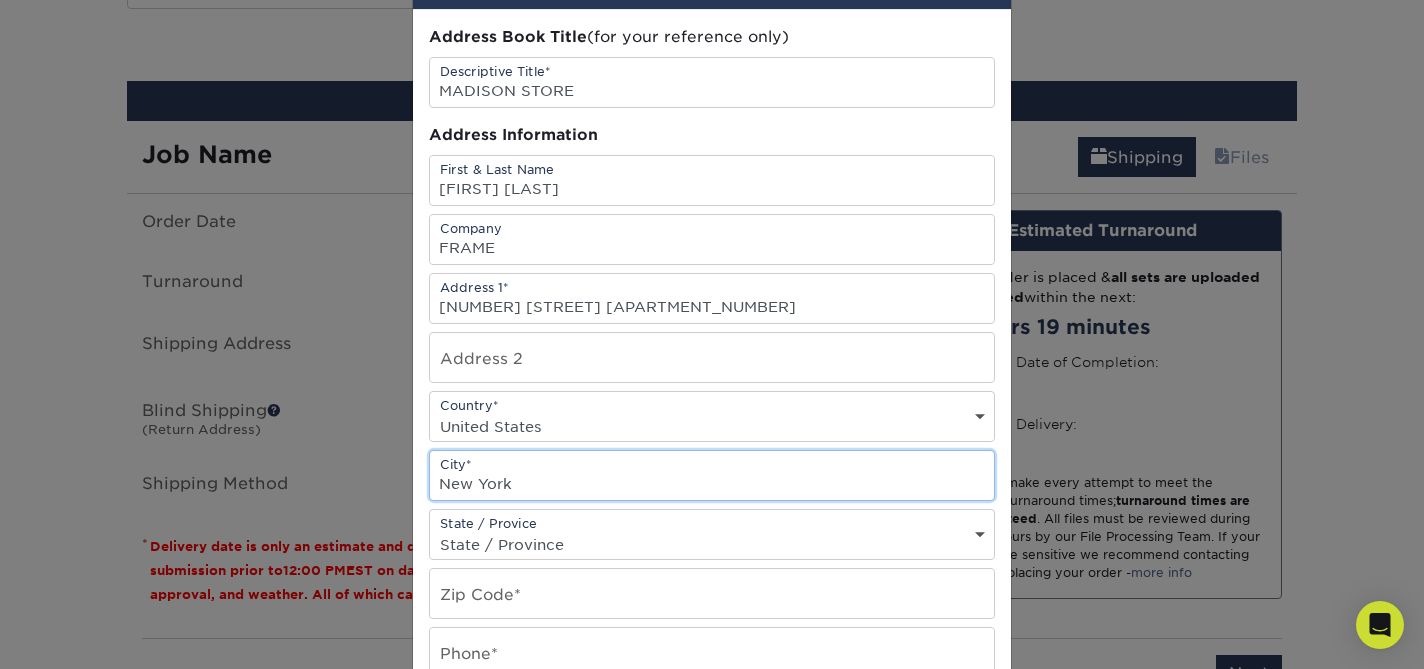 type on "New York" 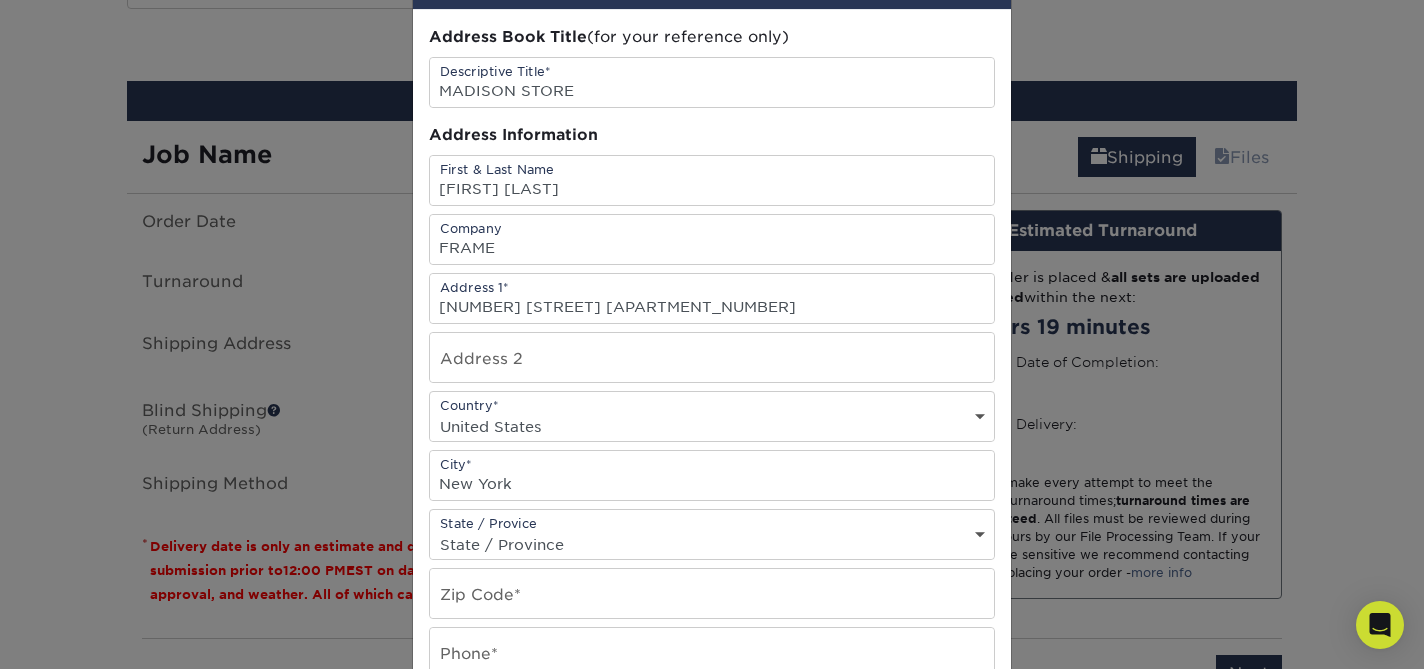 click on "State / Province Alabama Alaska Arizona Arkansas California Colorado Connecticut Delaware District of Columbia Florida Georgia Hawaii Idaho Illinois Indiana Iowa Kansas Kentucky Louisiana Maine Maryland Massachusetts Michigan Minnesota Mississippi Missouri Montana Nebraska Nevada New Hampshire New Jersey New Mexico New York North Carolina North Dakota Ohio Oklahoma Oregon Pennsylvania Rhode Island South Carolina South Dakota Tennessee Texas Utah Vermont Virginia Washington West Virginia Wisconsin Wyoming ACT NSW NT QLD SA TAS VIC WA NZ Alberta British Columbia Manitoba New Brunswick Newfoundland Northwest Territories Nova Scotia Nunavut Ontario Prince Edward Island Quebec Saskatchewan Yukon Puerto Rico Aguascalientes Baja California Baja California Sur Campeche Chiapas Chihuahua Coahuila Colima Distrito Federal Durango Guanajuato Guerrero Hidalgo Jalisco Mexico Michoacan Morelos Nayarit Nuevo Leon Oaxaca Puebla Queretaro Quintana Roo San Luis Patosi Sinaloa Sonora Tabasco Tamaulipas Tlaxcala Veracruz Yucatan" at bounding box center [712, 544] 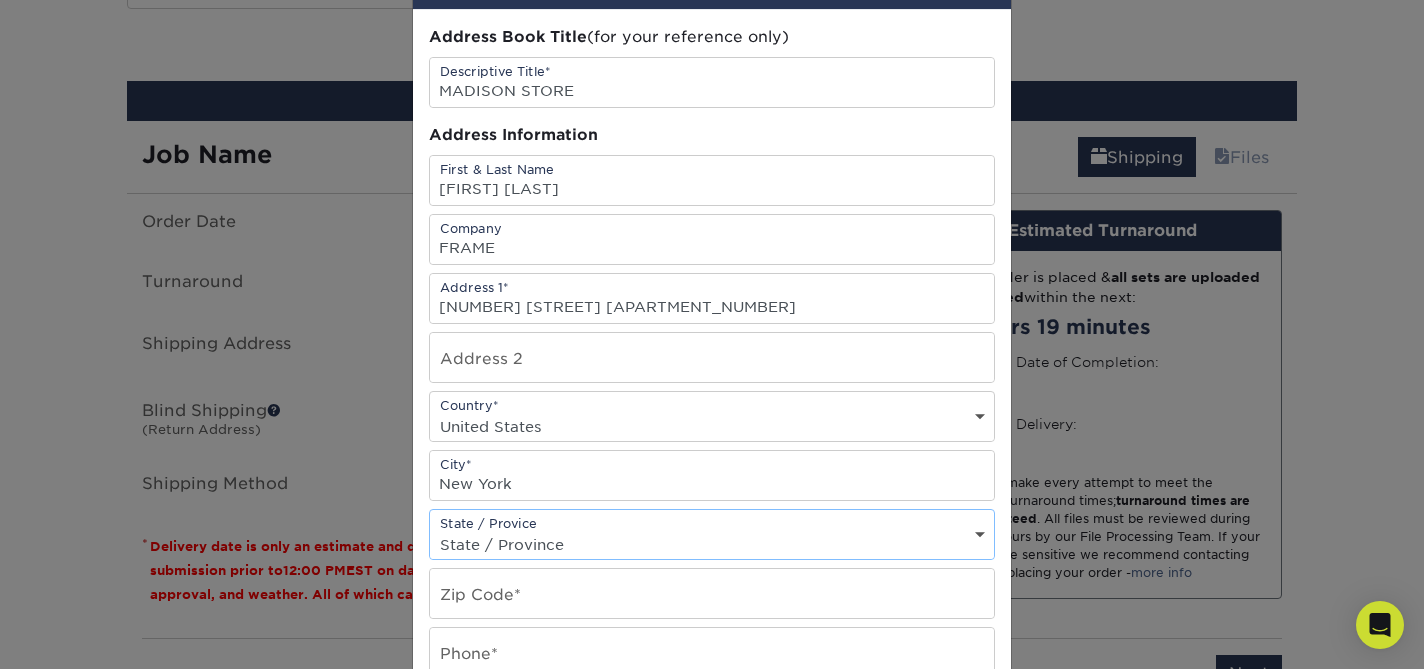 scroll, scrollTop: 0, scrollLeft: 0, axis: both 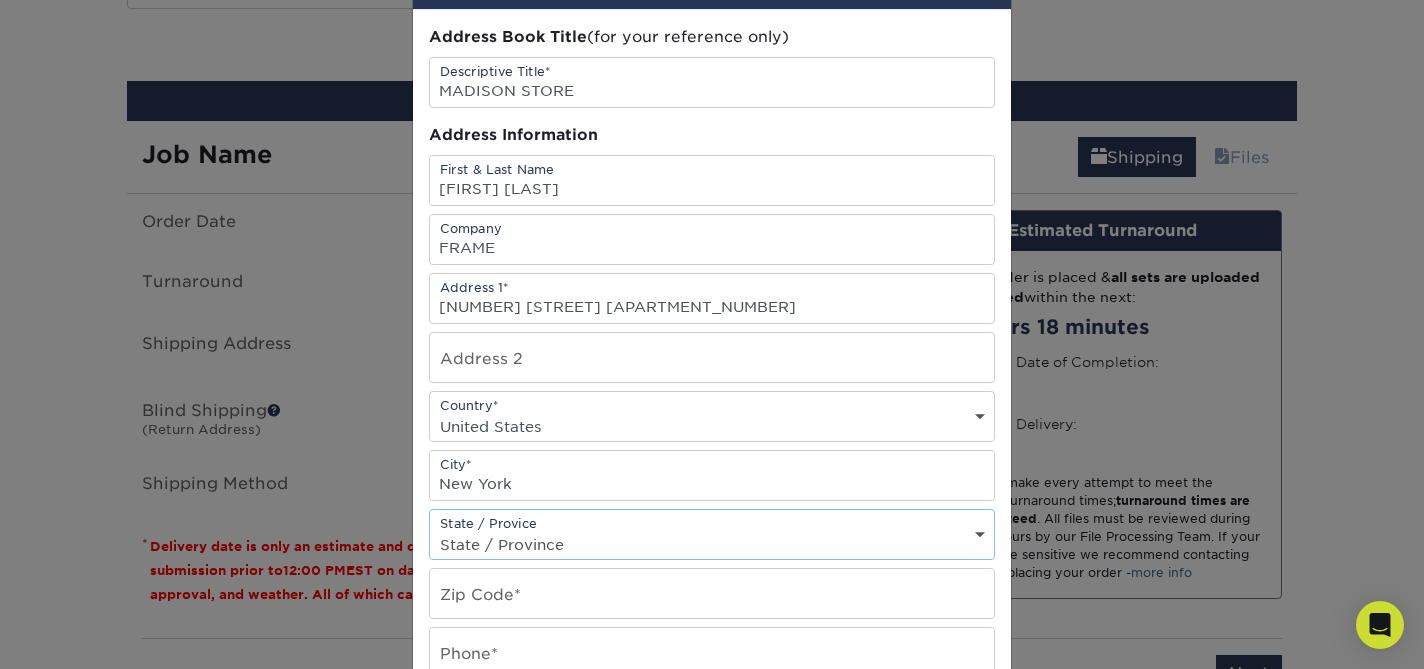 select on "NY" 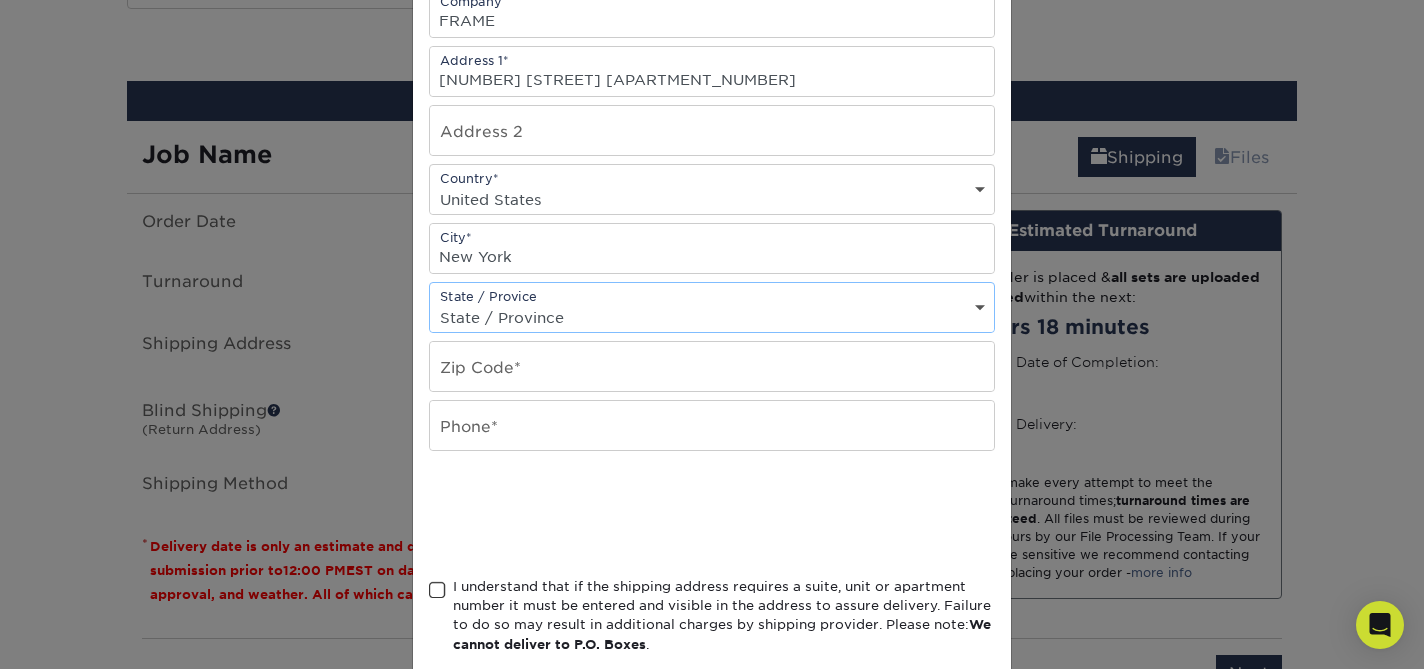 scroll, scrollTop: 364, scrollLeft: 0, axis: vertical 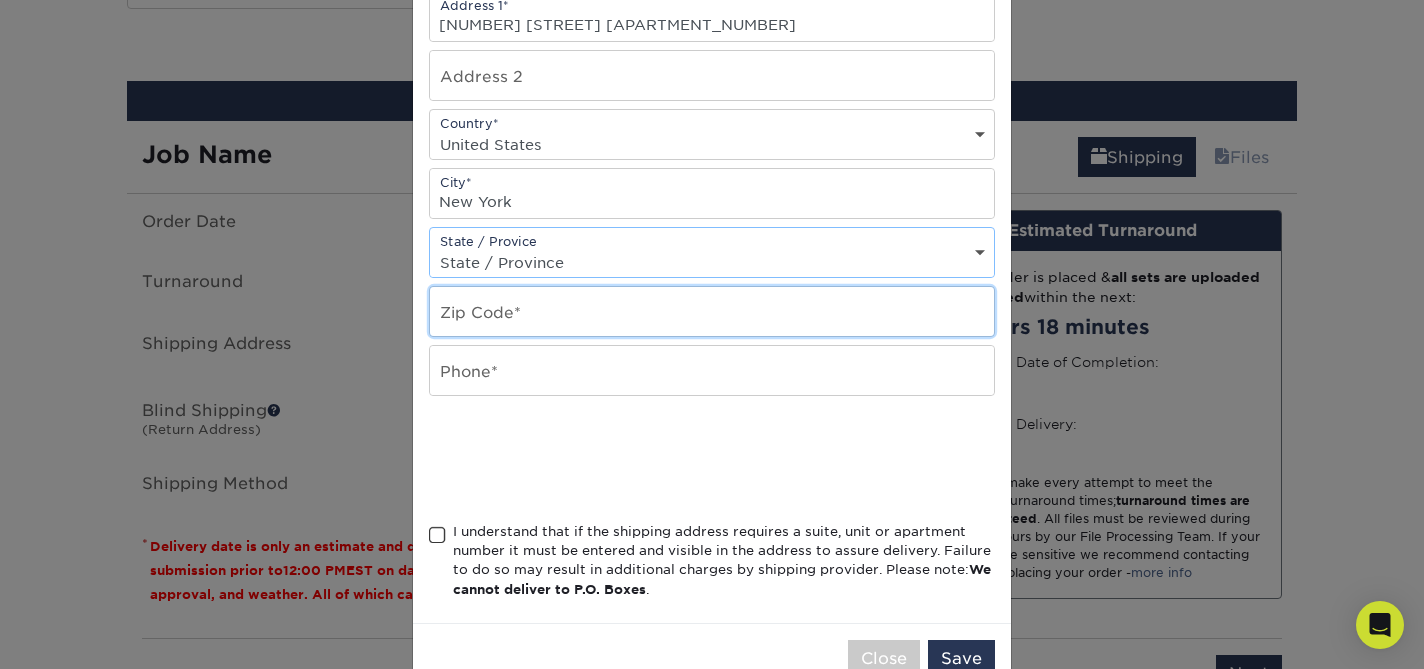 click at bounding box center [712, 311] 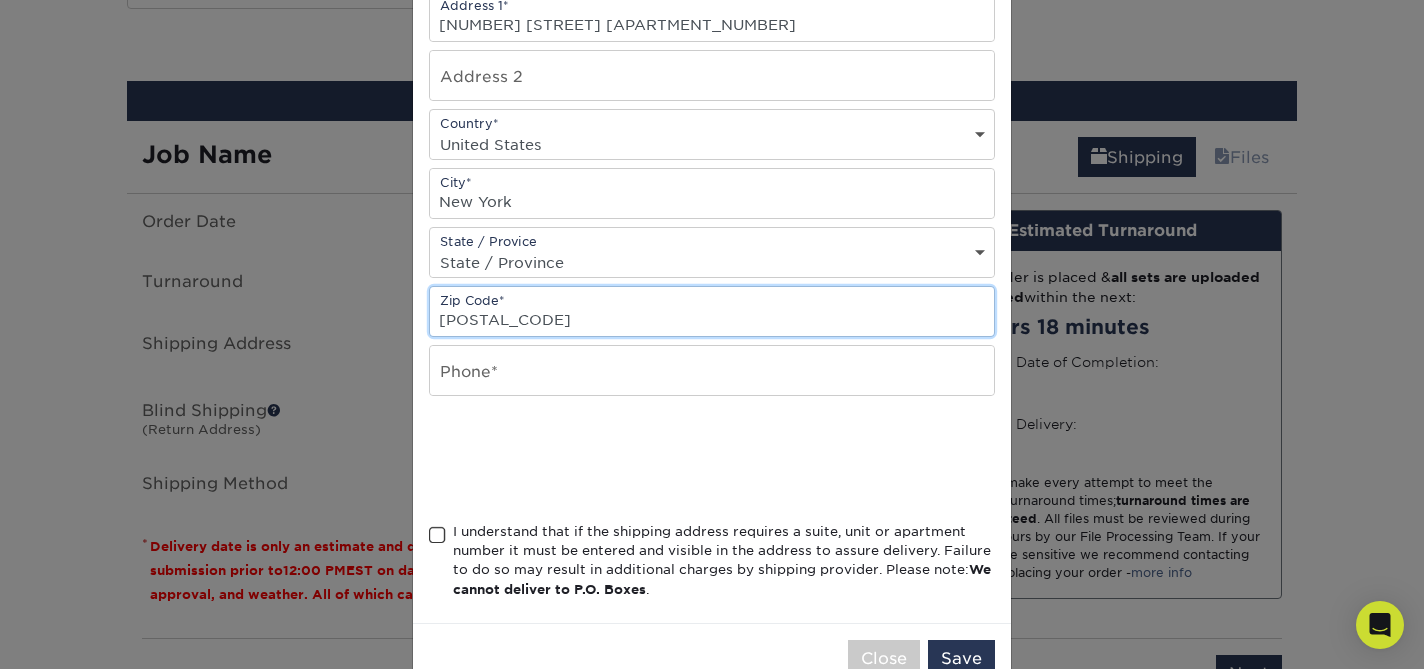type on "10021" 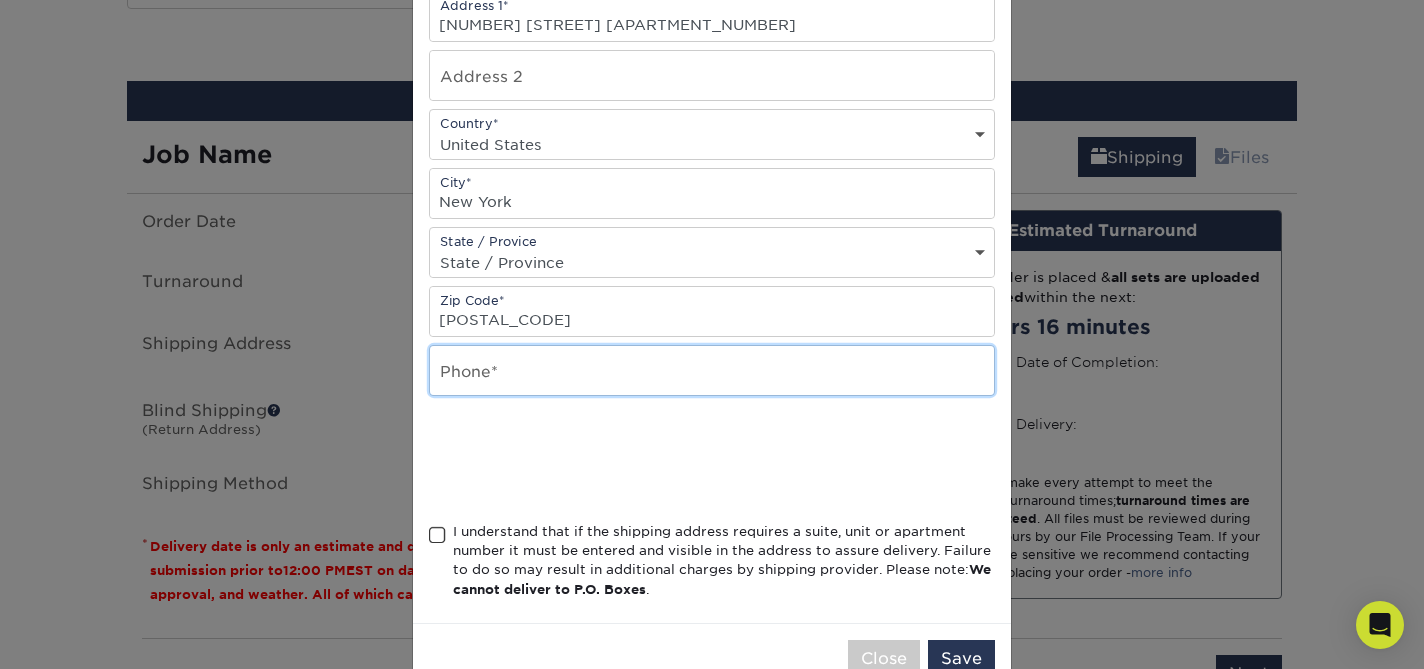 click at bounding box center (712, 370) 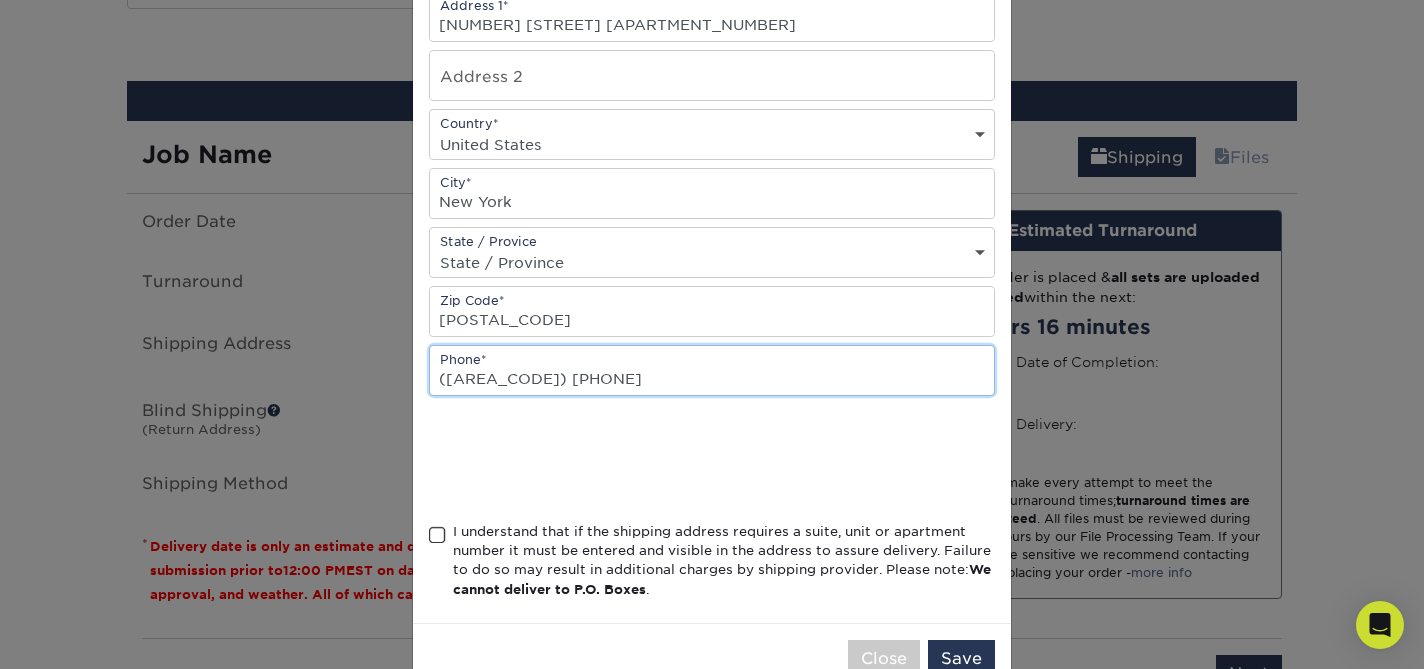 type on "(646) 568-4706" 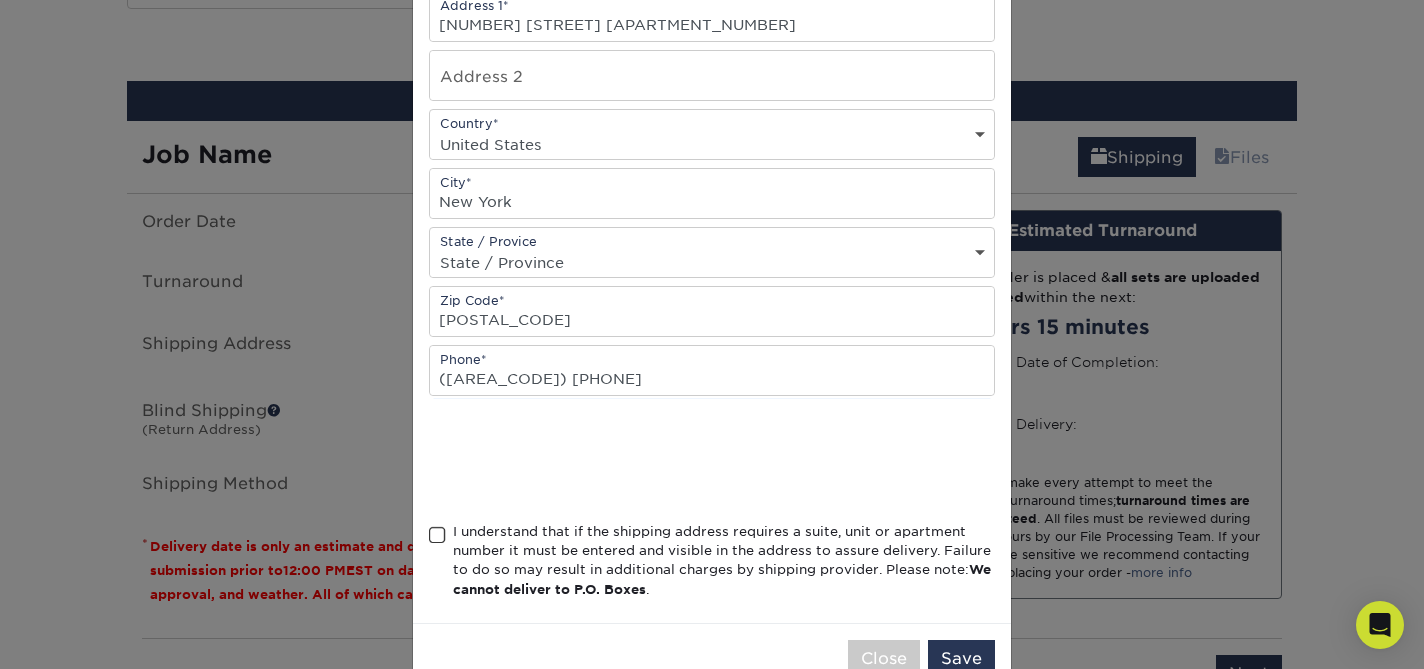 drag, startPoint x: 439, startPoint y: 535, endPoint x: 533, endPoint y: 508, distance: 97.80082 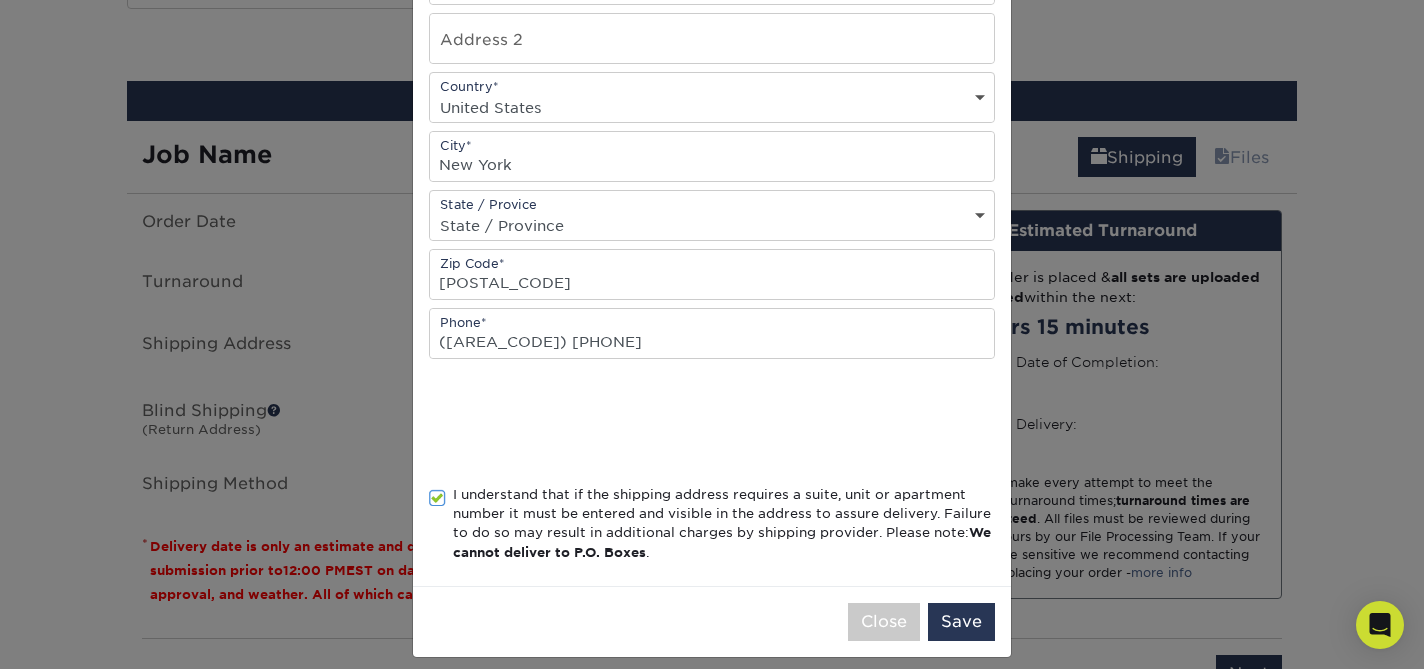 scroll, scrollTop: 418, scrollLeft: 0, axis: vertical 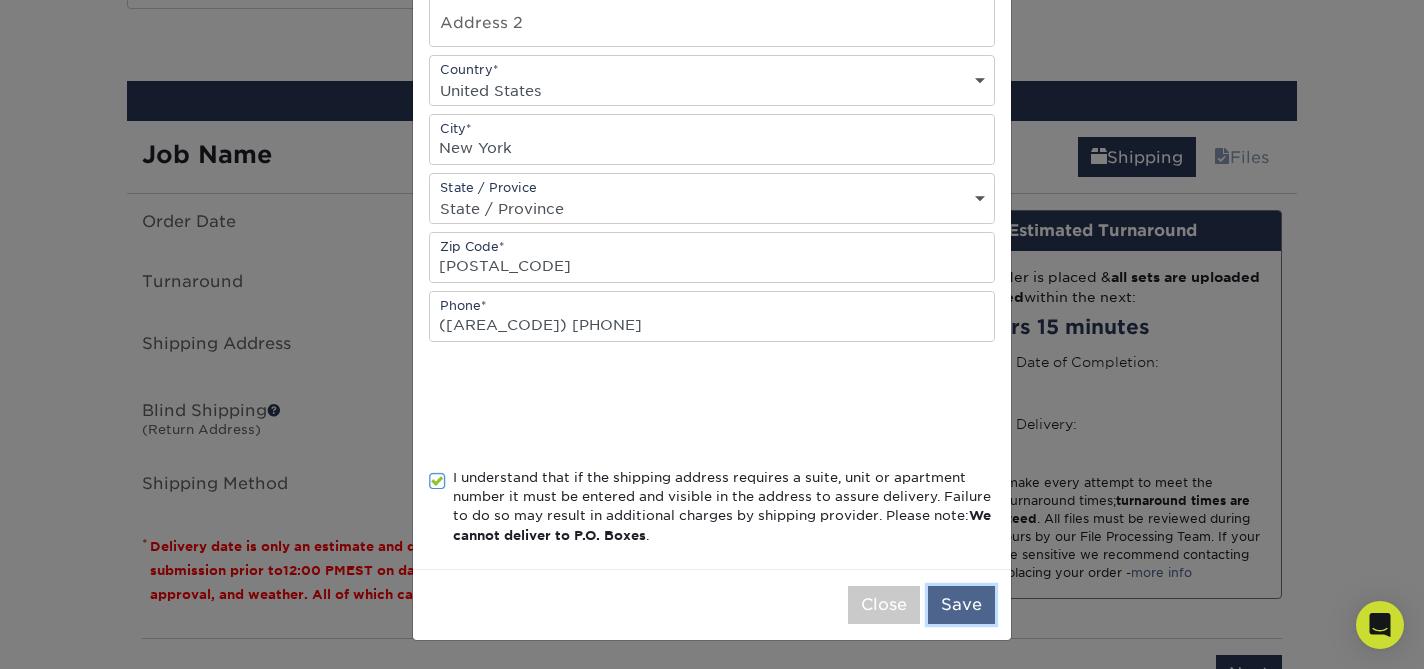 click on "Save" at bounding box center (961, 605) 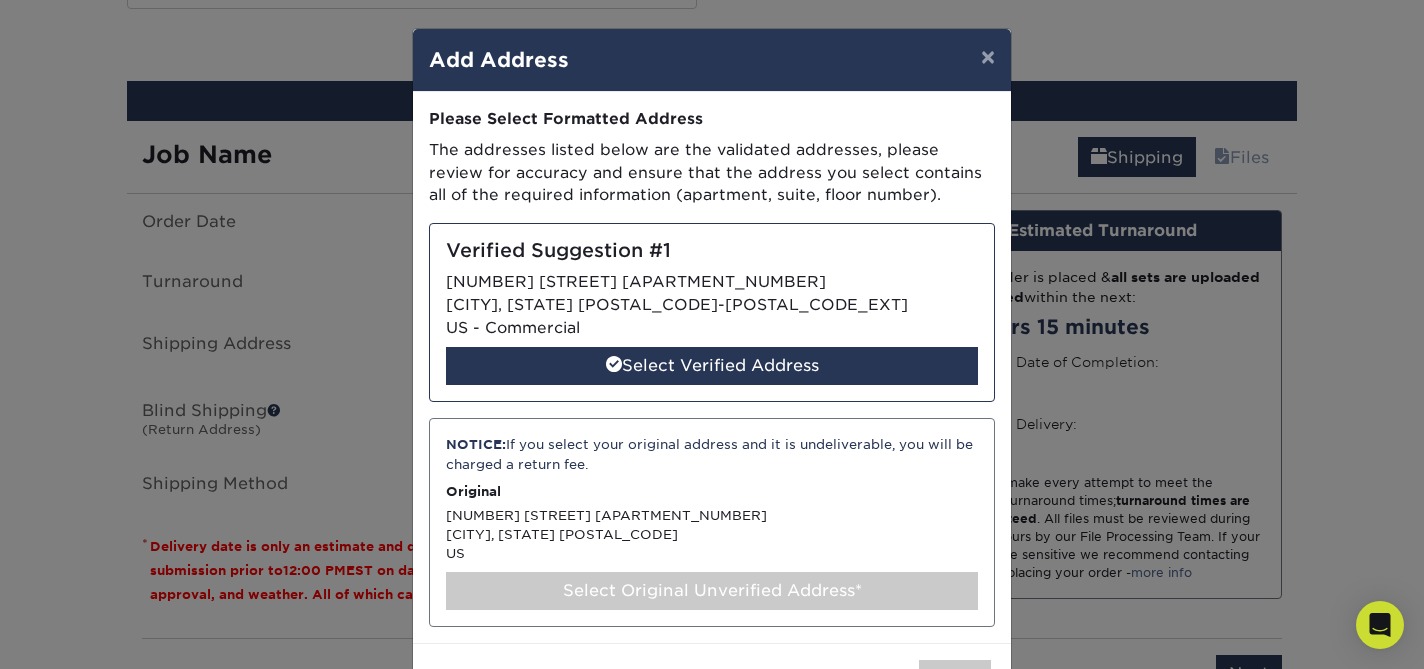 scroll, scrollTop: 63, scrollLeft: 0, axis: vertical 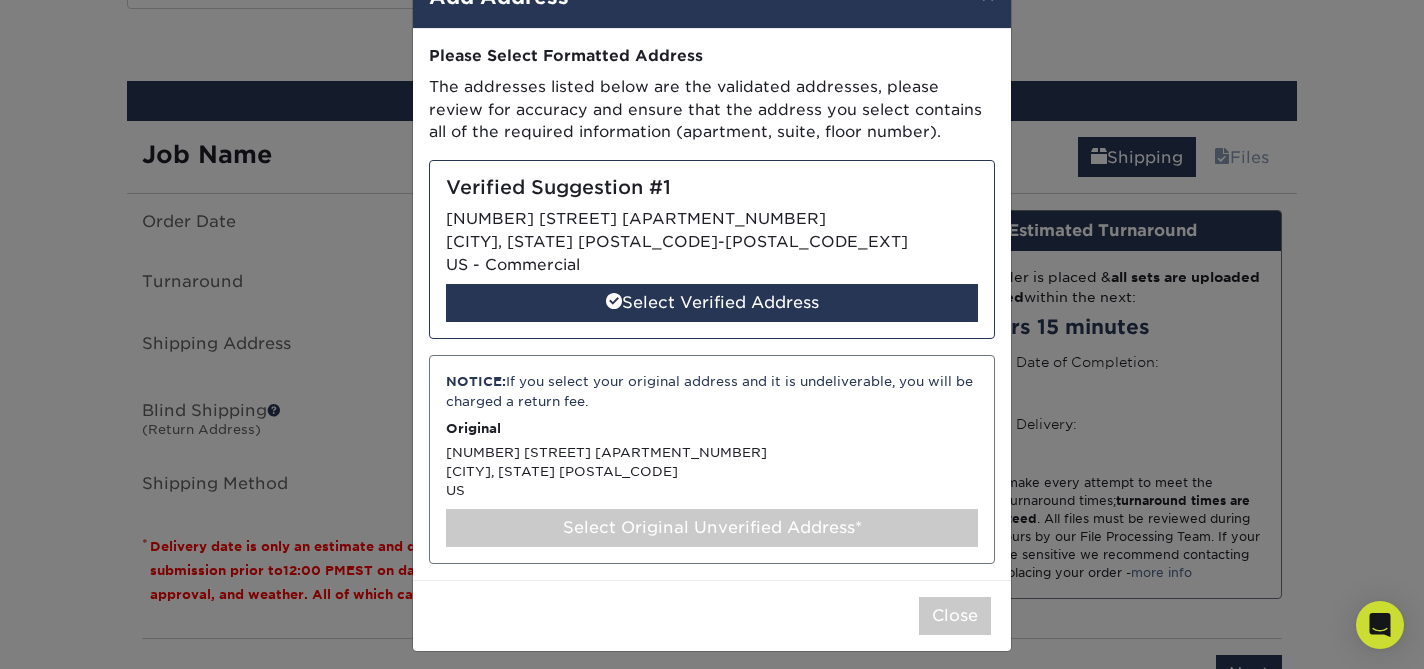 click on "Select Original Unverified Address*" at bounding box center [712, 528] 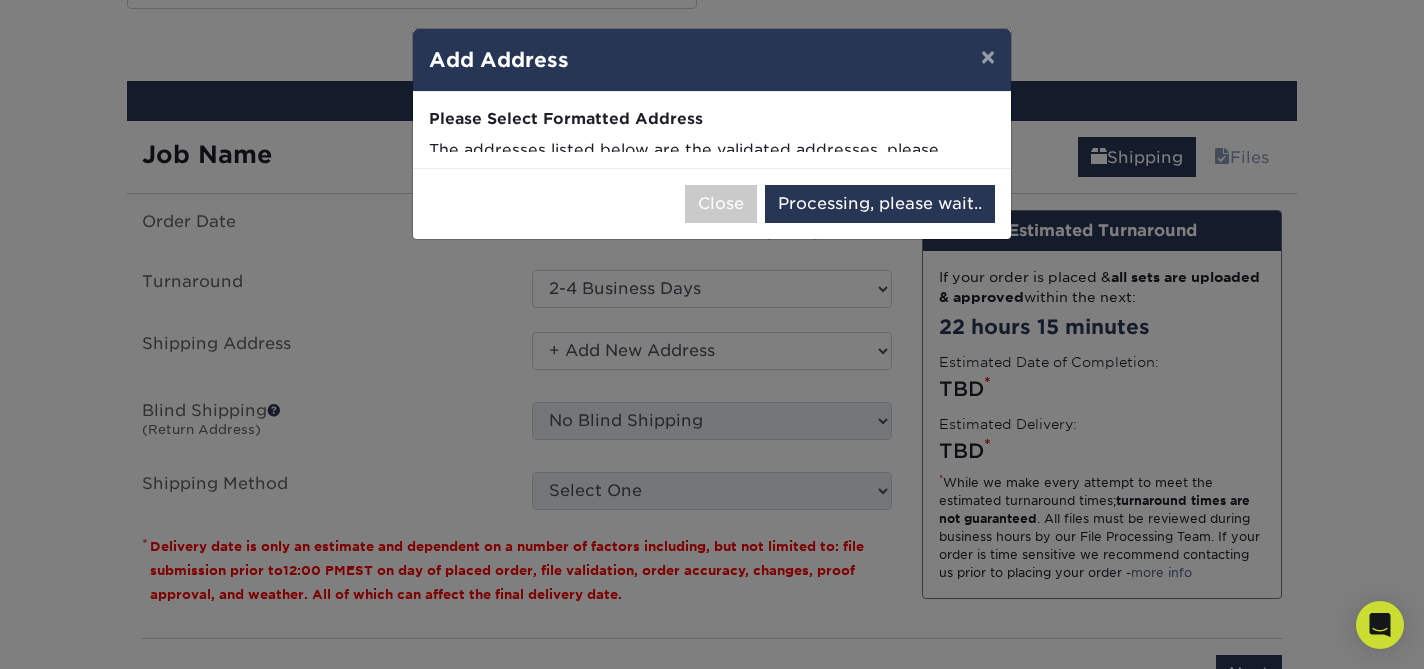select on "284788" 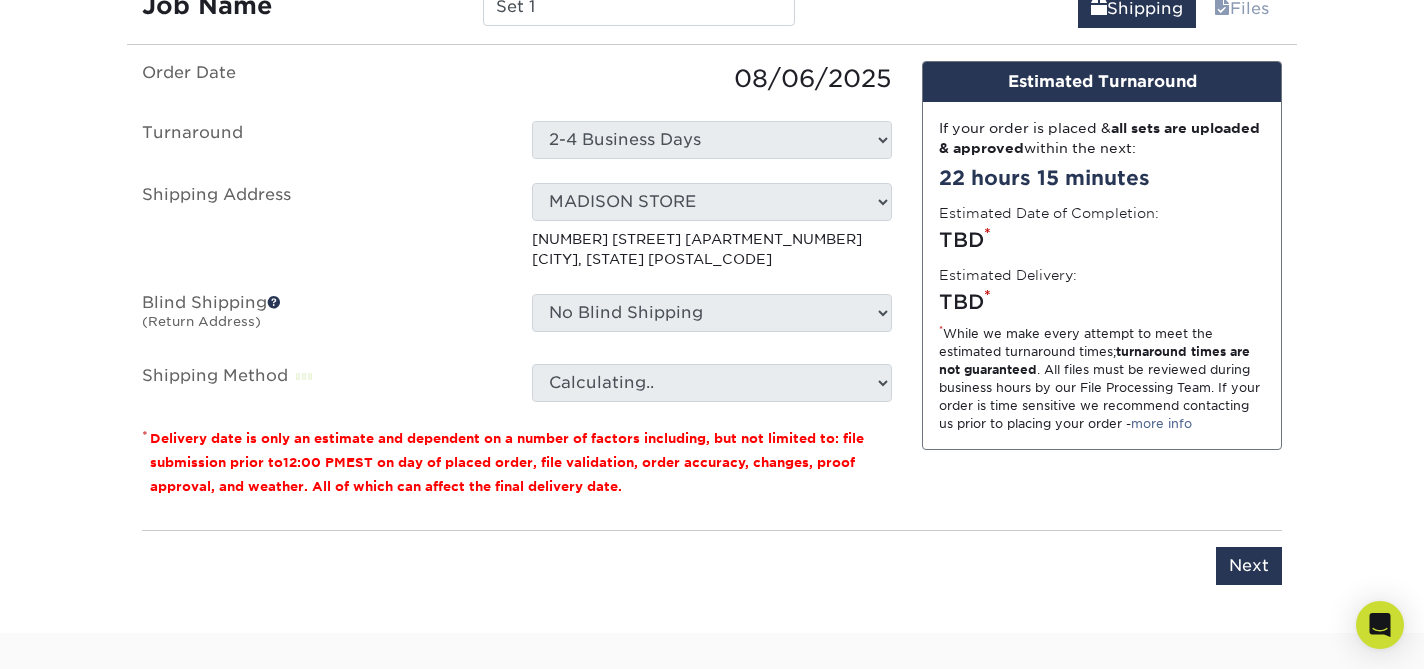 scroll, scrollTop: 1277, scrollLeft: 0, axis: vertical 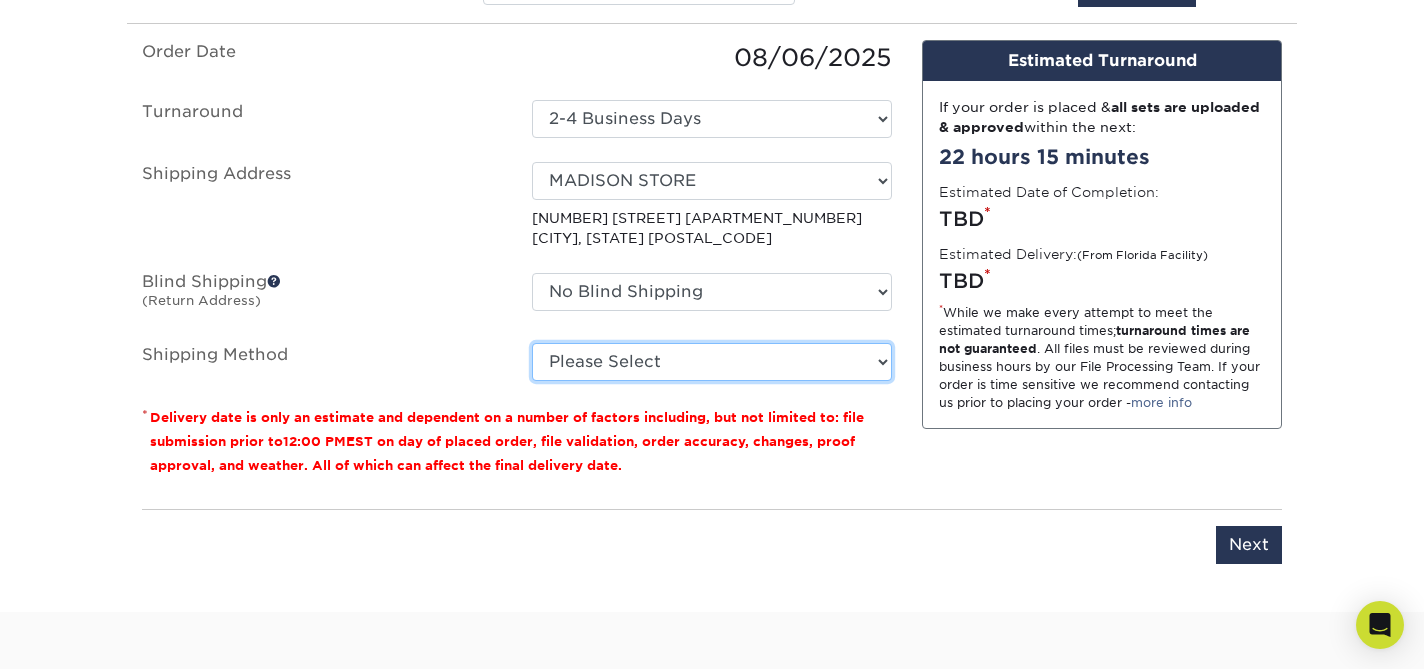 click on "Please Select Ground Shipping (+$7.84) 3 Day Shipping Service (+$17.30) 2 Day Air Shipping (+$18.31) Next Day Shipping by 5pm (+$30.06) Next Day Shipping by 12 noon (+$33.12) Next Day Air Early A.M. (+$170.21)" at bounding box center (712, 362) 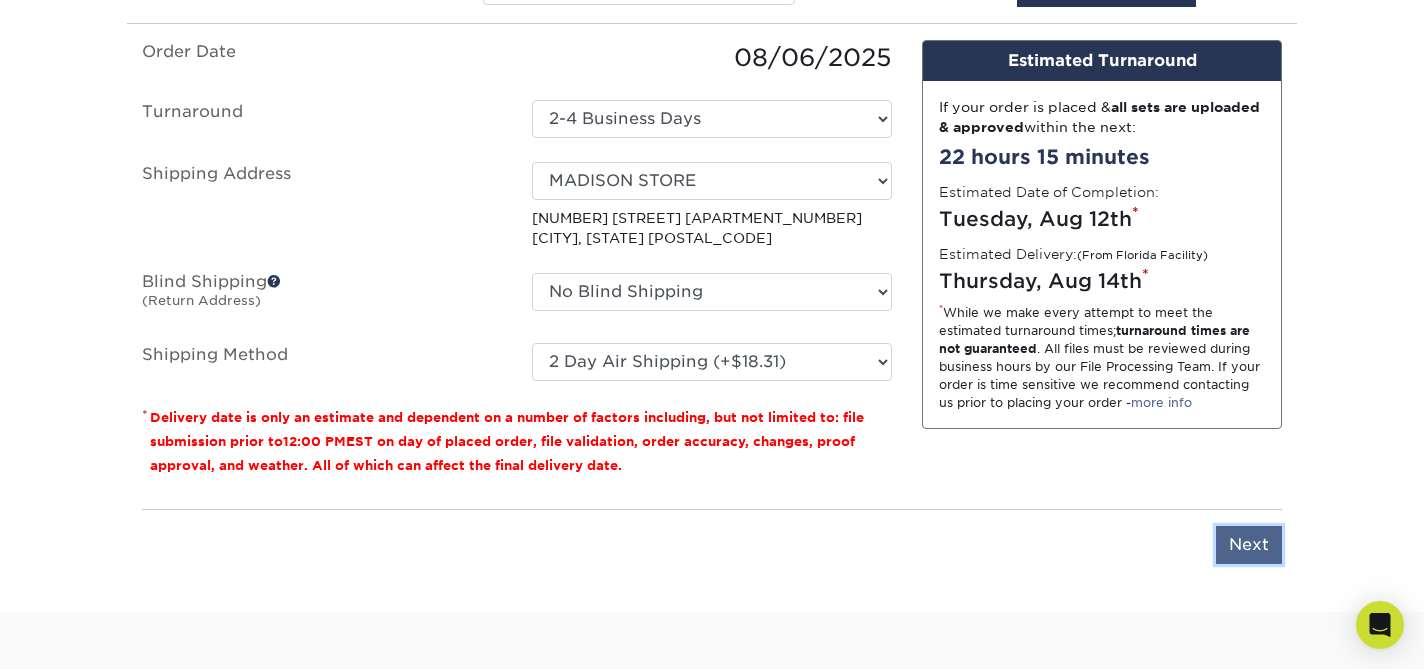 click on "Next" at bounding box center [1249, 545] 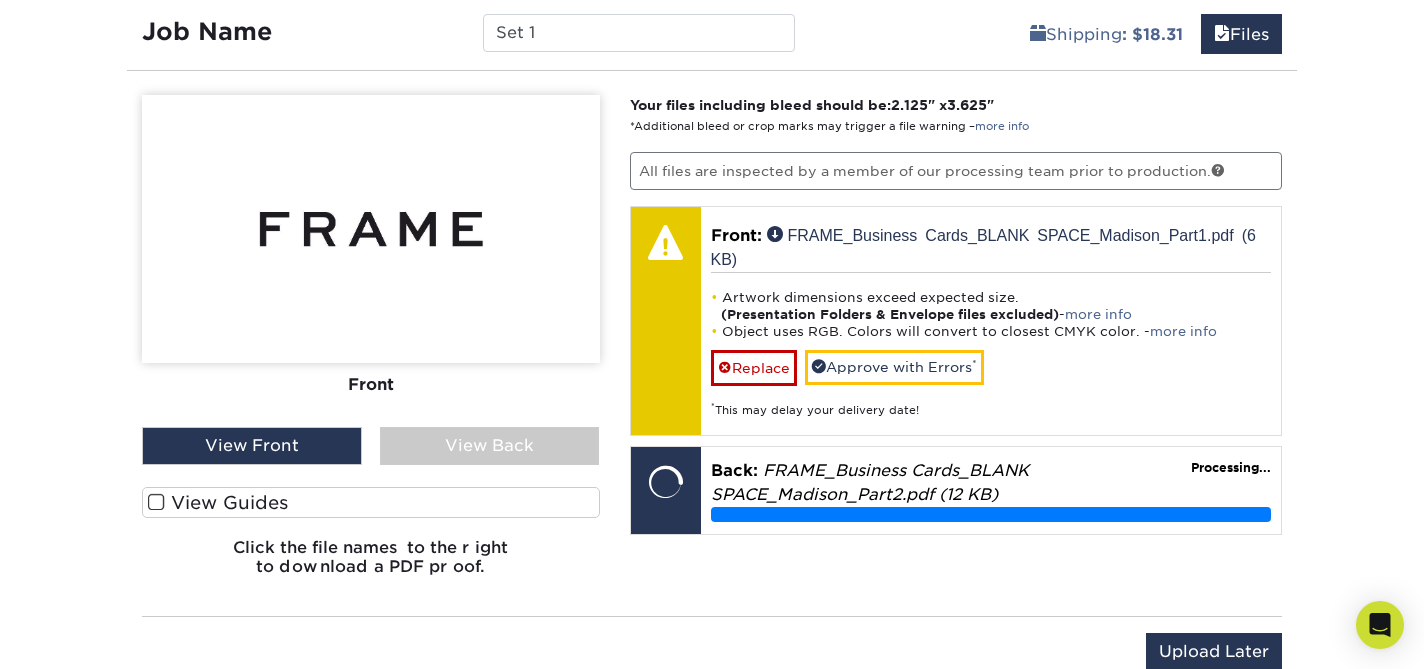 scroll, scrollTop: 1231, scrollLeft: 0, axis: vertical 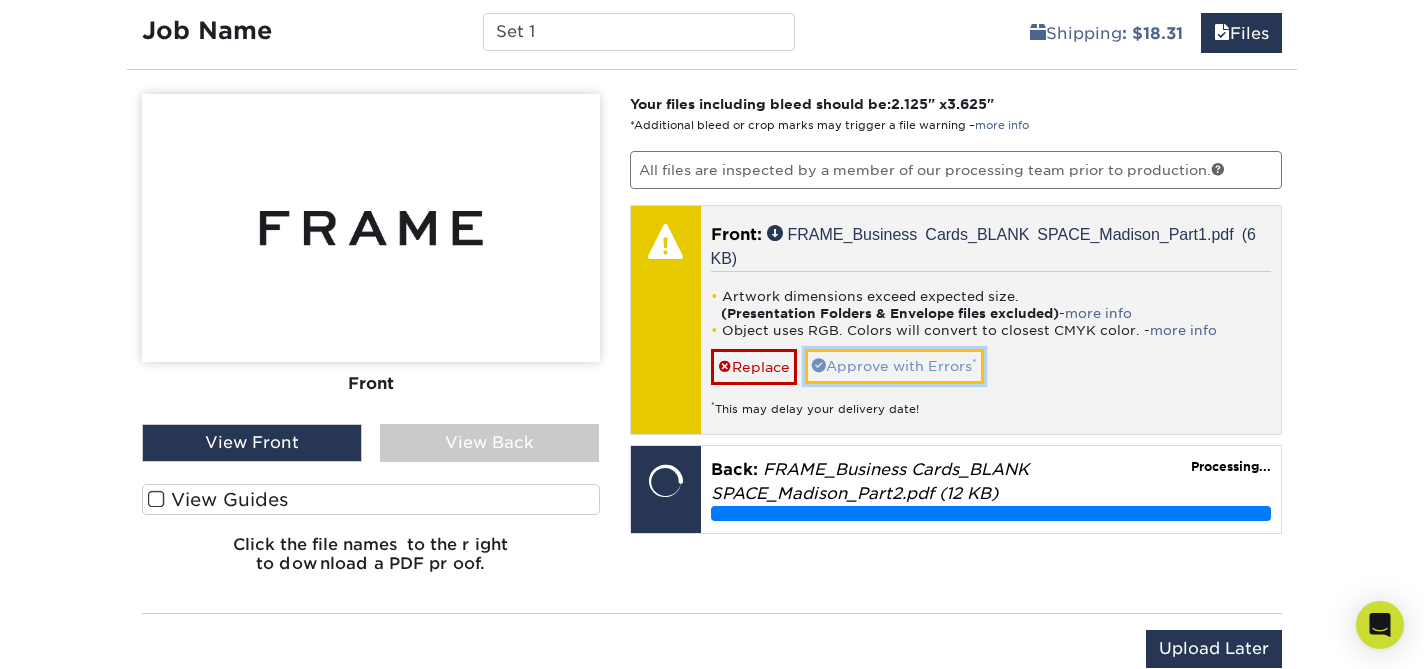 click on "Approve with Errors *" at bounding box center (894, 366) 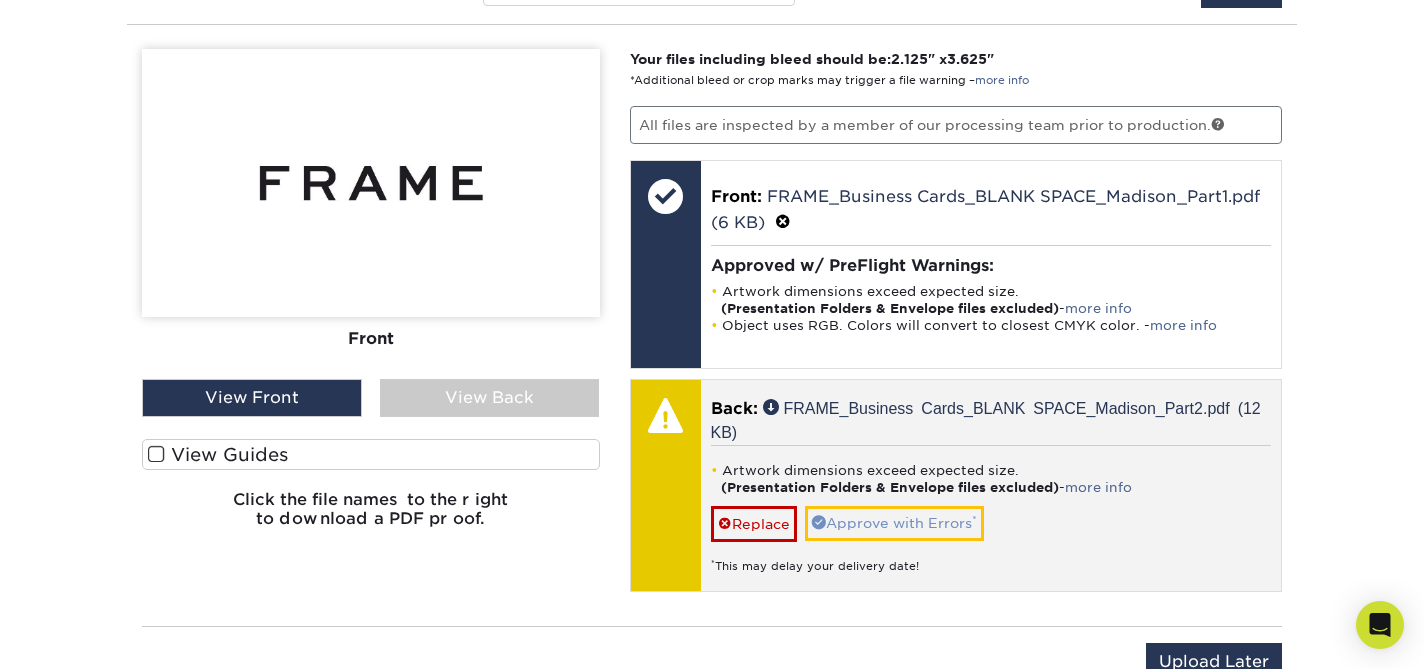 scroll, scrollTop: 1295, scrollLeft: 0, axis: vertical 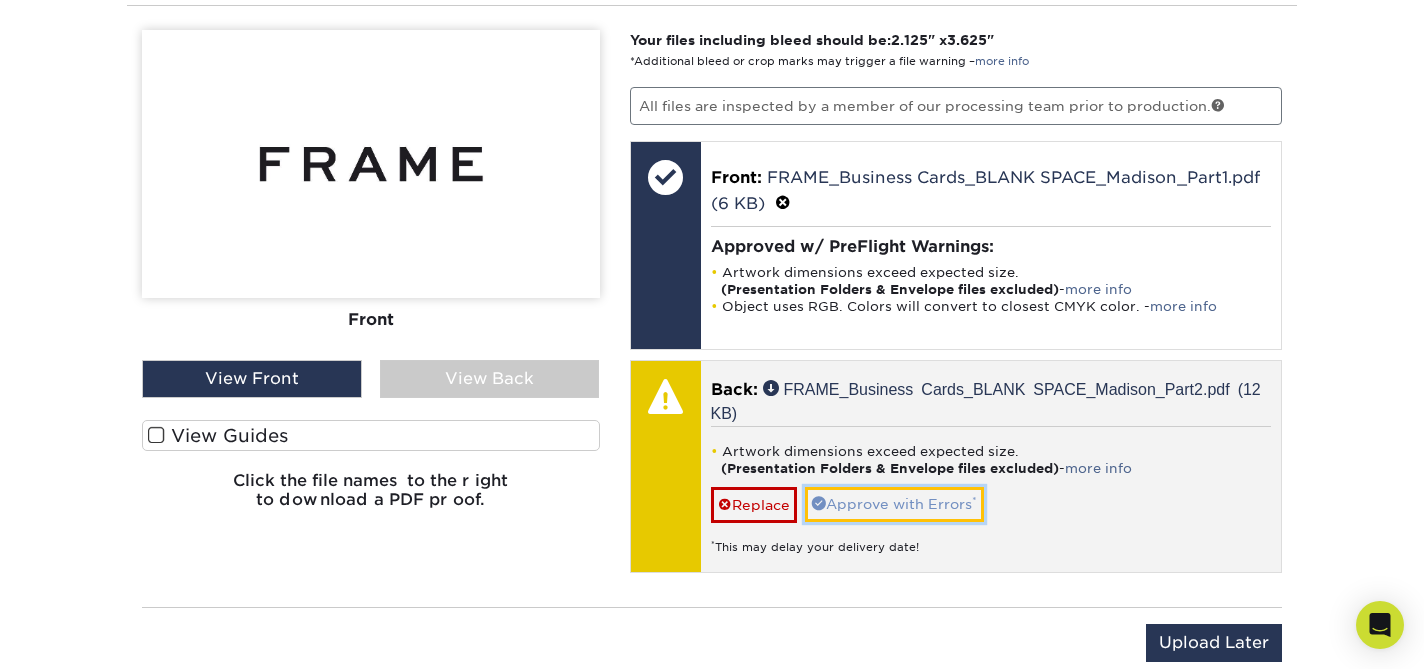 click on "Approve with Errors *" at bounding box center [894, 504] 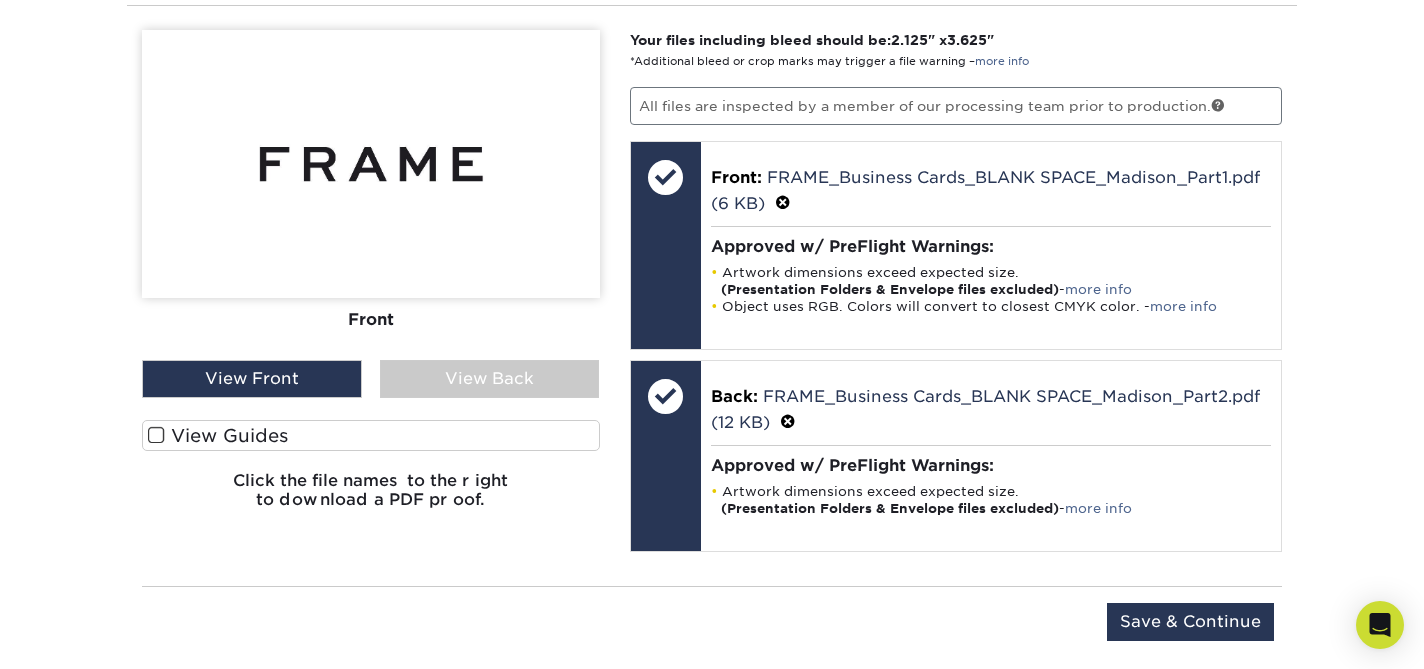 click on "View Back" at bounding box center (490, 379) 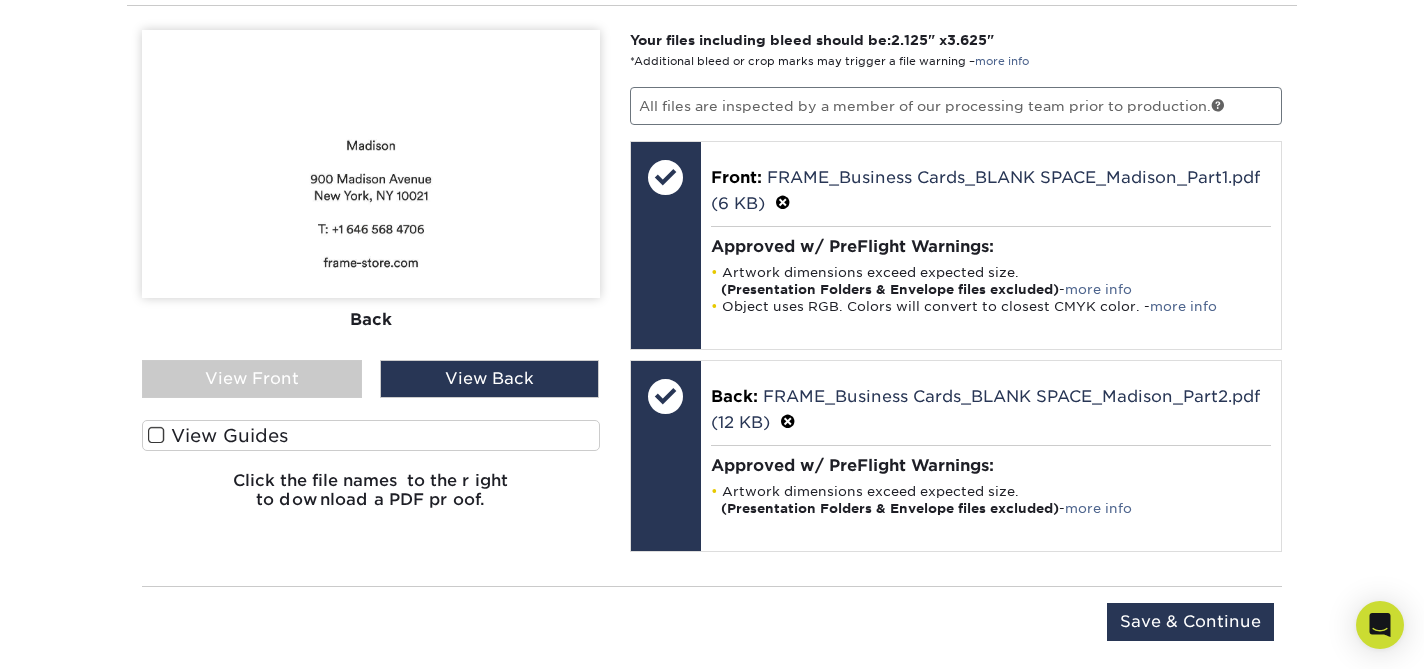 click on "View Guides" at bounding box center (371, 435) 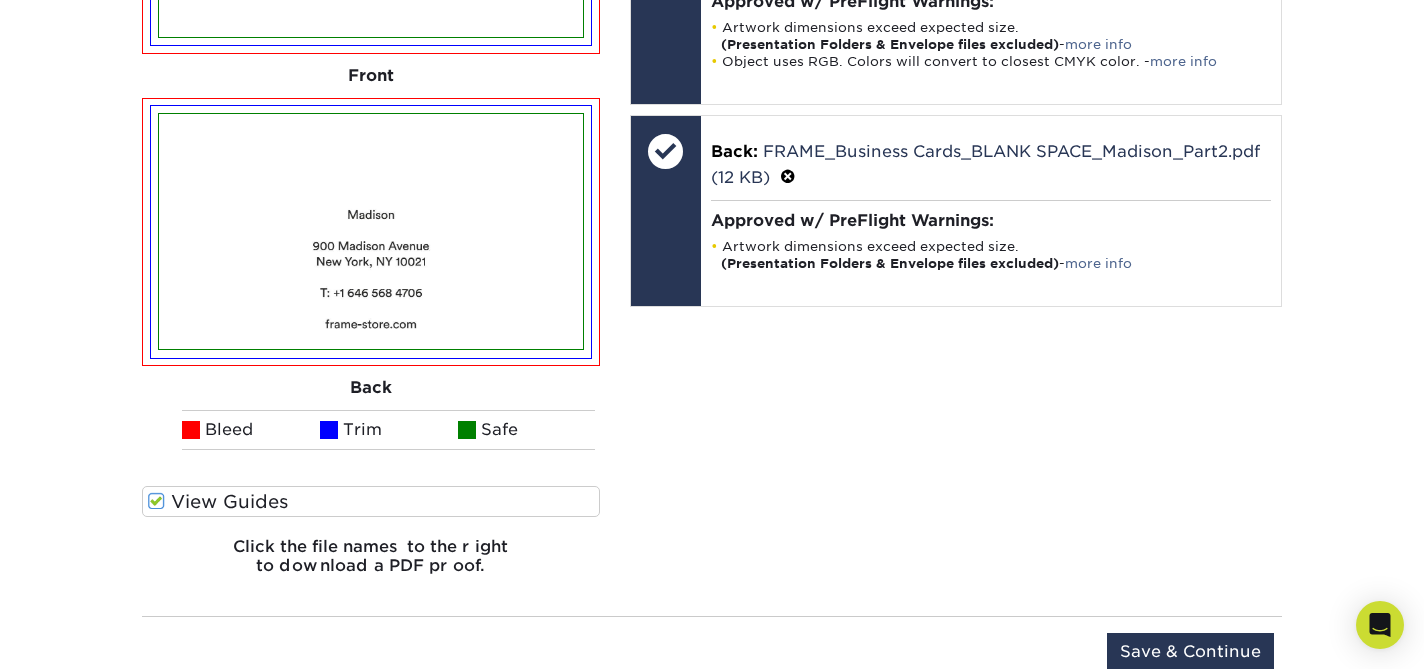scroll, scrollTop: 1563, scrollLeft: 0, axis: vertical 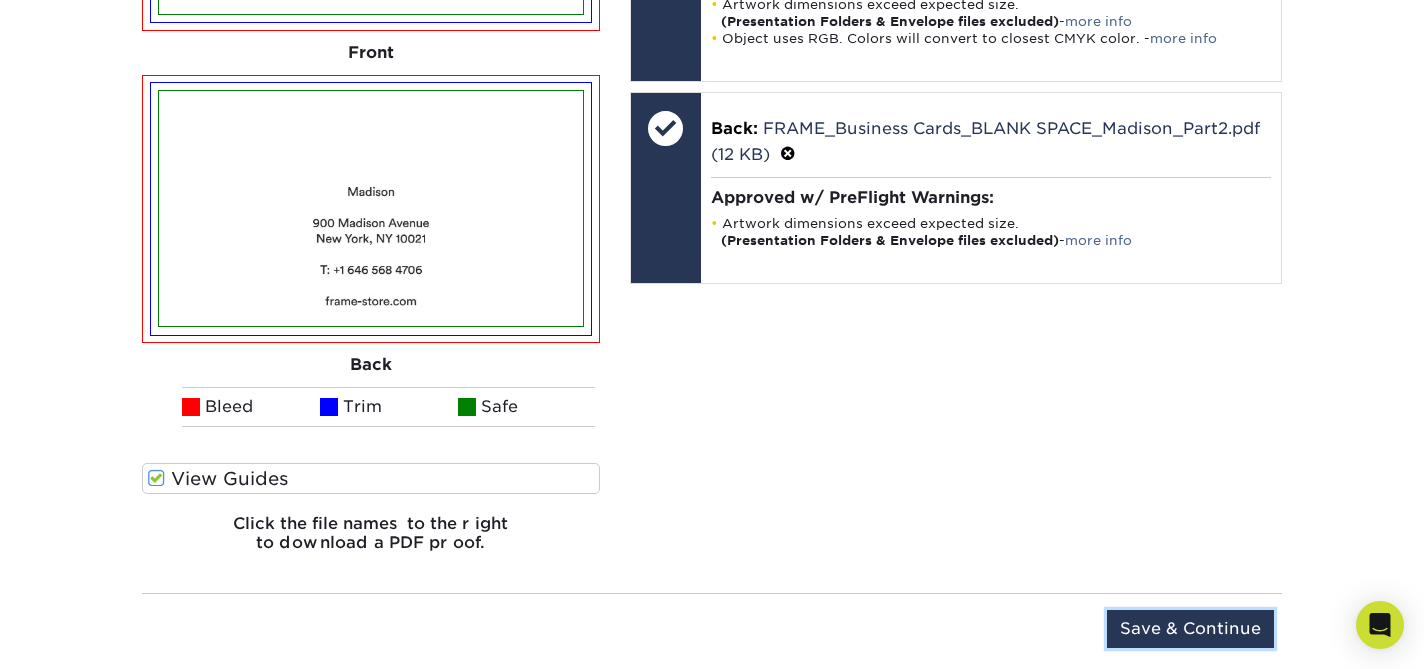 click on "Save & Continue" at bounding box center (1190, 629) 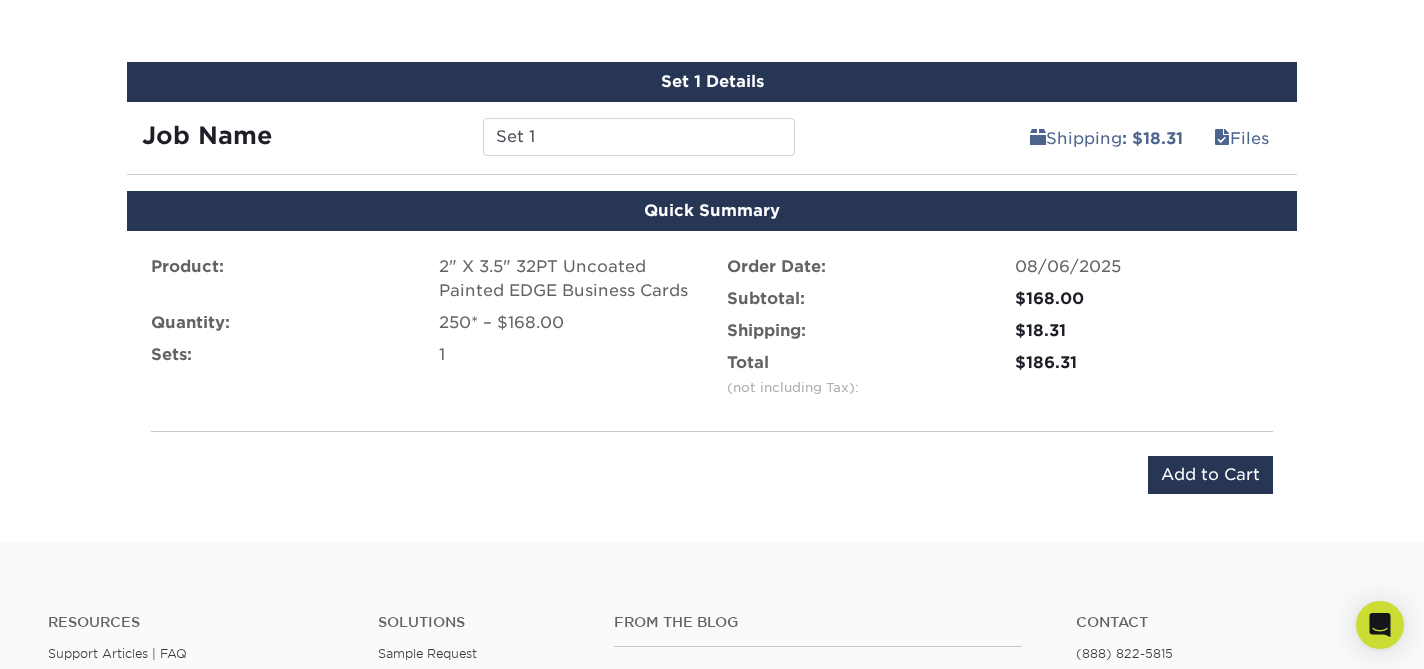 scroll, scrollTop: 1120, scrollLeft: 0, axis: vertical 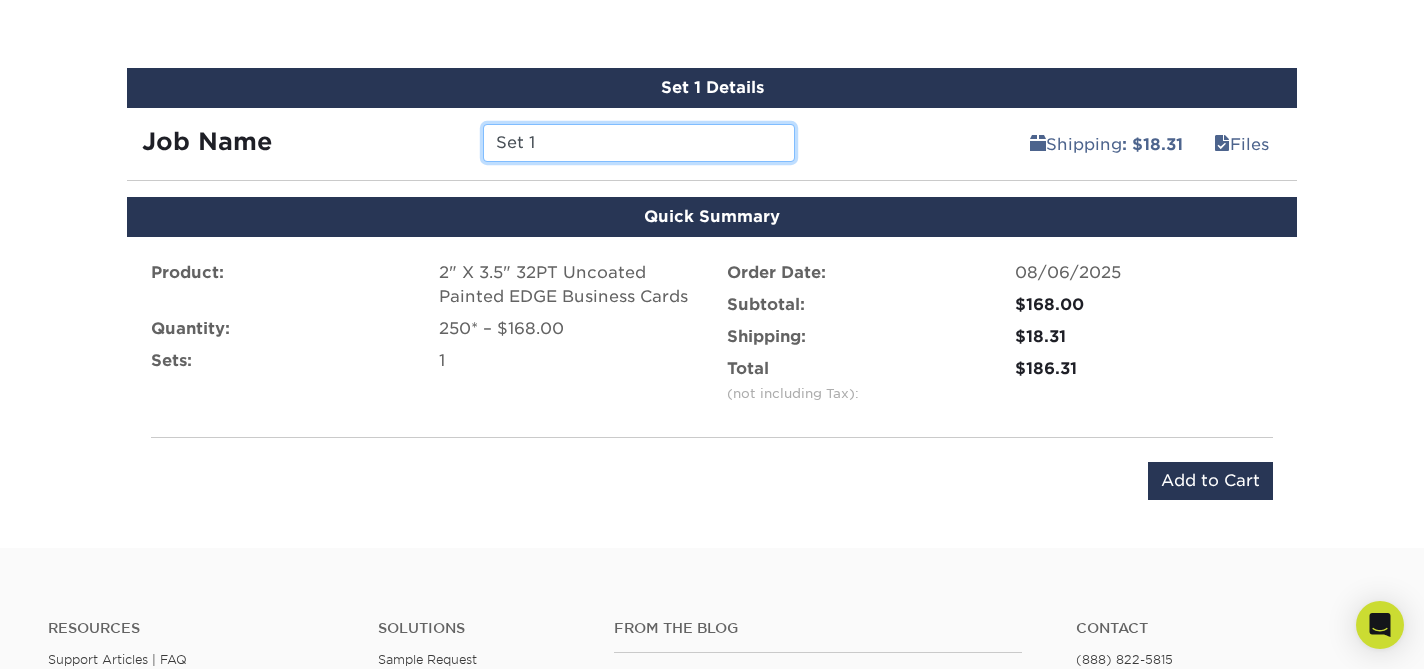 drag, startPoint x: 572, startPoint y: 149, endPoint x: 450, endPoint y: 142, distance: 122.20065 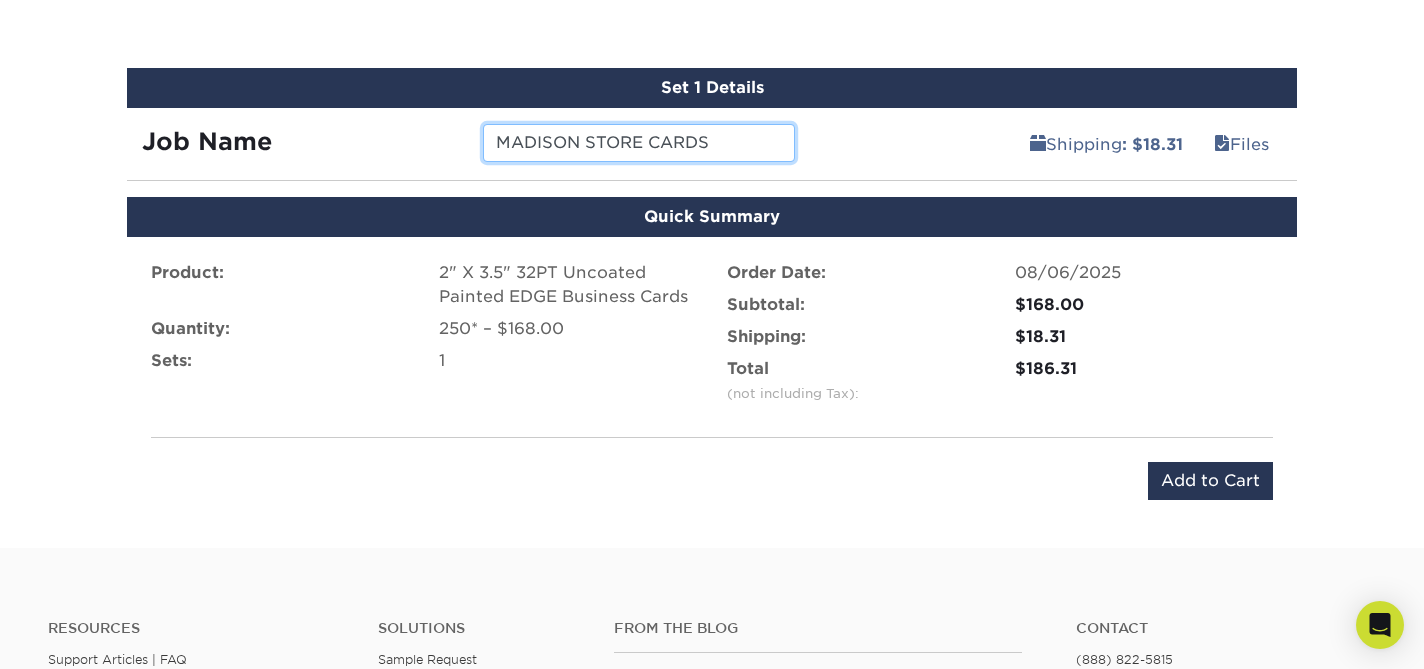 type on "MADISON STORE CARDS" 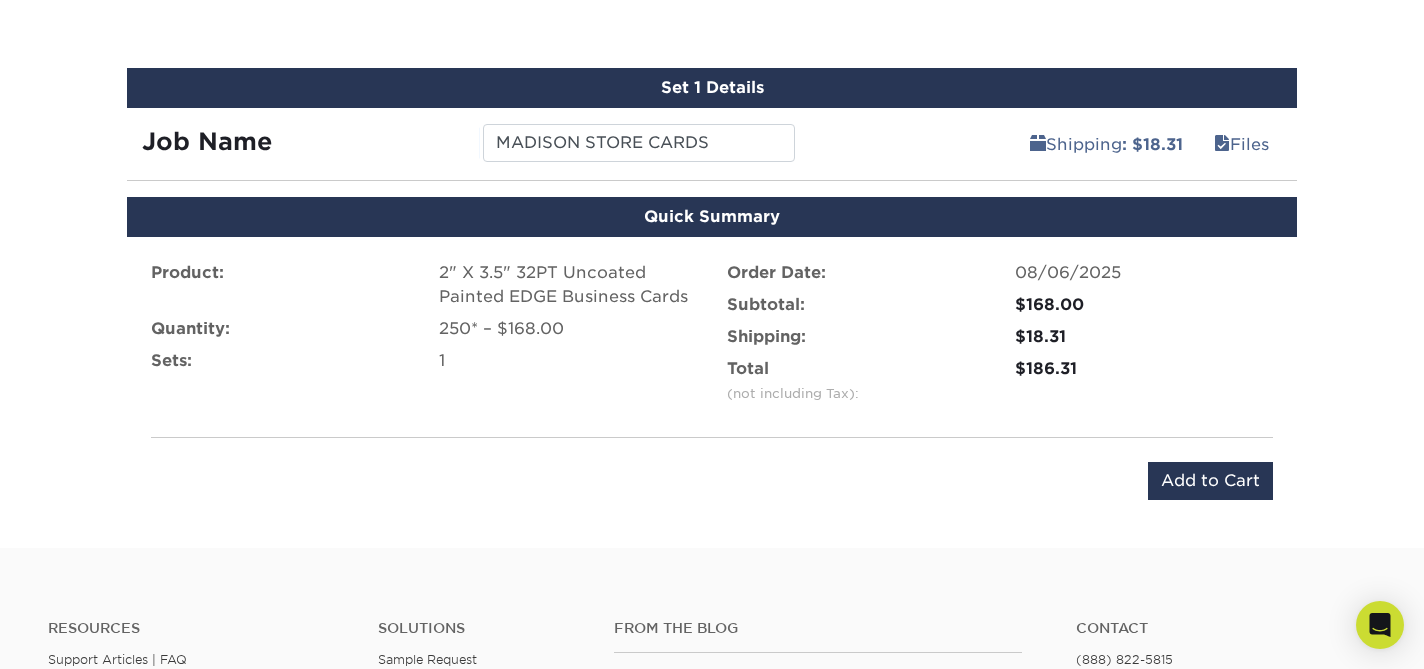 click on "Product:
2" X 3.5" 32PT Uncoated Painted EDGE Business Cards
Quantity:
250* – $168.00
Sets:
1
Order Date:
08/06/2025
Subtotal:
$168.00
Shipping:
$18.31
Total (not including Tax):
$186.31
Product:
Targeted Mailing List
Set:" at bounding box center (712, 380) 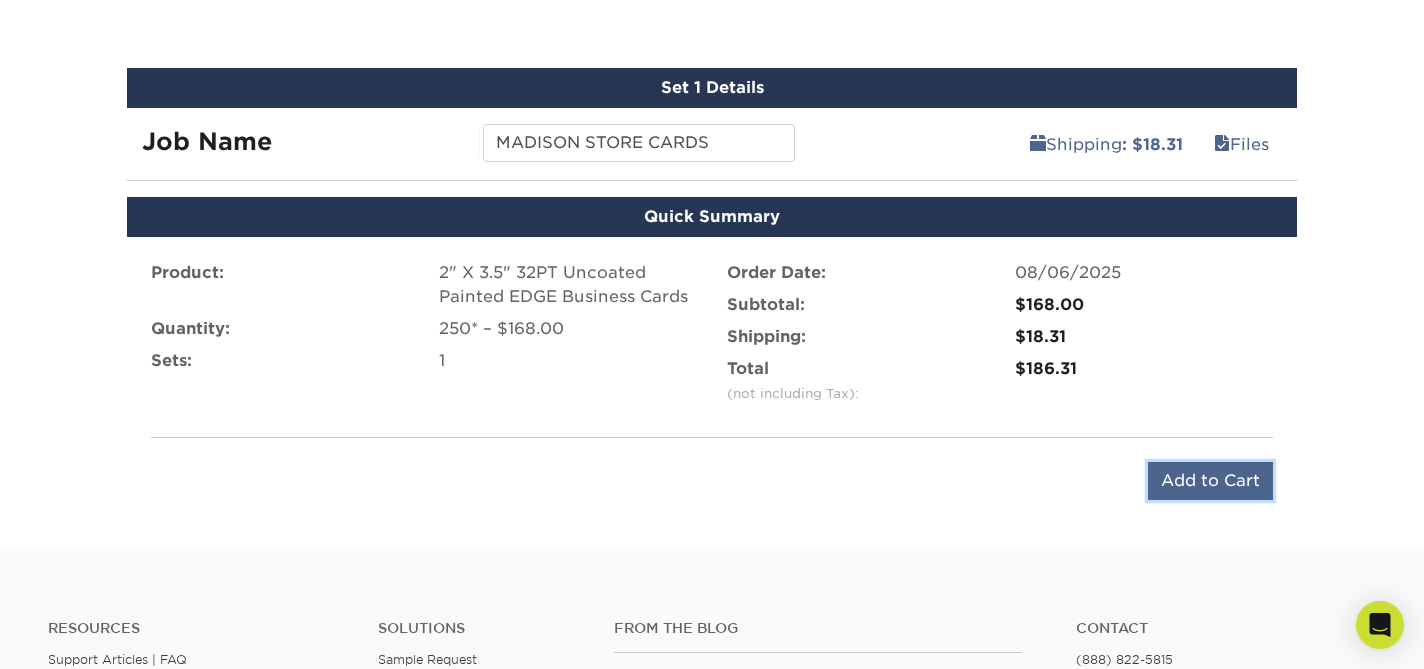 click on "Add to Cart" at bounding box center (1210, 481) 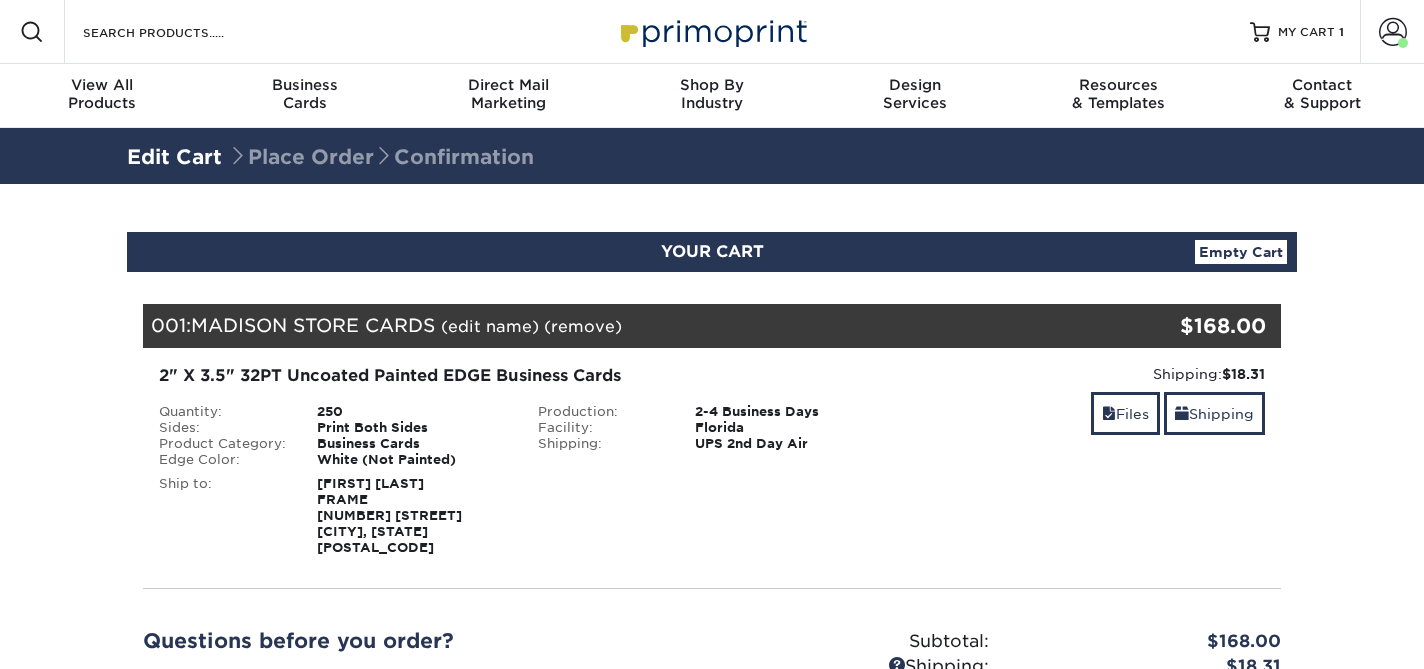scroll, scrollTop: 0, scrollLeft: 0, axis: both 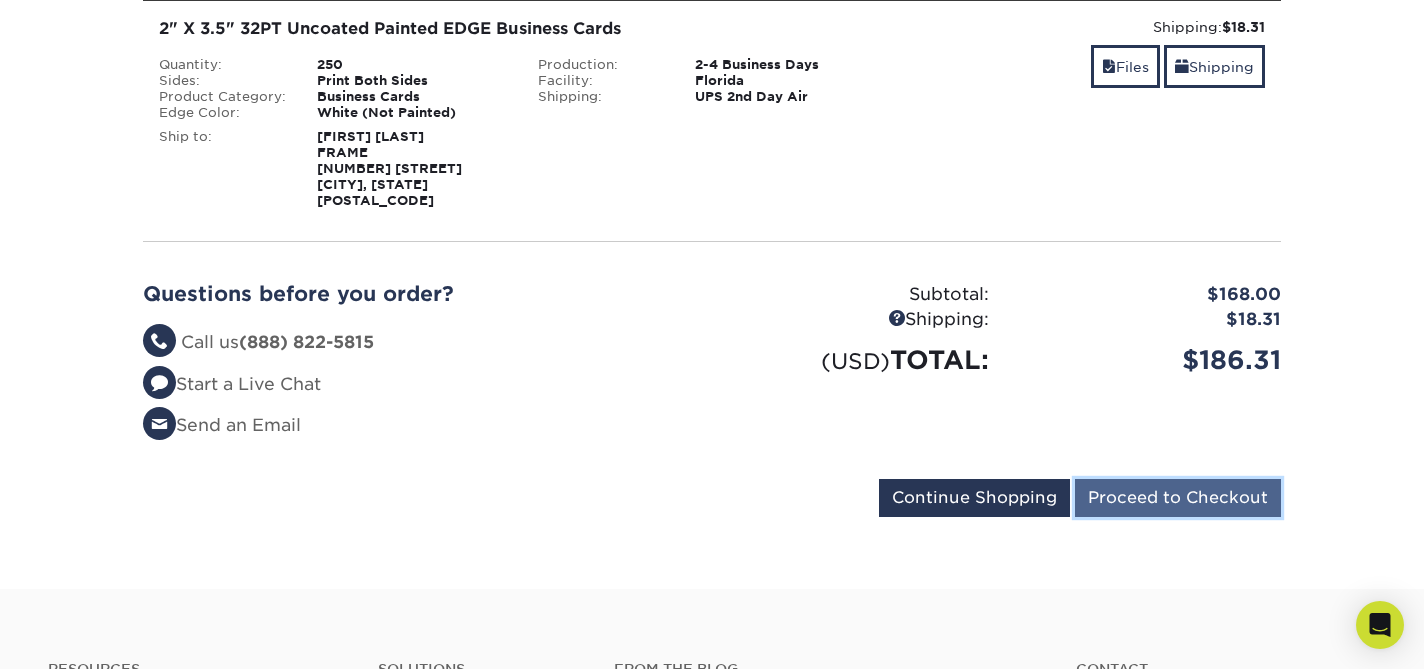 click on "Proceed to Checkout" at bounding box center (1178, 498) 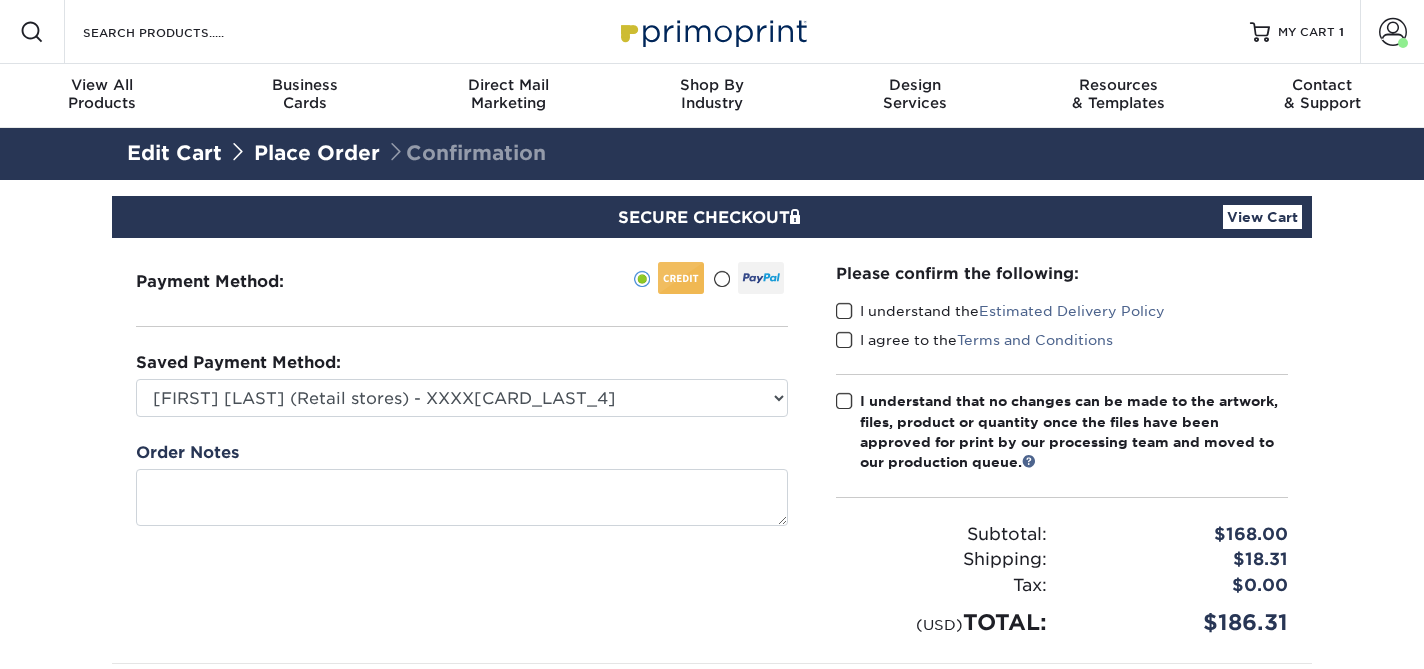 scroll, scrollTop: 0, scrollLeft: 0, axis: both 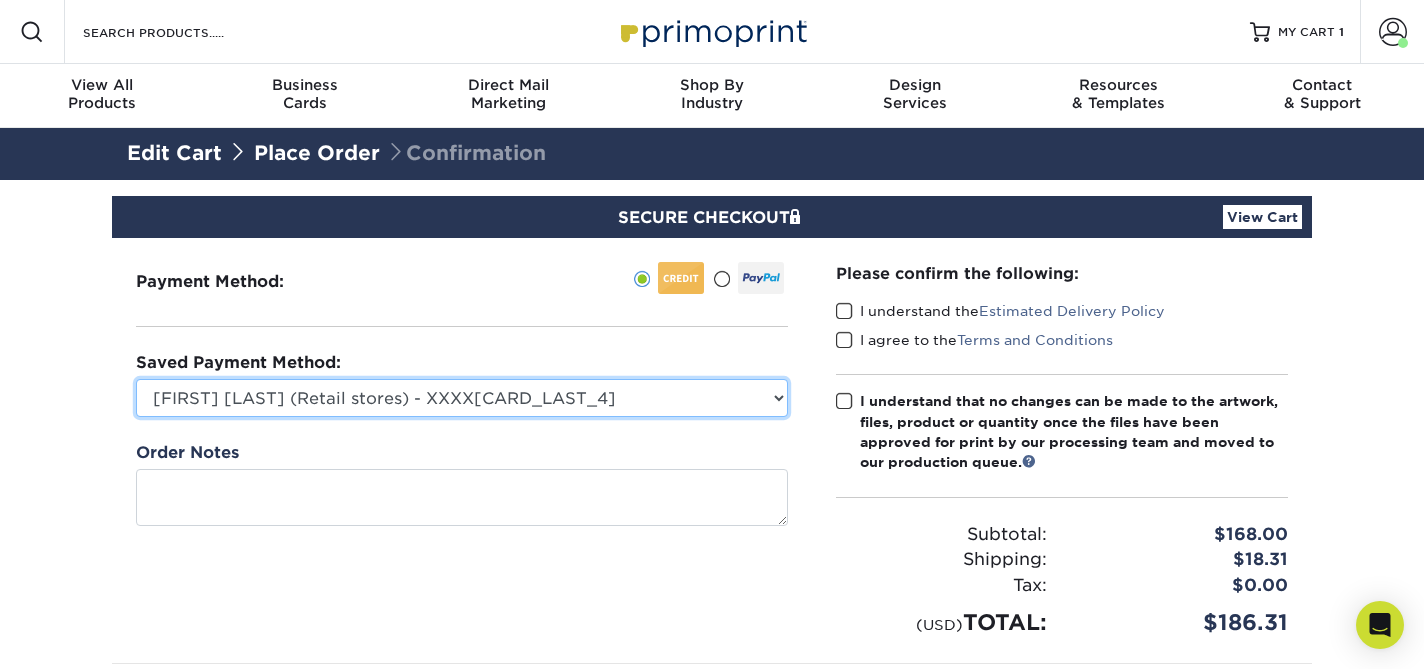 click on "[FIRST] [LAST] (Retail stores) - XXXX[CARD_LAST_4] [BRAND] - XXXX[CARD_LAST_4] [CARD_TYPE]" at bounding box center (462, 398) 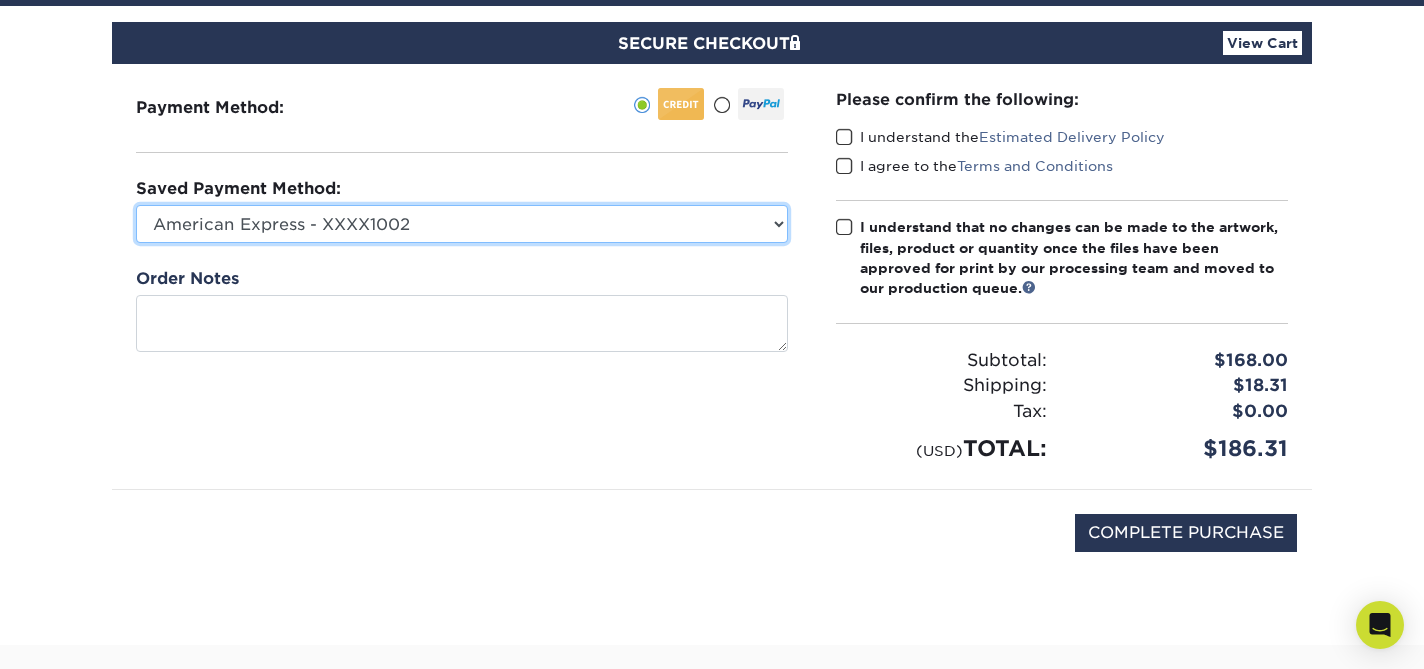 scroll, scrollTop: 251, scrollLeft: 0, axis: vertical 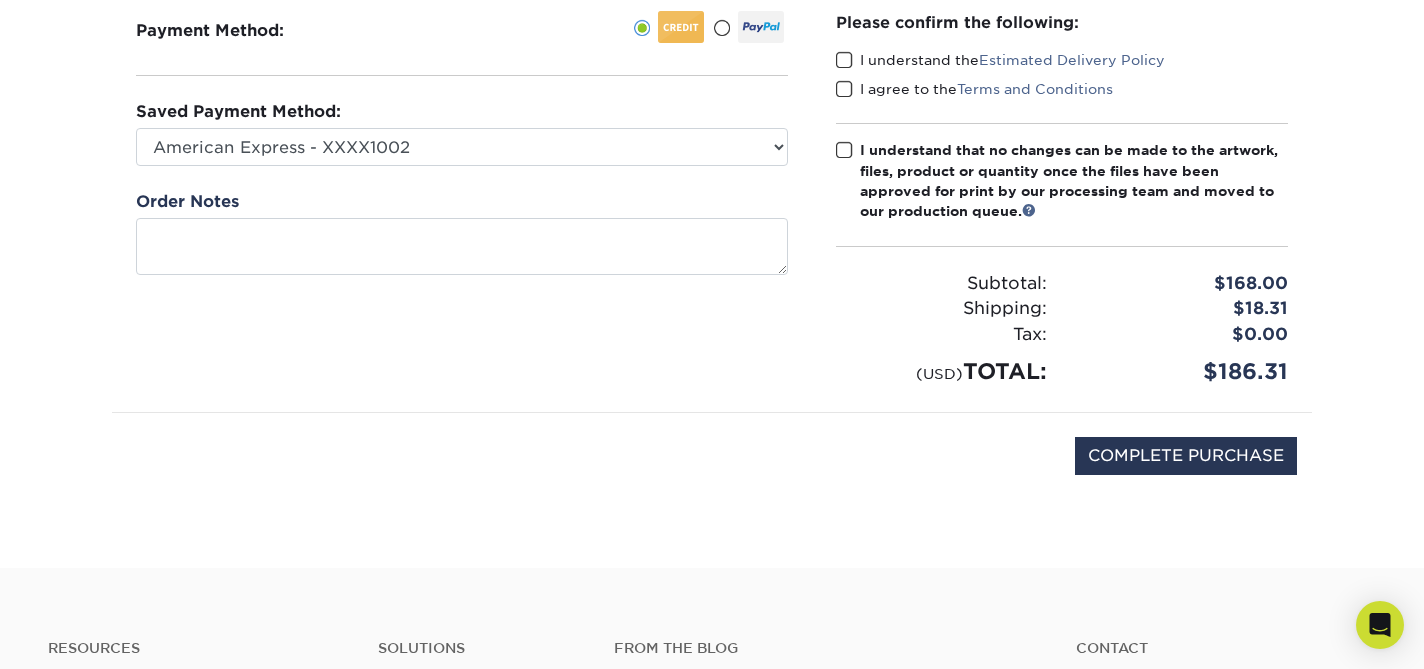 drag, startPoint x: 843, startPoint y: 58, endPoint x: 839, endPoint y: 87, distance: 29.274563 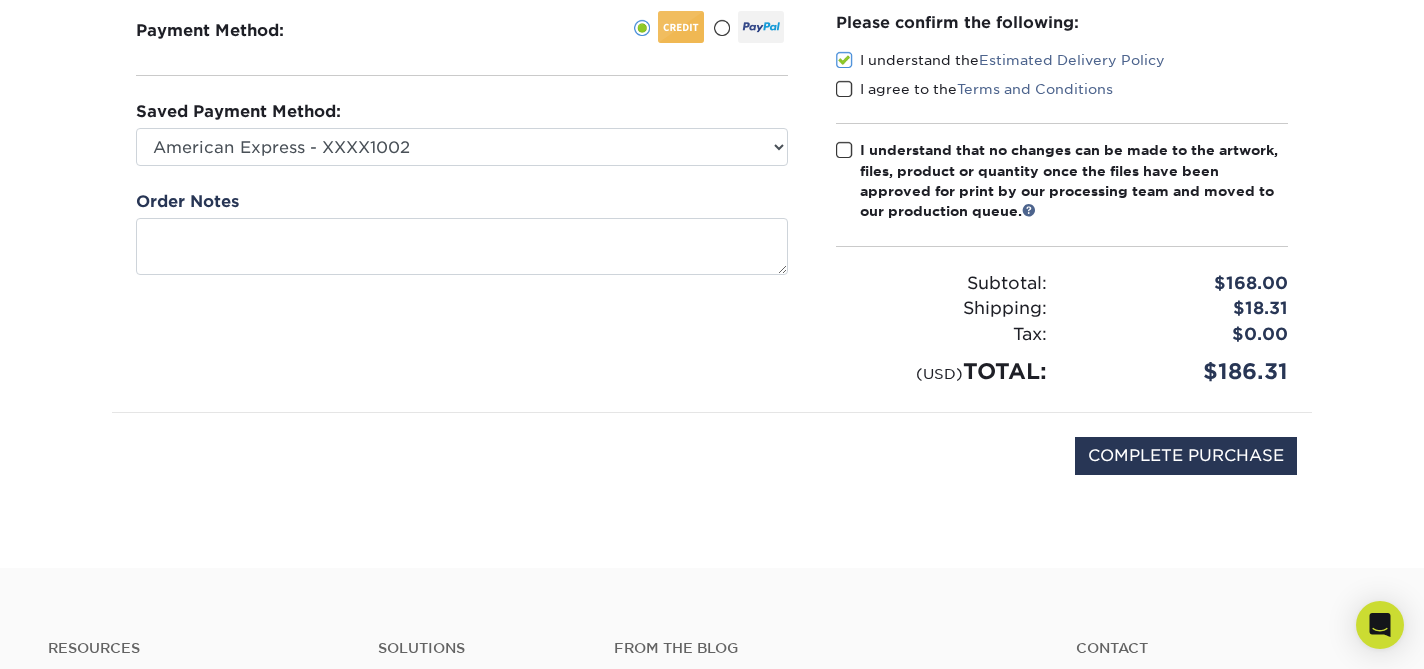 drag, startPoint x: 839, startPoint y: 88, endPoint x: 841, endPoint y: 101, distance: 13.152946 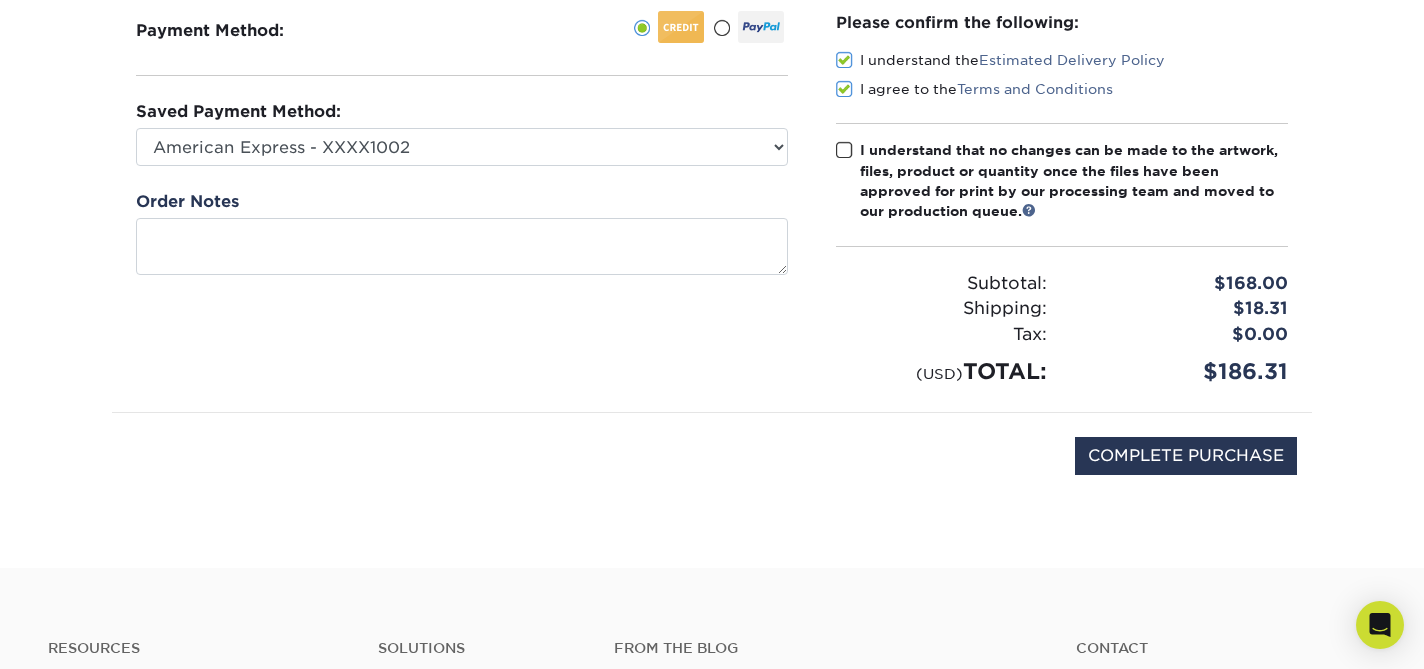 click at bounding box center [844, 150] 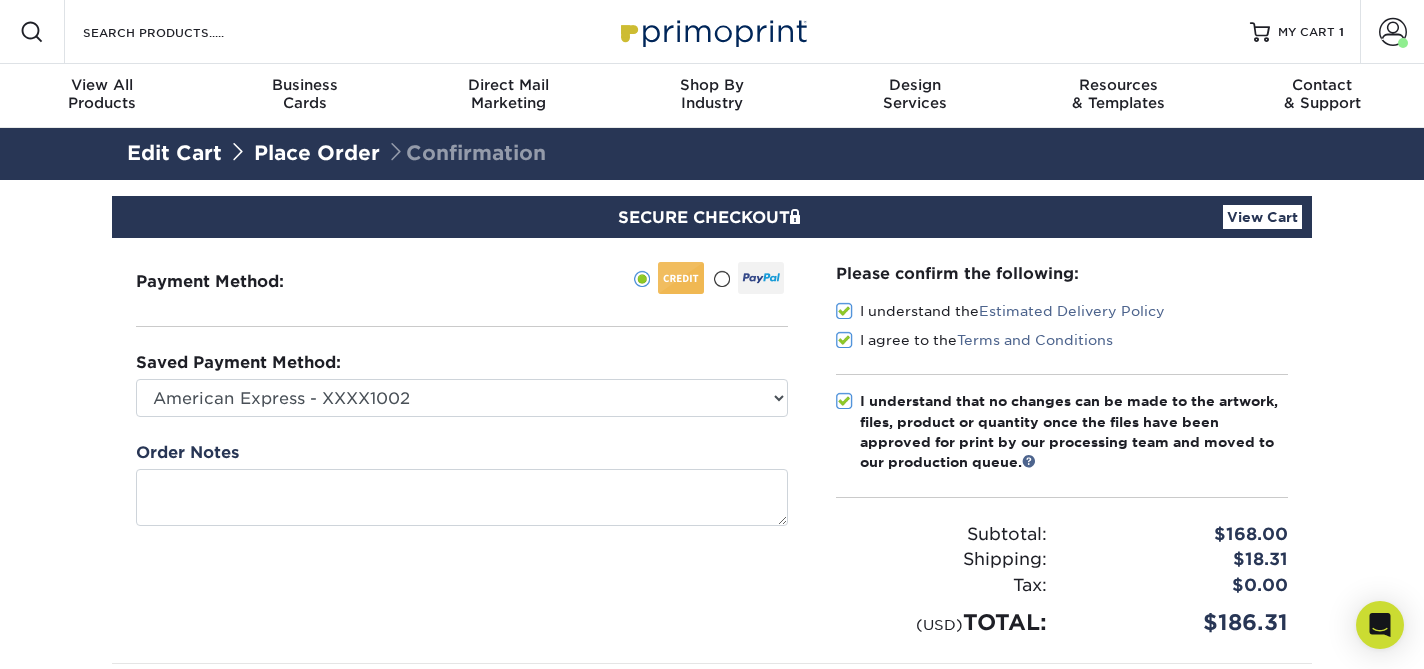 scroll, scrollTop: 231, scrollLeft: 0, axis: vertical 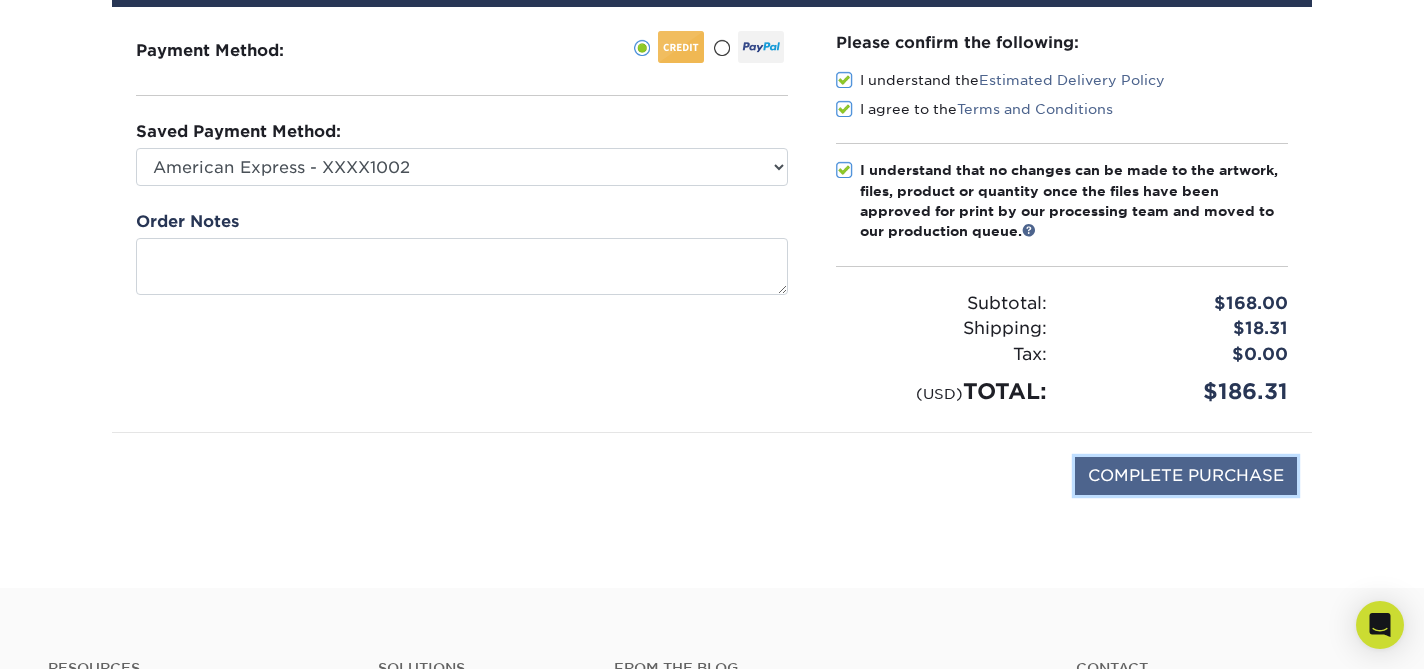 click on "COMPLETE PURCHASE" at bounding box center (1186, 476) 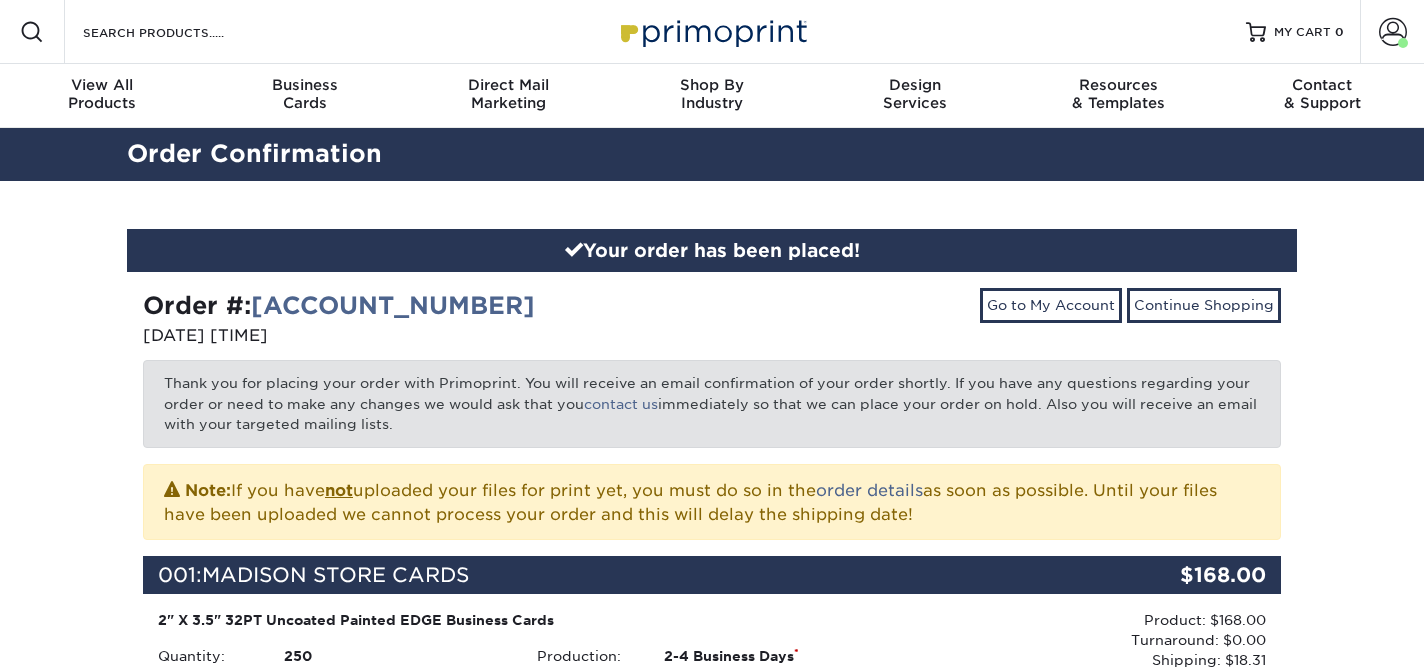 scroll, scrollTop: 0, scrollLeft: 0, axis: both 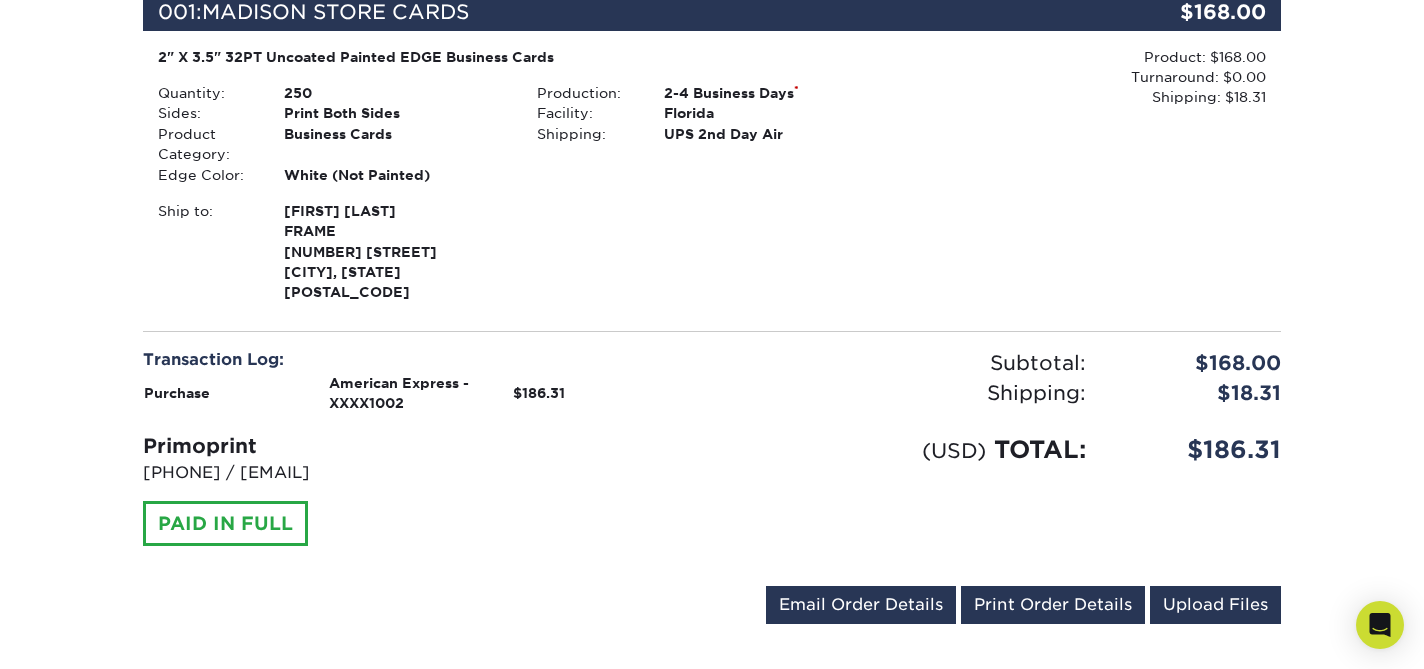 click on "Product: $168.00
Turnaround: $0.00
Shipping: $18.31
Discount:  - $0.00" at bounding box center (1091, 177) 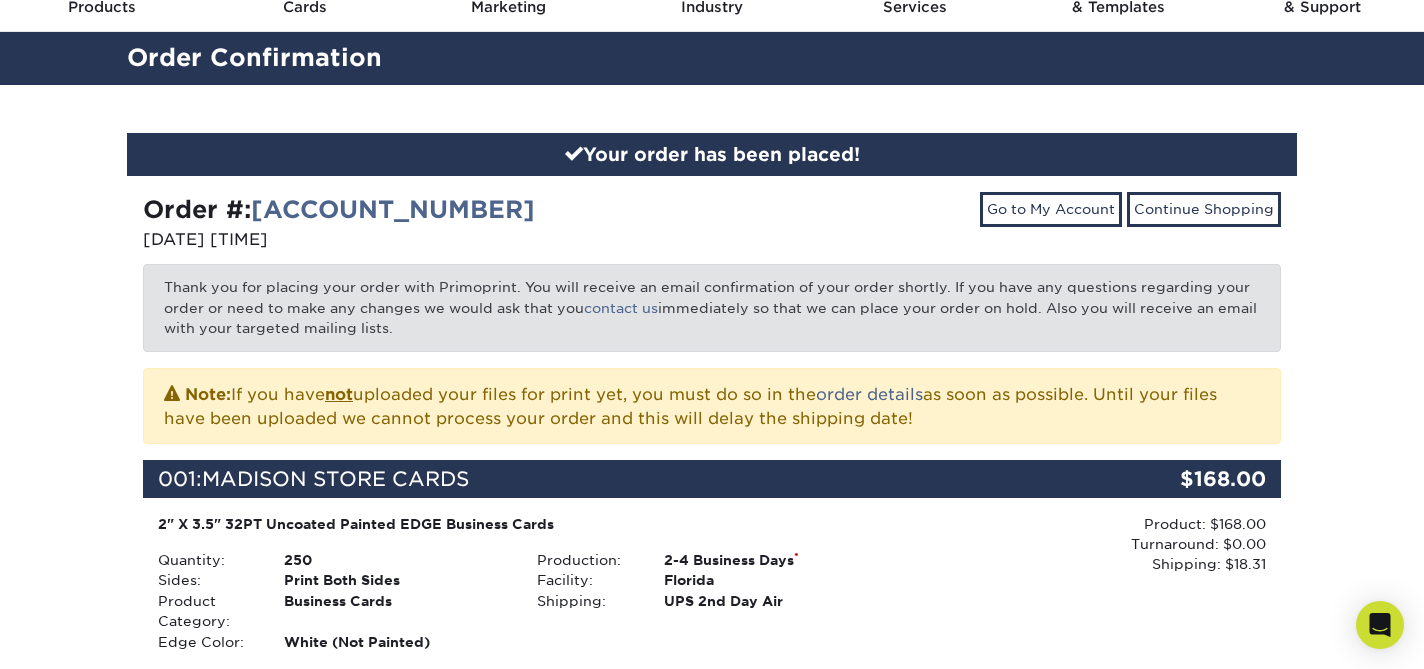scroll, scrollTop: 0, scrollLeft: 0, axis: both 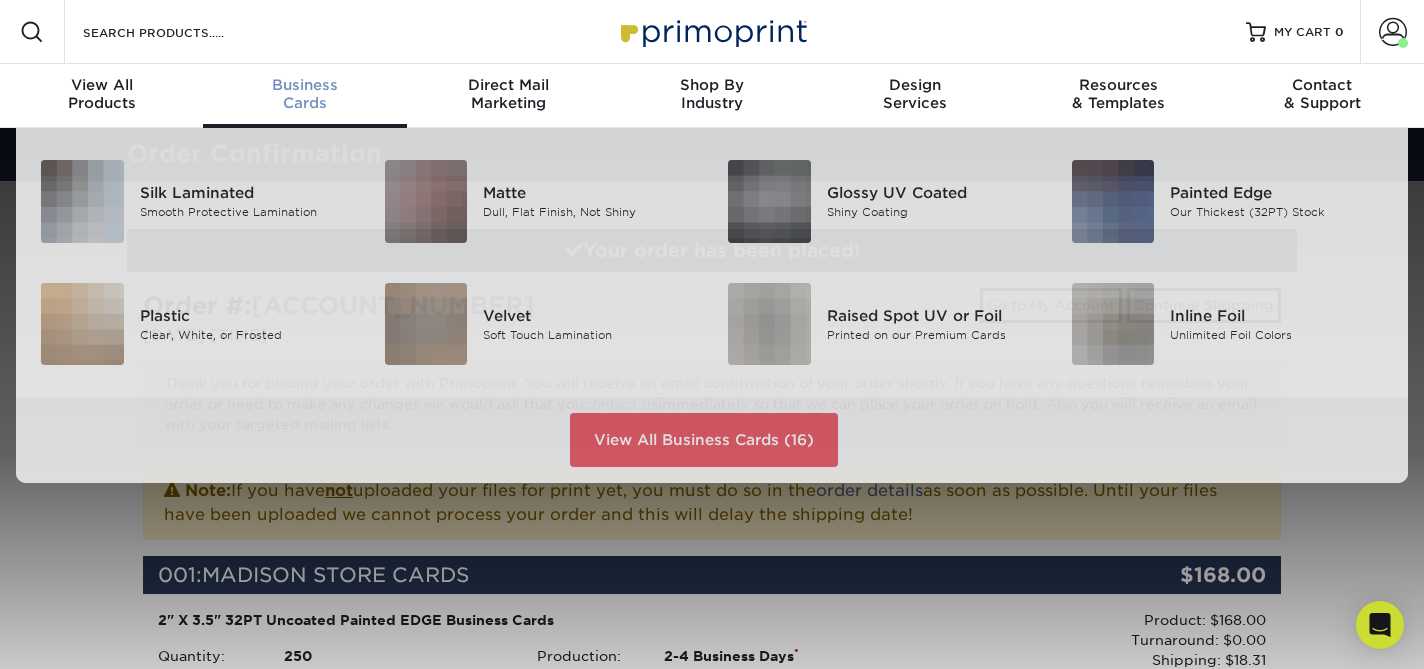 click on "Business" at bounding box center (304, 85) 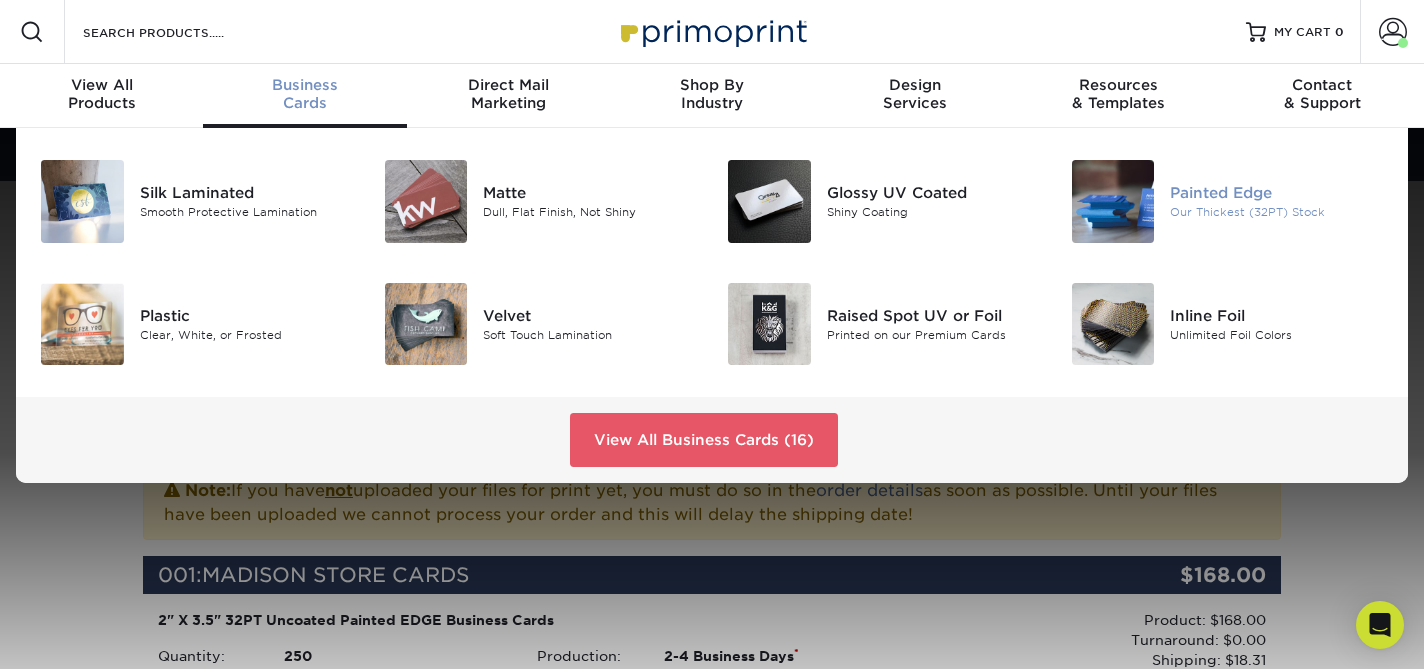 click on "Painted Edge" at bounding box center [1277, 193] 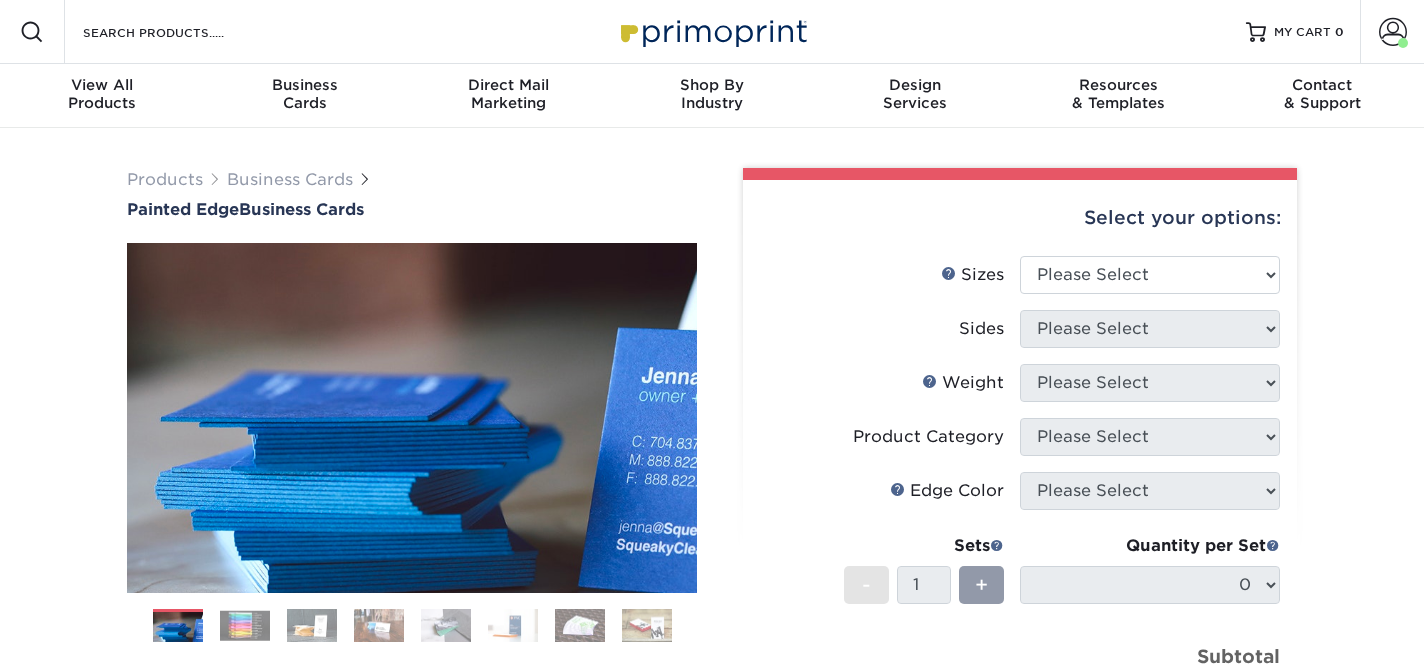 scroll, scrollTop: 0, scrollLeft: 0, axis: both 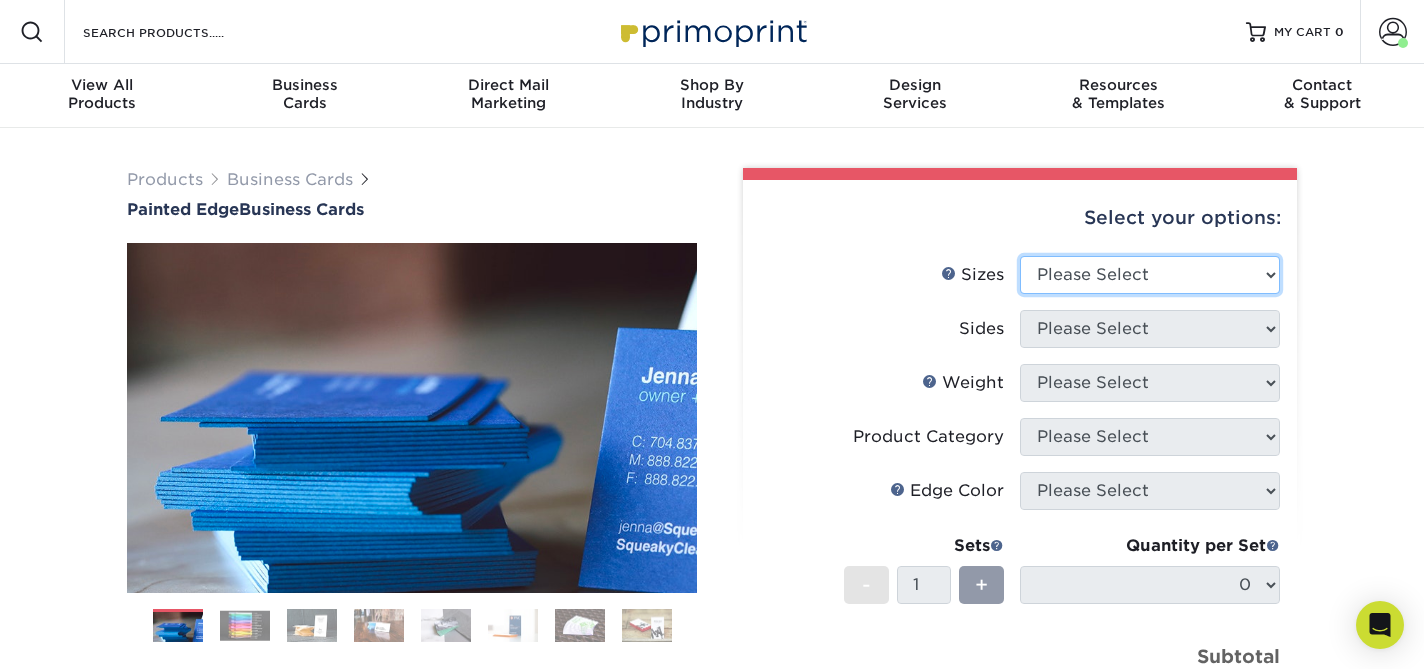 click on "Please Select
2" x 3.5" - Standard
2.125" x 3.375" - European
2.5" x 2.5" - Square" at bounding box center (1150, 275) 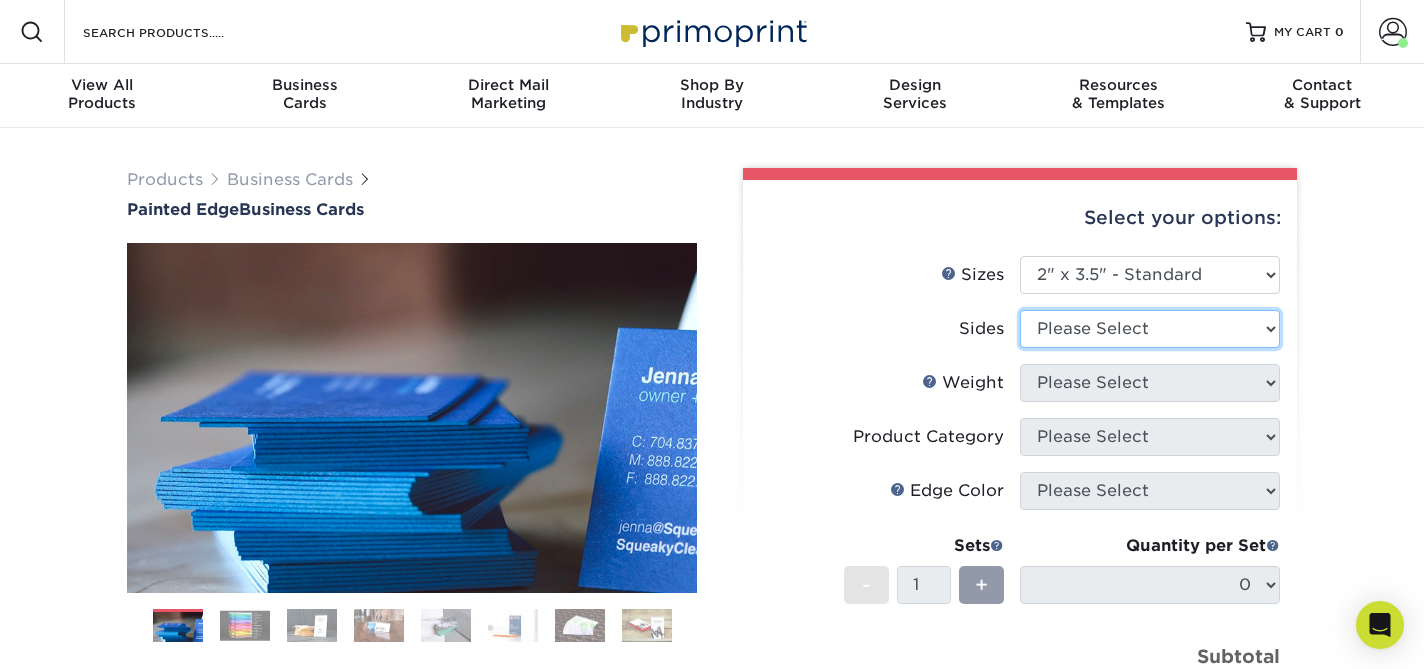 click on "Please Select Print Both Sides Print Front Only" at bounding box center (1150, 329) 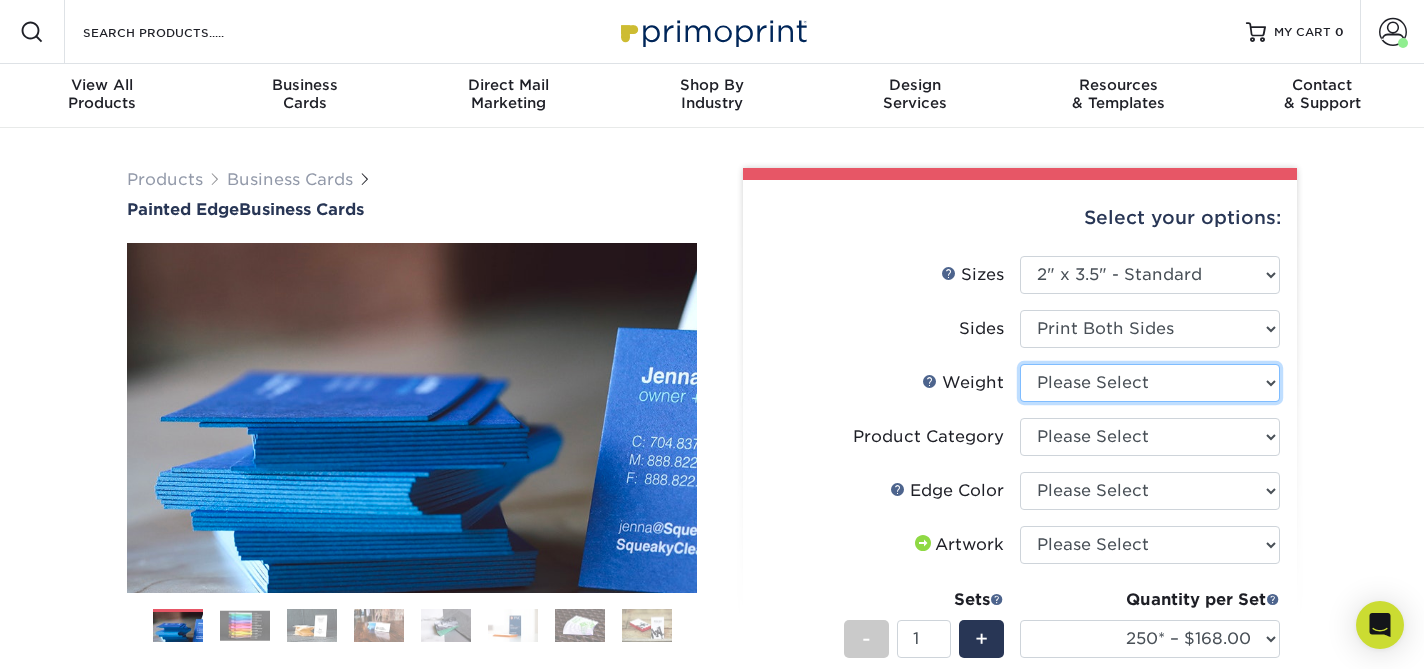 click on "Please Select 32PTUC" at bounding box center (1150, 383) 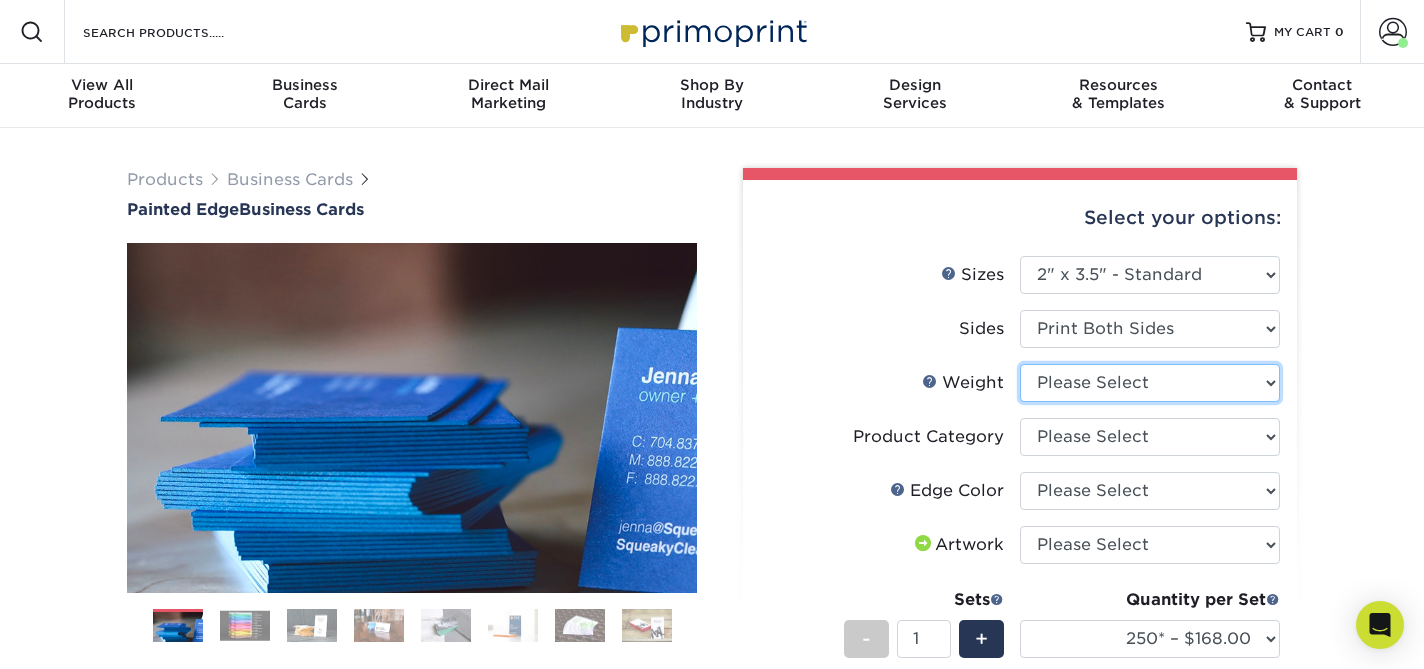 select on "32PTUC" 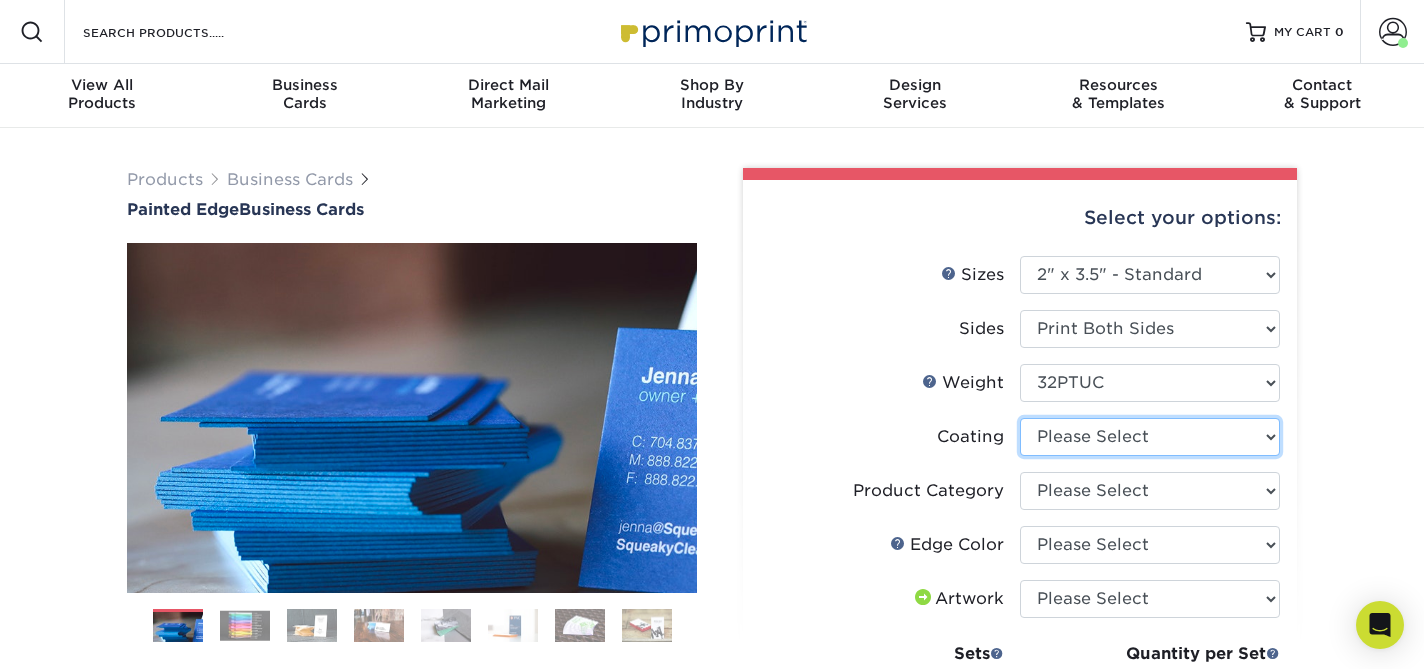 click at bounding box center [1150, 437] 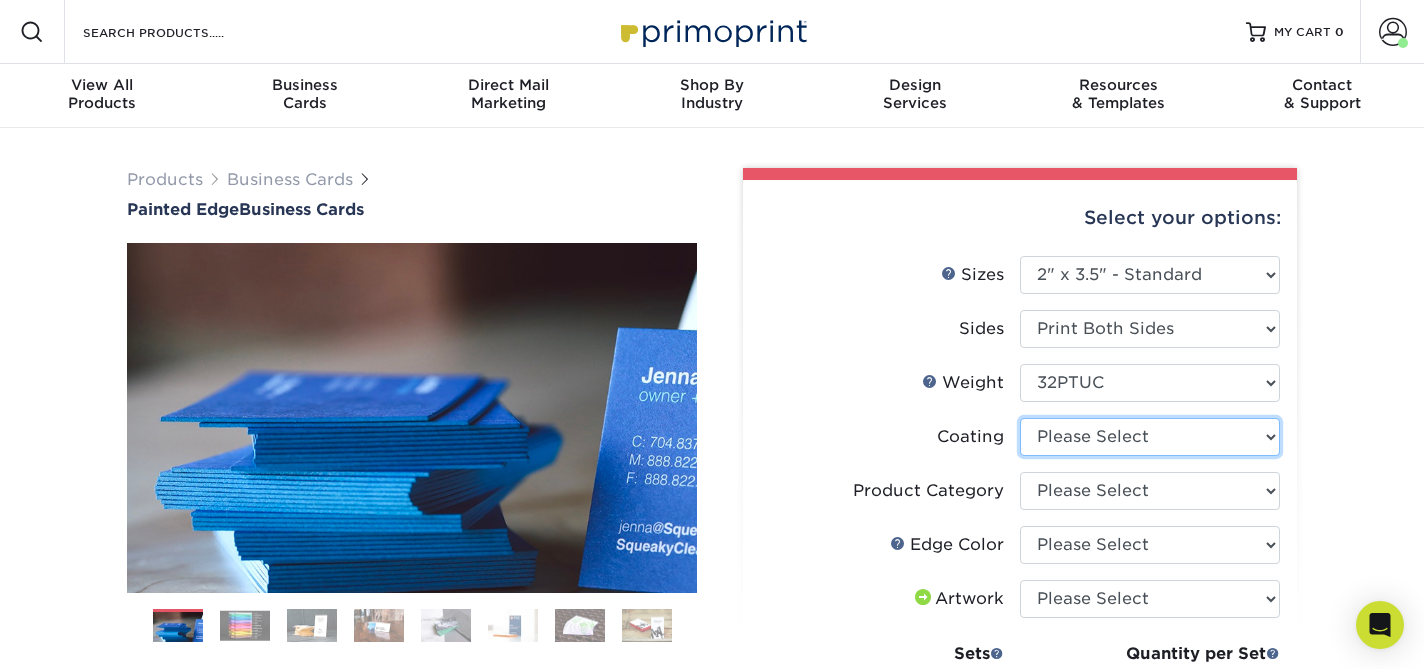 select on "3e7618de-abca-4bda-9f97-8b9129e913d8" 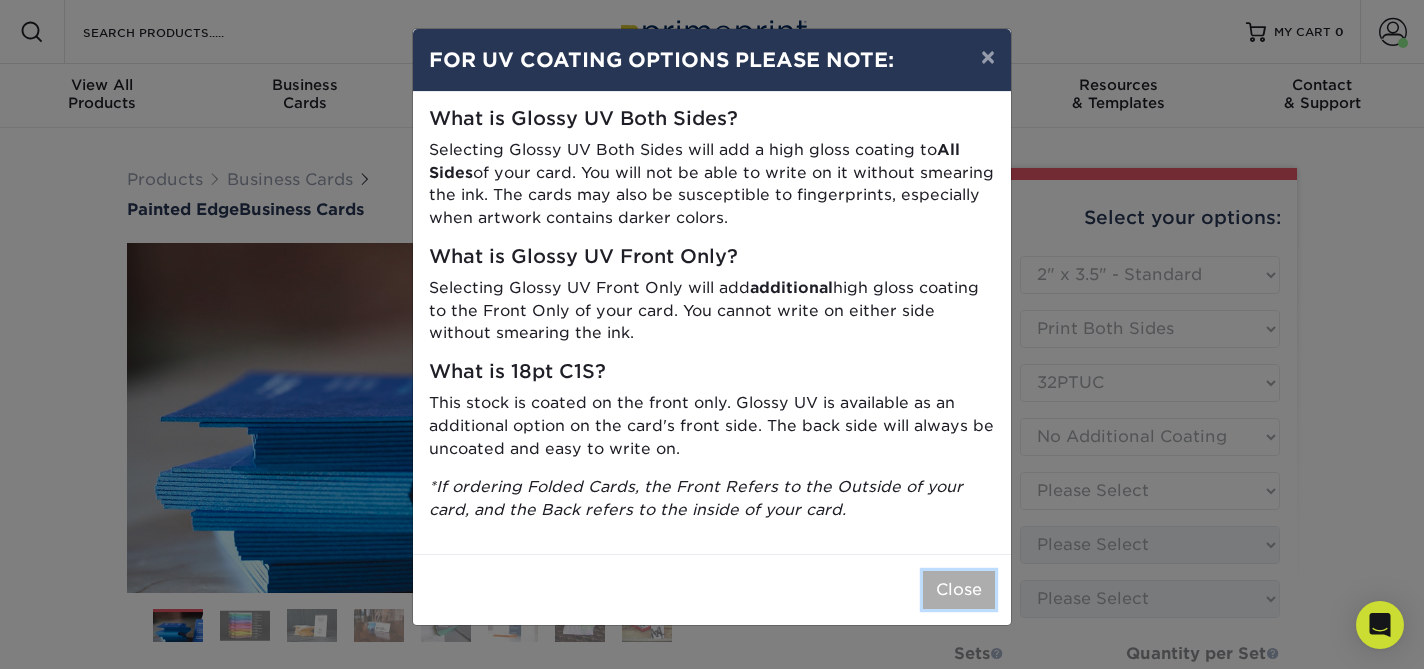 click on "Close" at bounding box center (959, 590) 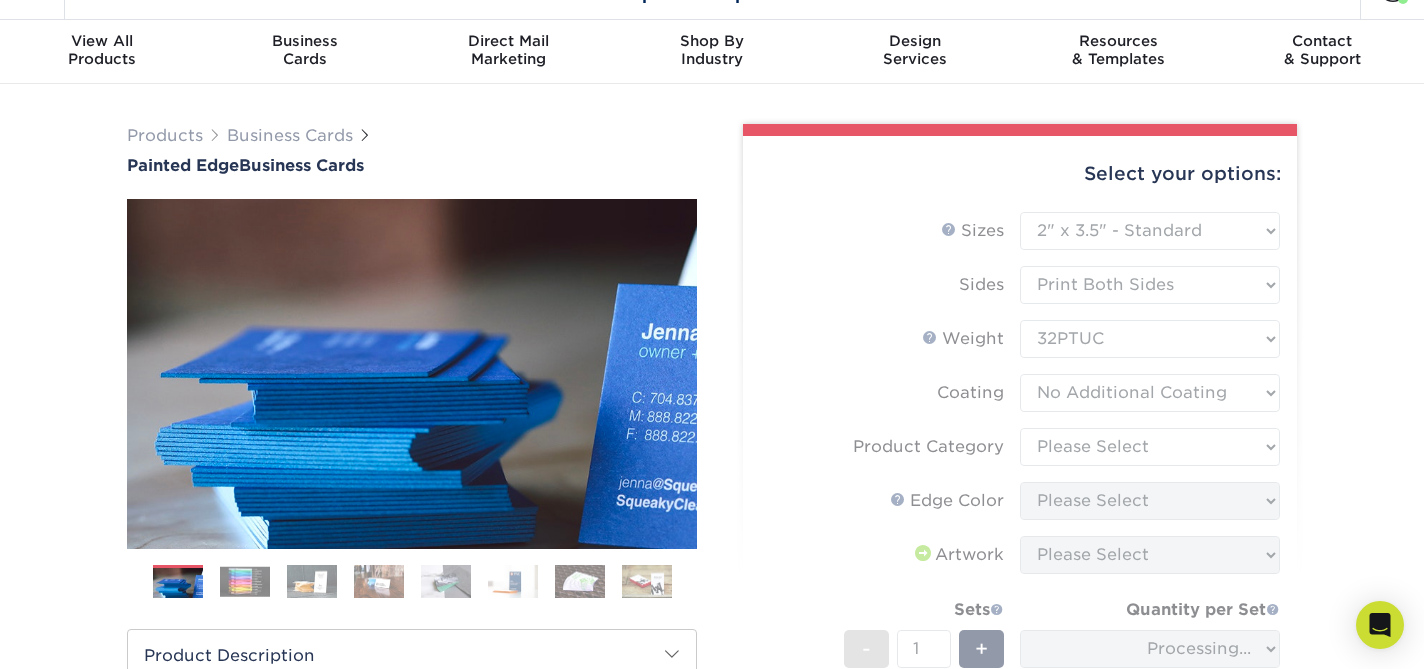scroll, scrollTop: 67, scrollLeft: 0, axis: vertical 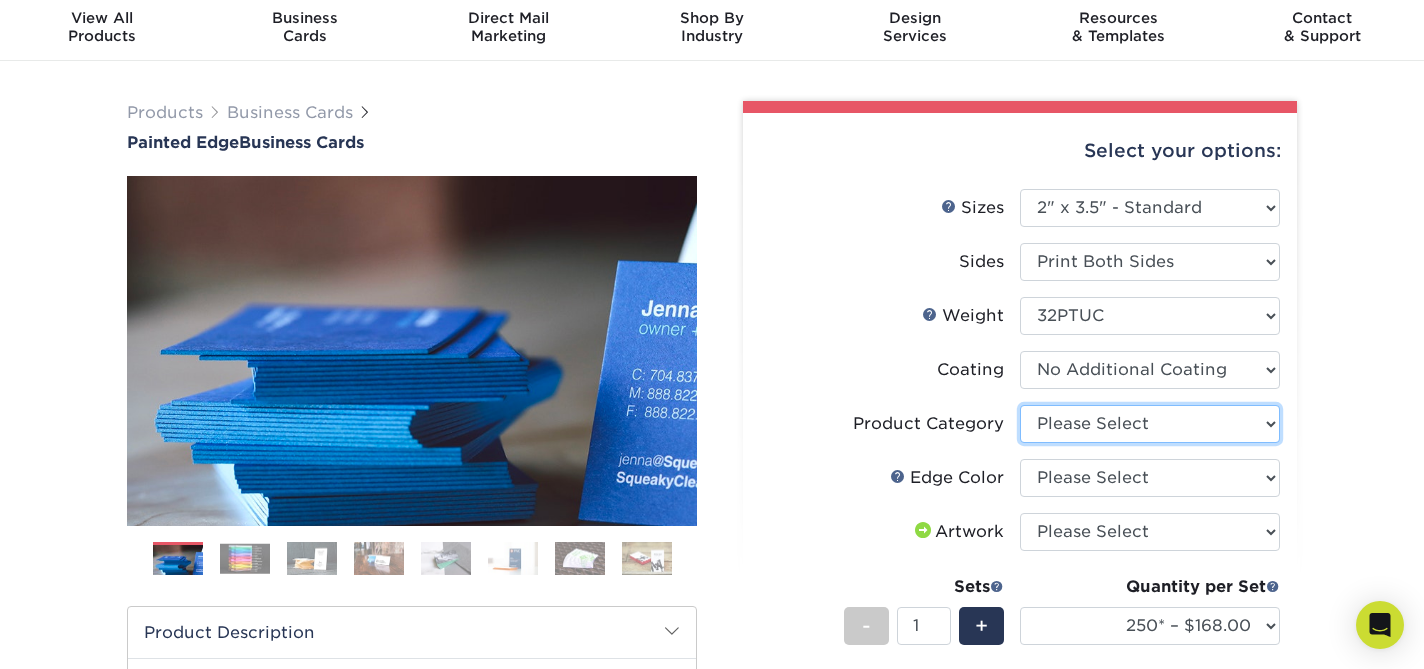 click on "Please Select Business Cards" at bounding box center (1150, 424) 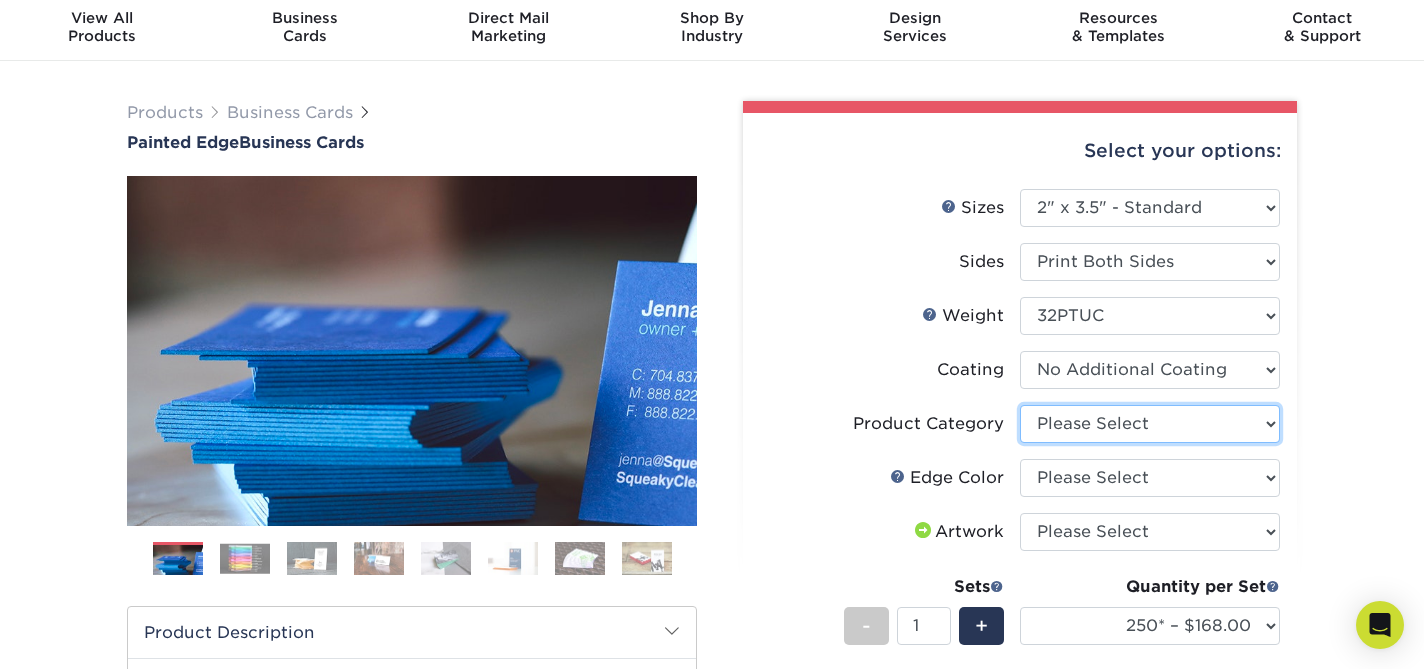 select on "3b5148f1-0588-4f88-a218-97bcfdce65c1" 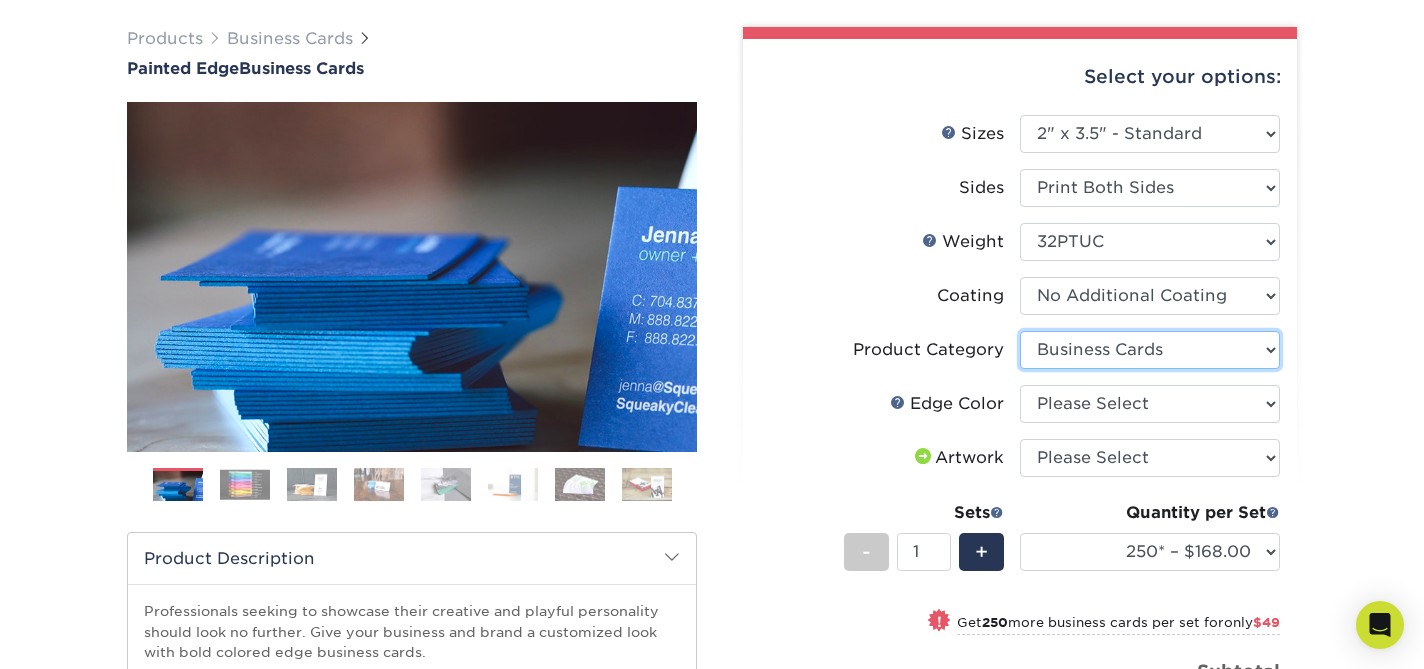 scroll, scrollTop: 144, scrollLeft: 0, axis: vertical 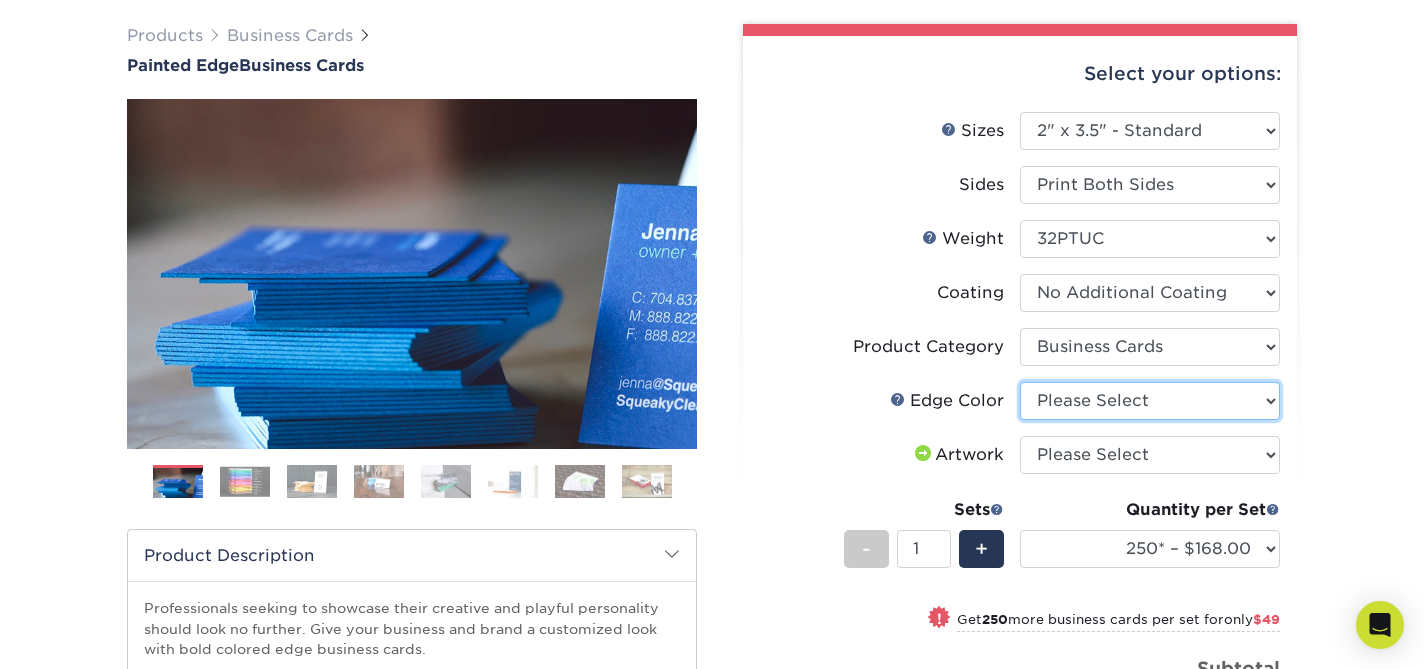 click on "Please Select Charcoal Black Brown Blue Pearlescent Blue Pearlescent Gold Pearlescent Green Pearlescent Pink Pearlescent Orange Pearlescent Purple Pearlescent Yellow Orange Pink Purple Red Turquoise White (Not Painted) Yellow" at bounding box center (1150, 401) 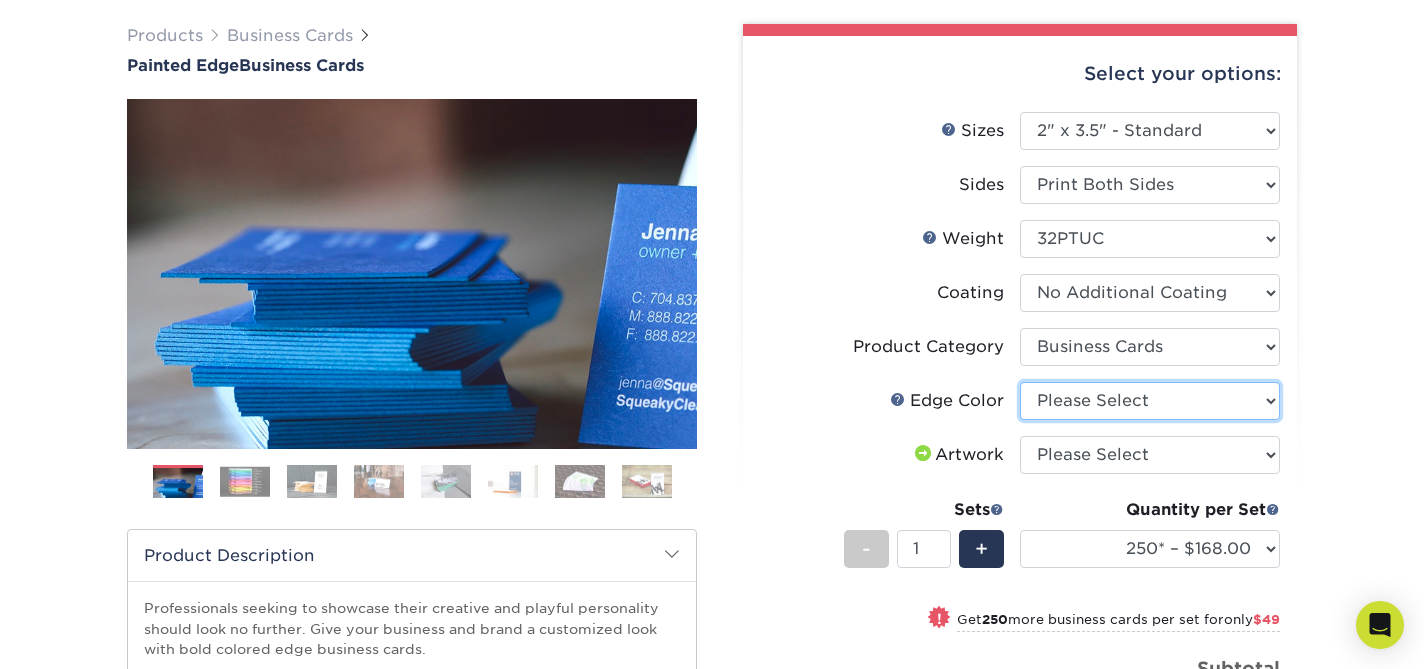 select on "1d2dc4a6-caa7-4e97-9ffb-823980241cde" 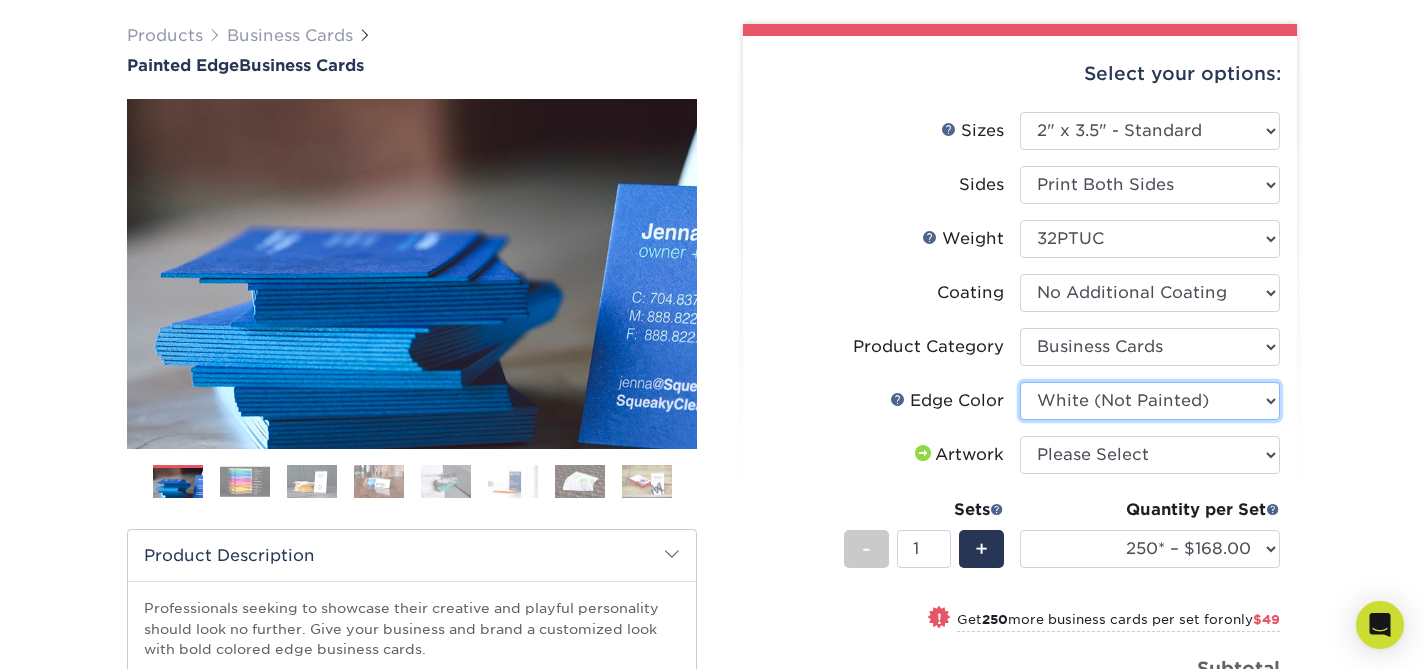 scroll, scrollTop: 161, scrollLeft: 0, axis: vertical 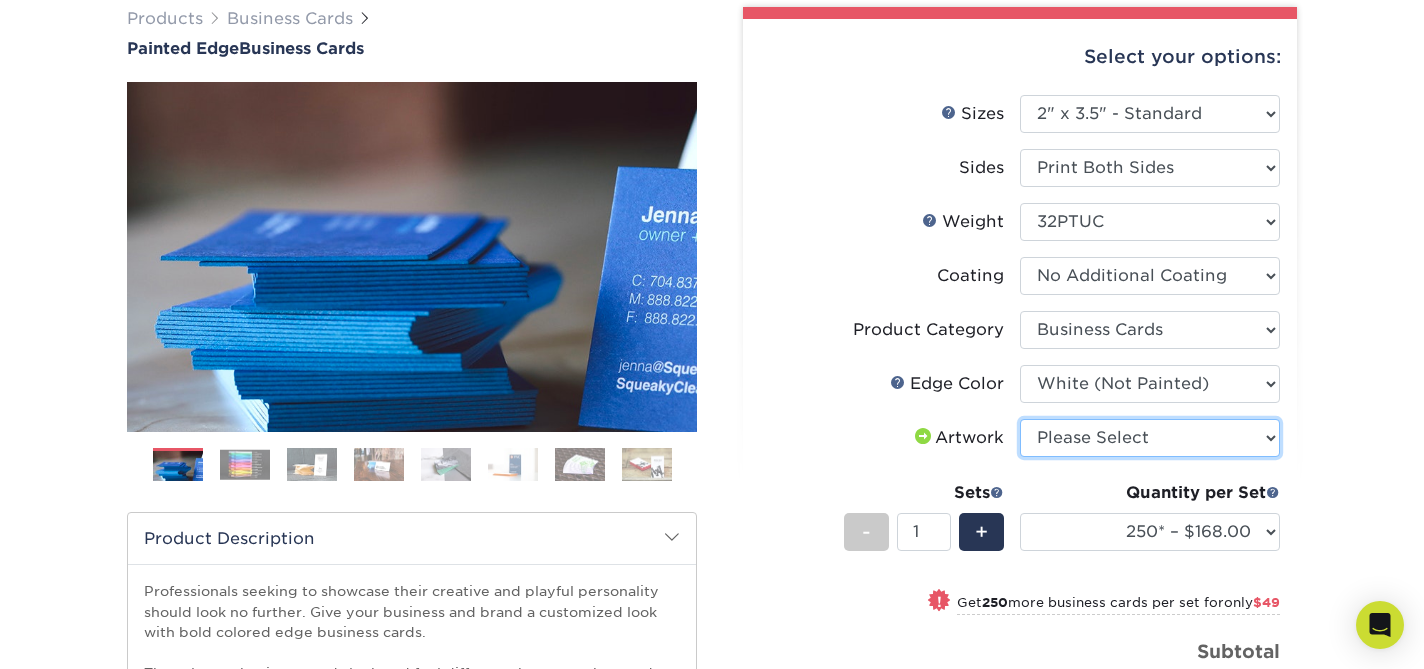 click on "Please Select I will upload files I need a design - $100" at bounding box center (1150, 438) 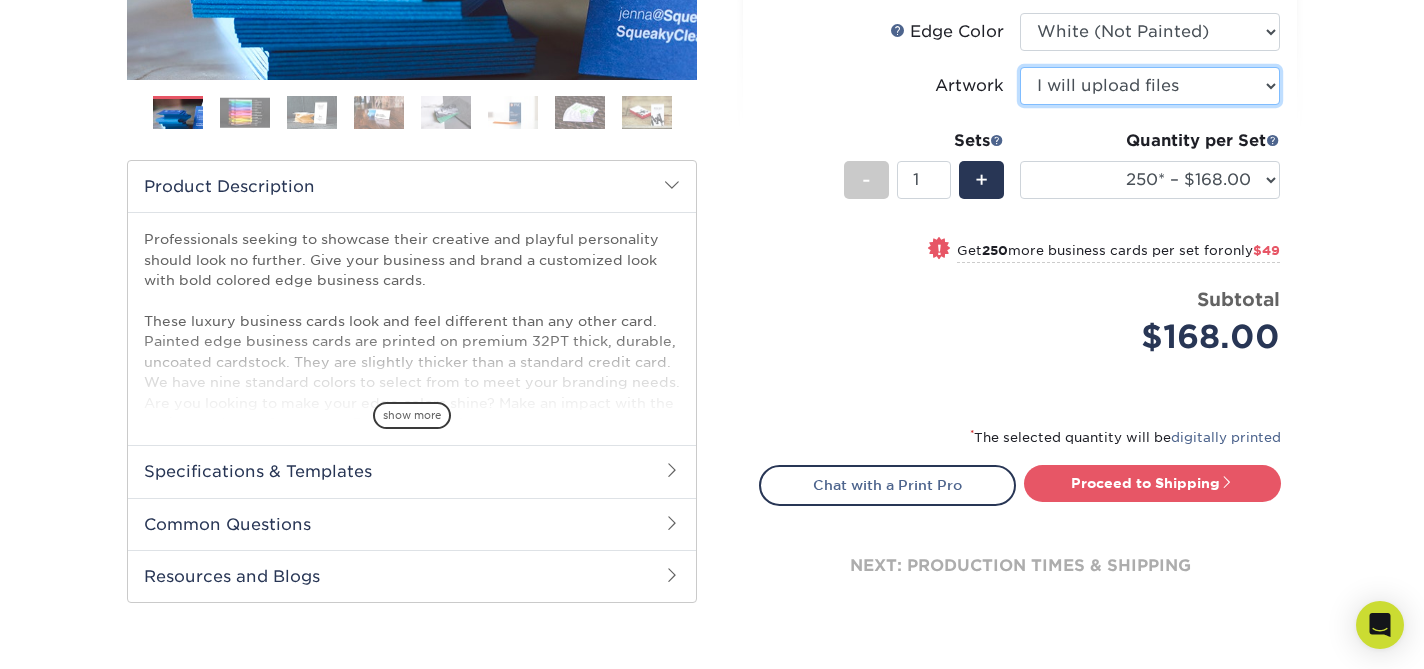 scroll, scrollTop: 518, scrollLeft: 0, axis: vertical 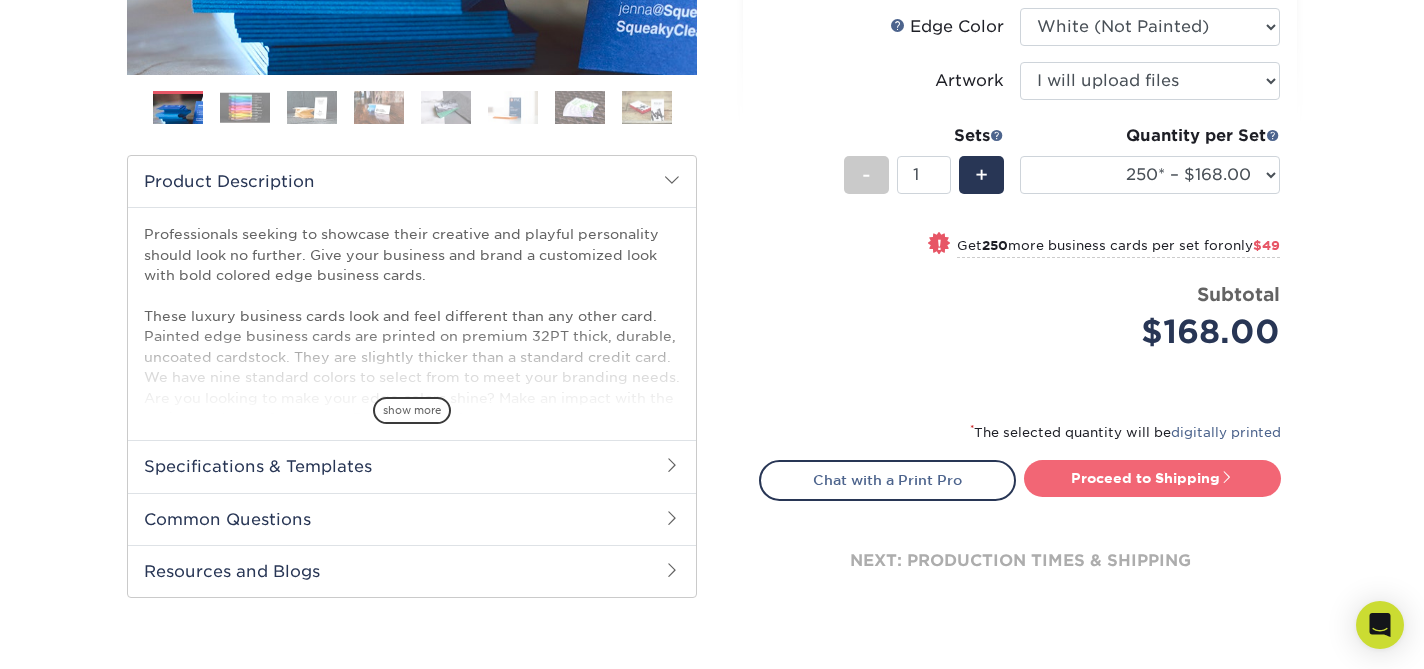 click on "Proceed to Shipping" at bounding box center [1152, 478] 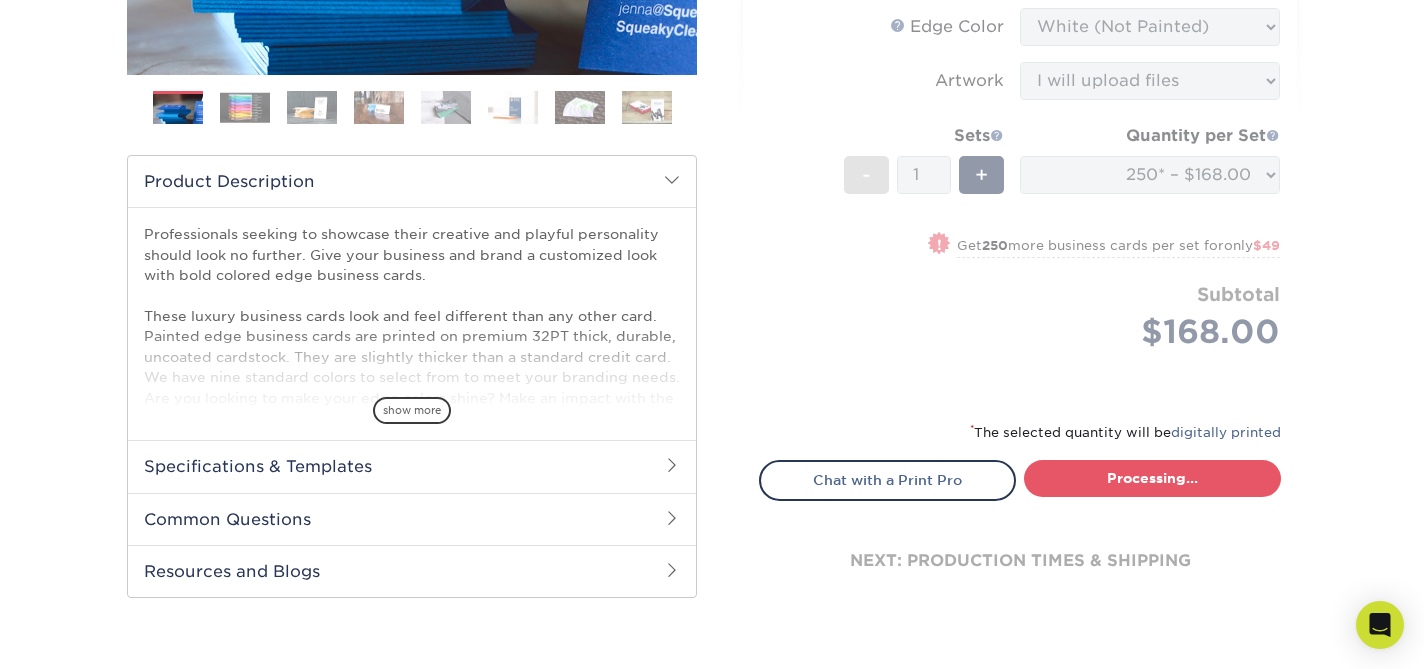 select on "b1d50ed3-fc81-464d-a1d8-d1915fbce704" 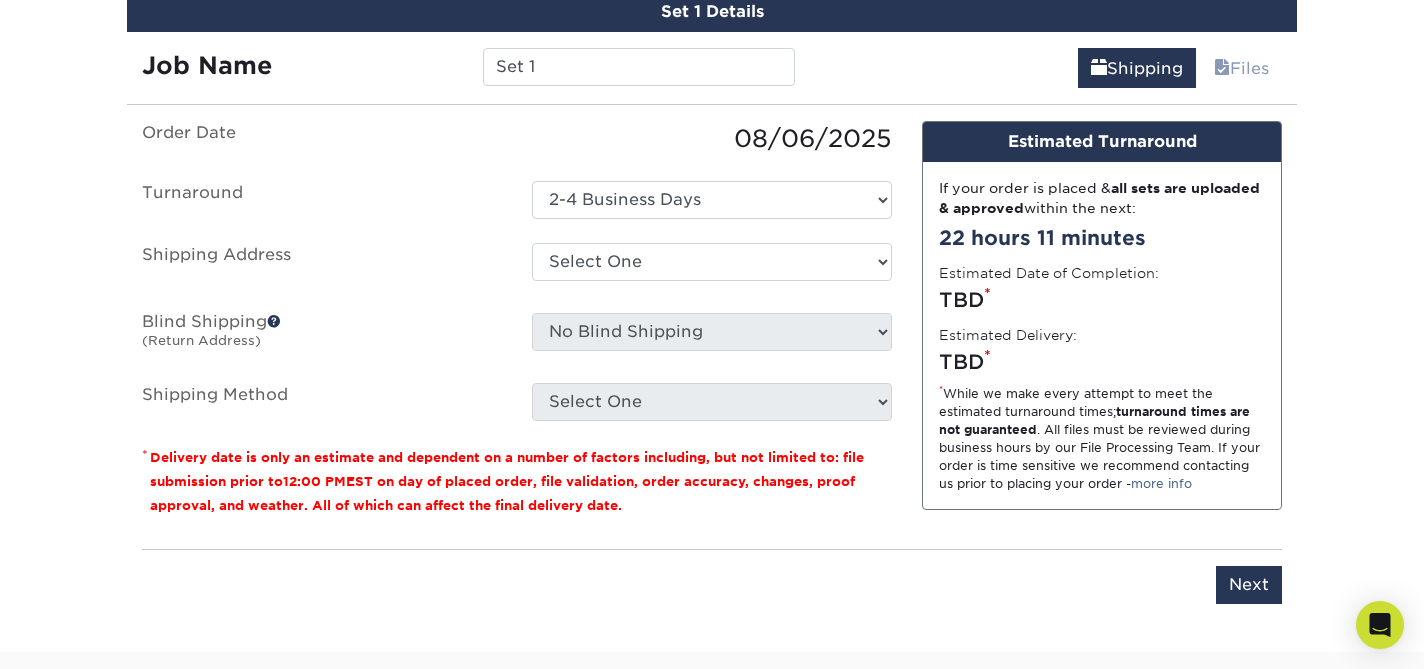 scroll, scrollTop: 1198, scrollLeft: 0, axis: vertical 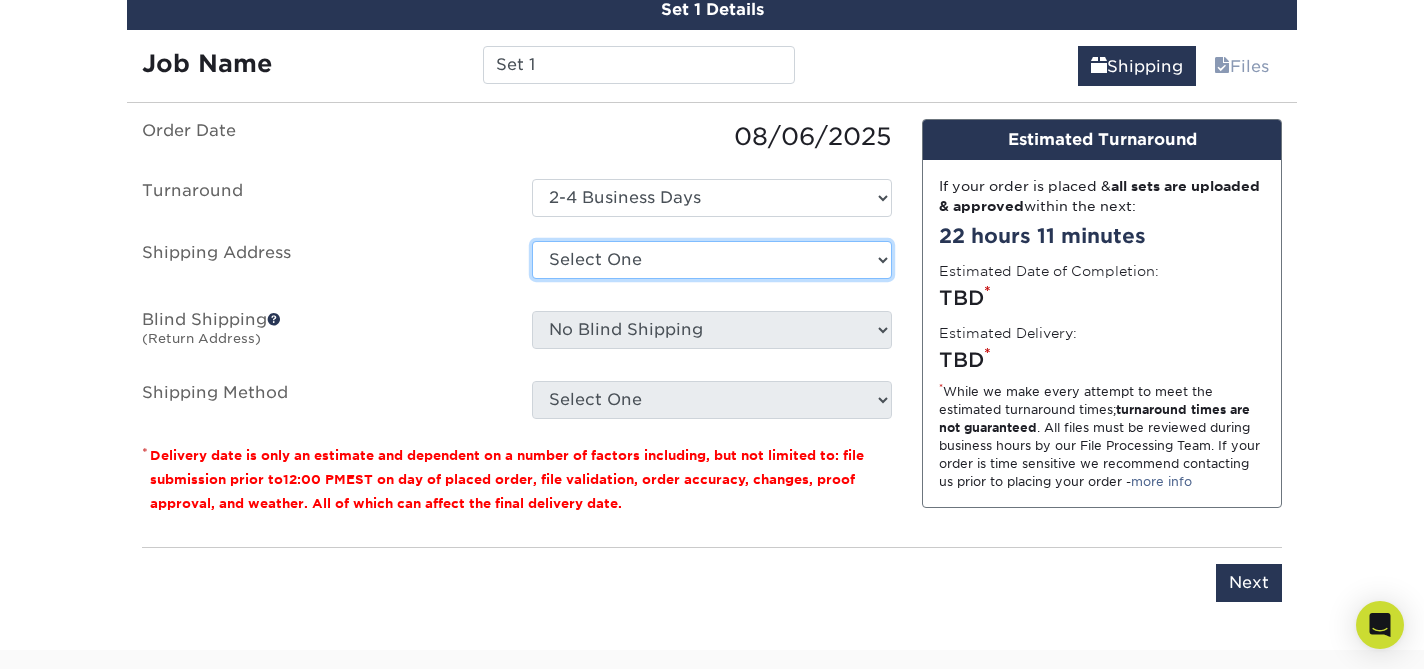 click on "Select One
ASPEN FRAME STORE
ASPEN STORE
AUSTIN STORE
BOSTON STORE
FILLMORE STORE
FRAME CULVER OFFICE
FRAME LA OFFICE
MADISON STORE
MALIBU STORE
PALO ALTO STORE
SCOTTSDALE FRAME STORE
SOHO STORE
+ Add New Address" at bounding box center (712, 260) 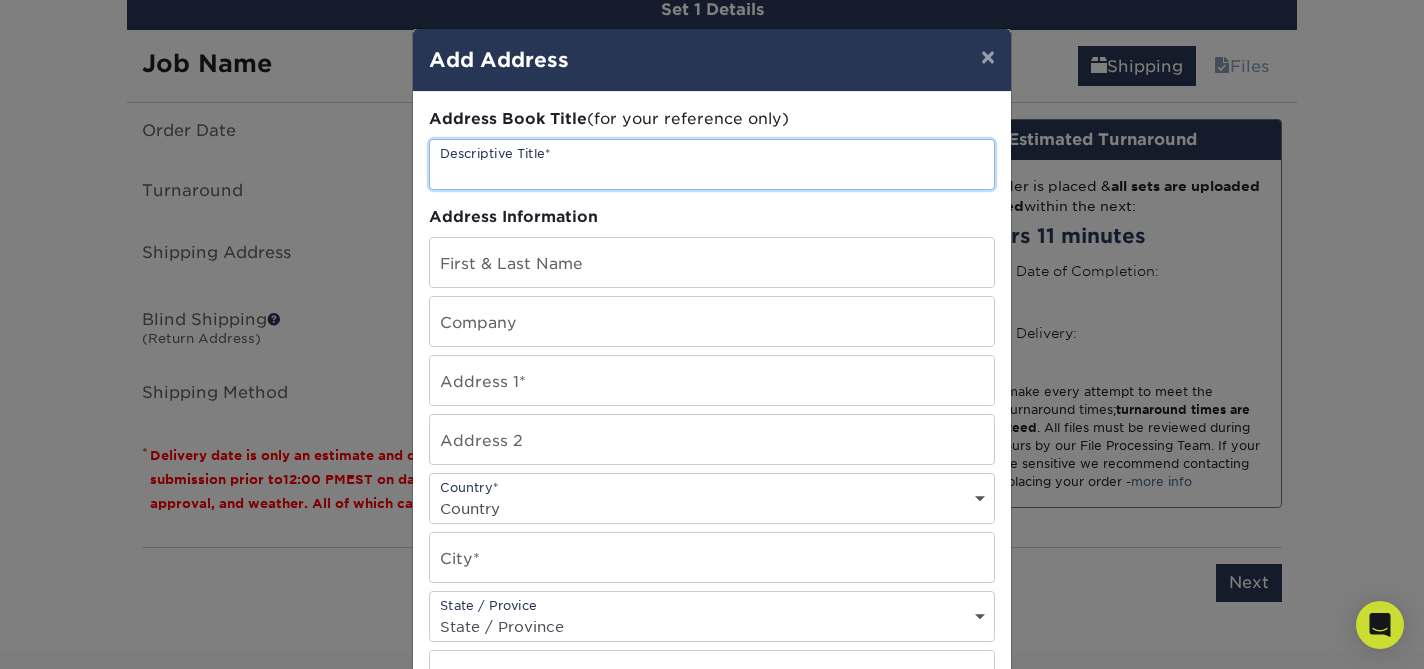 click at bounding box center (712, 164) 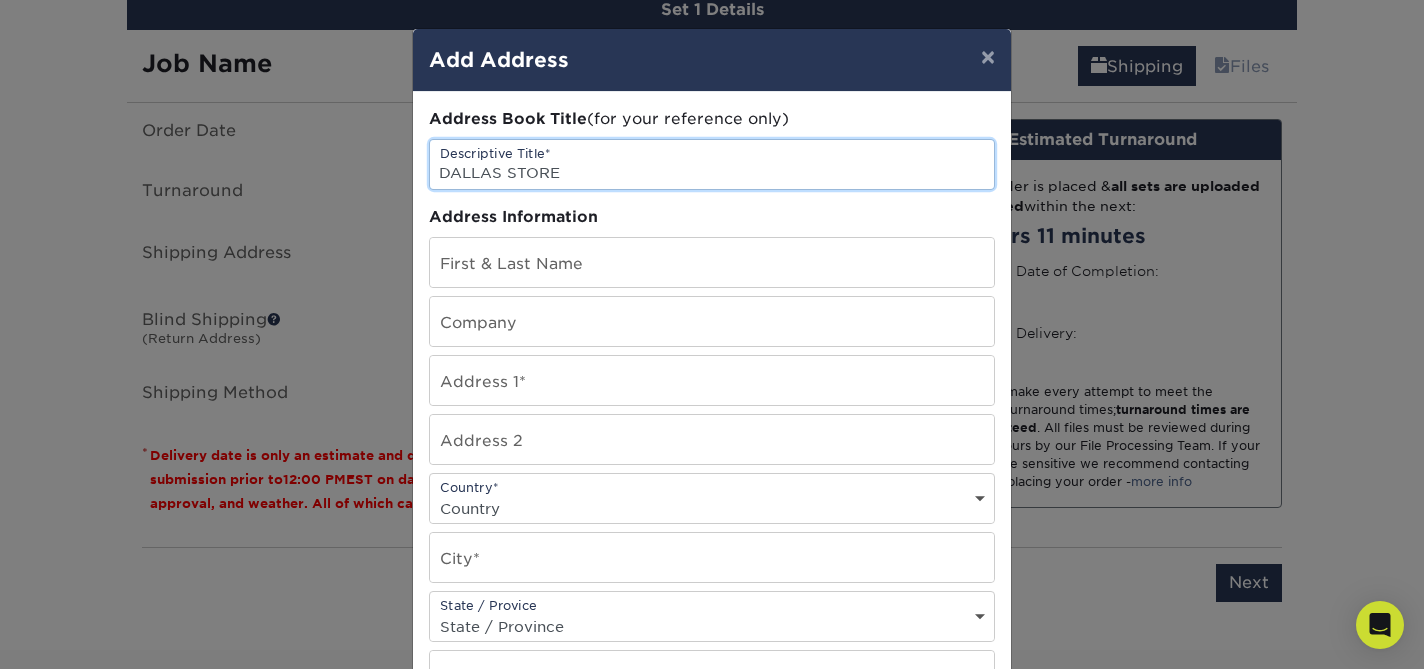 type on "DALLAS STORE" 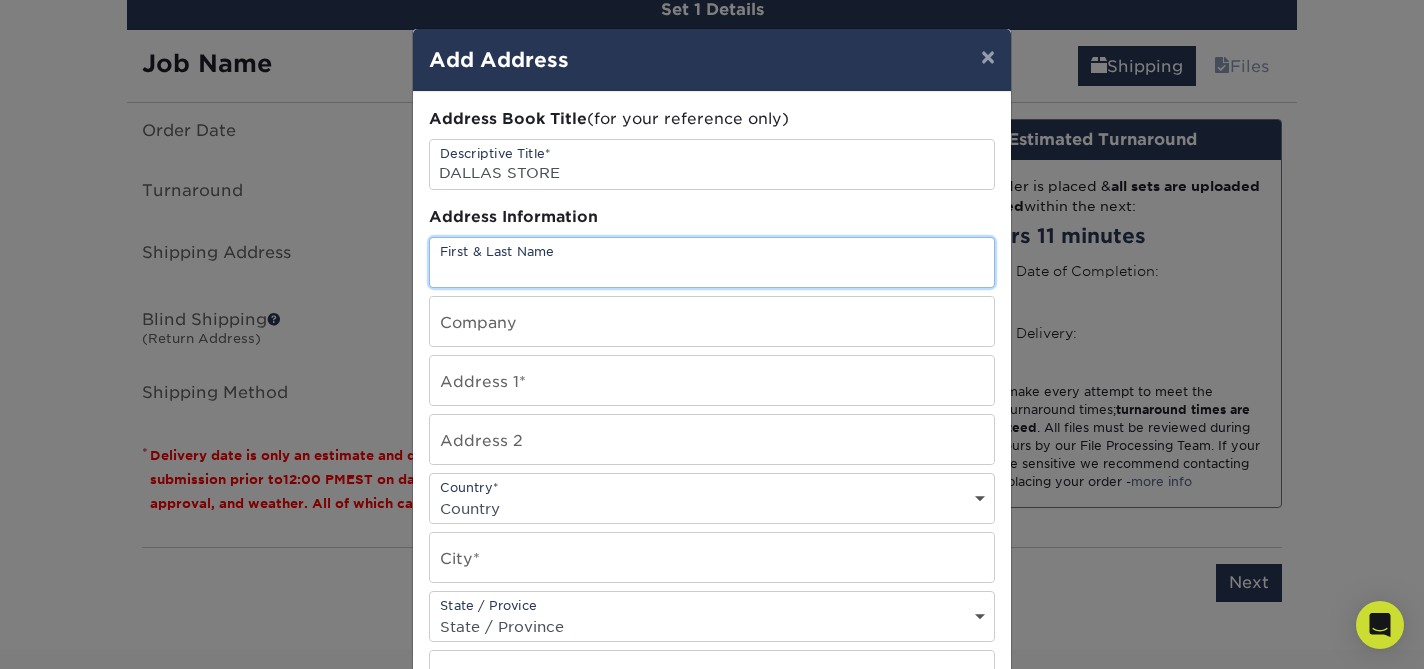 click at bounding box center [712, 262] 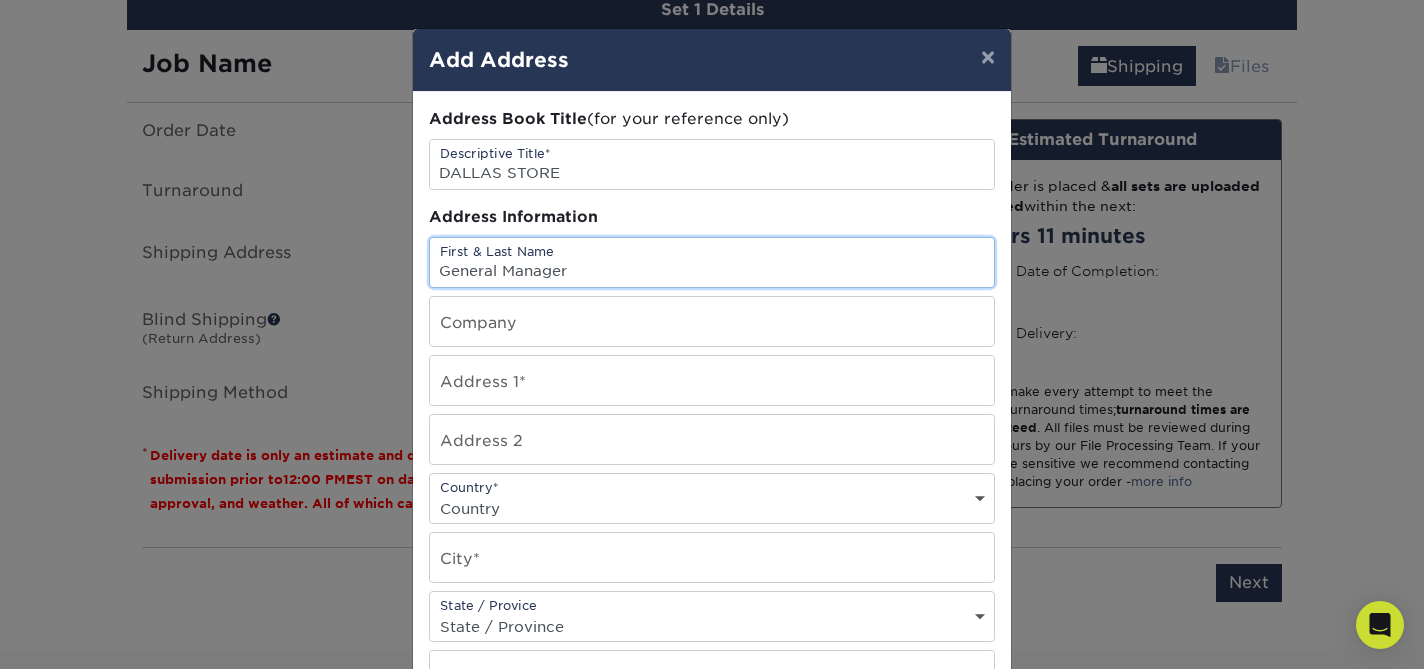 type on "General Manager" 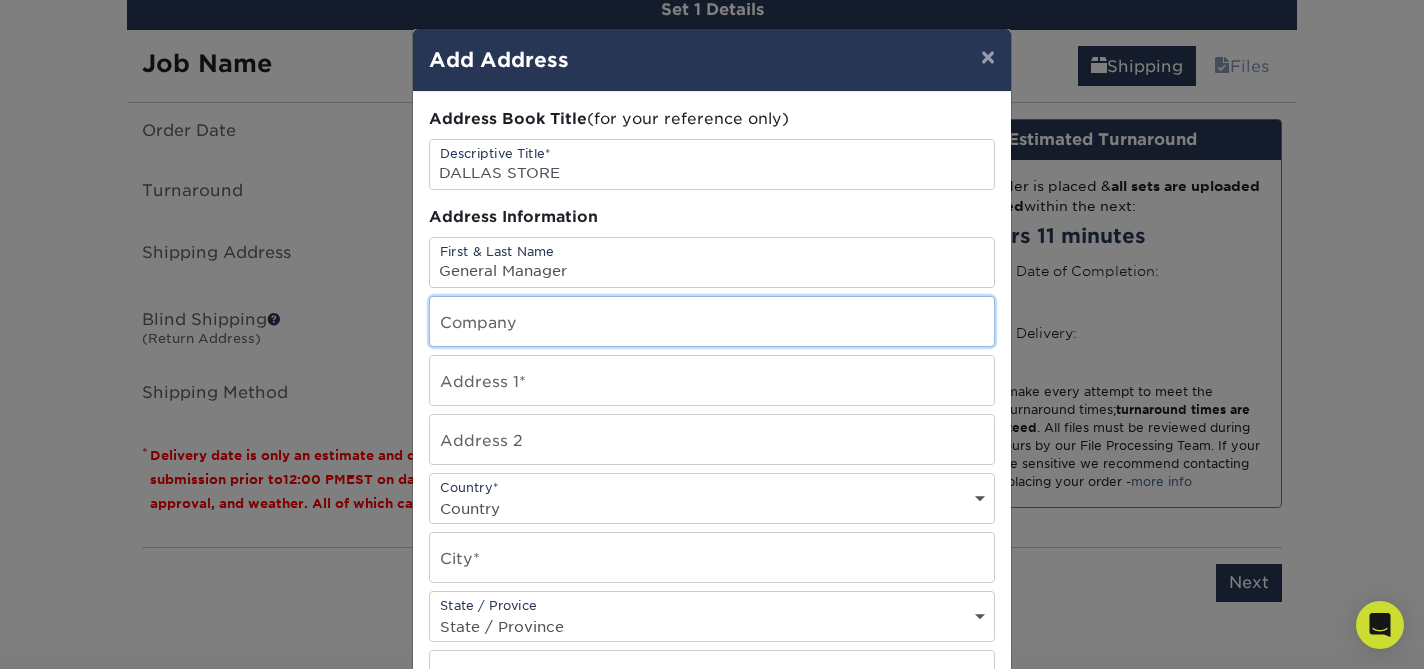 click at bounding box center (712, 321) 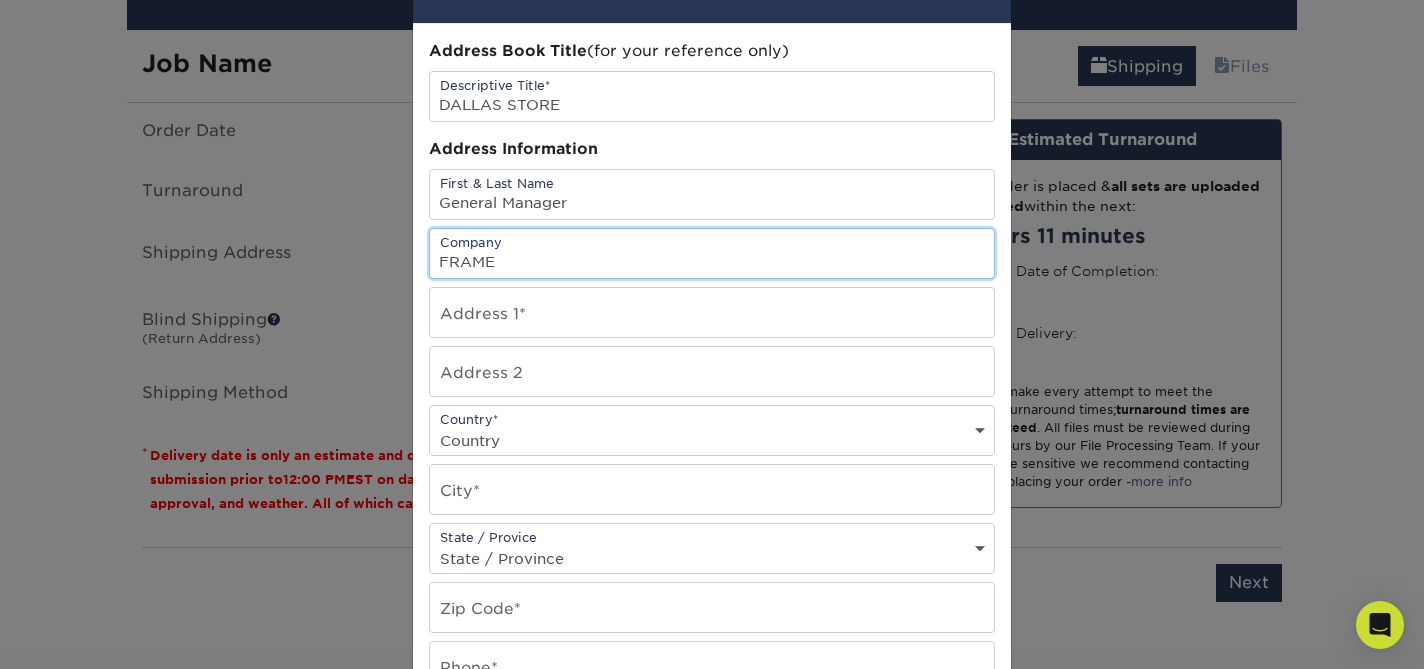 scroll, scrollTop: 88, scrollLeft: 0, axis: vertical 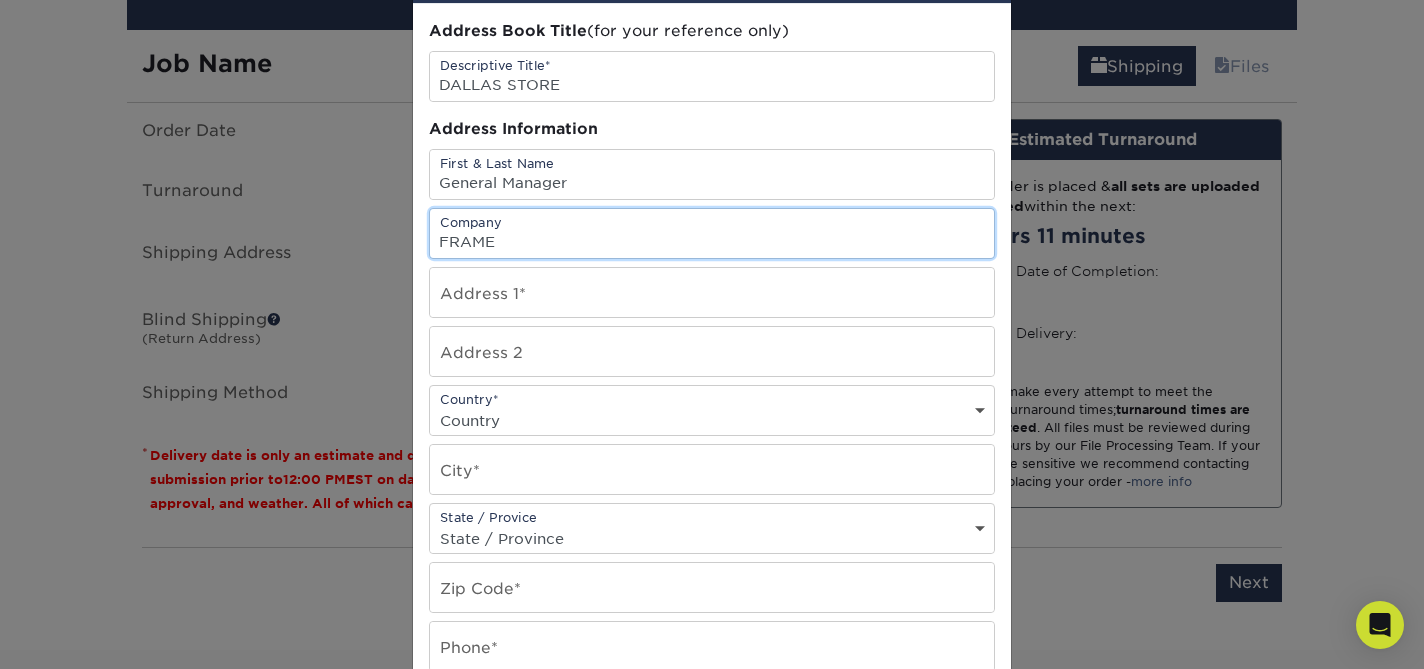 type on "FRAME" 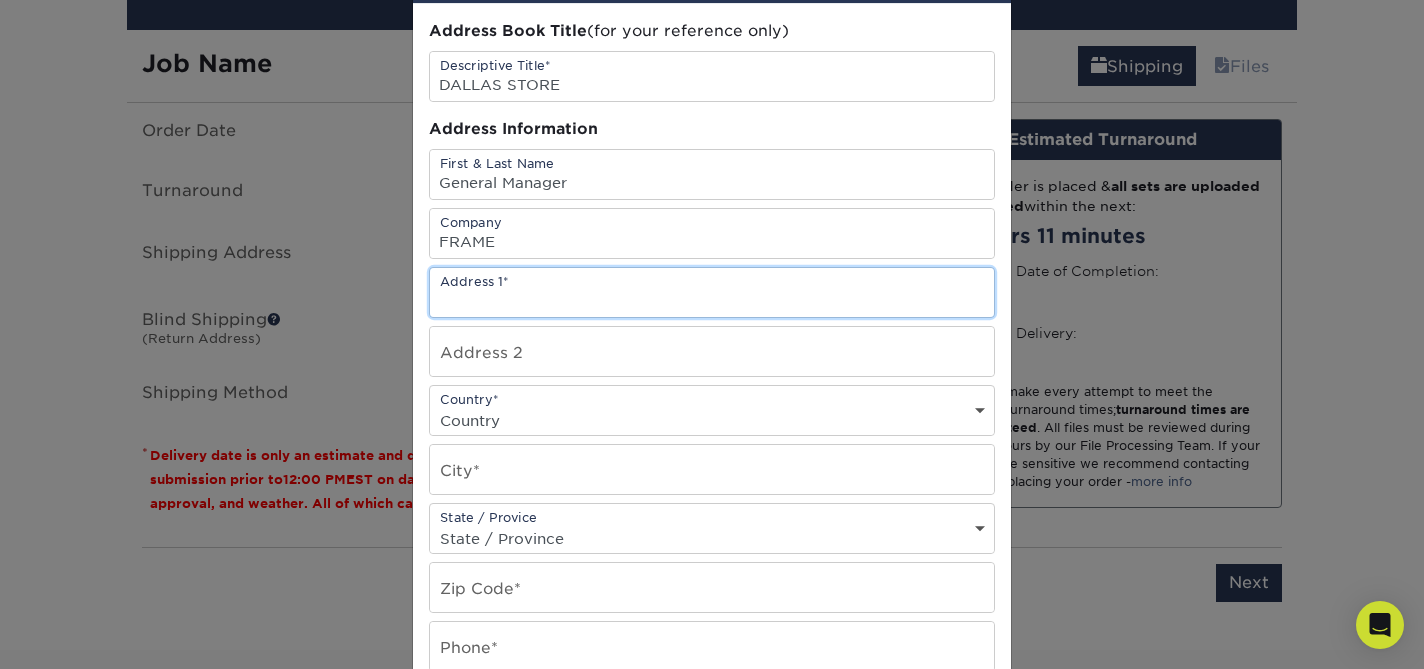 click at bounding box center [712, 292] 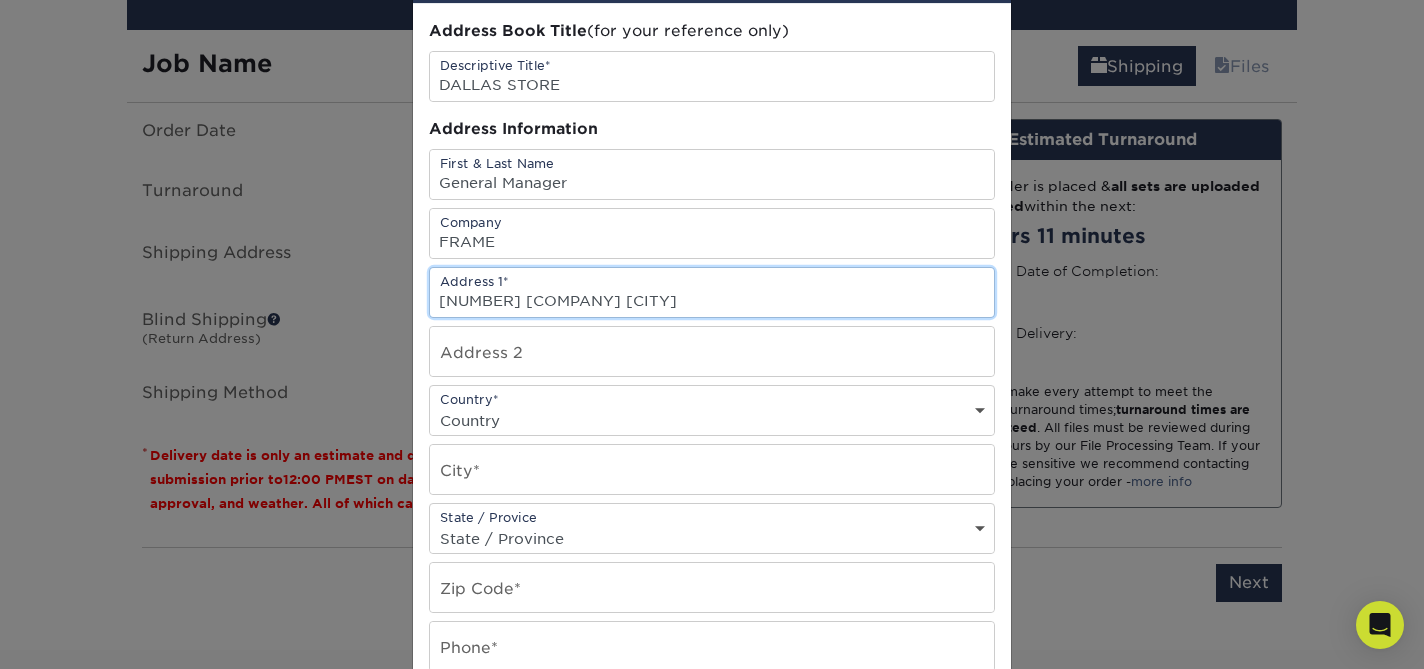 scroll, scrollTop: 0, scrollLeft: 0, axis: both 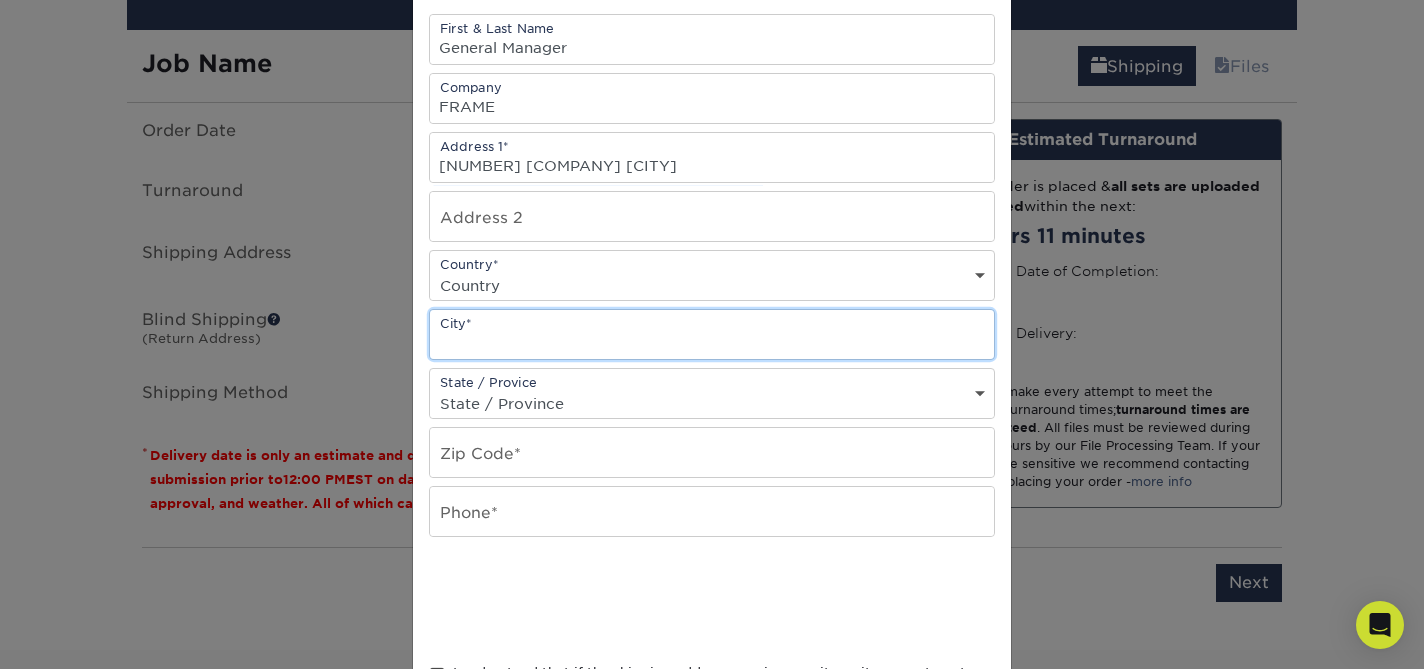click at bounding box center (712, 334) 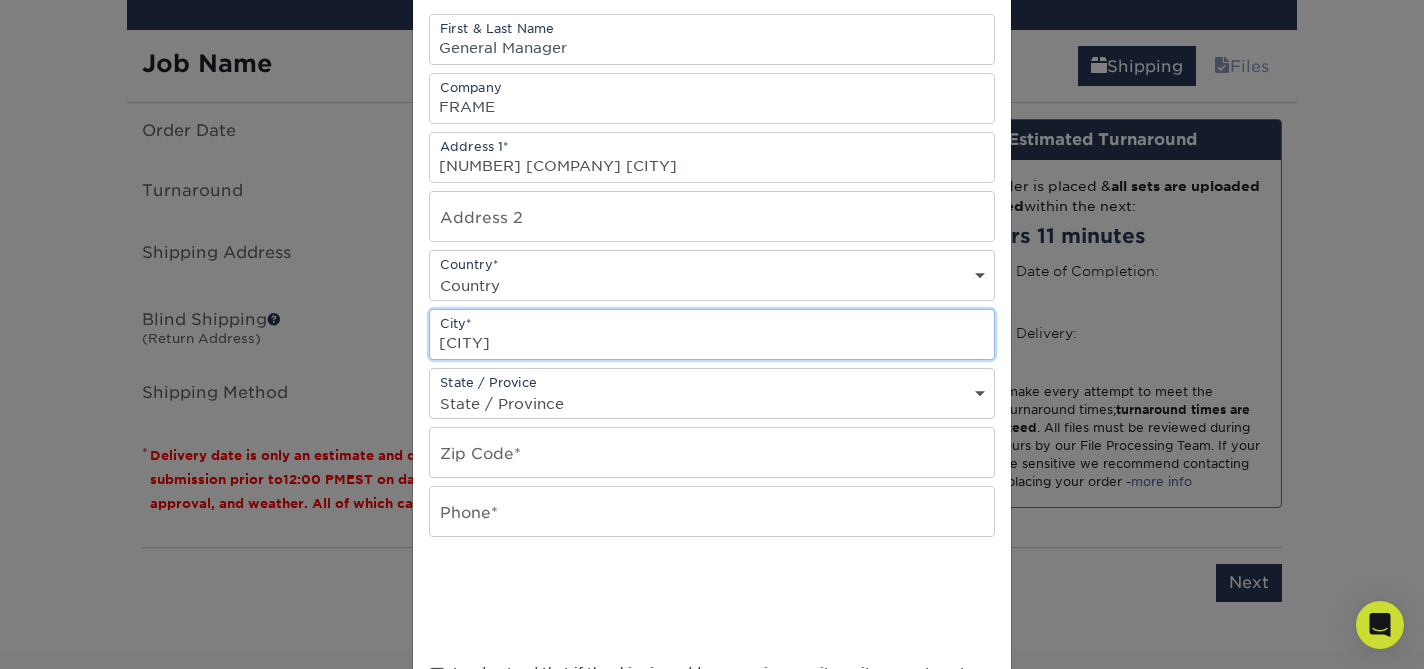 type on "Dallas" 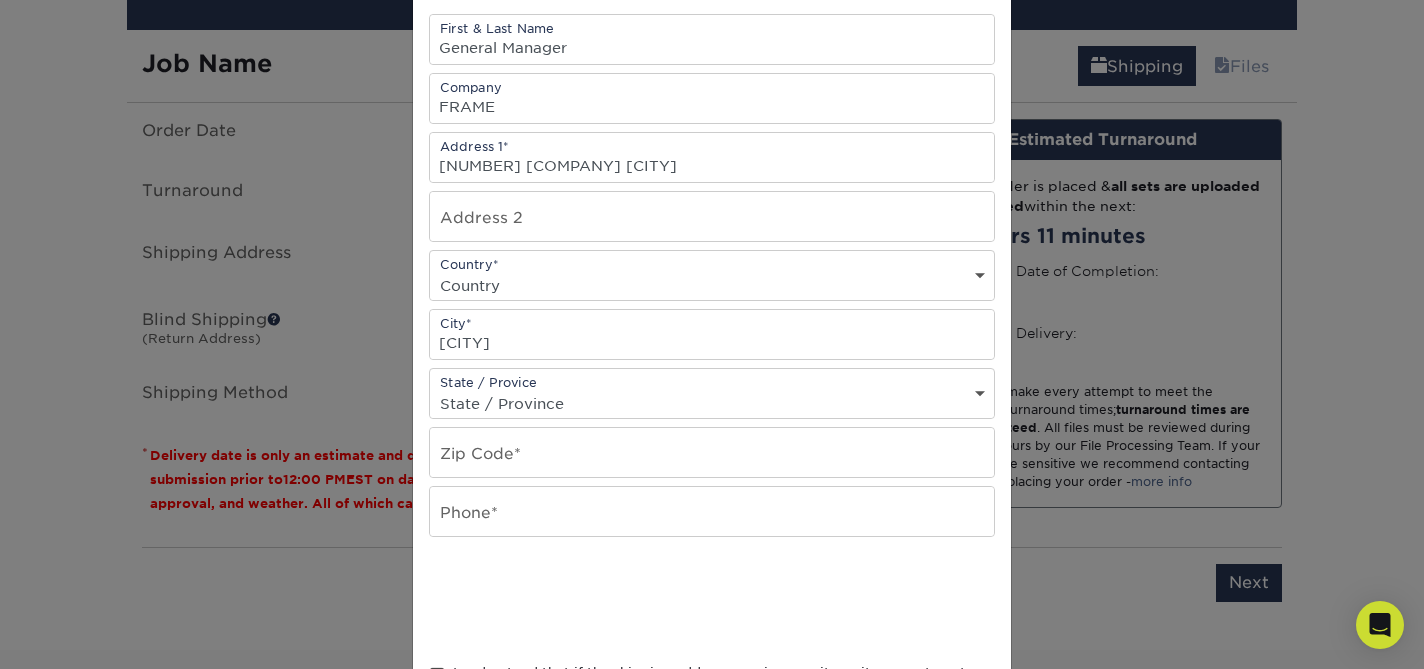 click on "Country United States Canada ----------------------------- Afghanistan Albania Algeria American Samoa Andorra Angola Anguilla Antarctica Antigua and Barbuda Argentina Armenia Aruba Australia Austria Azerbaijan Bahamas Bahrain Bangladesh Barbados Belarus Belgium Belize Benin Bermuda Bhutan Bolivia Bosnia and Herzegovina Botswana Bouvet Island Brazil British Indian Ocean Territory British Virgin Islands Brunei Darussalam Bulgaria Burkina Faso Burundi Cambodia Cameroon Cape Verde Cayman Islands Central African Republic Chad Chile China Christmas Island Cocos Colombia Comoros Congo Cook Islands Costa Rica Croatia Cuba Cyprus Czech Republic Denmark Djibouti Dominica Dominican Republic East Timor Ecuador Egypt El Salvador Equatorial Guinea Eritrea Estonia Ethiopia Falkland Islands Faroe Islands Fiji Finland France French Guiana French Polynesia French Southern Territories Gabon Gambia Georgia Germany Ghana Gibraltar Greece Greenland Grenada Guadeloupe Guam Guatemala Guinea Guinea-Bissau Guyana Haiti Honduras India" at bounding box center (712, 285) 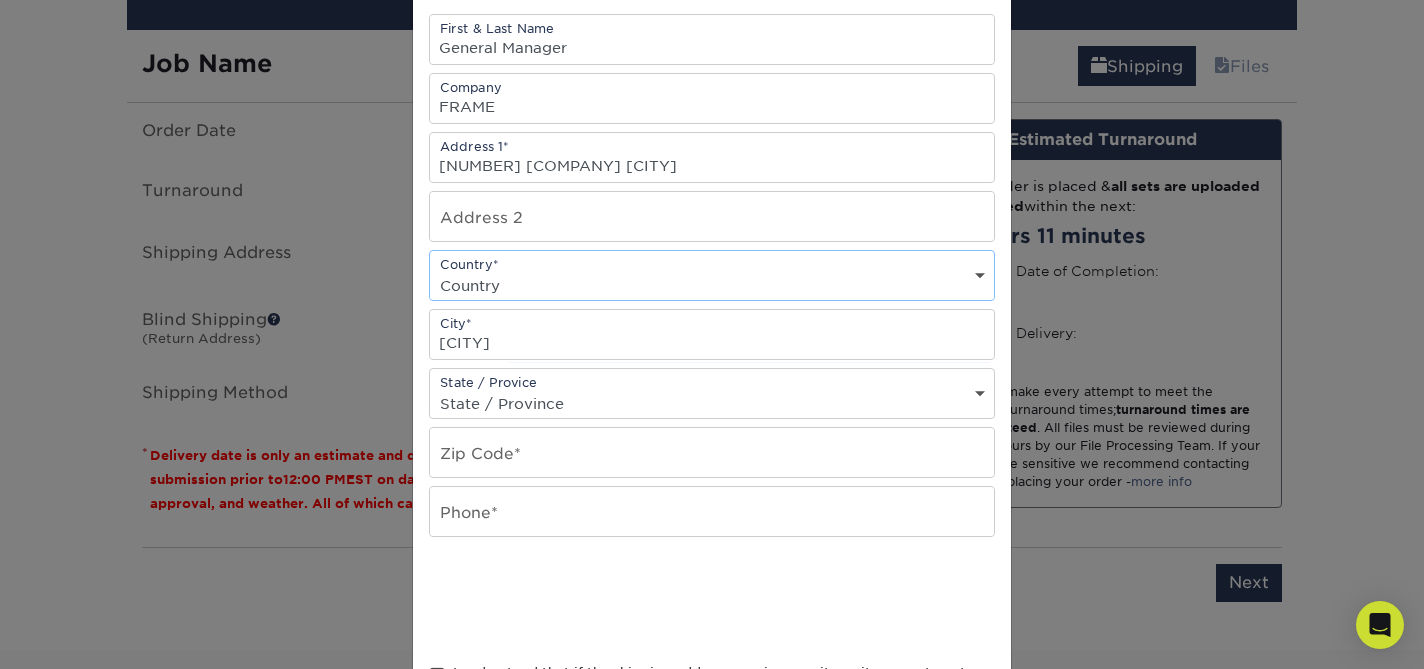 select on "US" 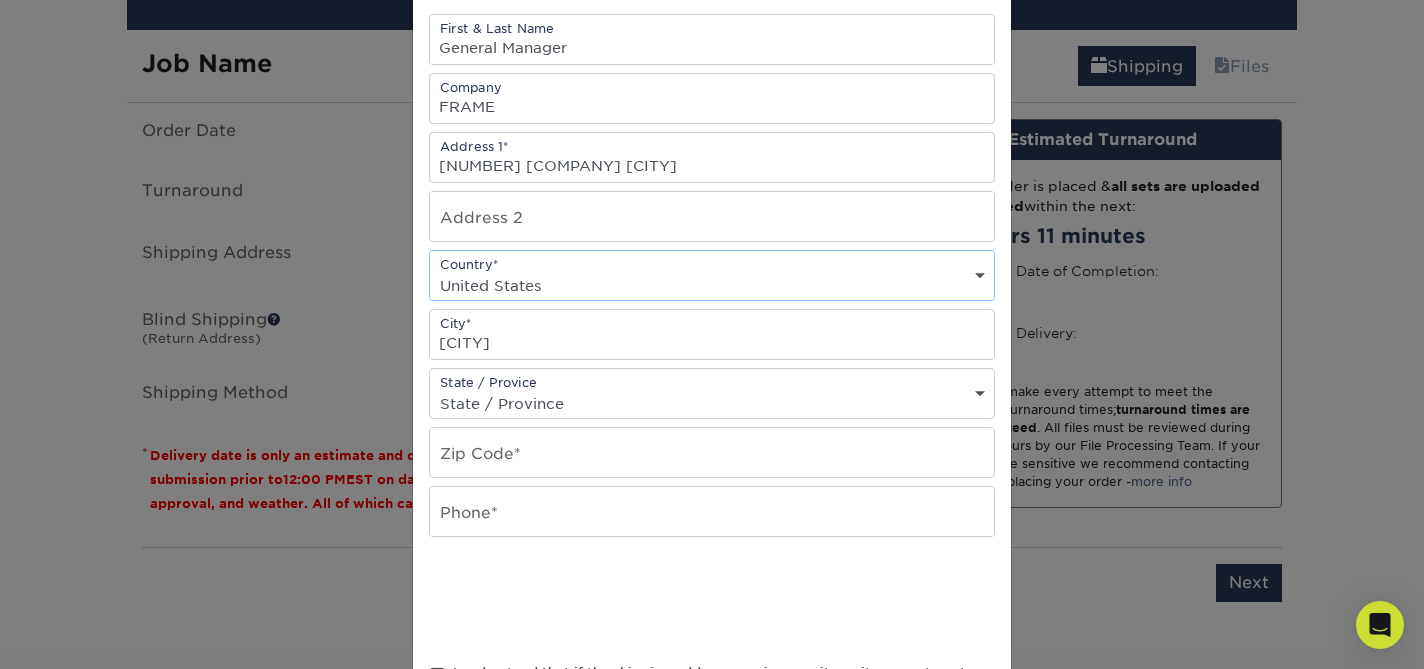 click on "State / Province Alabama Alaska Arizona Arkansas California Colorado Connecticut Delaware District of Columbia Florida Georgia Hawaii Idaho Illinois Indiana Iowa Kansas Kentucky Louisiana Maine Maryland Massachusetts Michigan Minnesota Mississippi Missouri Montana Nebraska Nevada New Hampshire New Jersey New Mexico New York North Carolina North Dakota Ohio Oklahoma Oregon Pennsylvania Rhode Island South Carolina South Dakota Tennessee Texas Utah Vermont Virginia Washington West Virginia Wisconsin Wyoming ACT NSW NT QLD SA TAS VIC WA NZ Alberta British Columbia Manitoba New Brunswick Newfoundland Northwest Territories Nova Scotia Nunavut Ontario Prince Edward Island Quebec Saskatchewan Yukon Puerto Rico Aguascalientes Baja California Baja California Sur Campeche Chiapas Chihuahua Coahuila Colima Distrito Federal Durango Guanajuato Guerrero Hidalgo Jalisco Mexico Michoacan Morelos Nayarit Nuevo Leon Oaxaca Puebla Queretaro Quintana Roo San Luis Patosi Sinaloa Sonora Tabasco Tamaulipas Tlaxcala Veracruz Yucatan" at bounding box center [712, 403] 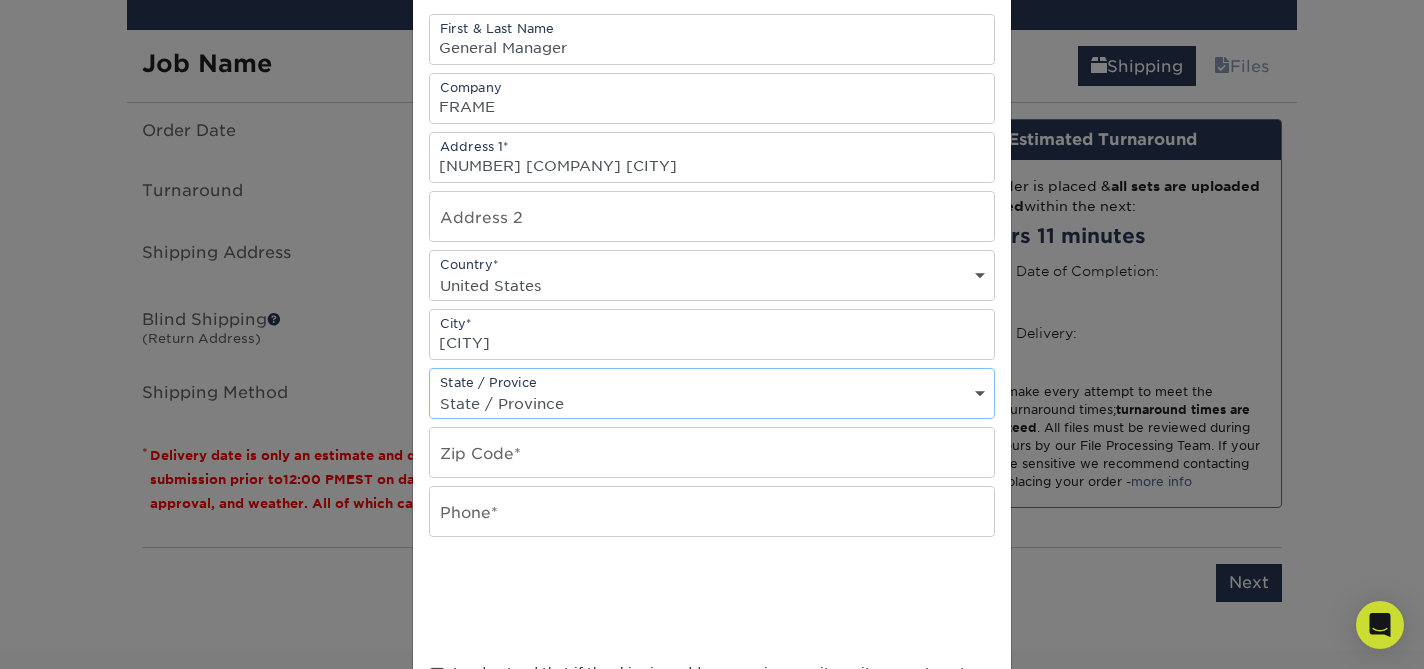 select on "TX" 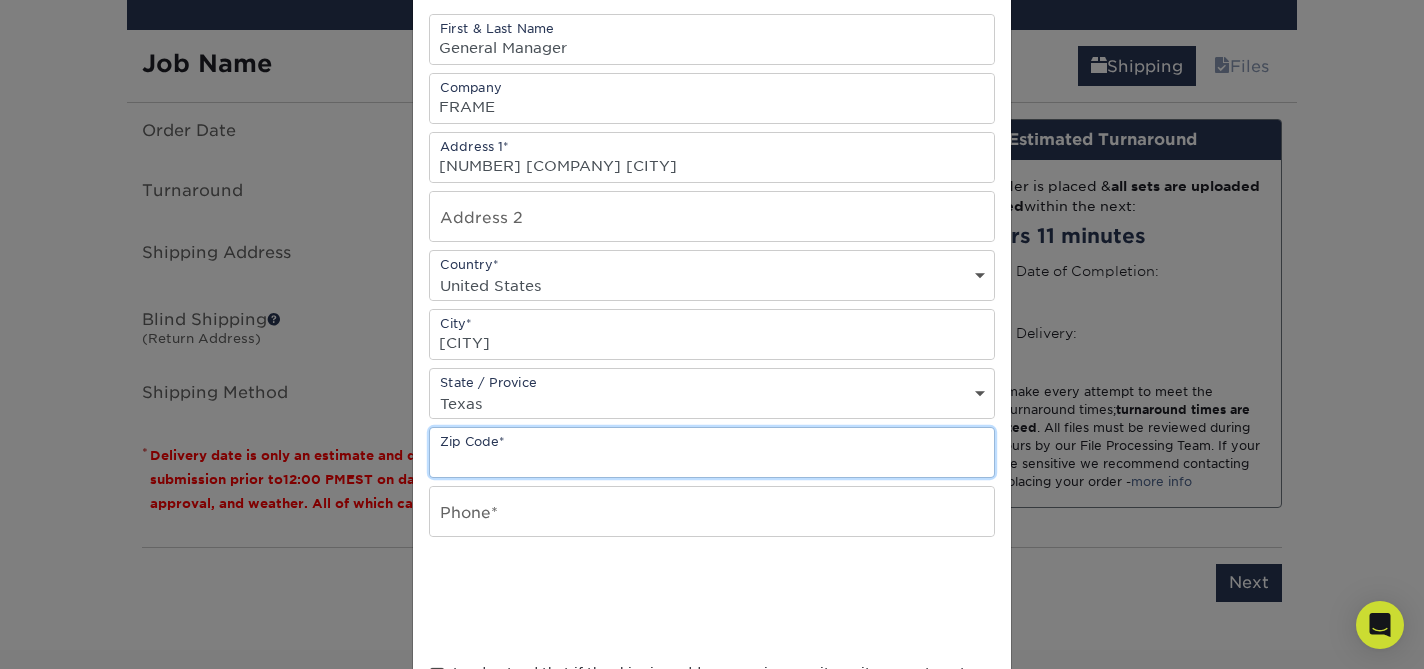 click at bounding box center [712, 452] 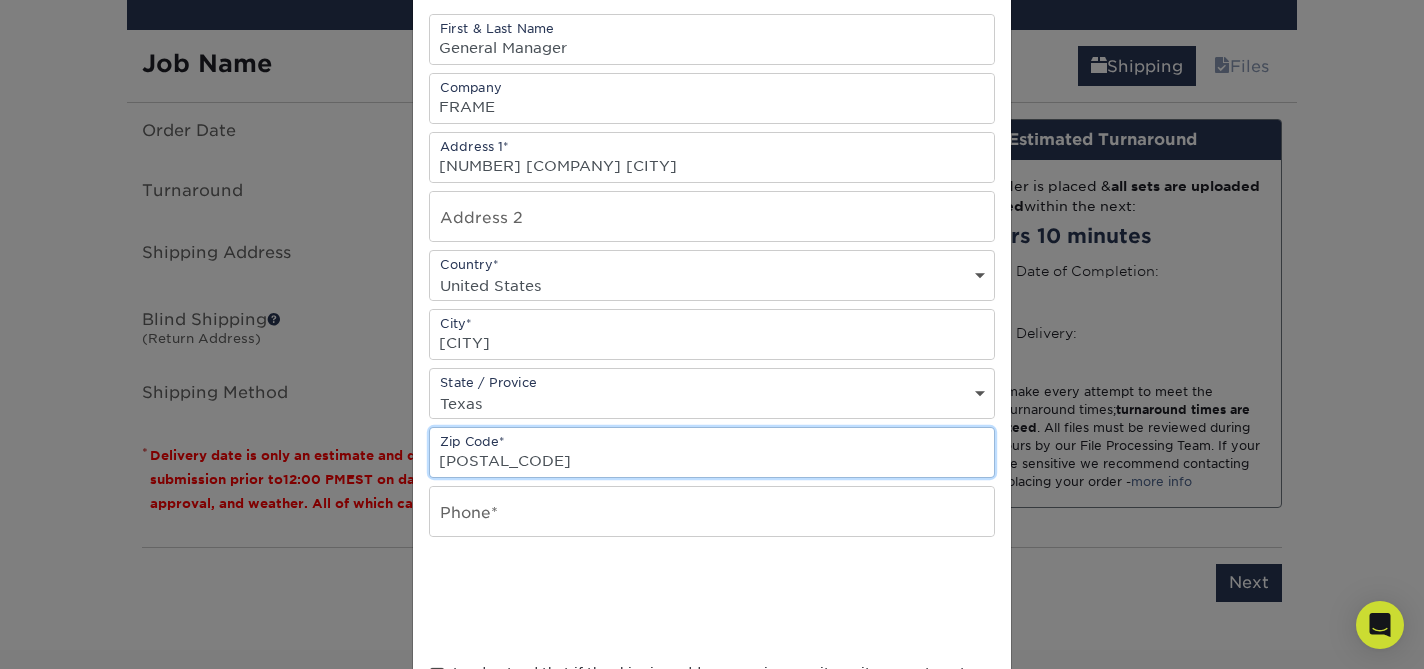 type on "75205" 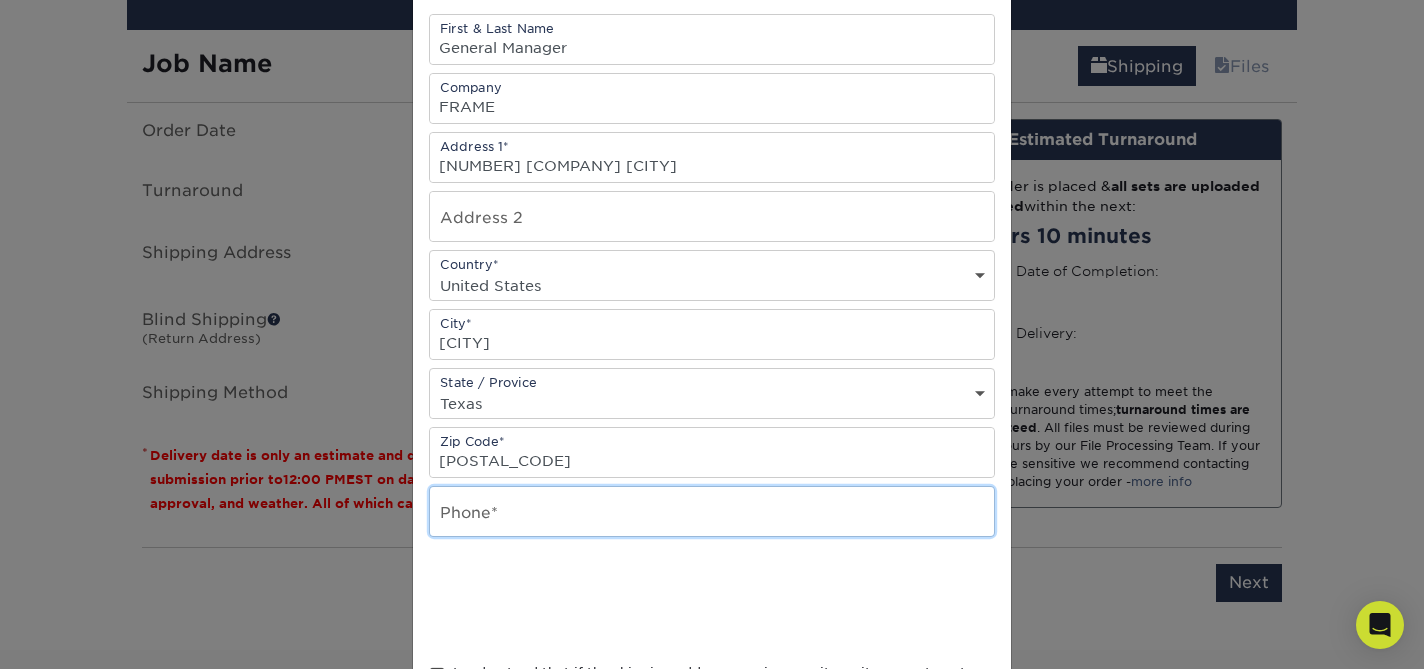 click at bounding box center [712, 511] 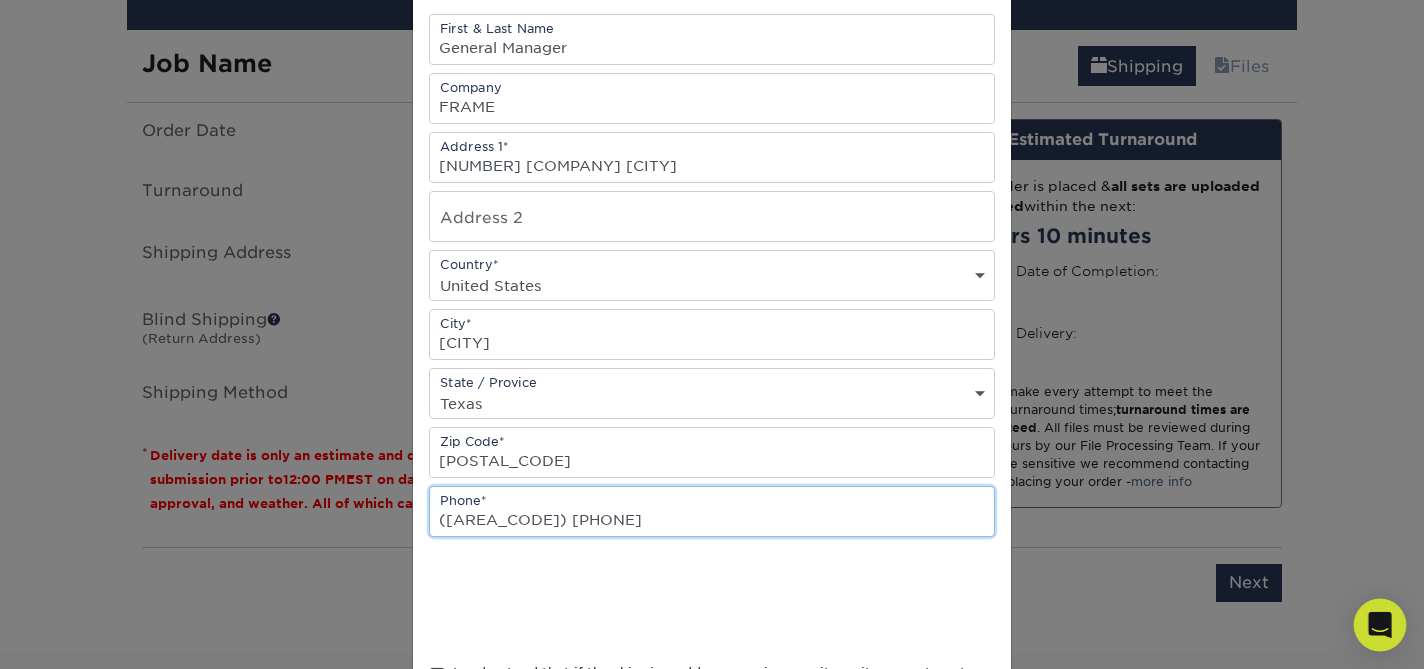 type on "(469) 620-0871" 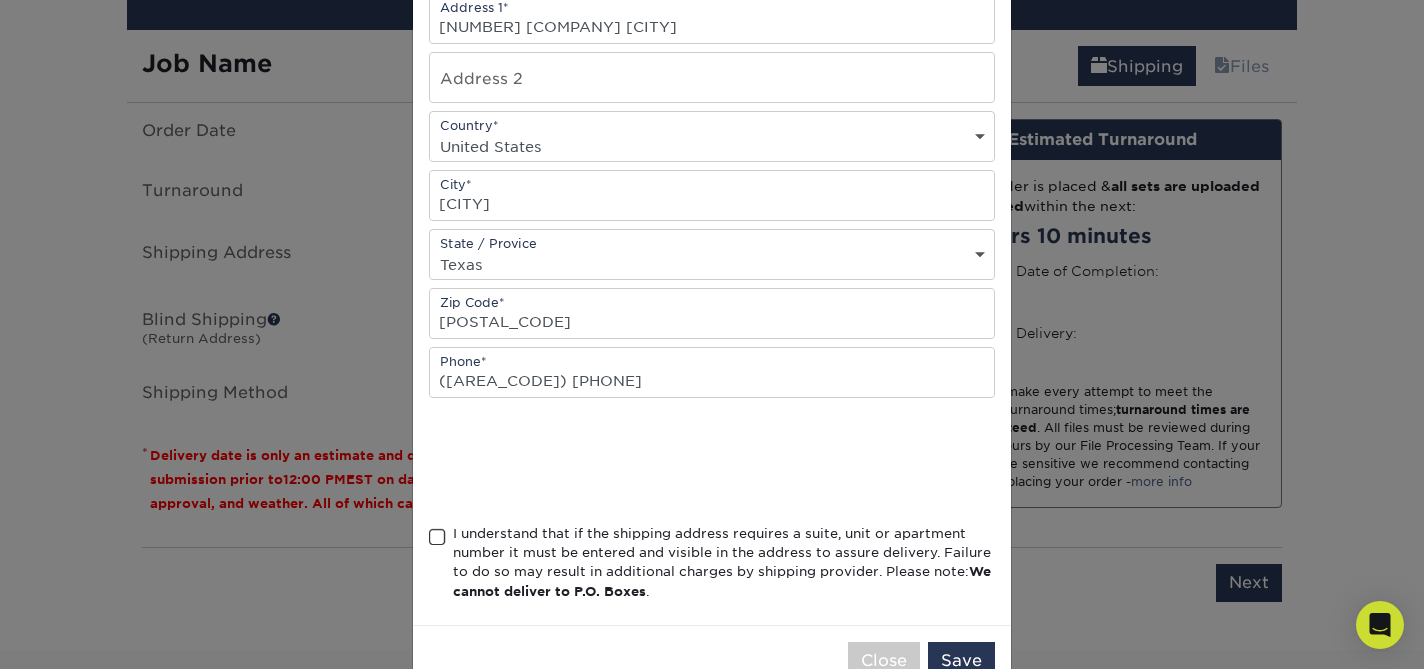 scroll, scrollTop: 370, scrollLeft: 0, axis: vertical 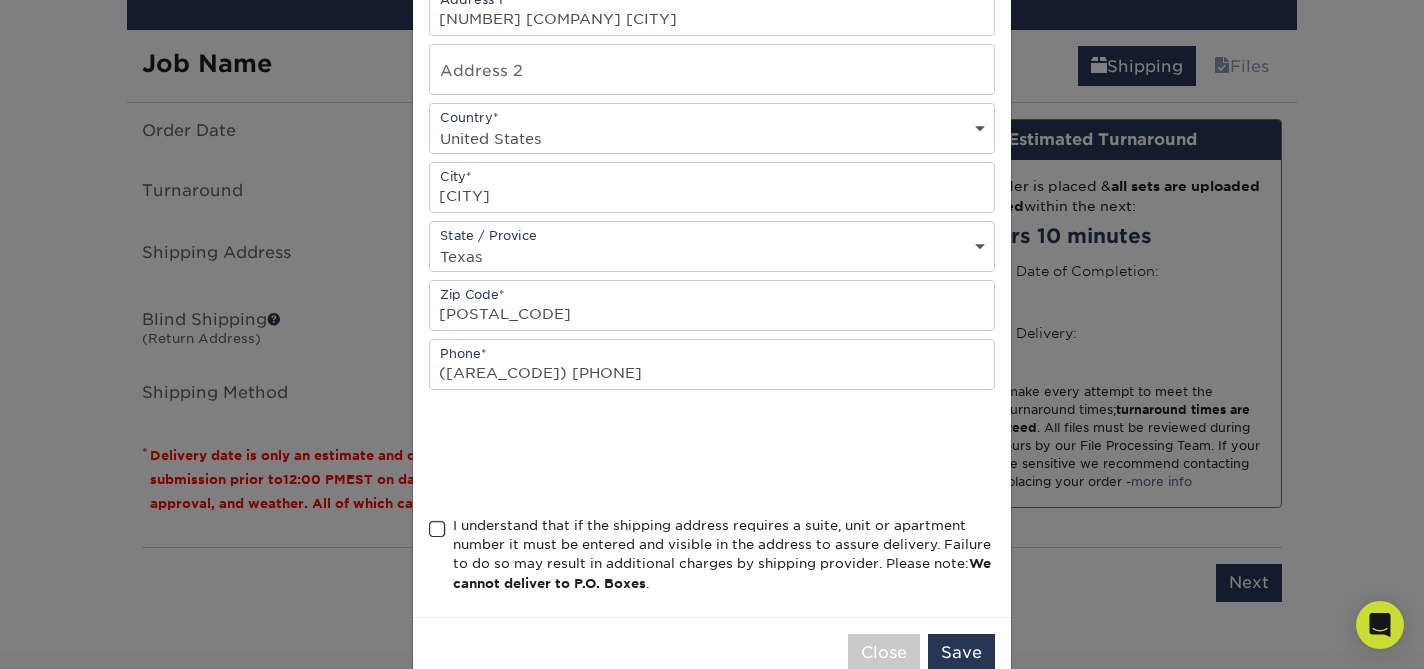 click at bounding box center [437, 529] 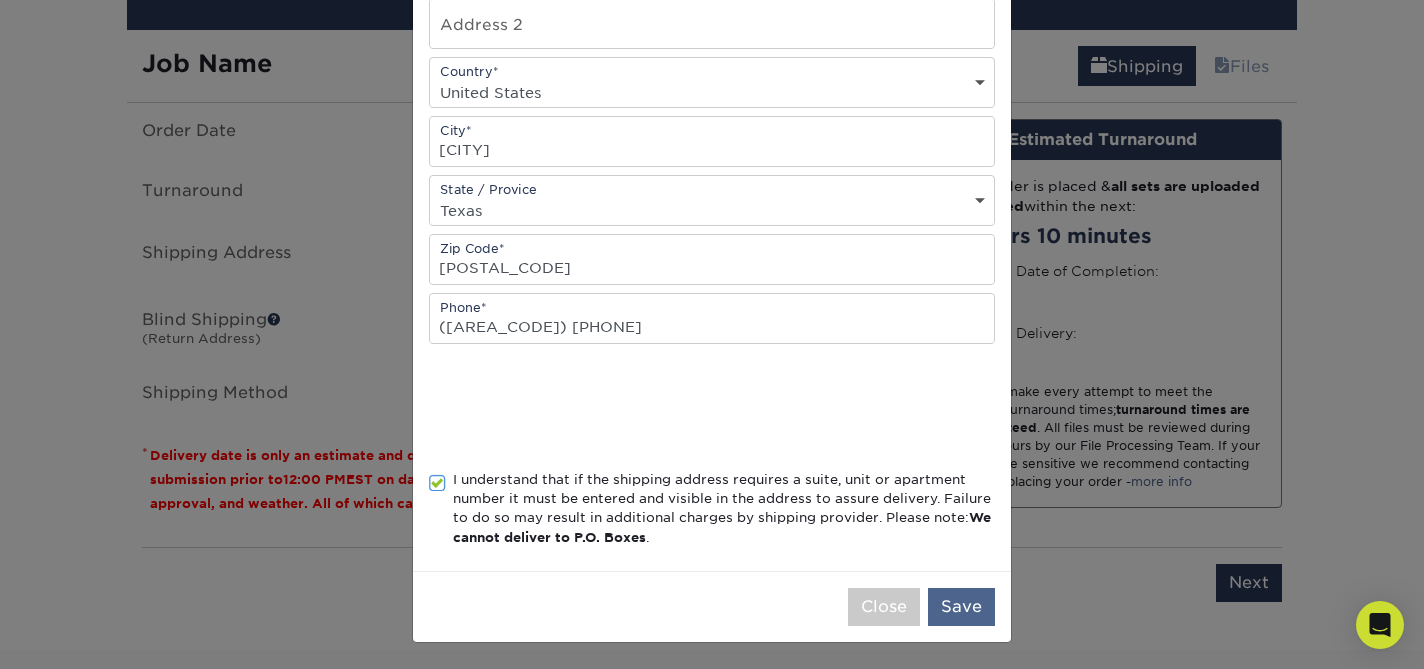 scroll, scrollTop: 418, scrollLeft: 0, axis: vertical 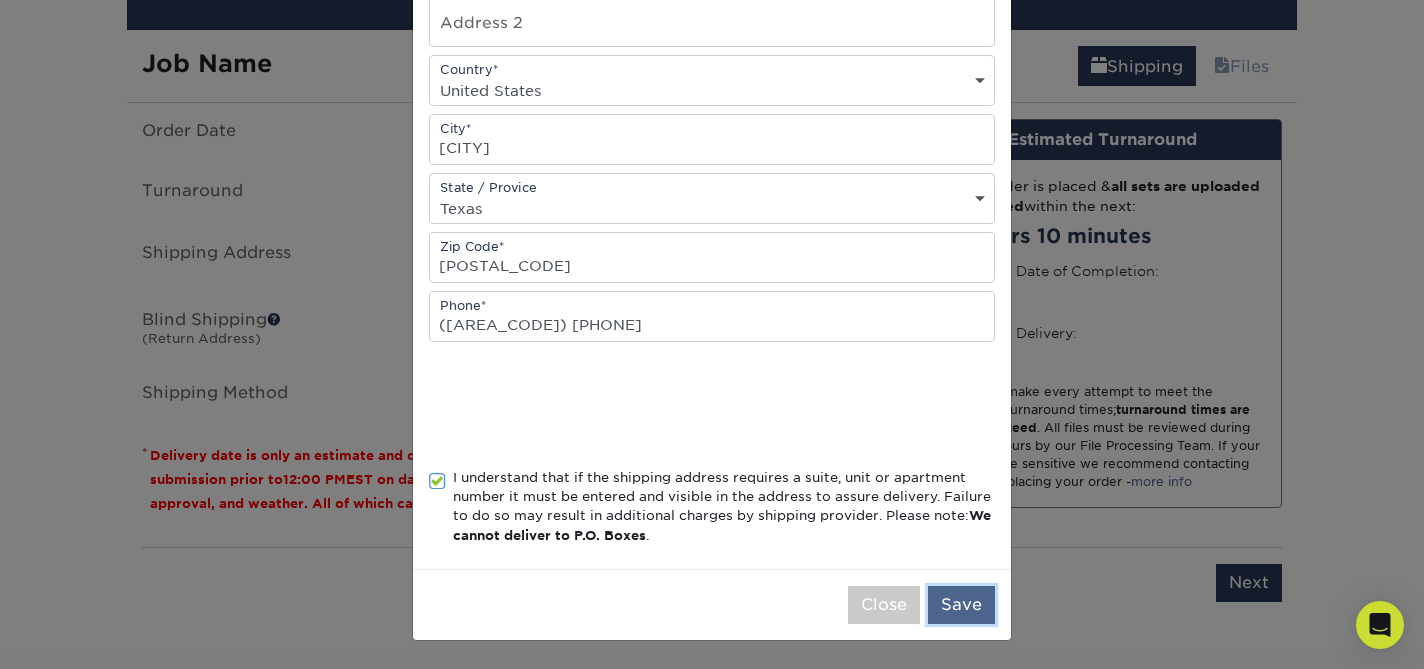 drag, startPoint x: 968, startPoint y: 610, endPoint x: 951, endPoint y: 606, distance: 17.464249 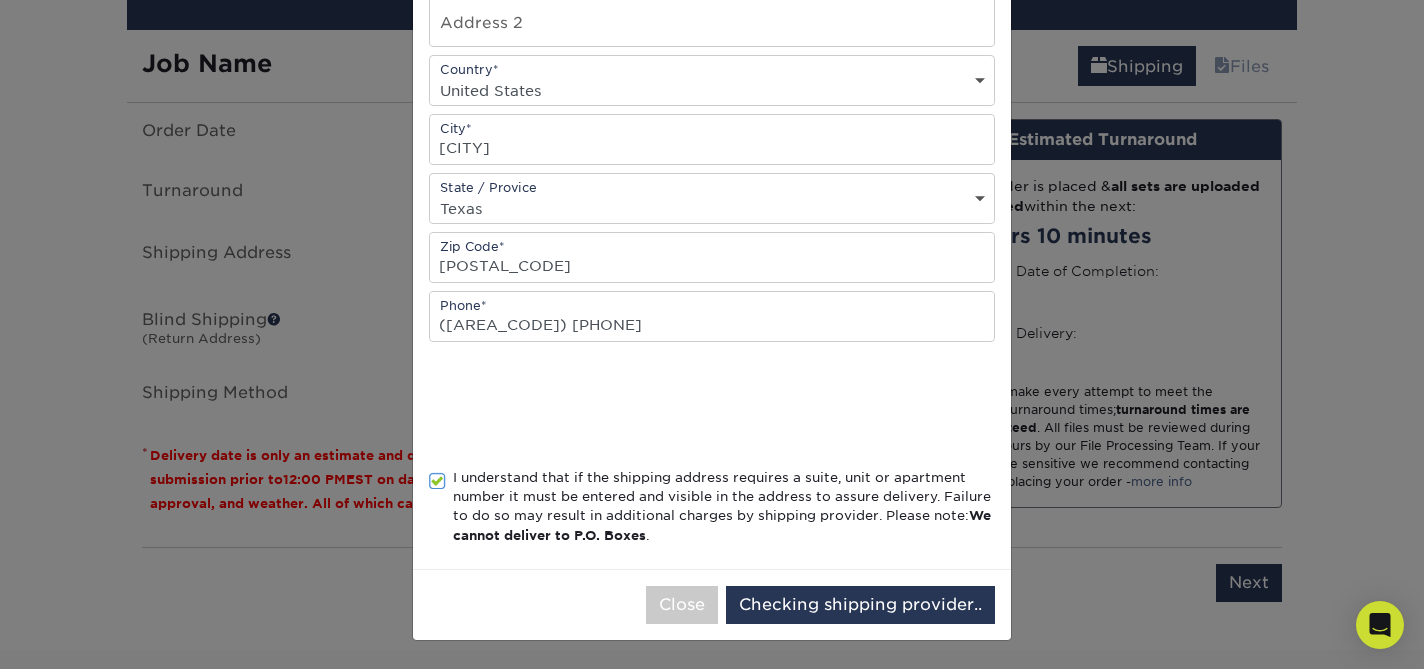 scroll, scrollTop: 0, scrollLeft: 0, axis: both 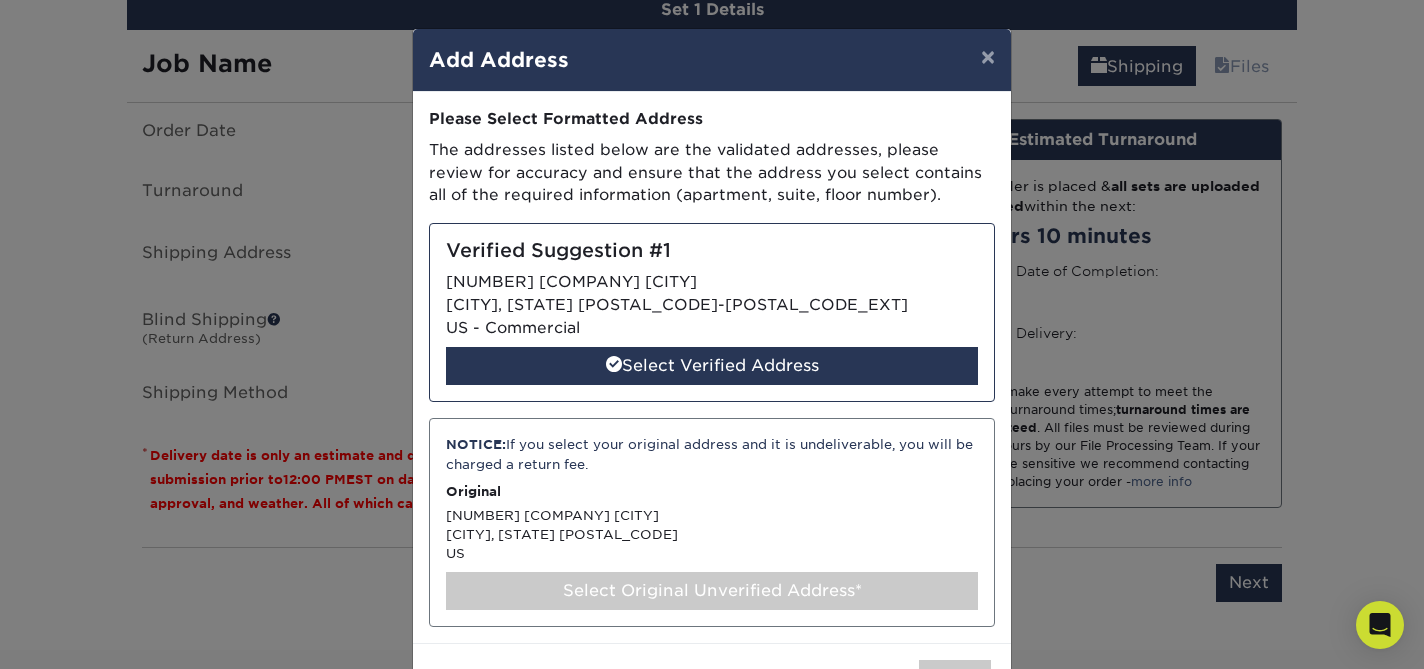 click on "Select Original Unverified Address*" at bounding box center [712, 591] 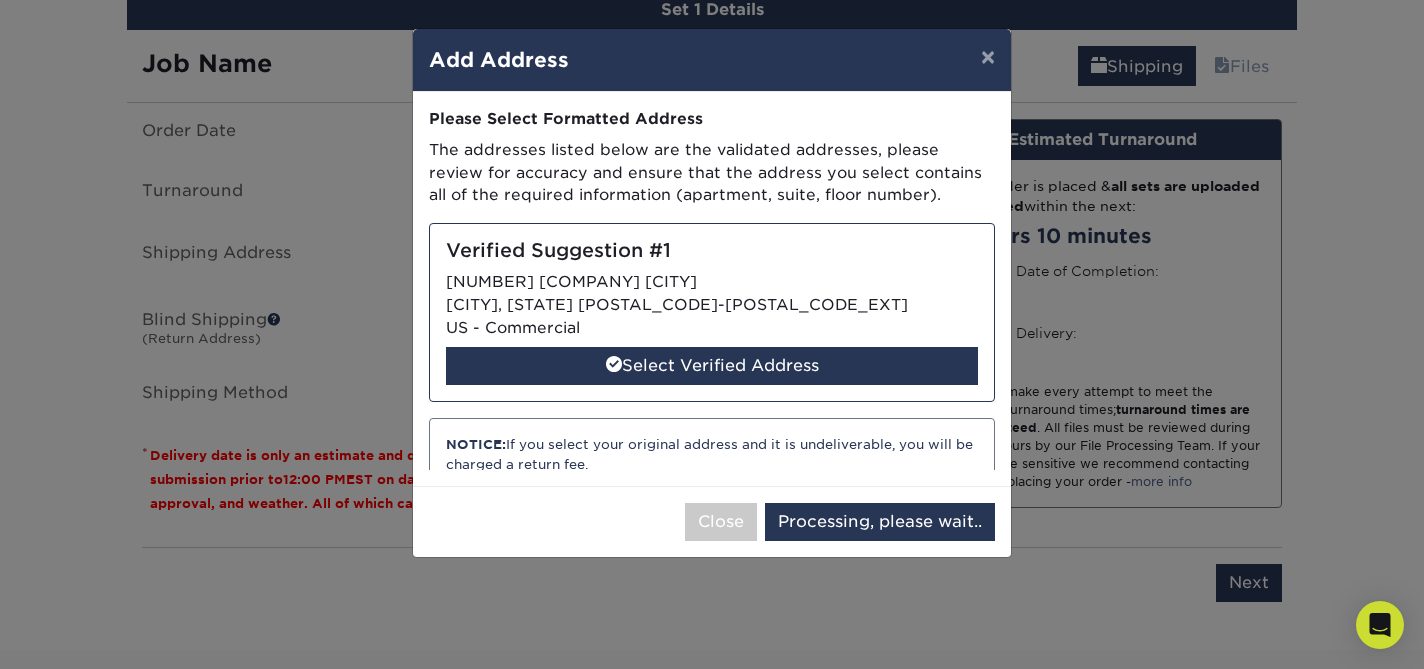select on "284790" 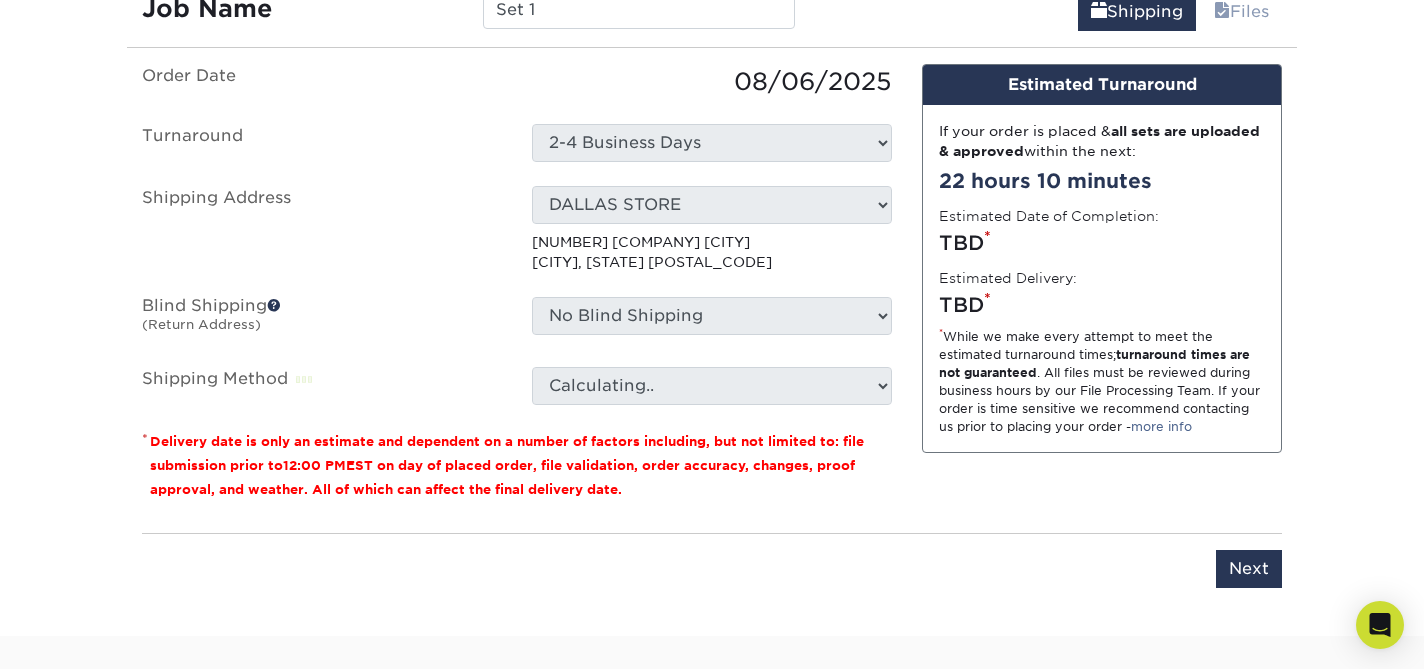 scroll, scrollTop: 1307, scrollLeft: 0, axis: vertical 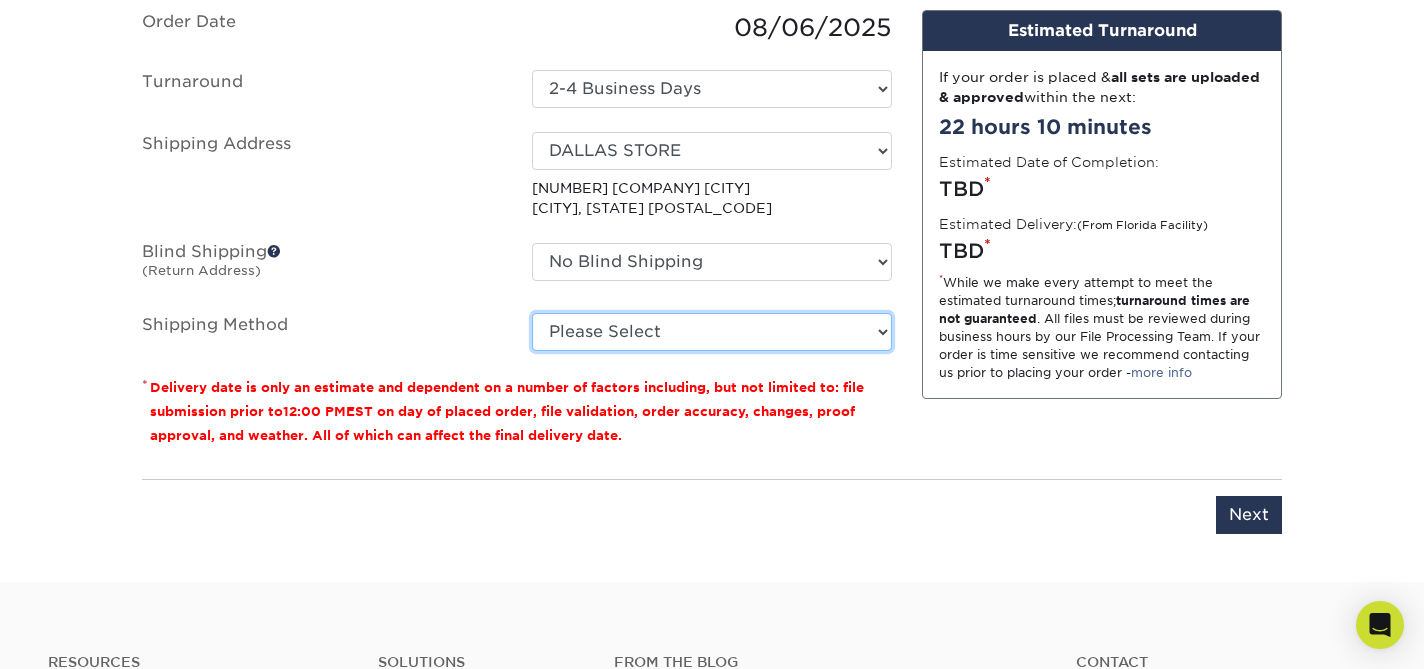 click on "Please Select Ground Shipping (+$7.84) 3 Day Shipping Service (+$17.30) 2 Day Air Shipping (+$18.31) Next Day Shipping by 5pm (+$30.06) Next Day Shipping by 12 noon (+$33.12) Next Day Air Early A.M. (+$170.21)" at bounding box center (712, 332) 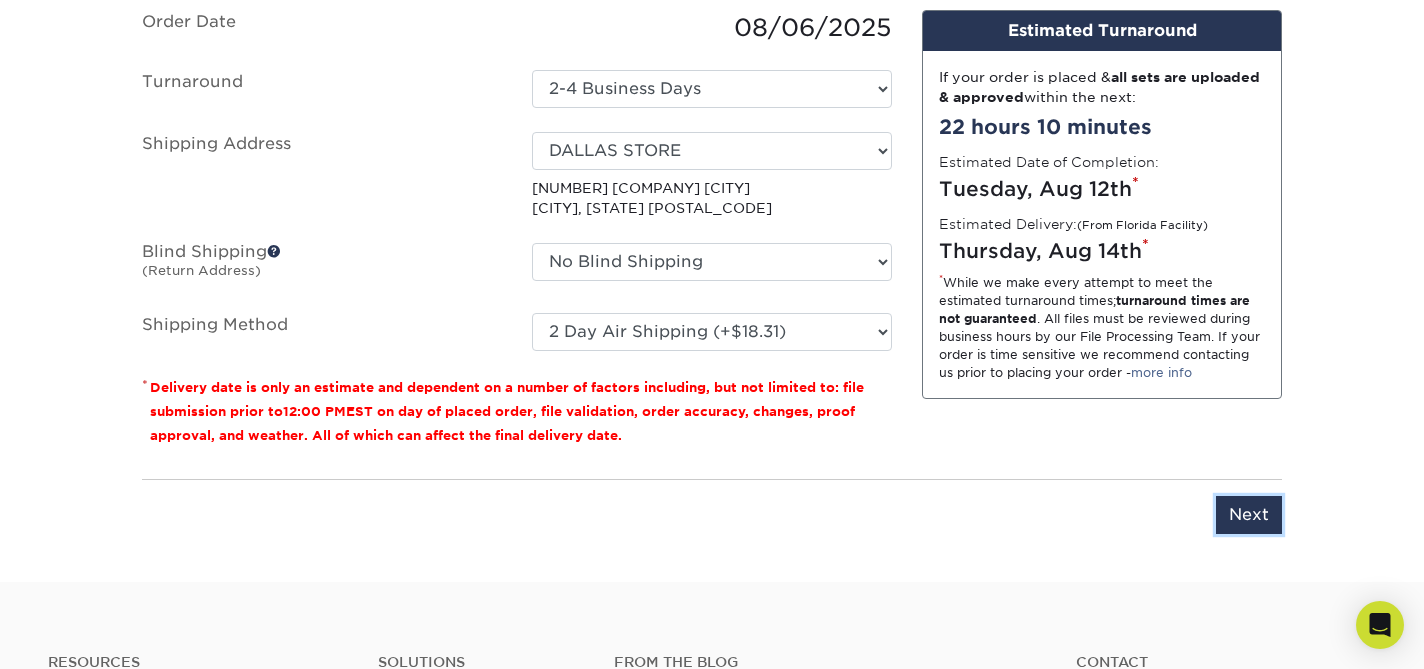 click on "Next" at bounding box center (1249, 515) 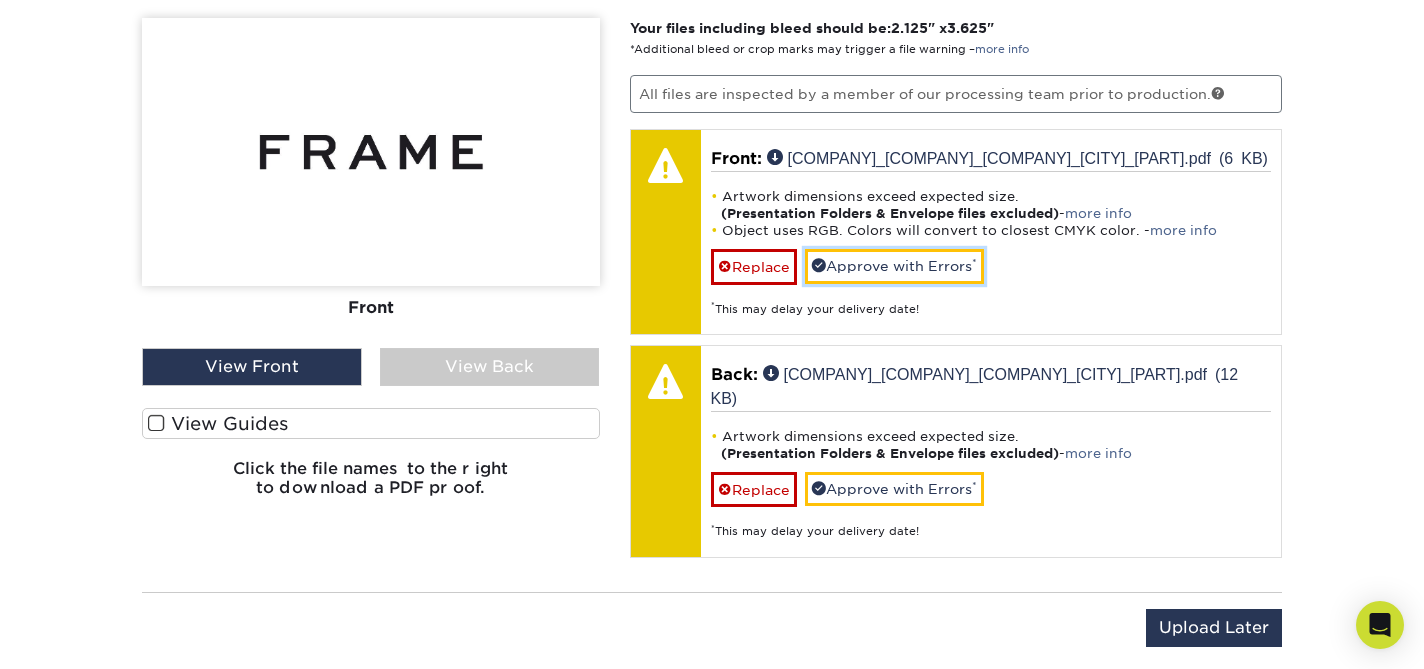 drag, startPoint x: 839, startPoint y: 277, endPoint x: 879, endPoint y: 345, distance: 78.892334 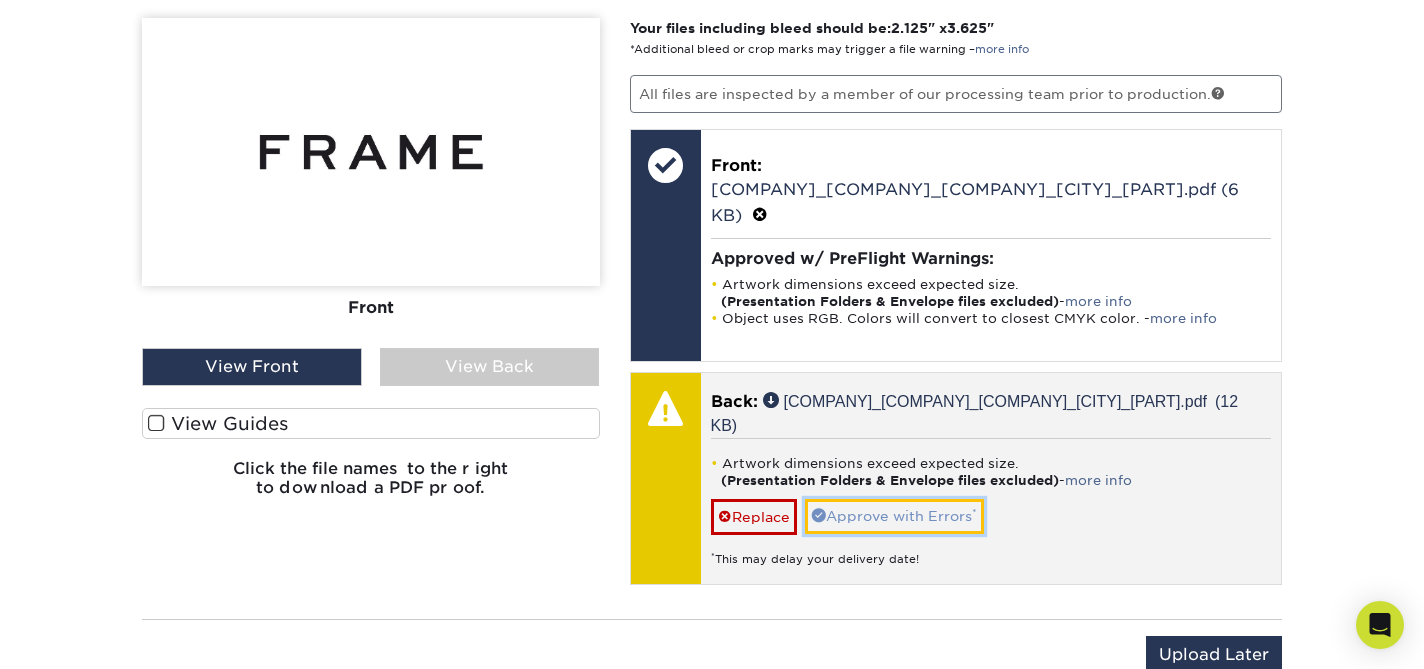 click on "Approve with Errors *" at bounding box center (894, 516) 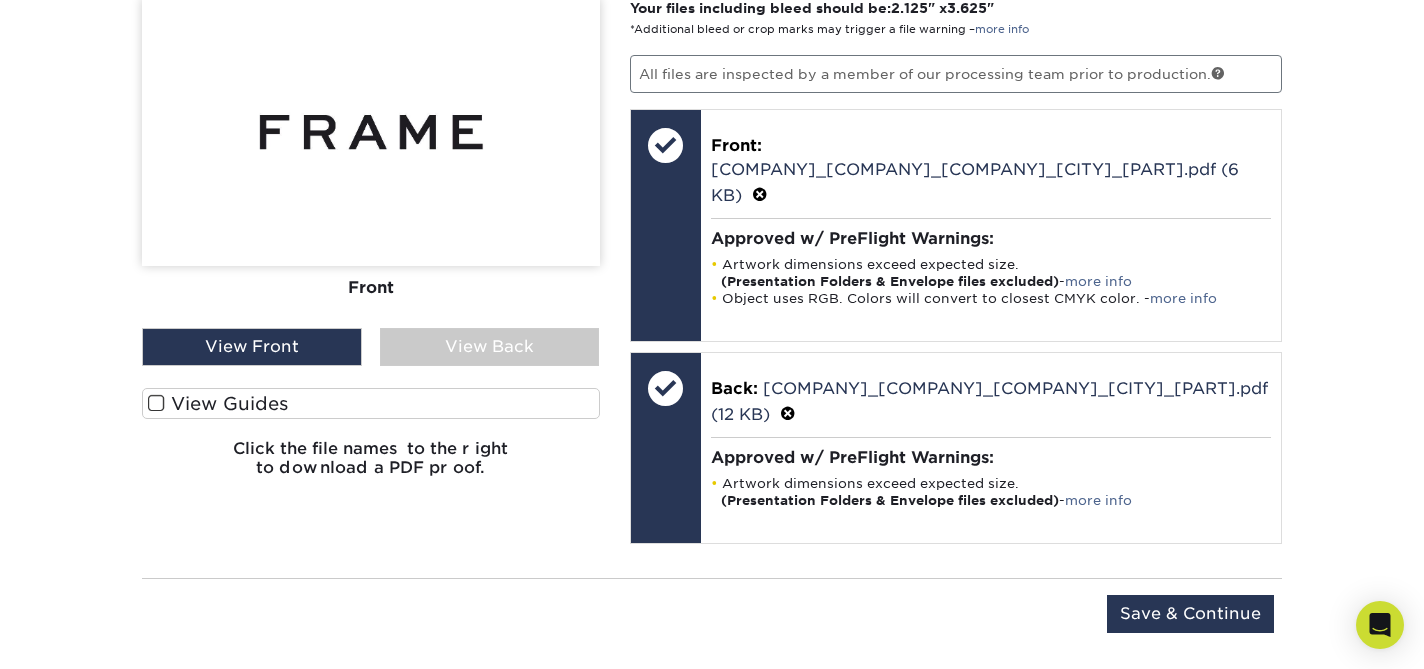click on "View Back" at bounding box center [490, 347] 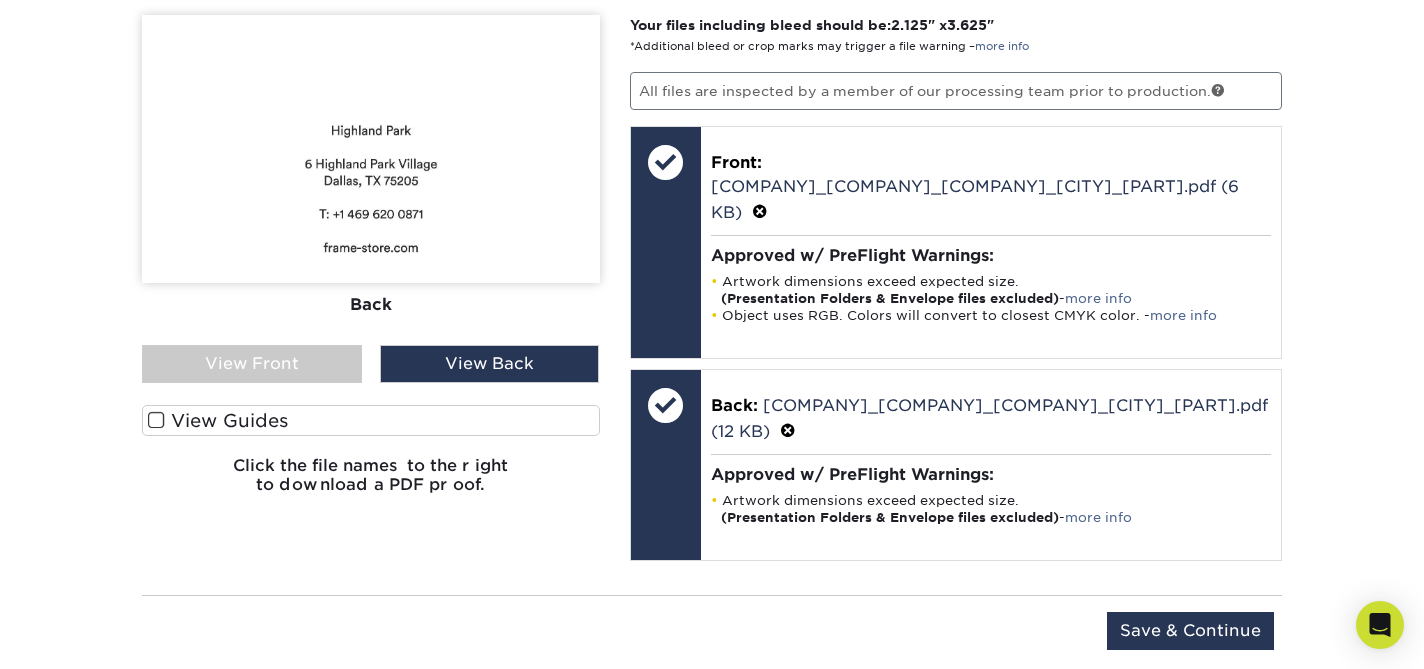 scroll, scrollTop: 1317, scrollLeft: 0, axis: vertical 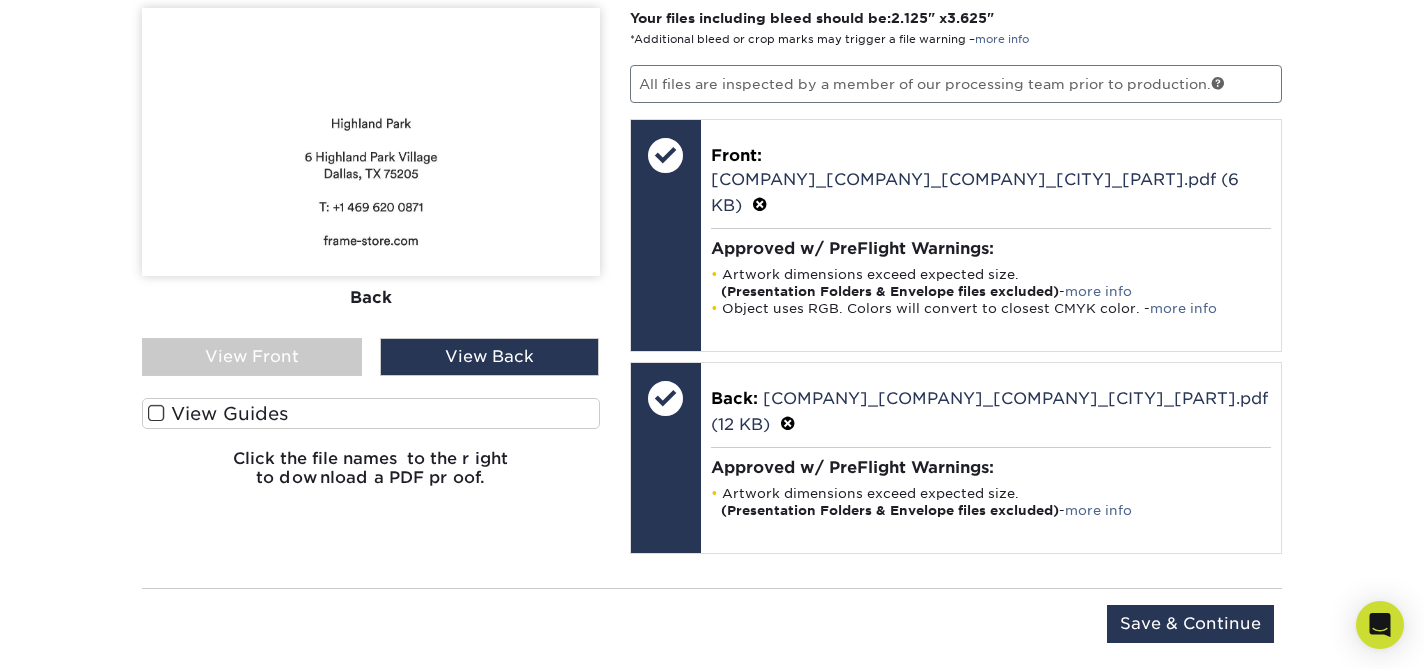 click on "View Front" at bounding box center [252, 357] 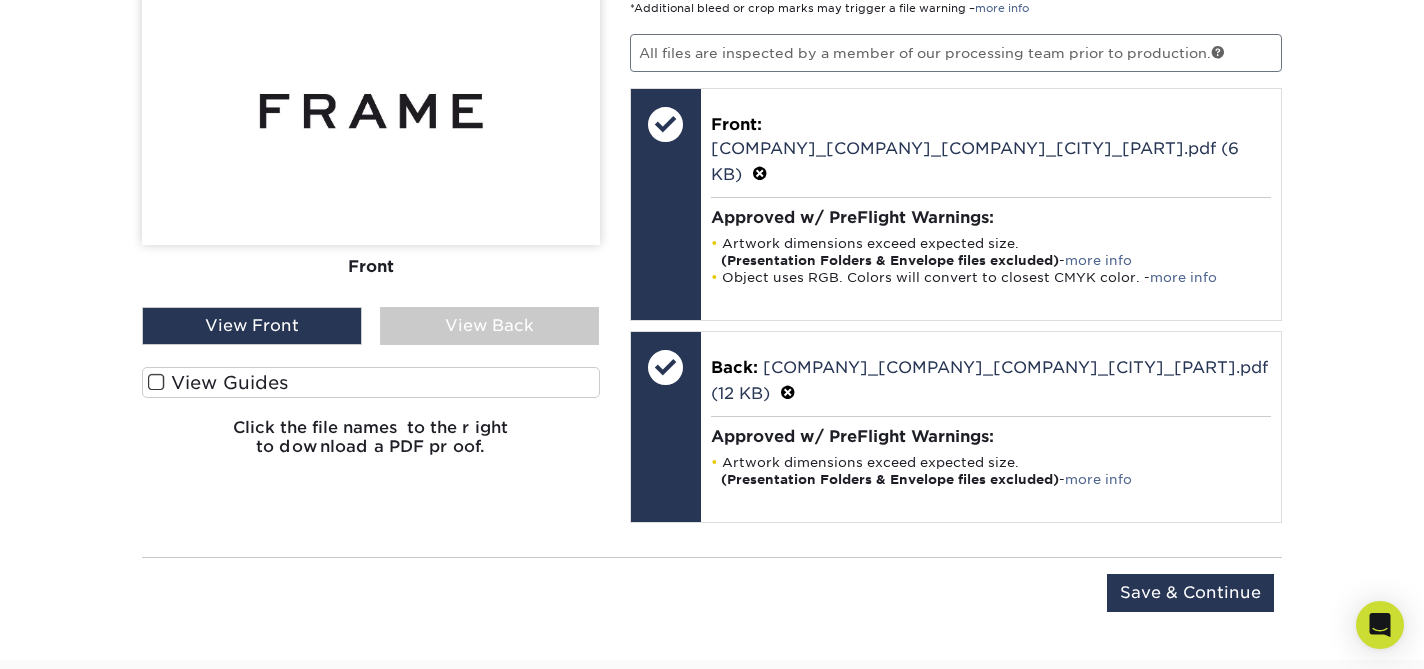 scroll, scrollTop: 1350, scrollLeft: 0, axis: vertical 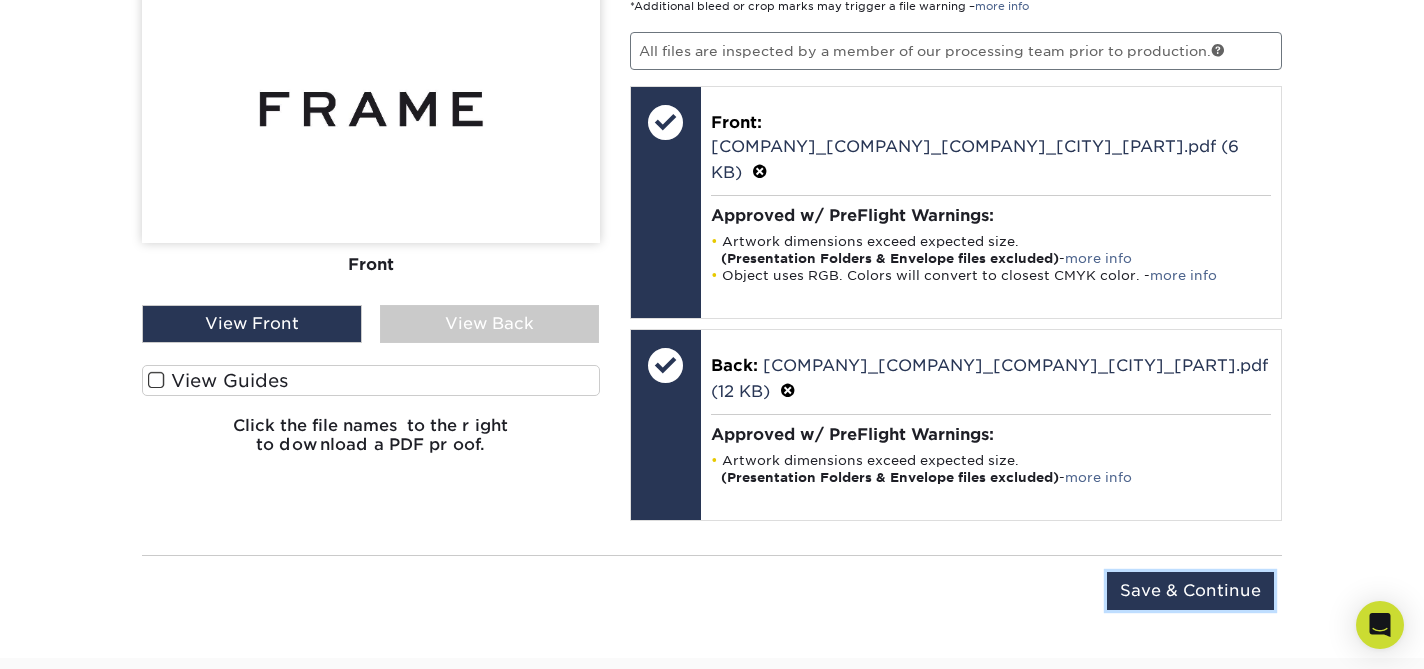 drag, startPoint x: 1218, startPoint y: 567, endPoint x: 1265, endPoint y: 558, distance: 47.853943 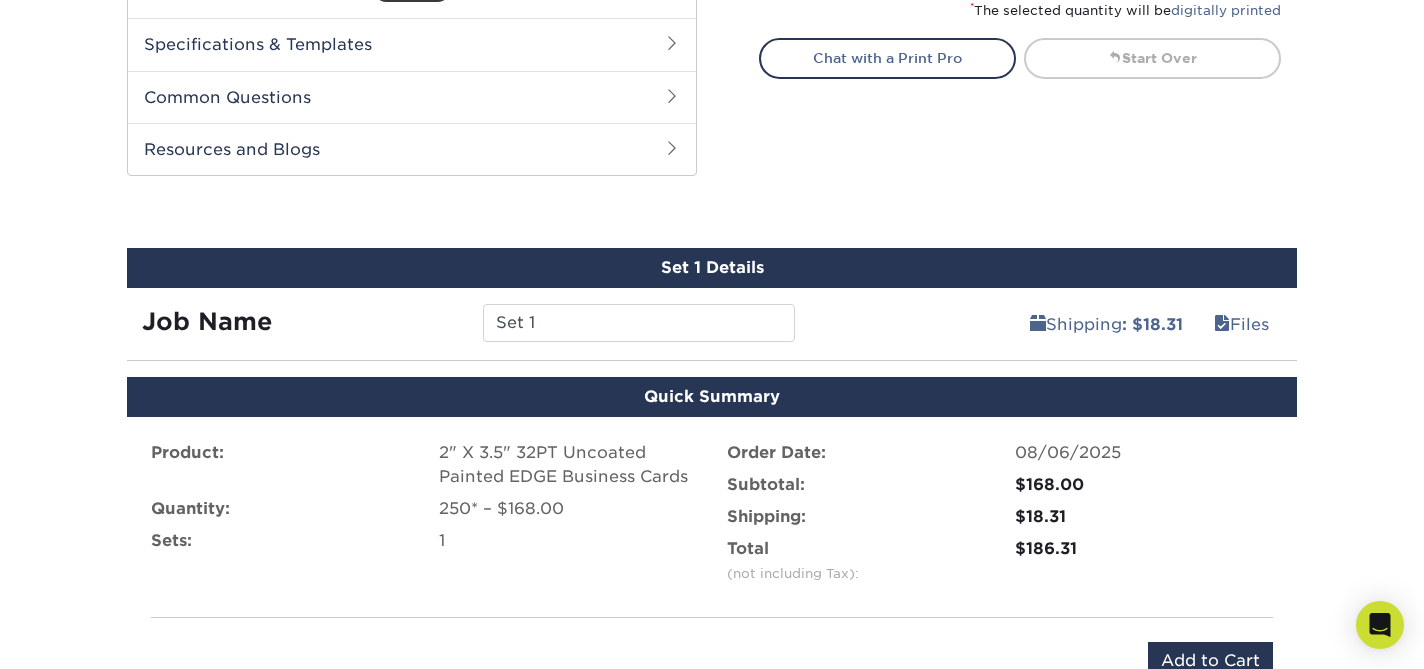 scroll, scrollTop: 937, scrollLeft: 0, axis: vertical 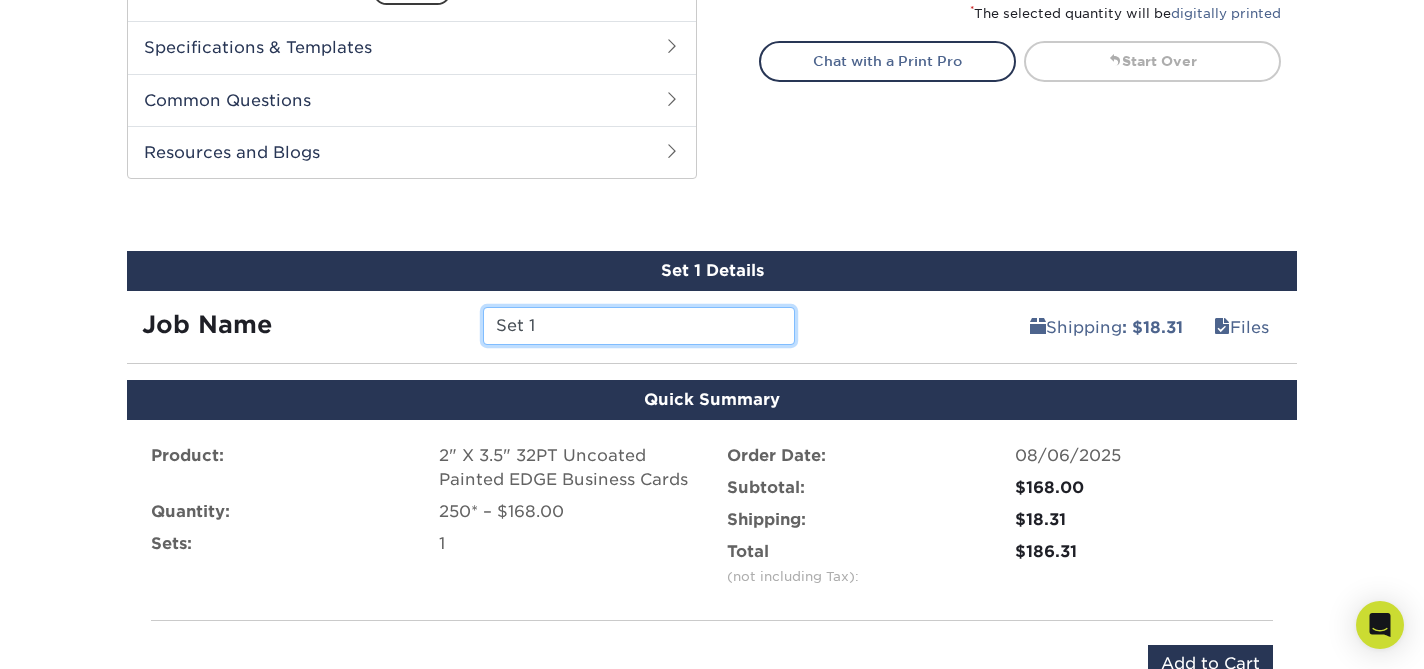 drag, startPoint x: 602, startPoint y: 328, endPoint x: 455, endPoint y: 313, distance: 147.76332 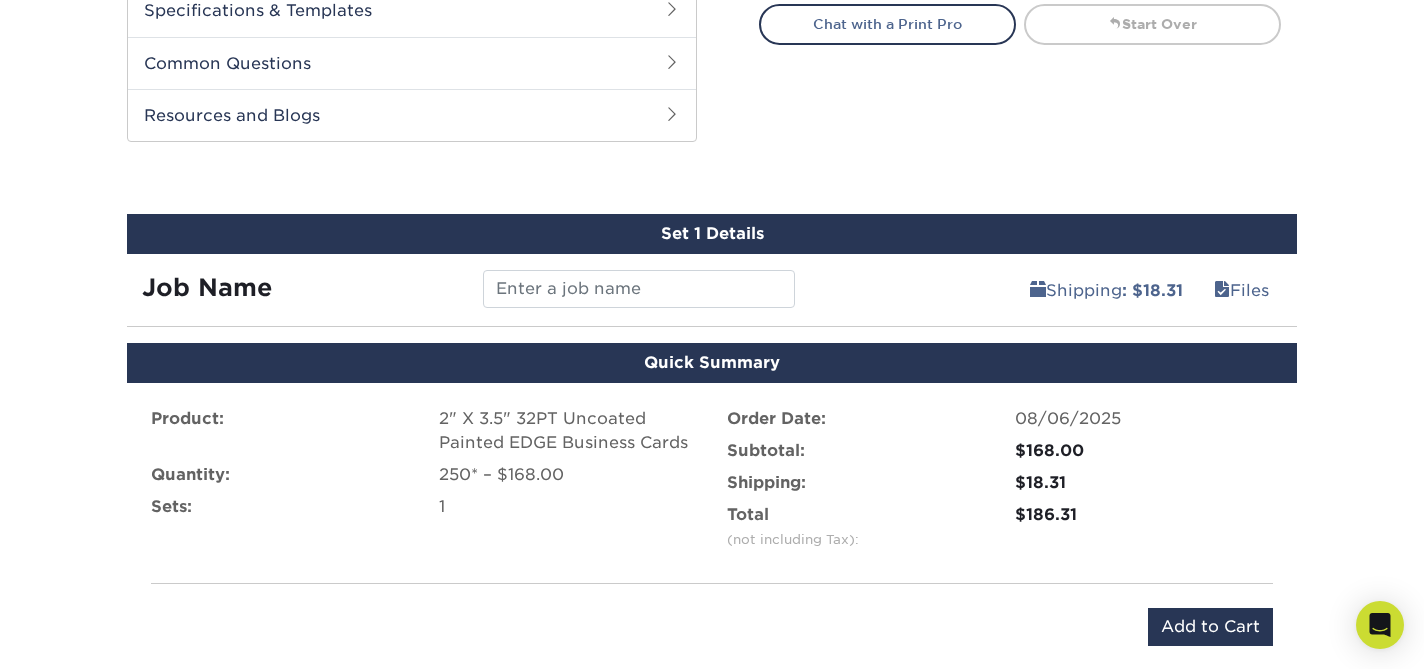 scroll, scrollTop: 976, scrollLeft: 0, axis: vertical 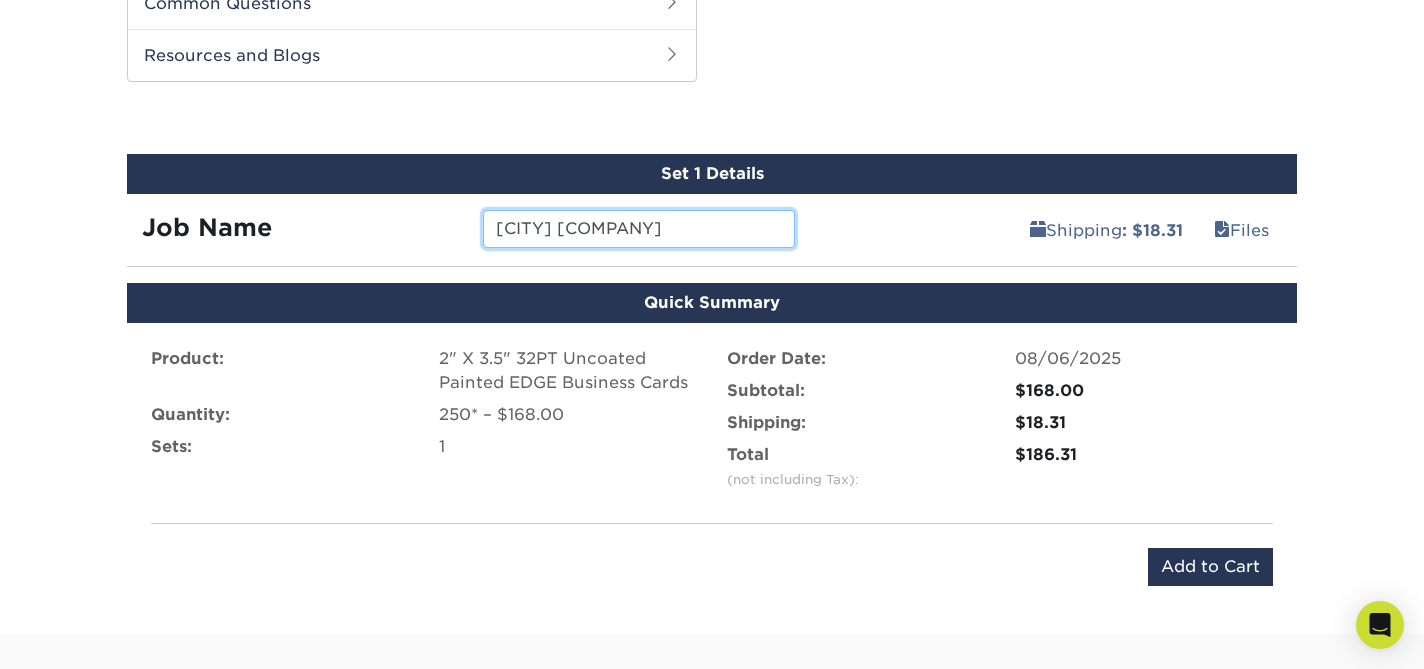 type on "DALLAS STORE CARDS" 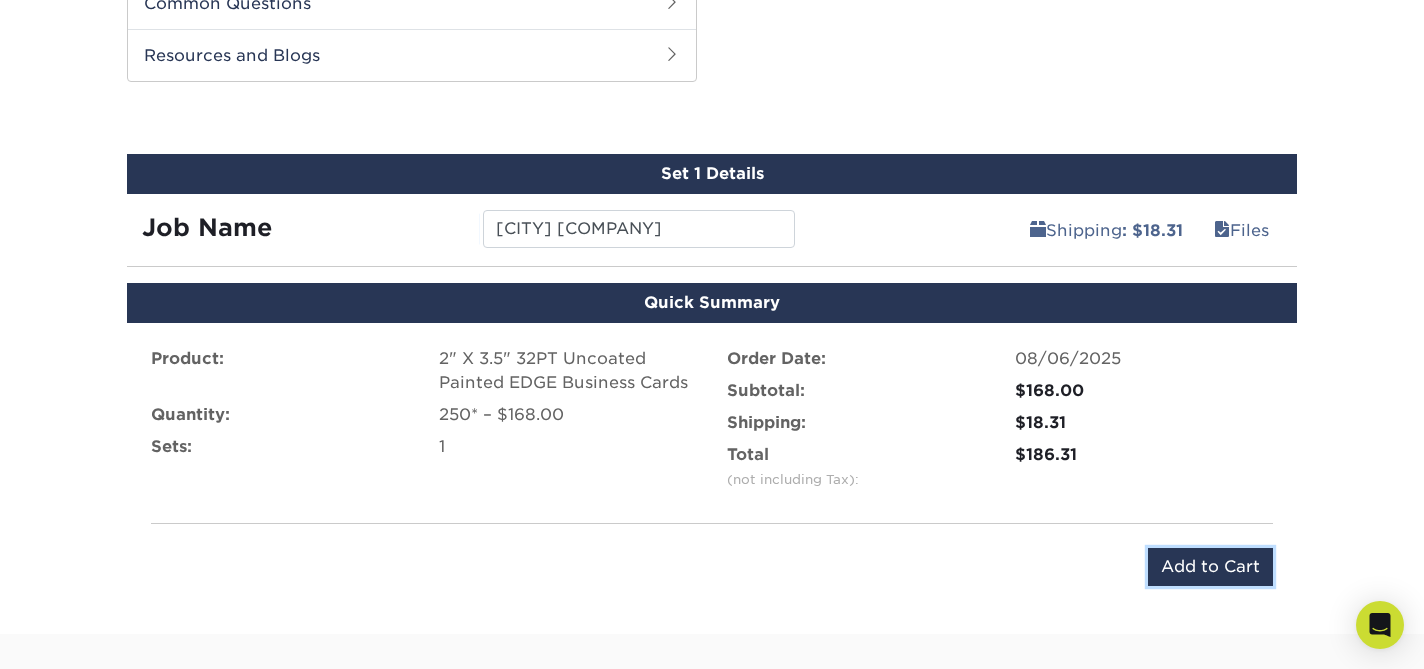 click on "Add to Cart" at bounding box center [1210, 567] 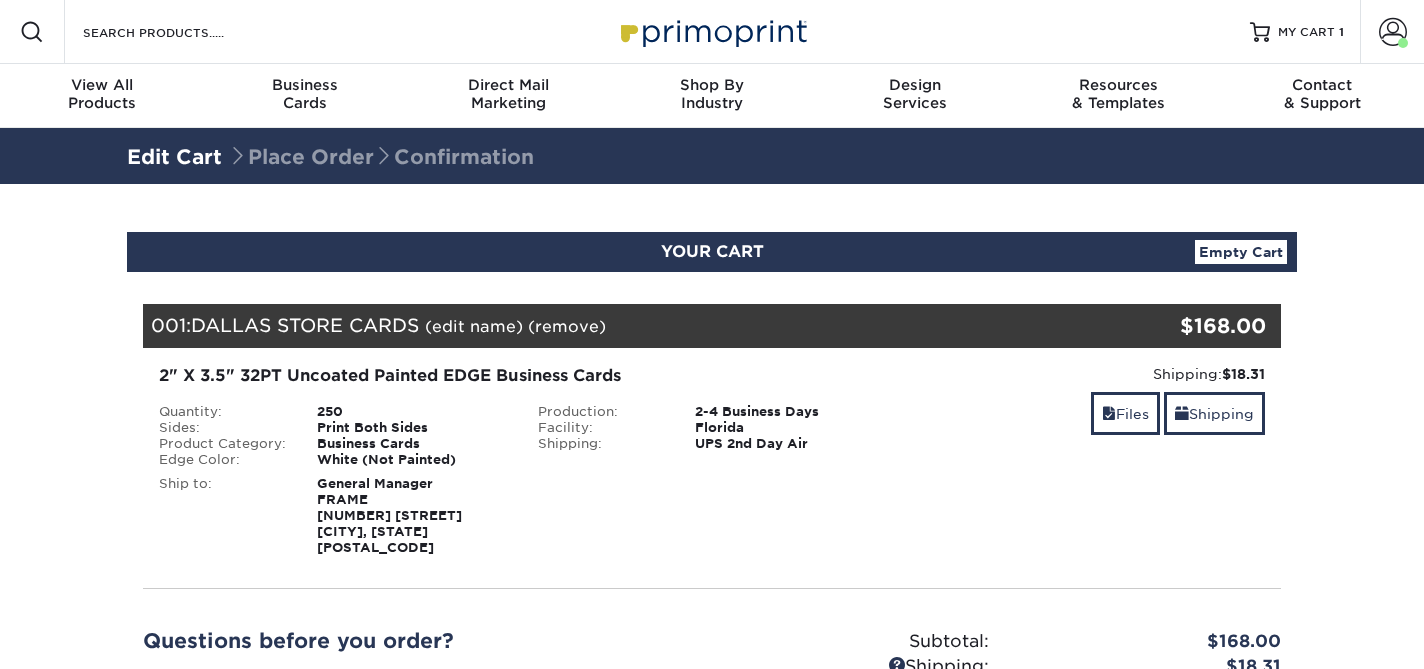 scroll, scrollTop: 0, scrollLeft: 0, axis: both 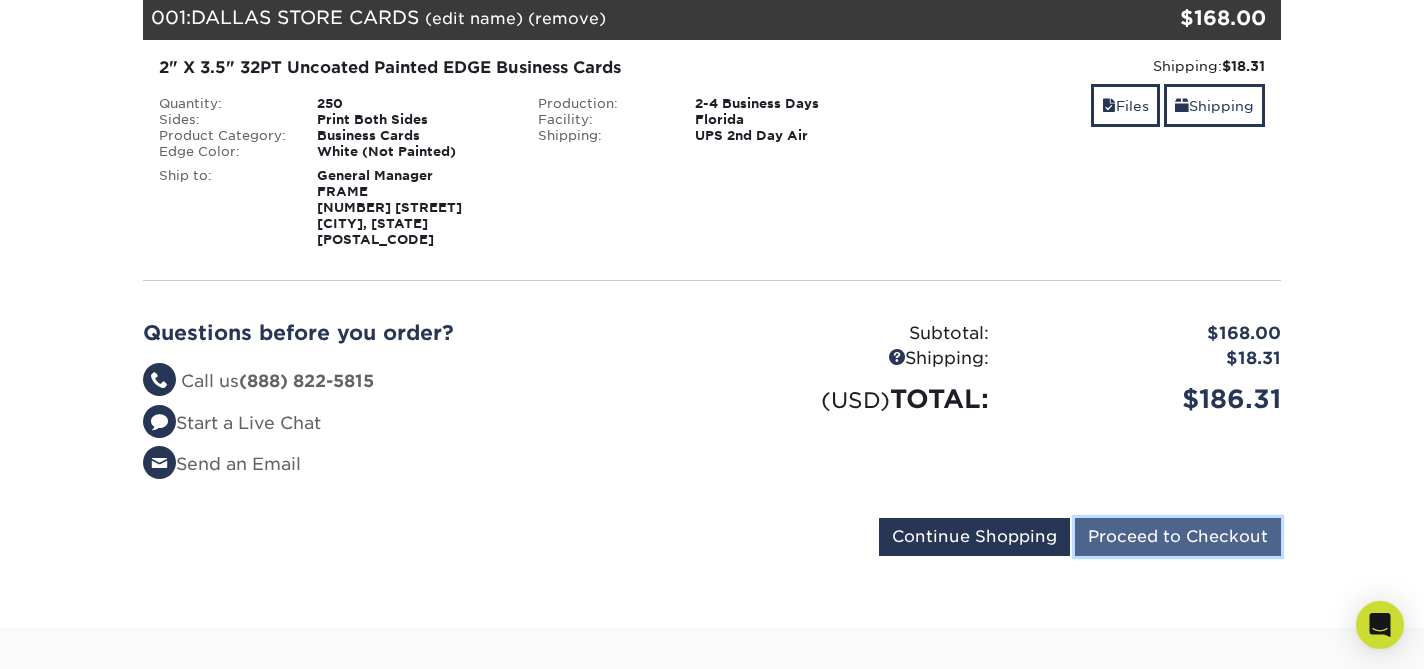 click on "Proceed to Checkout" at bounding box center (1178, 537) 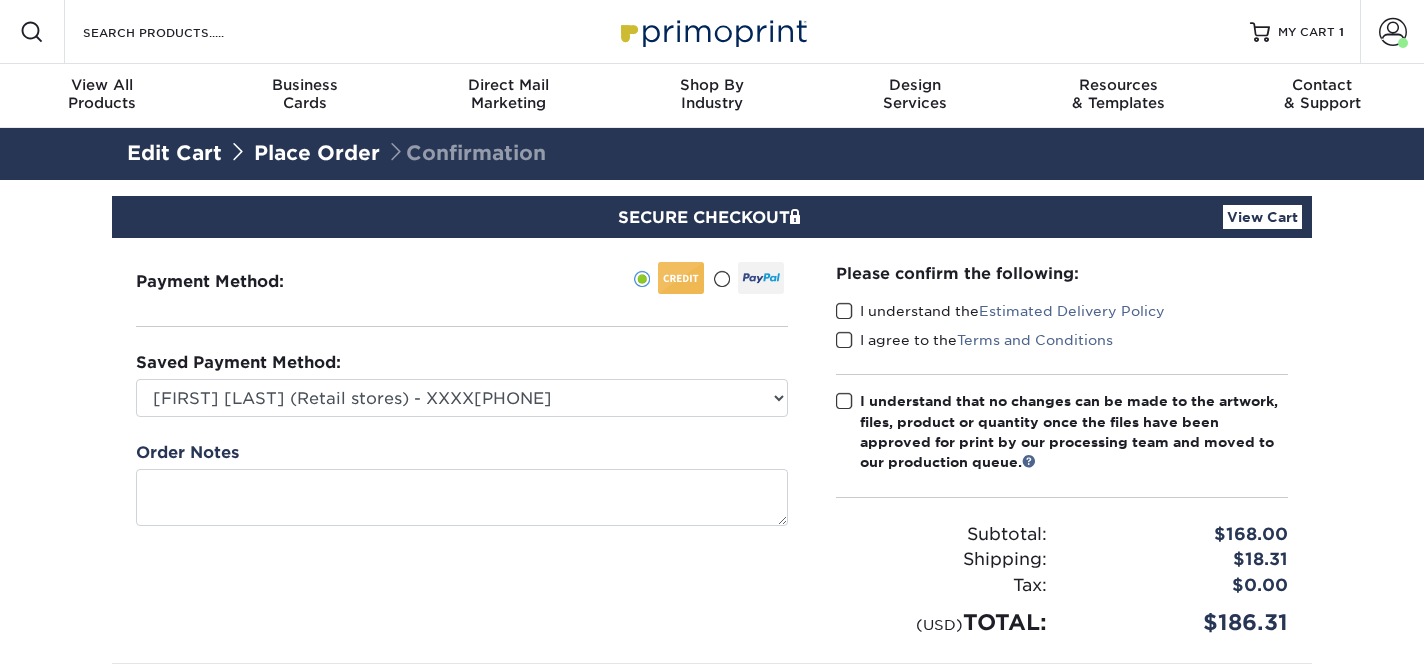 scroll, scrollTop: 0, scrollLeft: 0, axis: both 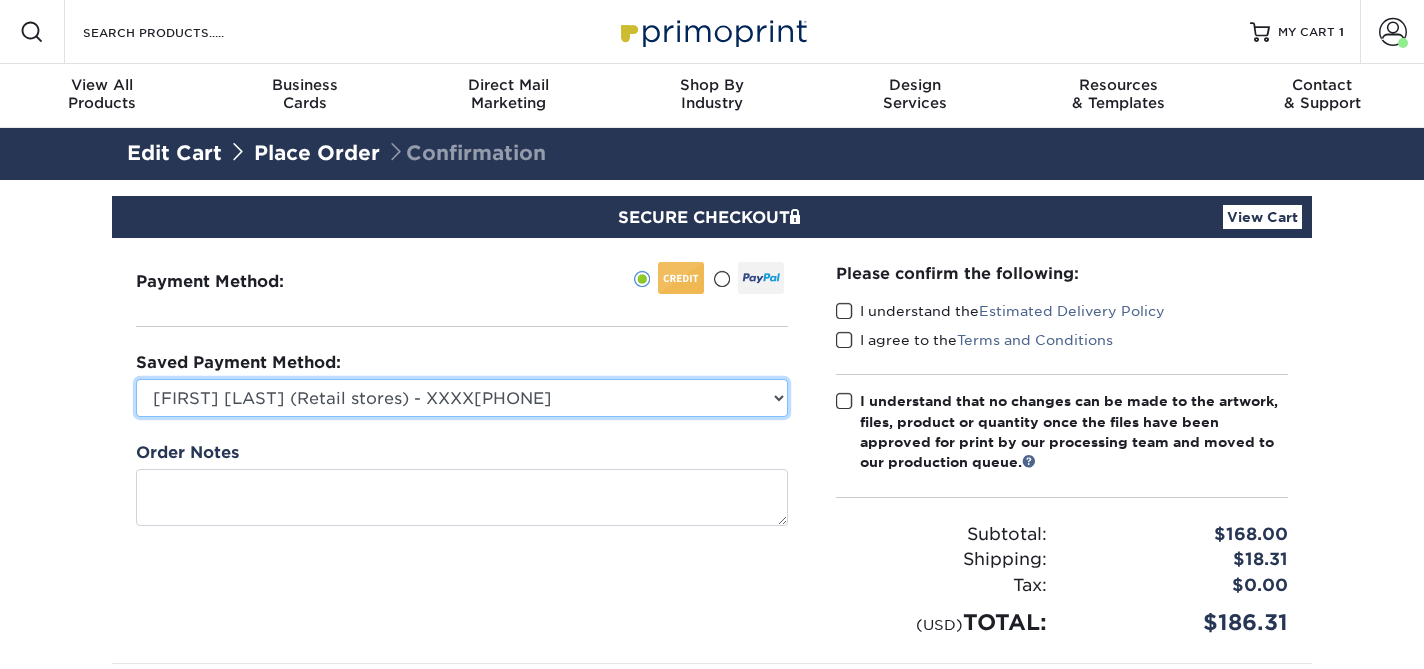 click on "Amanda Cotler (Retail stores) - XXXX5002 American Express - XXXX1002 New Credit Card" at bounding box center [462, 398] 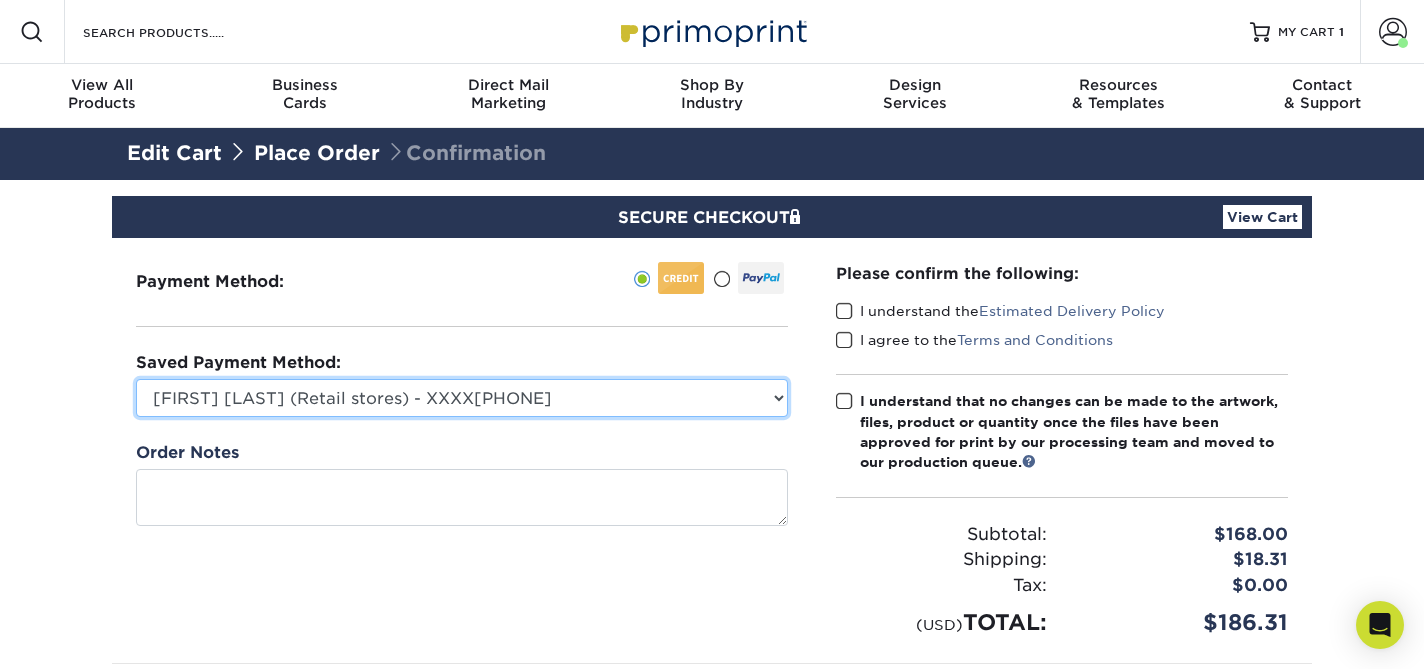 select on "75021" 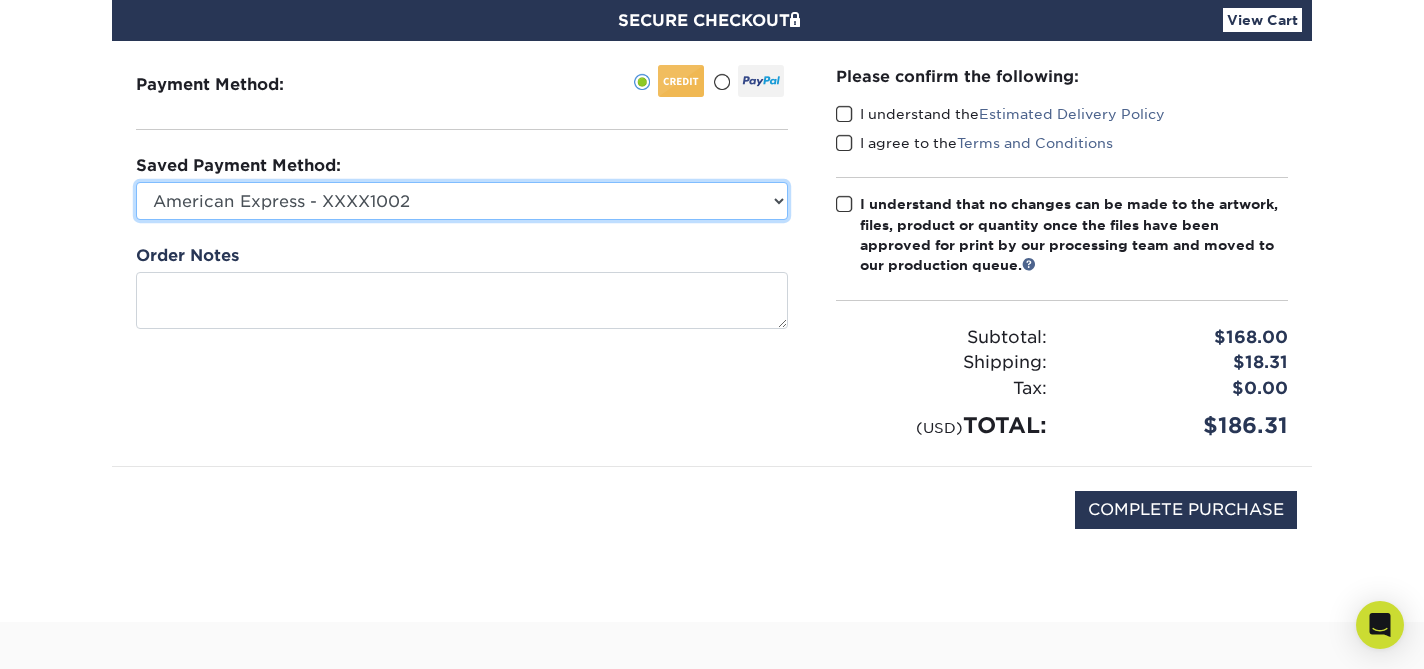 scroll, scrollTop: 260, scrollLeft: 0, axis: vertical 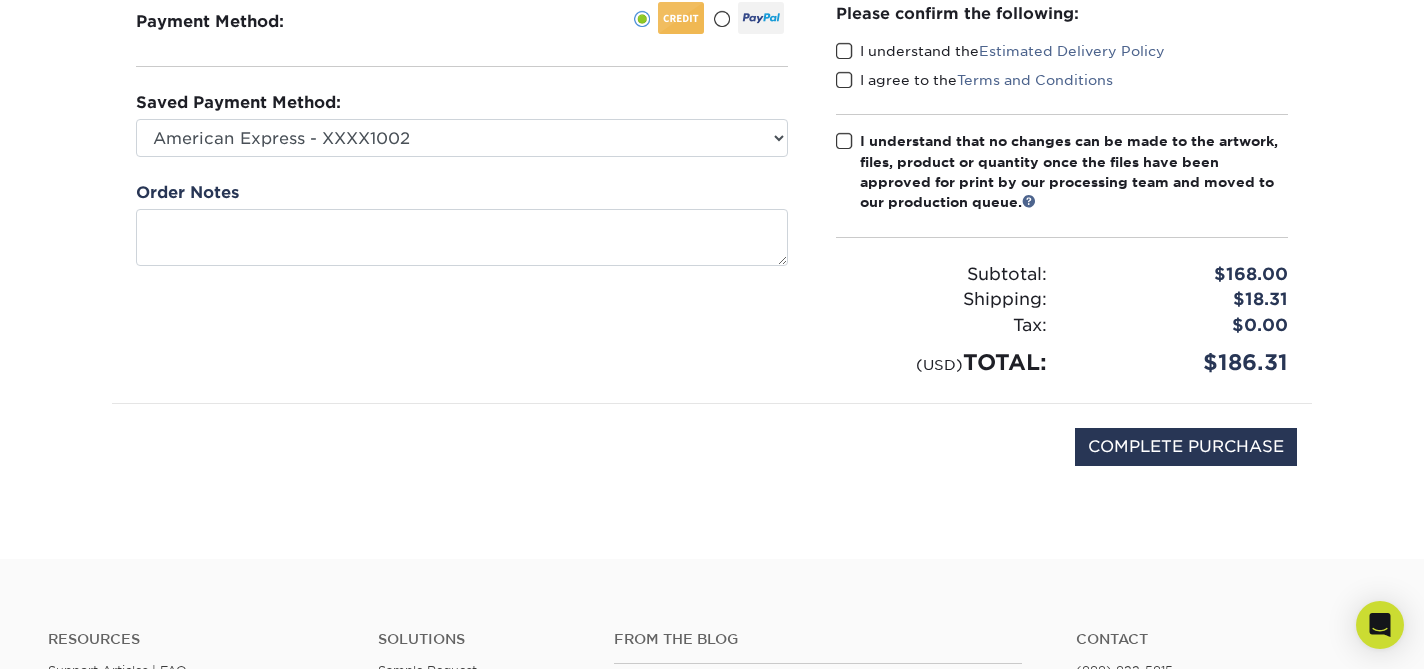 click at bounding box center [844, 51] 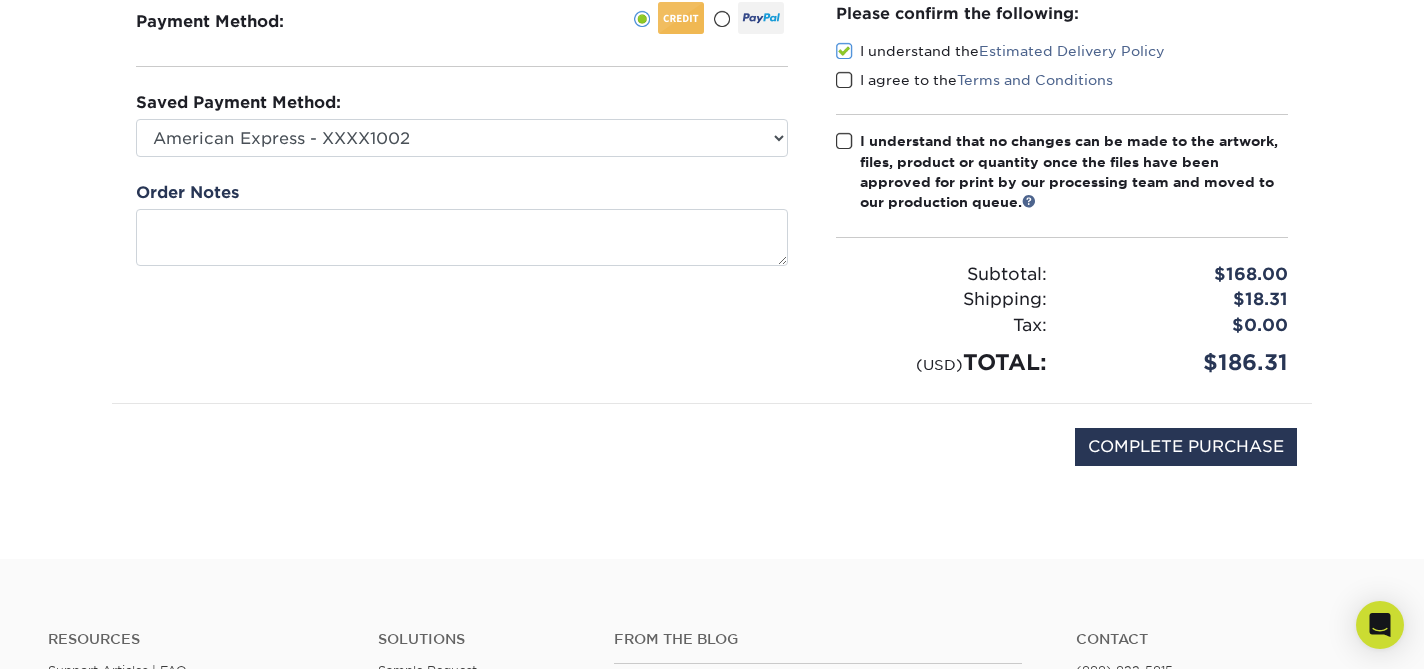 click at bounding box center (844, 80) 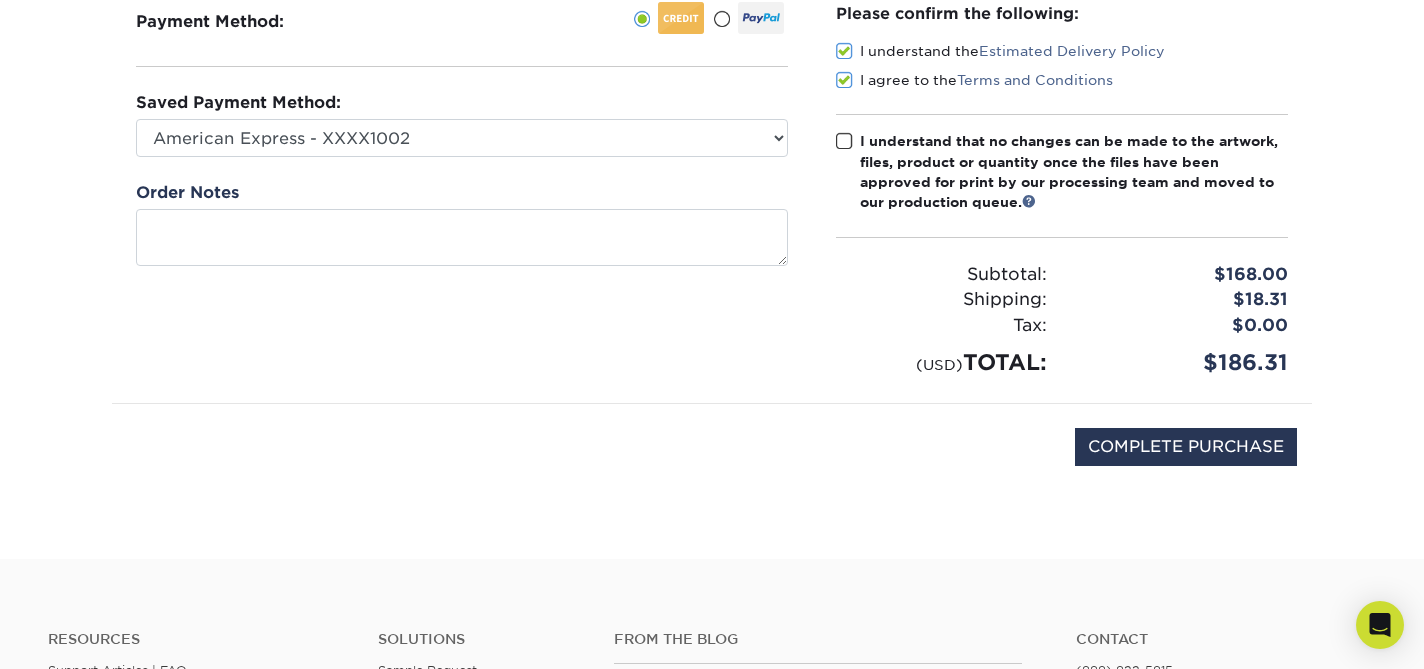 click at bounding box center (844, 141) 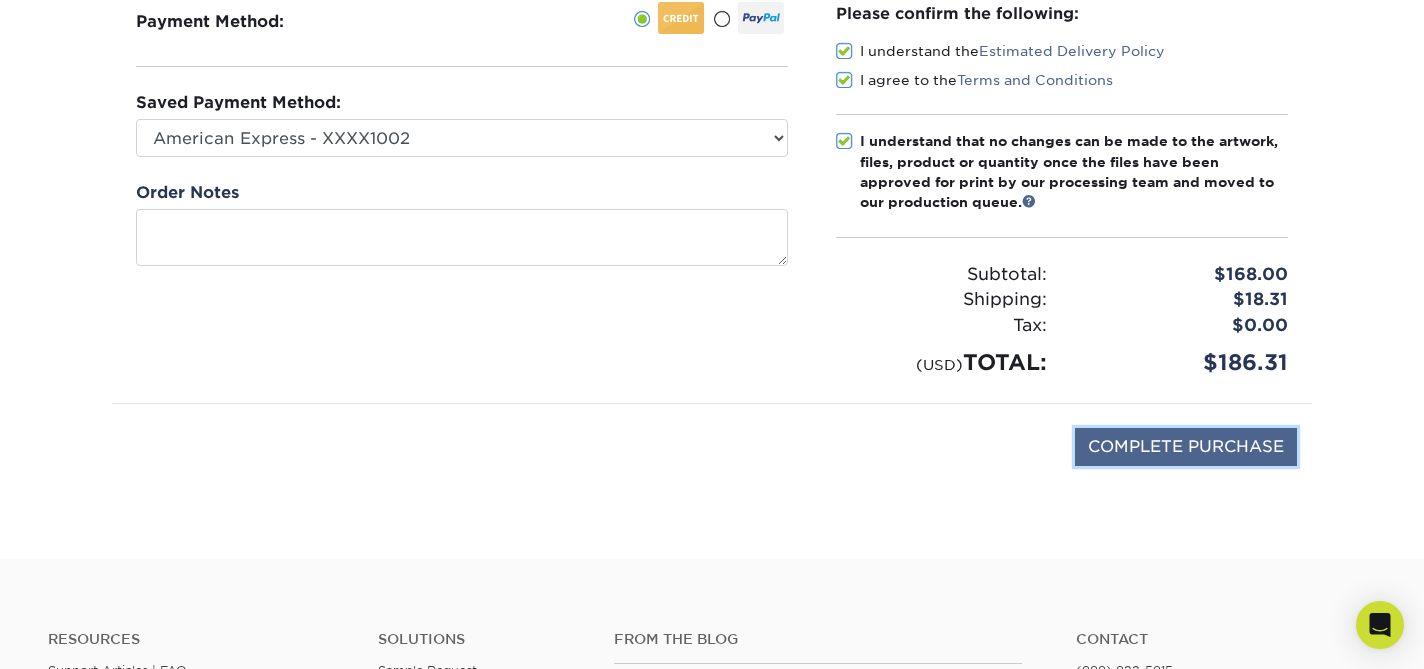 click on "COMPLETE PURCHASE" at bounding box center [1186, 447] 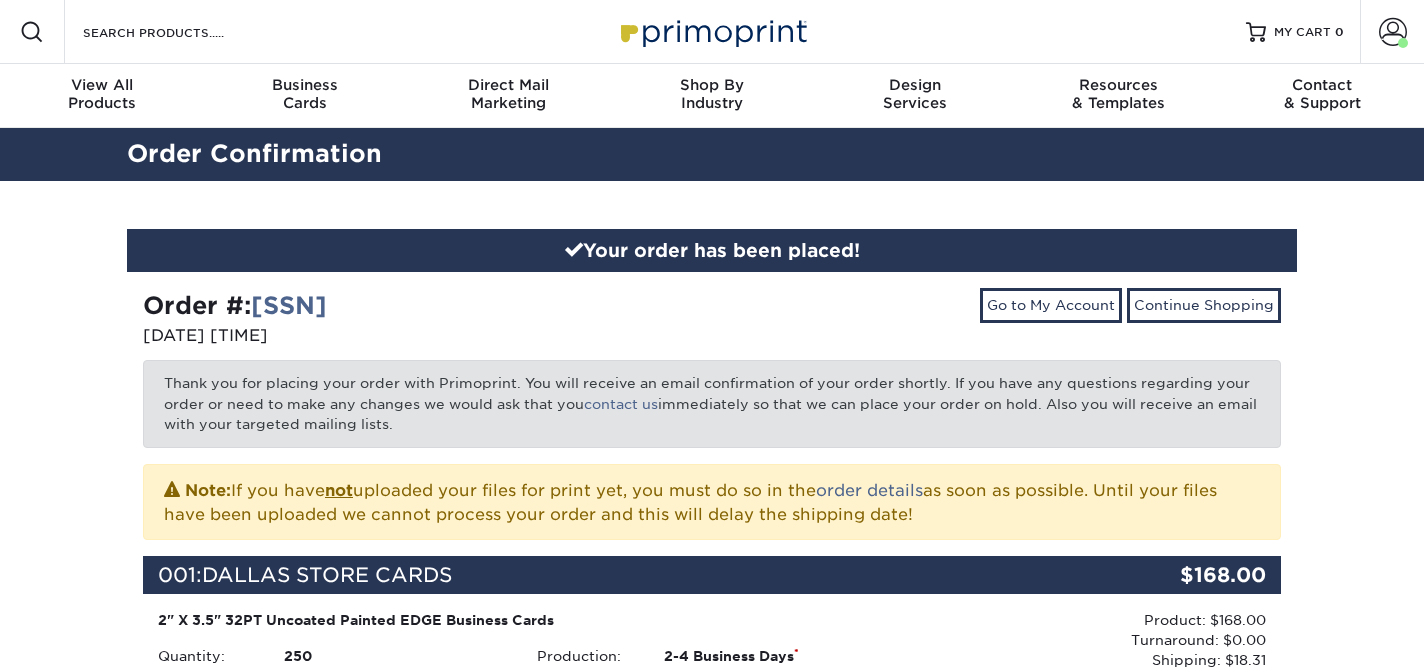 scroll, scrollTop: 0, scrollLeft: 0, axis: both 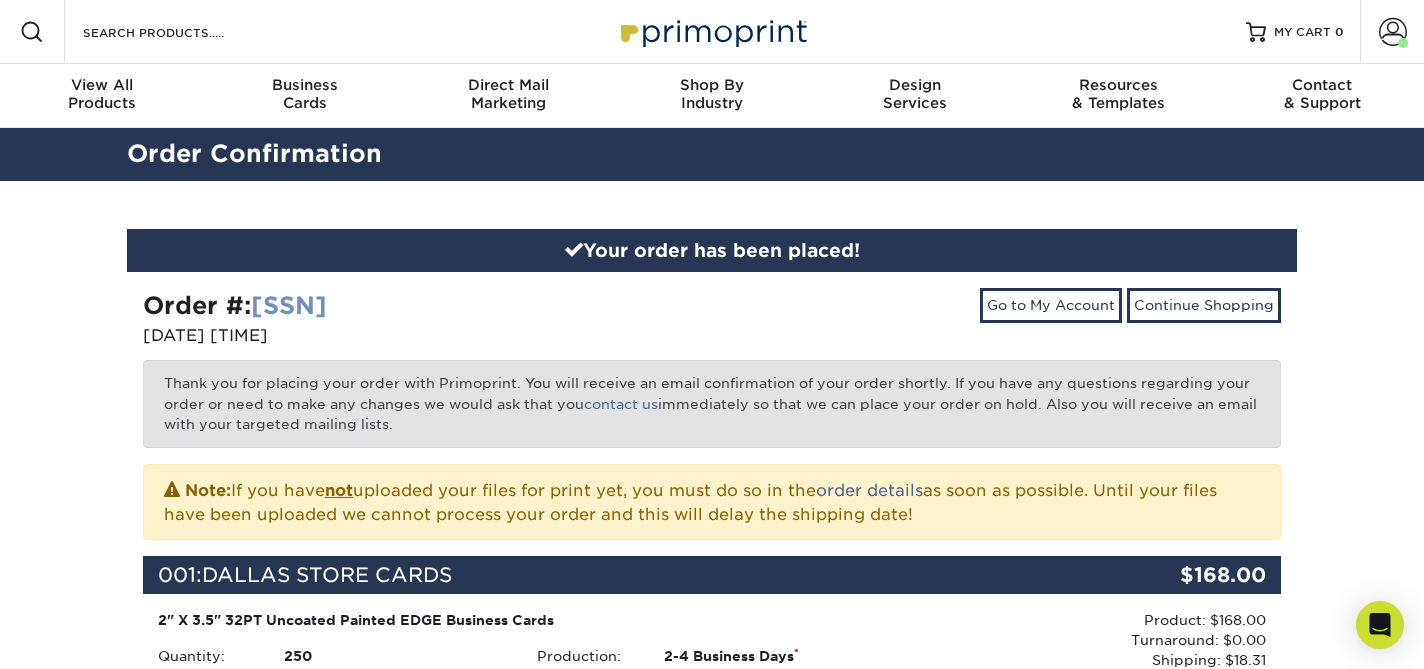 click on "[SSN]" at bounding box center (289, 305) 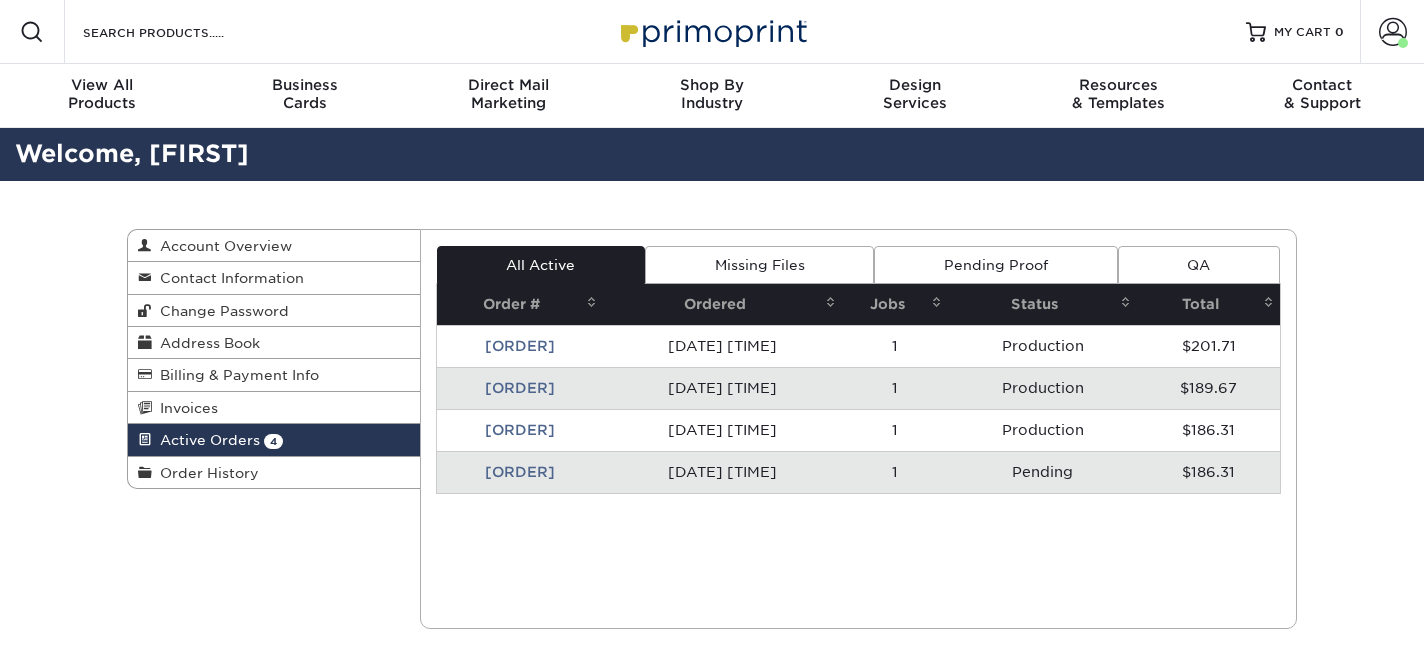 scroll, scrollTop: 0, scrollLeft: 0, axis: both 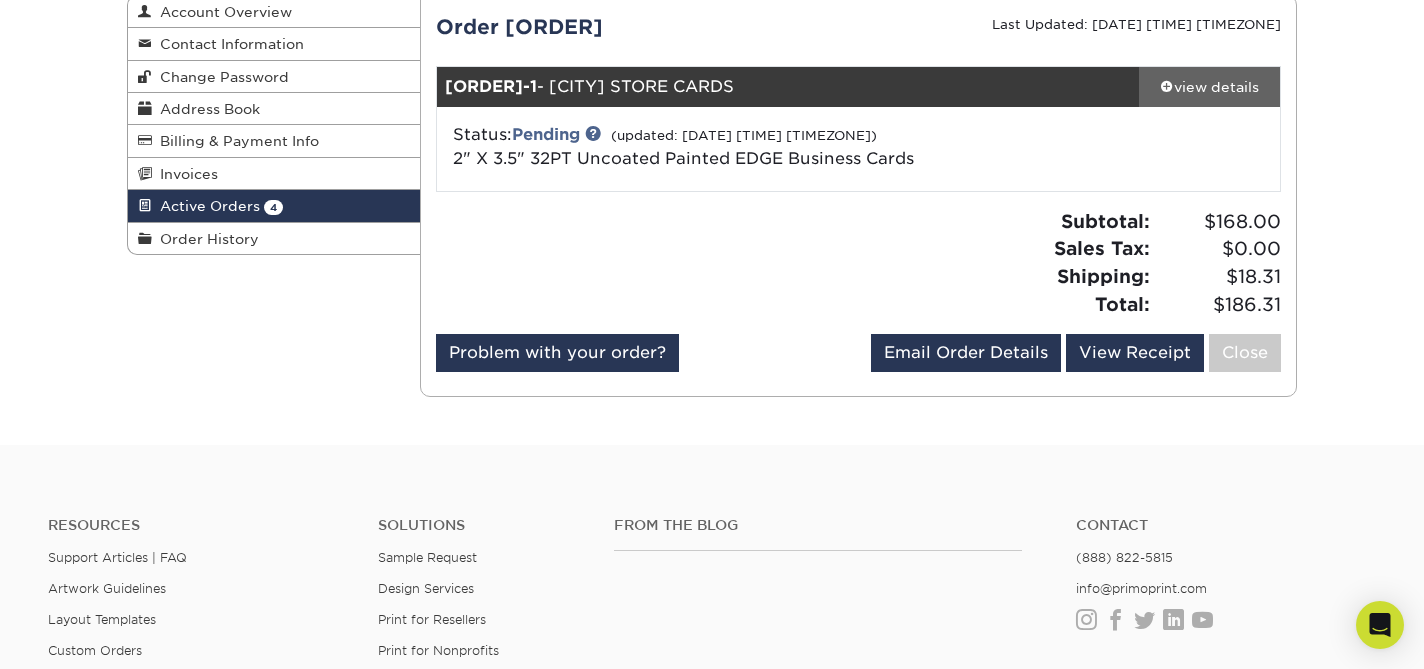 click on "view details" at bounding box center (1209, 87) 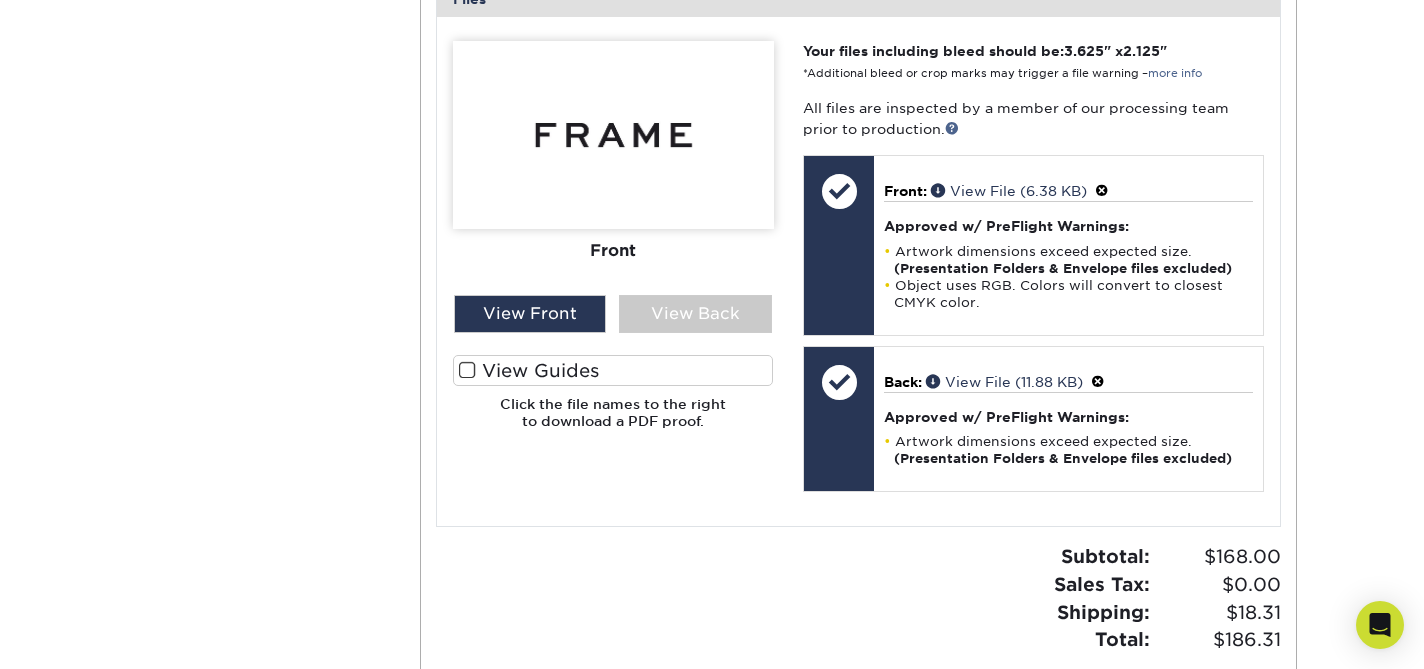 scroll, scrollTop: 864, scrollLeft: 0, axis: vertical 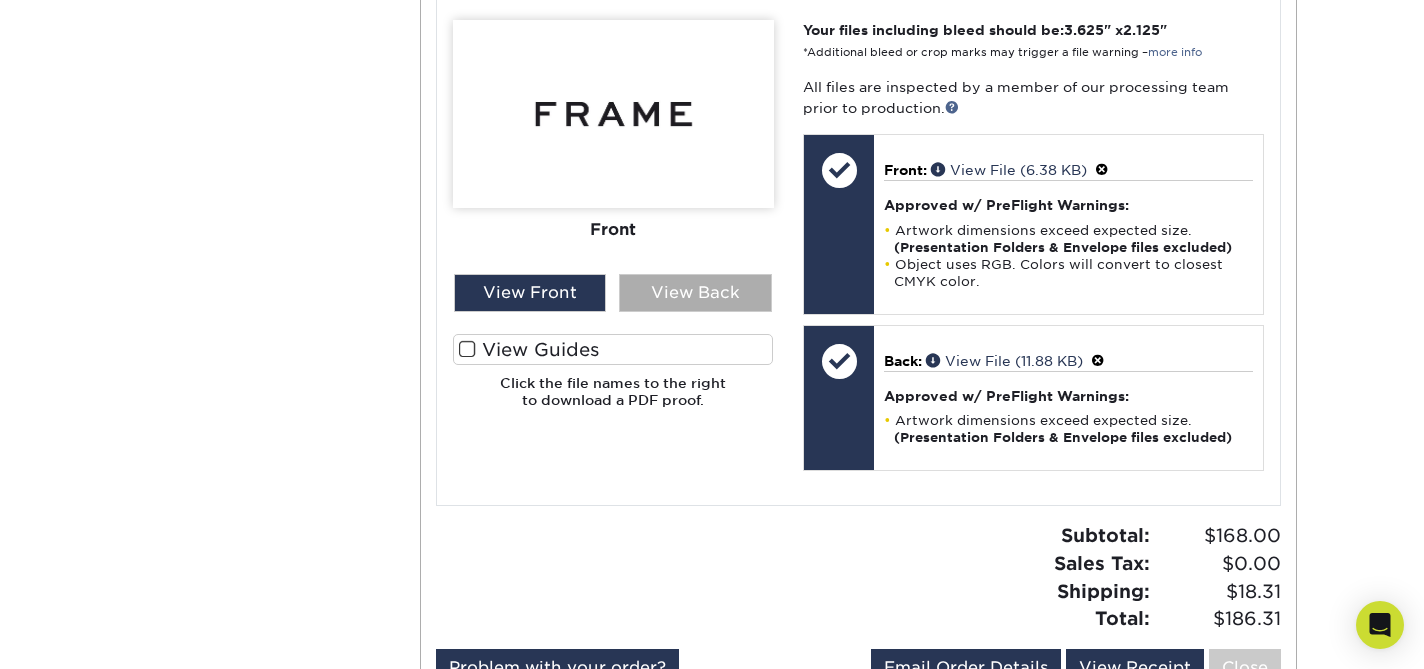 click on "View Back" at bounding box center (695, 293) 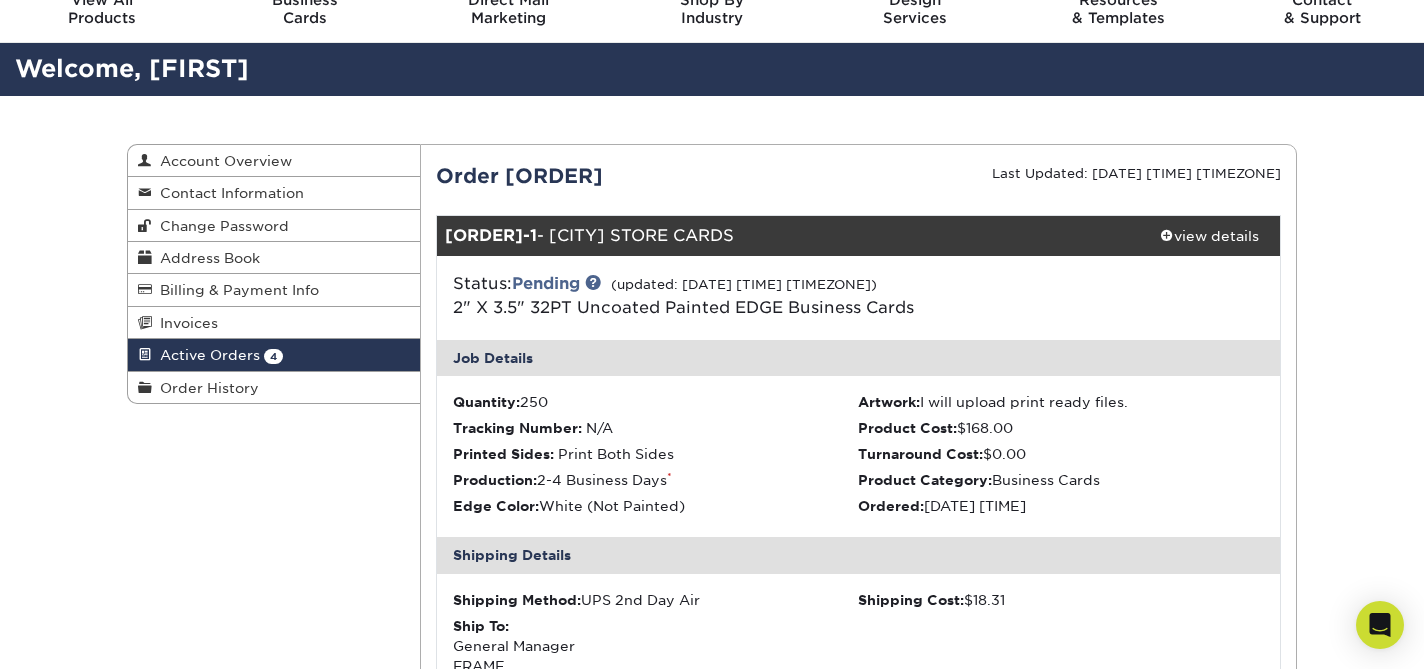 scroll, scrollTop: 0, scrollLeft: 0, axis: both 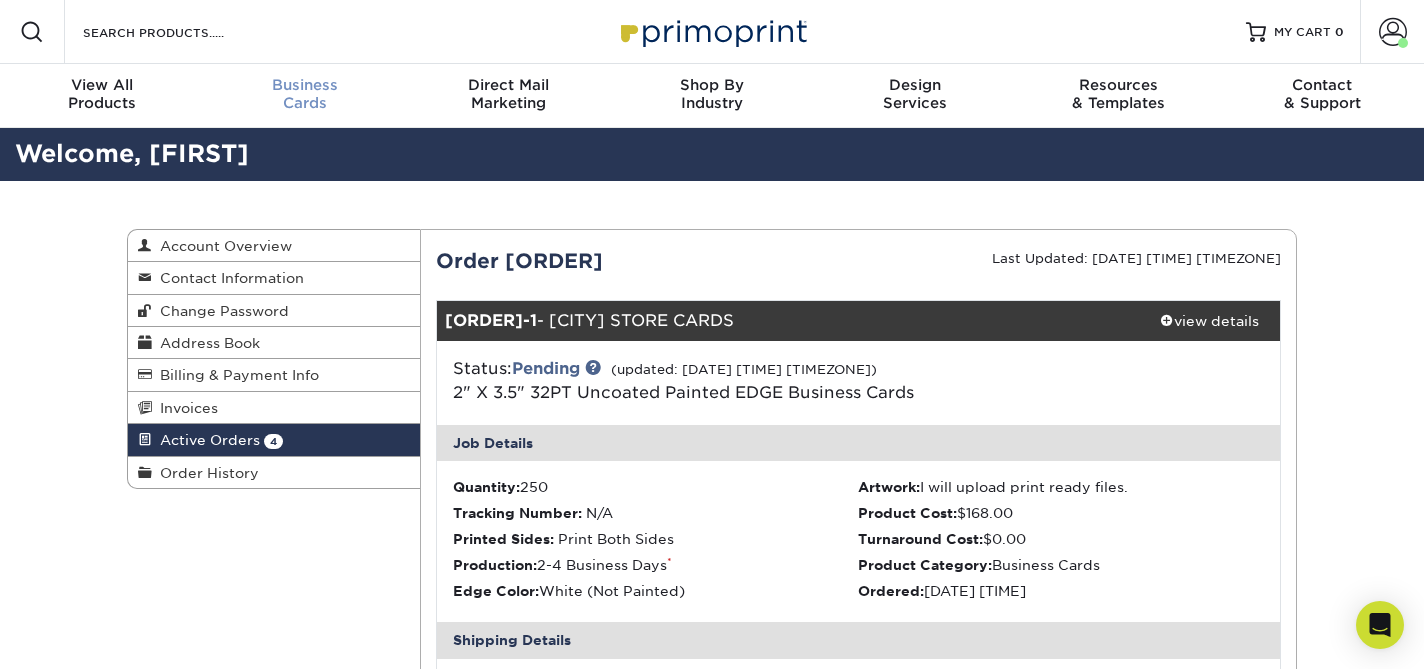 click on "Business  Cards" at bounding box center (304, 94) 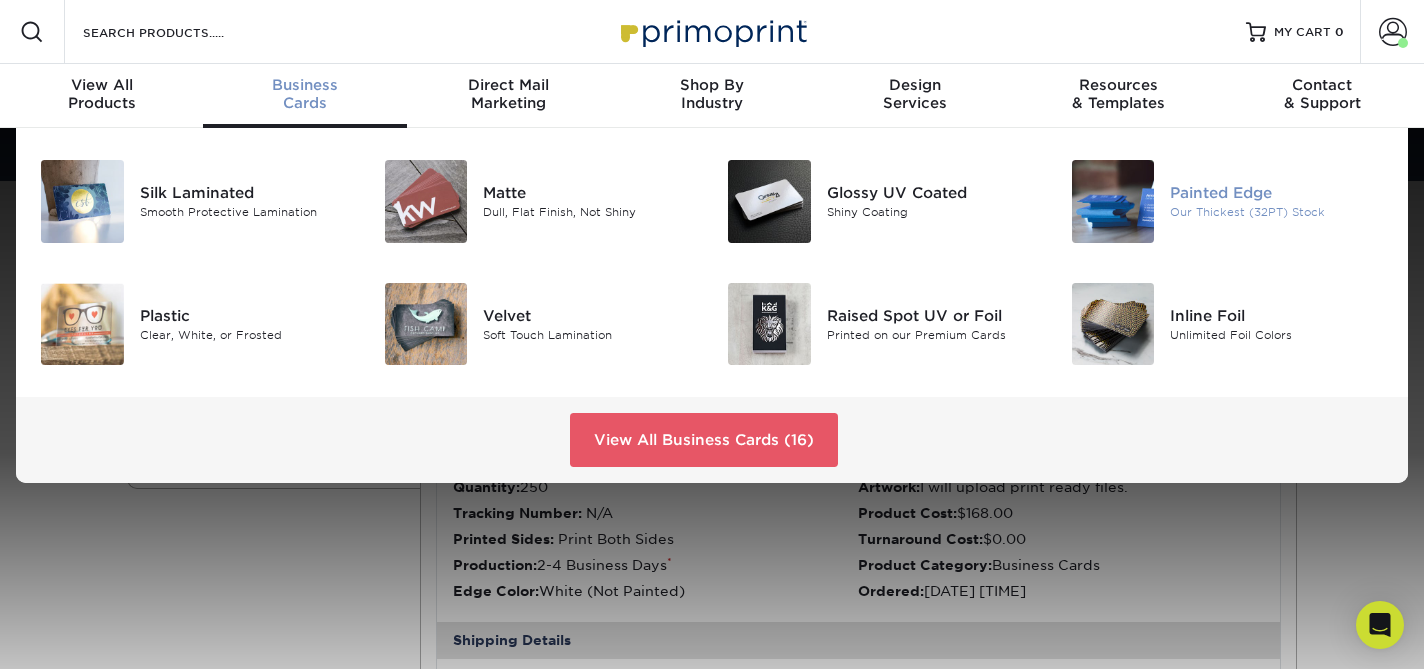 click on "Our Thickest (32PT) Stock" at bounding box center (1277, 212) 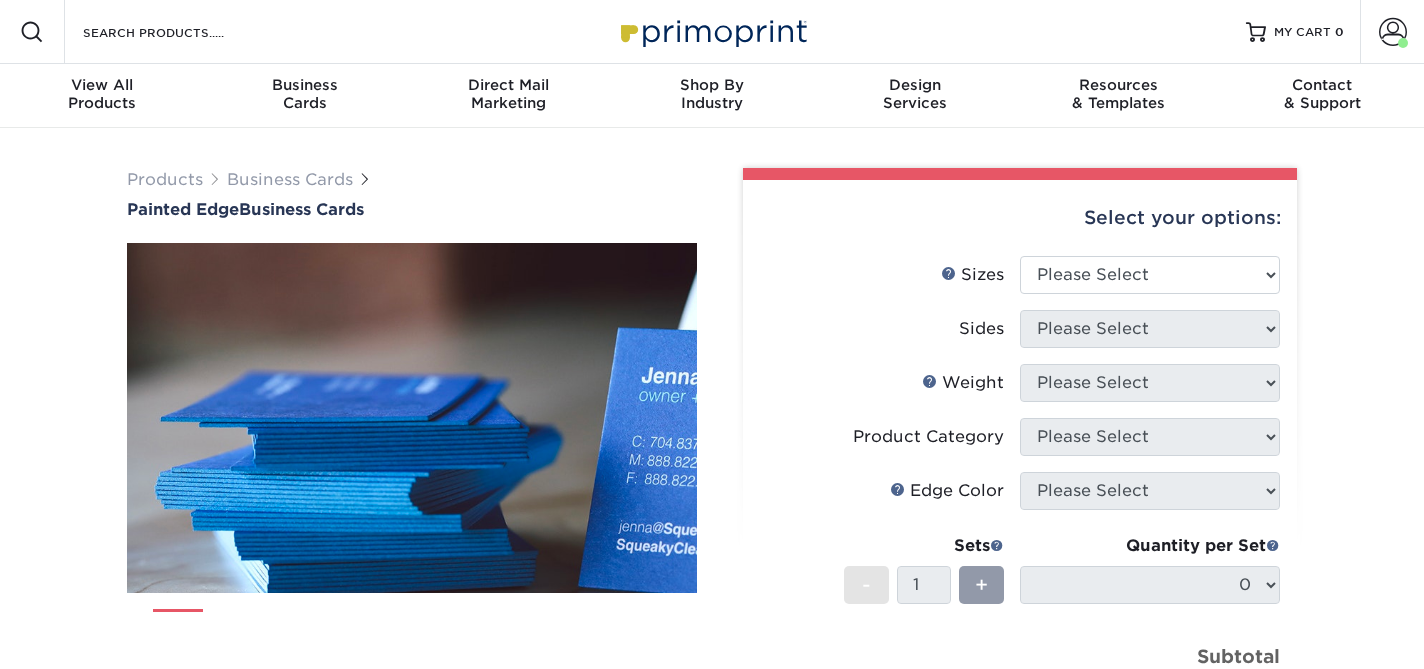 scroll, scrollTop: 0, scrollLeft: 0, axis: both 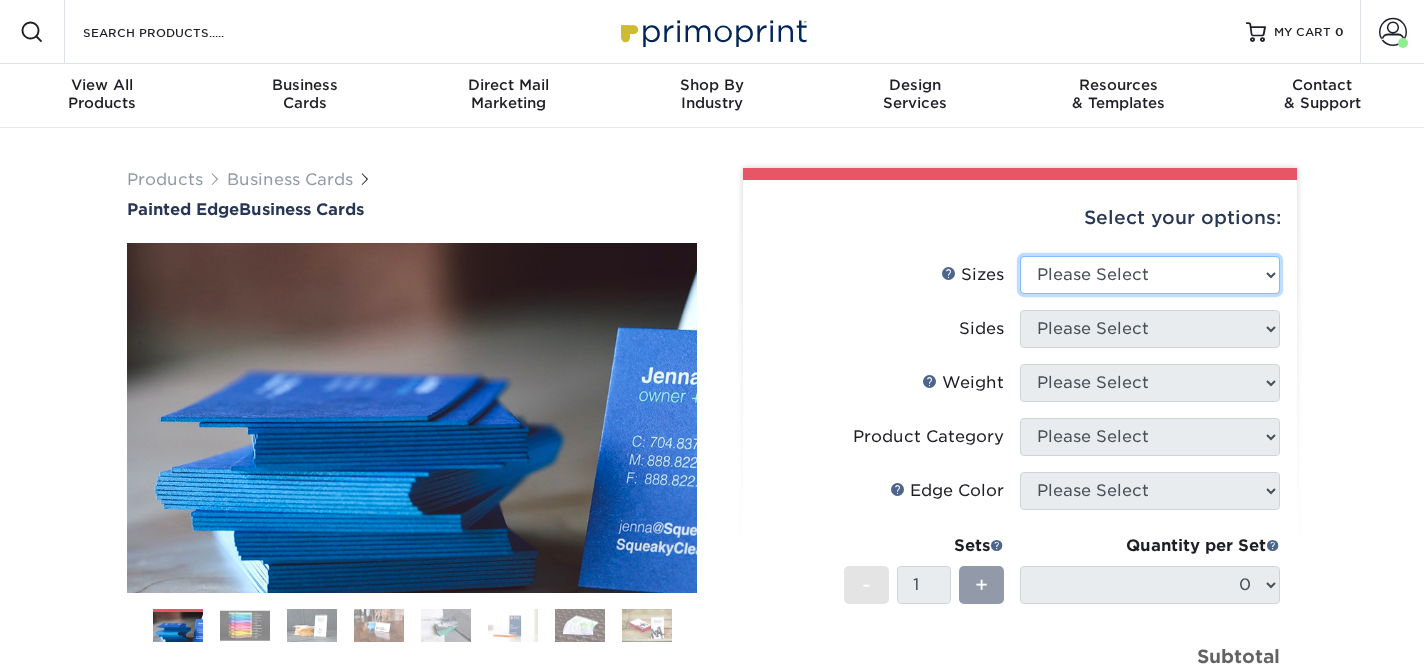 click on "Please Select
2" x 3.5" - Standard
2.125" x 3.375" - European
2.5" x 2.5" - Square" at bounding box center (1150, 275) 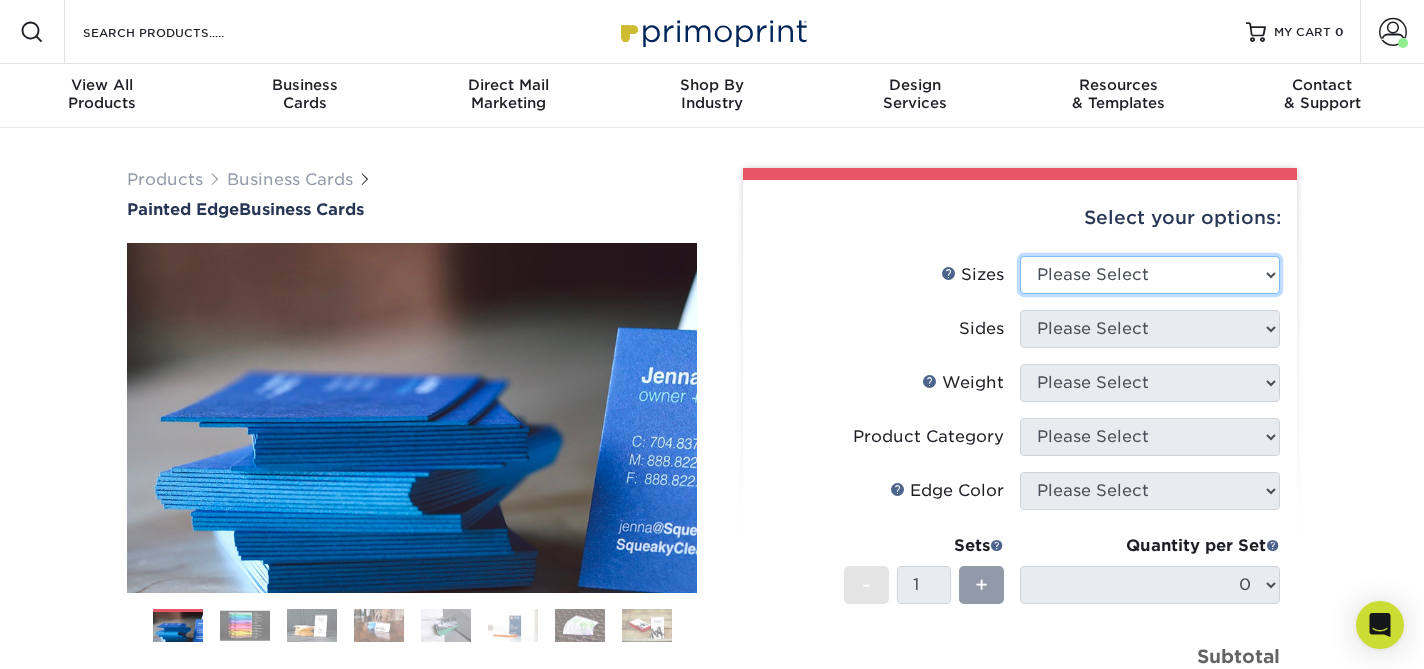 select on "2.00x3.50" 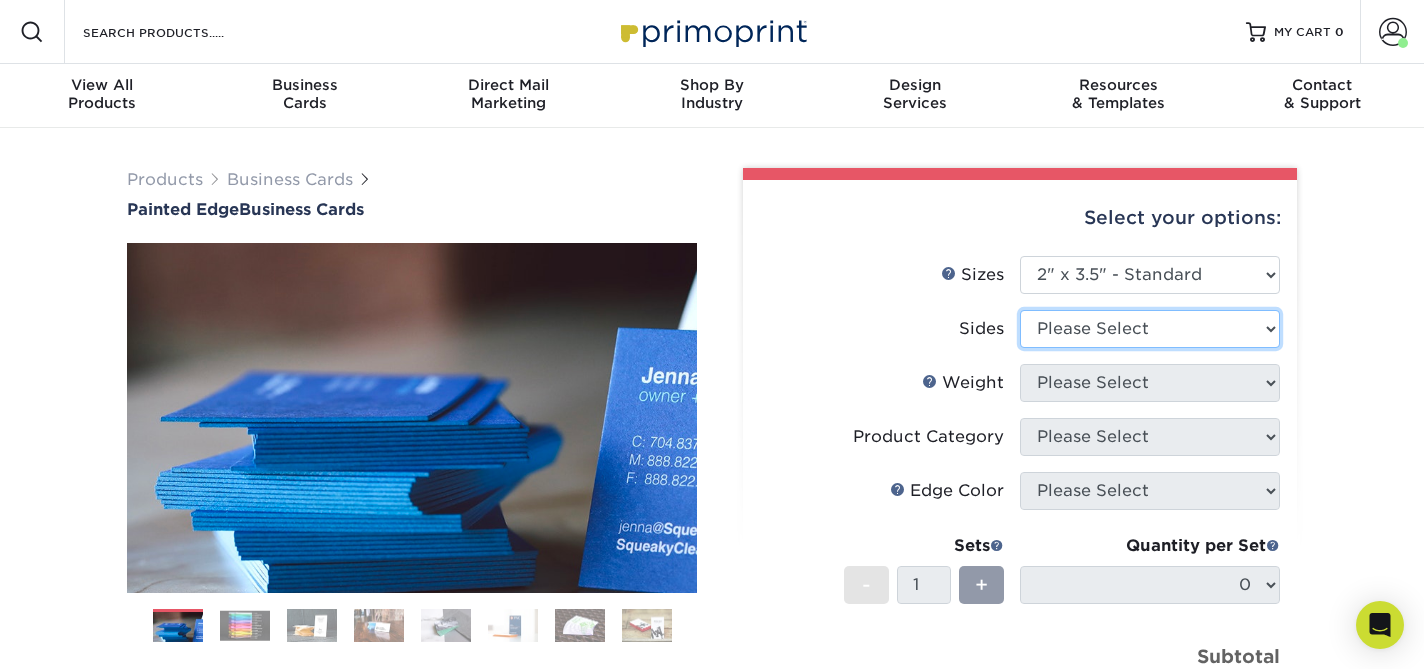 click on "Please Select Print Both Sides Print Front Only" at bounding box center (1150, 329) 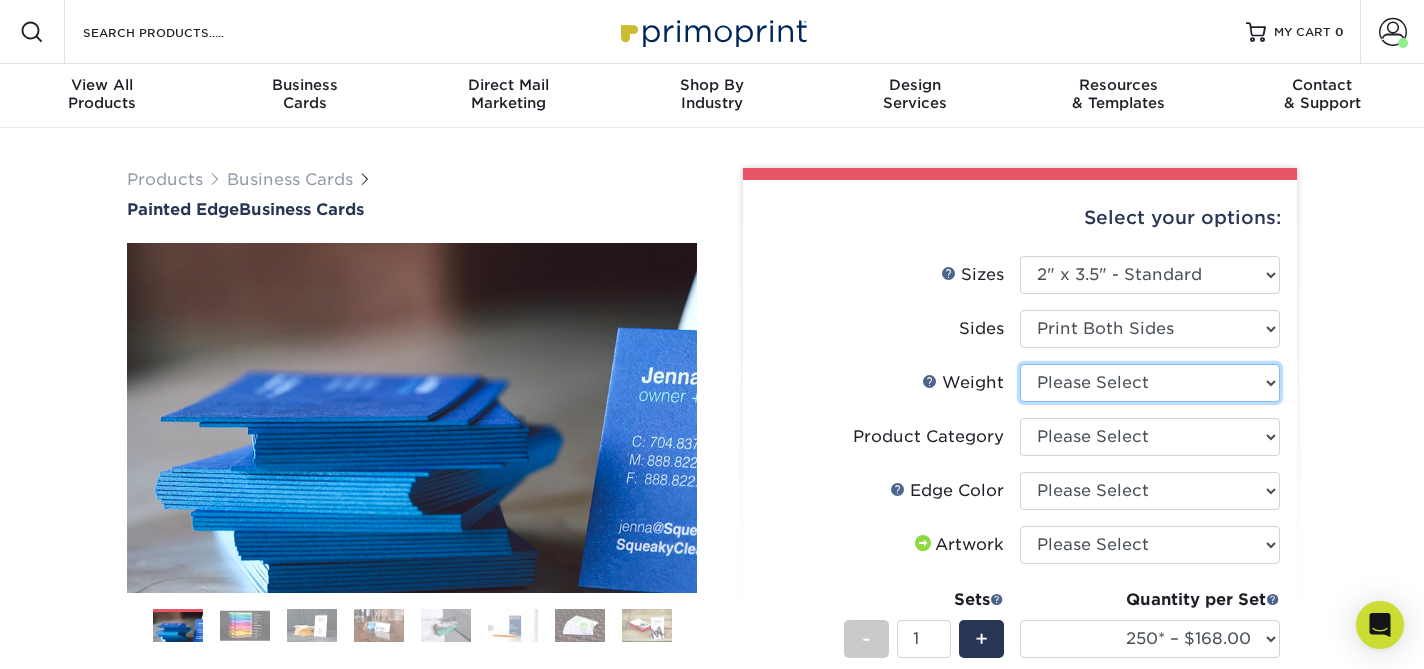 click on "Please Select 32PTUC" at bounding box center (1150, 383) 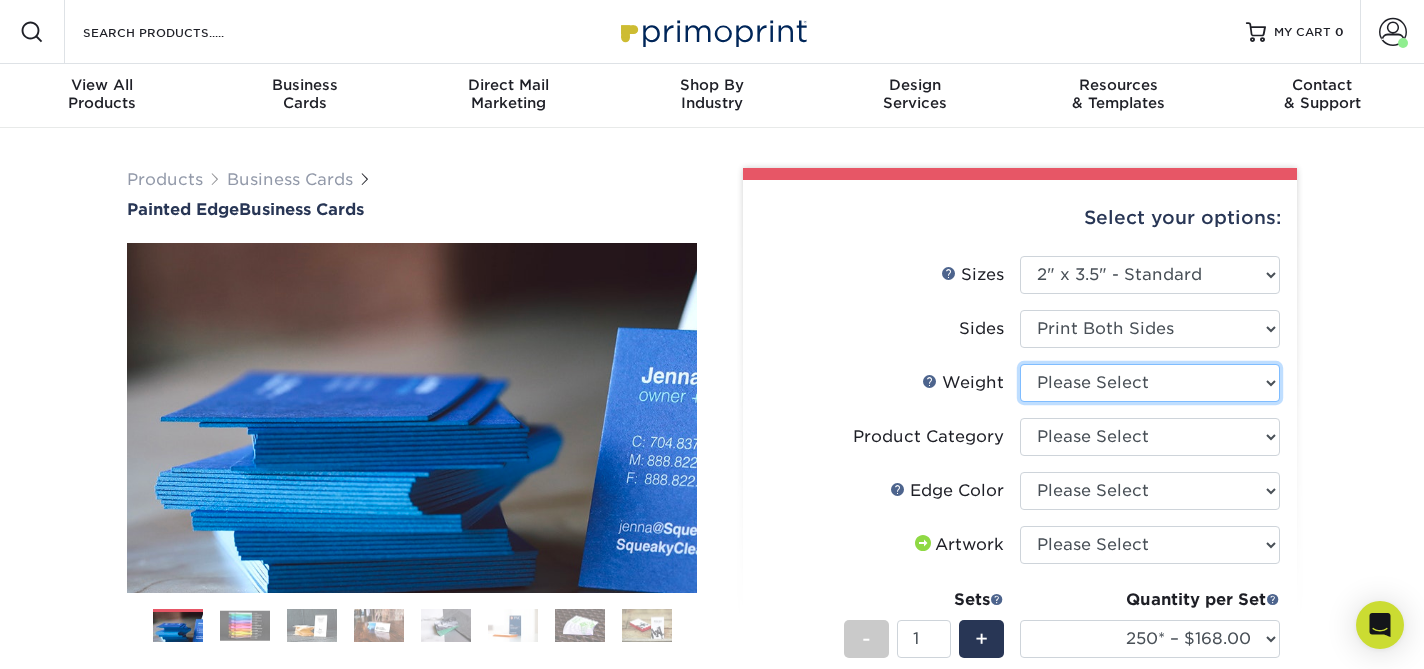 select on "32PTUC" 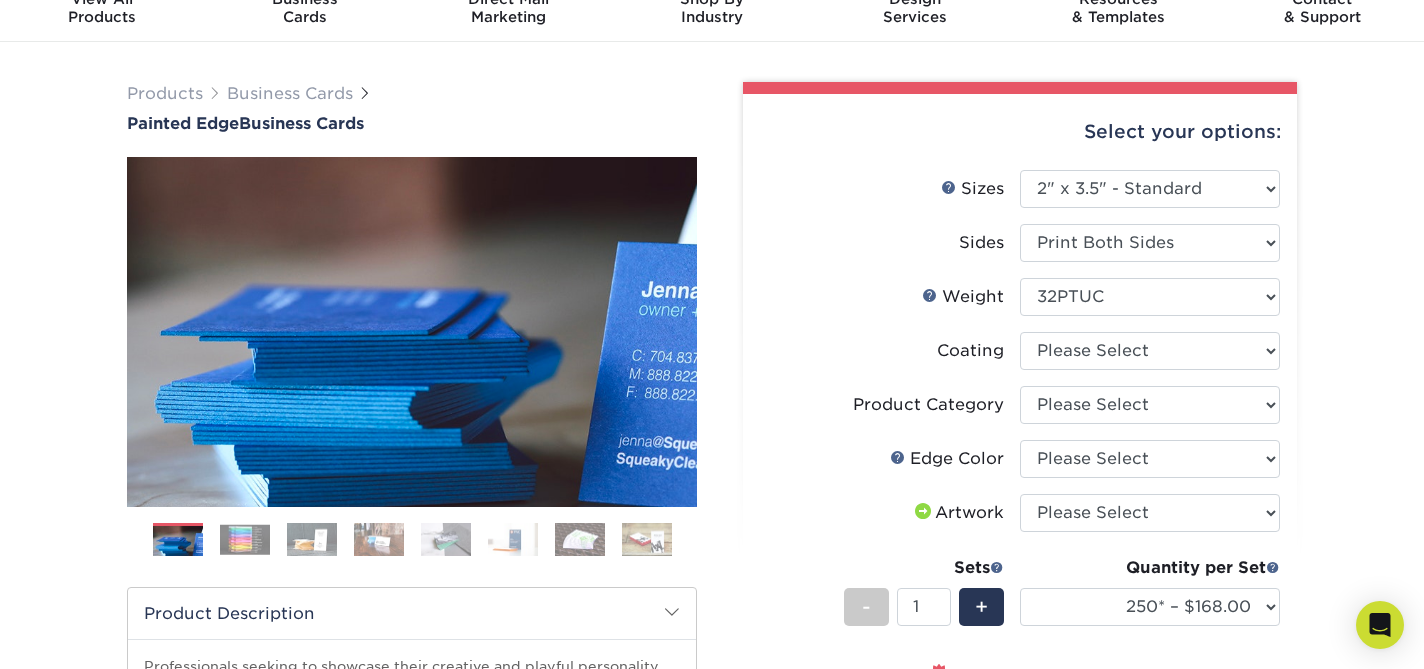 scroll, scrollTop: 87, scrollLeft: 0, axis: vertical 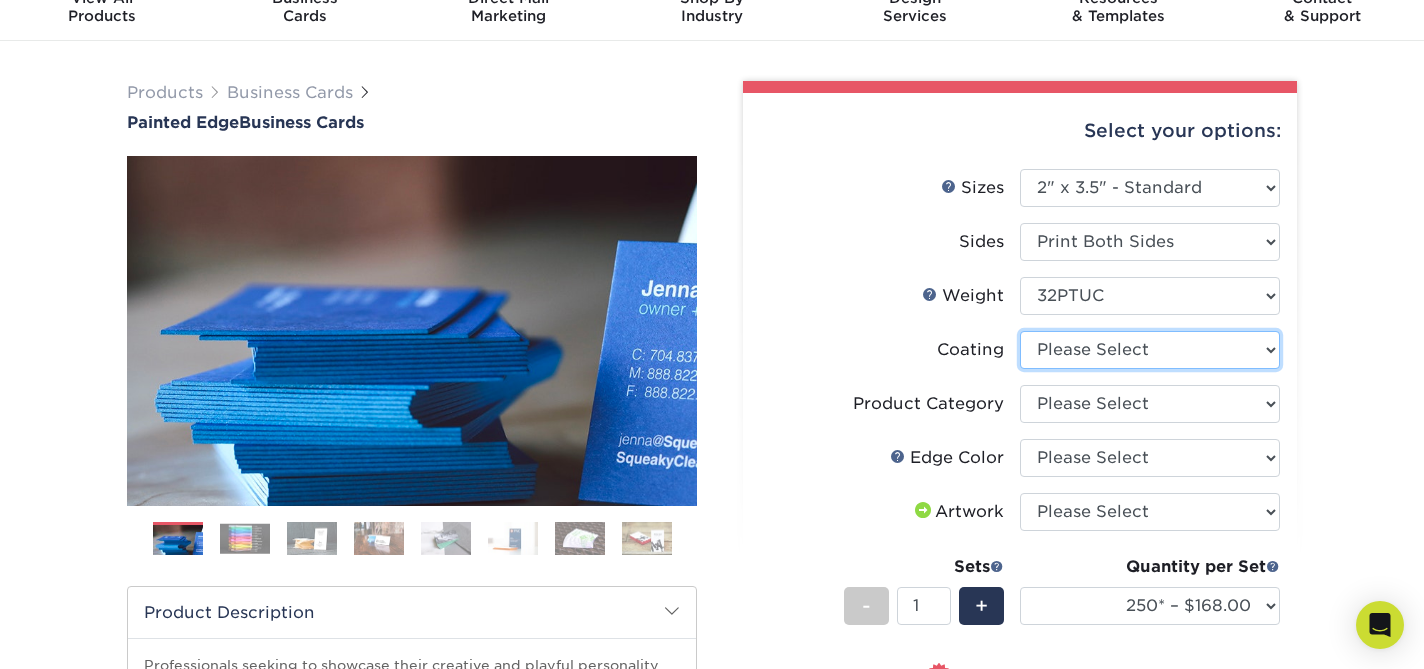 click at bounding box center (1150, 350) 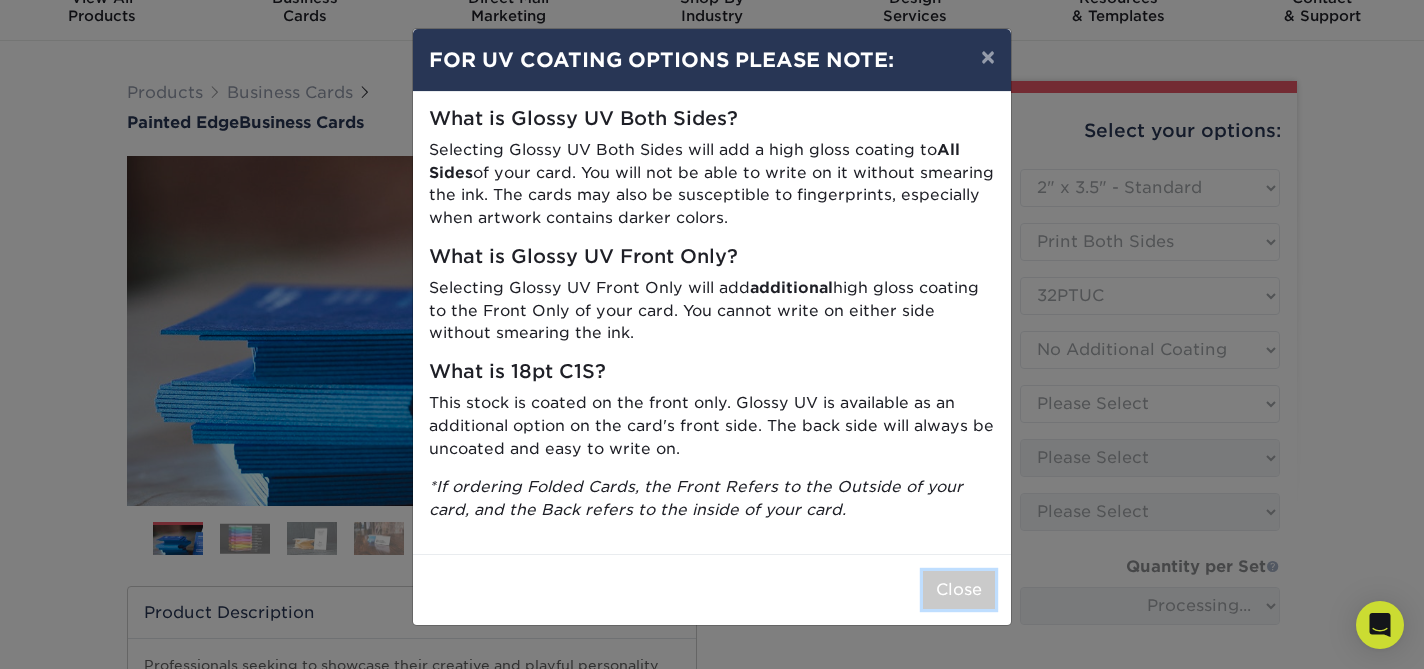 drag, startPoint x: 952, startPoint y: 598, endPoint x: 969, endPoint y: 589, distance: 19.235384 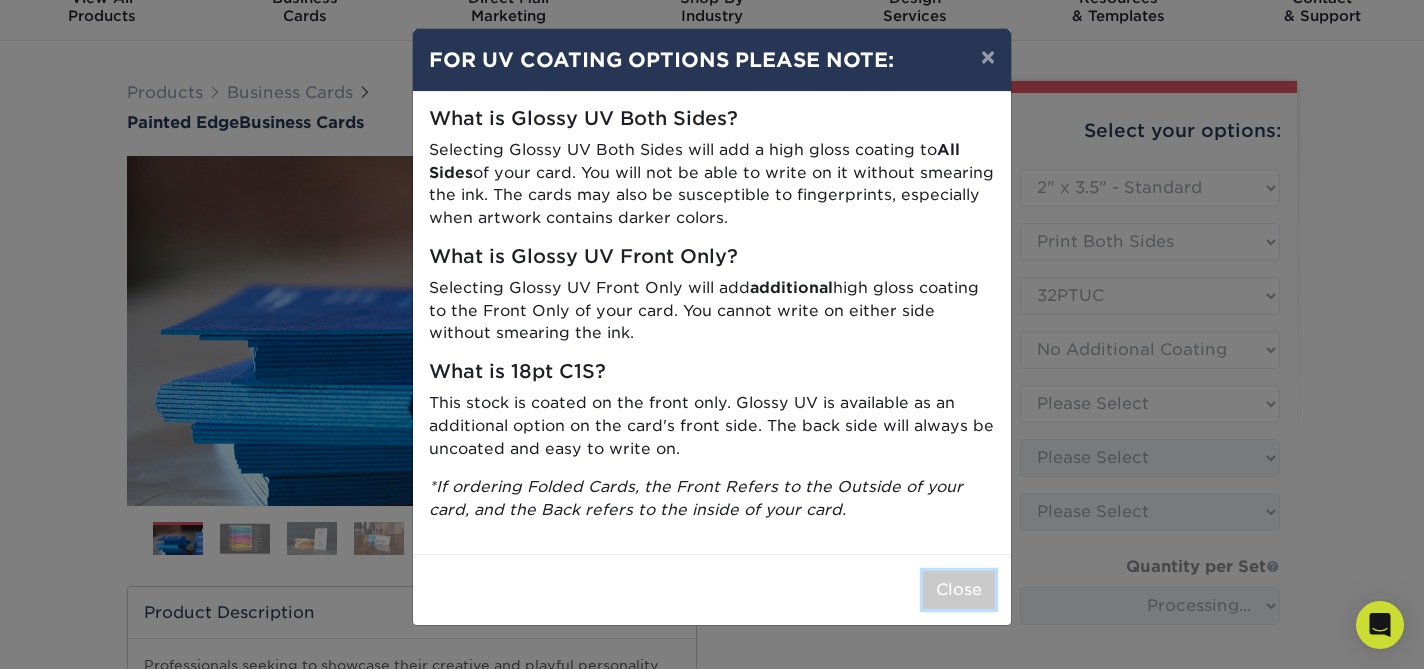 click on "Close" at bounding box center (959, 590) 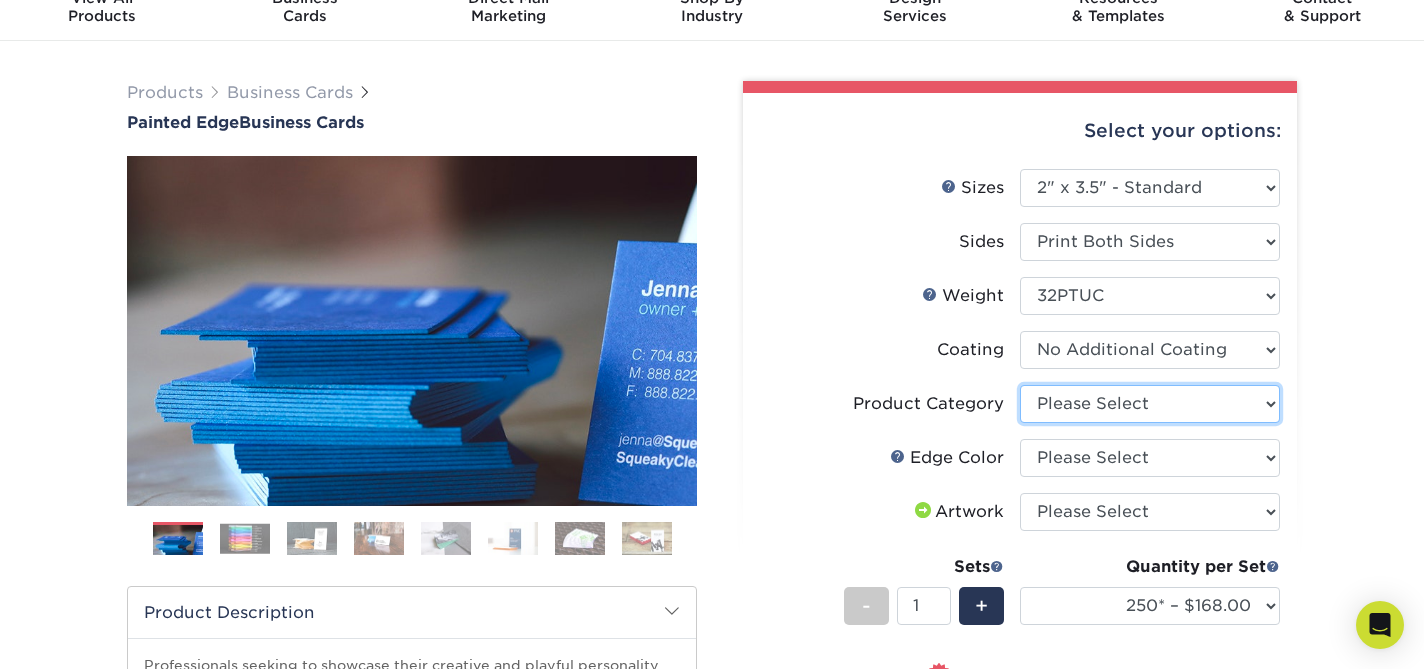 click on "Please Select Business Cards" at bounding box center [1150, 404] 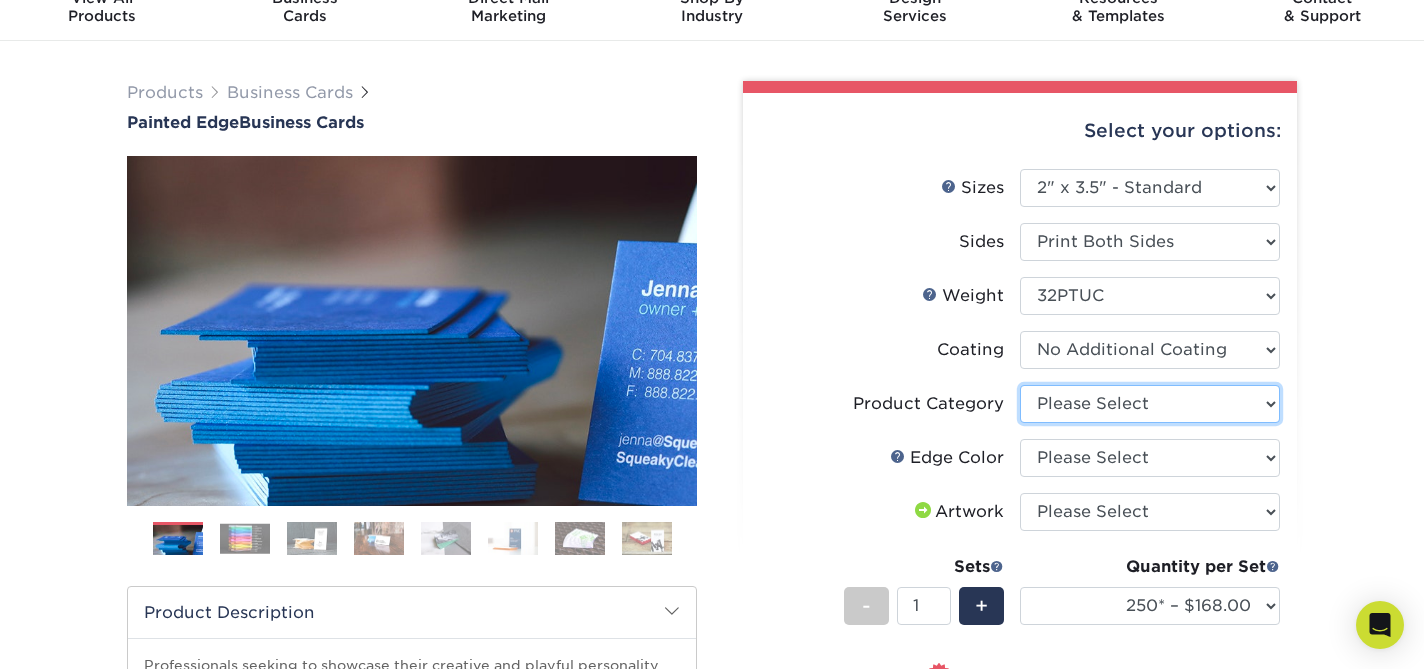 select on "3b5148f1-0588-4f88-a218-97bcfdce65c1" 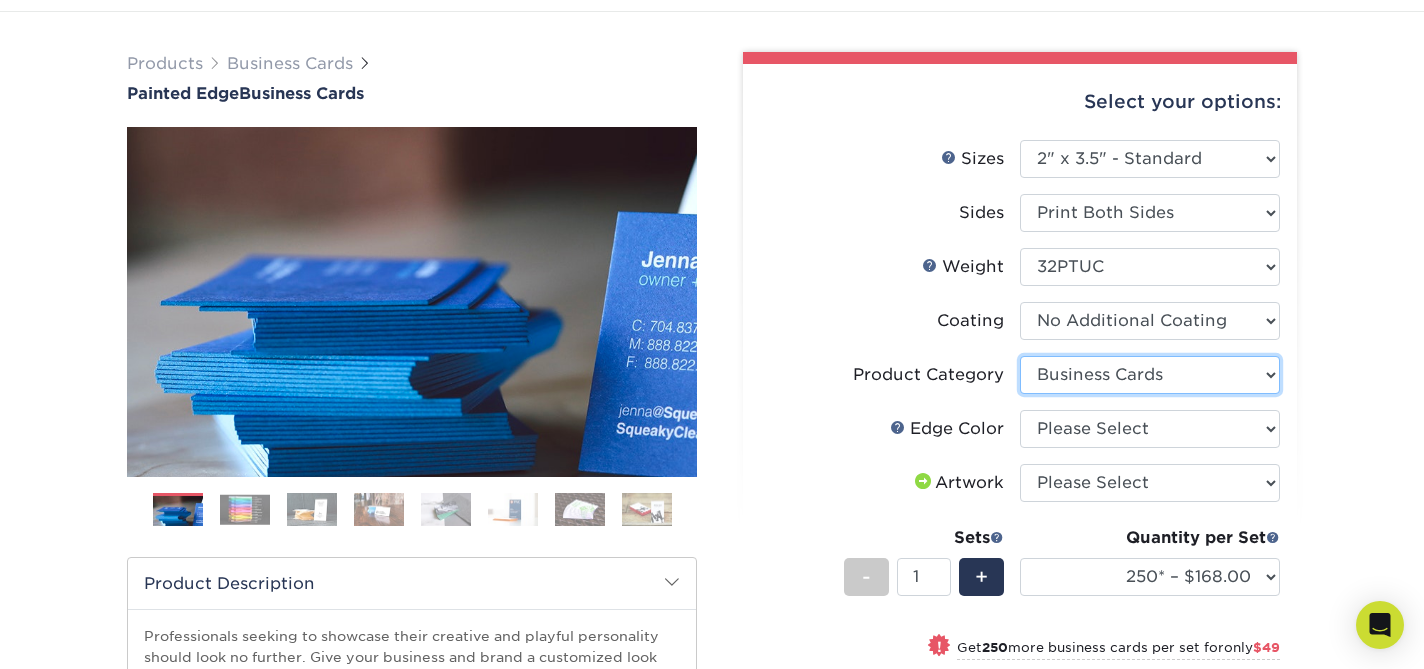 scroll, scrollTop: 130, scrollLeft: 0, axis: vertical 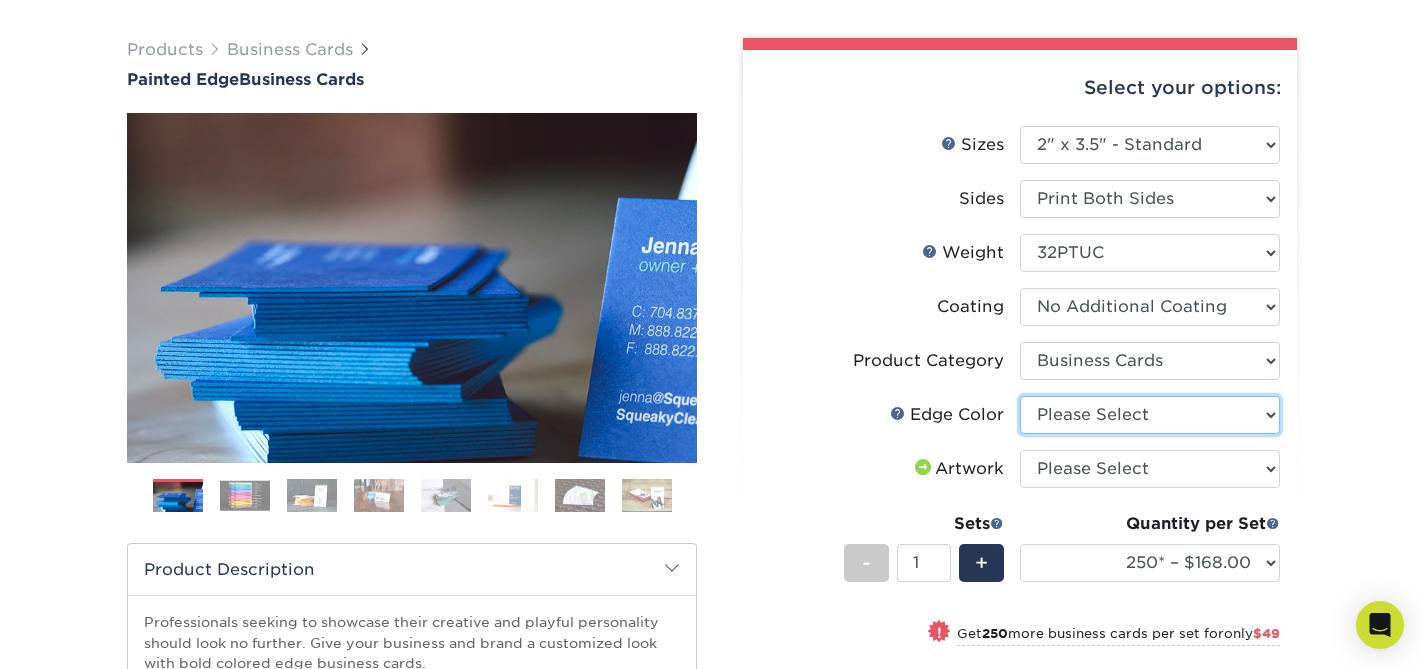 click on "Please Select Charcoal Black Brown Blue Pearlescent Blue Pearlescent Gold Pearlescent Green Pearlescent Pink Pearlescent Orange Pearlescent Purple Pearlescent Yellow Orange Pink Purple Red Turquoise White (Not Painted) Yellow" at bounding box center (1150, 415) 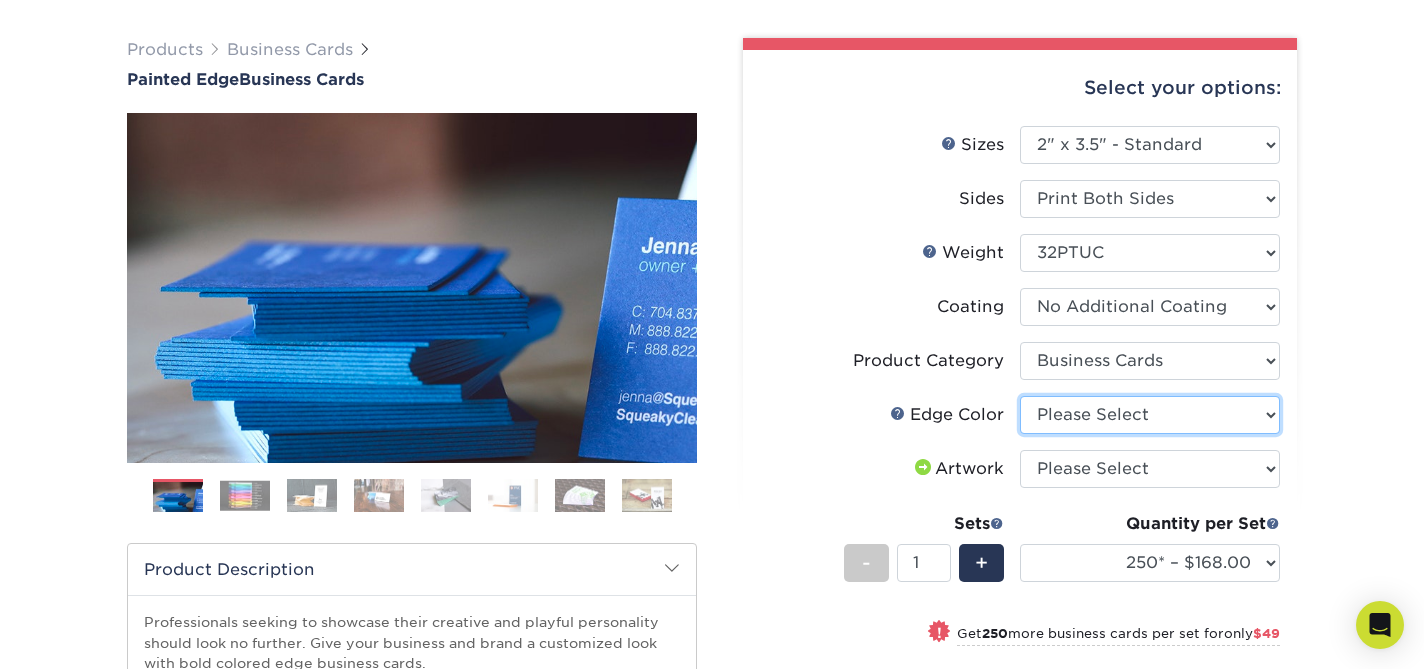 select on "1d2dc4a6-caa7-4e97-9ffb-823980241cde" 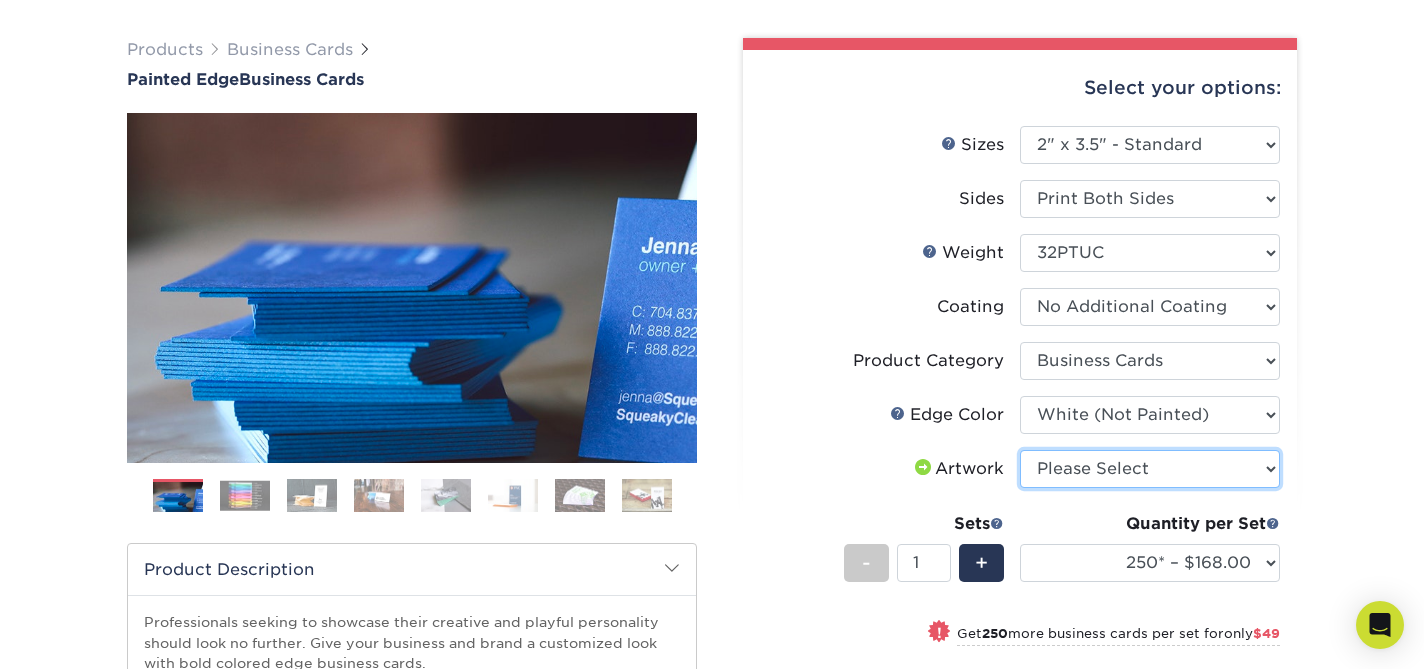 click on "Please Select I will upload files I need a design - $100" at bounding box center [1150, 469] 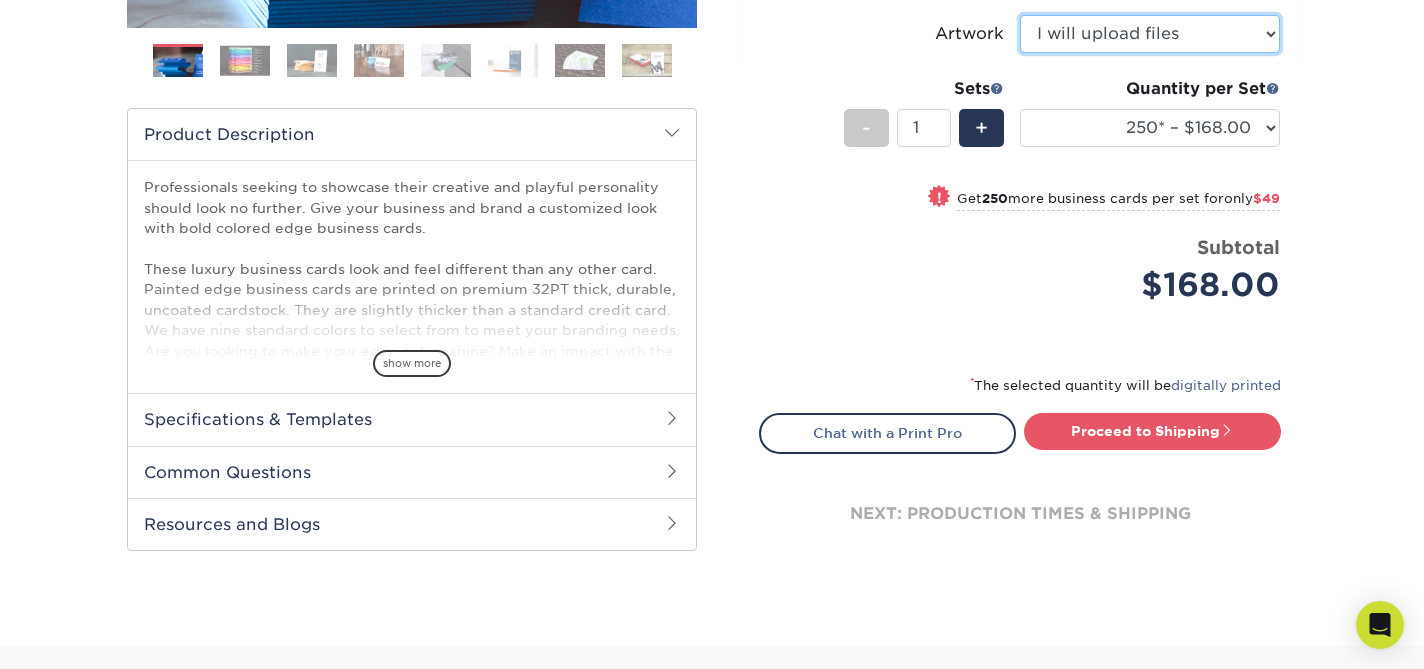 scroll, scrollTop: 572, scrollLeft: 0, axis: vertical 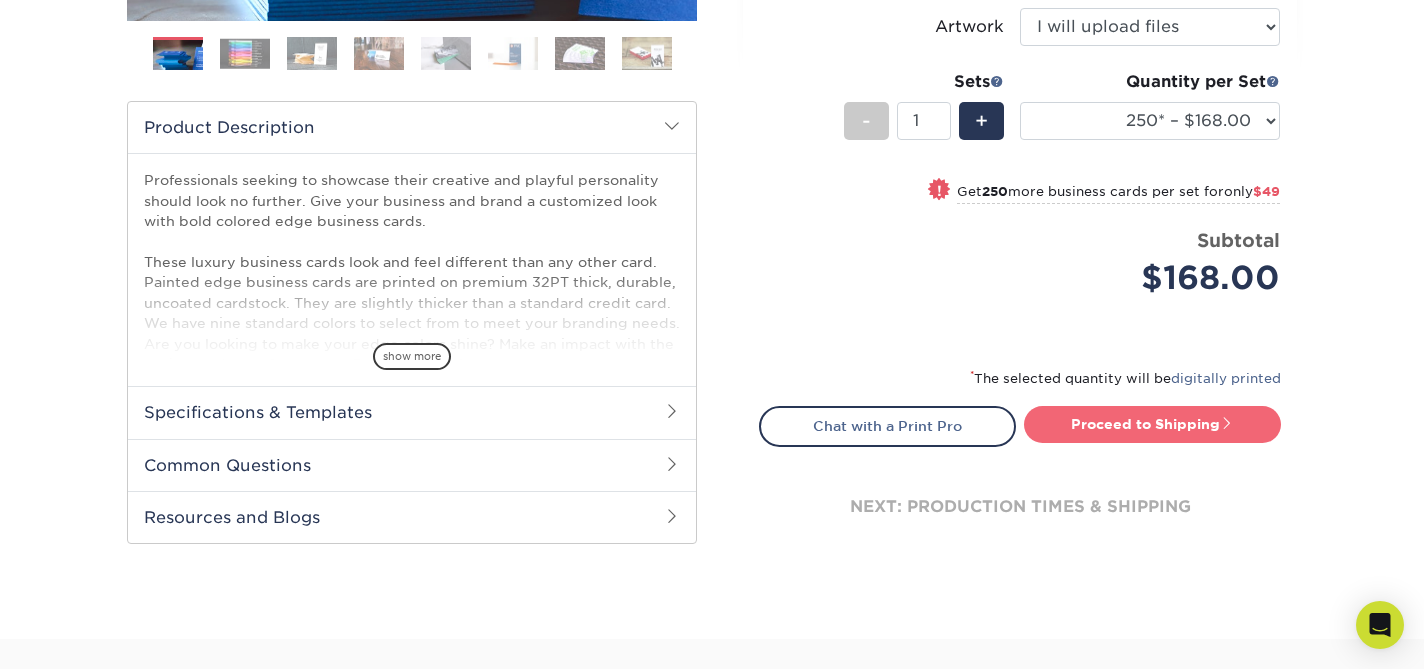 click on "Proceed to Shipping" at bounding box center [1152, 424] 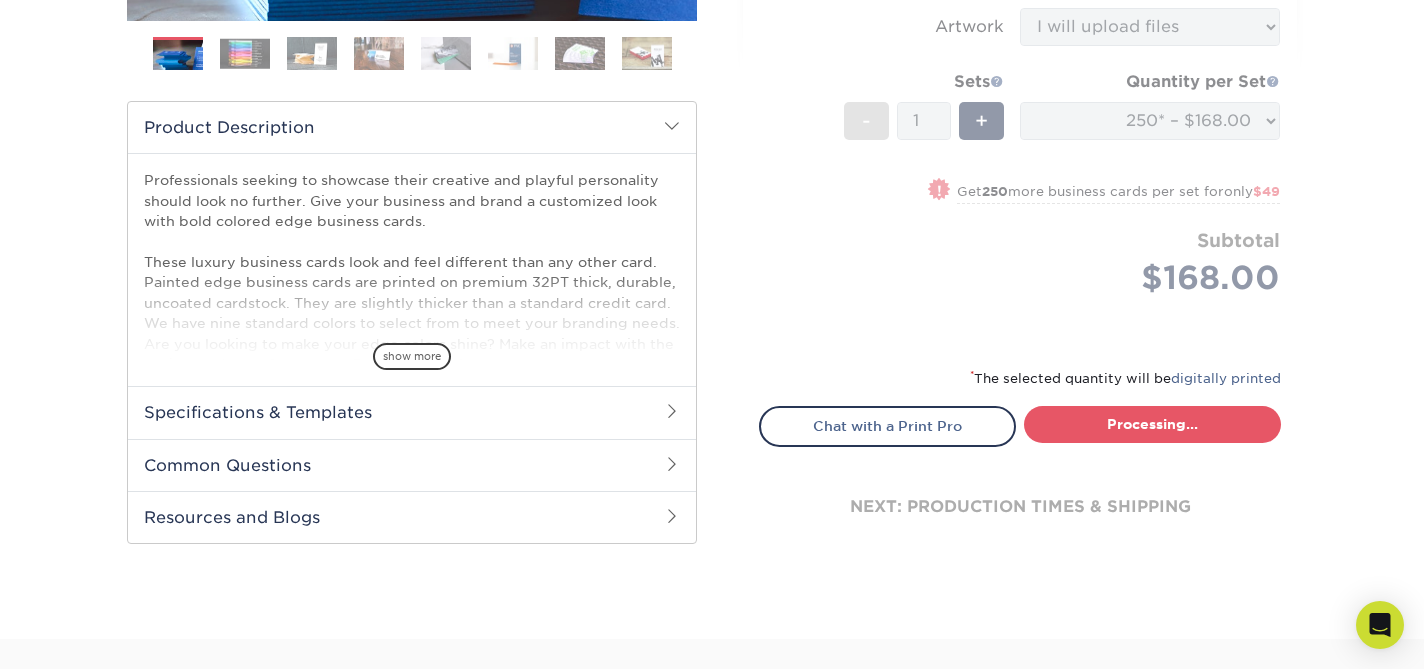 select on "b1d50ed3-fc81-464d-a1d8-d1915fbce704" 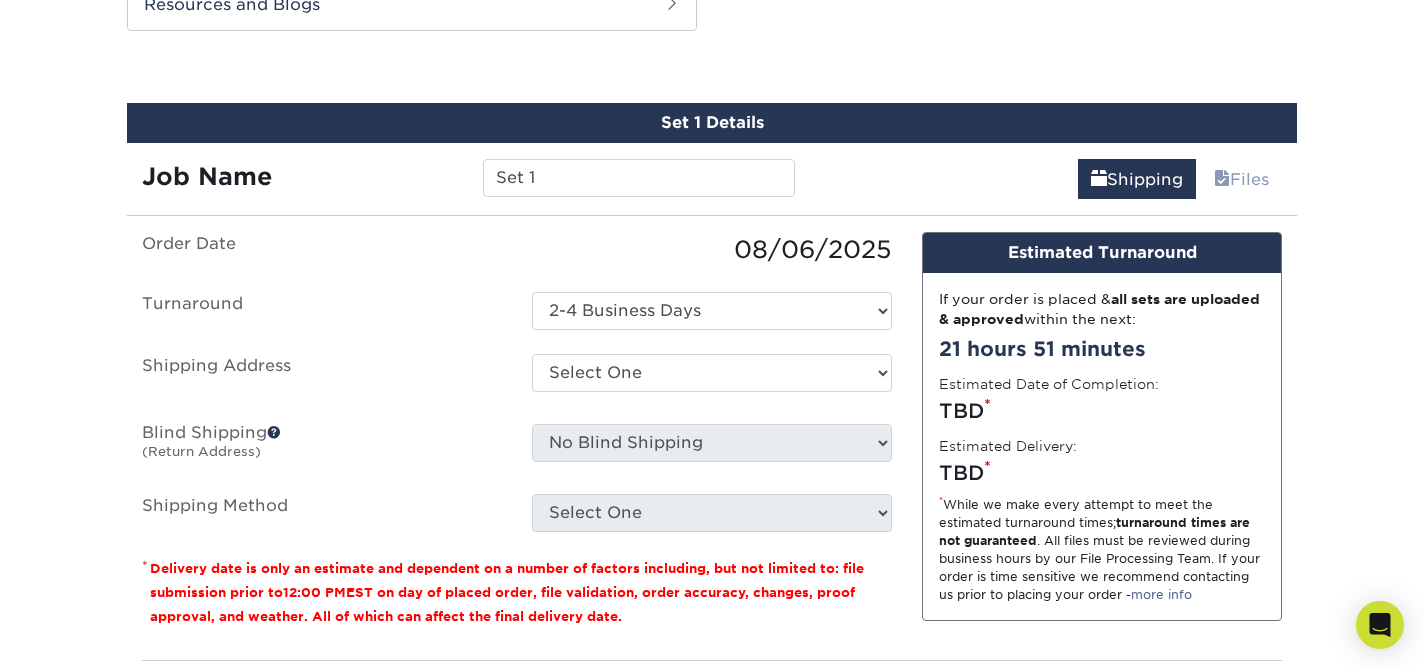 scroll, scrollTop: 1121, scrollLeft: 0, axis: vertical 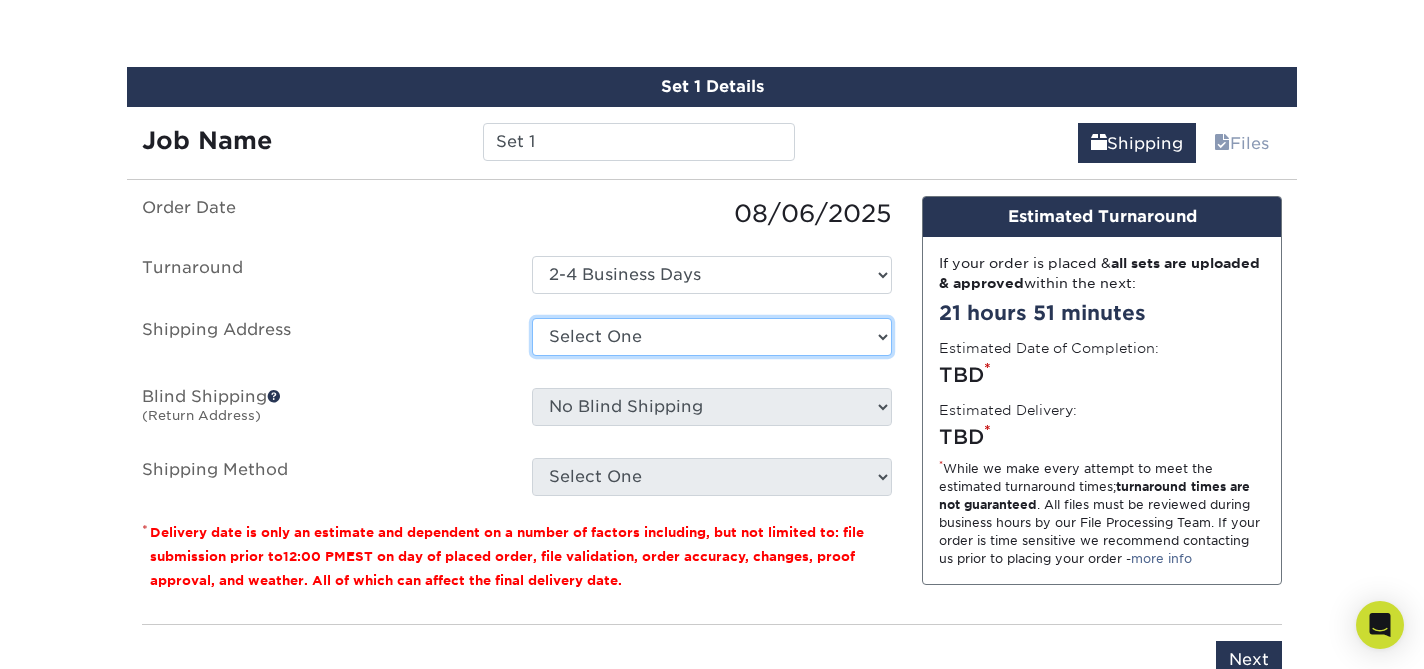 click on "Select One
ASPEN FRAME STORE
ASPEN STORE
AUSTIN STORE
BOSTON STORE
DALLAS STORE
FILLMORE STORE
FRAME CULVER OFFICE
FRAME LA OFFICE
MADISON STORE
MALIBU STORE
PALO ALTO STORE
SCOTTSDALE FRAME STORE
SOHO STORE
+ Add New Address" at bounding box center [712, 337] 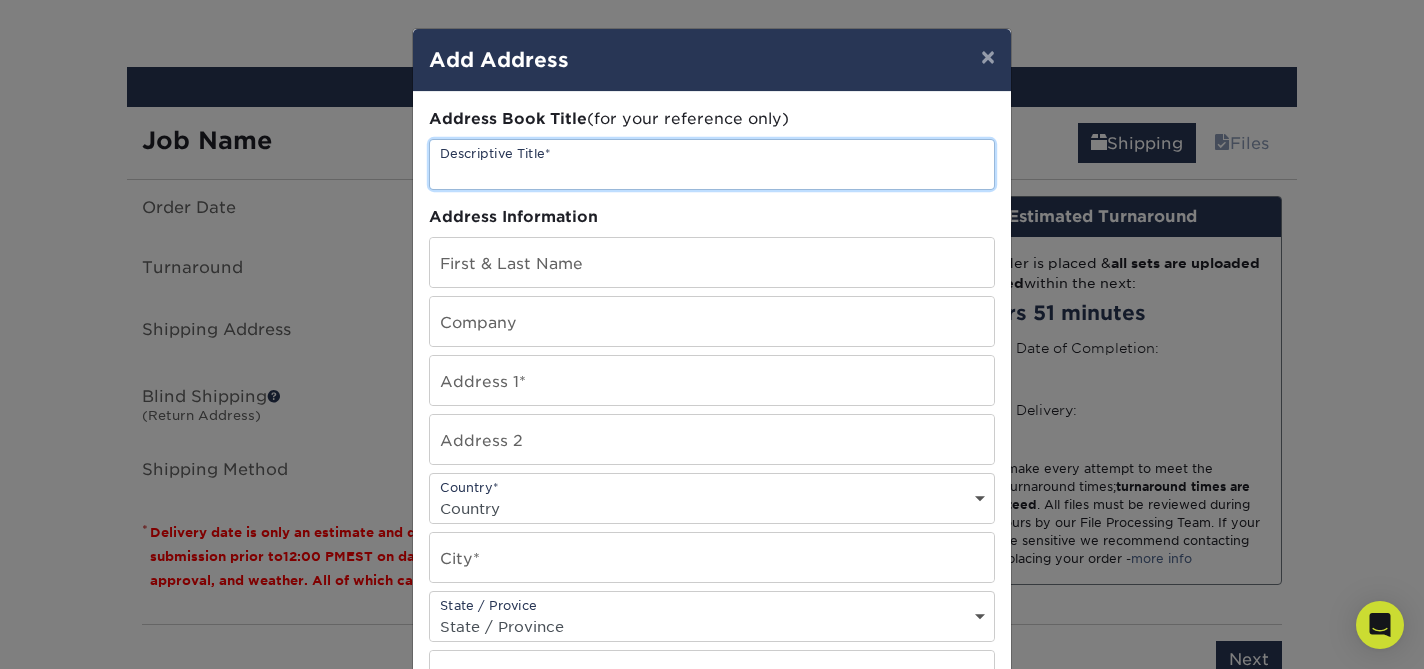 click at bounding box center [712, 164] 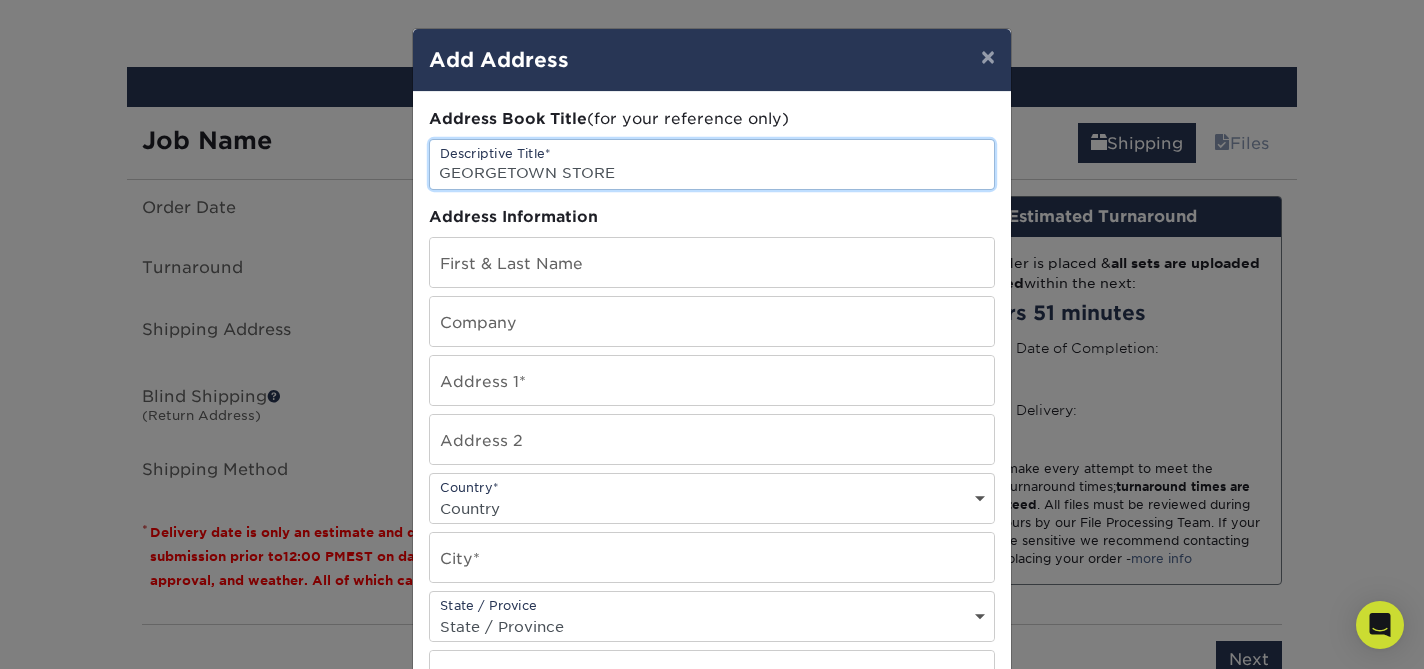type on "GEORGETOWN STORE" 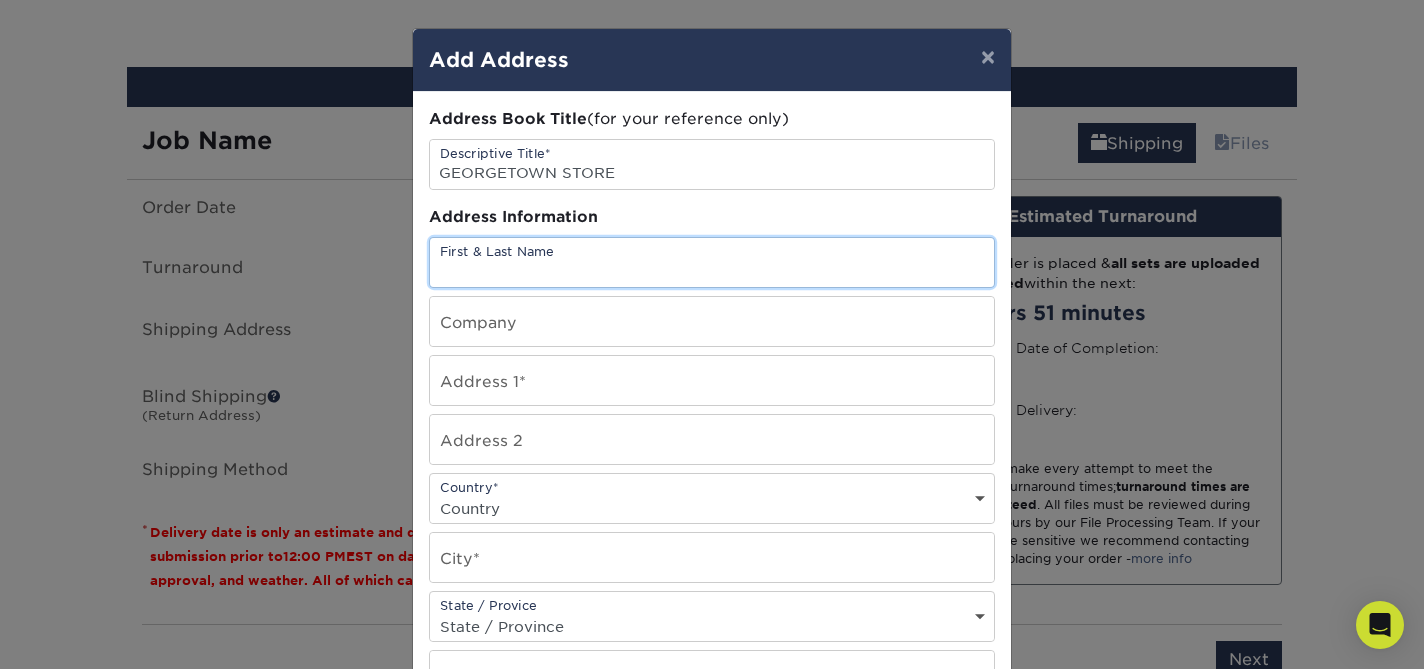 click at bounding box center (712, 262) 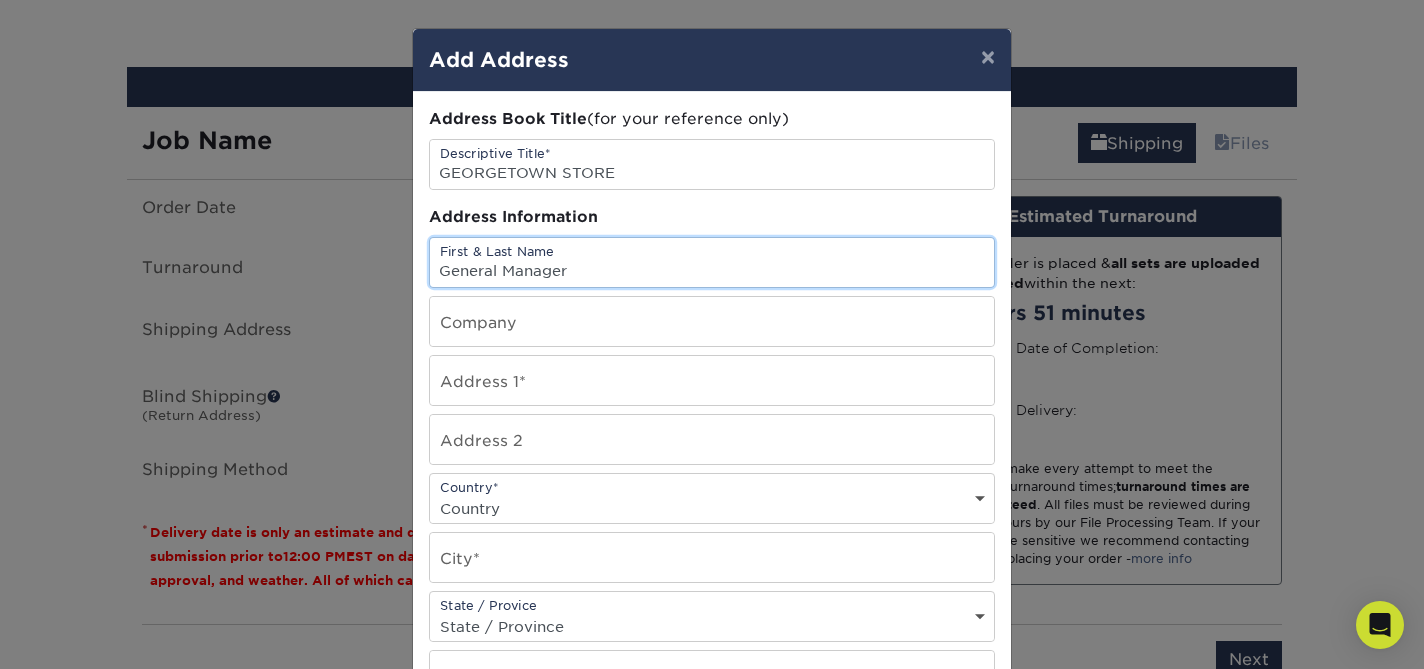 type on "General Manager" 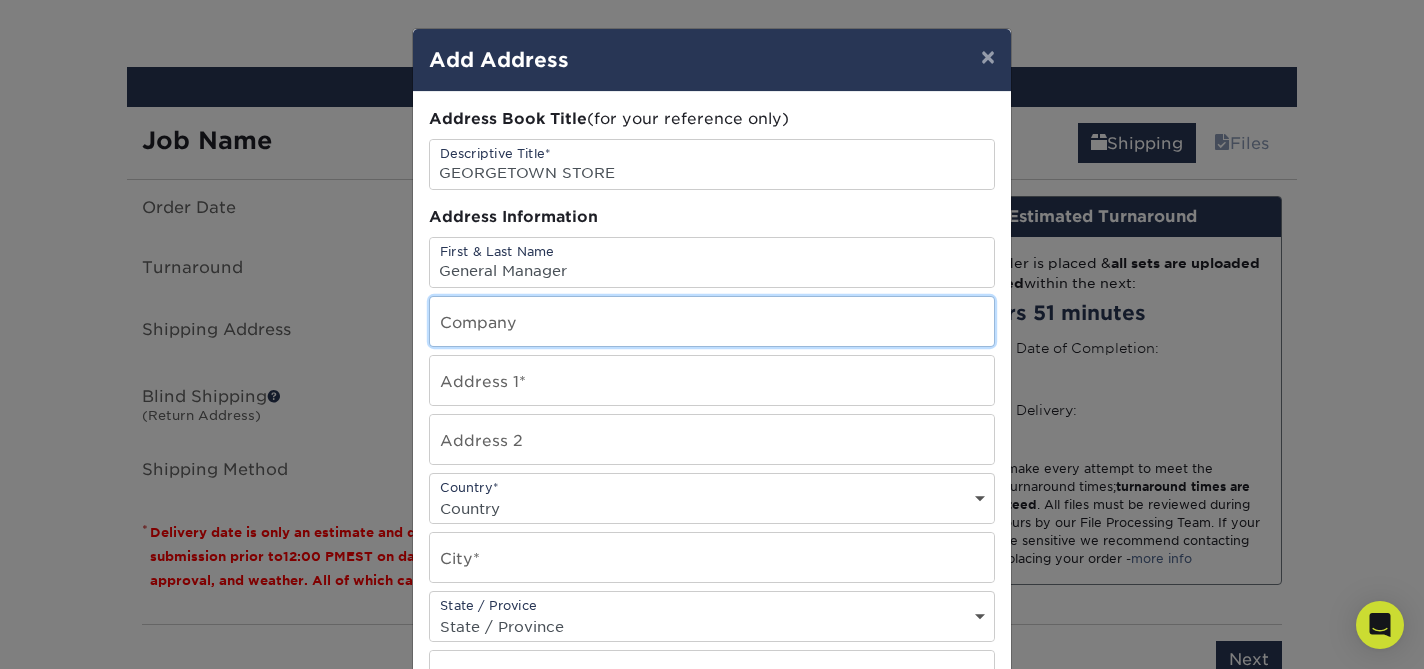 click at bounding box center [712, 321] 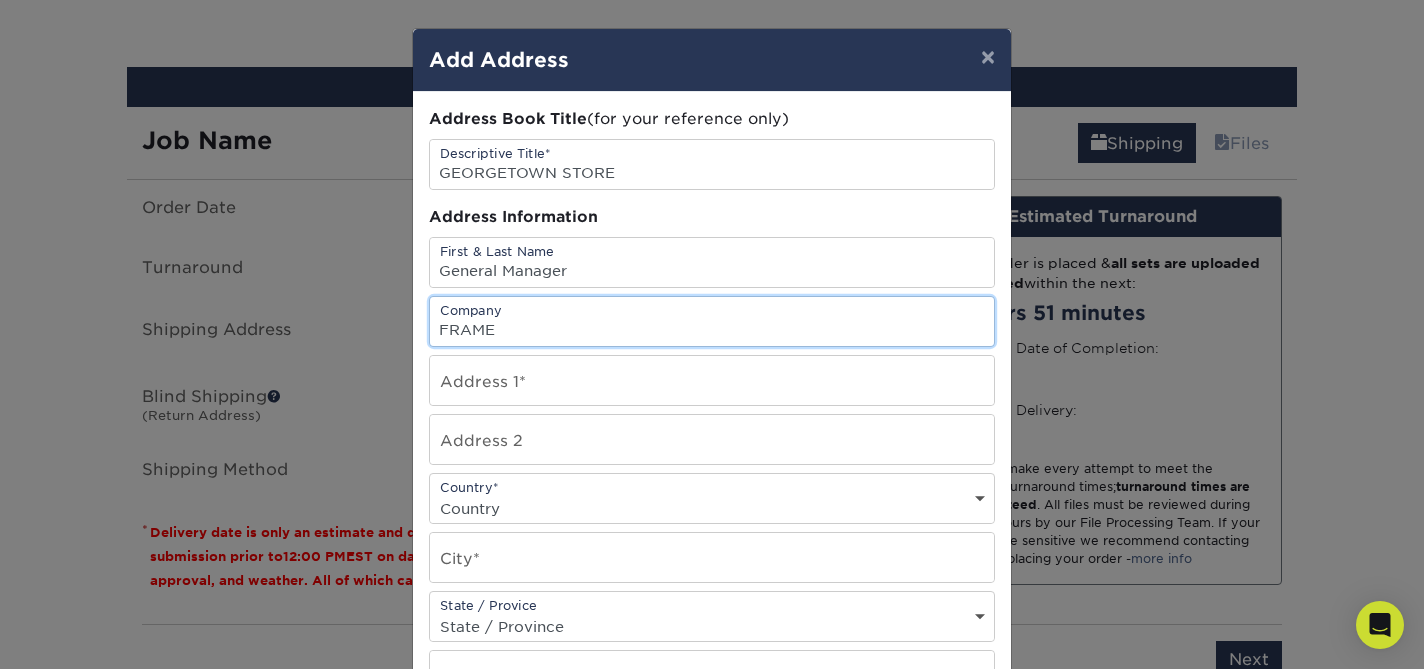 type on "FRAME" 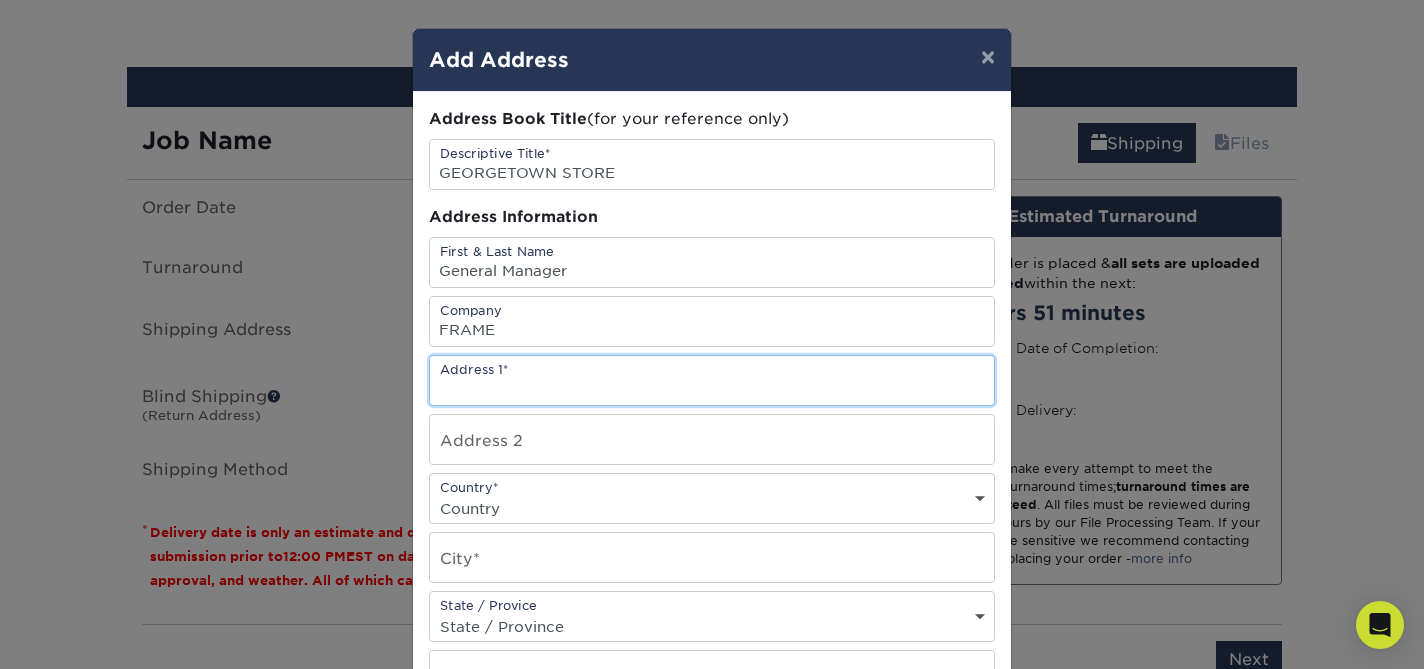 click at bounding box center [712, 380] 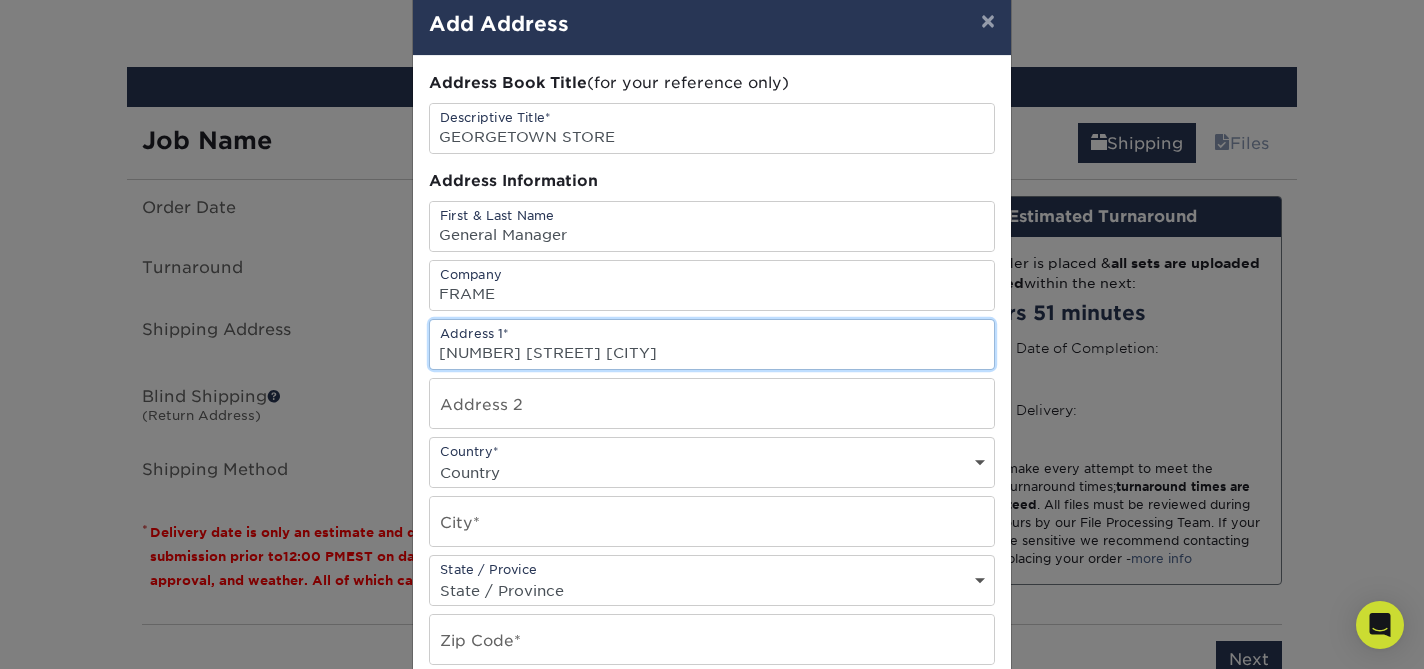 scroll, scrollTop: 53, scrollLeft: 0, axis: vertical 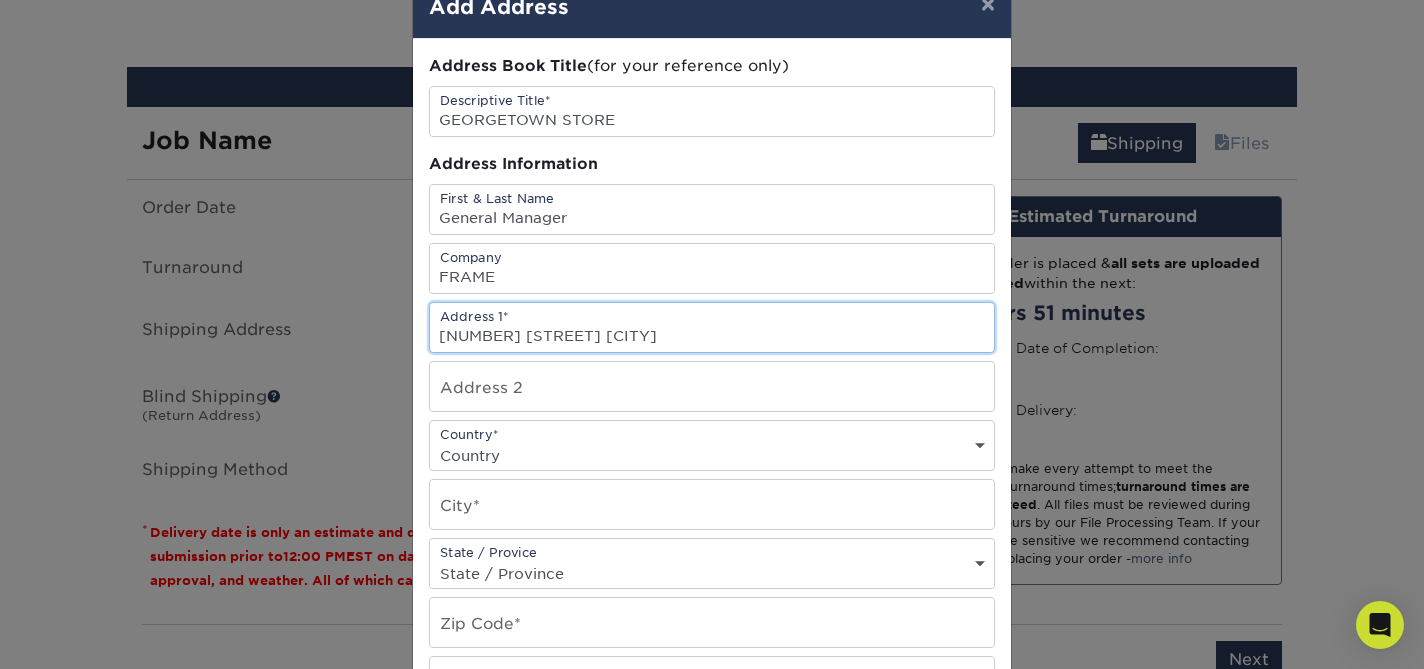 type on "3105 M St NW" 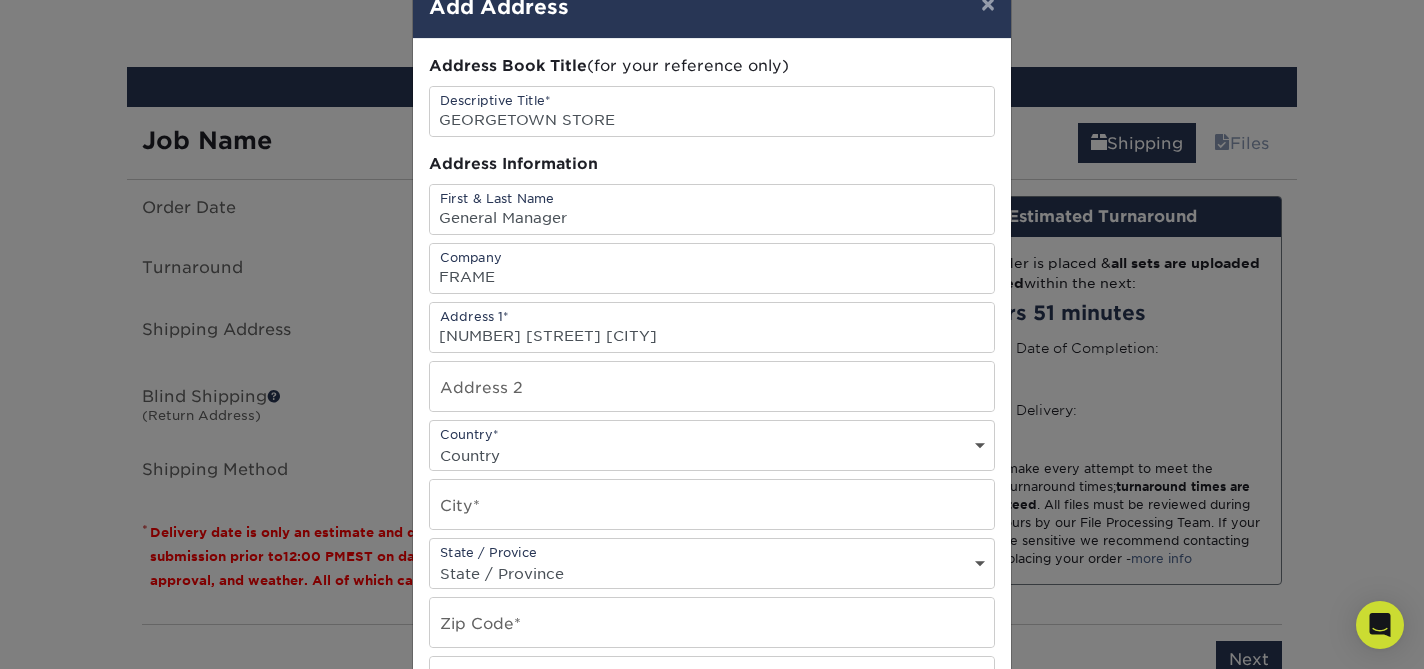 click on "Country United States Canada ----------------------------- Afghanistan Albania Algeria American Samoa Andorra Angola Anguilla Antarctica Antigua and Barbuda Argentina Armenia Aruba Australia Austria Azerbaijan Bahamas Bahrain Bangladesh Barbados Belarus Belgium Belize Benin Bermuda Bhutan Bolivia Bosnia and Herzegovina Botswana Bouvet Island Brazil British Indian Ocean Territory British Virgin Islands Brunei Darussalam Bulgaria Burkina Faso Burundi Cambodia Cameroon Cape Verde Cayman Islands Central African Republic Chad Chile China Christmas Island Cocos Colombia Comoros Congo Cook Islands Costa Rica Croatia Cuba Cyprus Czech Republic Denmark Djibouti Dominica Dominican Republic East Timor Ecuador Egypt El Salvador Equatorial Guinea Eritrea Estonia Ethiopia Falkland Islands Faroe Islands Fiji Finland France French Guiana French Polynesia French Southern Territories Gabon Gambia Georgia Germany Ghana Gibraltar Greece Greenland Grenada Guadeloupe Guam Guatemala Guinea Guinea-Bissau Guyana Haiti Honduras India" at bounding box center [712, 455] 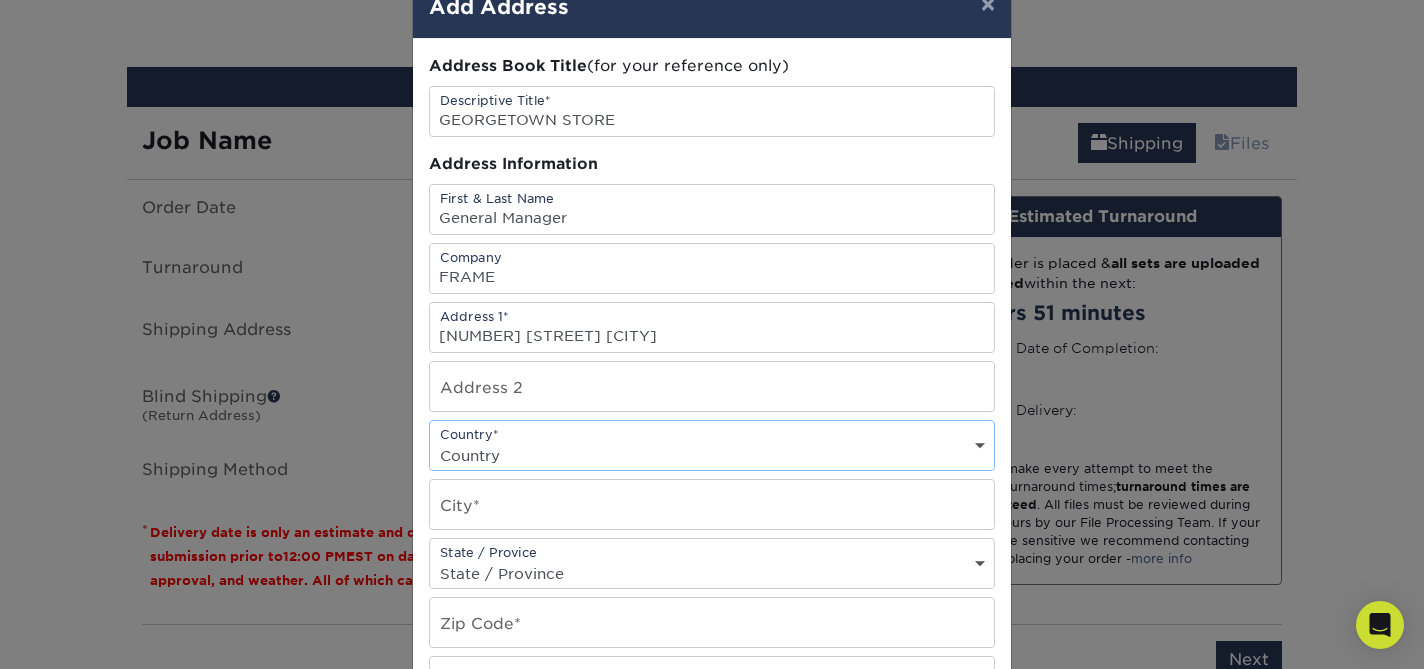 select on "US" 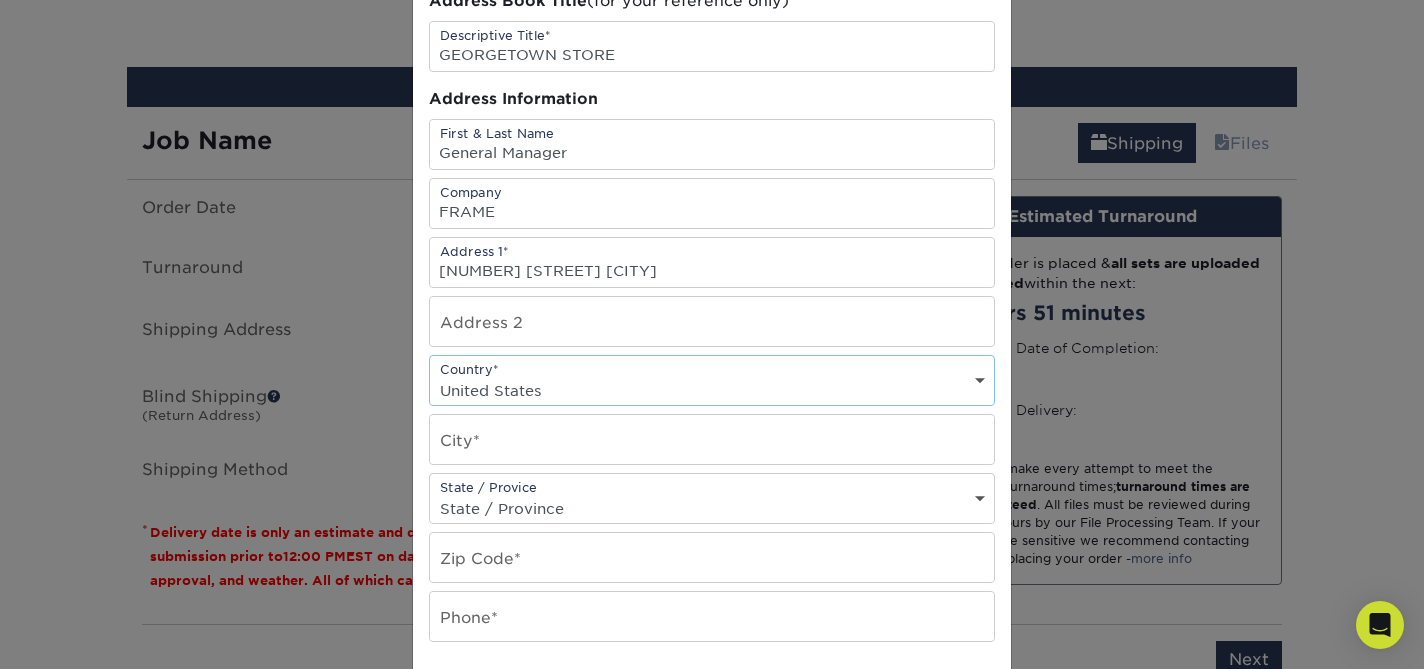scroll, scrollTop: 153, scrollLeft: 0, axis: vertical 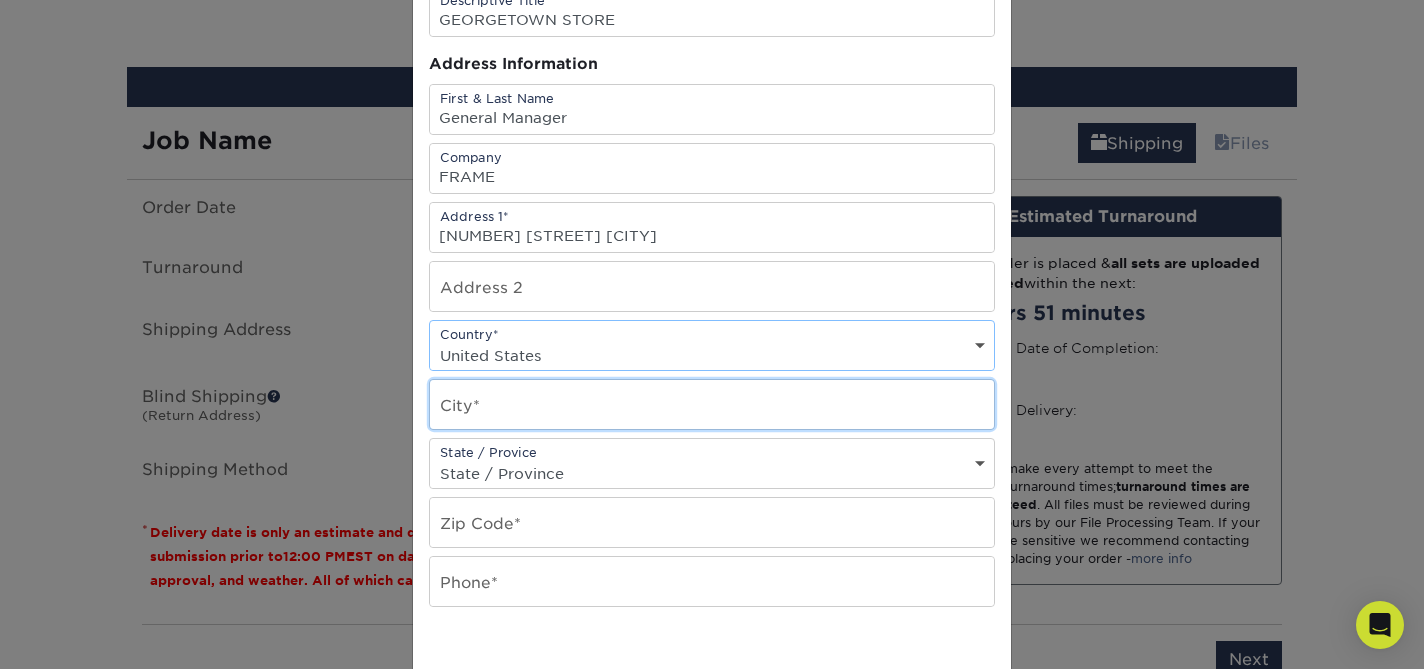 click at bounding box center [712, 404] 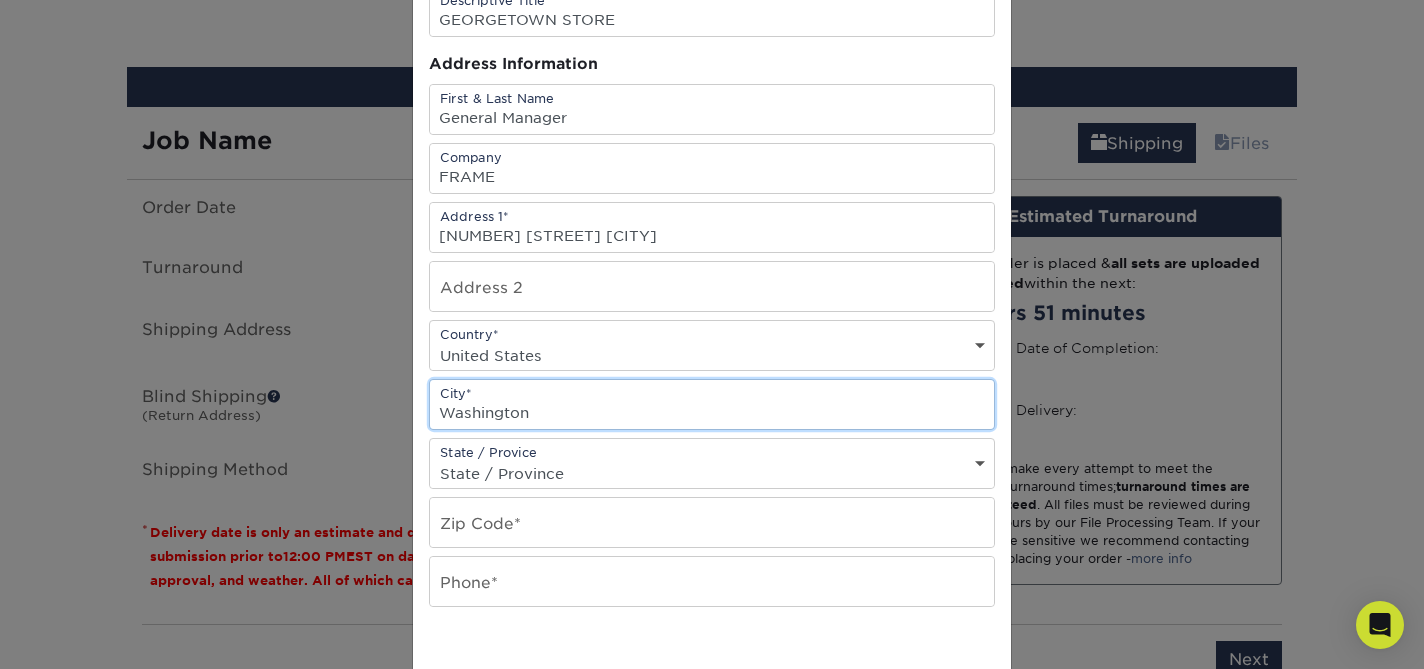 type on "Washington" 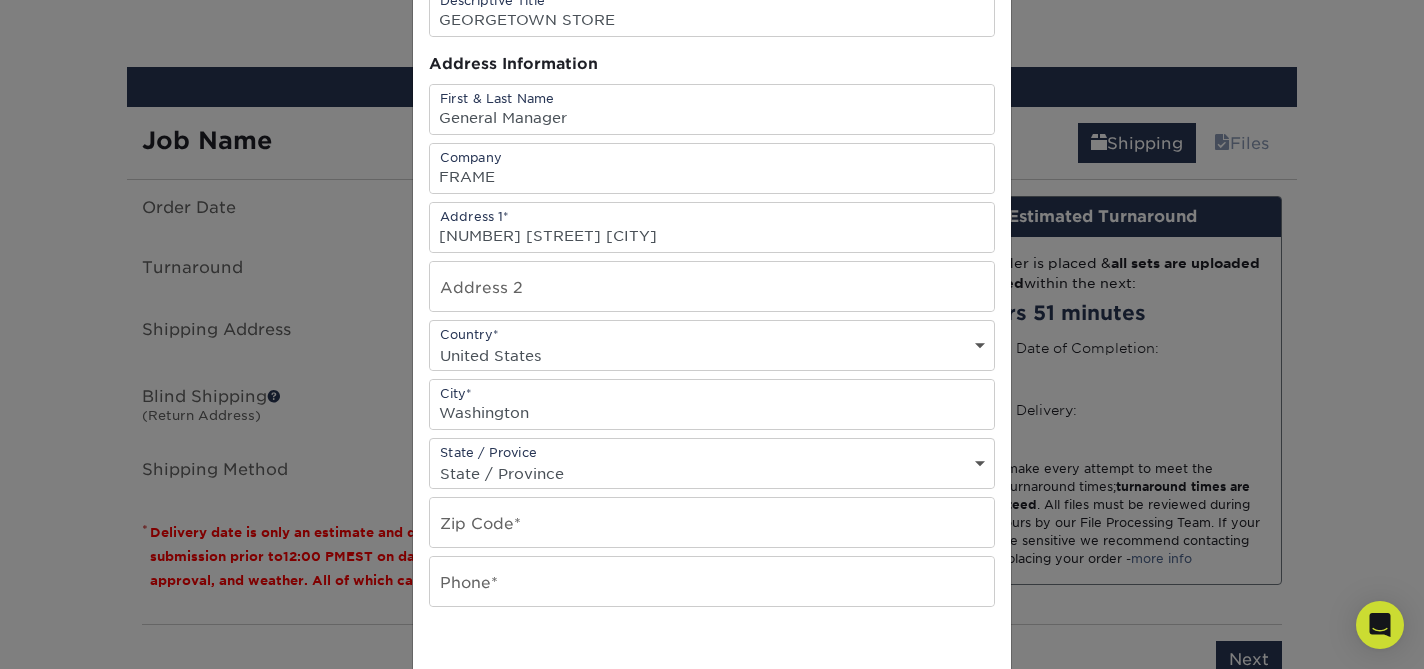 click on "State / Provice
State / Province Alabama Alaska Arizona Arkansas California Colorado Connecticut Delaware District of Columbia Florida Georgia Hawaii Idaho Illinois Indiana Iowa Kansas Kentucky Louisiana Maine Maryland Massachusetts Michigan Minnesota Mississippi Missouri Montana Nebraska Nevada New Hampshire New Jersey New Mexico New York North Carolina North Dakota Ohio Oklahoma Oregon Pennsylvania Rhode Island South Carolina South Dakota Tennessee Texas Utah Vermont Virginia Washington West Virginia Wisconsin Wyoming ACT NSW NT QLD SA TAS VIC WA NZ Alberta British Columbia Manitoba New Brunswick Newfoundland Northwest Territories Nova Scotia Nunavut Ontario Prince Edward Island Quebec Saskatchewan Yukon Puerto Rico Aguascalientes Baja California Baja California Sur Campeche Chiapas Chihuahua Coahuila Colima Distrito Federal Durango Guanajuato Guerrero Hidalgo Jalisco Mexico Michoacan Morelos Nayarit Nuevo Leon Oaxaca Puebla Queretaro Quintana Roo" at bounding box center (712, 463) 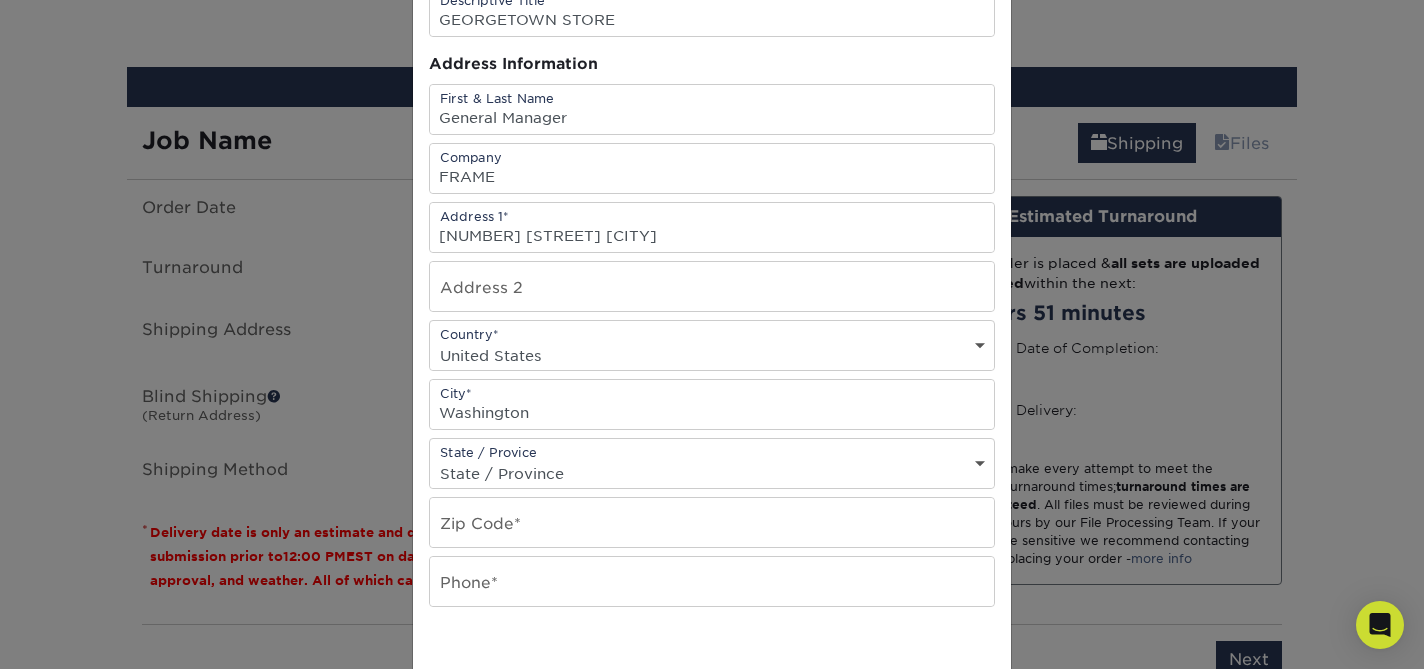 click on "State / Province Alabama Alaska Arizona Arkansas California Colorado Connecticut Delaware District of Columbia Florida Georgia Hawaii Idaho Illinois Indiana Iowa Kansas Kentucky Louisiana Maine Maryland Massachusetts Michigan Minnesota Mississippi Missouri Montana Nebraska Nevada New Hampshire New Jersey New Mexico New York North Carolina North Dakota Ohio Oklahoma Oregon Pennsylvania Rhode Island South Carolina South Dakota Tennessee Texas Utah Vermont Virginia Washington West Virginia Wisconsin Wyoming ACT NSW NT QLD SA TAS VIC WA NZ Alberta British Columbia Manitoba New Brunswick Newfoundland Northwest Territories Nova Scotia Nunavut Ontario Prince Edward Island Quebec Saskatchewan Yukon Puerto Rico Aguascalientes Baja California Baja California Sur Campeche Chiapas Chihuahua Coahuila Colima Distrito Federal Durango Guanajuato Guerrero Hidalgo Jalisco Mexico Michoacan Morelos Nayarit Nuevo Leon Oaxaca Puebla Queretaro Quintana Roo San Luis Patosi Sinaloa Sonora Tabasco Tamaulipas Tlaxcala Veracruz Yucatan" at bounding box center (712, 473) 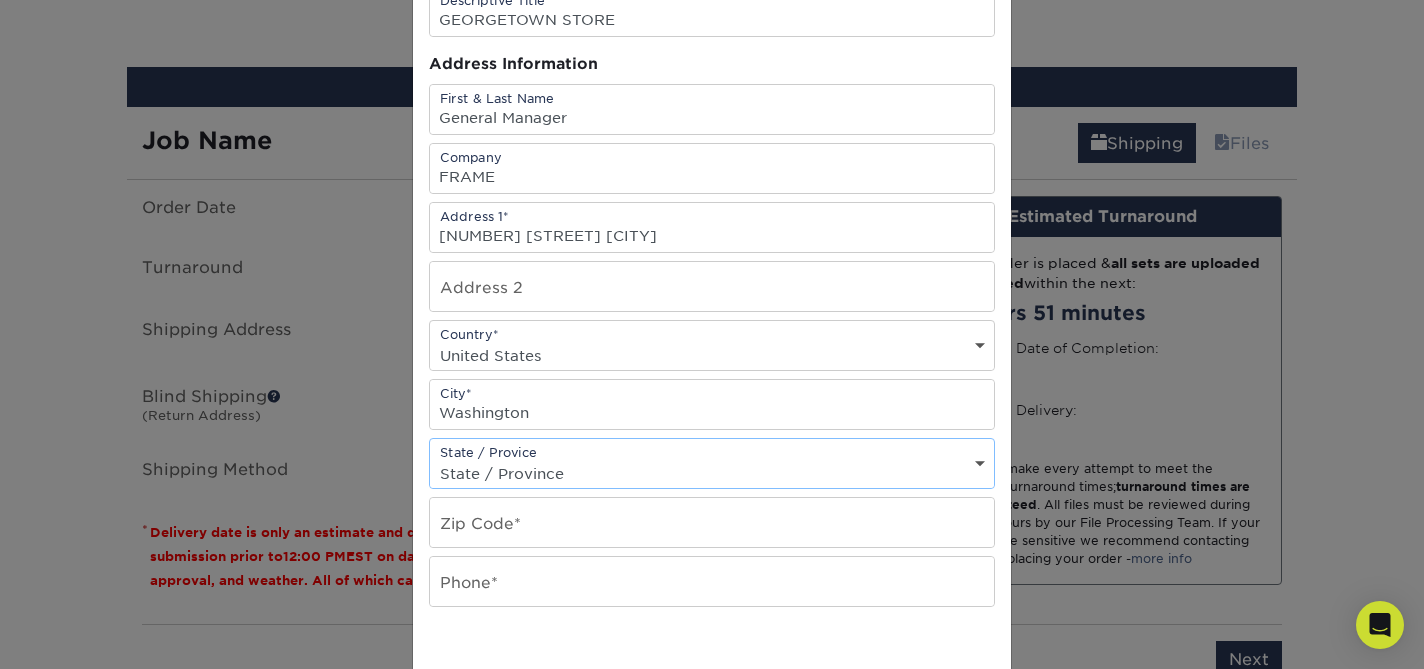 select on "DC" 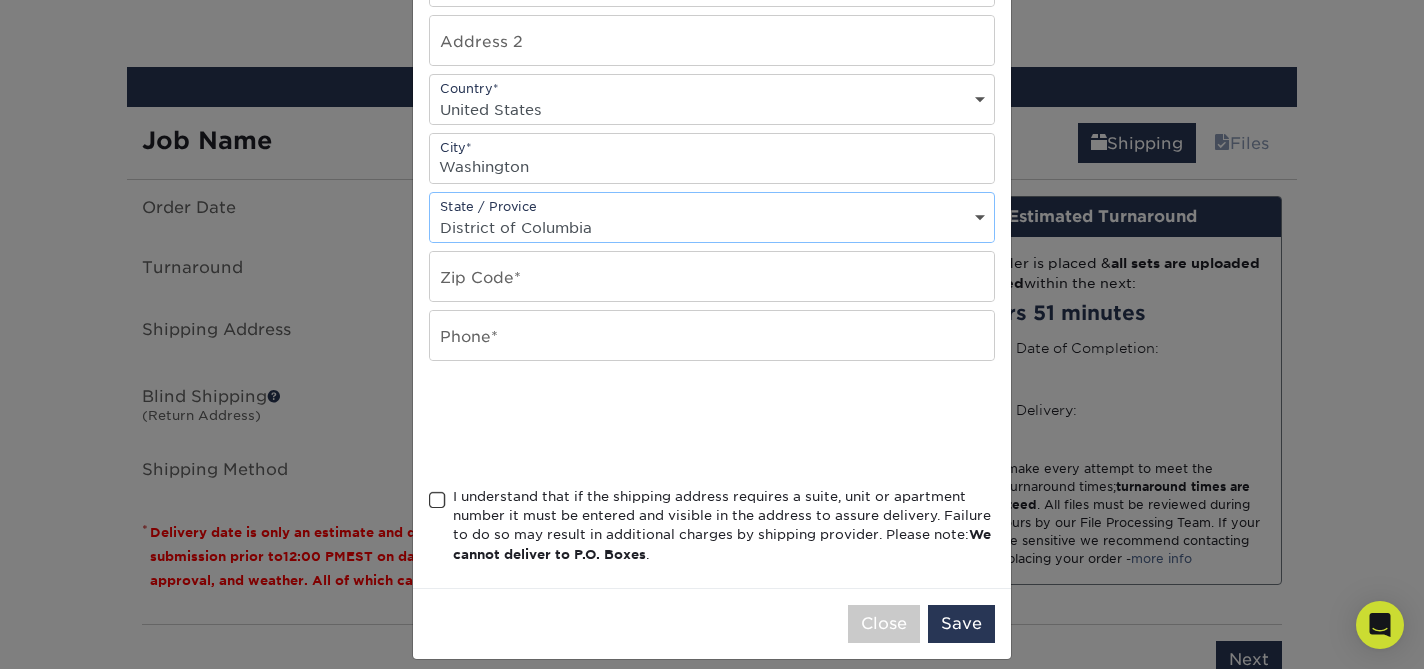 scroll, scrollTop: 400, scrollLeft: 0, axis: vertical 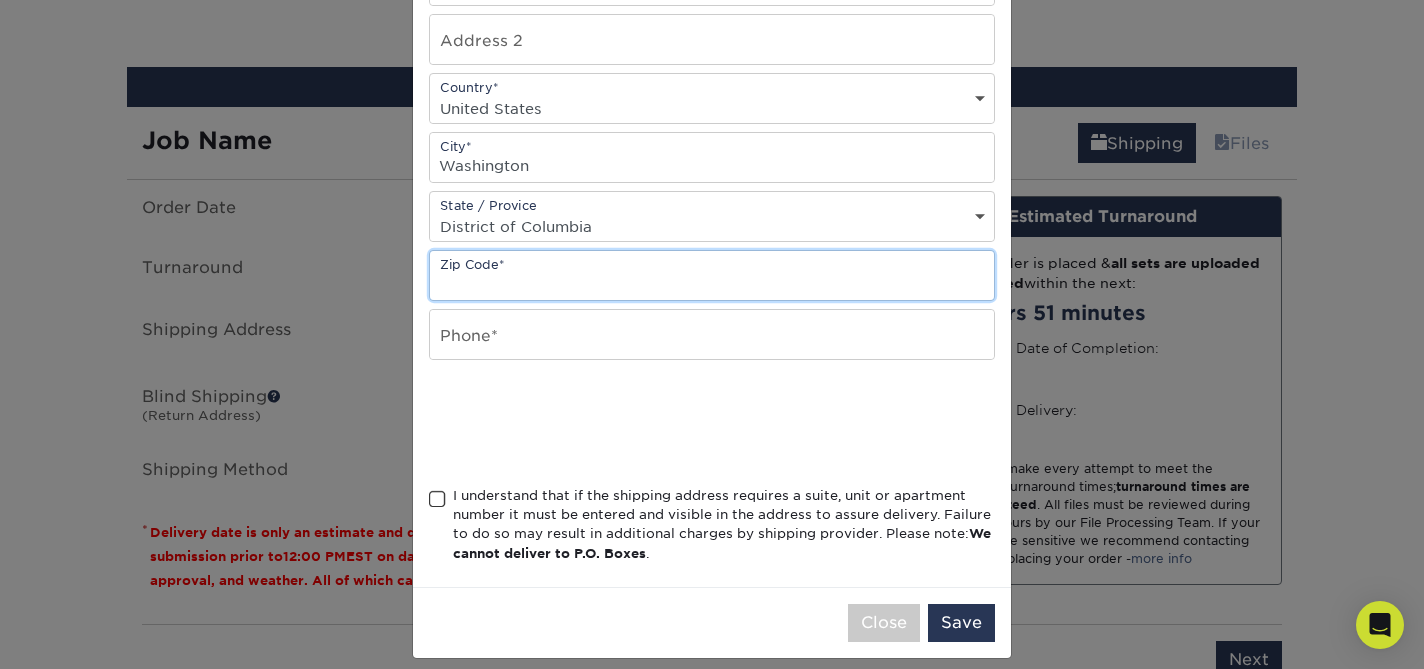 click at bounding box center [712, 275] 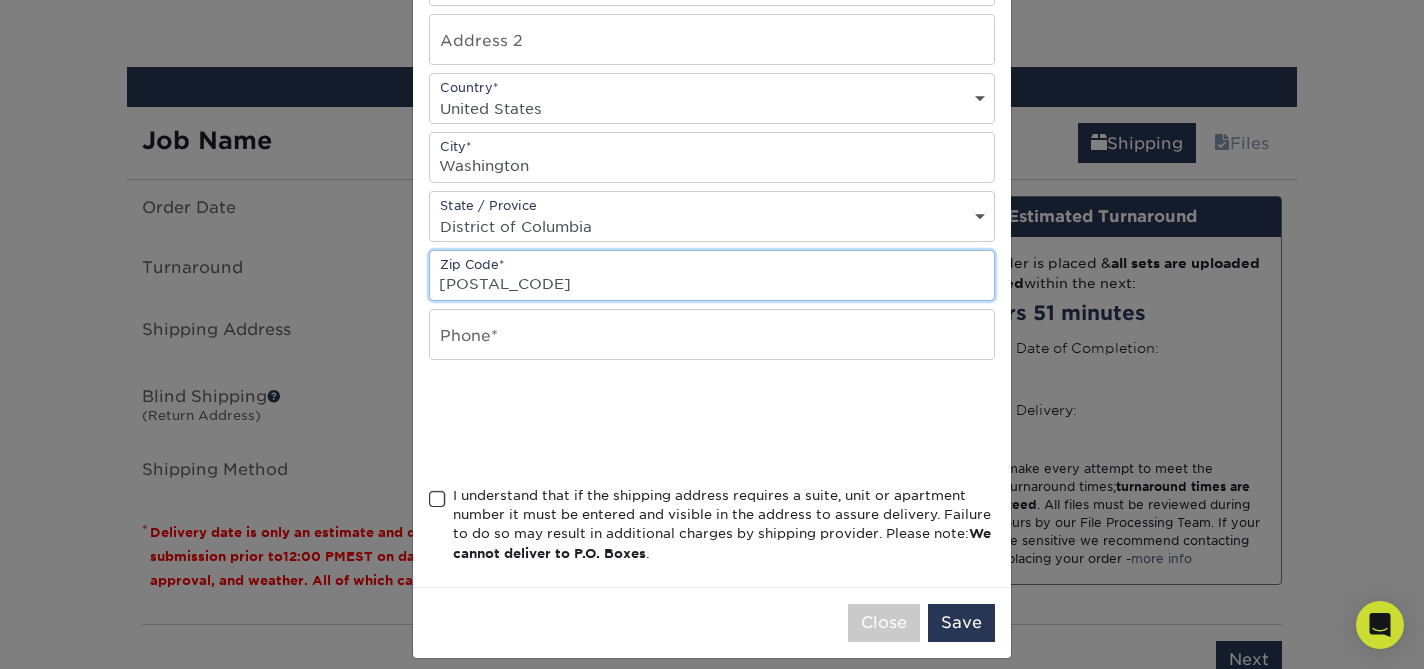 type on "20007" 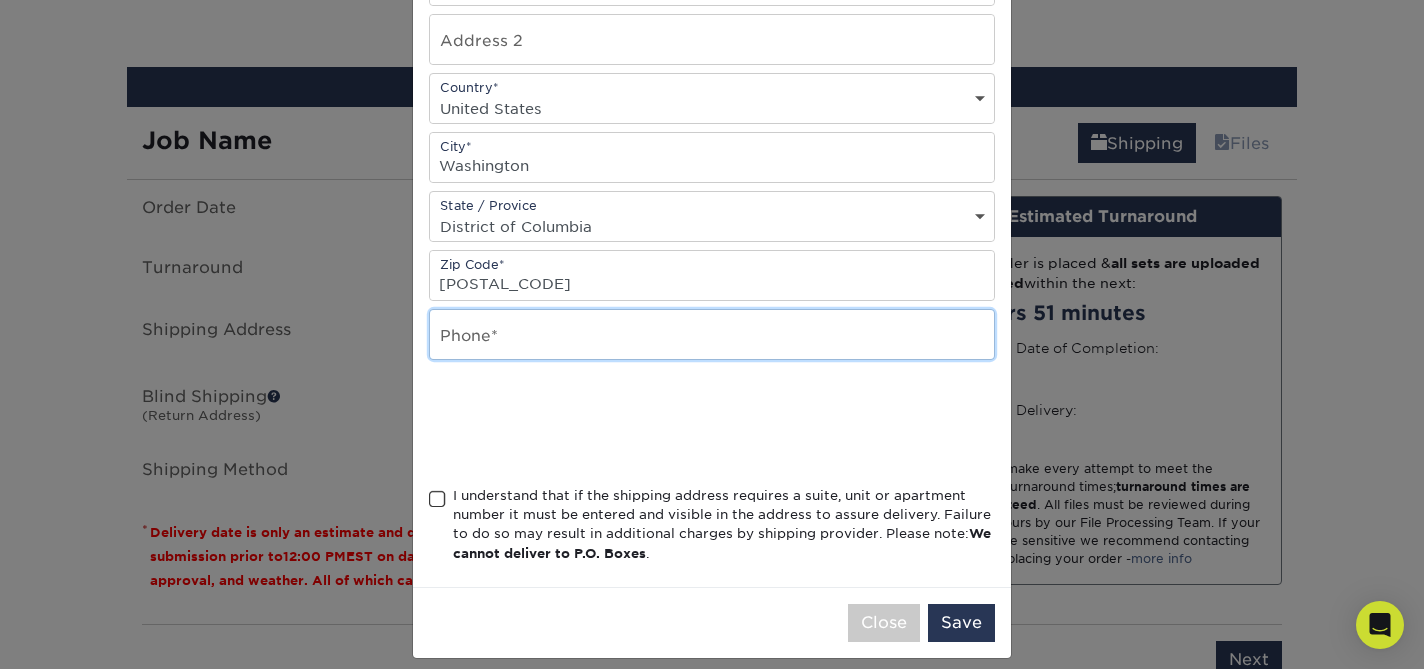 click at bounding box center (712, 334) 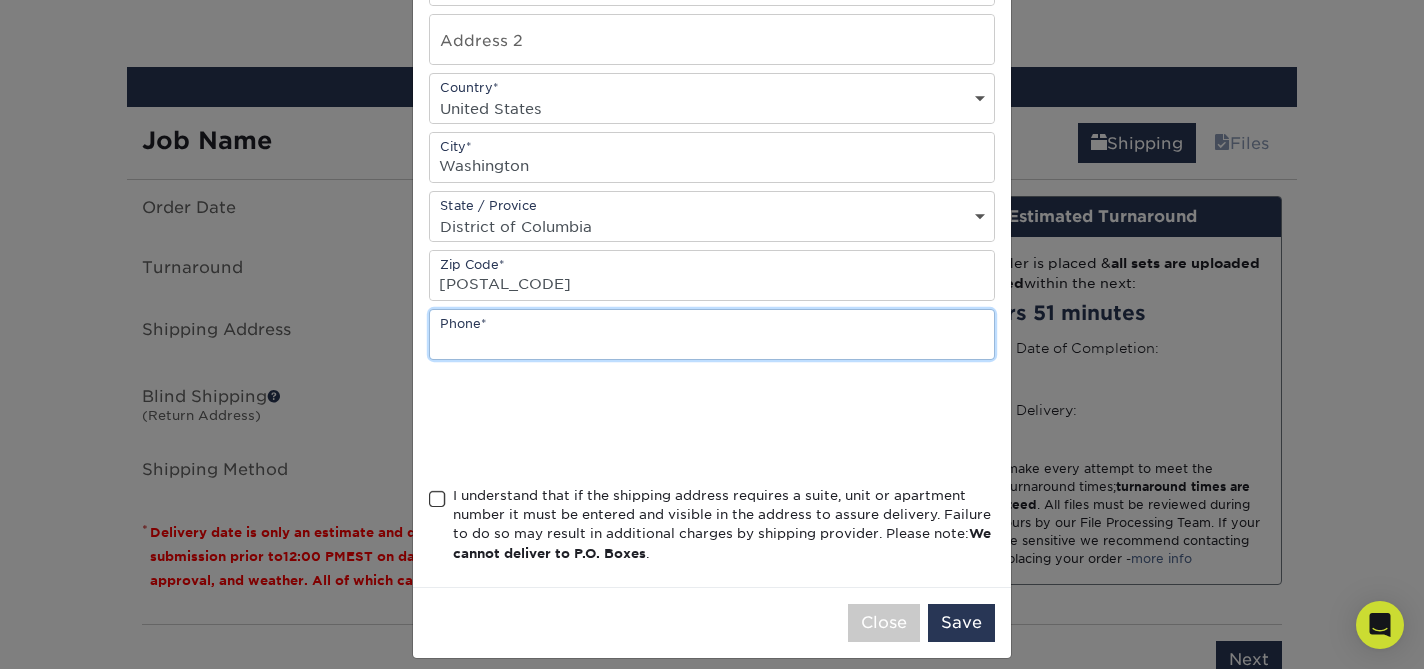 paste on "(202) 769-3353" 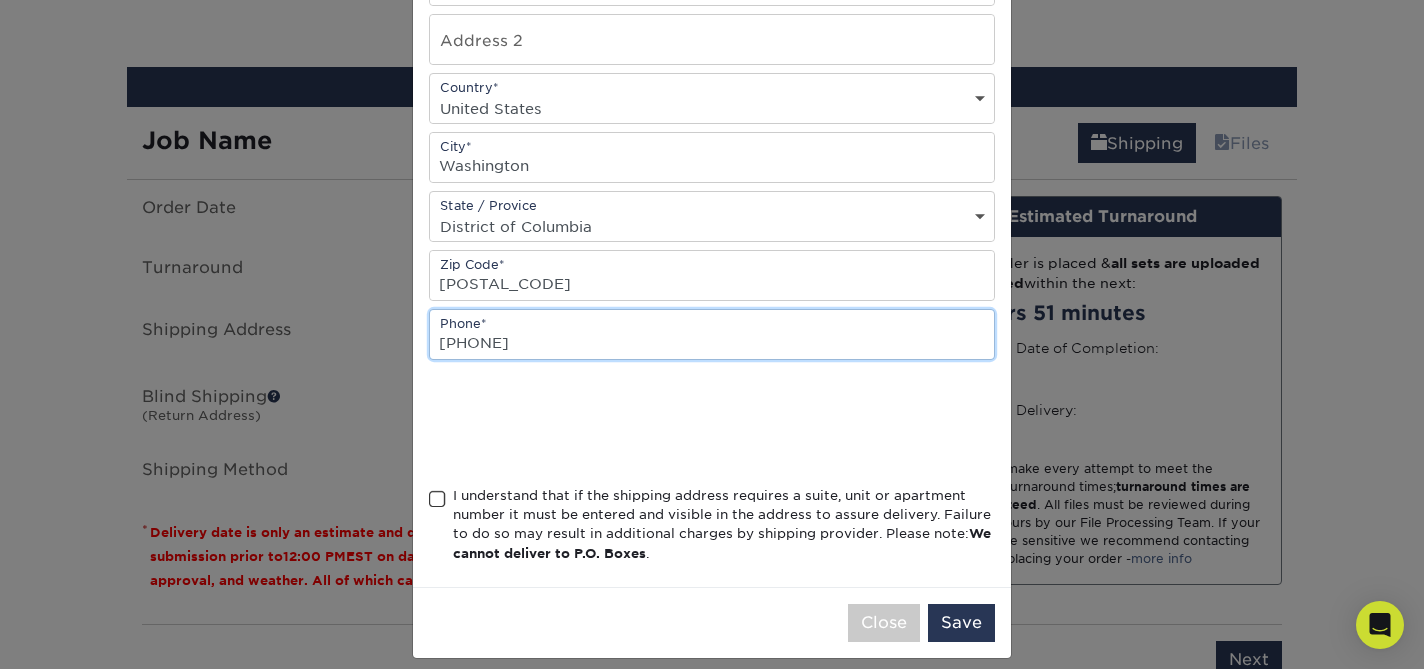 type on "(202) 769-3353" 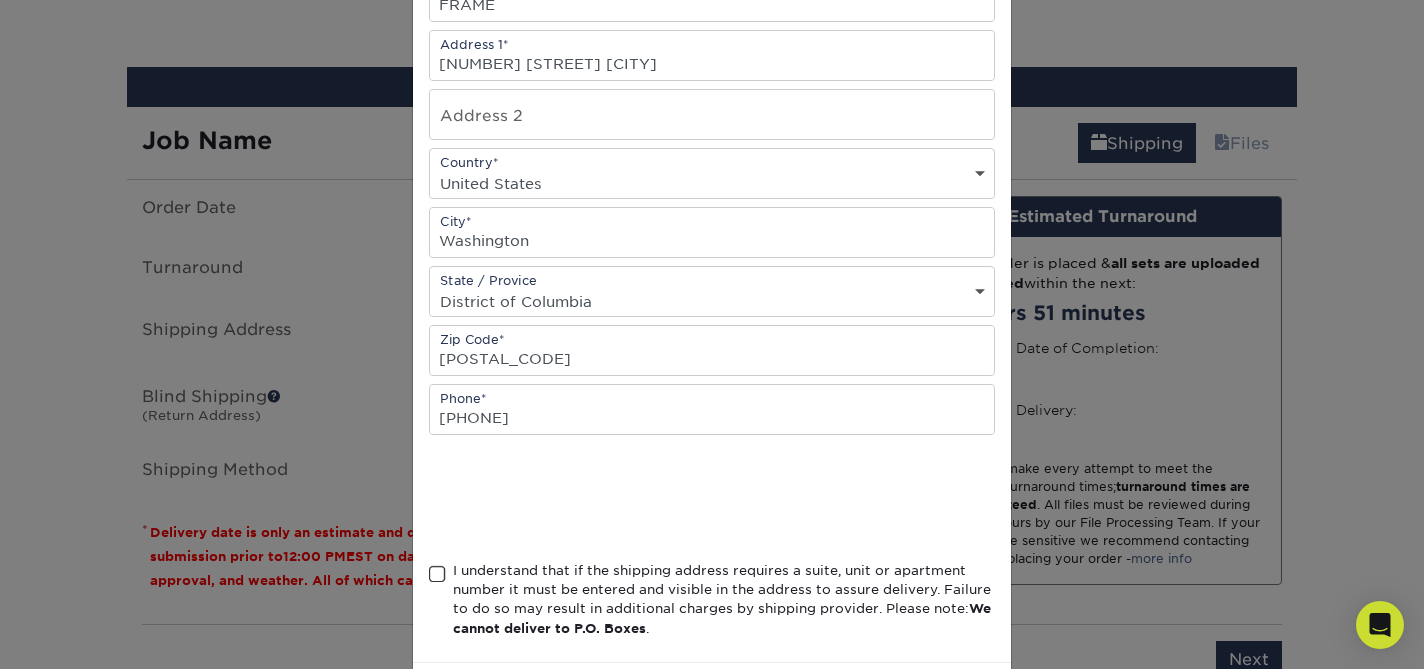 scroll, scrollTop: 324, scrollLeft: 0, axis: vertical 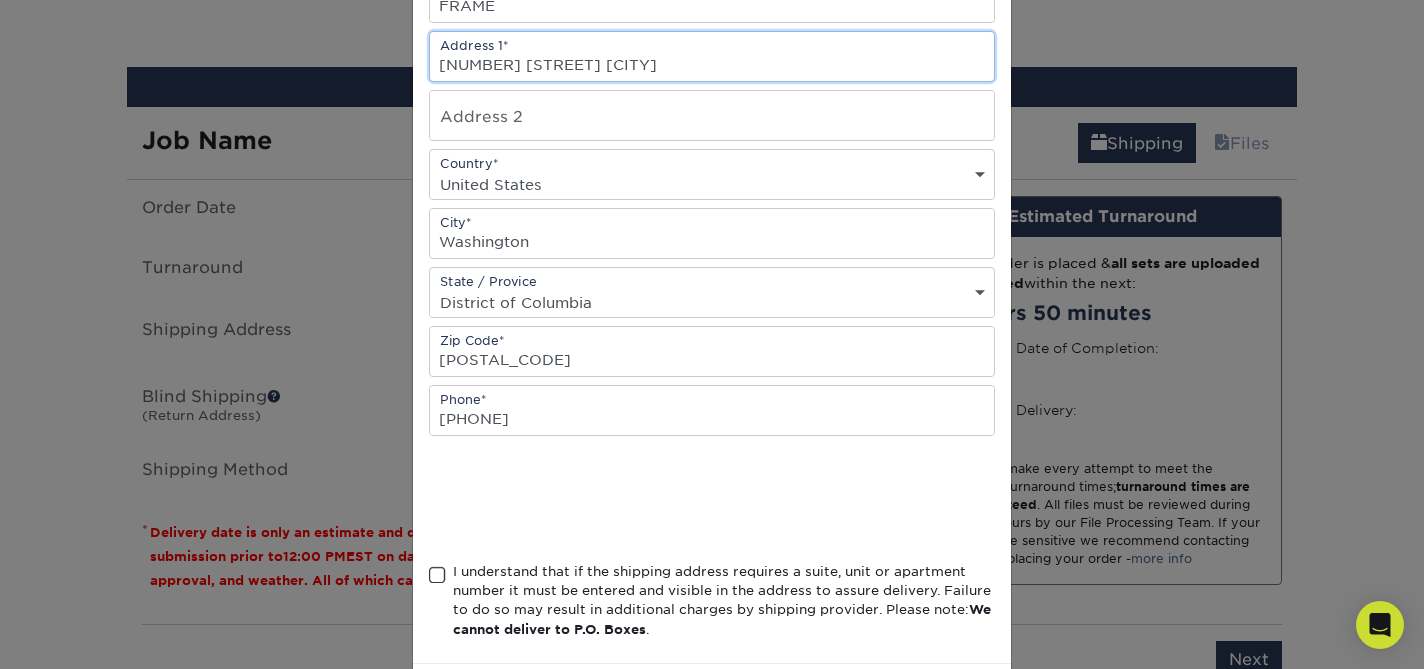 click on "3105 M St NW" at bounding box center (712, 56) 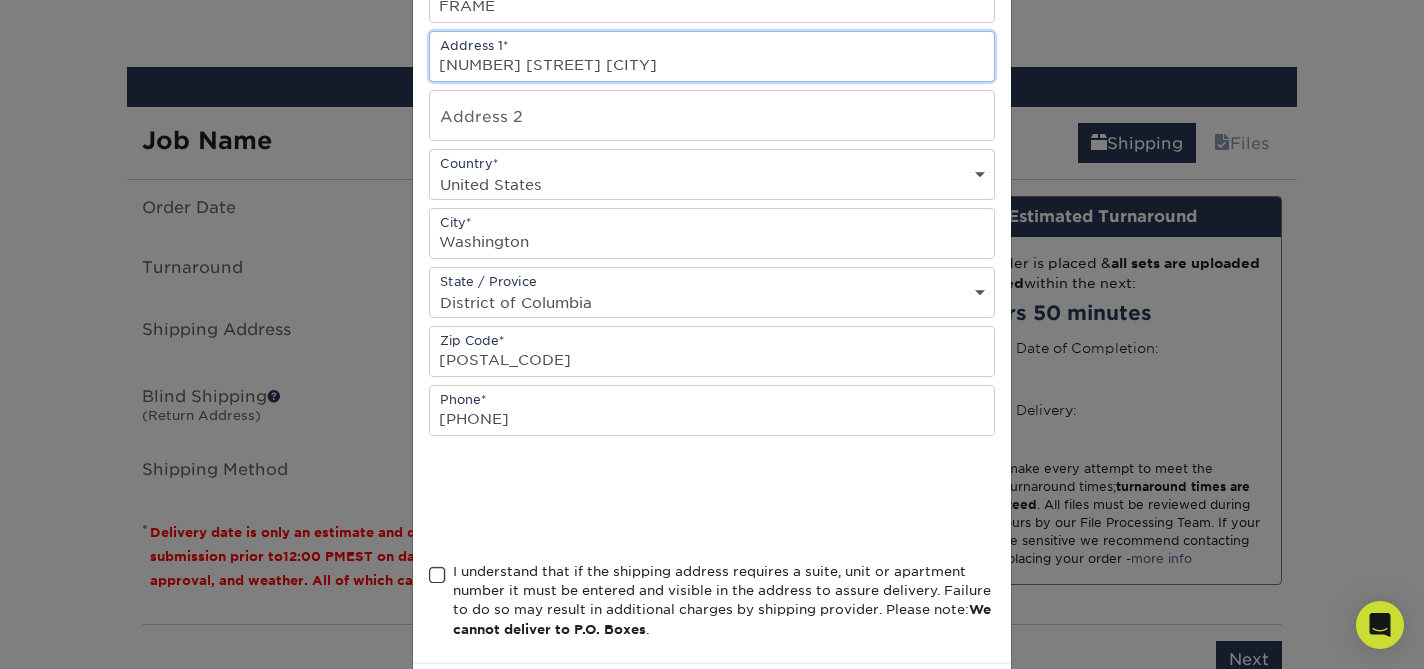 scroll, scrollTop: 354, scrollLeft: 0, axis: vertical 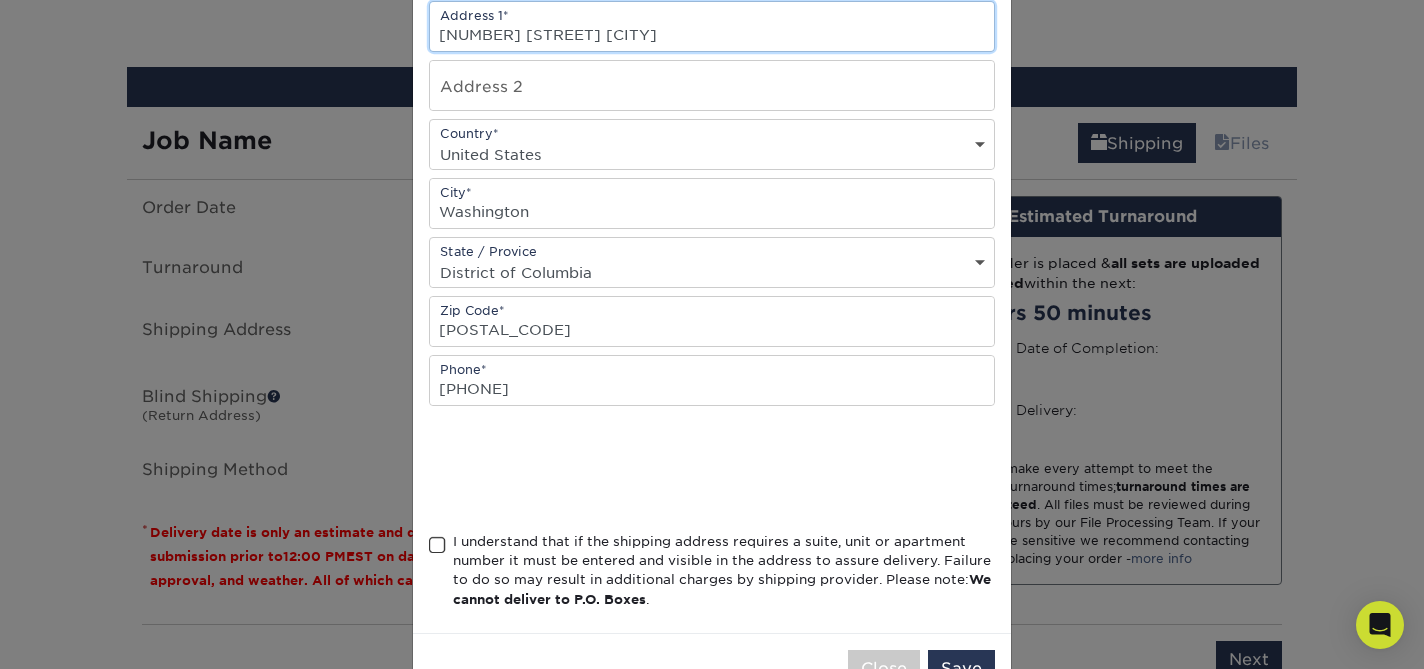 type on "[NUMBER] [STREET] [STREET_SUFFIX] [DIRECTION]" 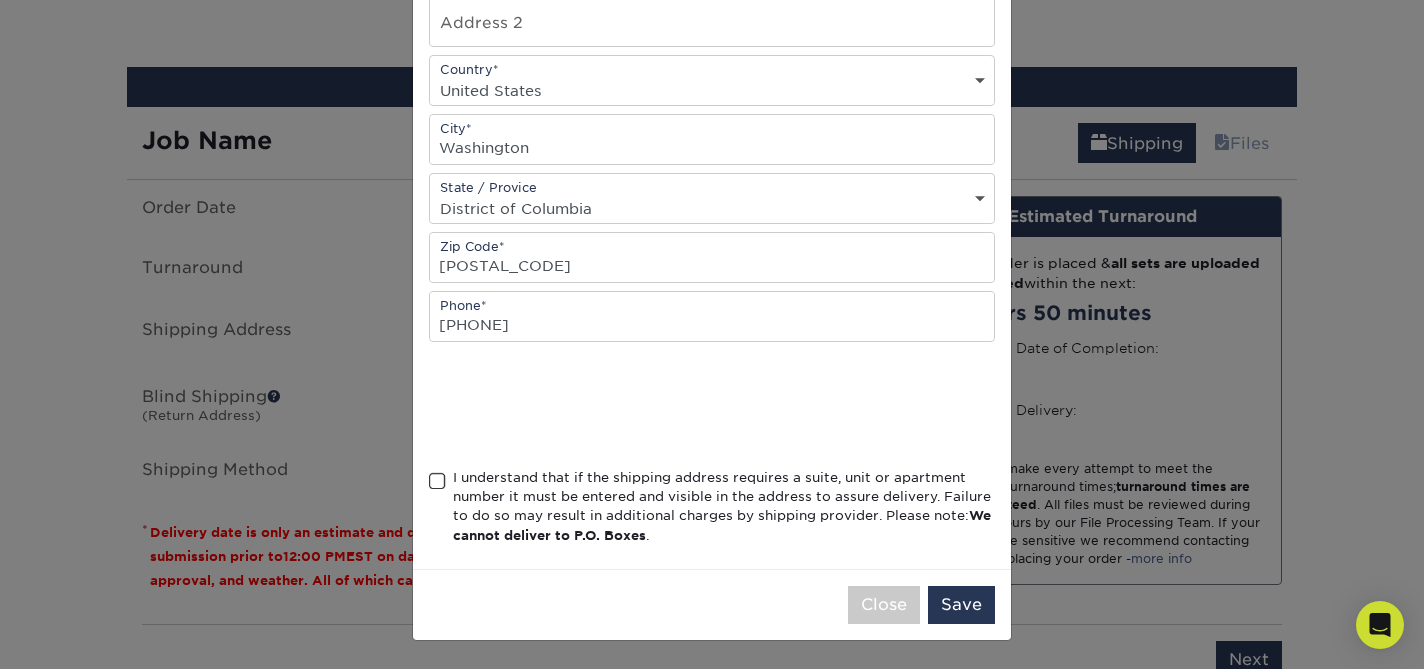 drag, startPoint x: 430, startPoint y: 473, endPoint x: 481, endPoint y: 480, distance: 51.47815 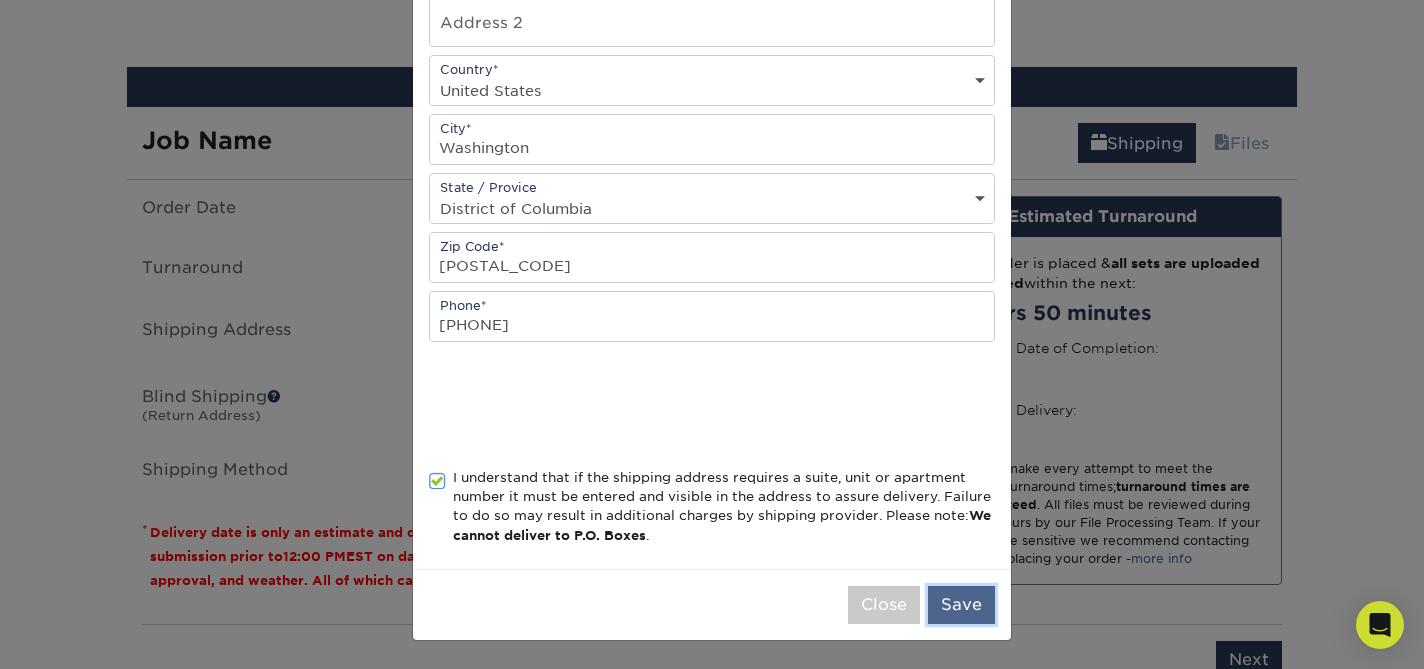 drag, startPoint x: 974, startPoint y: 609, endPoint x: 954, endPoint y: 602, distance: 21.189621 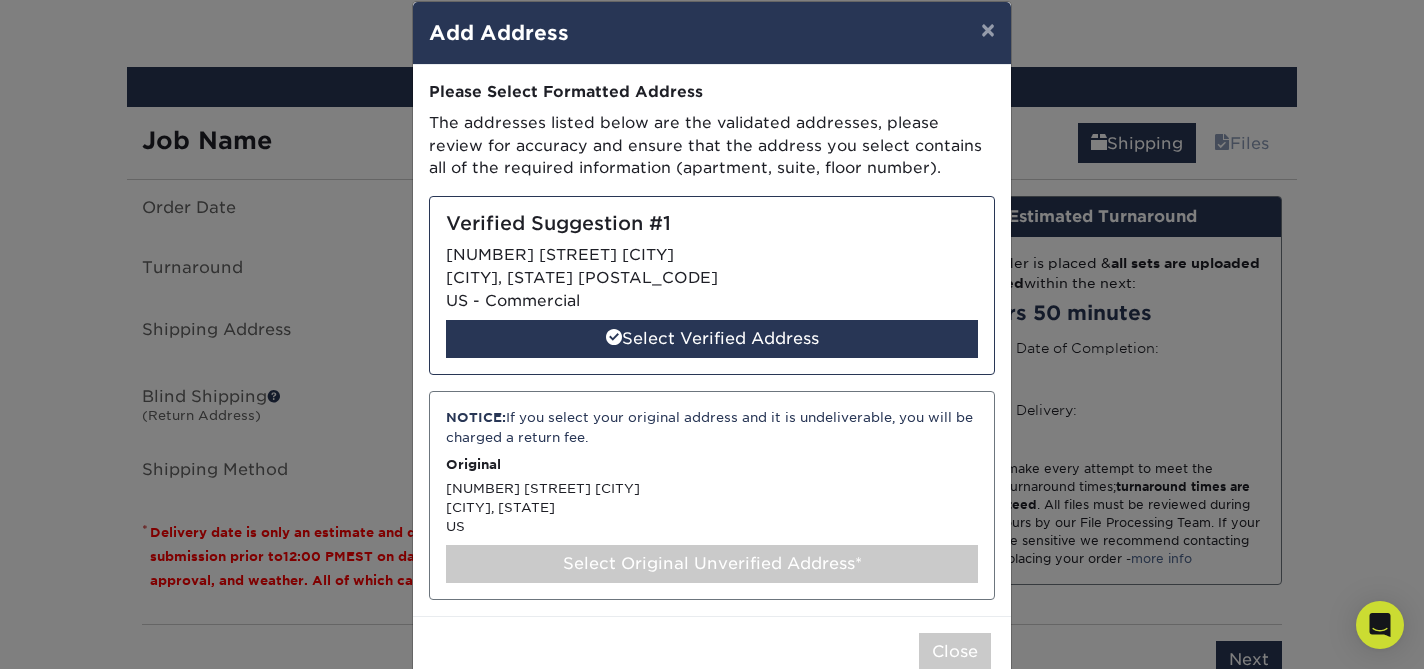 scroll, scrollTop: 43, scrollLeft: 0, axis: vertical 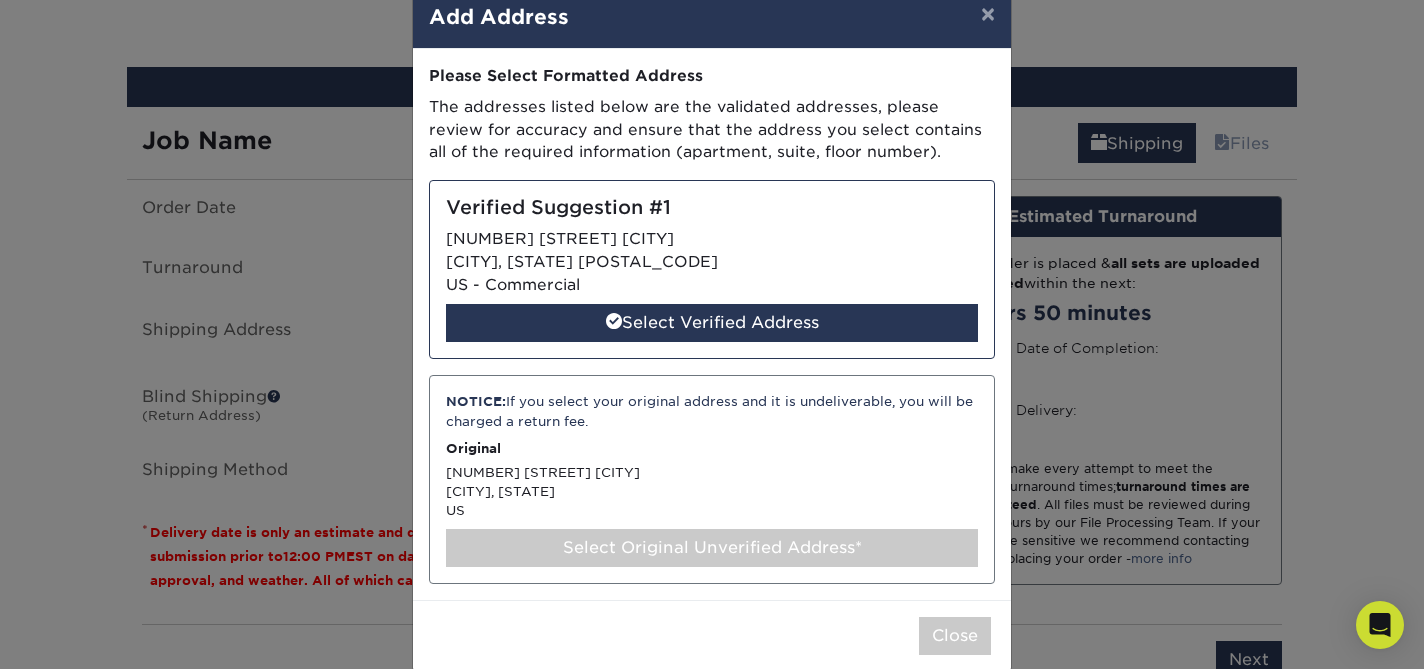 click on "Select Original Unverified Address*" at bounding box center [712, 548] 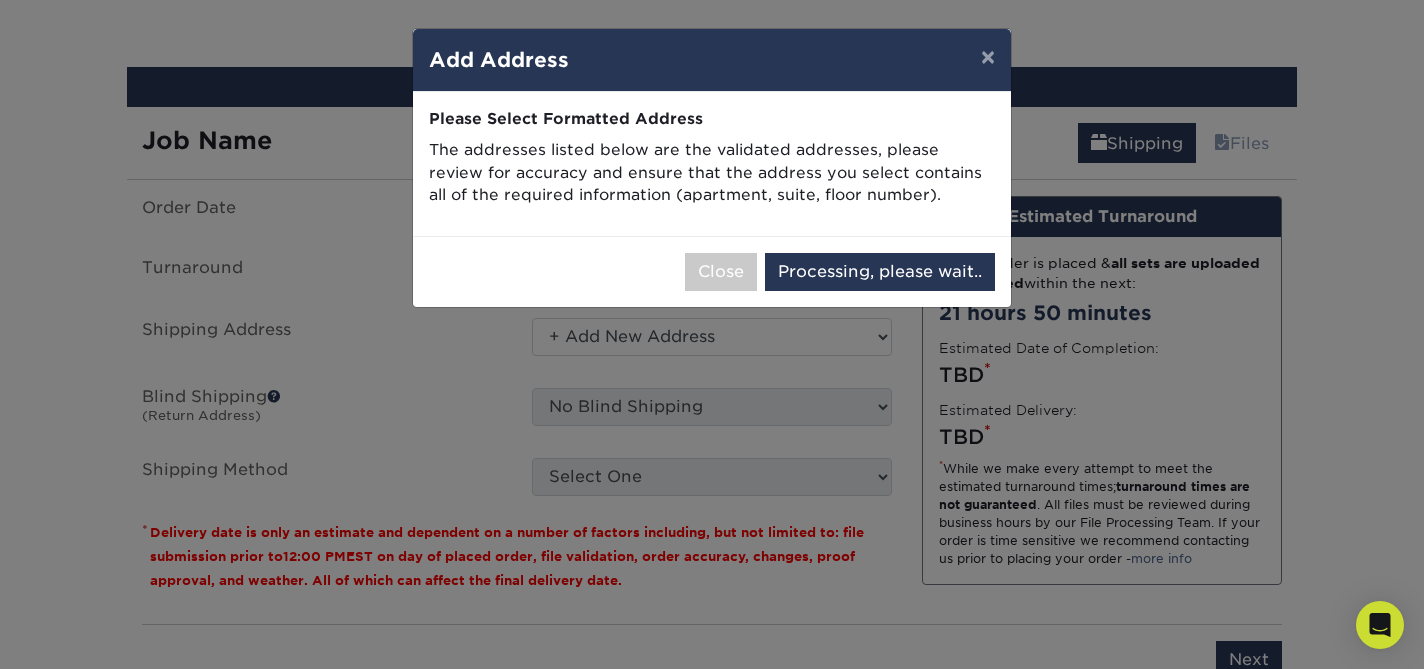 scroll, scrollTop: 0, scrollLeft: 0, axis: both 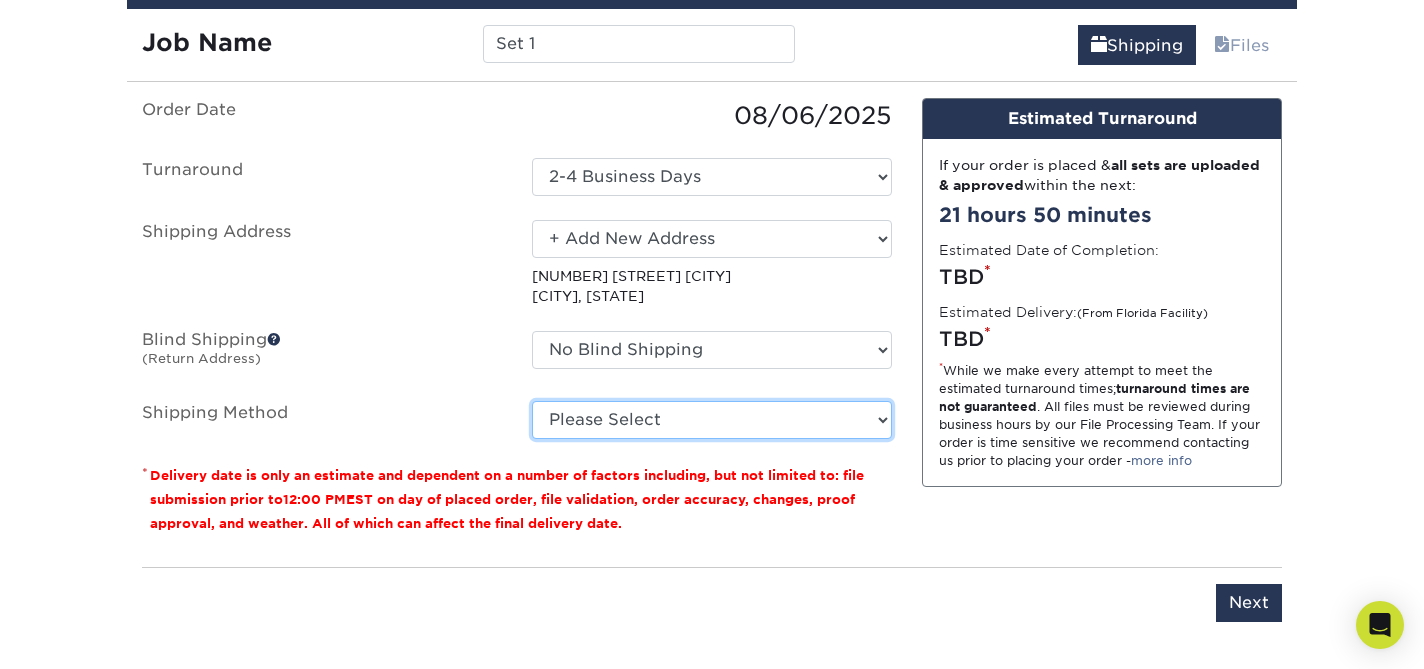 click on "Please Select Ground Shipping (+$7.84) 3 Day Shipping Service (+$15.39) 2 Day Air Shipping (+$15.86) Next Day Shipping by 5pm (+$28.30) Next Day Shipping by 12 noon (+$31.16) Next Day Air Early A.M. (+$162.70)" at bounding box center [712, 420] 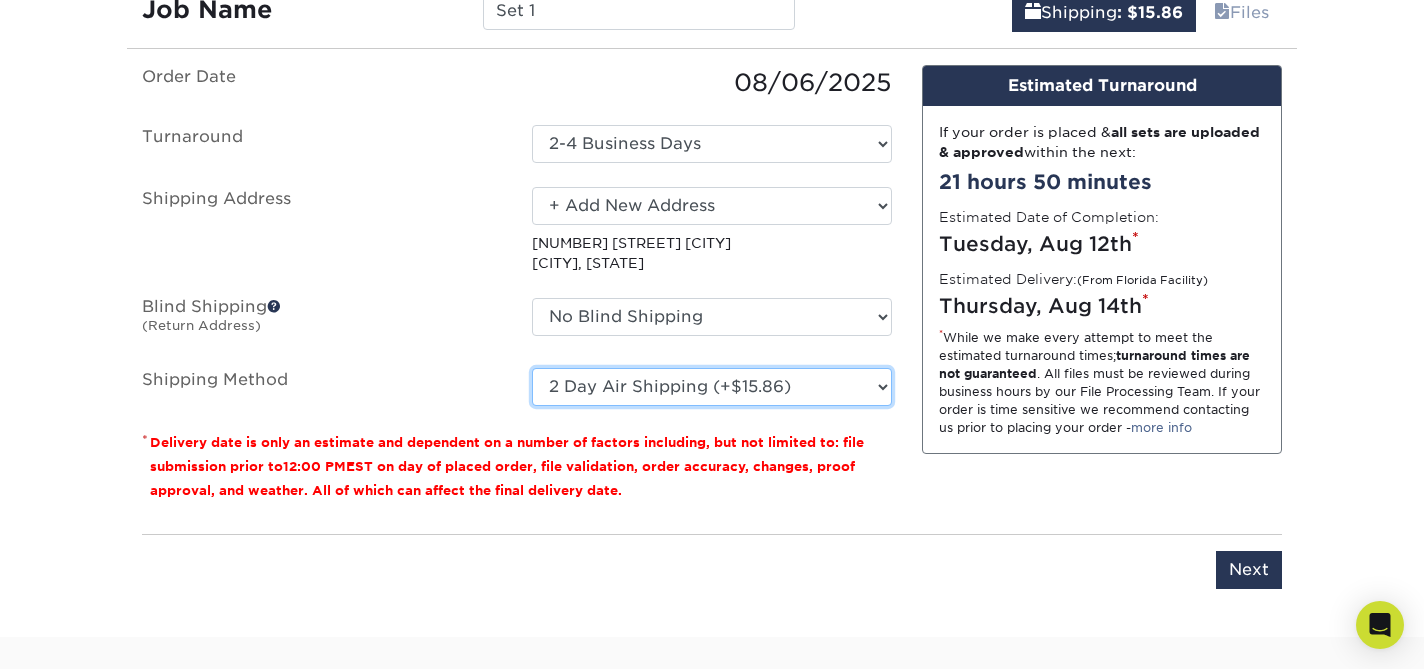scroll, scrollTop: 1253, scrollLeft: 0, axis: vertical 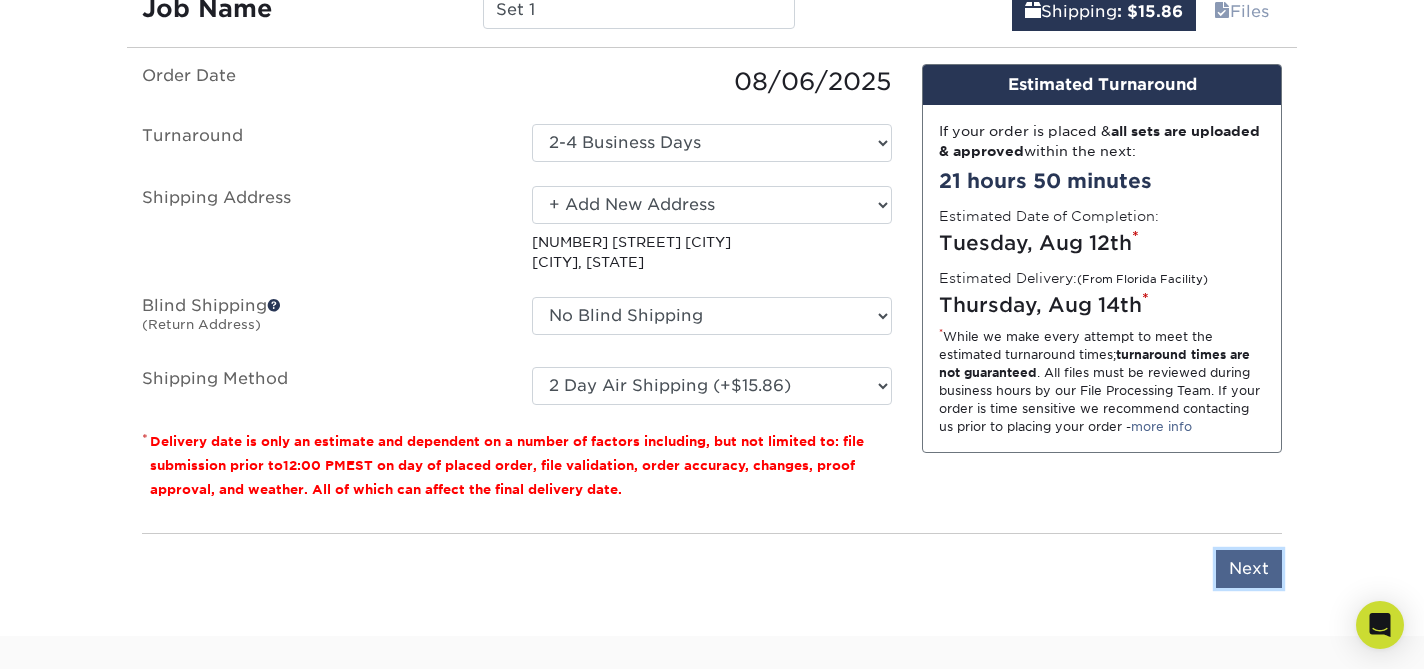 click on "Next" at bounding box center (1249, 569) 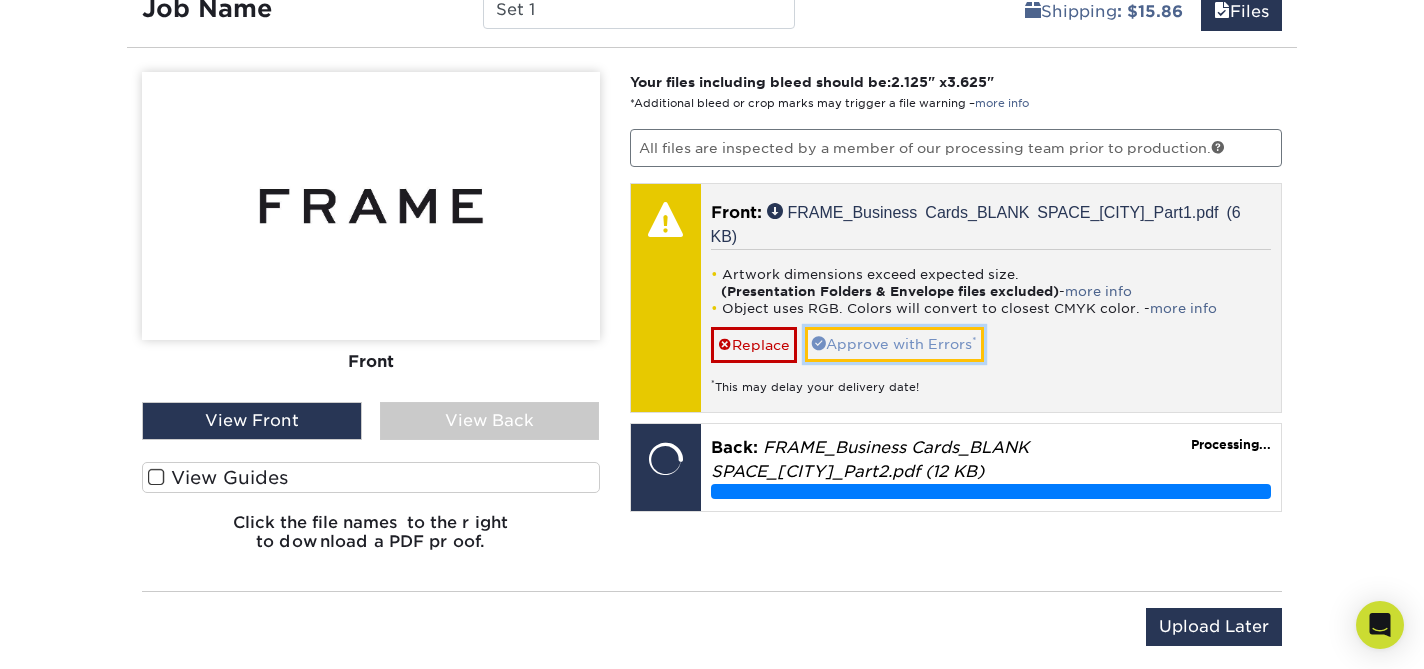 click on "Approve with Errors *" at bounding box center (894, 344) 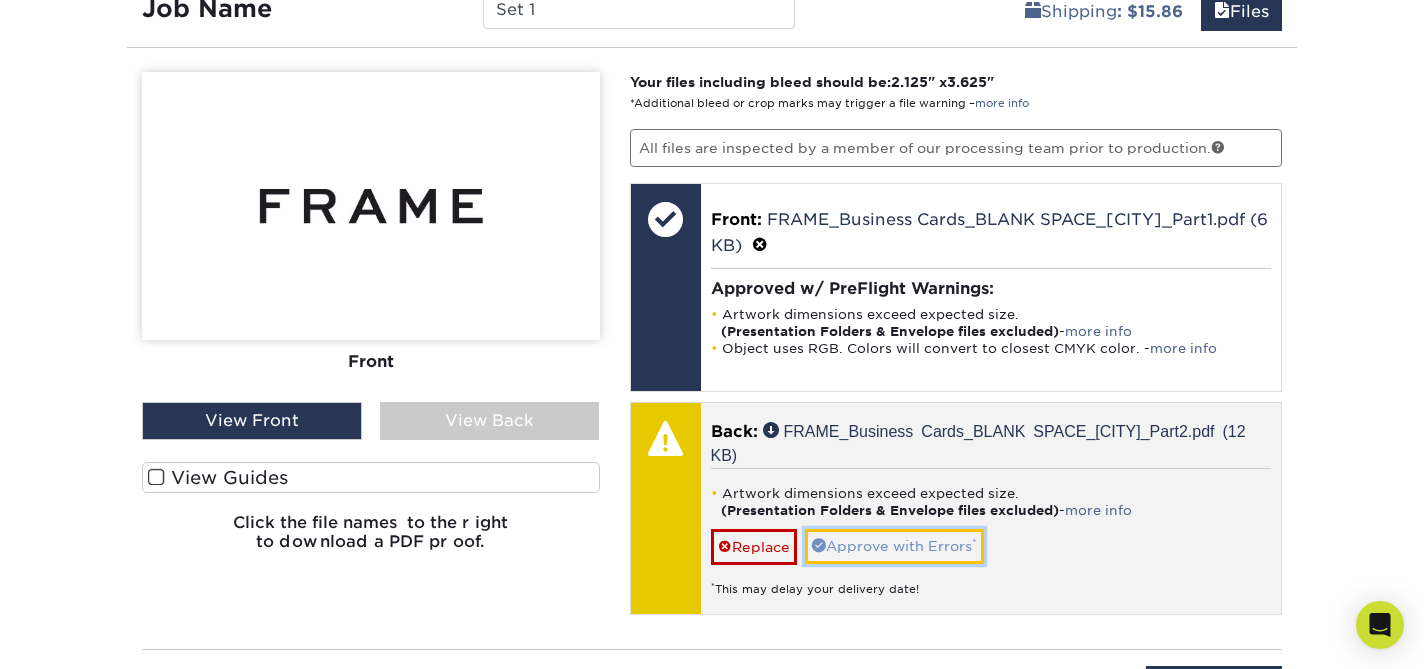 click on "Approve with Errors *" at bounding box center [894, 546] 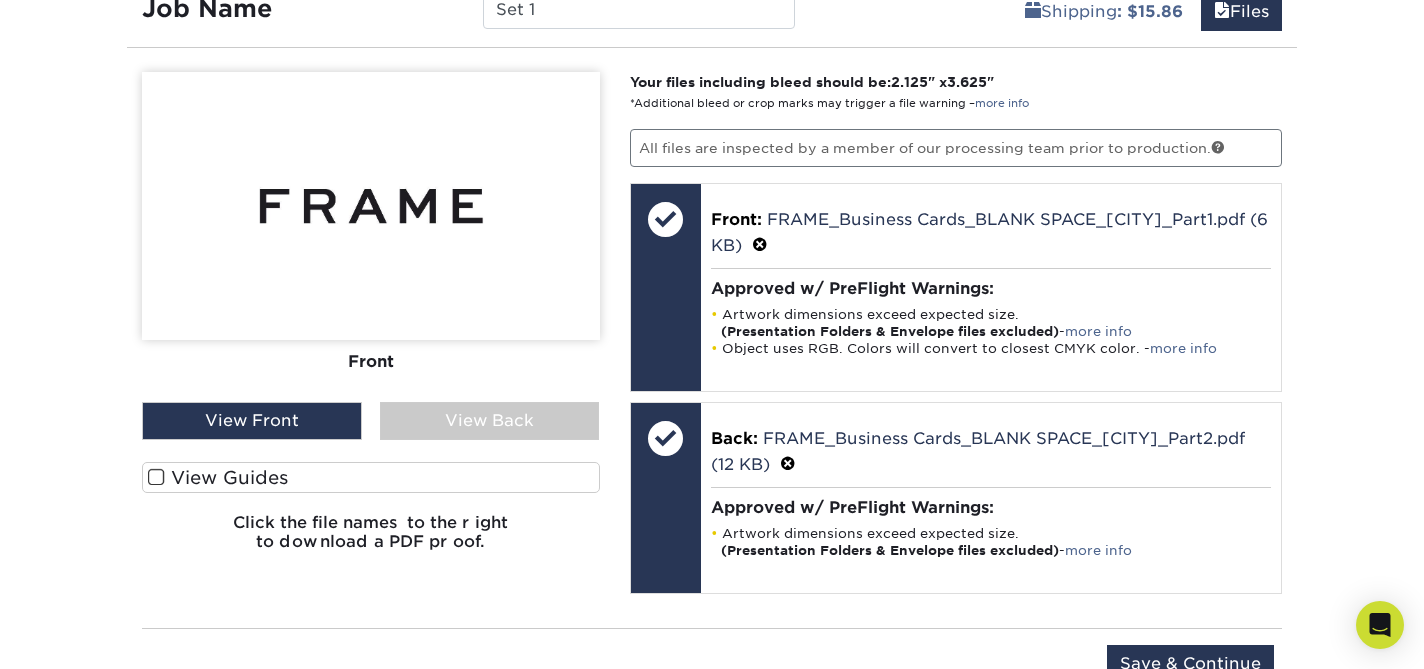 click on "View Back" at bounding box center (490, 421) 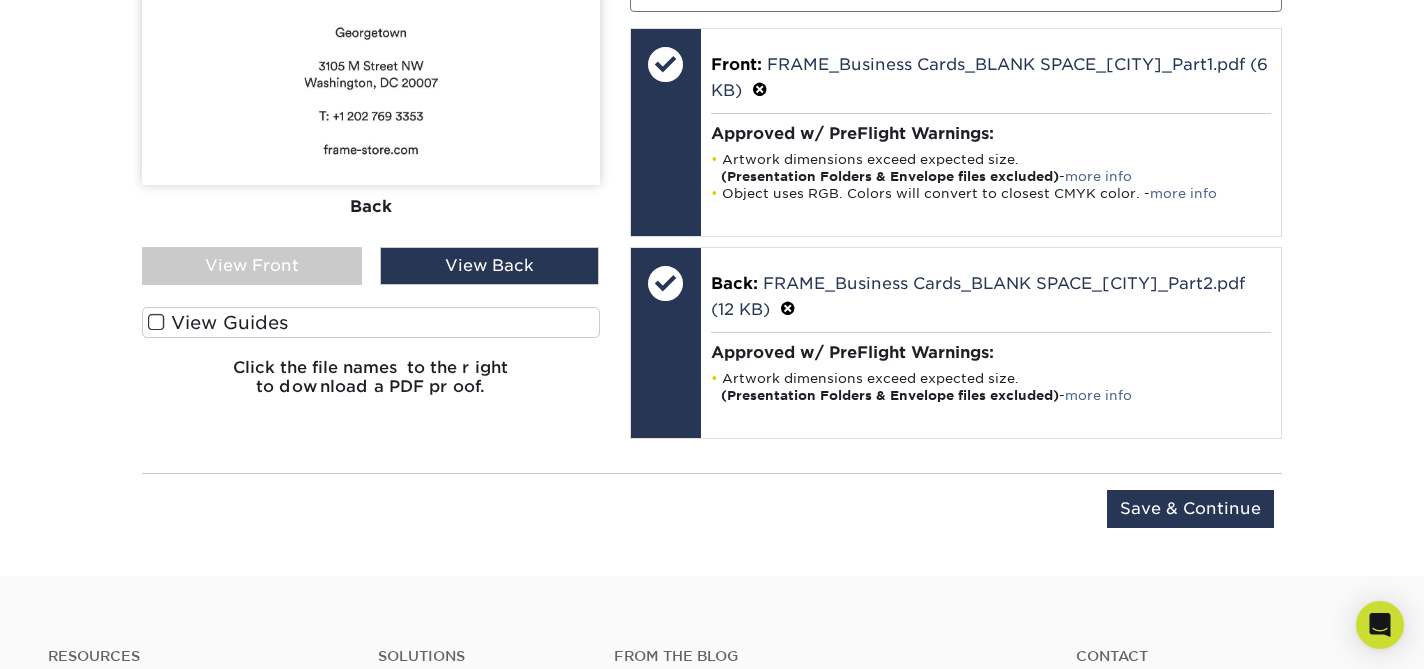 scroll, scrollTop: 1409, scrollLeft: 0, axis: vertical 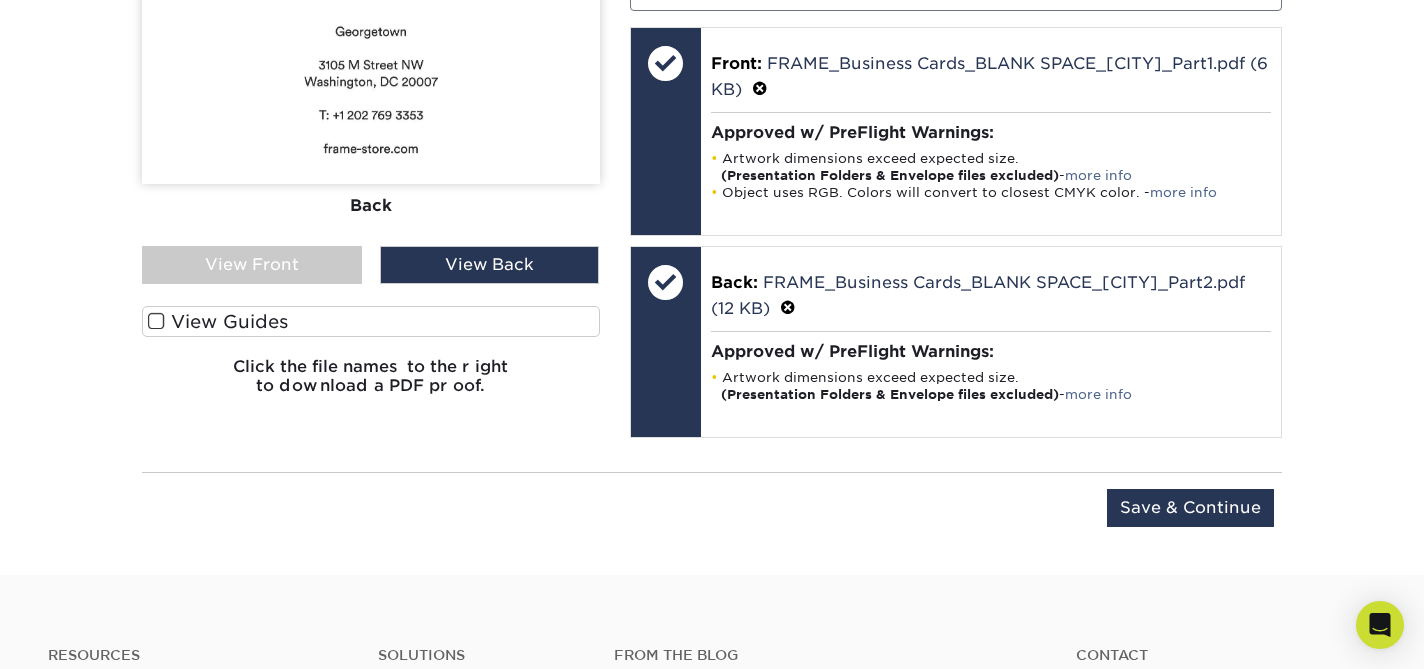 click on "View Guides" at bounding box center [371, 321] 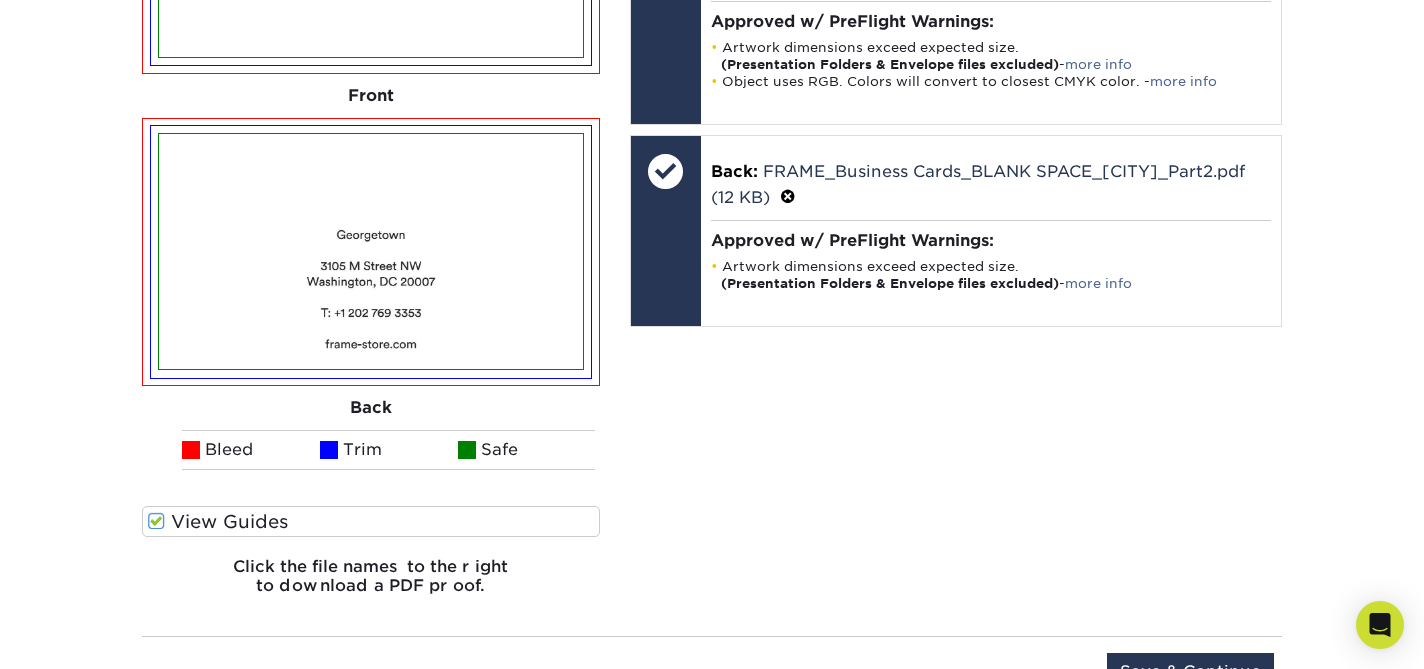 scroll, scrollTop: 1572, scrollLeft: 0, axis: vertical 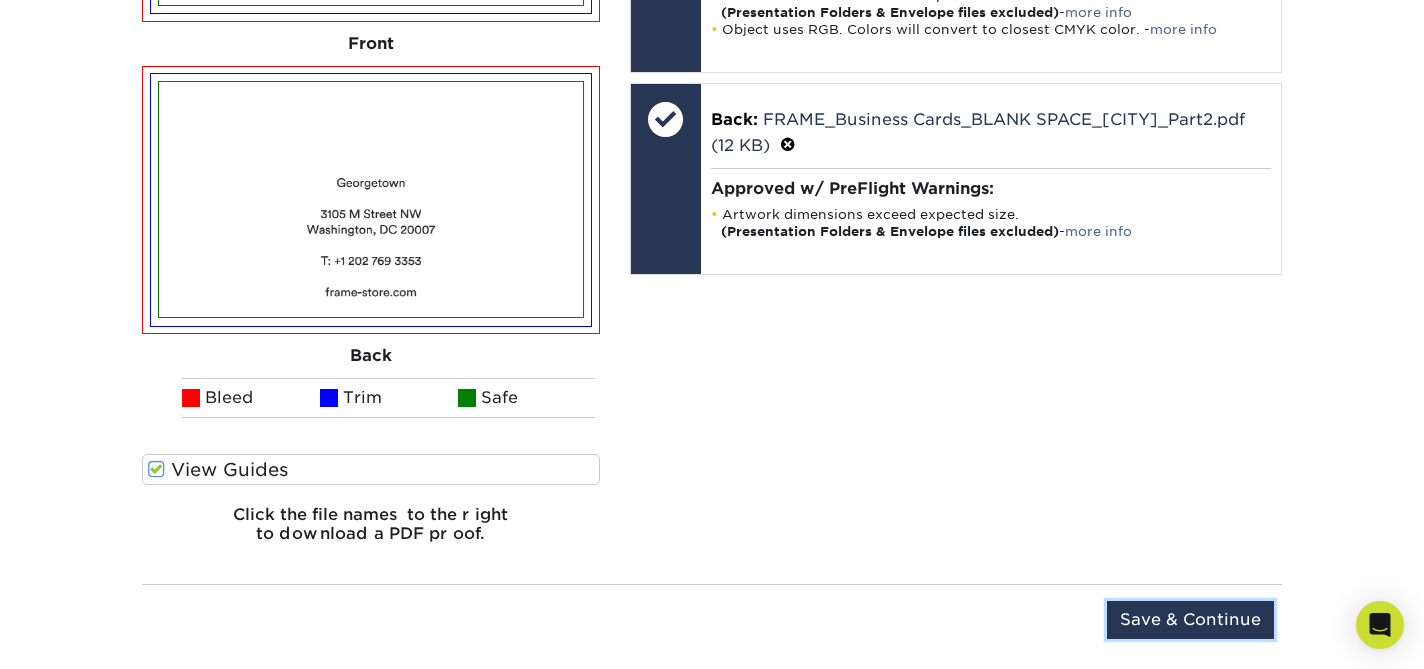 drag, startPoint x: 1223, startPoint y: 626, endPoint x: 1138, endPoint y: 547, distance: 116.0431 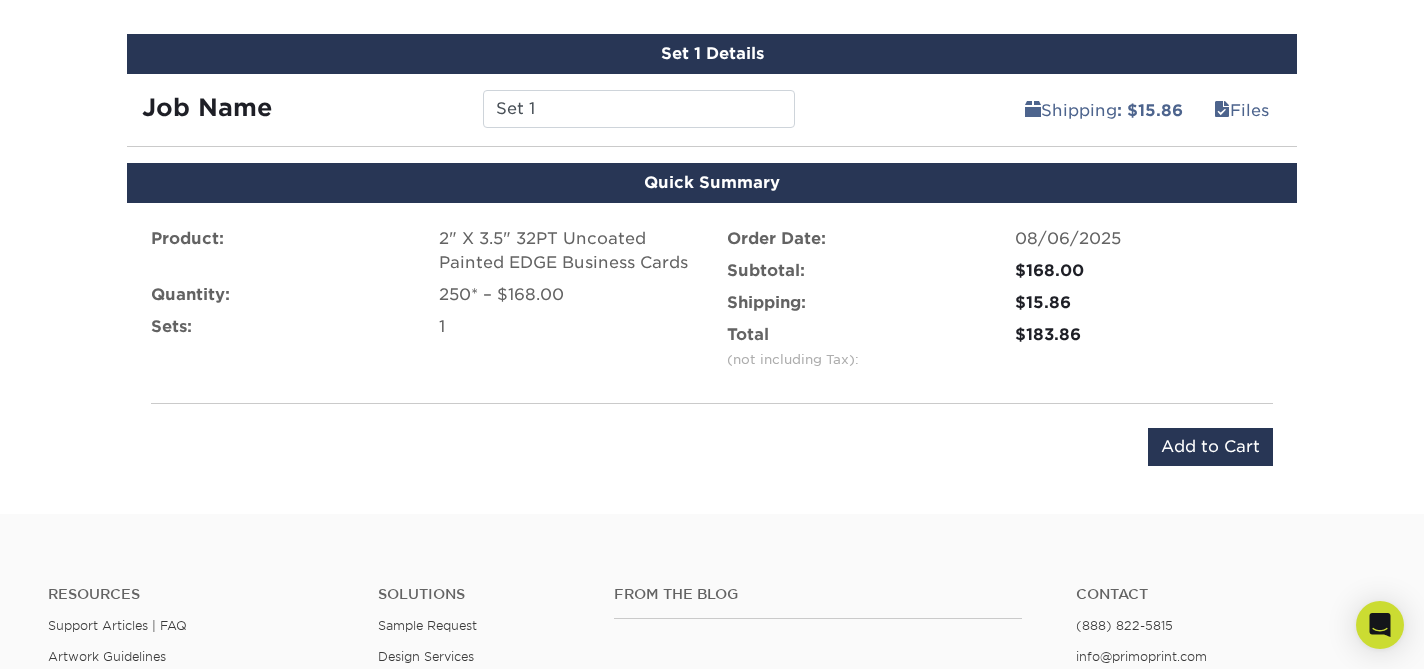 scroll, scrollTop: 1144, scrollLeft: 0, axis: vertical 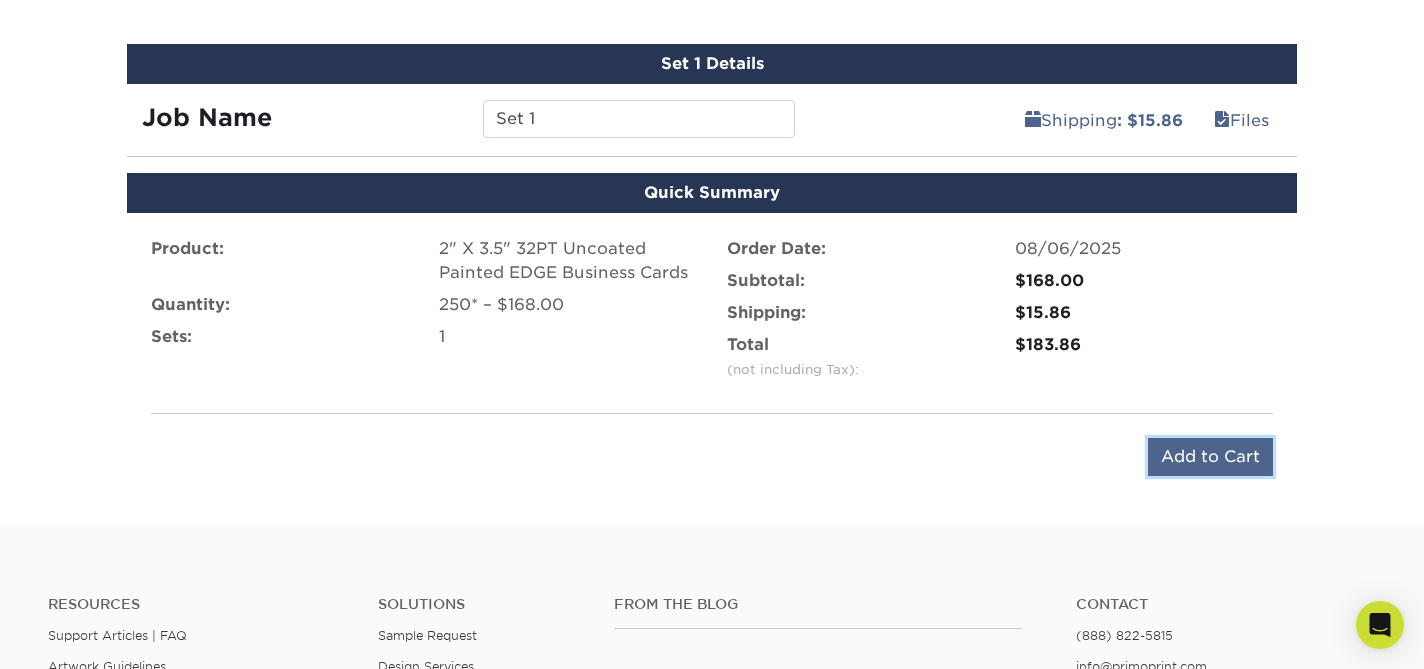click on "Add to Cart" at bounding box center [1210, 457] 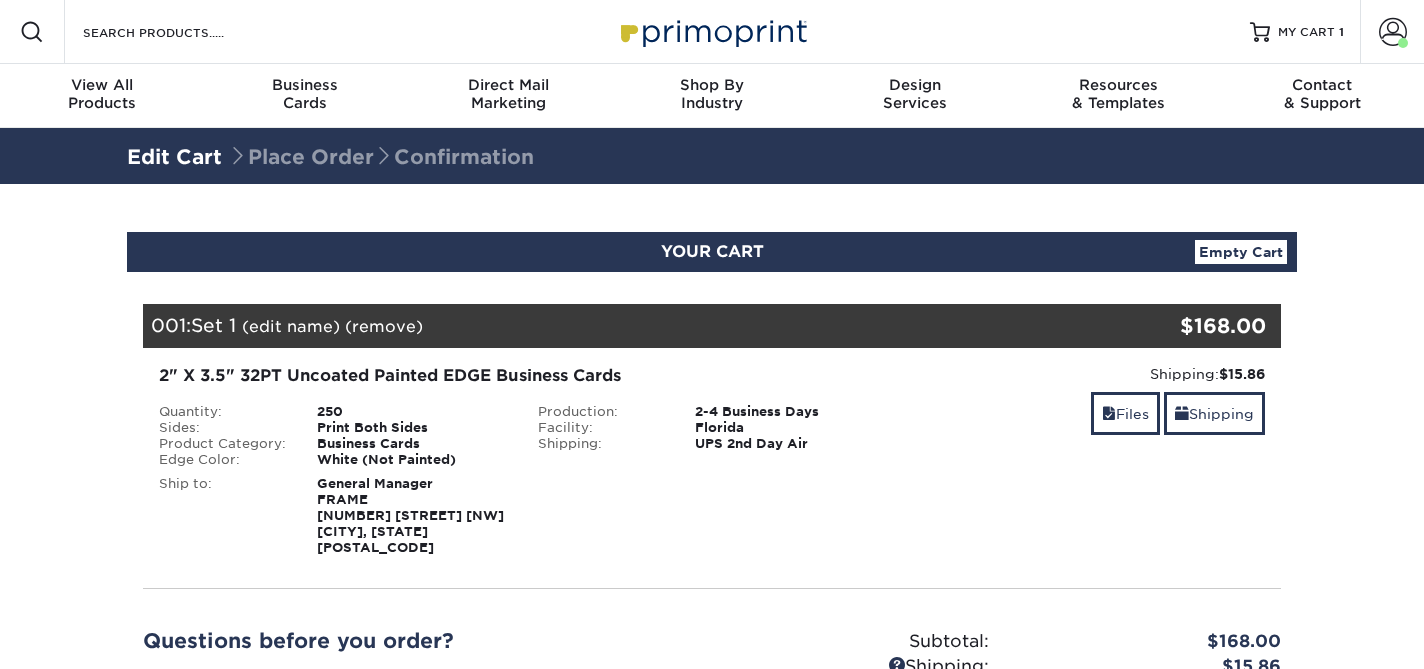 scroll, scrollTop: 0, scrollLeft: 0, axis: both 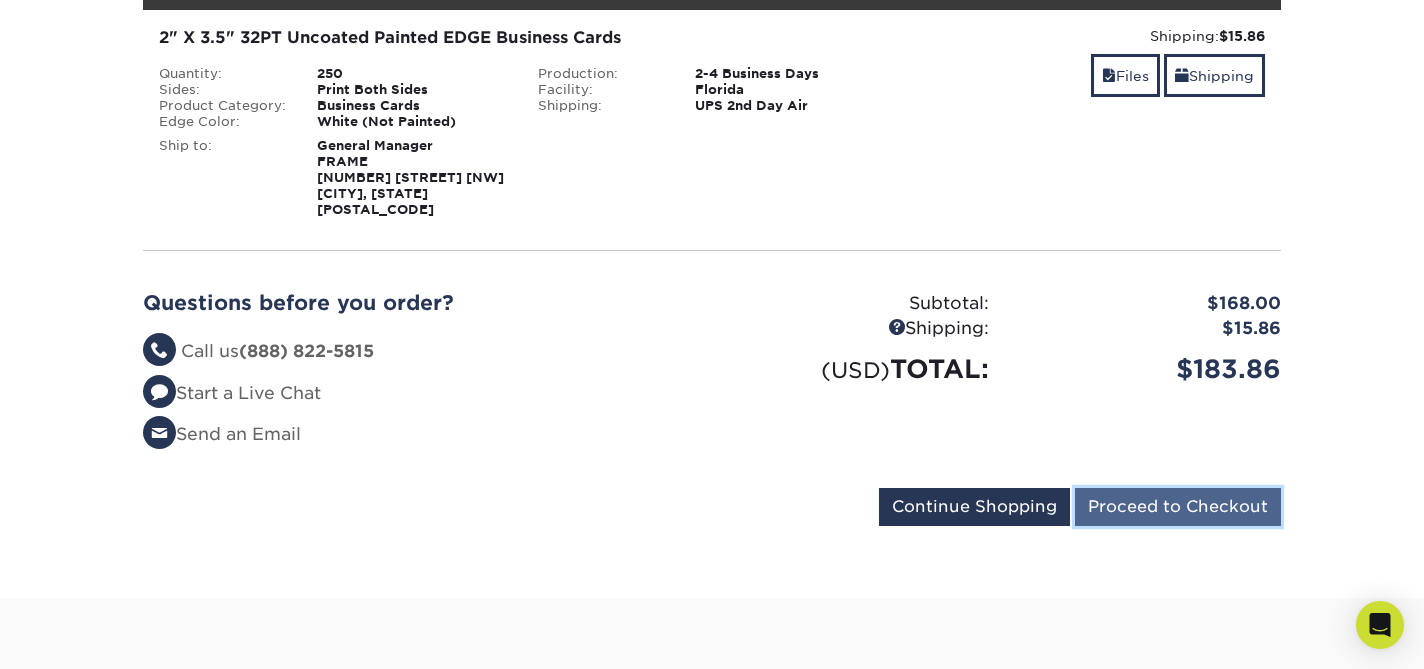 click on "Proceed to Checkout" at bounding box center (1178, 507) 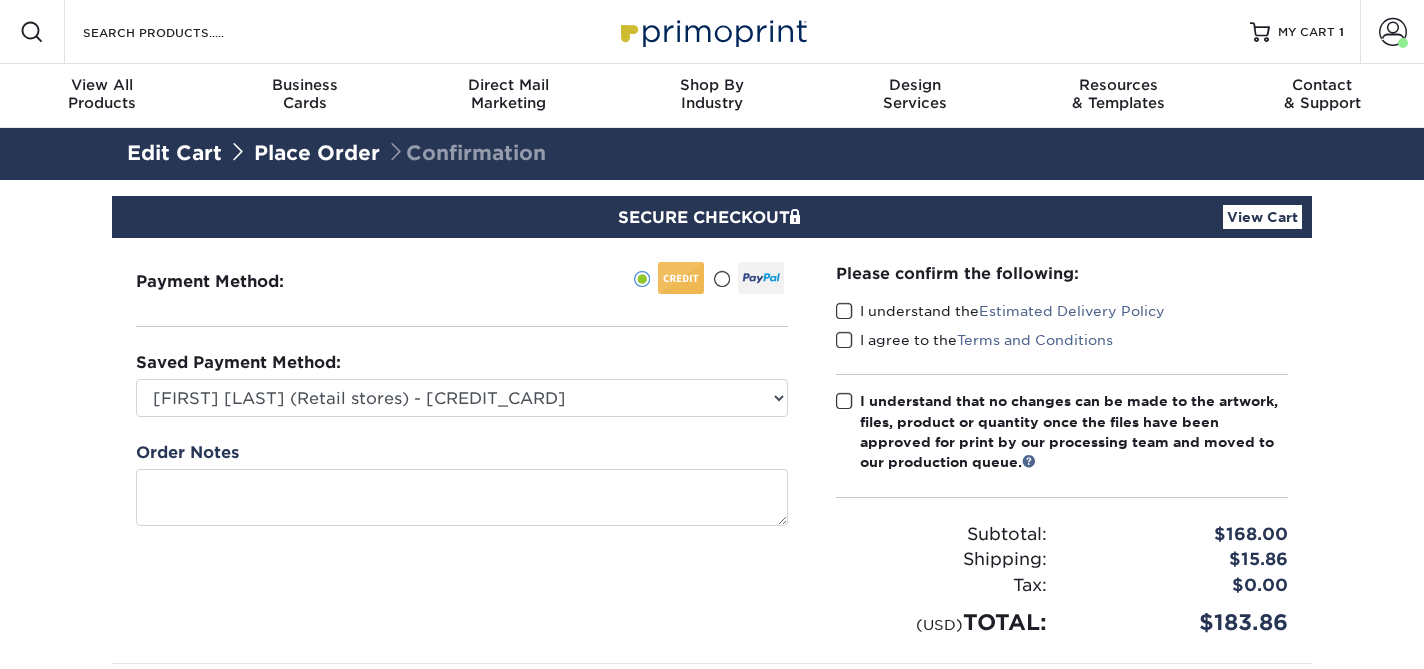 scroll, scrollTop: 0, scrollLeft: 0, axis: both 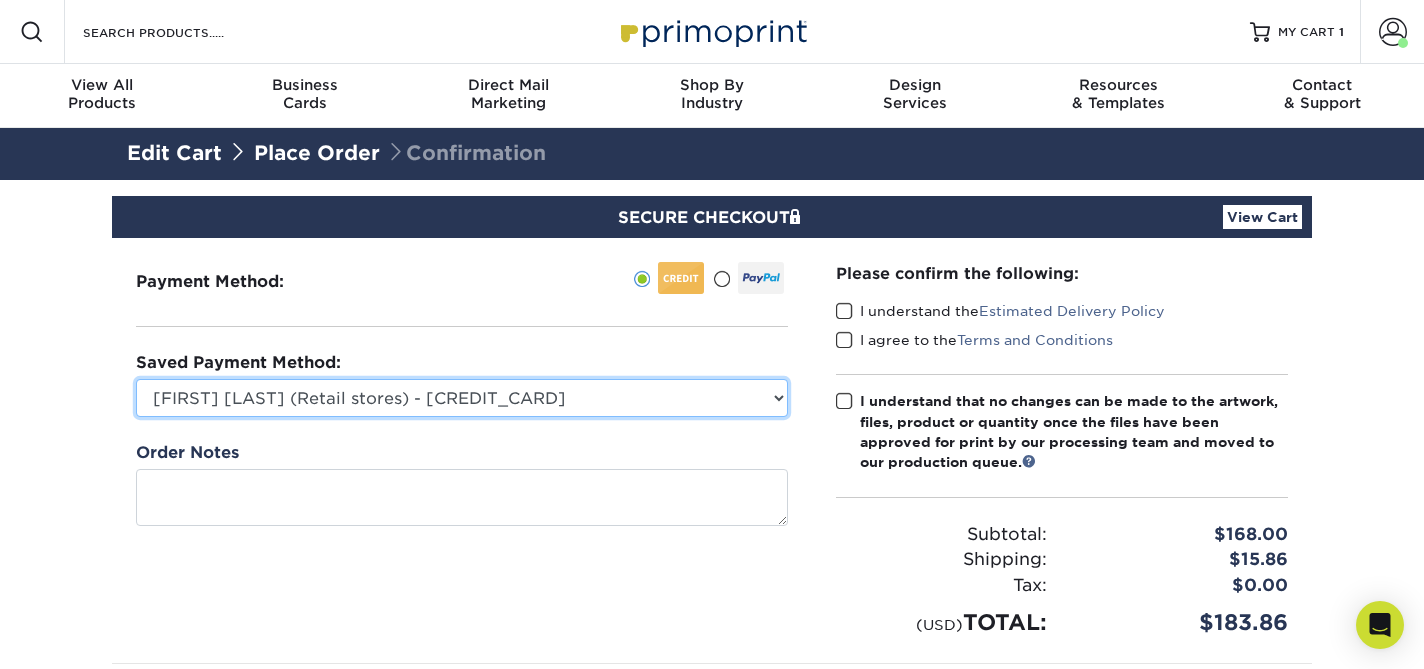 click on "Amanda Cotler (Retail stores) - XXXX5002 American Express - XXXX1002 New Credit Card" at bounding box center [462, 398] 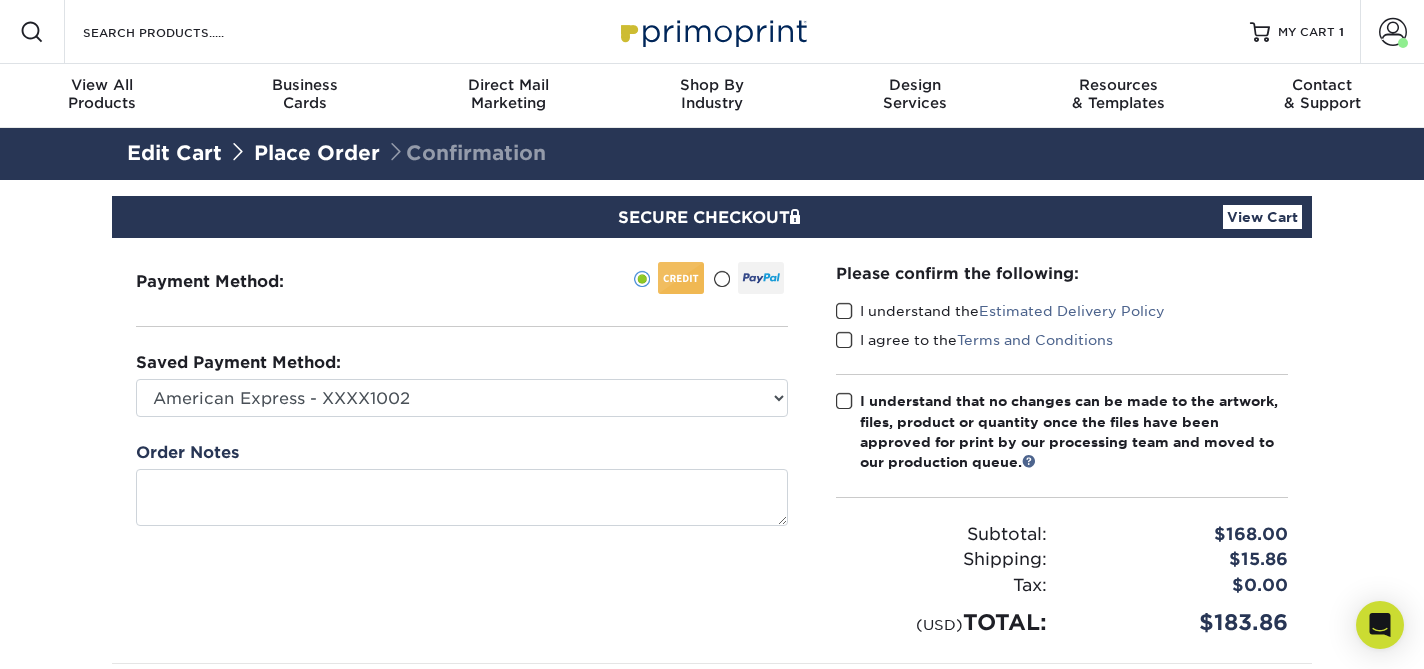 click at bounding box center (844, 311) 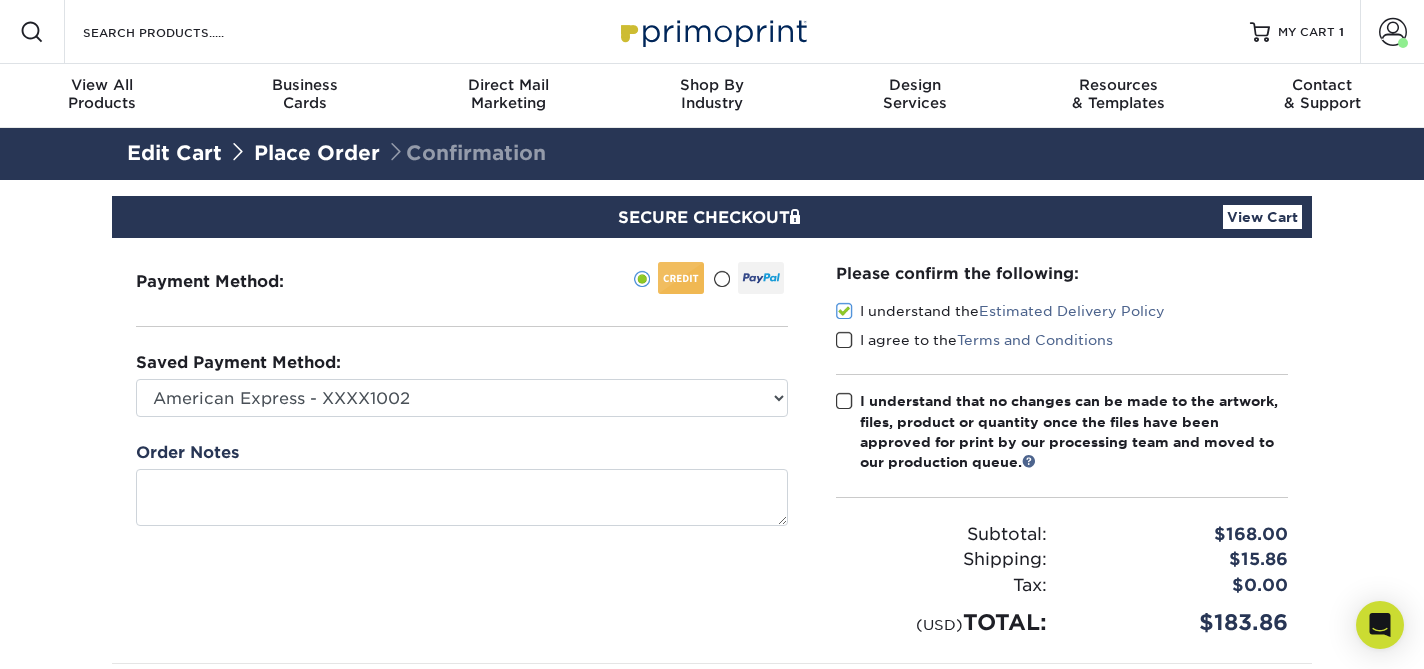 click at bounding box center (844, 340) 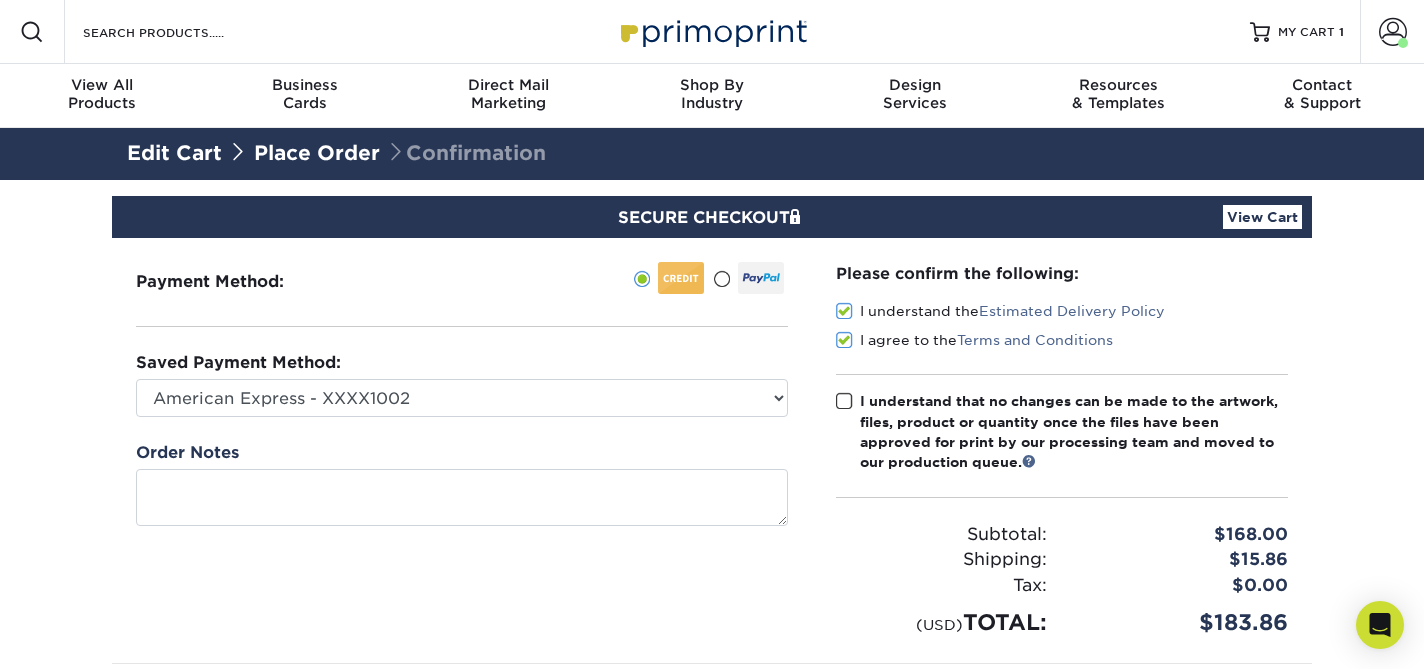 drag, startPoint x: 839, startPoint y: 387, endPoint x: 843, endPoint y: 397, distance: 10.770329 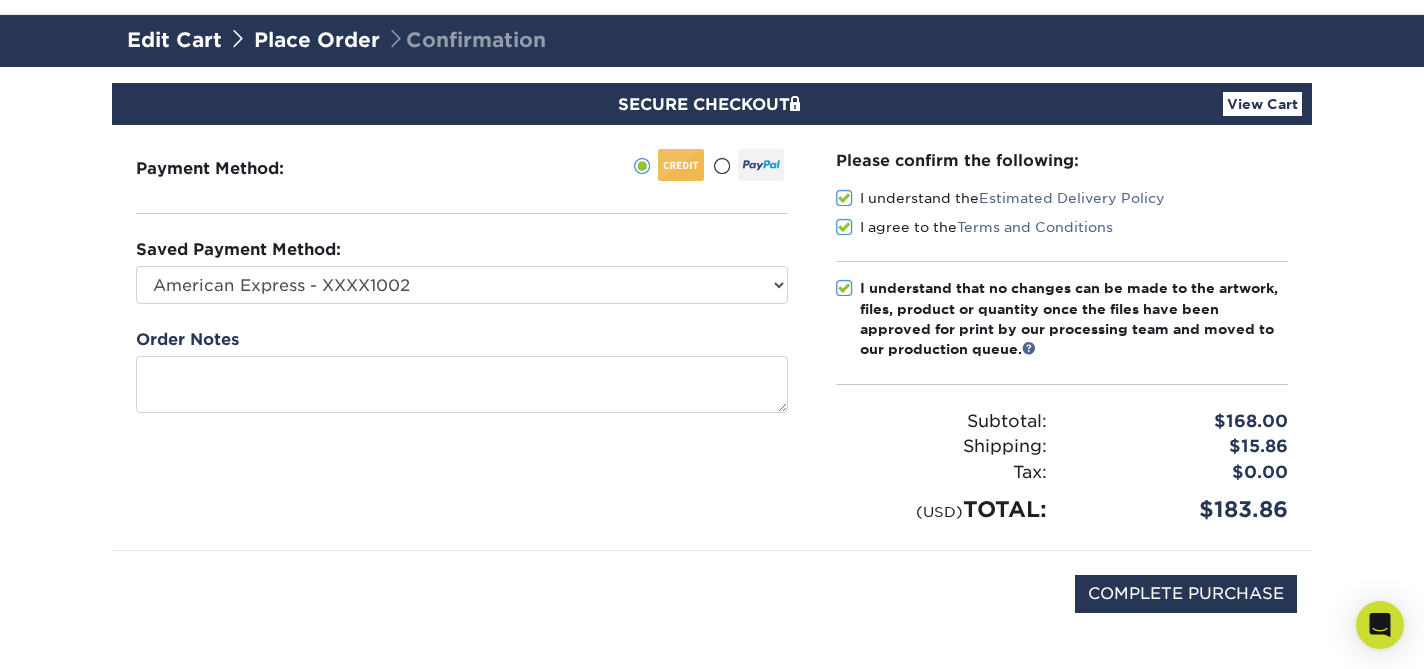 scroll, scrollTop: 233, scrollLeft: 0, axis: vertical 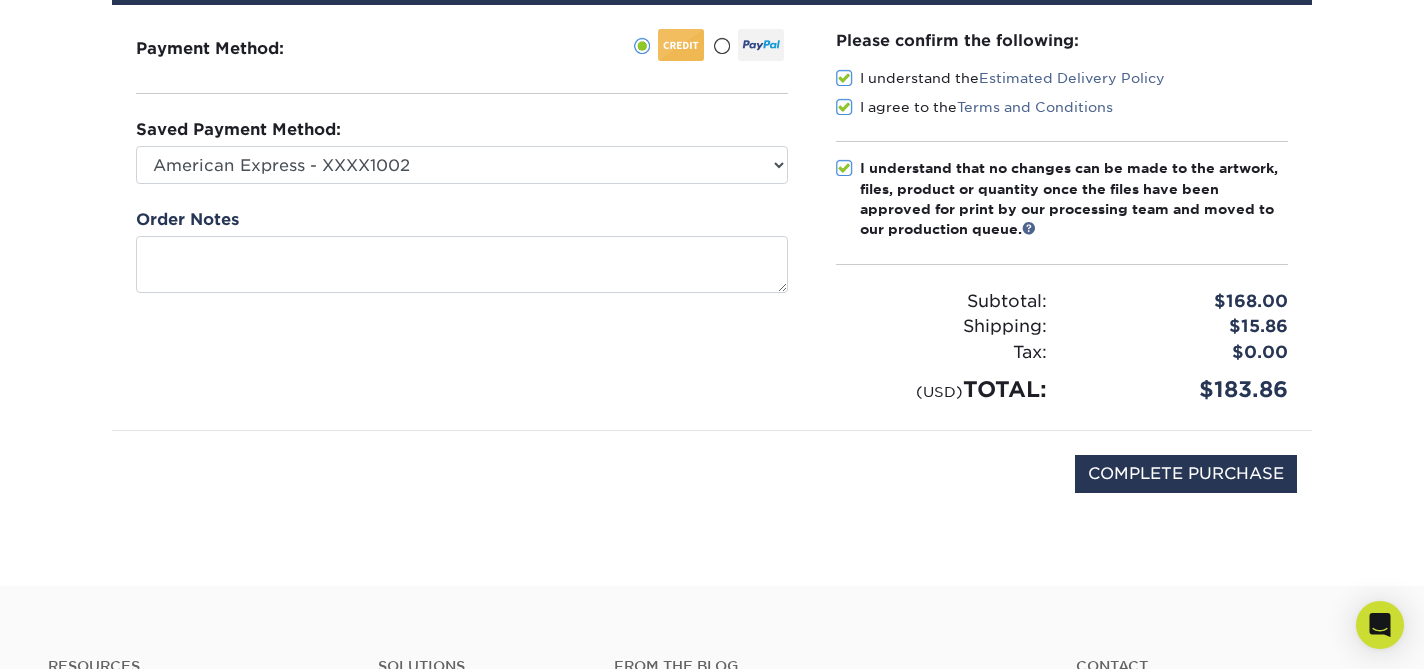 click on "COMPLETE PURCHASE" at bounding box center [712, 484] 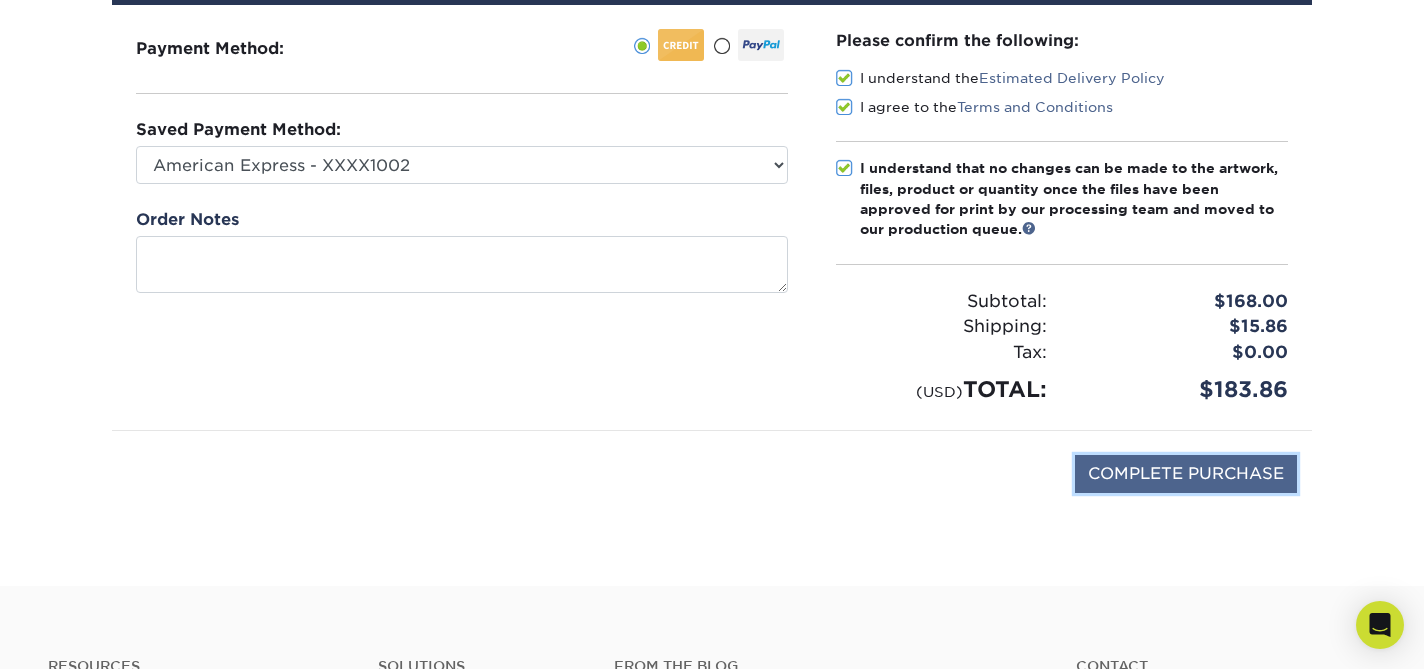click on "COMPLETE PURCHASE" at bounding box center [1186, 474] 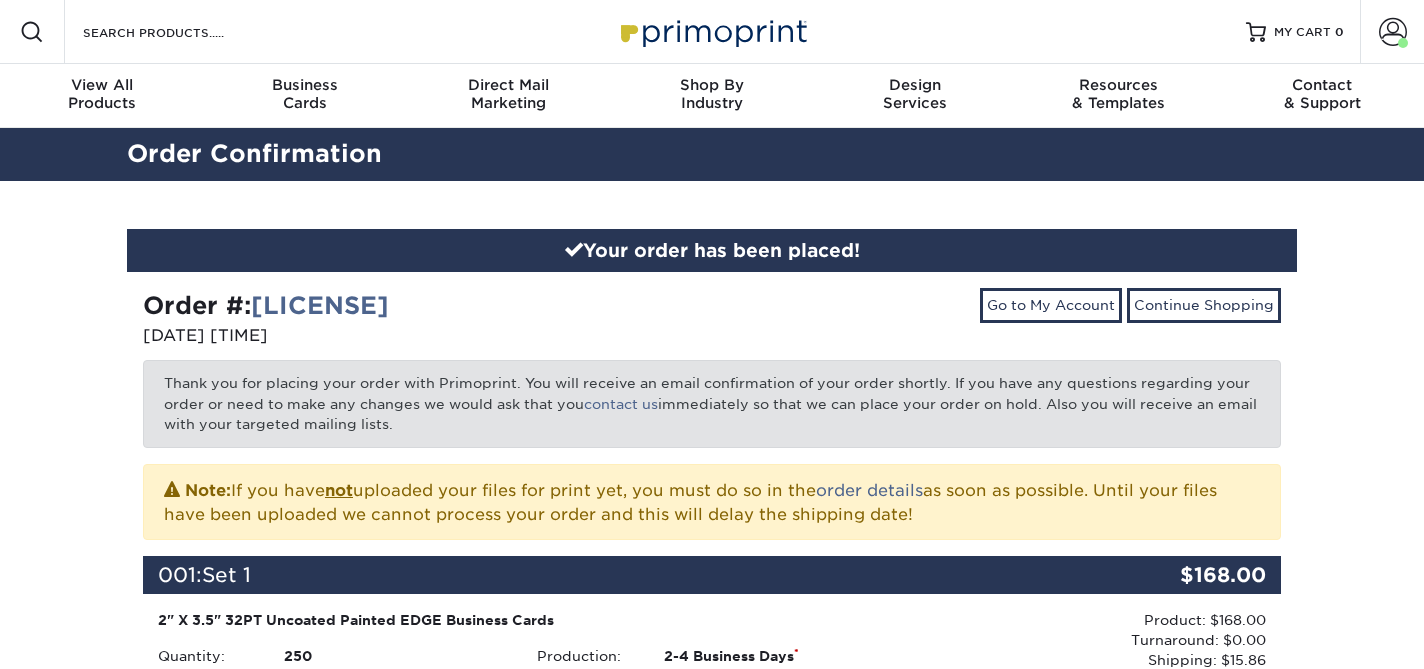 scroll, scrollTop: 0, scrollLeft: 0, axis: both 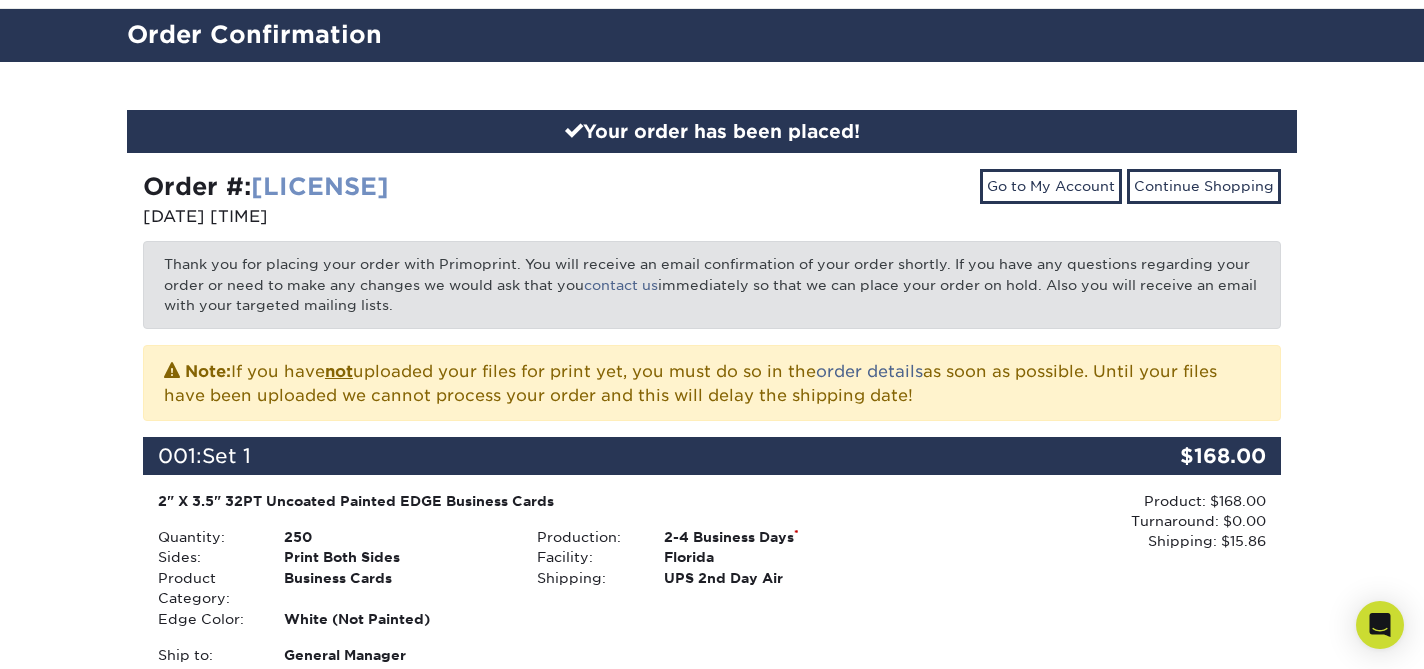 click on "2586-21835-73988" at bounding box center [320, 186] 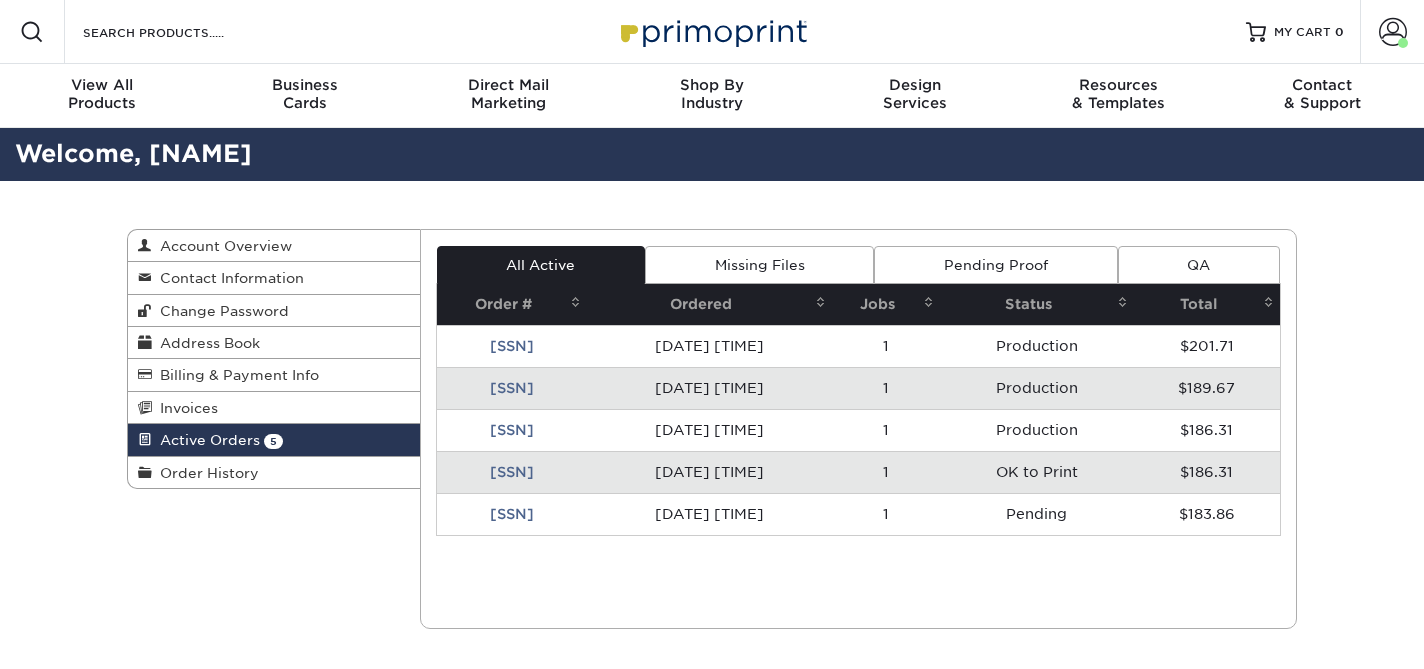 scroll, scrollTop: 0, scrollLeft: 0, axis: both 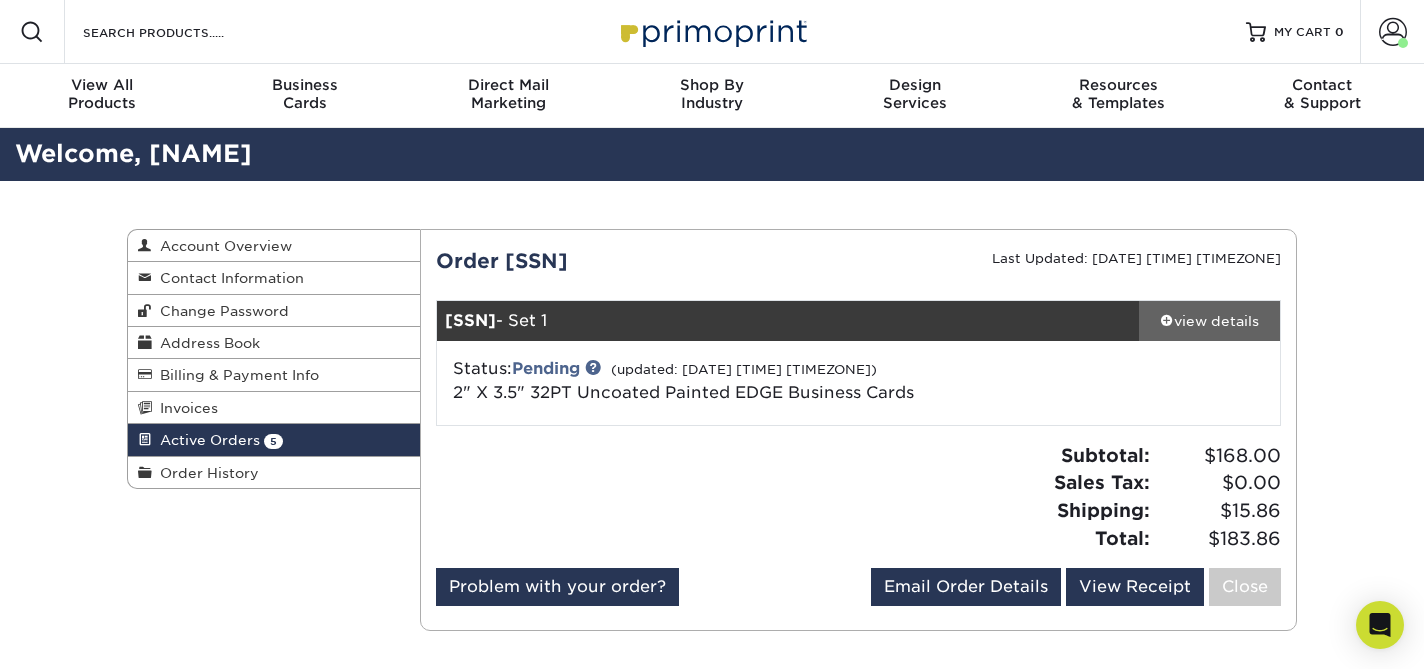 click on "view details" at bounding box center [1209, 321] 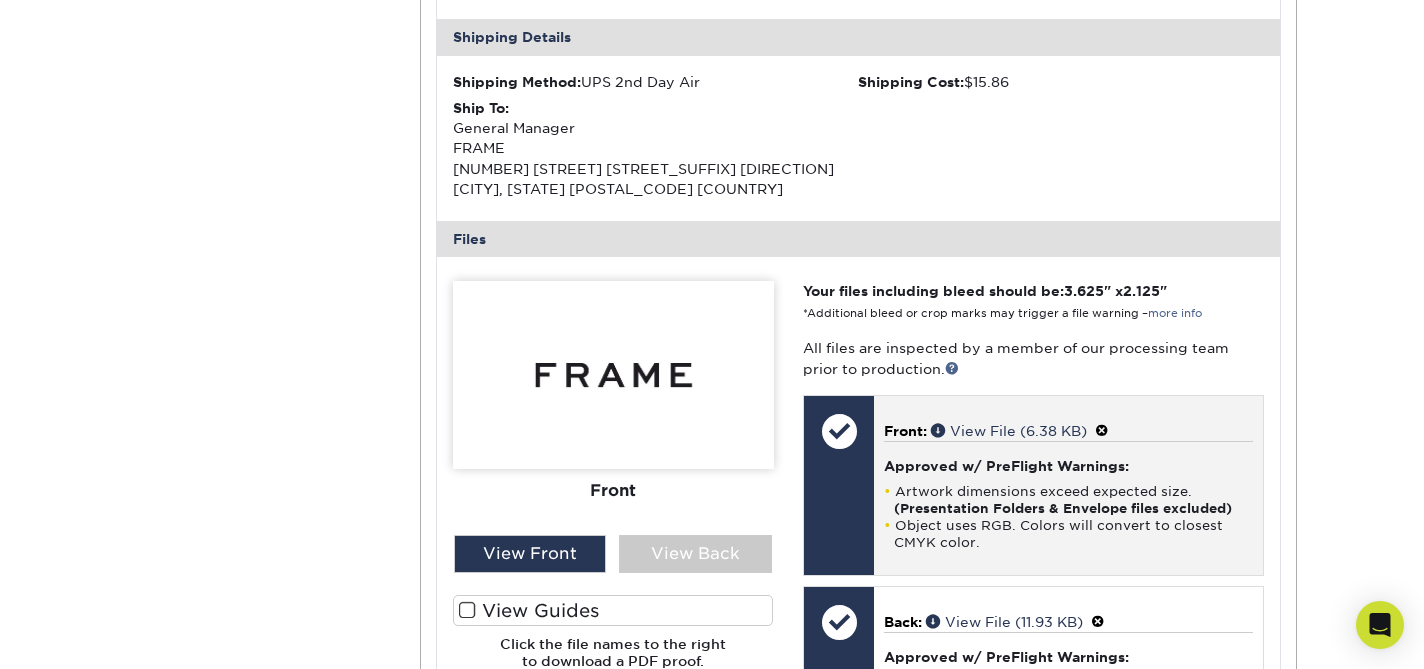 scroll, scrollTop: 644, scrollLeft: 0, axis: vertical 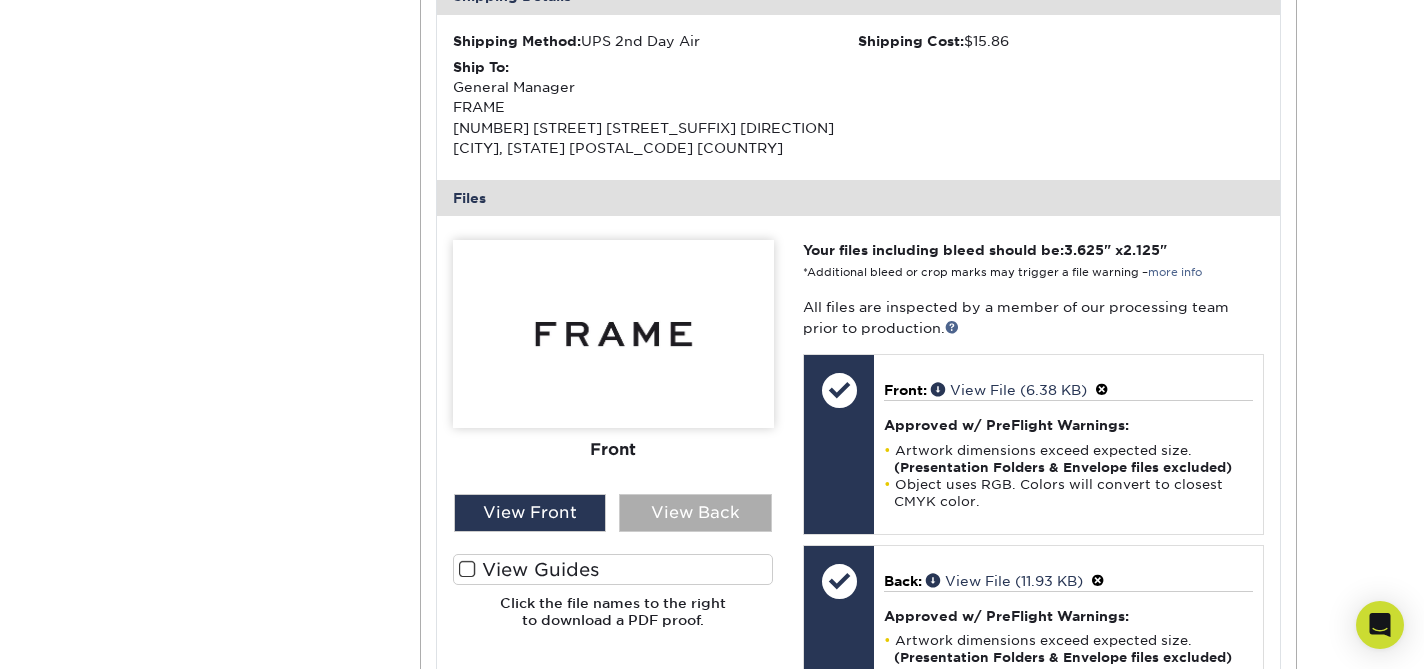 click on "View Back" at bounding box center (695, 513) 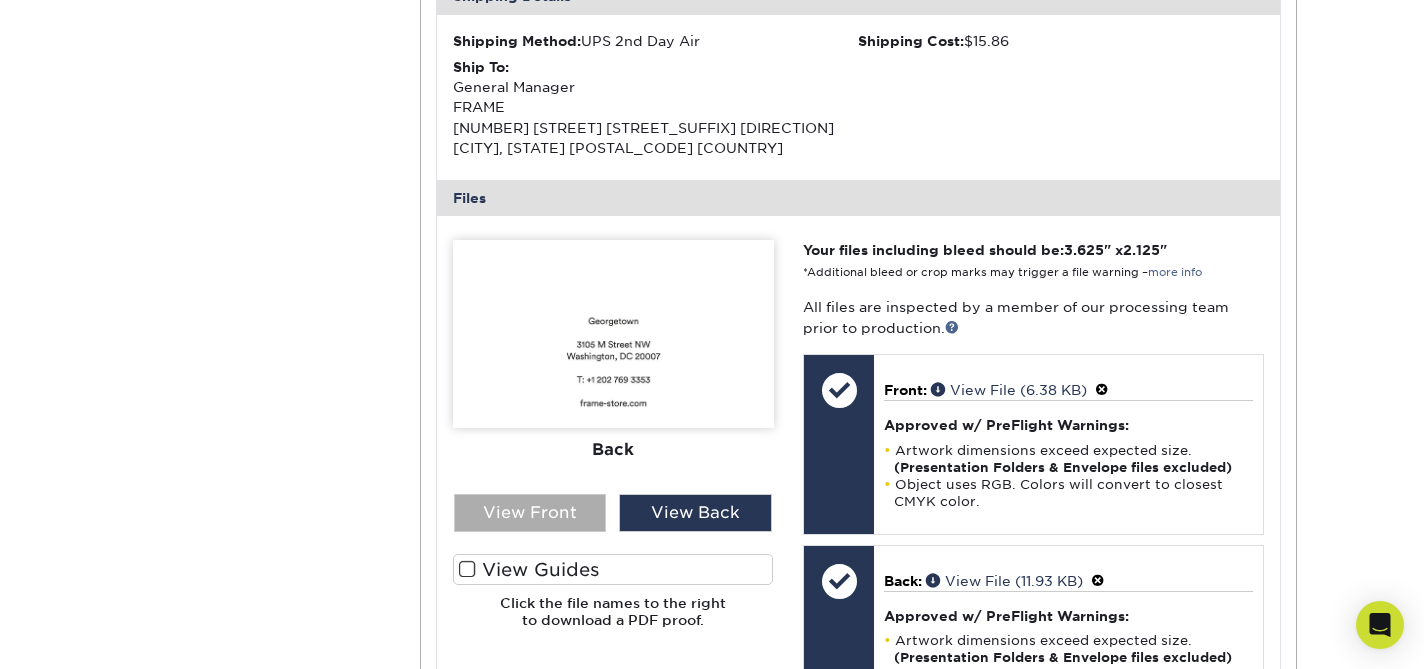 click on "View Front" at bounding box center [530, 513] 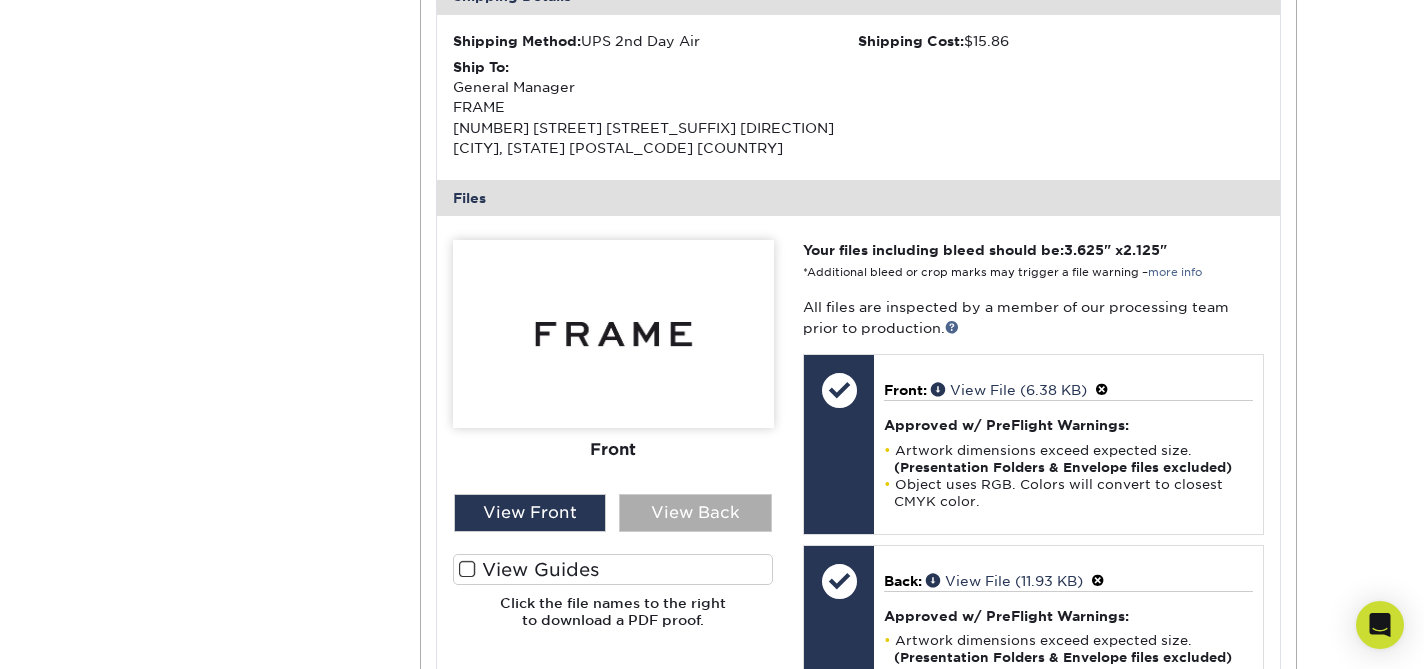 click on "View Back" at bounding box center [695, 513] 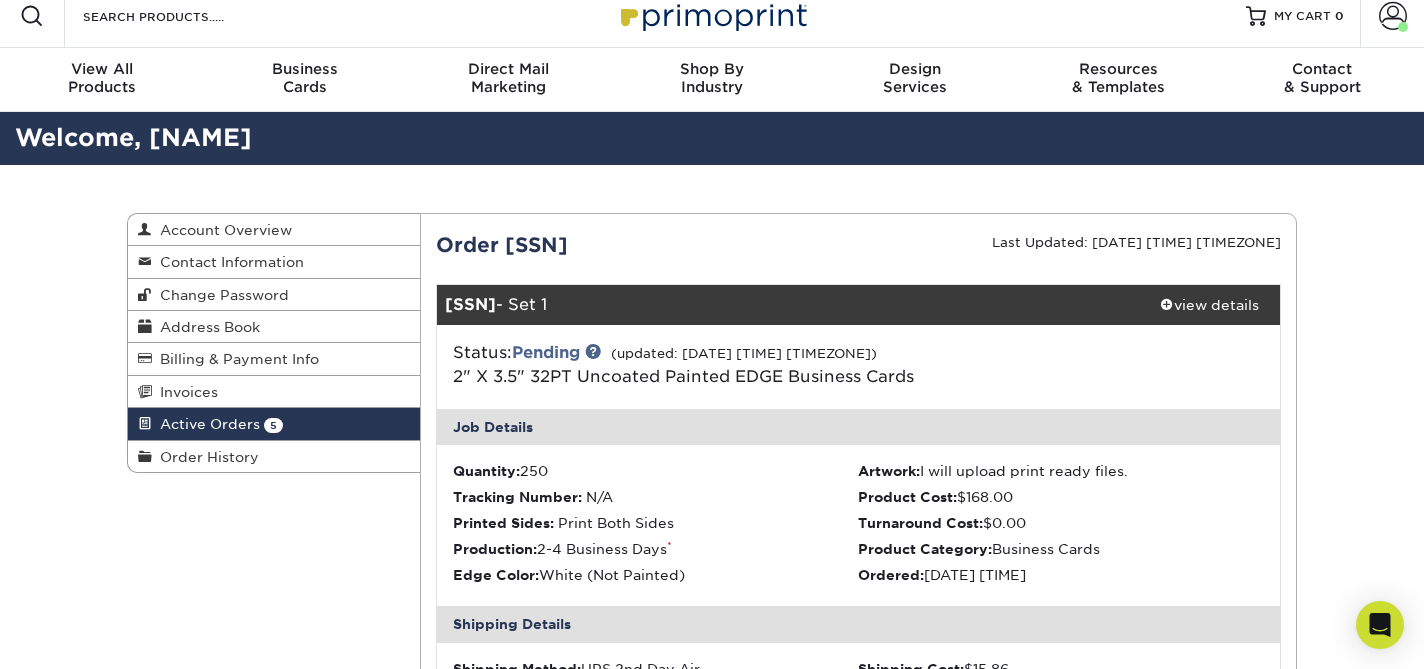 scroll, scrollTop: 0, scrollLeft: 0, axis: both 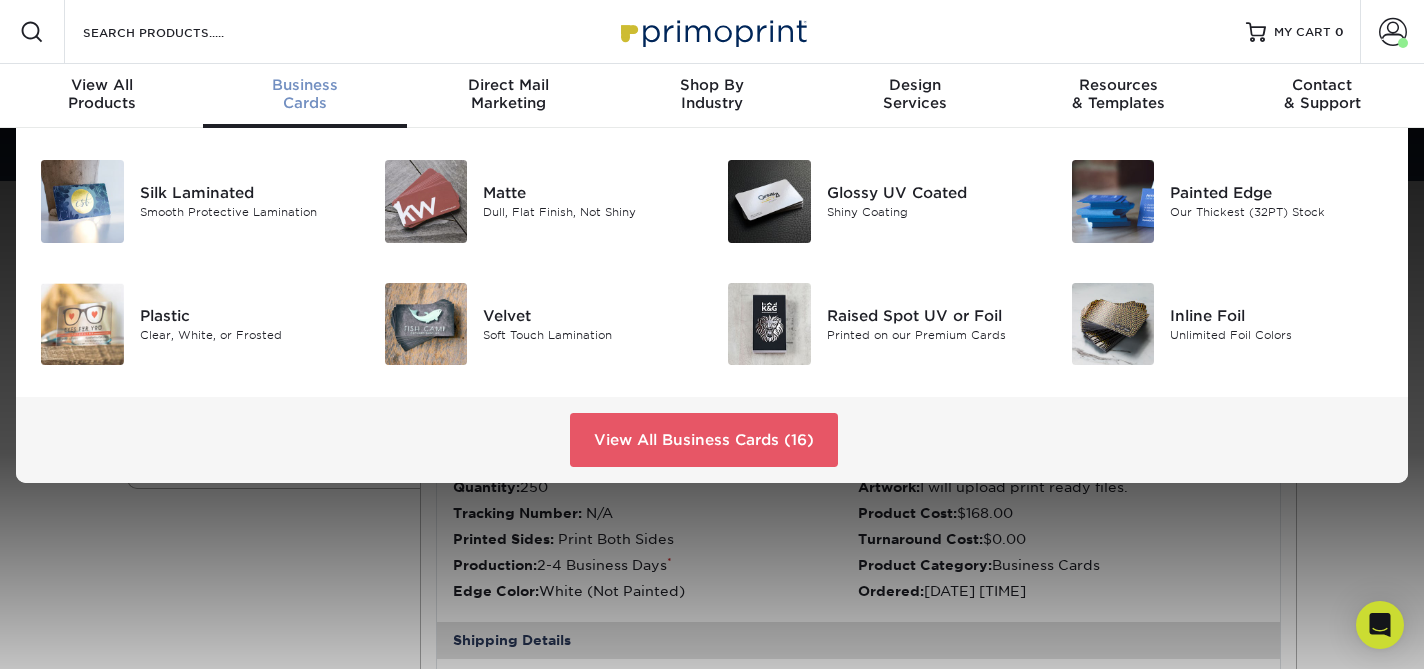 click on "Business  Cards" at bounding box center [304, 94] 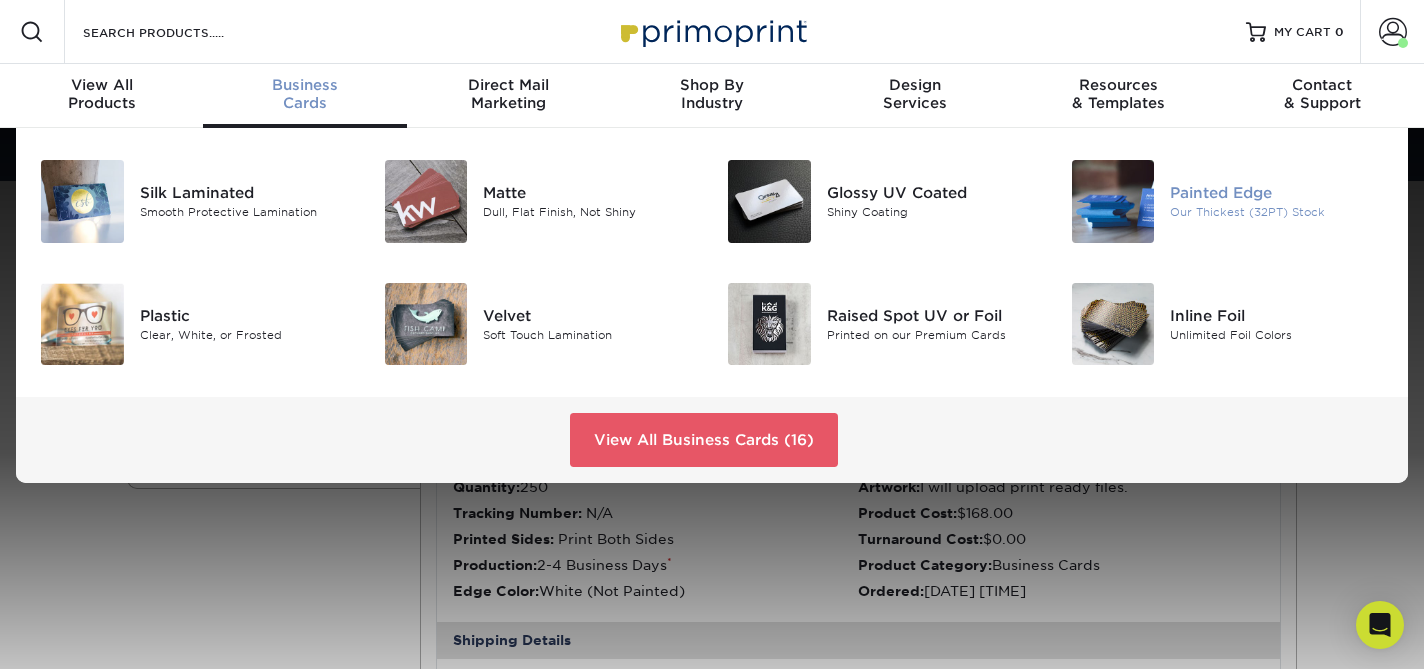 click on "Painted Edge" at bounding box center [1277, 193] 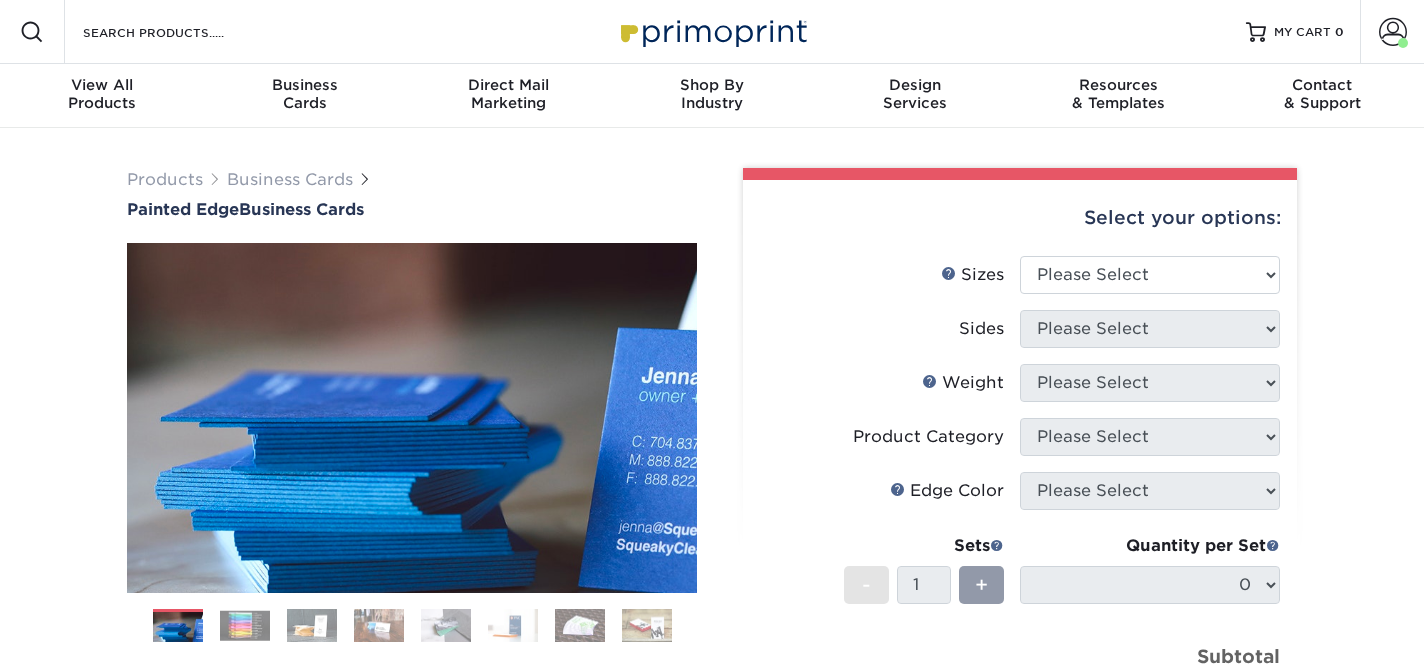 scroll, scrollTop: 0, scrollLeft: 0, axis: both 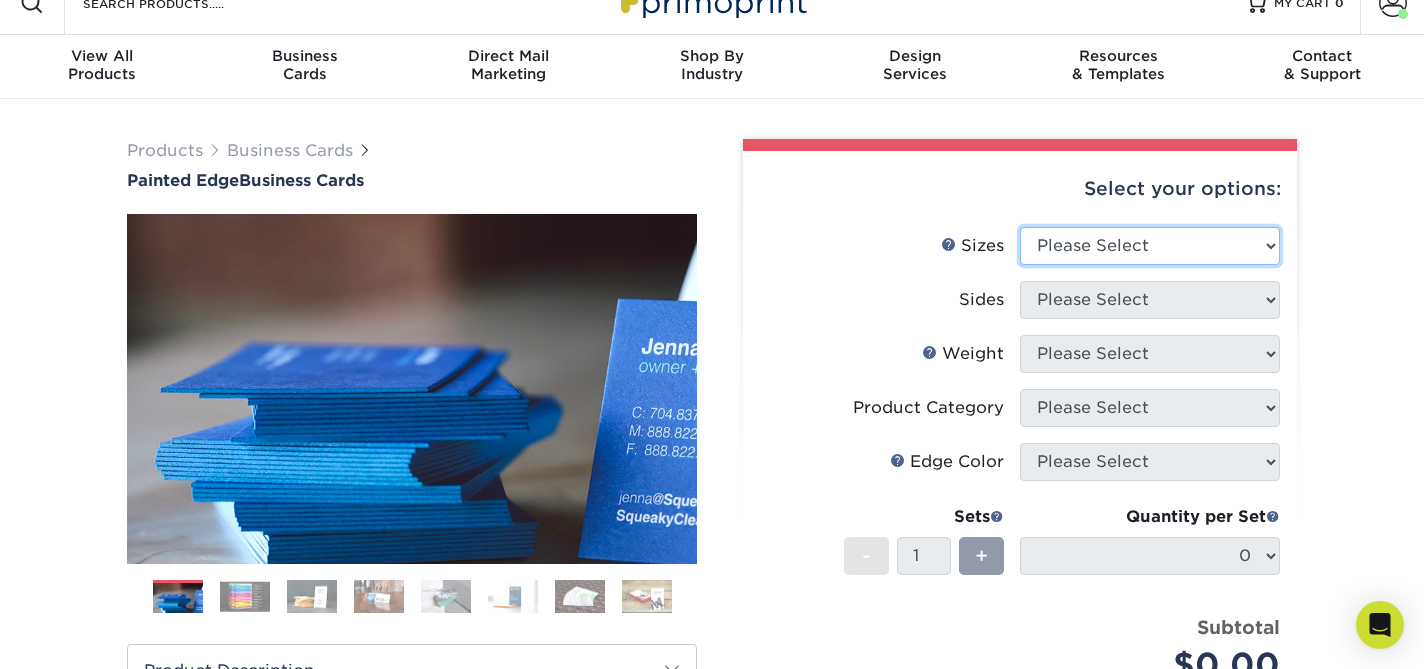 click on "Please Select
2" x 3.5" - Standard
2.125" x 3.375" - European
2.5" x 2.5" - Square" at bounding box center (1150, 246) 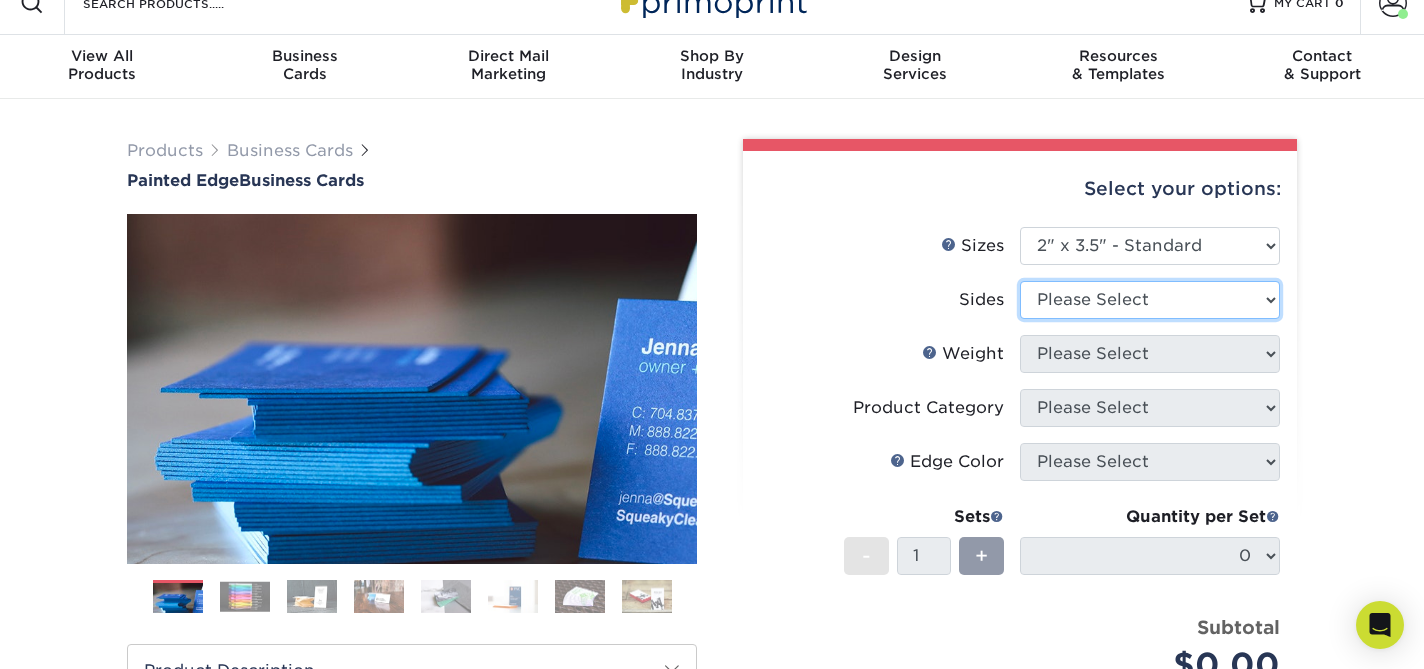 click on "Please Select Print Both Sides Print Front Only" at bounding box center [1150, 300] 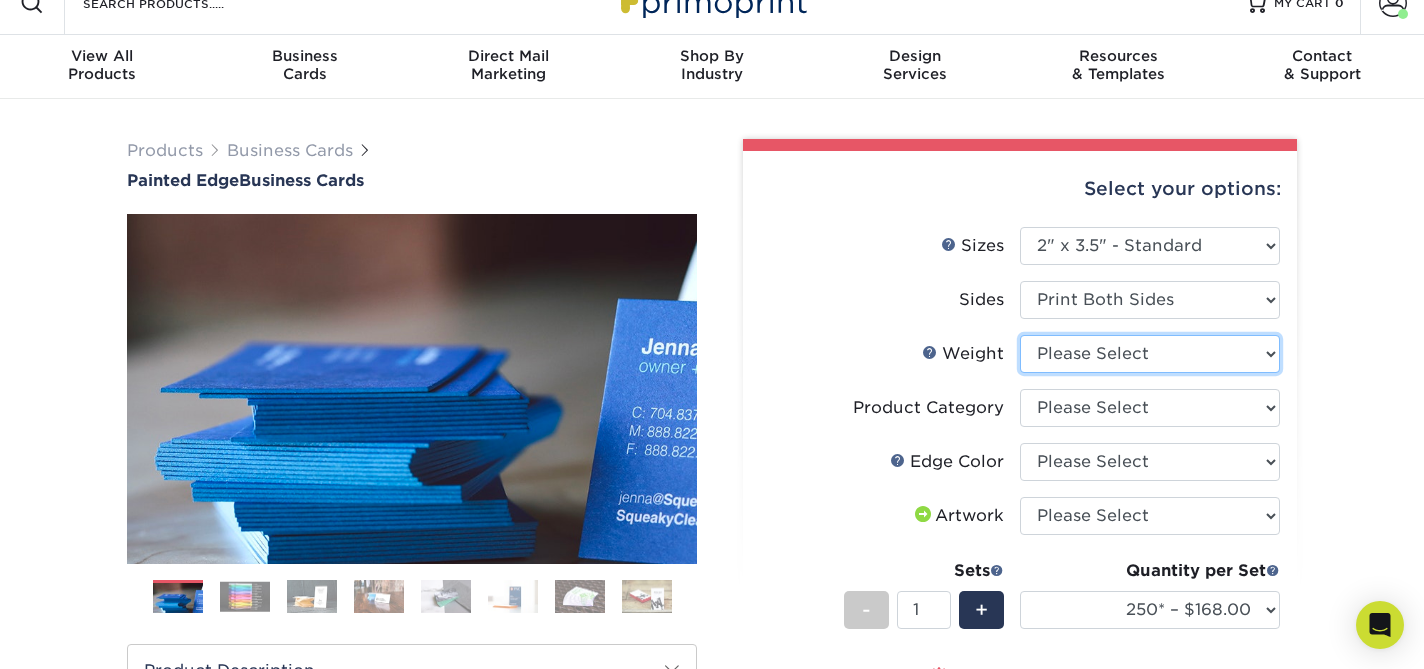 click on "Please Select 32PTUC" at bounding box center (1150, 354) 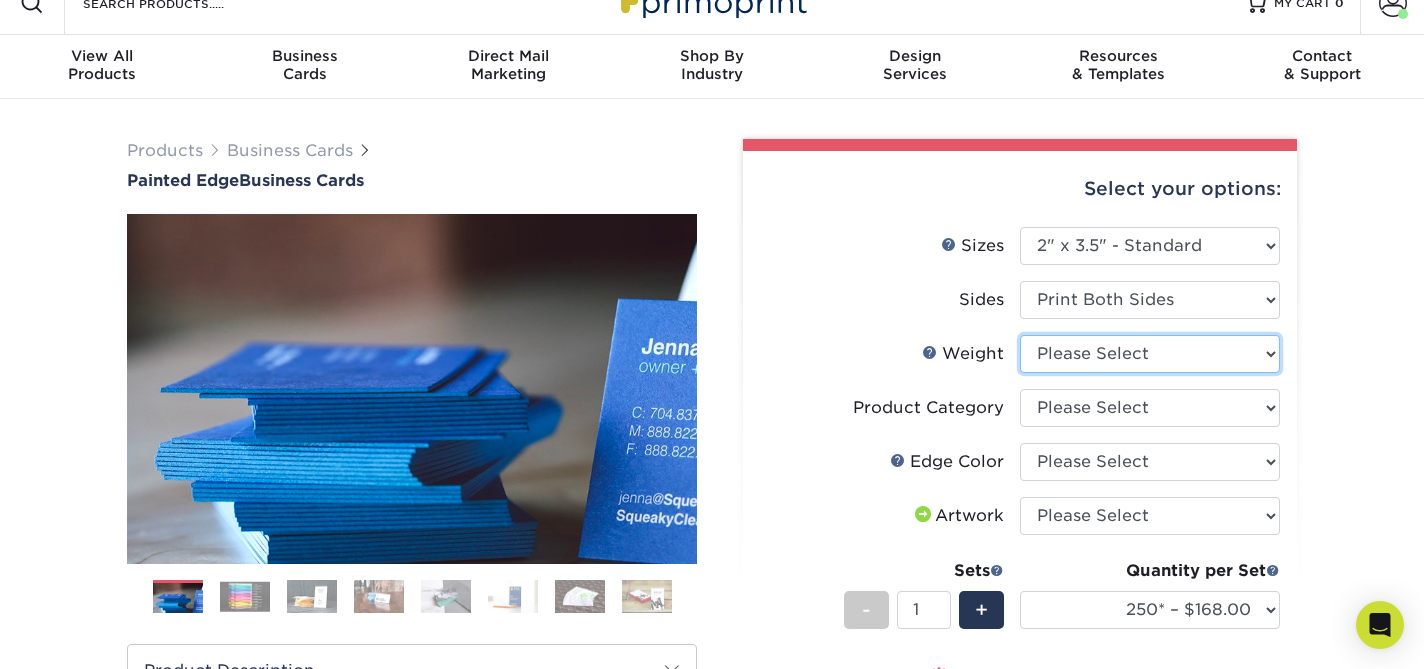 select on "32PTUC" 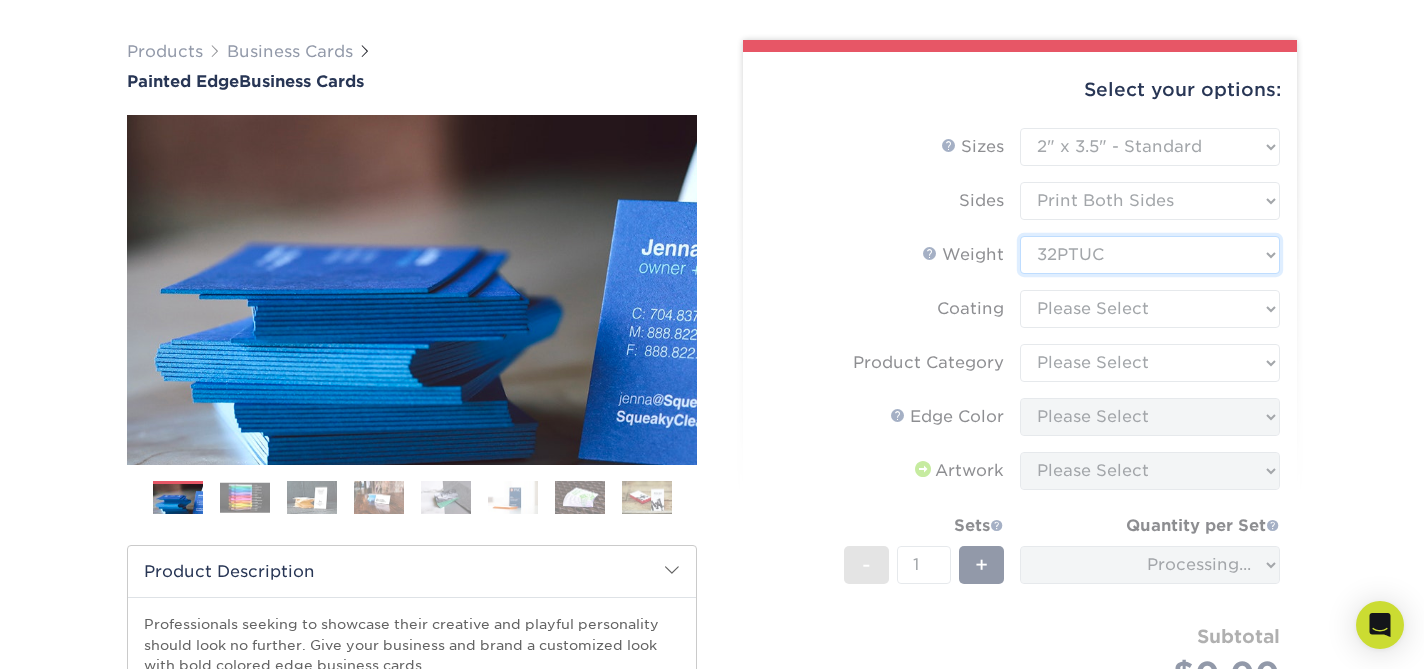 scroll, scrollTop: 131, scrollLeft: 0, axis: vertical 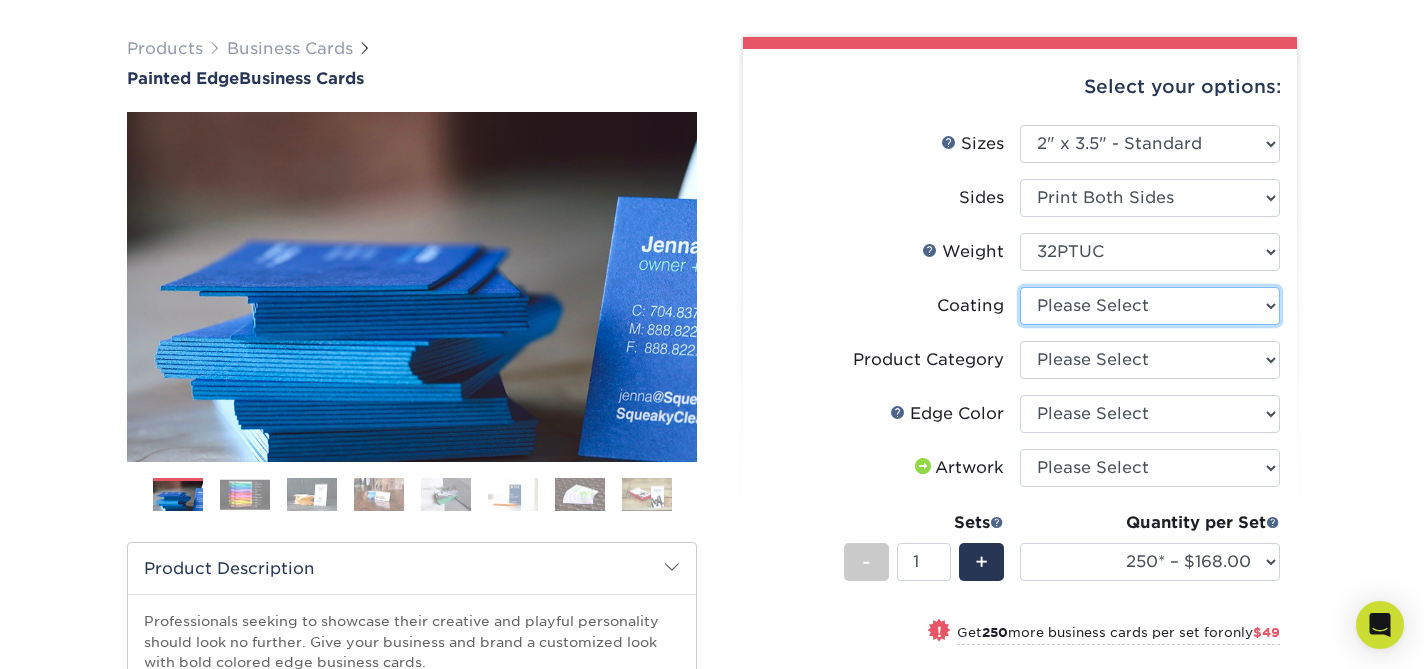 click at bounding box center [1150, 306] 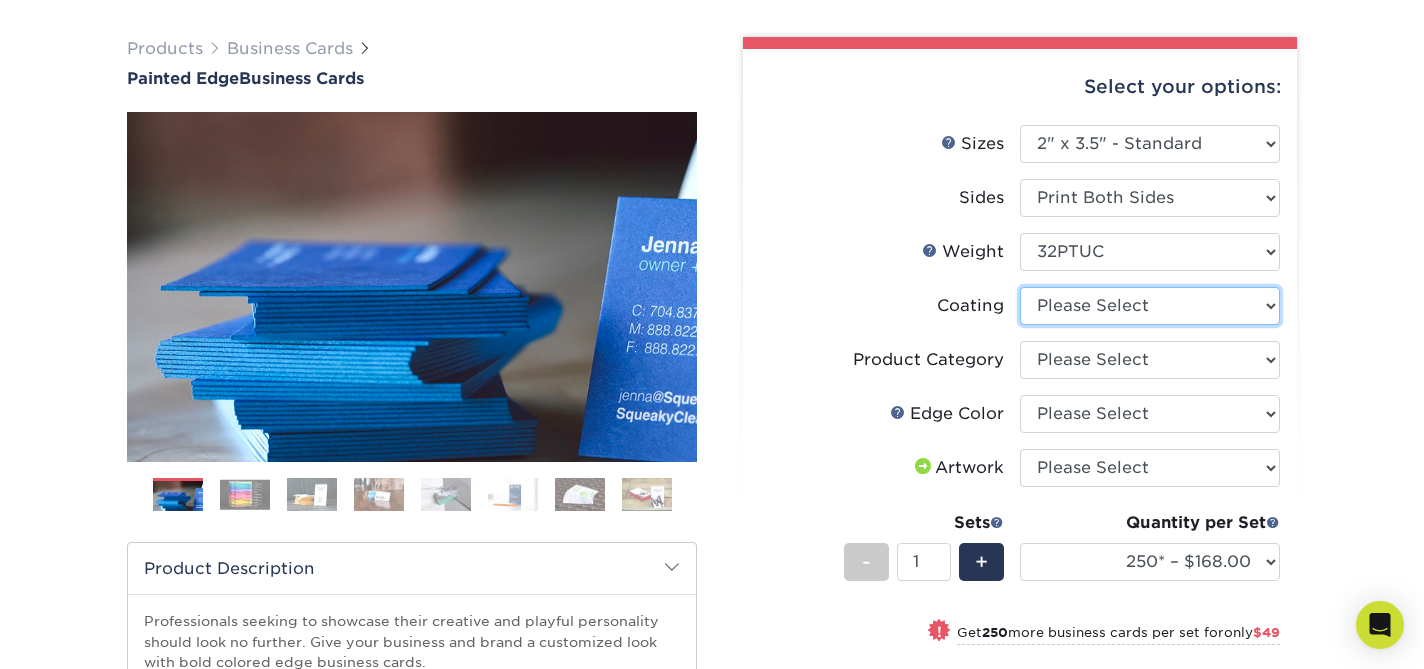 select on "3e7618de-abca-4bda-9f97-8b9129e913d8" 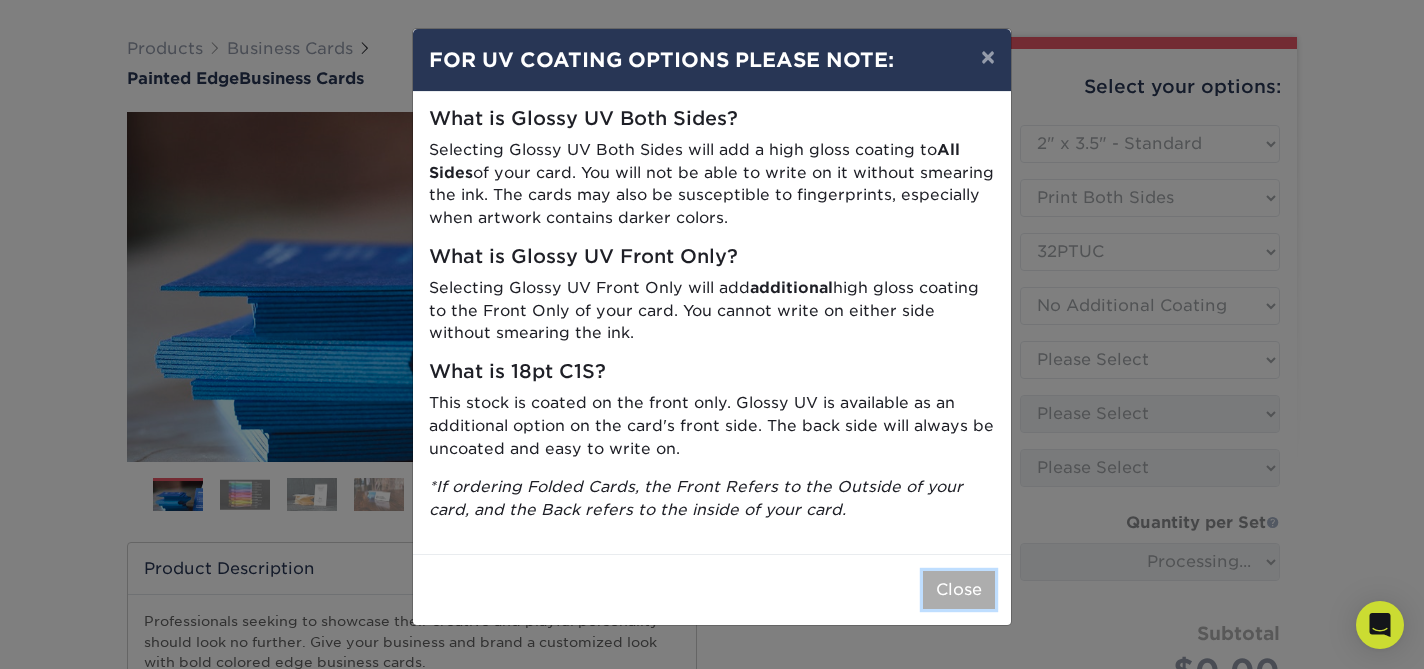 click on "Close" at bounding box center (959, 590) 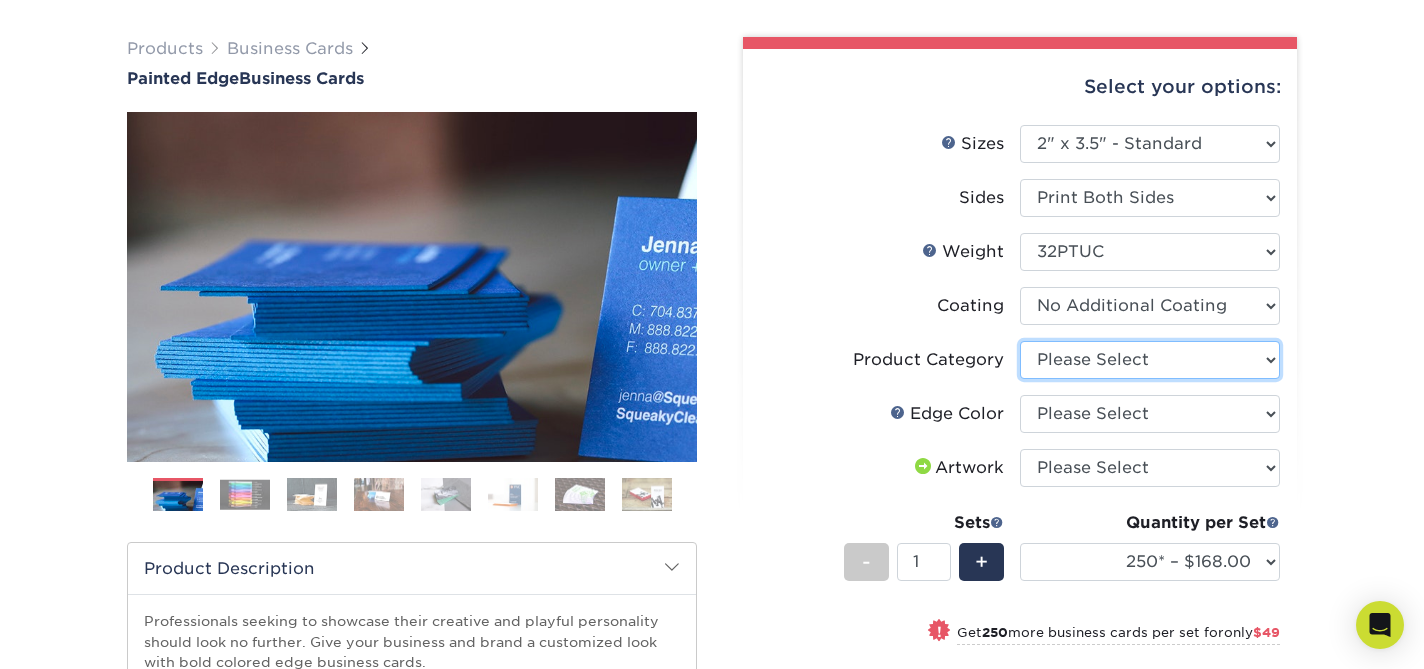 click on "Please Select Business Cards" at bounding box center [1150, 360] 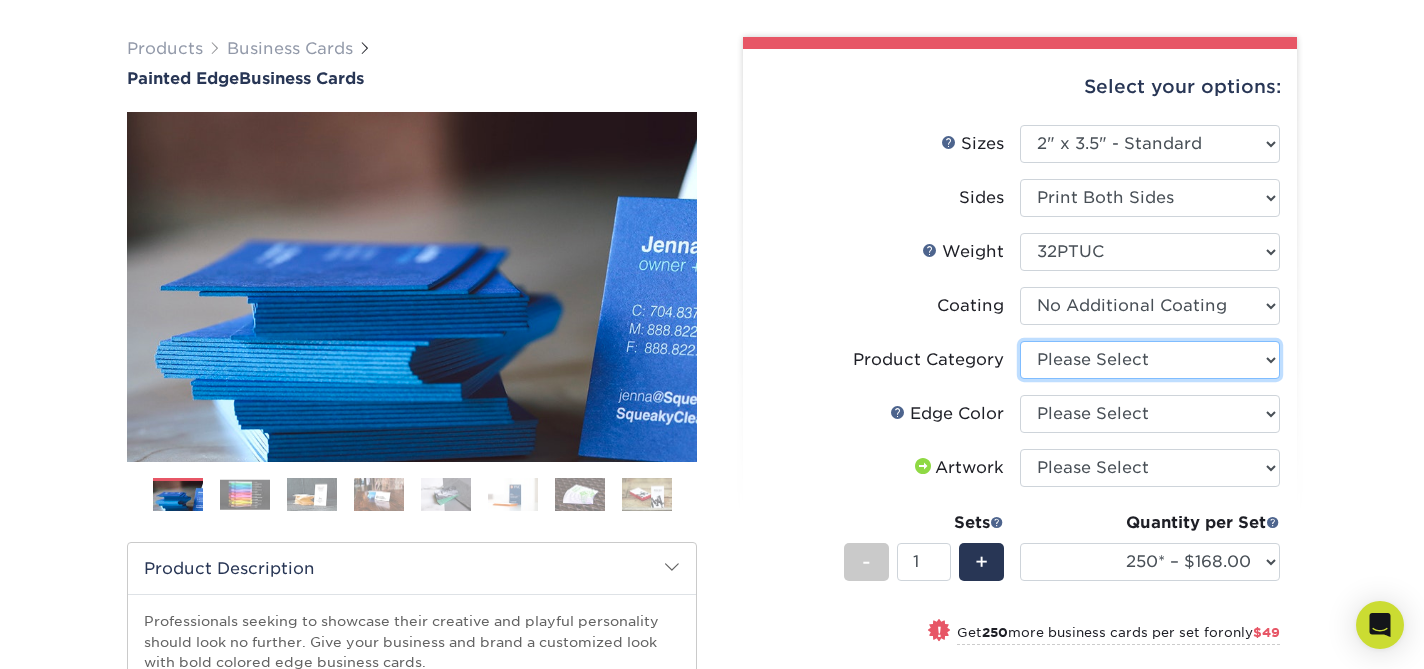 select on "3b5148f1-0588-4f88-a218-97bcfdce65c1" 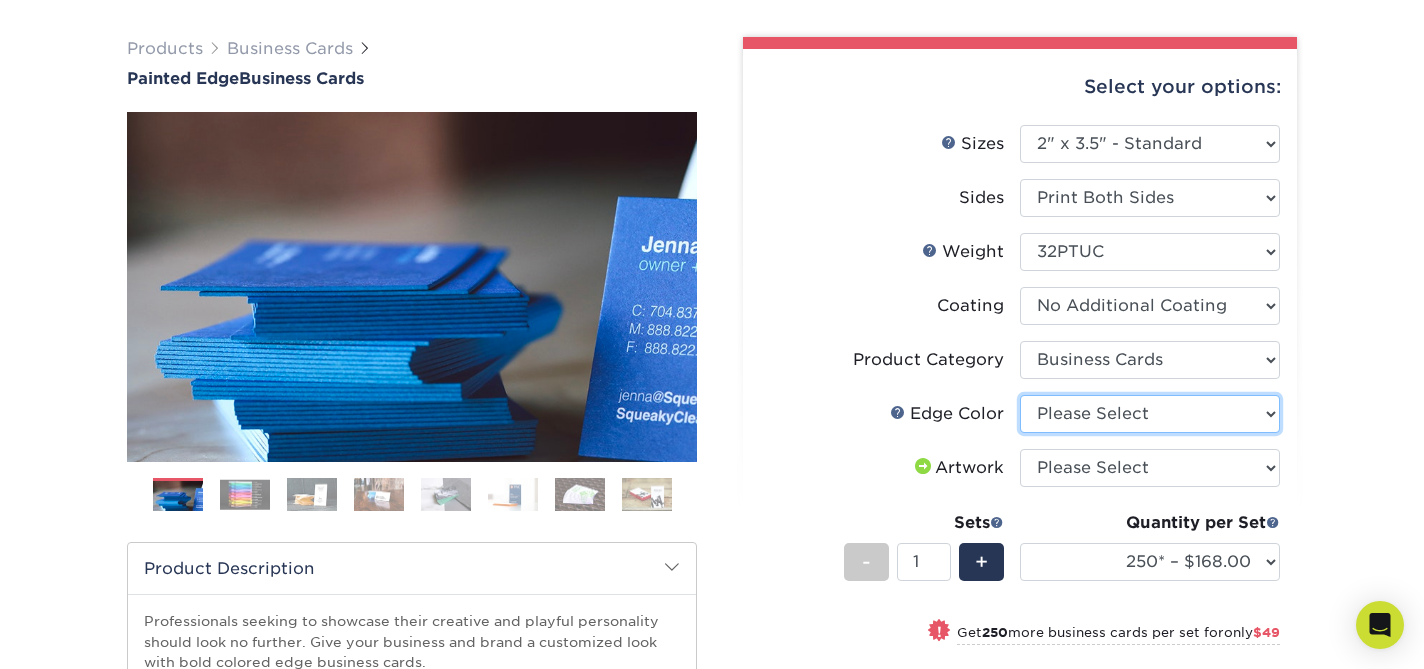 click on "Please Select Charcoal Black Brown Blue Pearlescent Blue Pearlescent Gold Pearlescent Green Pearlescent Pink Pearlescent Orange Pearlescent Purple Pearlescent Yellow Orange Pink Purple Red Turquoise White (Not Painted) Yellow" at bounding box center (1150, 414) 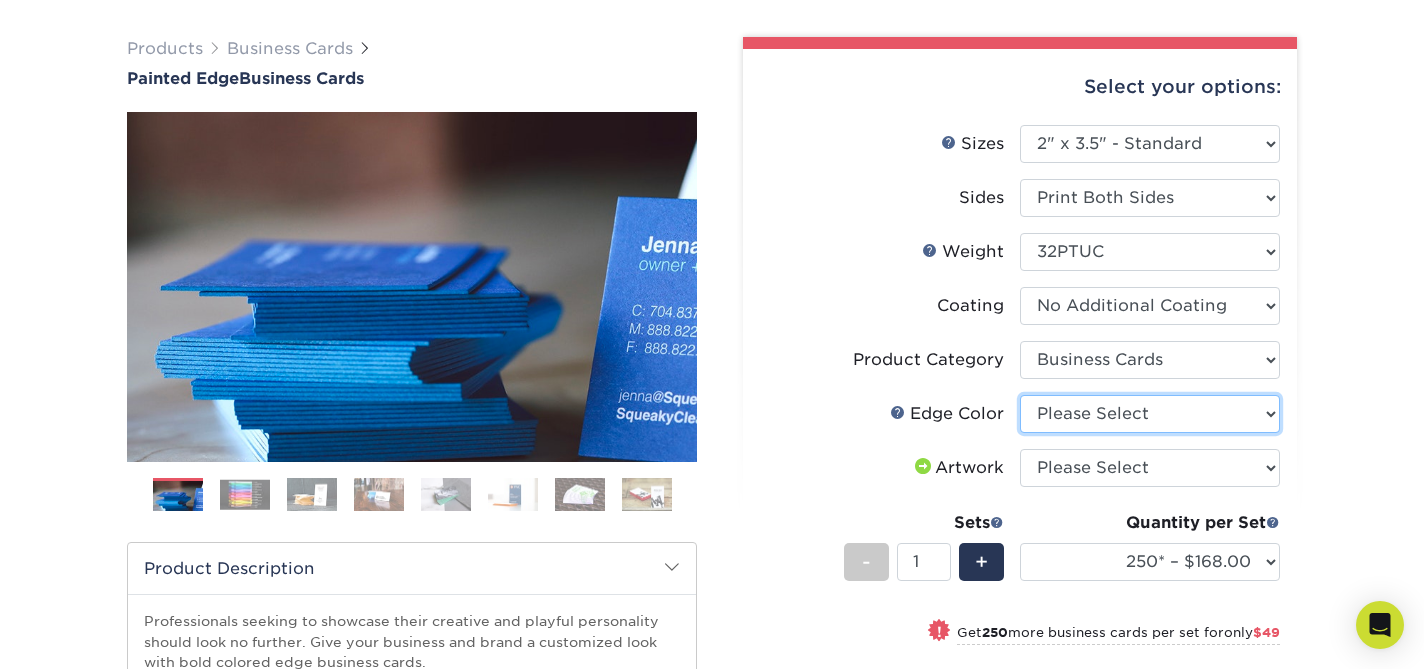 select on "1d2dc4a6-caa7-4e97-9ffb-823980241cde" 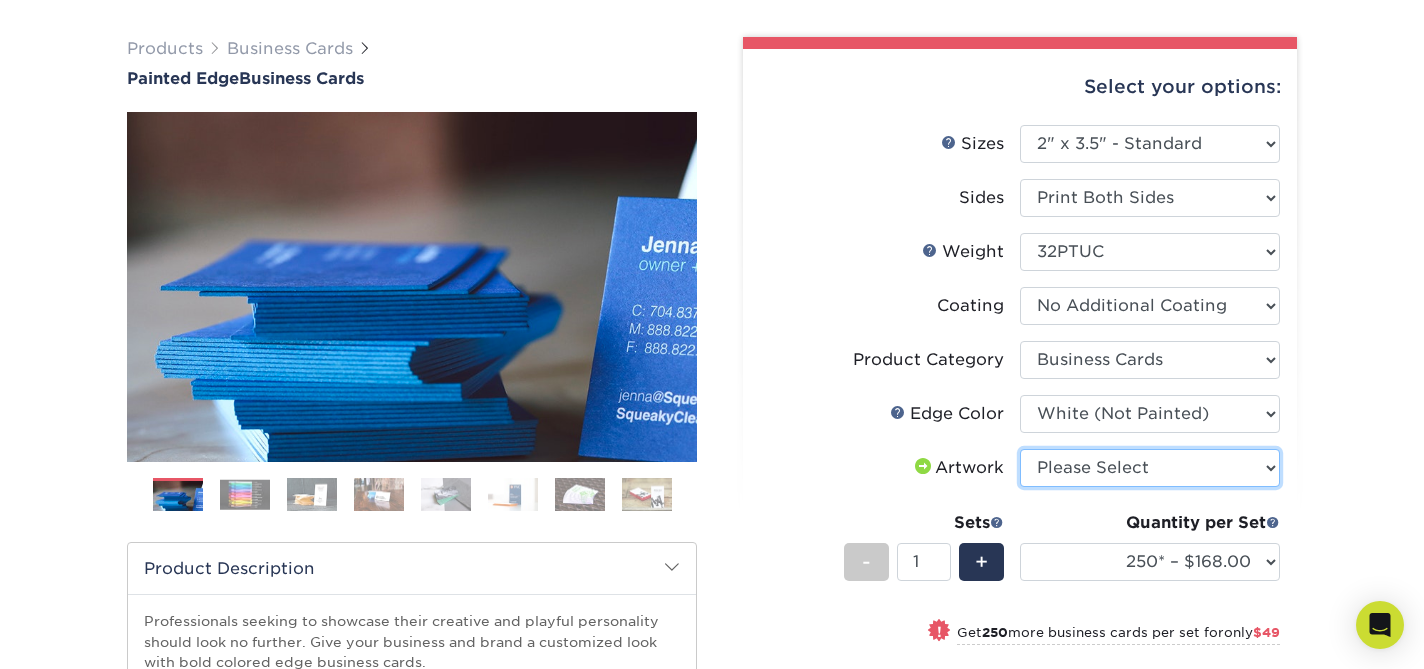 click on "Please Select I will upload files I need a design - $100" at bounding box center (1150, 468) 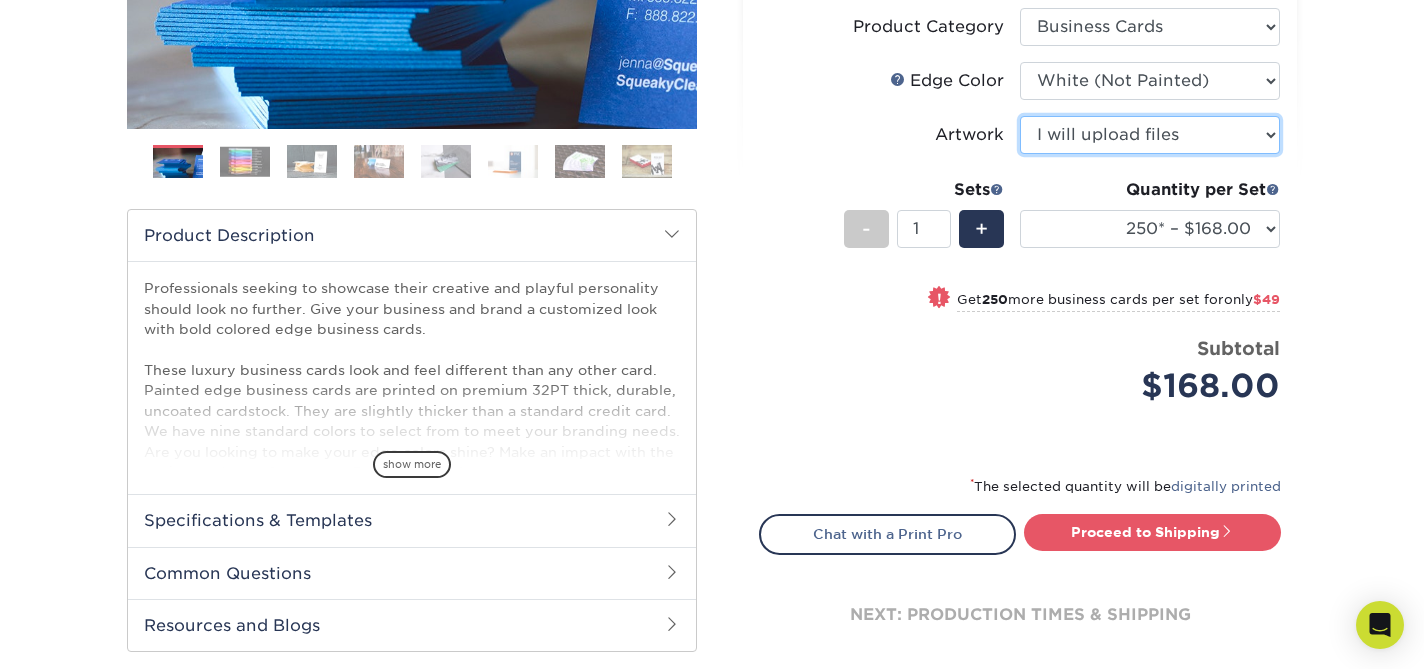 scroll, scrollTop: 491, scrollLeft: 0, axis: vertical 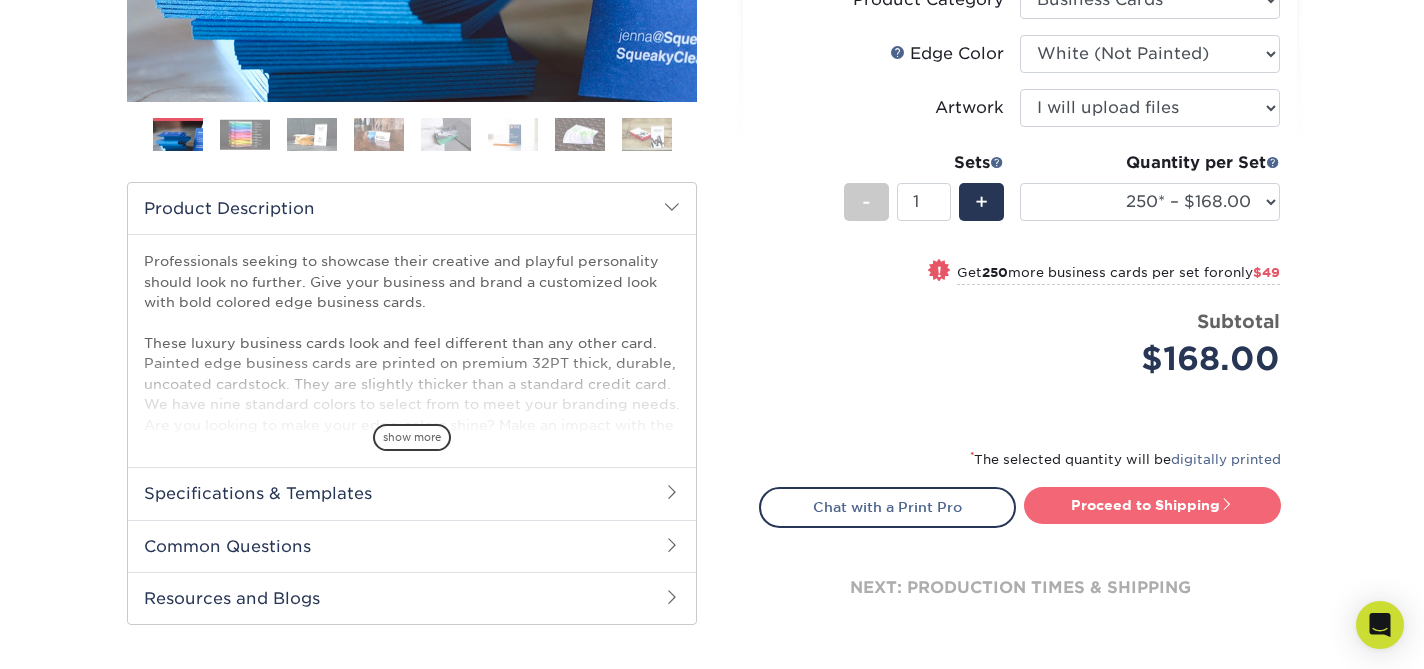 click on "Proceed to Shipping" at bounding box center (1152, 505) 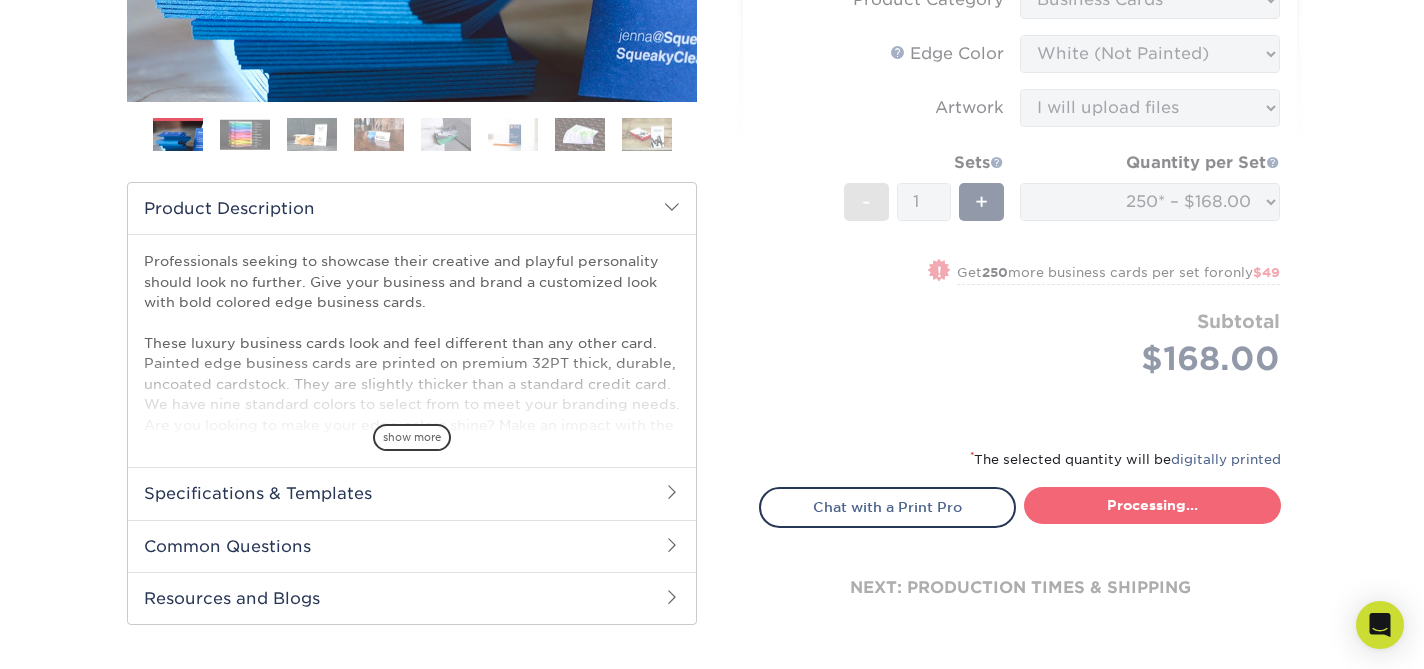 select on "b1d50ed3-fc81-464d-a1d8-d1915fbce704" 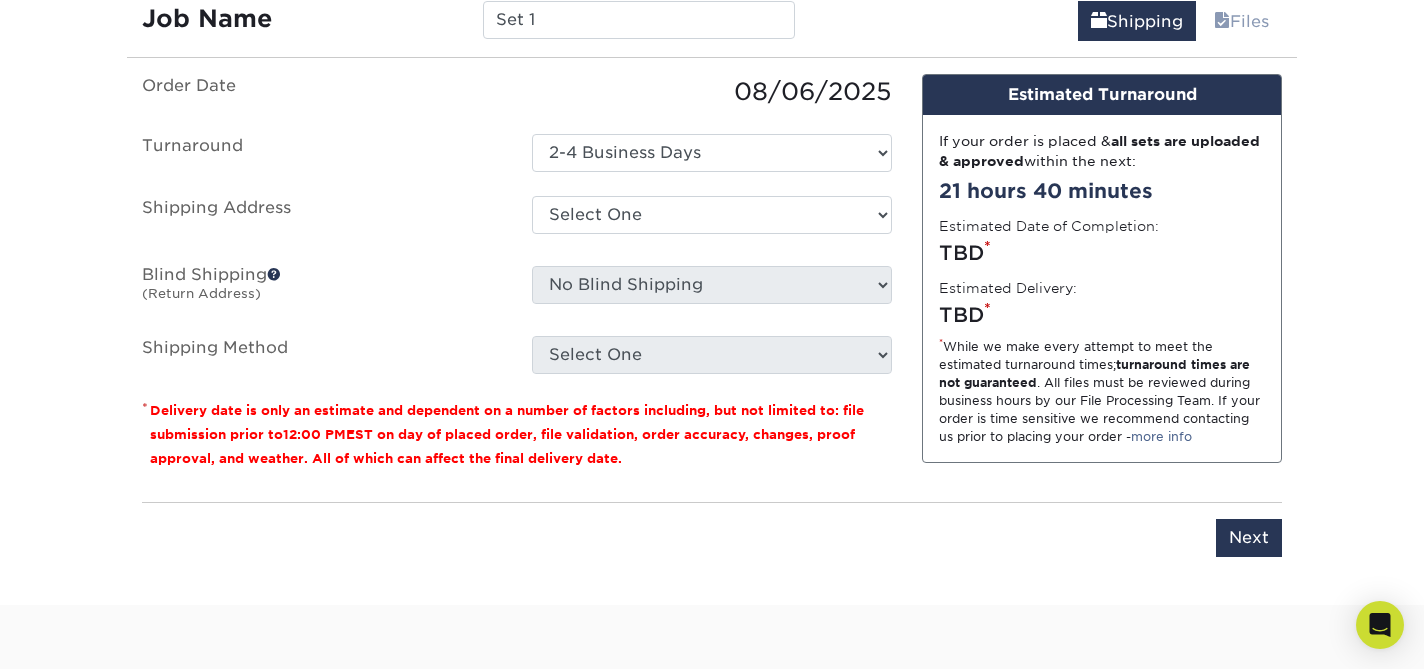 scroll, scrollTop: 1248, scrollLeft: 0, axis: vertical 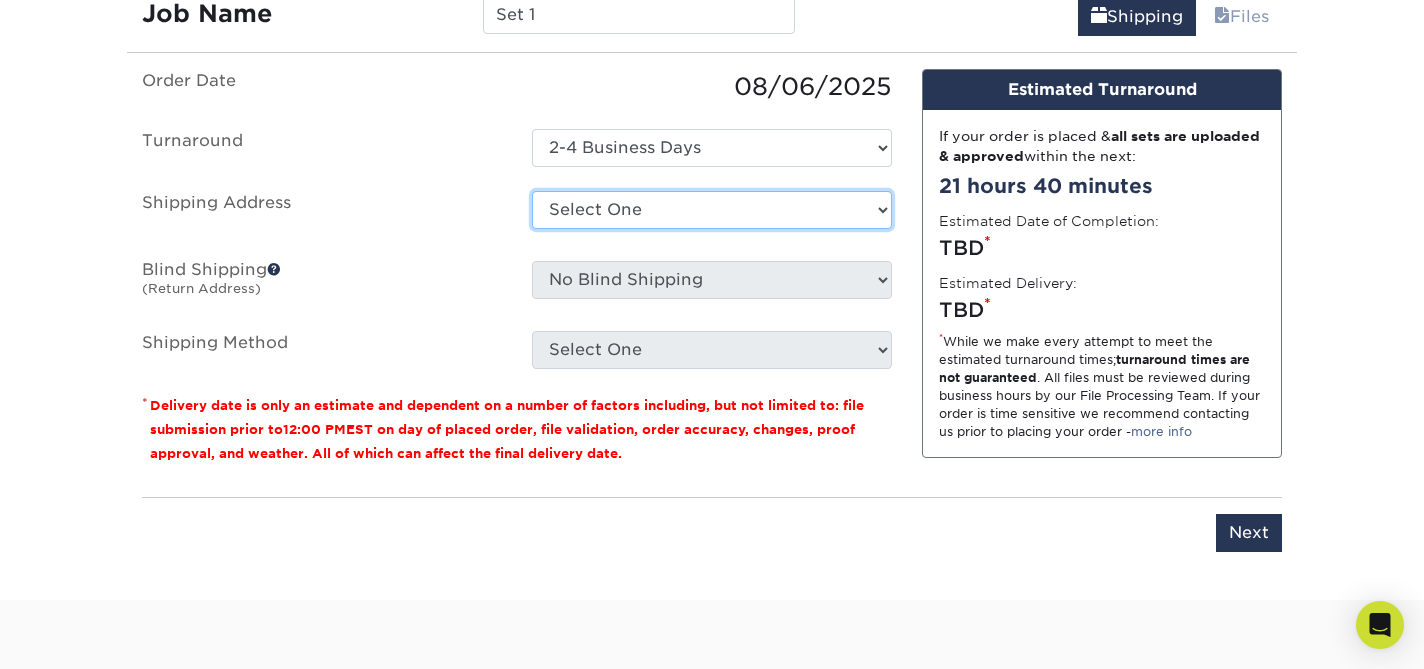 click on "Select One
ASPEN FRAME STORE
ASPEN STORE
AUSTIN STORE
BOSTON STORE
DALLAS STORE
FILLMORE STORE
FRAME CULVER OFFICE
FRAME LA OFFICE
GEORGETOWN STORE
MADISON STORE
MALIBU STORE
PALO ALTO STORE
SCOTTSDALE FRAME STORE
SOHO STORE
+ Add New Address" at bounding box center (712, 210) 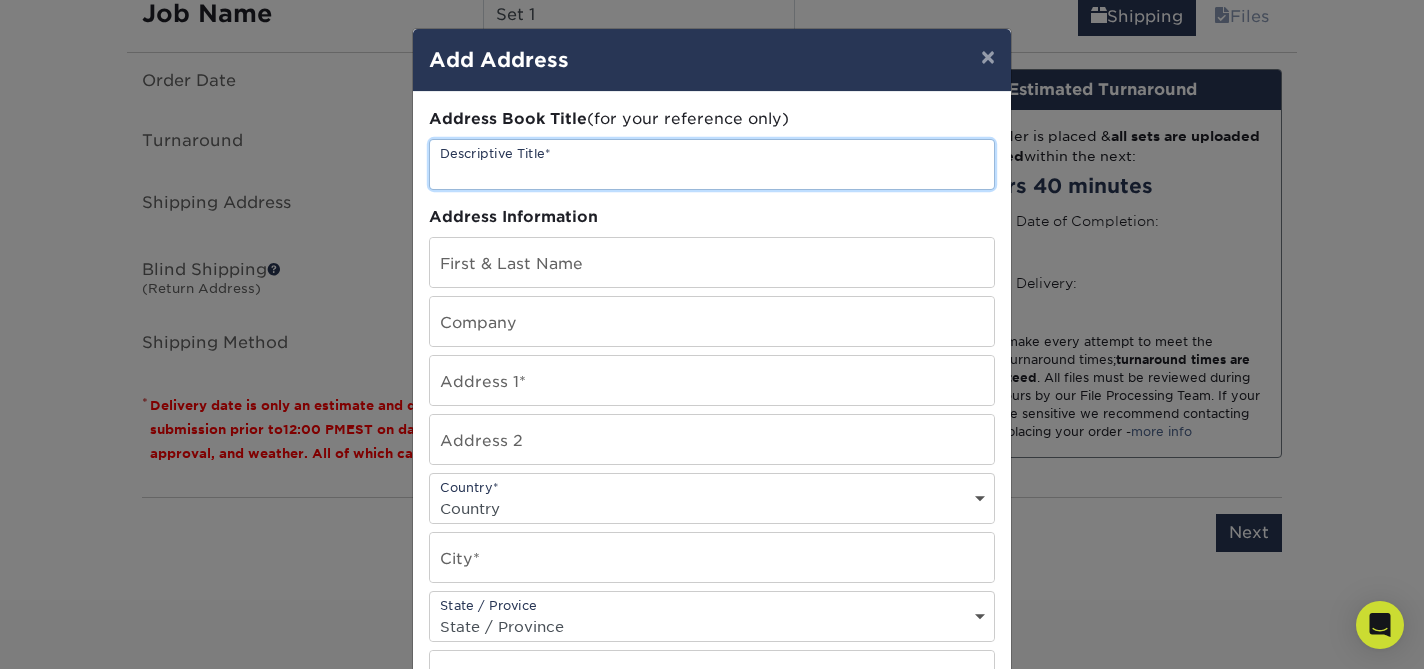click at bounding box center (712, 164) 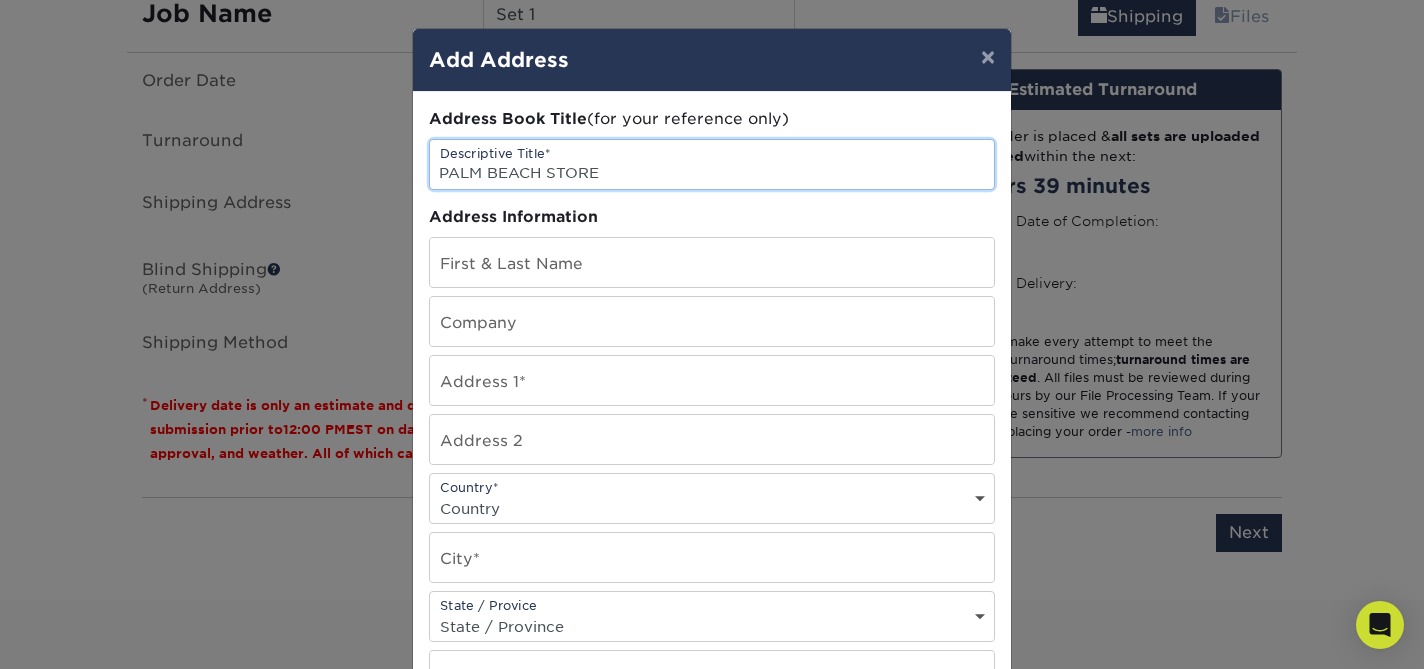 type on "PALM BEACH STORE" 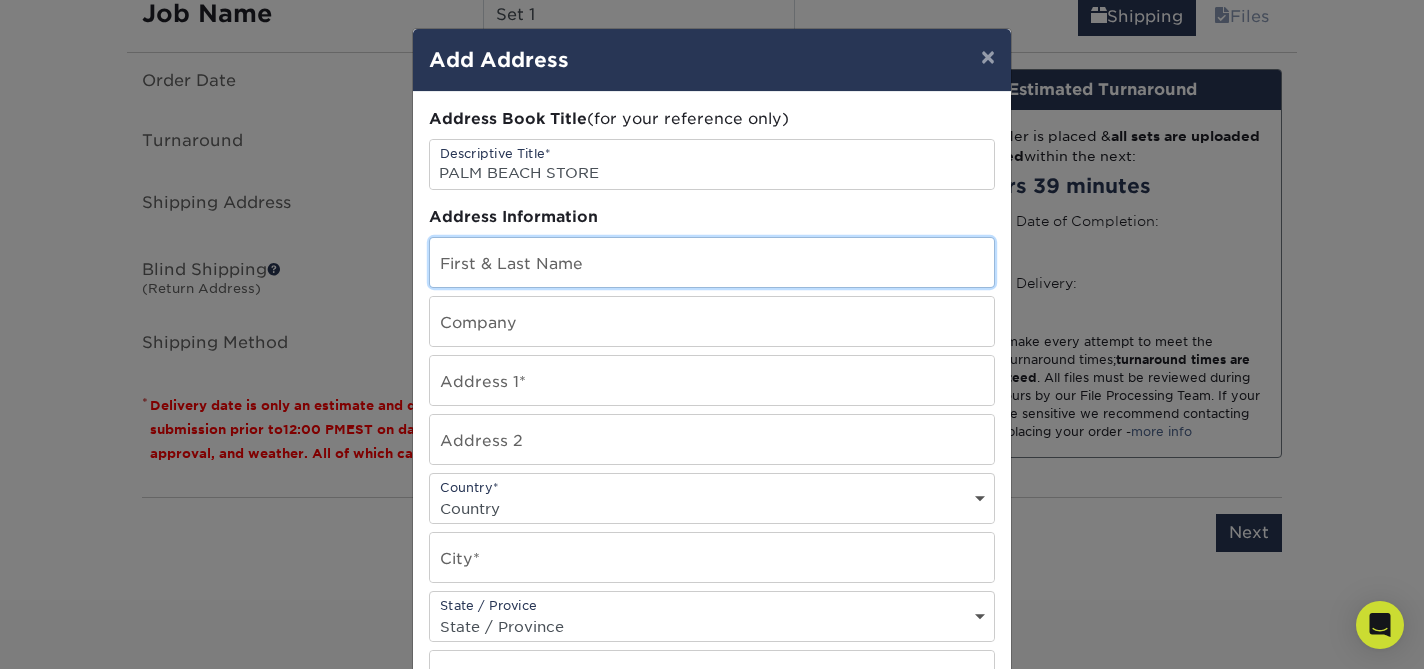 click at bounding box center [712, 262] 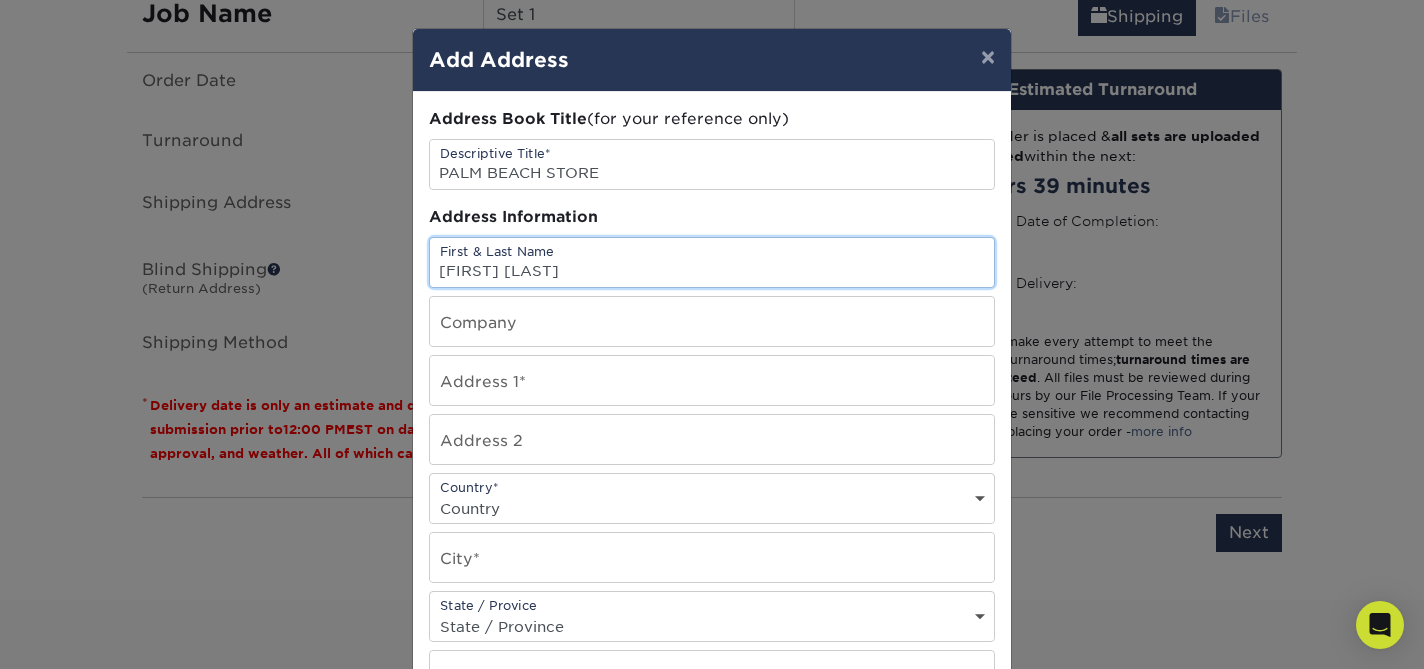 type on "[FIRST] [LAST]" 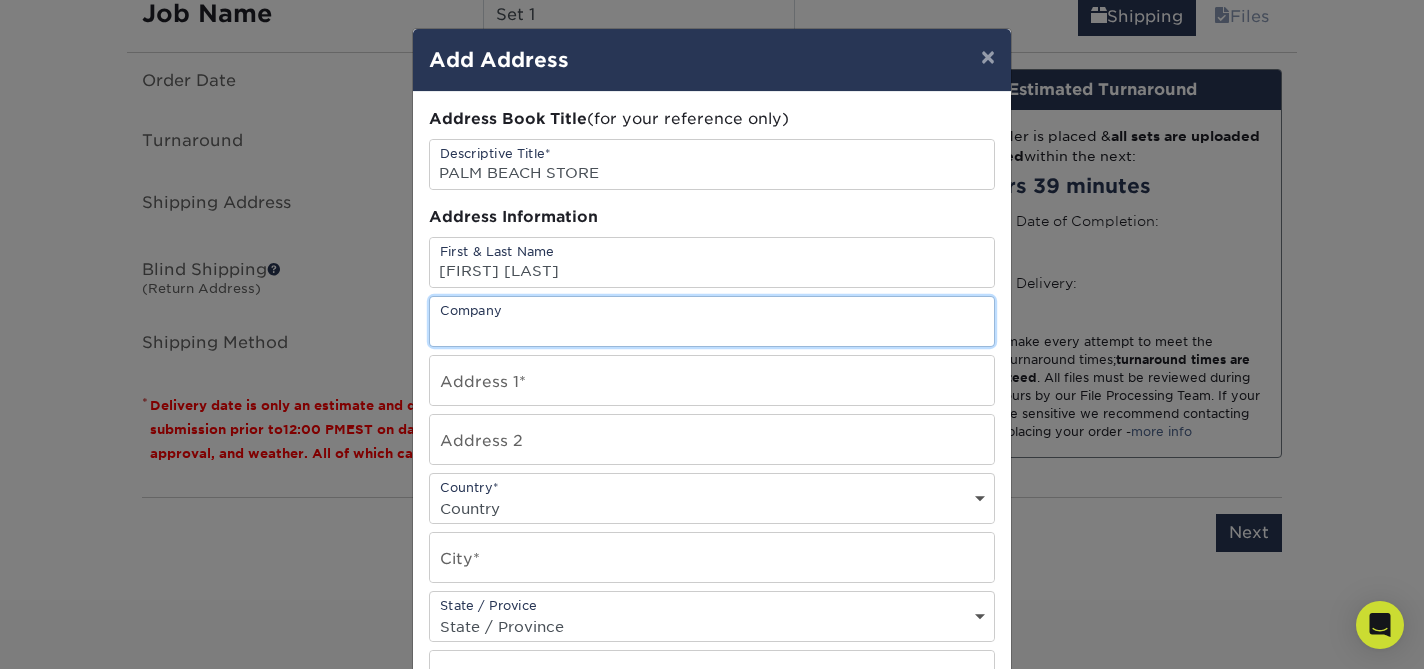 click at bounding box center [712, 321] 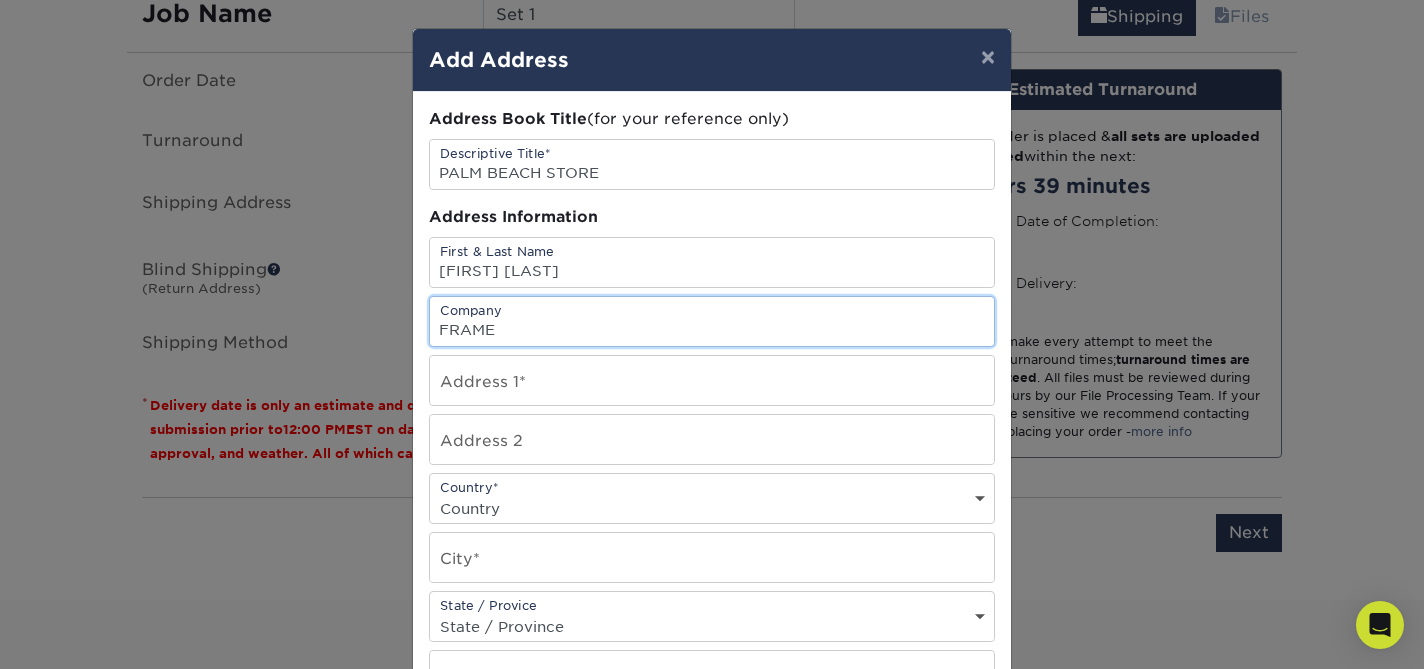 type on "FRAME" 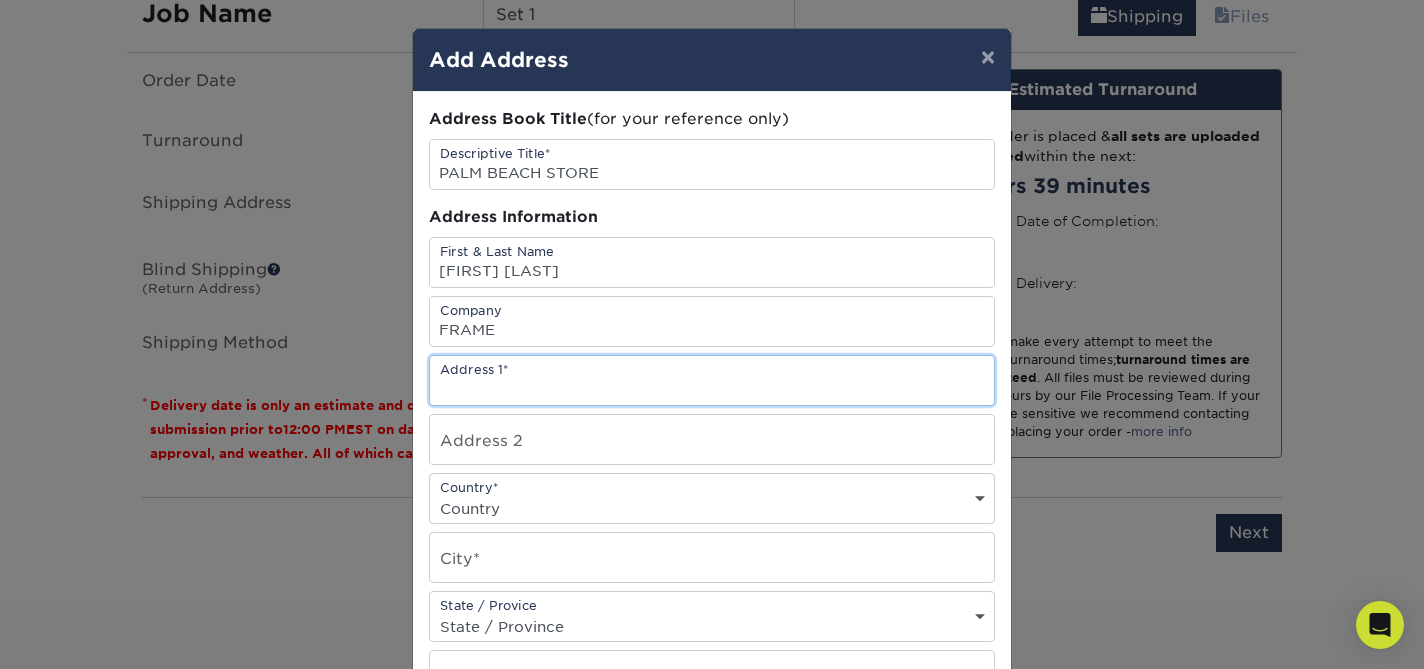 click at bounding box center [712, 380] 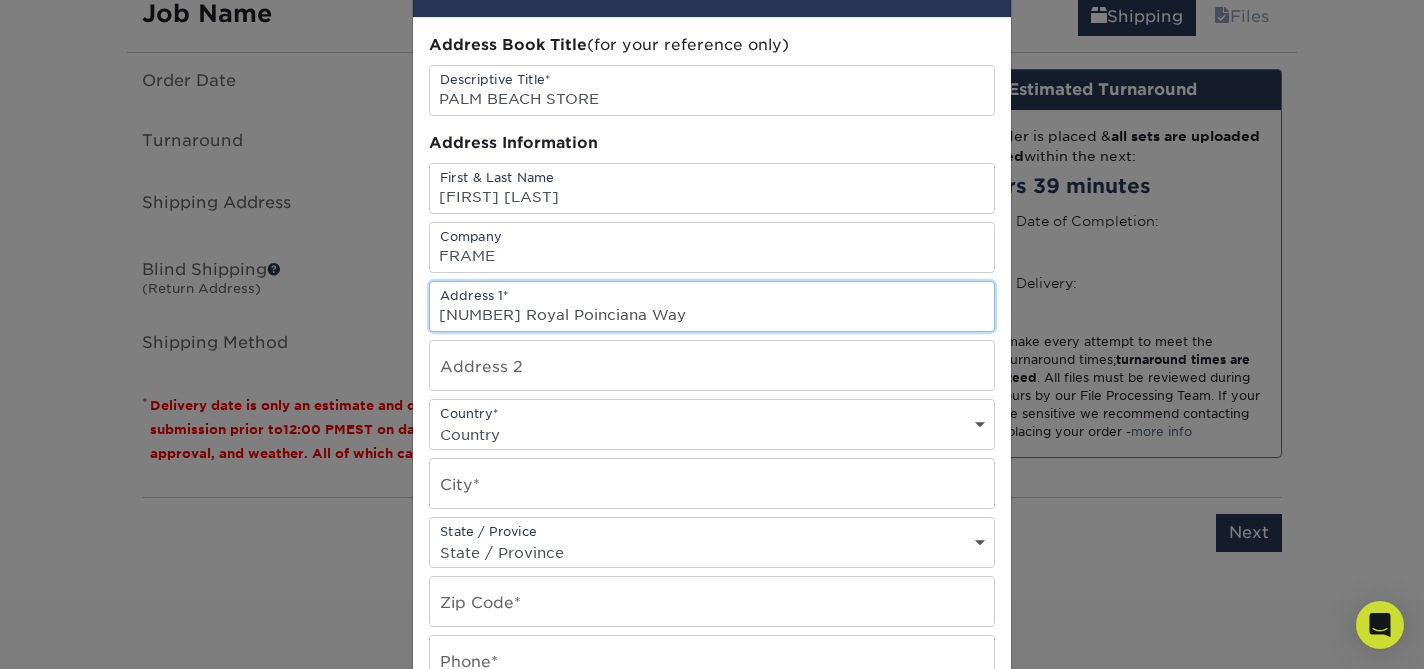 scroll, scrollTop: 87, scrollLeft: 0, axis: vertical 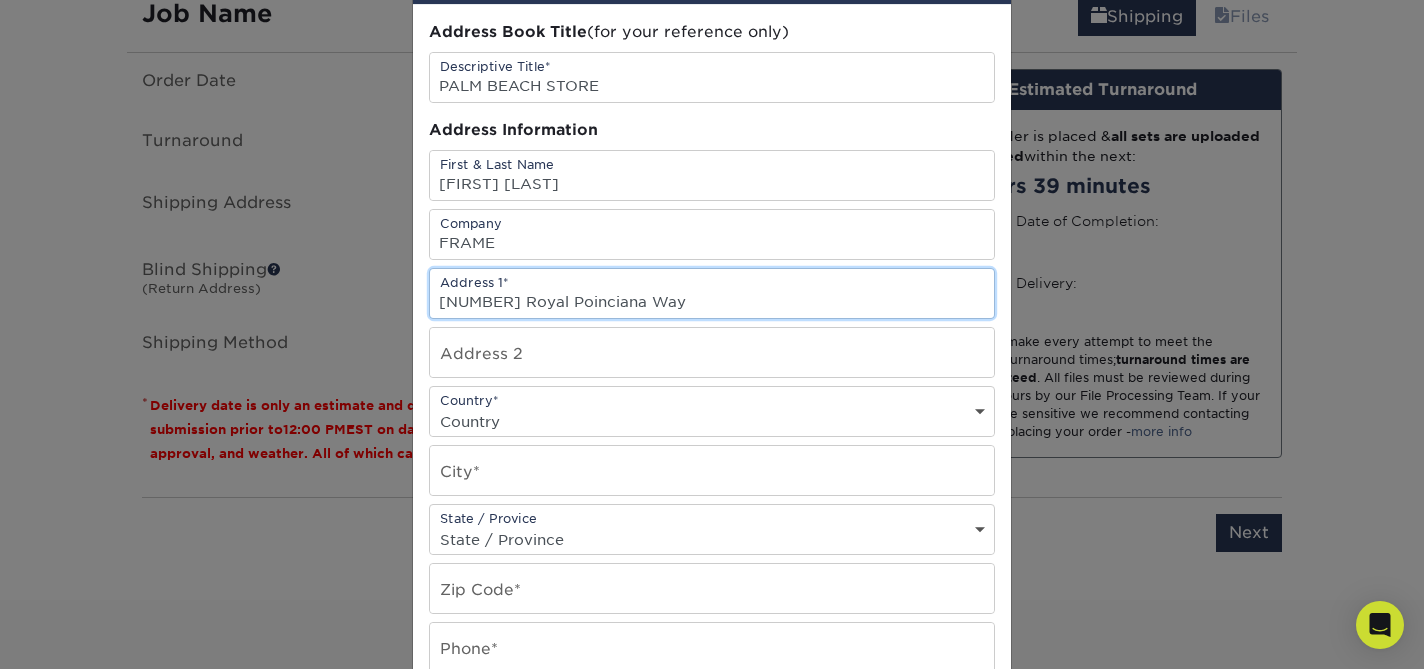 type on "[NUMBER] [STREET]" 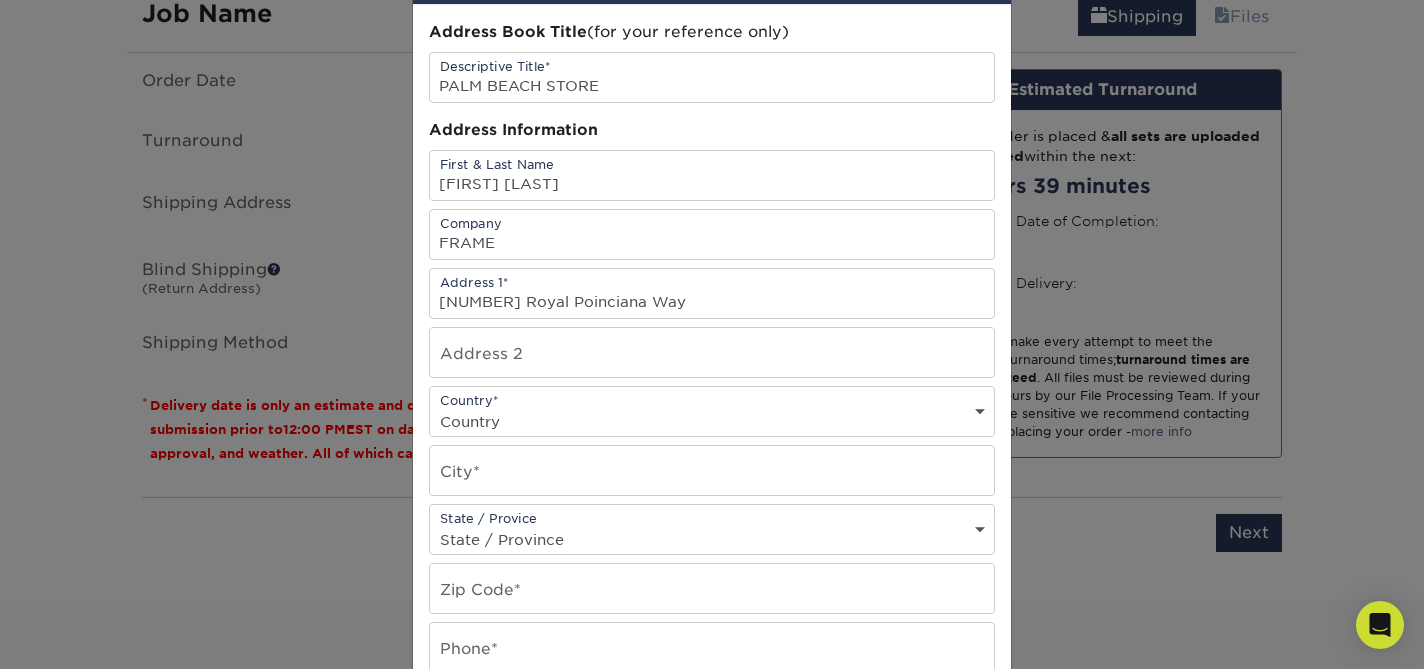 click on "Country United States Canada ----------------------------- Afghanistan Albania Algeria American Samoa Andorra Angola Anguilla Antarctica Antigua and Barbuda Argentina Armenia Aruba Australia Austria Azerbaijan Bahamas Bahrain Bangladesh Barbados Belarus Belgium Belize Benin Bermuda Bhutan Bolivia Bosnia and Herzegovina Botswana Bouvet Island Brazil British Indian Ocean Territory British Virgin Islands Brunei Darussalam Bulgaria Burkina Faso Burundi Cambodia Cameroon Cape Verde Cayman Islands Central African Republic Chad Chile China Christmas Island Cocos Colombia Comoros Congo Cook Islands Costa Rica Croatia Cuba Cyprus Czech Republic Denmark Djibouti Dominica Dominican Republic East Timor Ecuador Egypt El Salvador Equatorial Guinea Eritrea Estonia Ethiopia Falkland Islands Faroe Islands Fiji Finland France French Guiana French Polynesia French Southern Territories Gabon Gambia Georgia Germany Ghana Gibraltar Greece Greenland Grenada Guadeloupe Guam Guatemala Guinea Guinea-Bissau Guyana Haiti Honduras India" at bounding box center [712, 421] 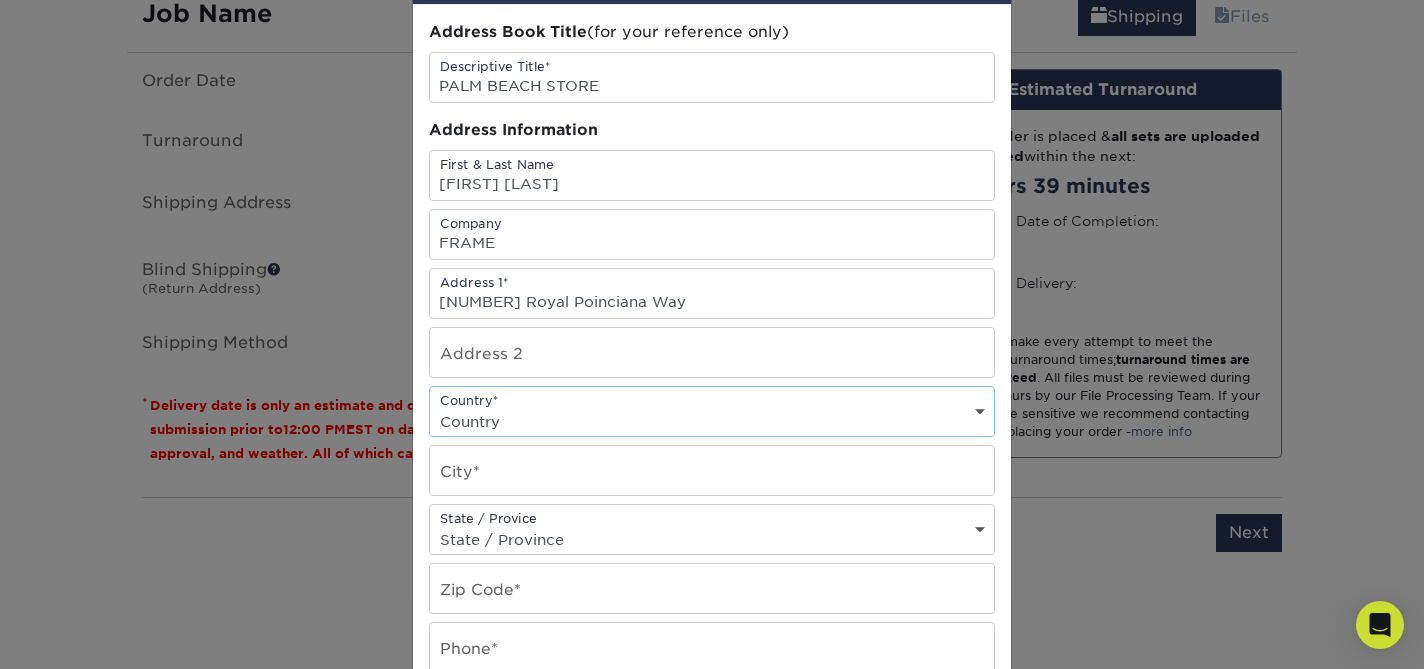 select on "US" 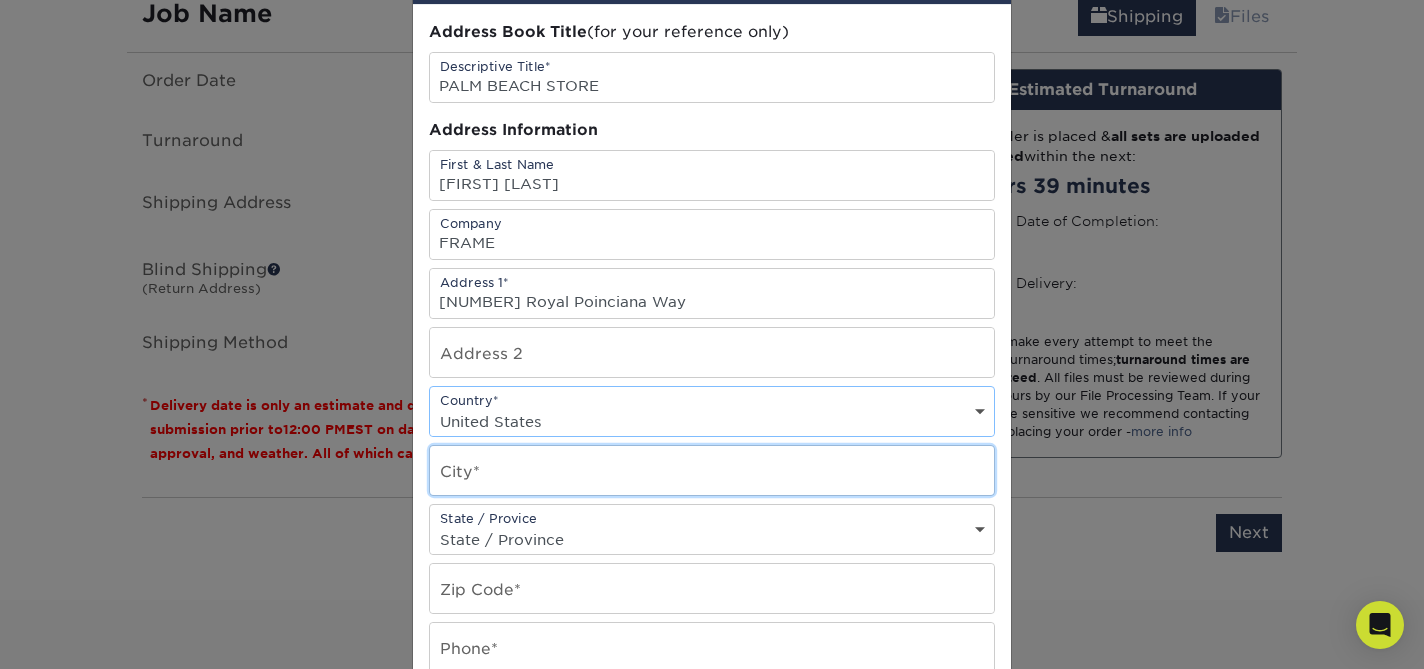 click at bounding box center (712, 470) 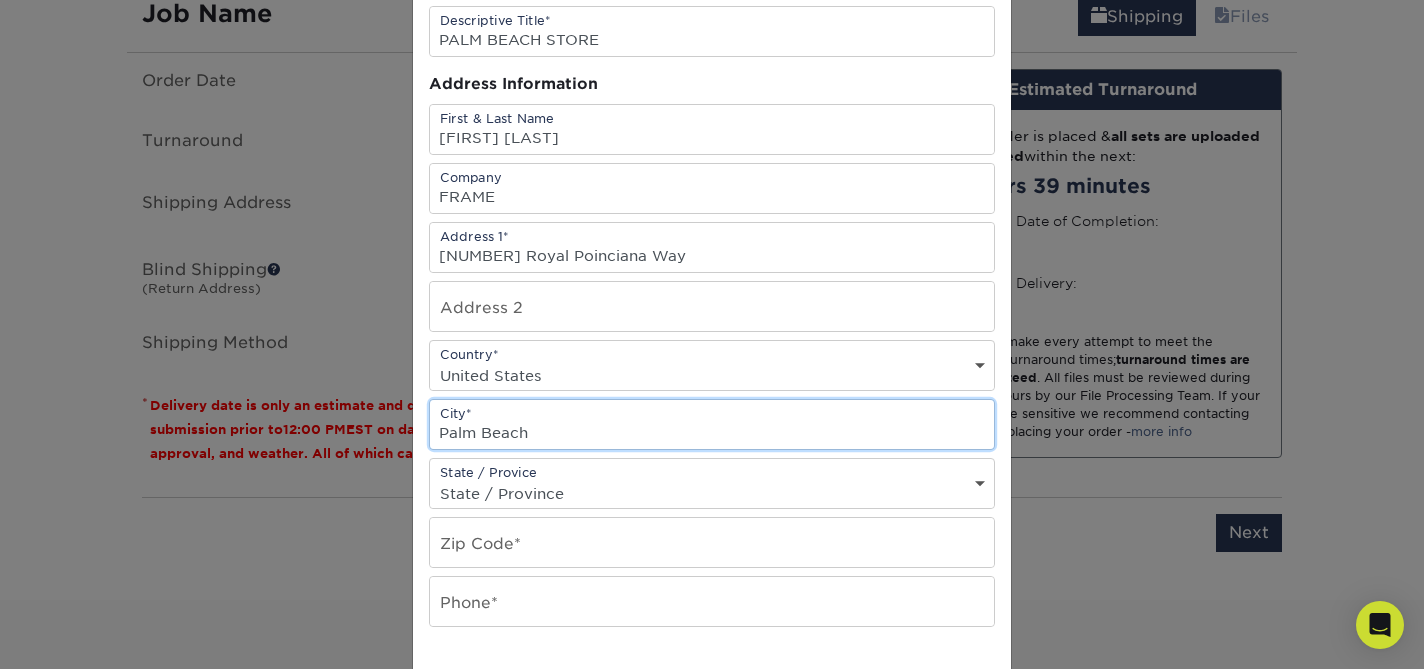 scroll, scrollTop: 145, scrollLeft: 0, axis: vertical 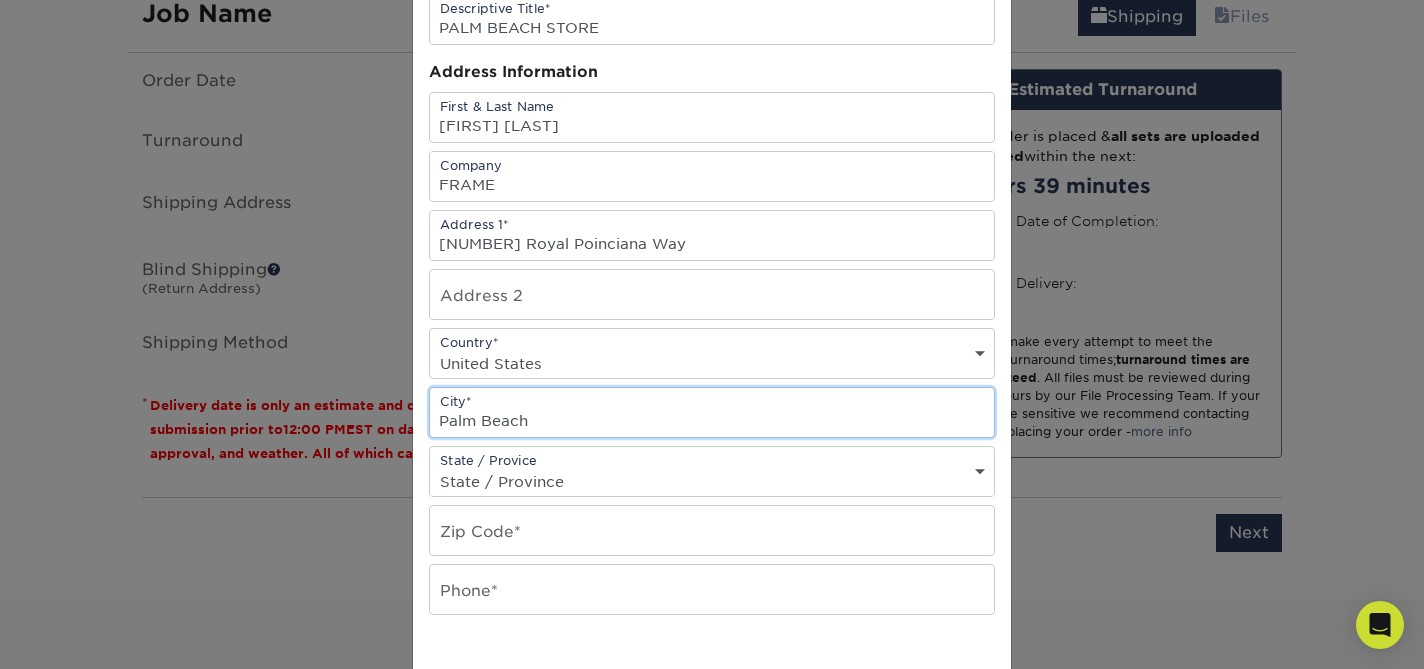 type on "Palm Beach" 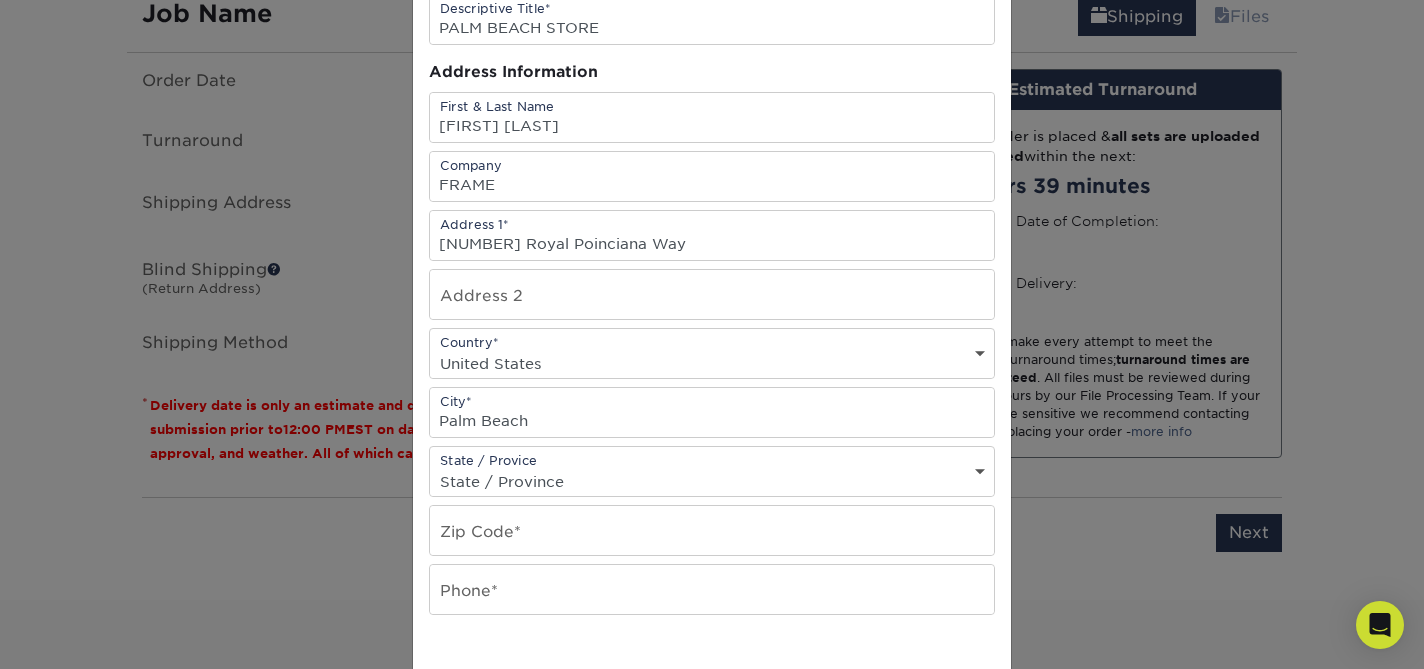 click on "State / Province Alabama Alaska Arizona Arkansas California Colorado Connecticut Delaware District of Columbia Florida Georgia Hawaii Idaho Illinois Indiana Iowa Kansas Kentucky Louisiana Maine Maryland Massachusetts Michigan Minnesota Mississippi Missouri Montana Nebraska Nevada New Hampshire New Jersey New Mexico New York North Carolina North Dakota Ohio Oklahoma Oregon Pennsylvania Rhode Island South Carolina South Dakota Tennessee Texas Utah Vermont Virginia Washington West Virginia Wisconsin Wyoming ACT NSW NT QLD SA TAS VIC WA NZ Alberta British Columbia Manitoba New Brunswick Newfoundland Northwest Territories Nova Scotia Nunavut Ontario Prince Edward Island Quebec Saskatchewan Yukon Puerto Rico Aguascalientes Baja California Baja California Sur Campeche Chiapas Chihuahua Coahuila Colima Distrito Federal Durango Guanajuato Guerrero Hidalgo Jalisco Mexico Michoacan Morelos Nayarit Nuevo Leon Oaxaca Puebla Queretaro Quintana Roo San Luis Patosi Sinaloa Sonora Tabasco Tamaulipas Tlaxcala Veracruz Yucatan" at bounding box center (712, 481) 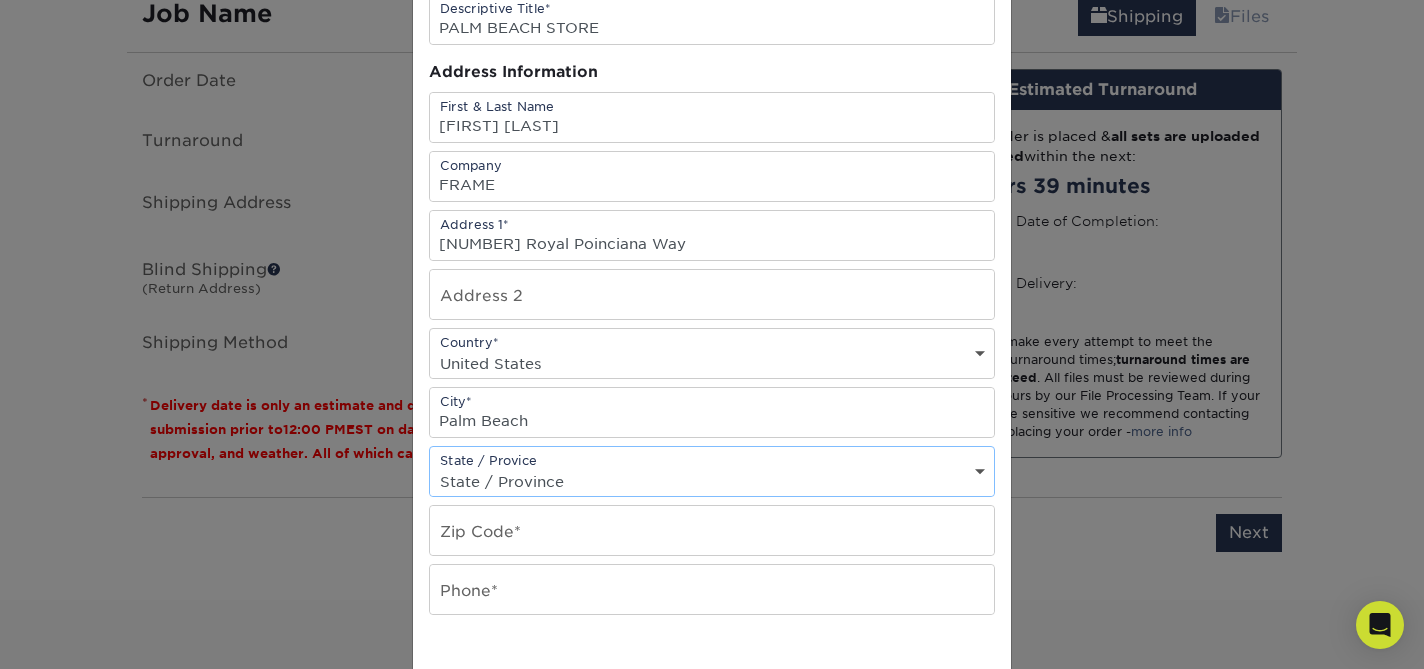 select on "FL" 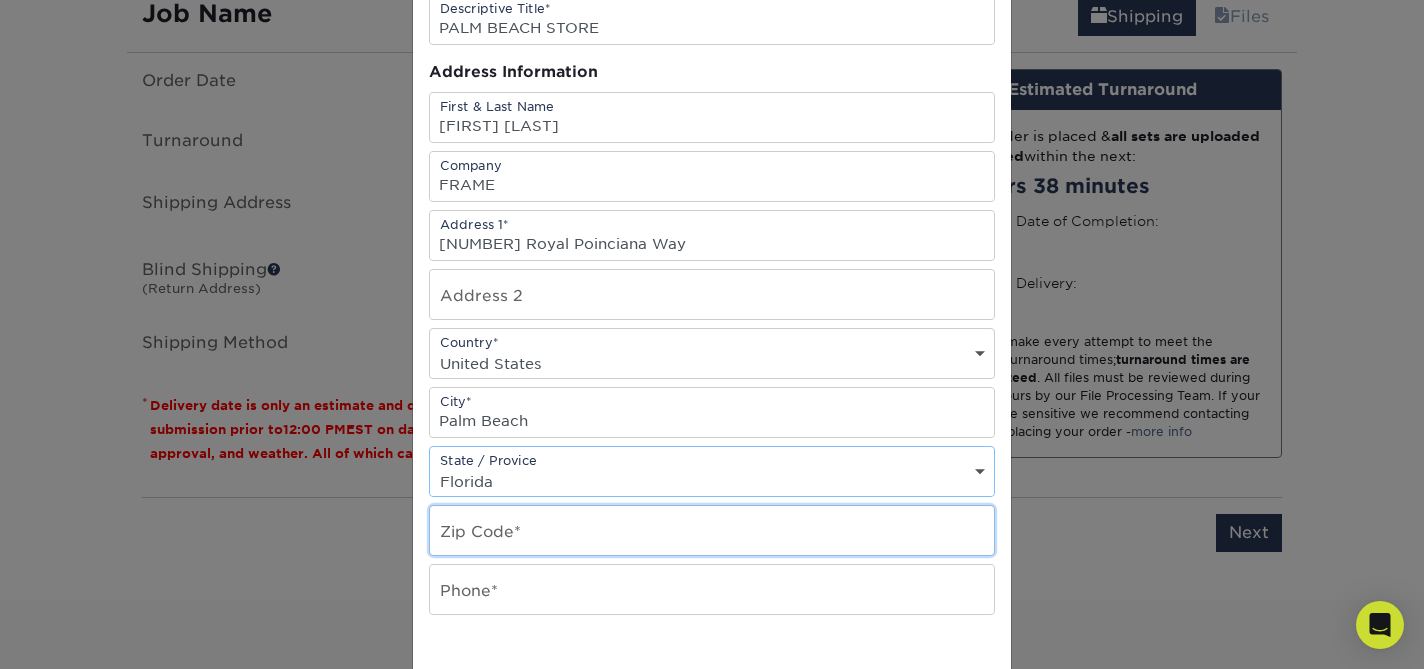 click at bounding box center (712, 530) 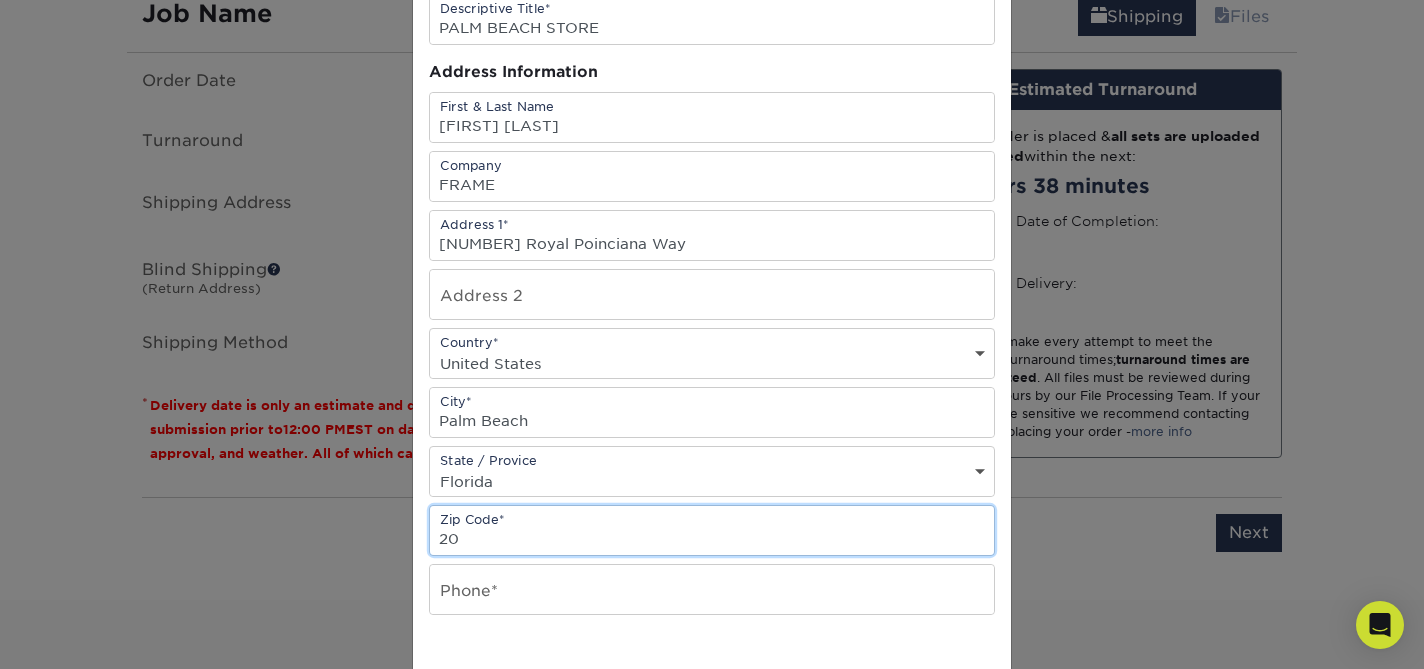 type on "2" 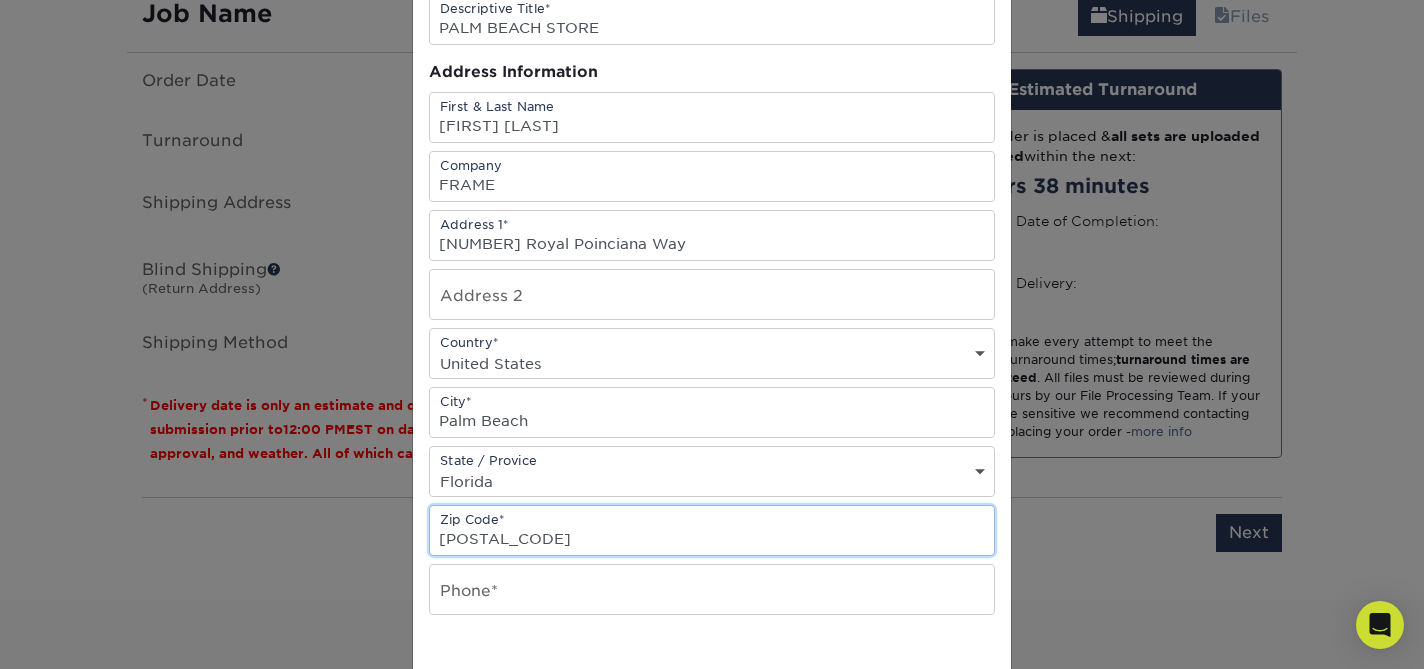 type on "33480" 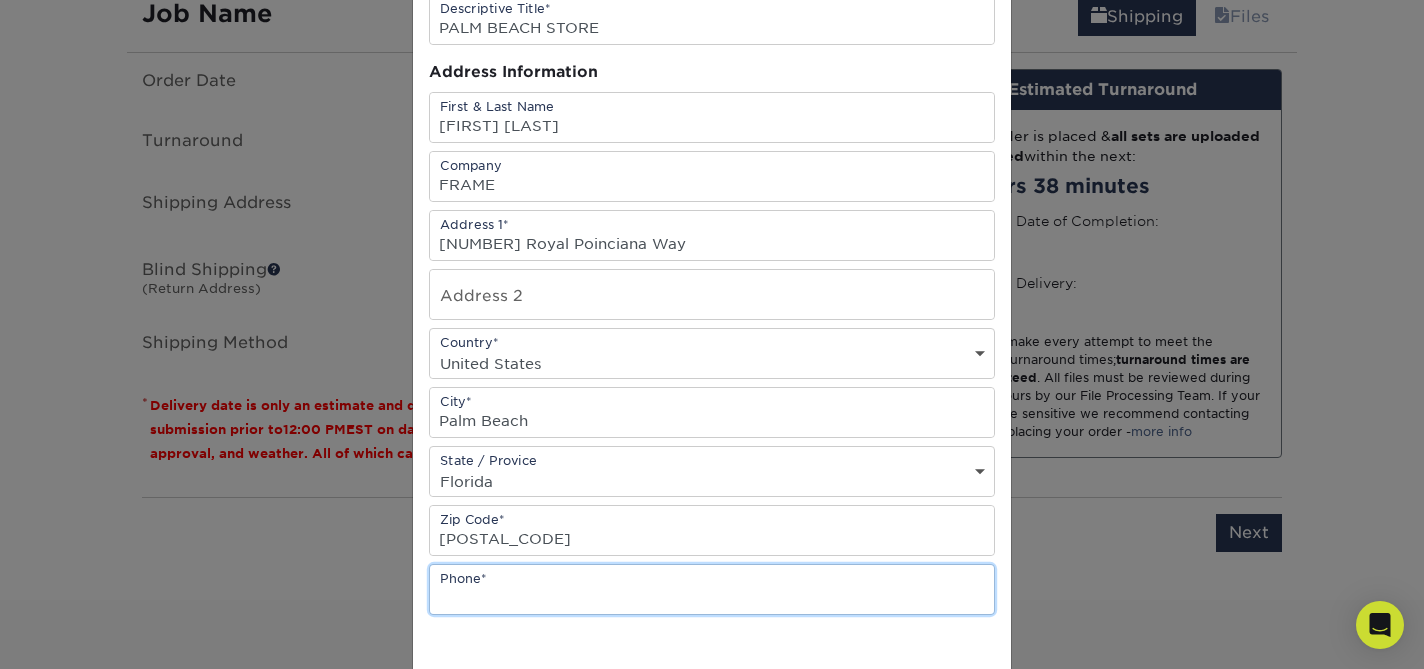 click at bounding box center [712, 589] 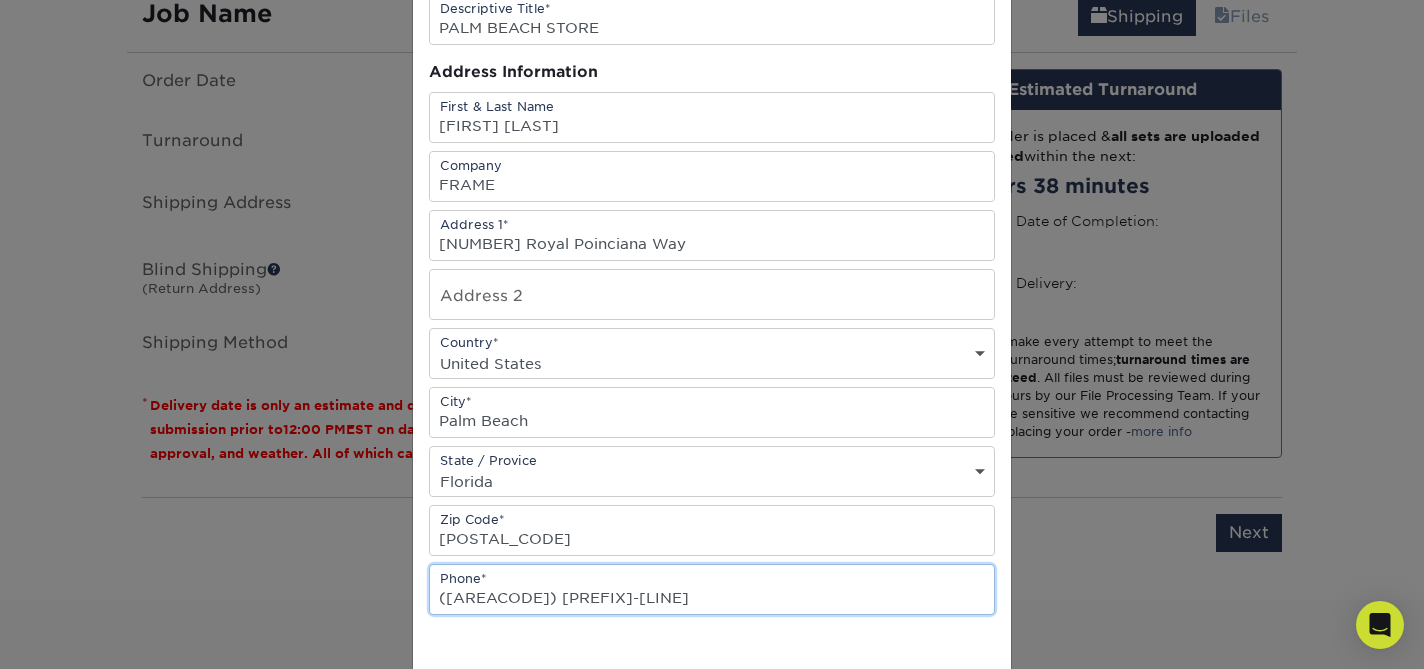 type on "(561) 363-5575" 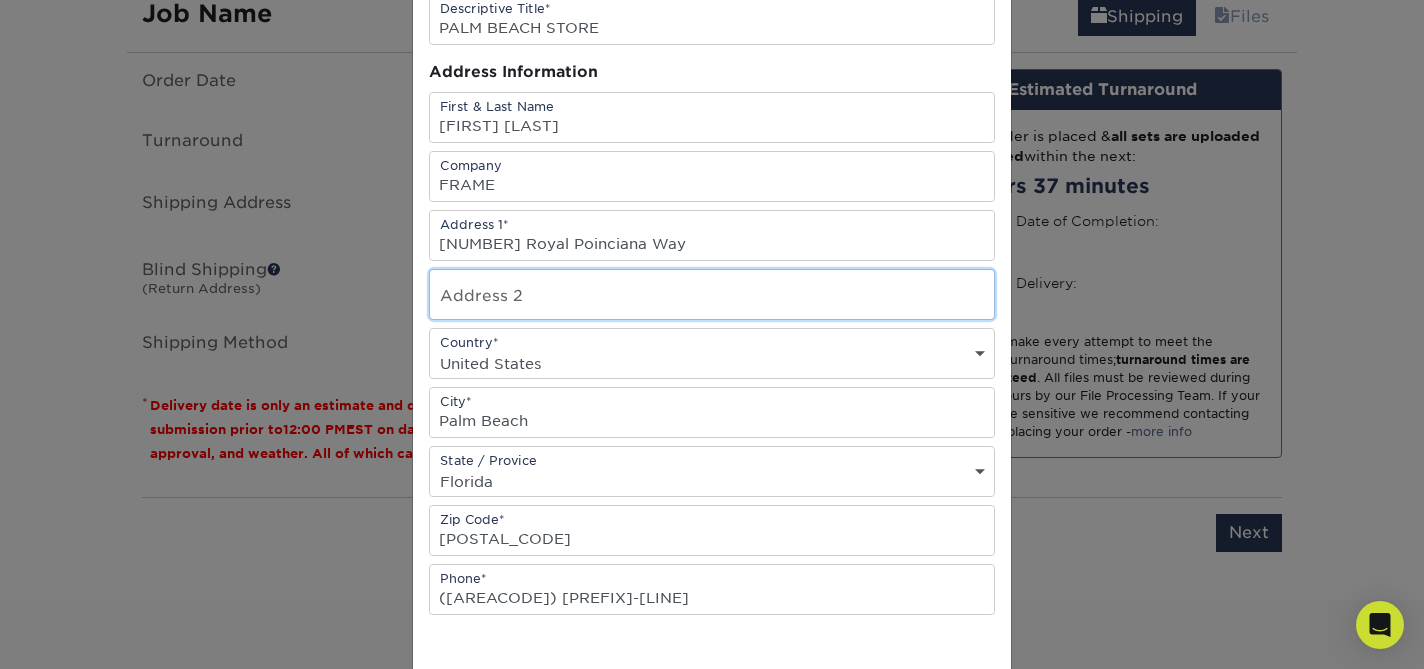 click at bounding box center [712, 294] 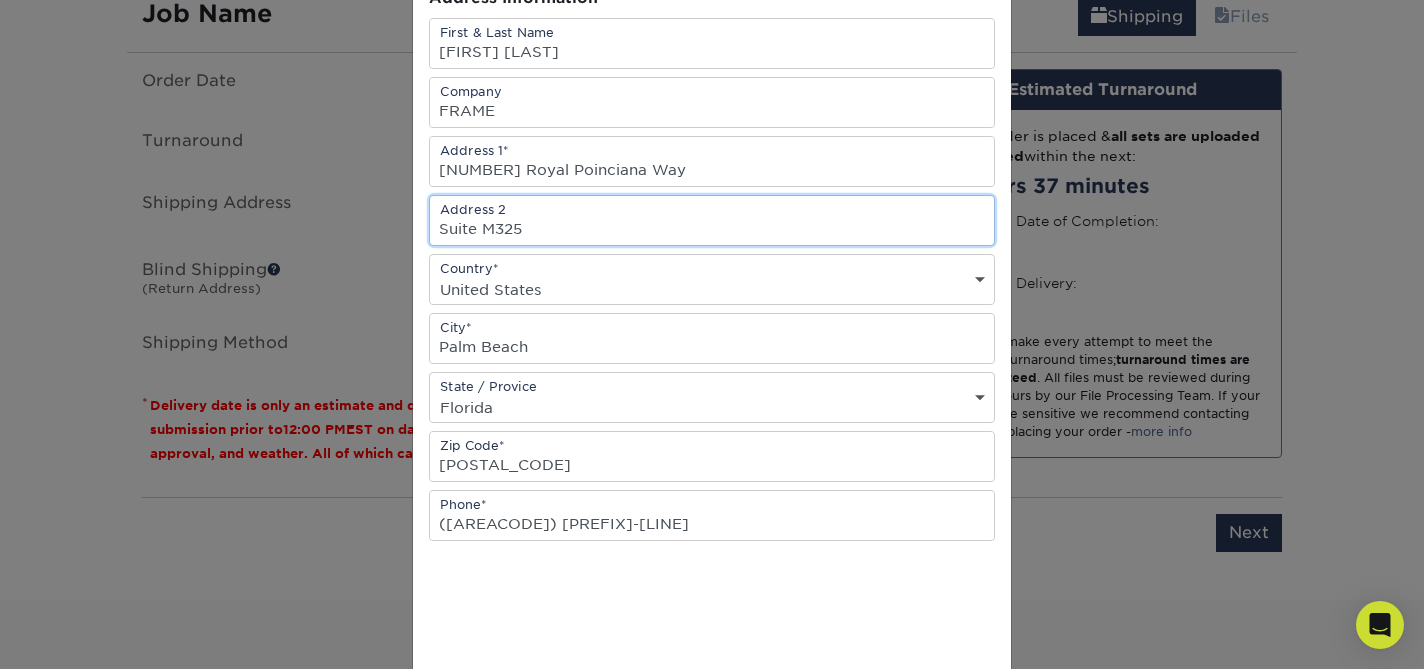 scroll, scrollTop: 229, scrollLeft: 0, axis: vertical 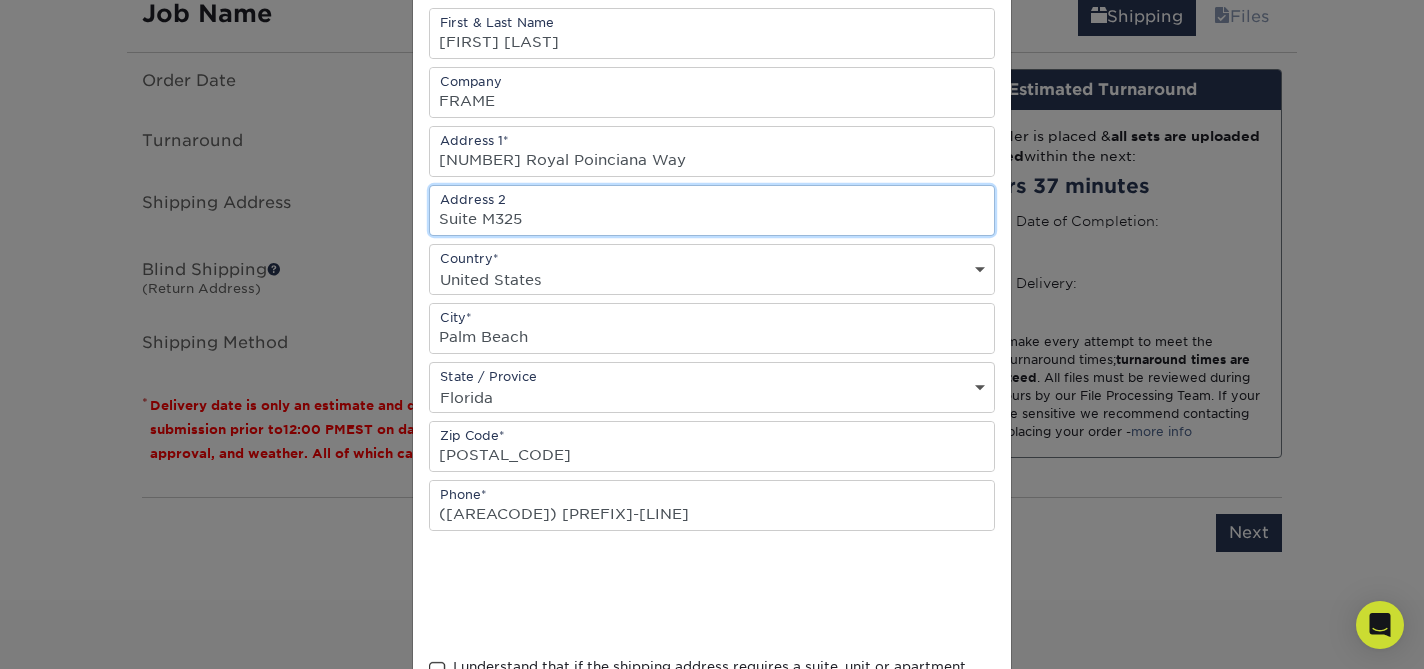 type on "Suite M325" 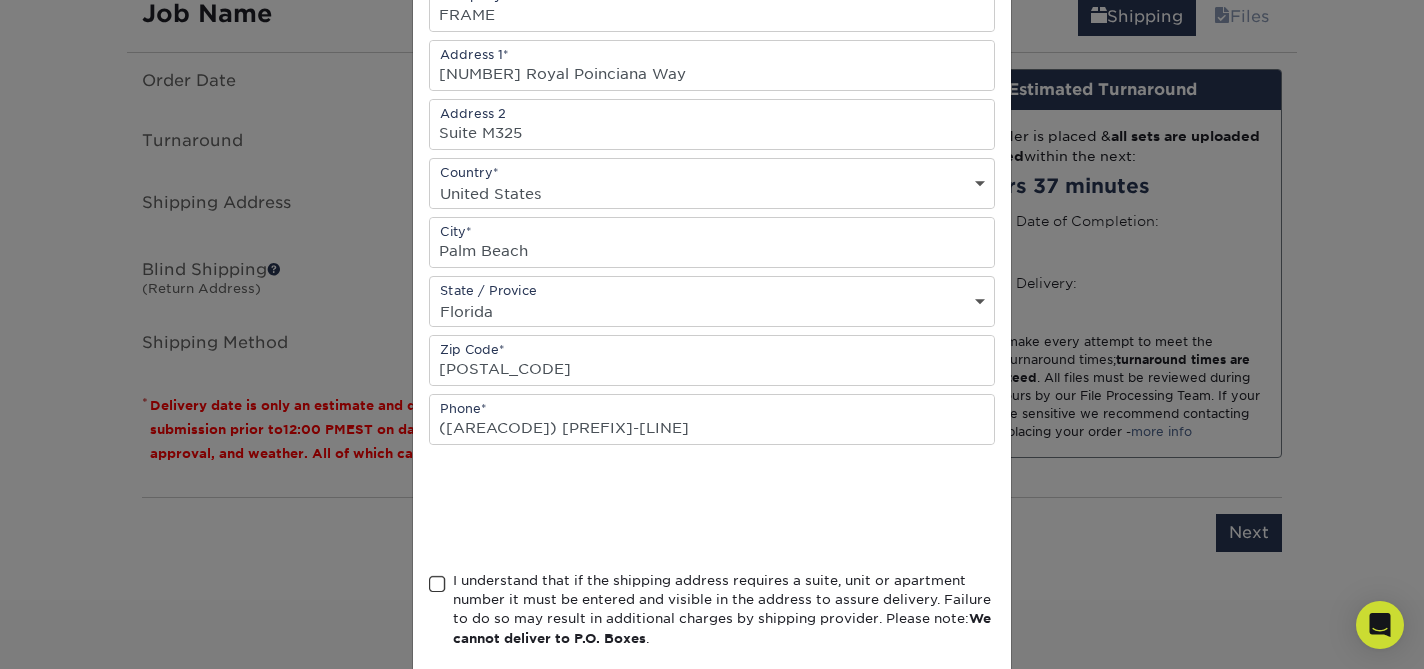 scroll, scrollTop: 316, scrollLeft: 0, axis: vertical 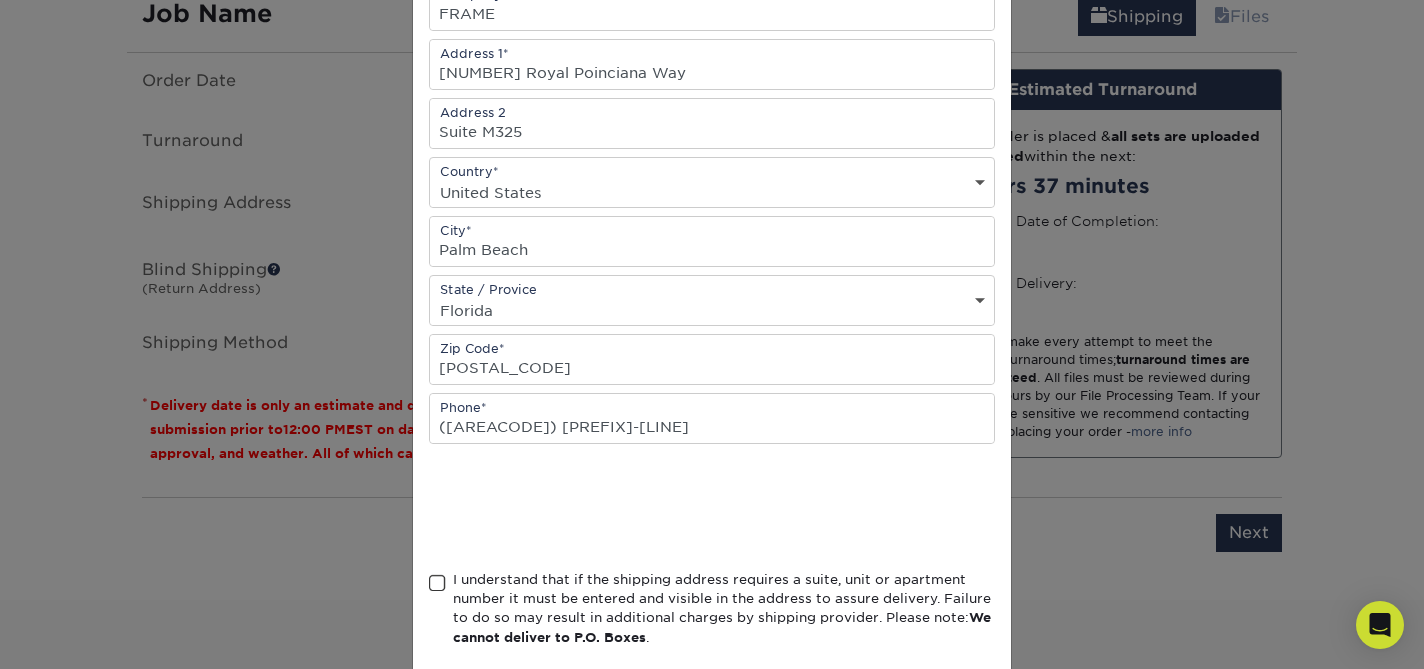 drag, startPoint x: 429, startPoint y: 580, endPoint x: 439, endPoint y: 578, distance: 10.198039 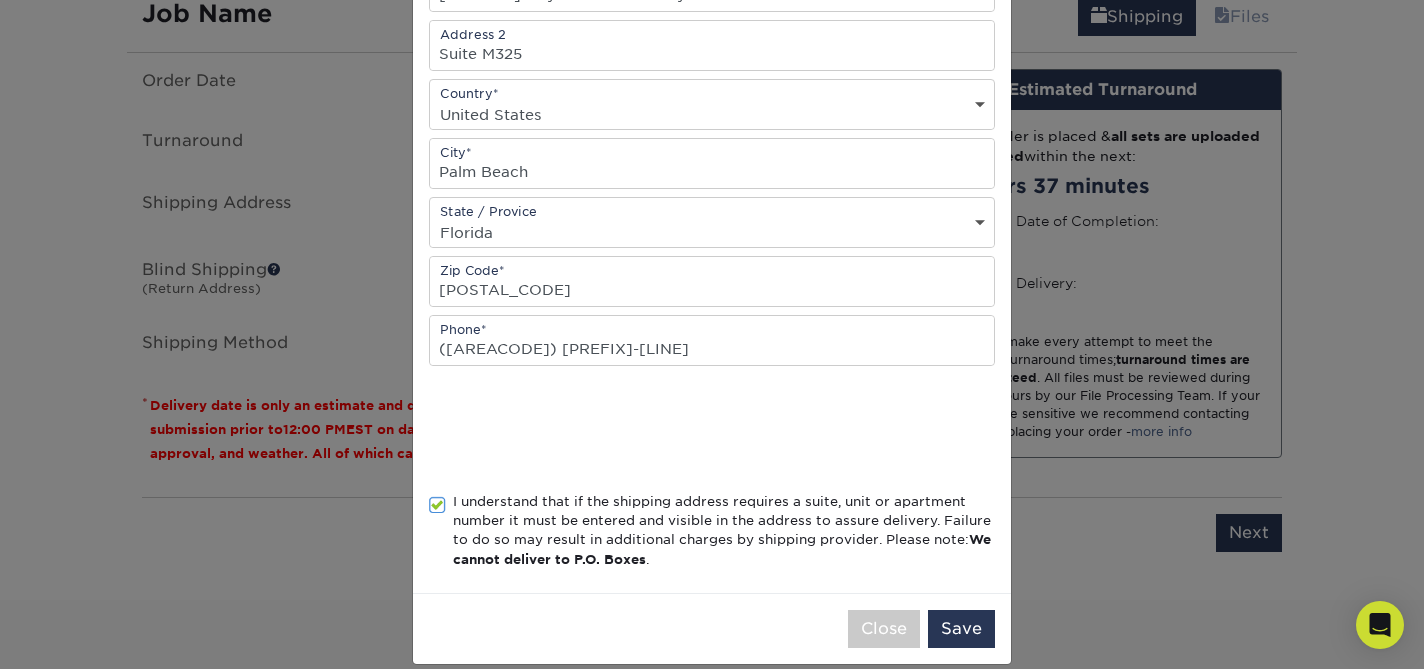 scroll, scrollTop: 418, scrollLeft: 0, axis: vertical 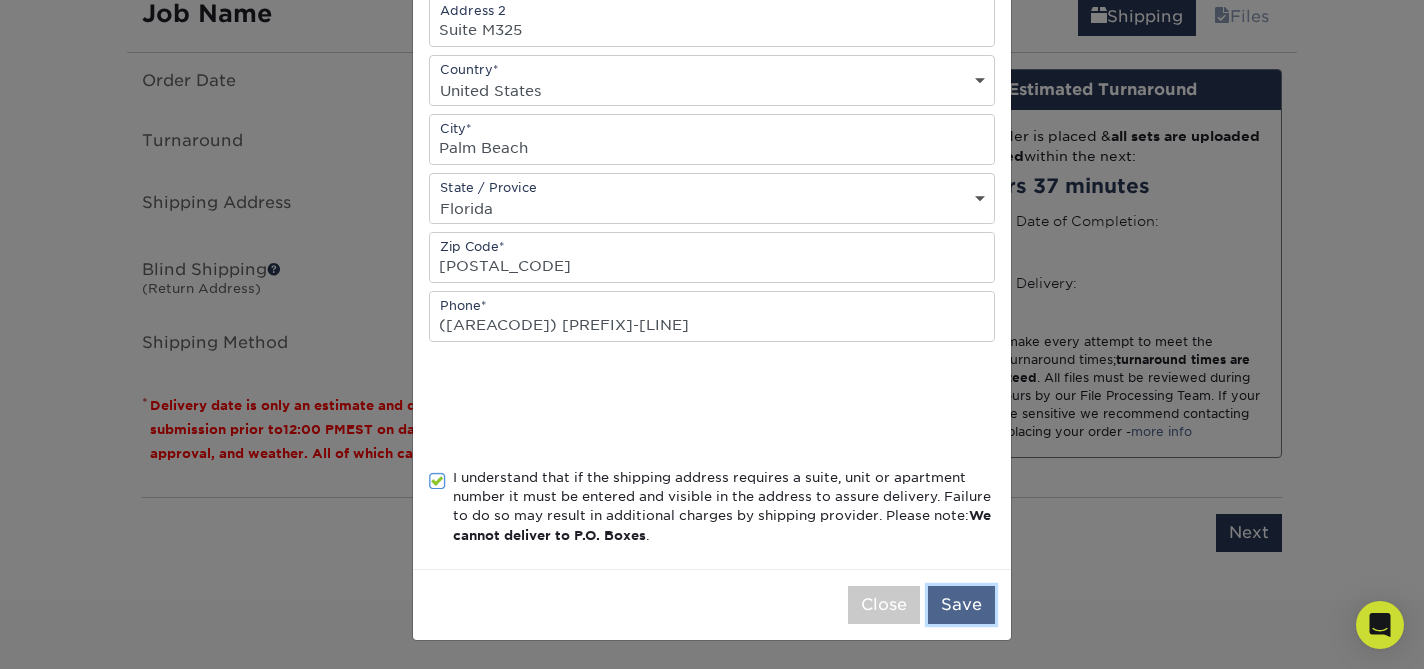 click on "Save" at bounding box center (961, 605) 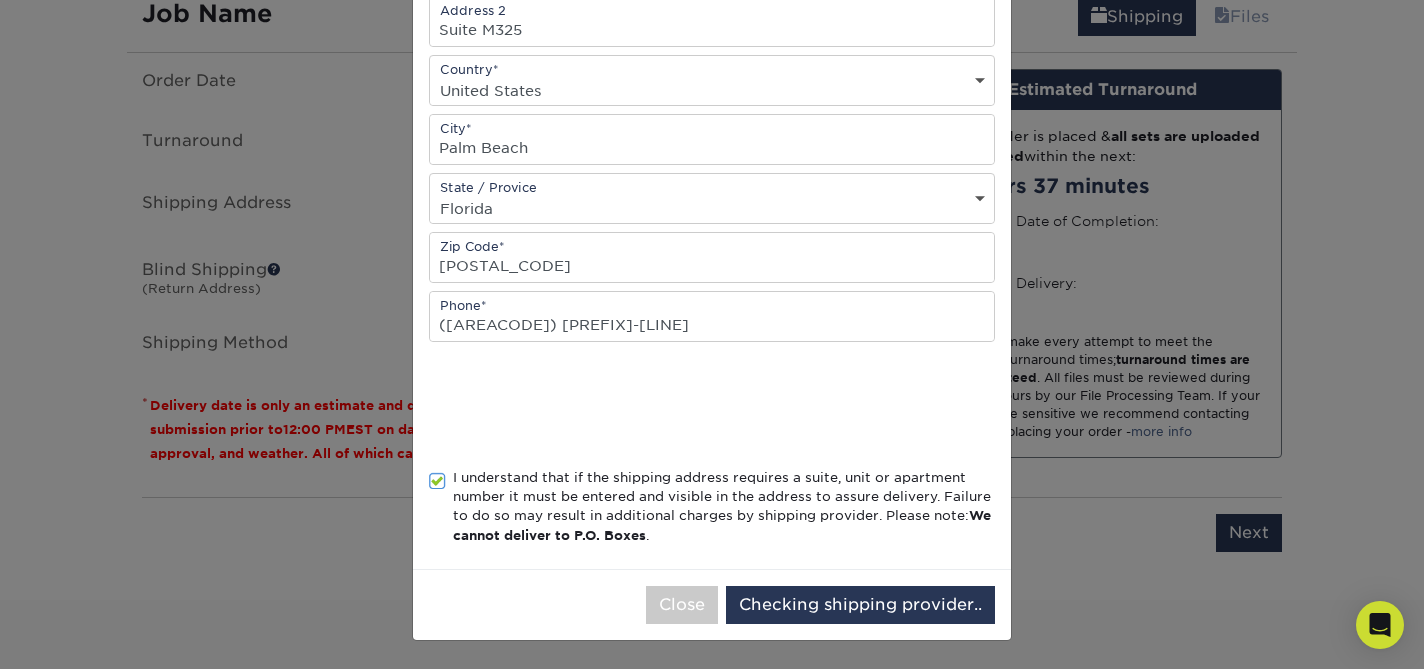 scroll, scrollTop: 0, scrollLeft: 0, axis: both 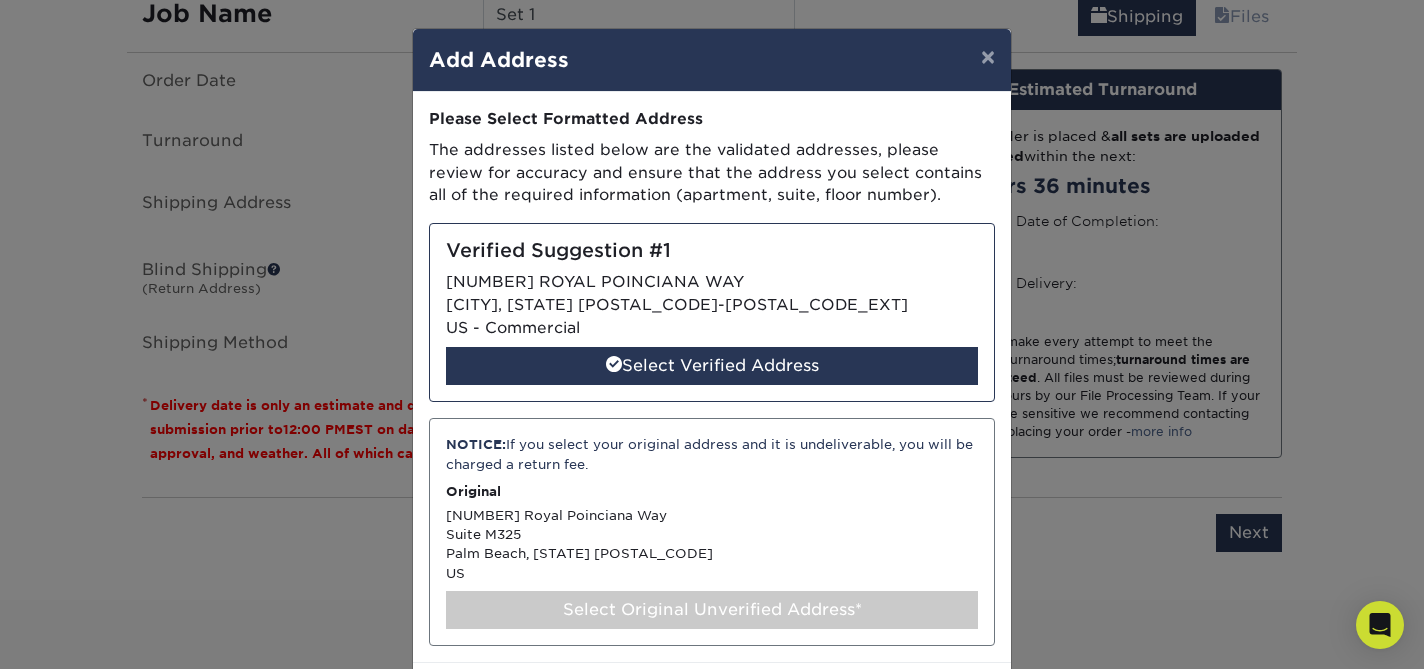 click on "Select Original Unverified Address*" at bounding box center [712, 610] 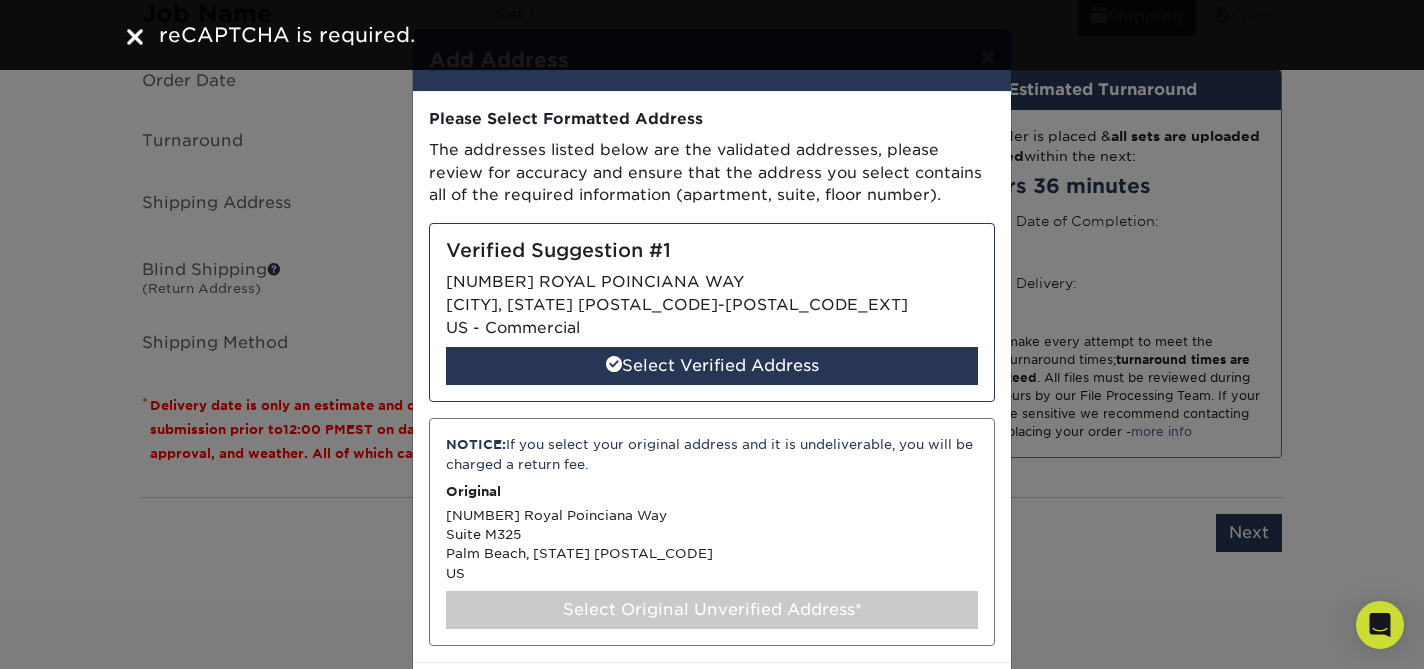 click on "Select Original Unverified Address*" at bounding box center (712, 610) 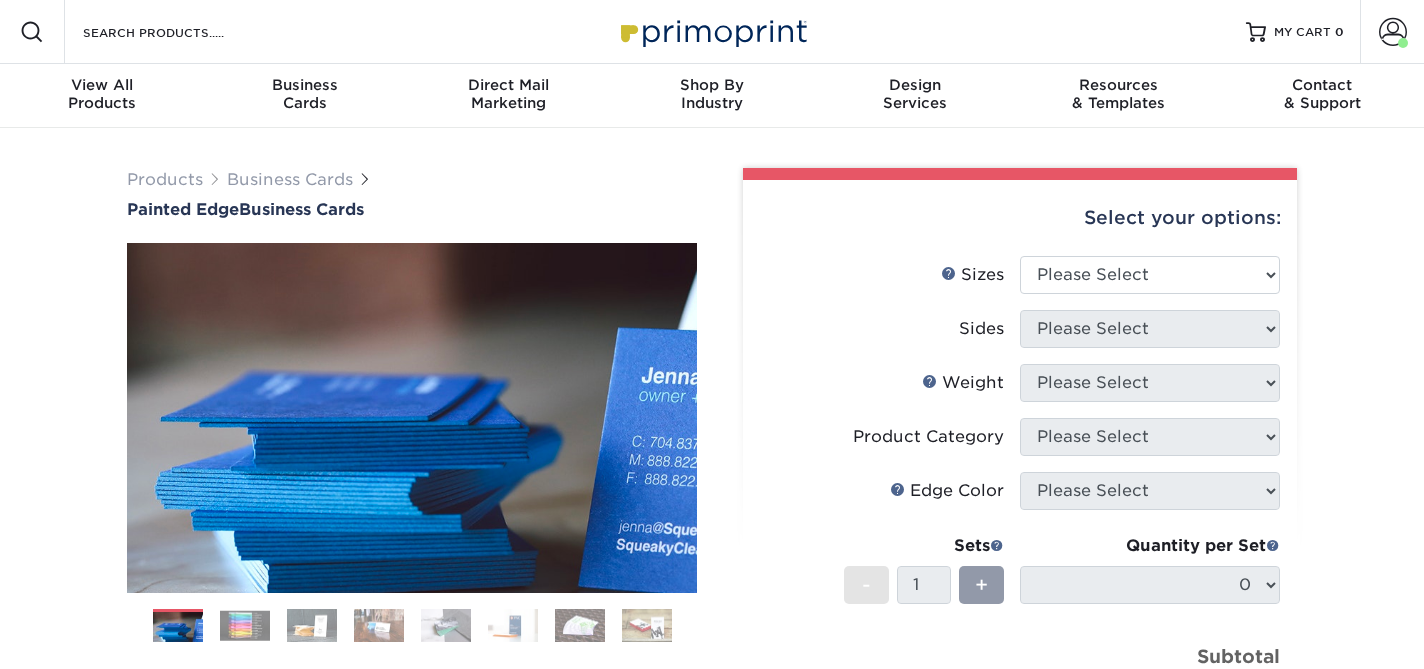 scroll, scrollTop: 0, scrollLeft: 0, axis: both 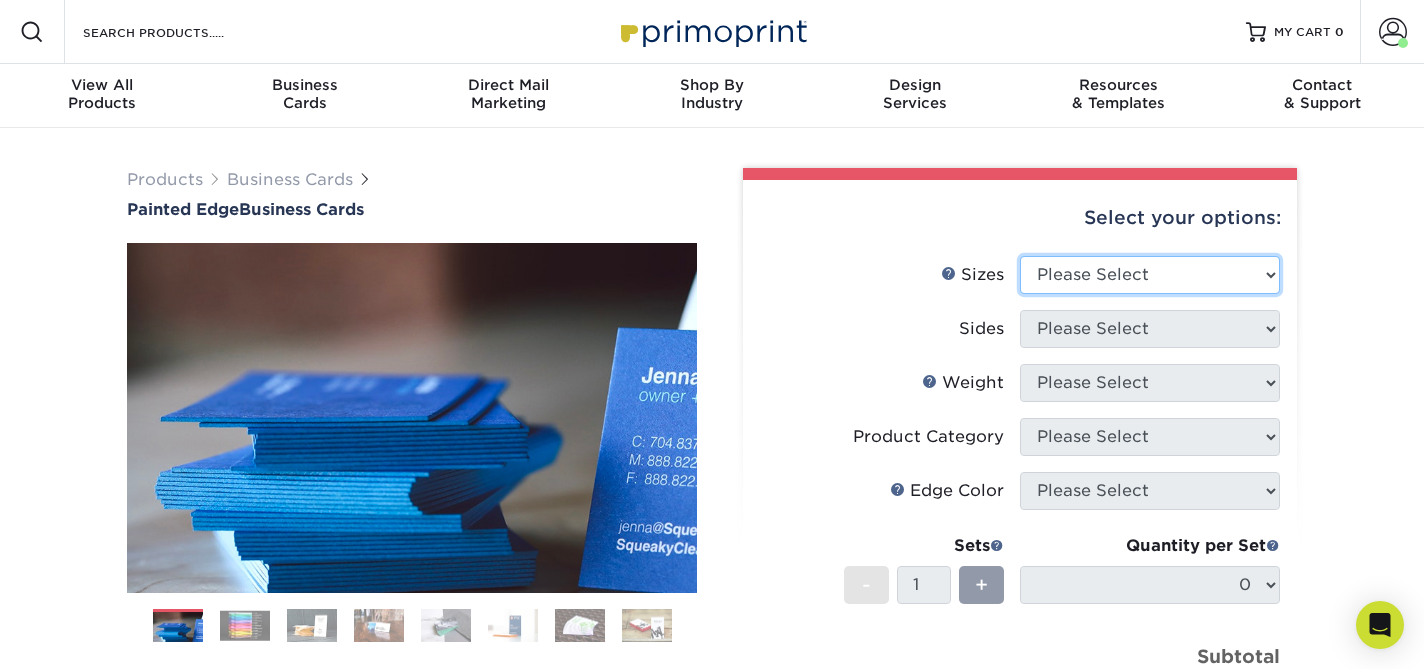 click on "Please Select
2" x 3.5" - Standard
2.125" x 3.375" - European
2.5" x 2.5" - Square" at bounding box center [1150, 275] 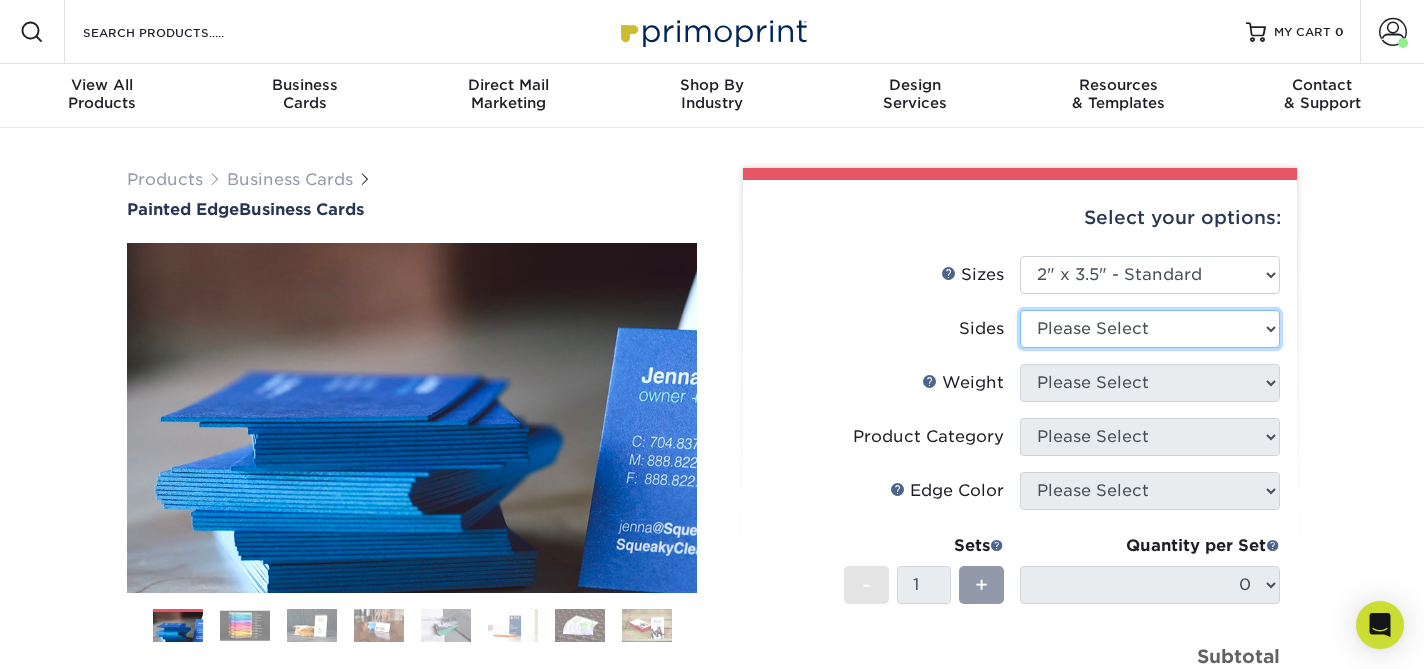 click on "Please Select Print Both Sides Print Front Only" at bounding box center [1150, 329] 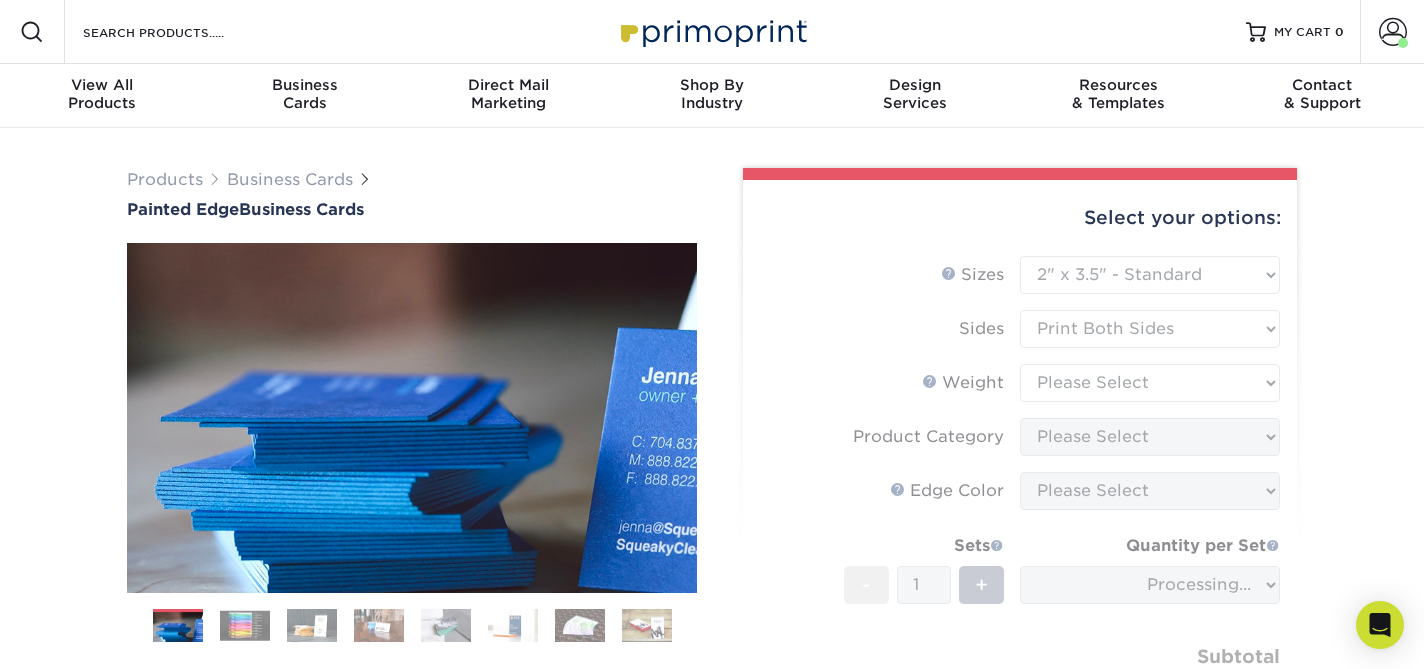 click on "Sizes Help Sizes
Please Select
2" x 3.5" - Standard
2.125" x 3.375" - European 2.5" x 2.5" - Square Sides" at bounding box center (1020, 507) 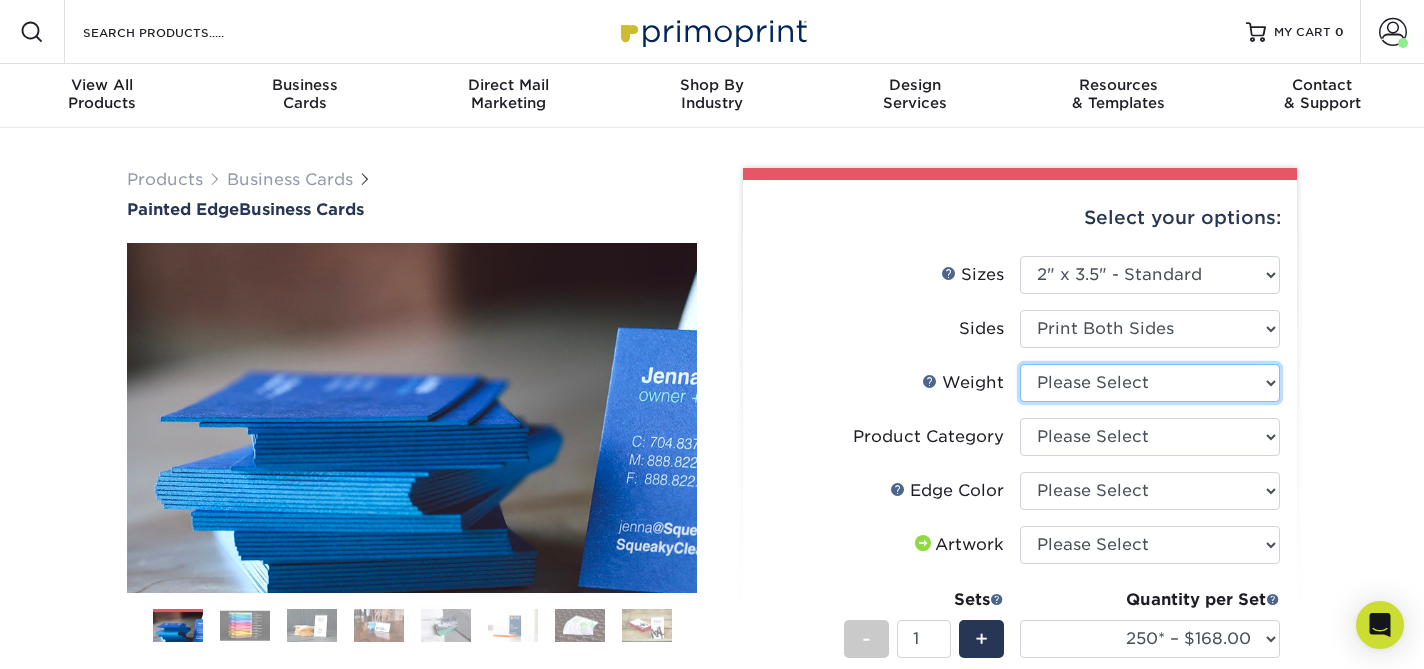 click on "Please Select 32PTUC" at bounding box center [1150, 383] 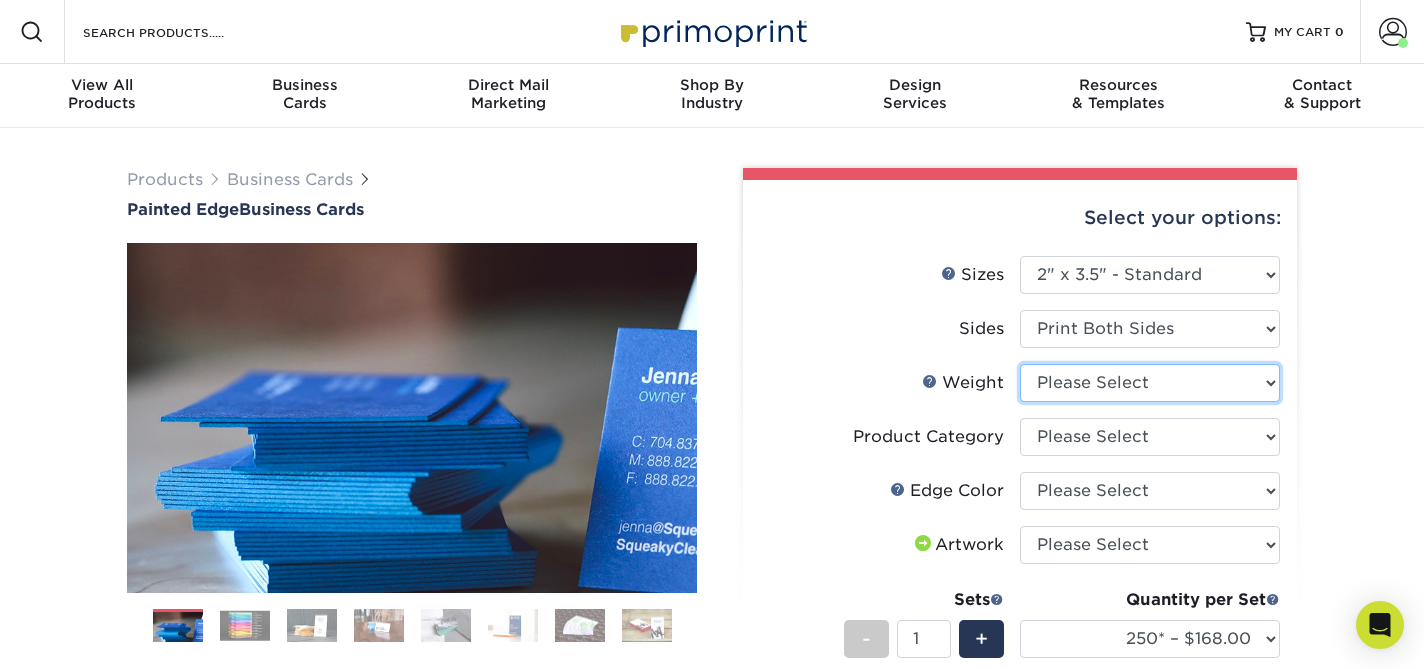 select on "32PTUC" 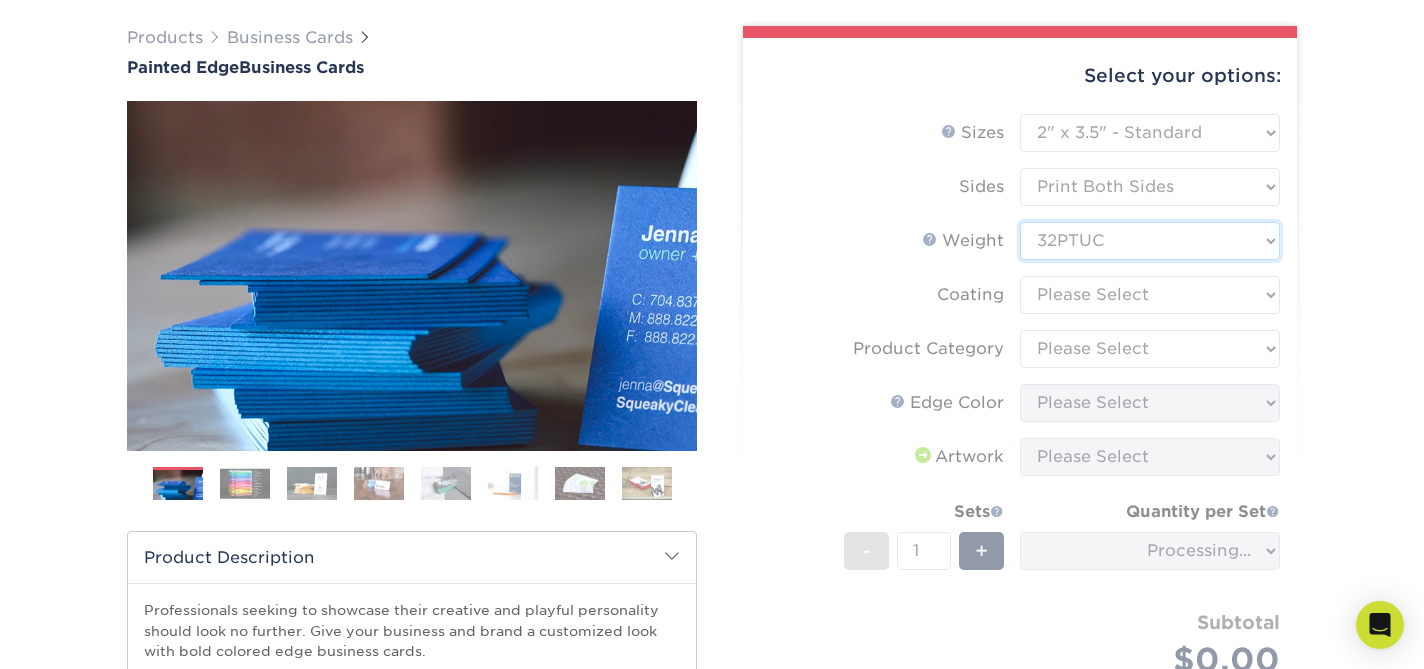 scroll, scrollTop: 157, scrollLeft: 0, axis: vertical 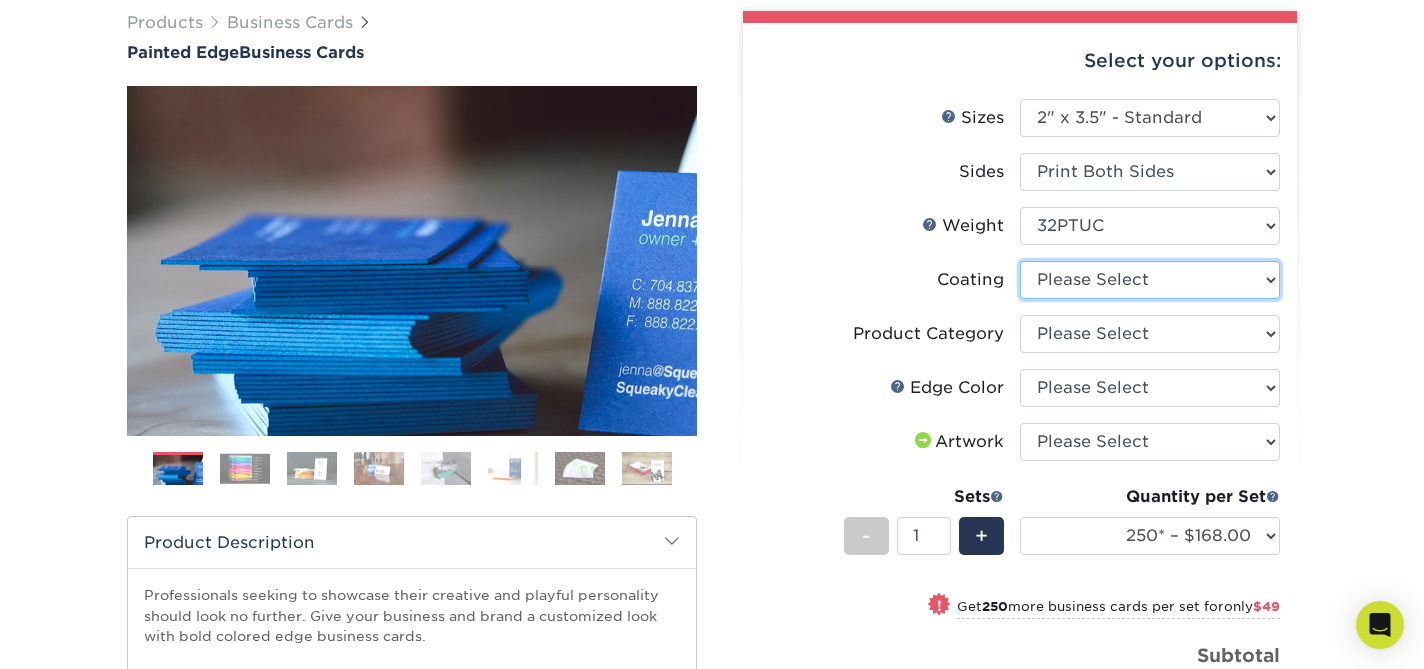 click at bounding box center (1150, 280) 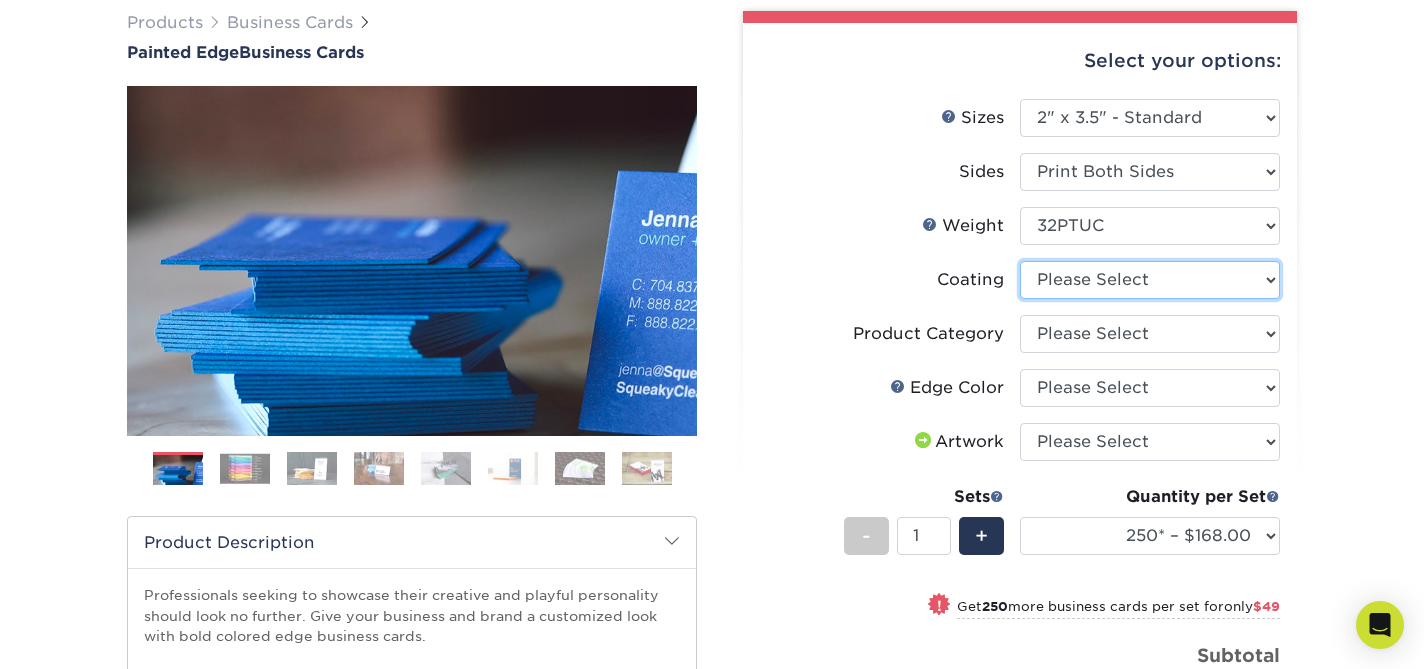 select on "3e7618de-abca-4bda-9f97-8b9129e913d8" 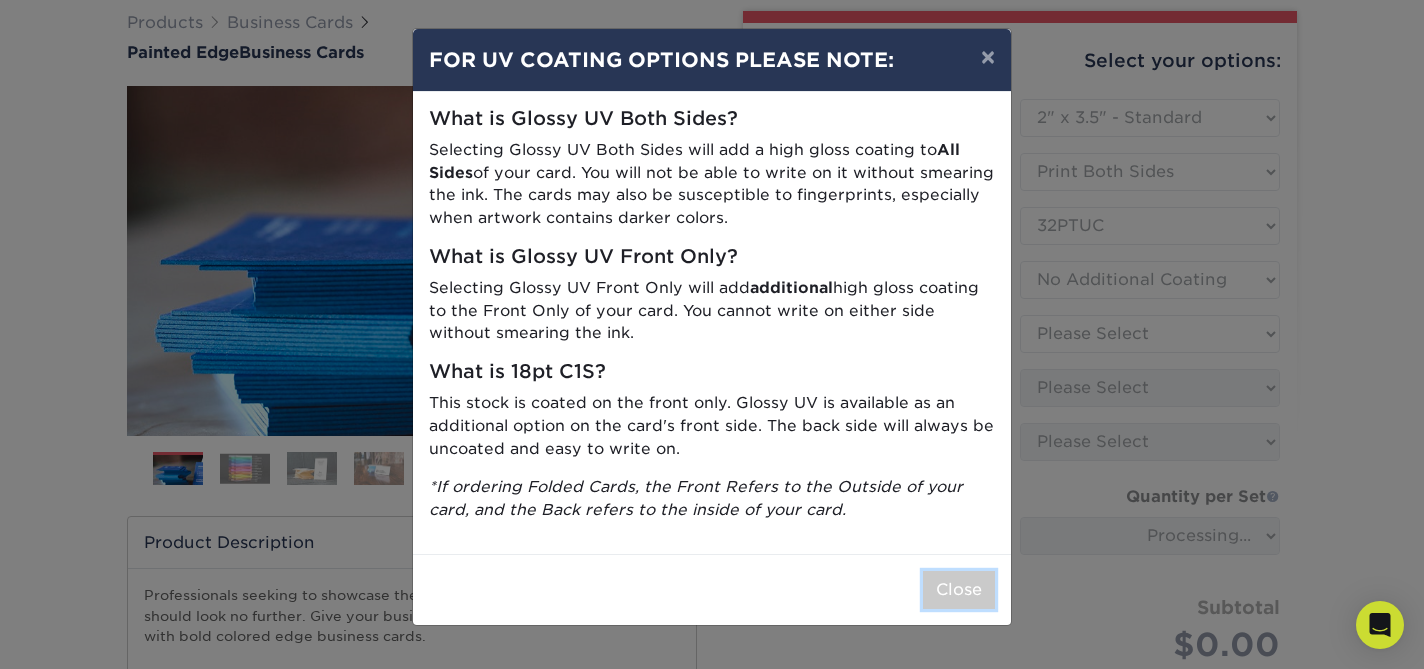 click on "Close" at bounding box center (959, 590) 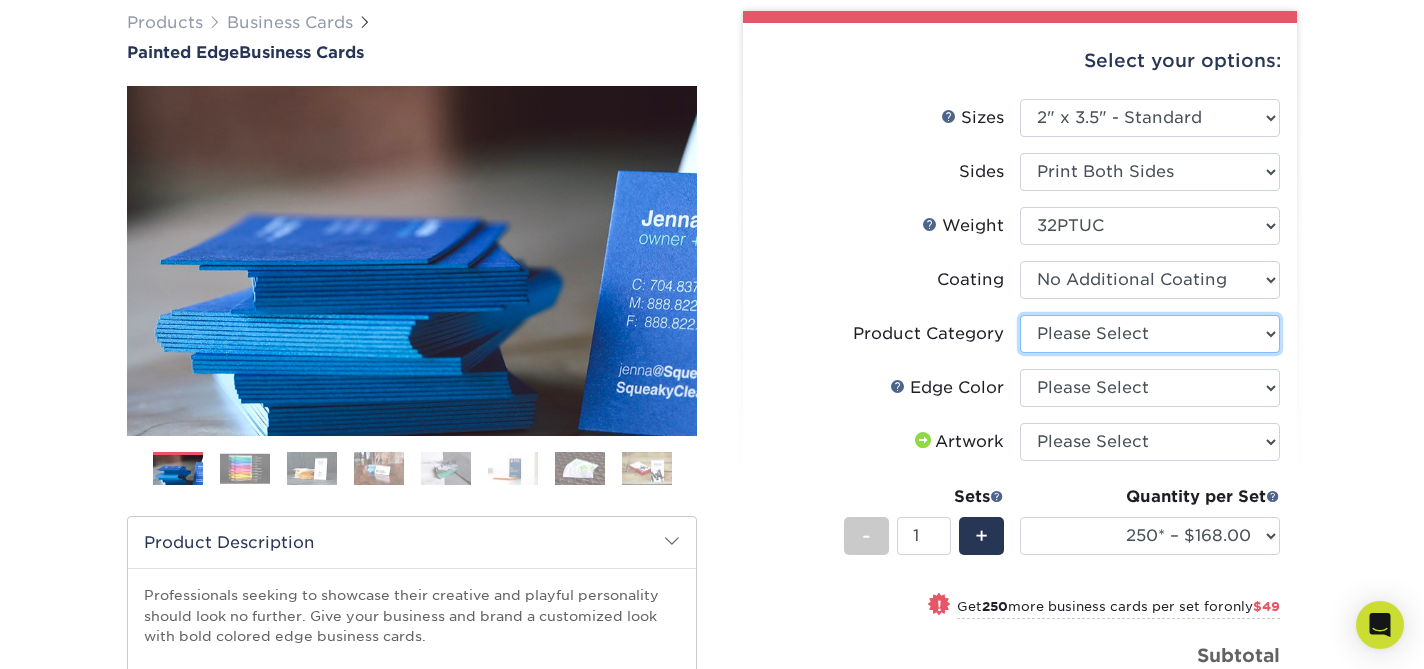 click on "Please Select Business Cards" at bounding box center (1150, 334) 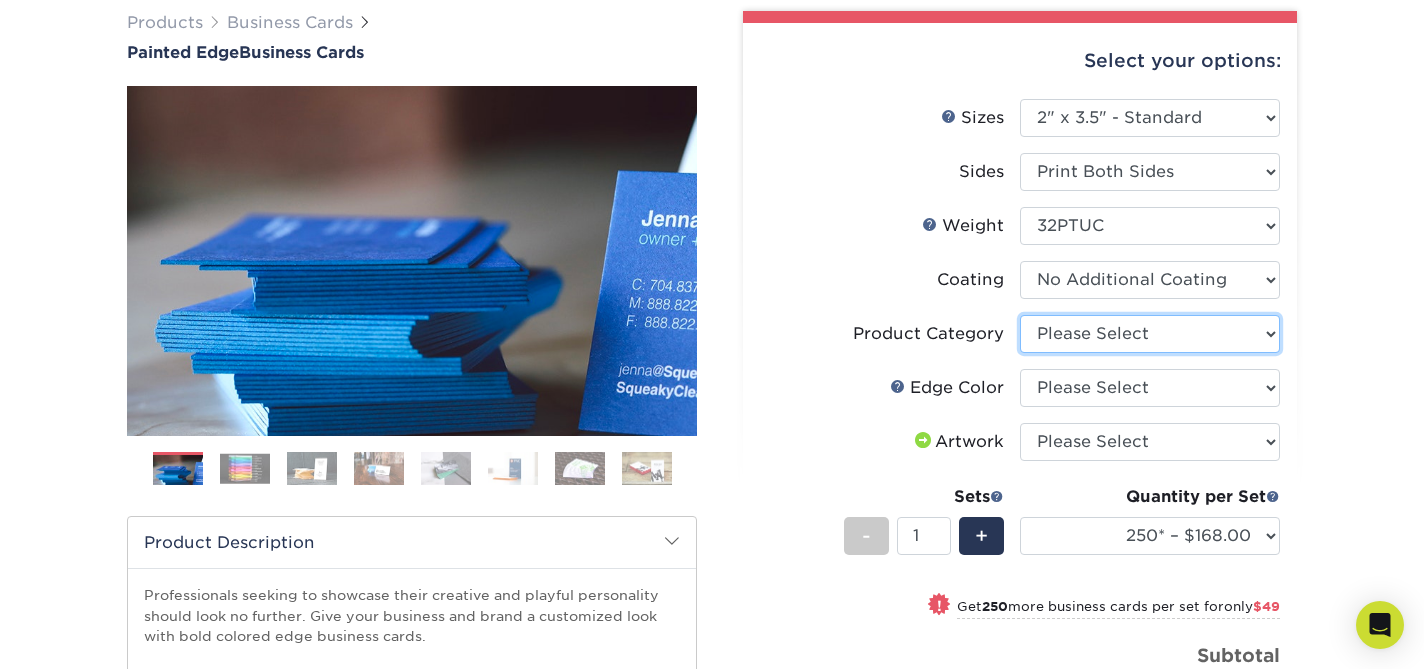 select on "3b5148f1-0588-4f88-a218-97bcfdce65c1" 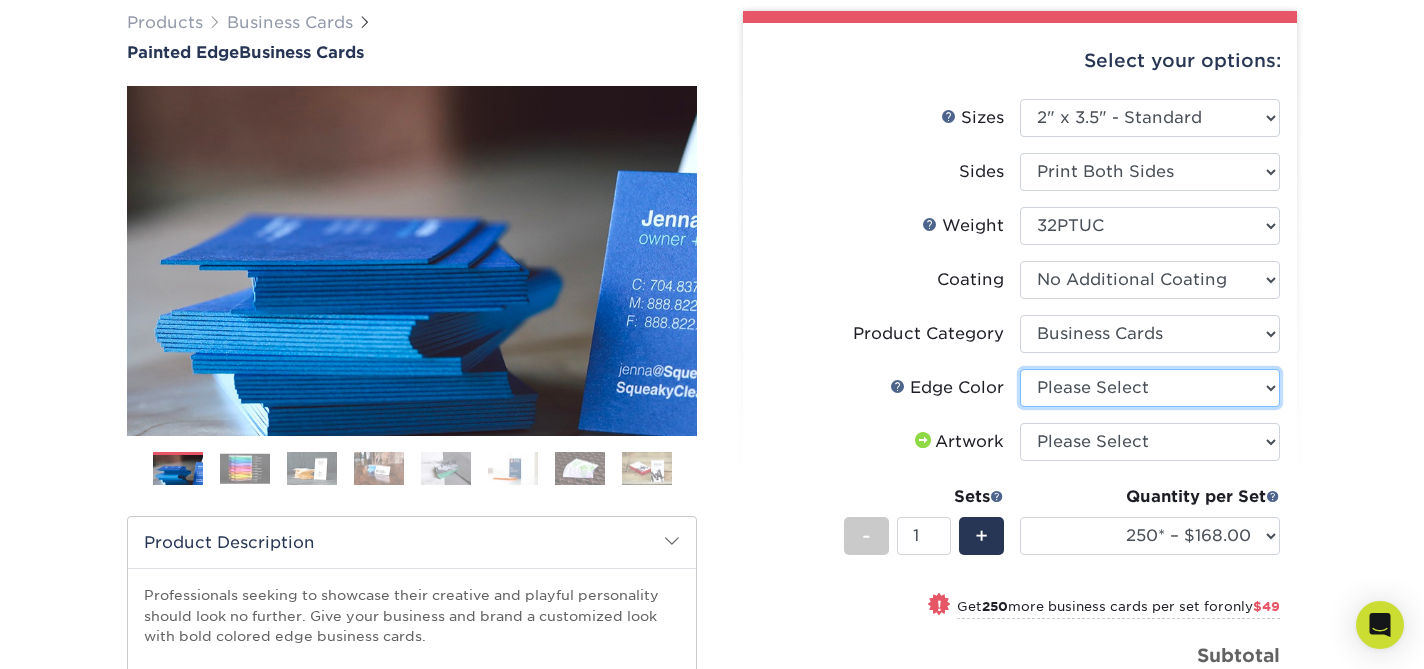 click on "Please Select Charcoal Black Brown Blue Pearlescent Blue Pearlescent Gold Pearlescent Green Pearlescent Pink Pearlescent Orange Pearlescent Purple Pearlescent Yellow Orange Pink Purple Red Turquoise White (Not Painted) Yellow" at bounding box center (1150, 388) 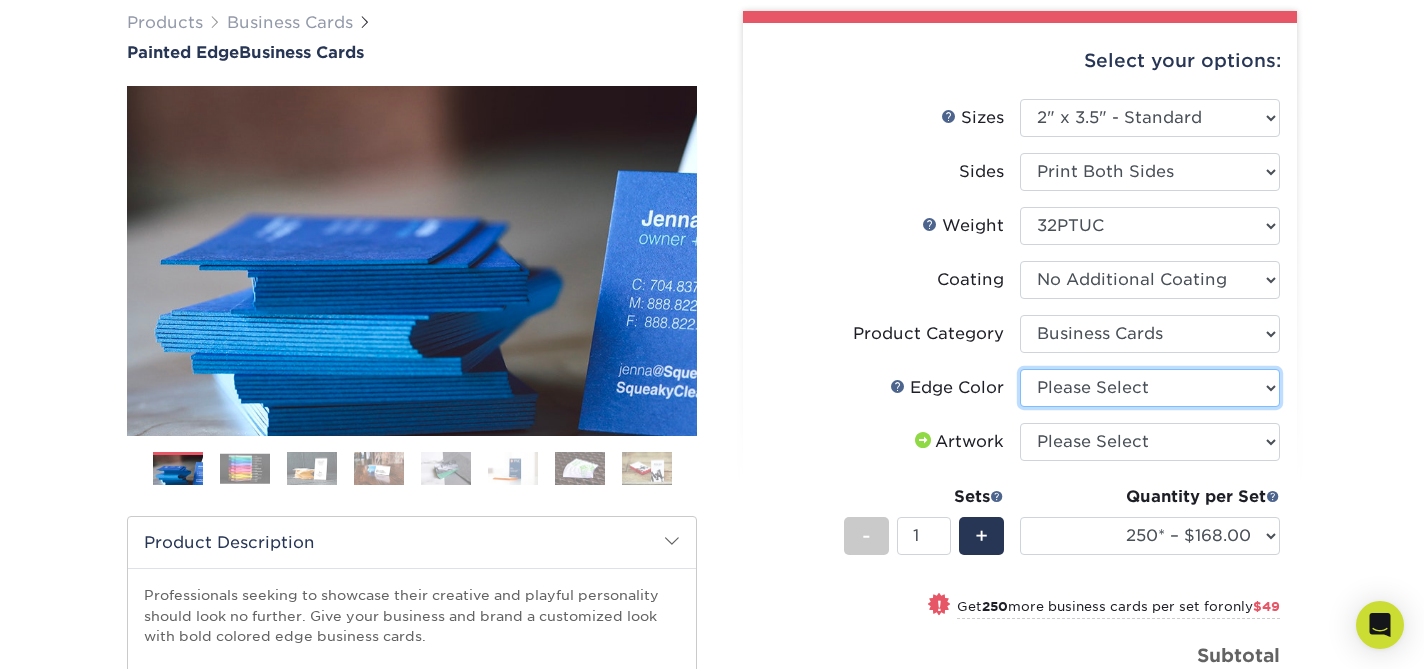 select on "1d2dc4a6-caa7-4e97-9ffb-823980241cde" 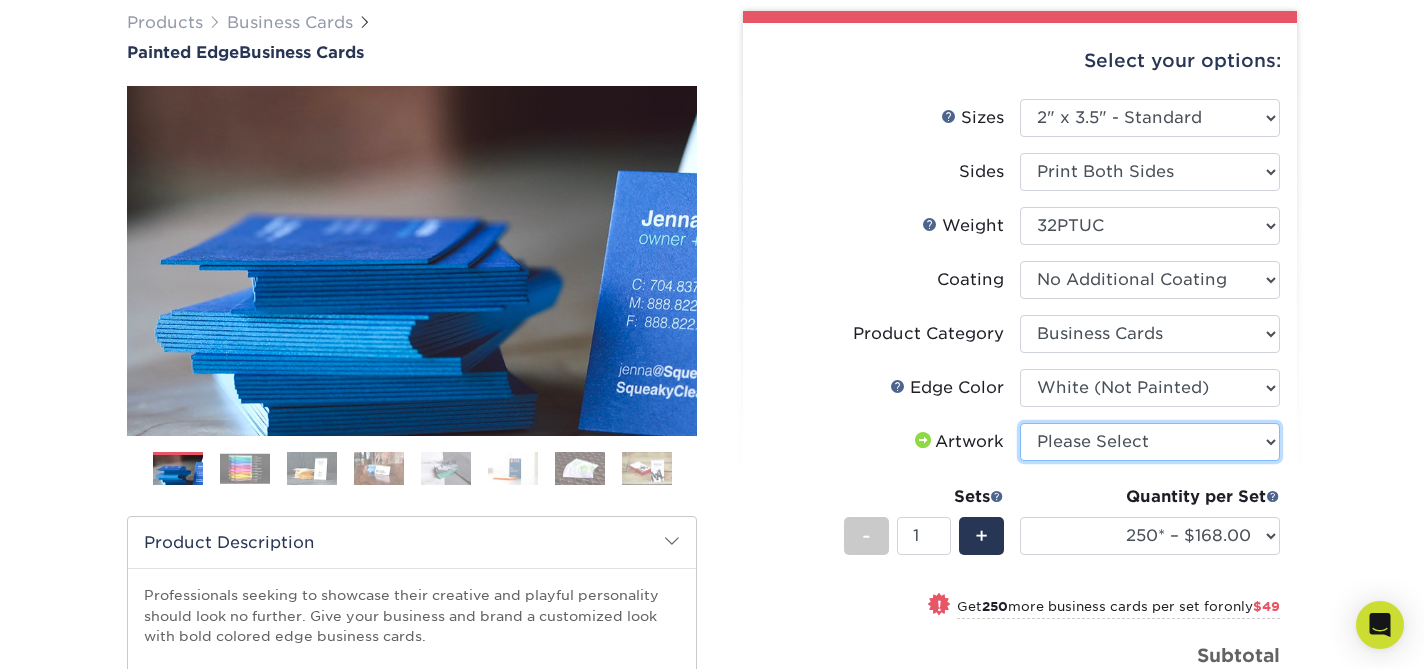 click on "Please Select I will upload files I need a design - $100" at bounding box center (1150, 442) 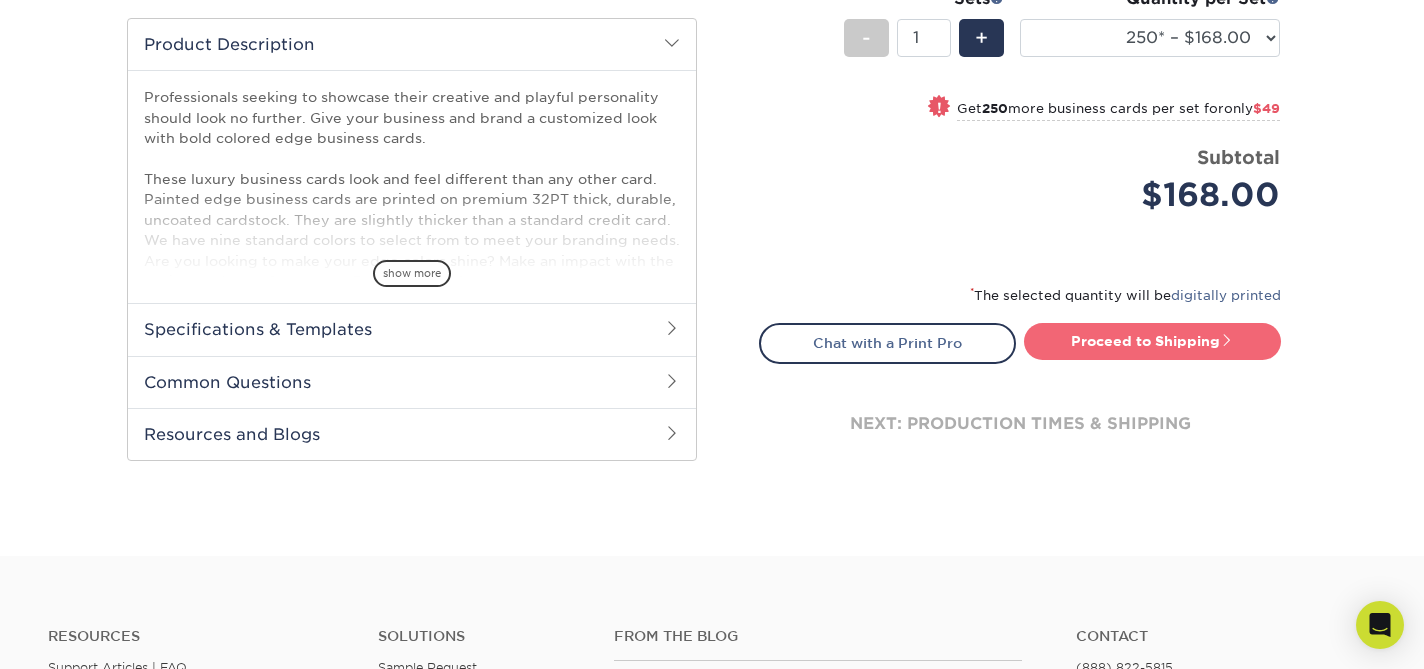 click on "Proceed to Shipping" at bounding box center [1152, 341] 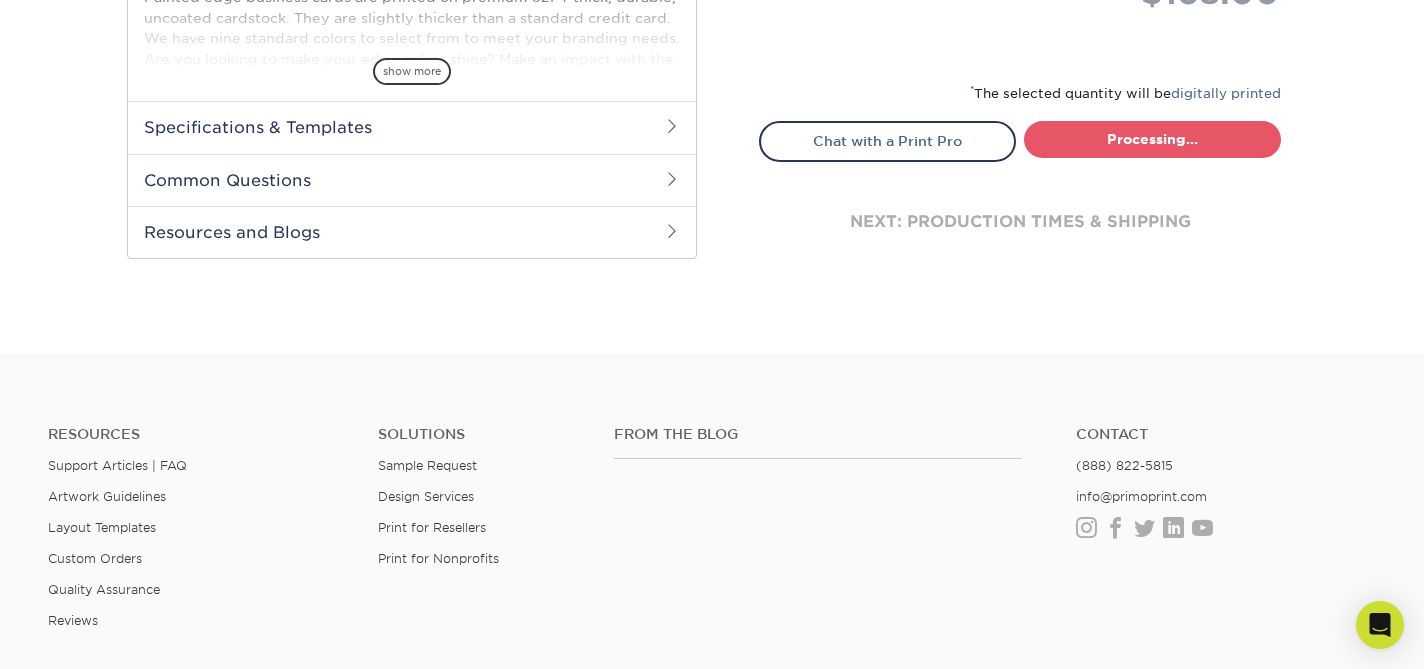 select on "b1d50ed3-fc81-464d-a1d8-d1915fbce704" 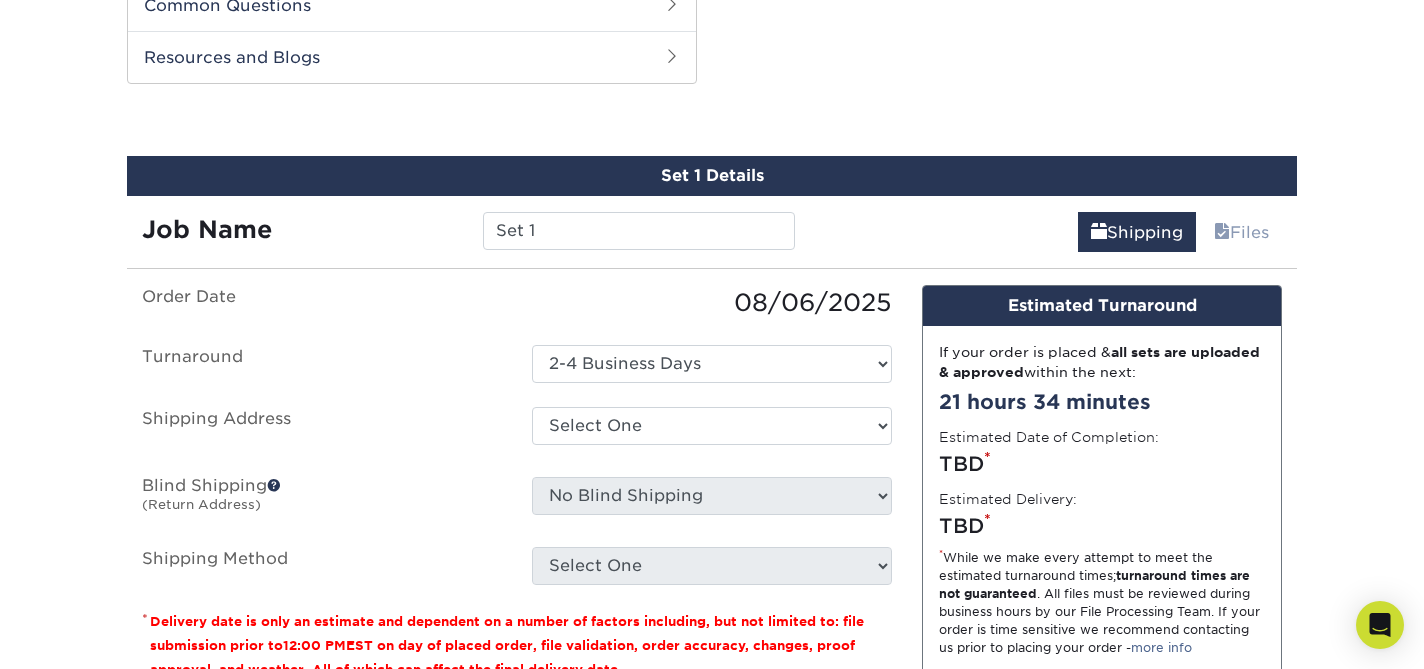 scroll, scrollTop: 1099, scrollLeft: 0, axis: vertical 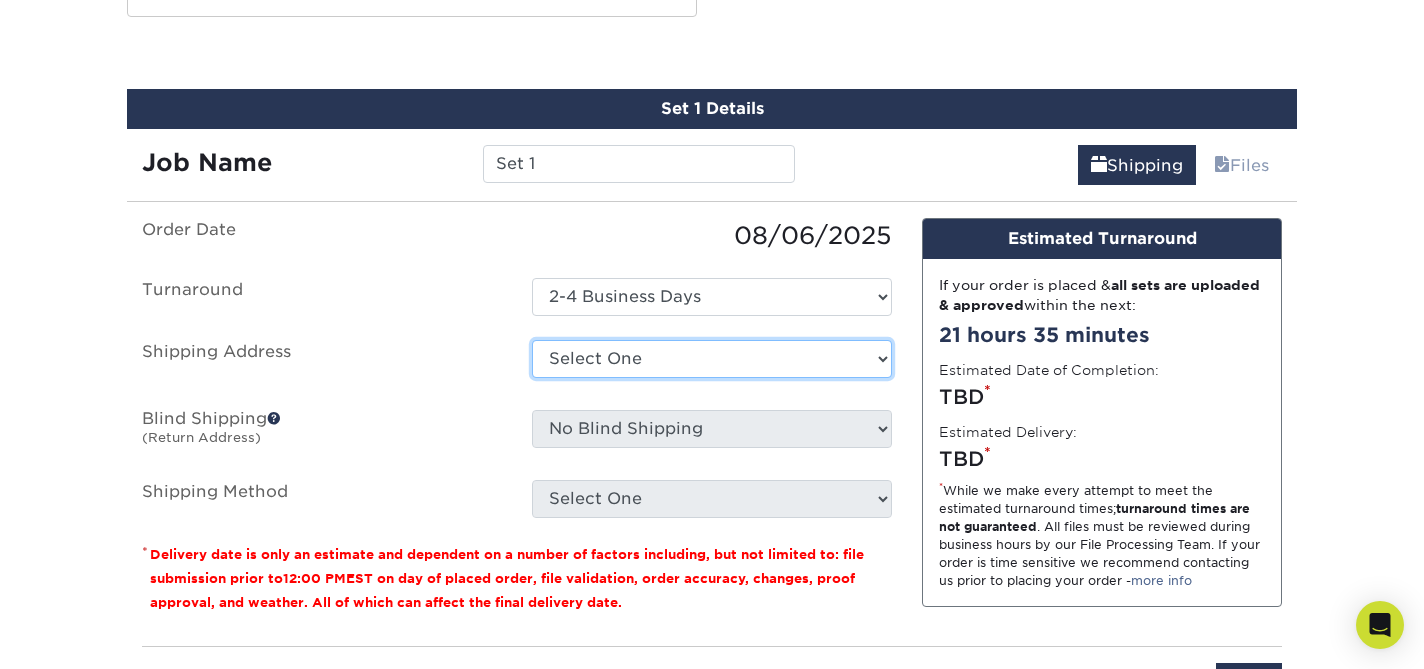 click on "Select One
ASPEN FRAME STORE
ASPEN STORE
AUSTIN STORE
BOSTON STORE
DALLAS STORE
FILLMORE STORE
FRAME CULVER OFFICE
FRAME LA OFFICE
GEORGETOWN STORE
MADISON STORE
MALIBU STORE
PALO ALTO STORE
SCOTTSDALE FRAME STORE
SOHO STORE
+ Add New Address" at bounding box center [712, 359] 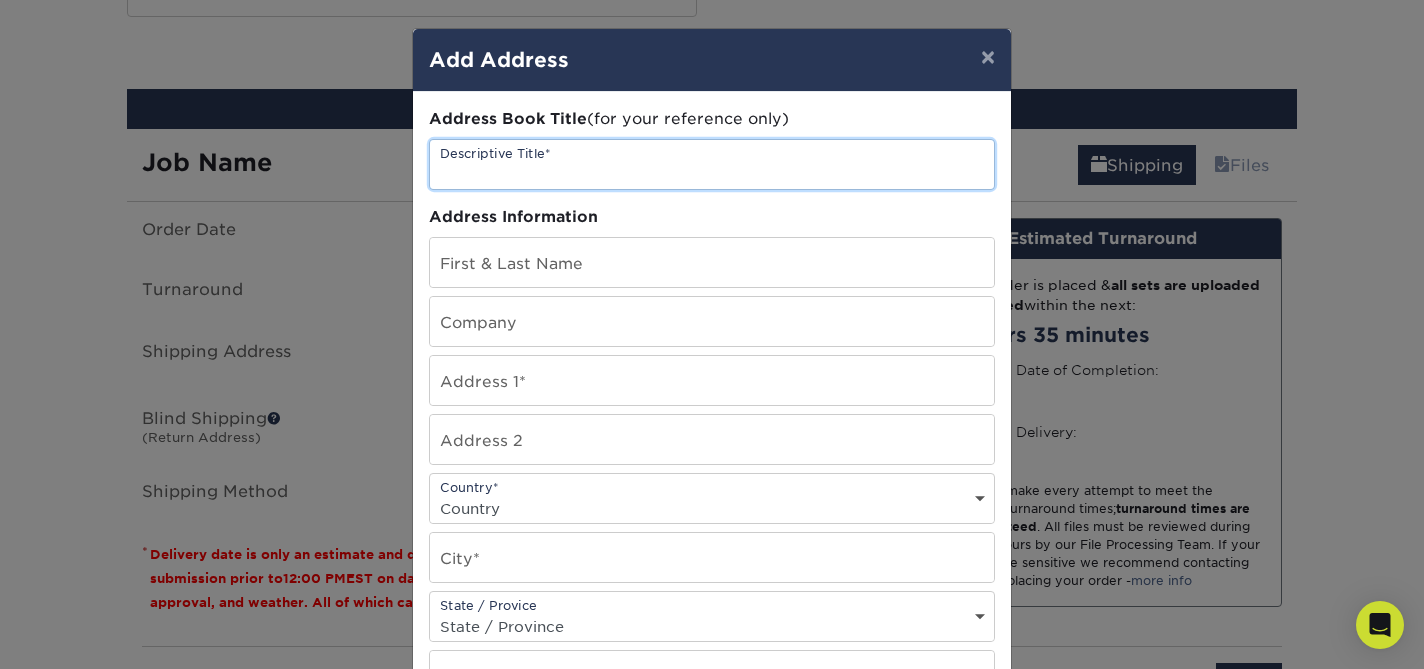 click at bounding box center [712, 164] 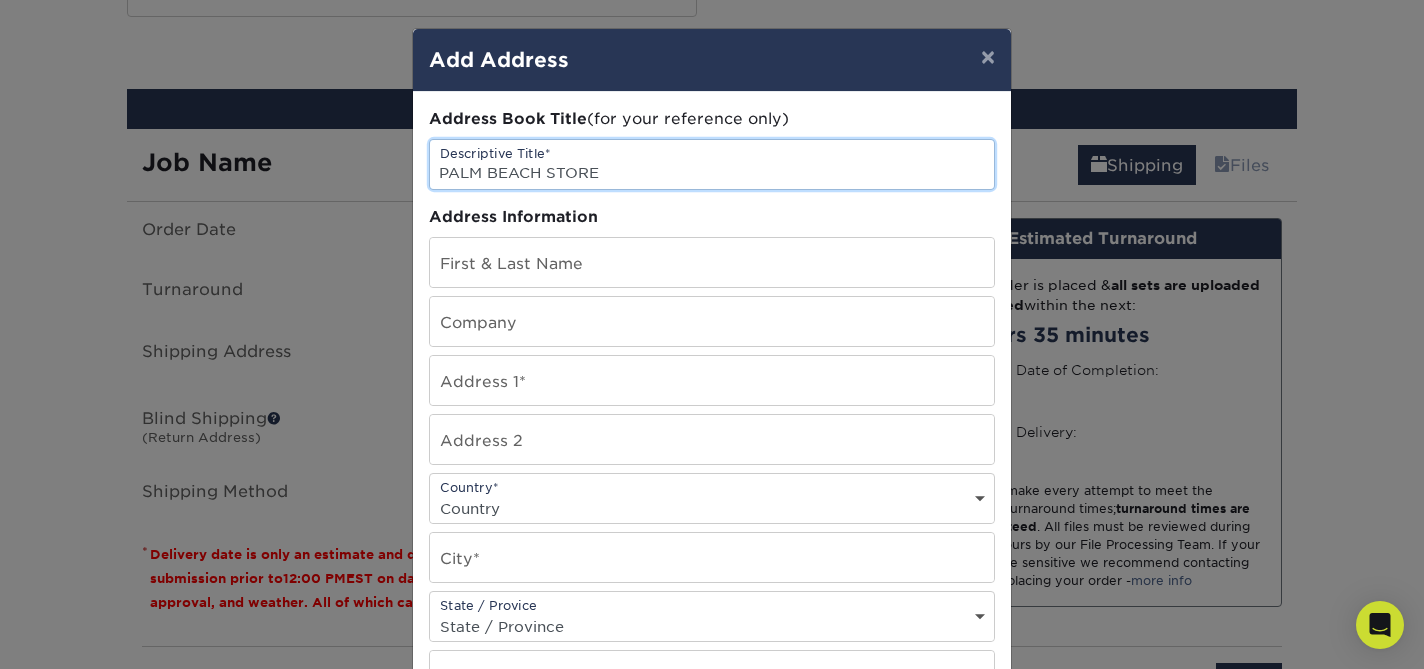type on "PALM BEACH STORE" 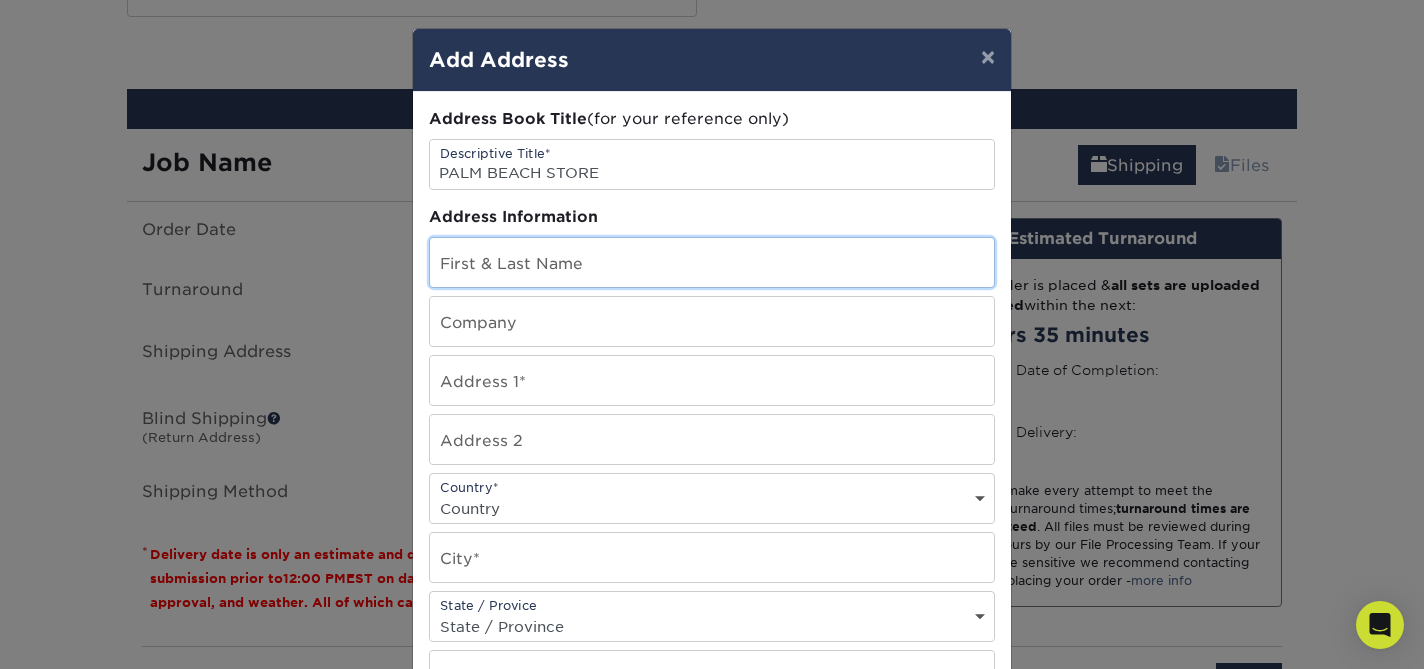 click at bounding box center [712, 262] 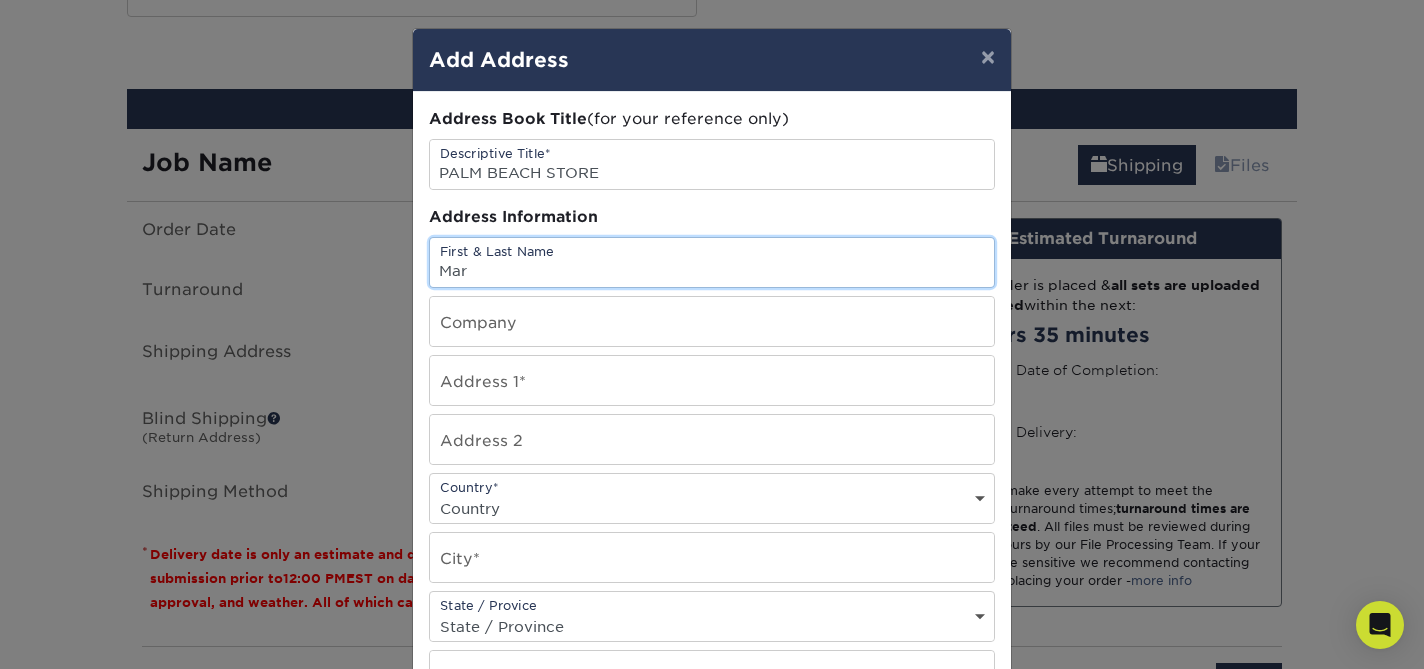 type on "Maria Sicinscaia" 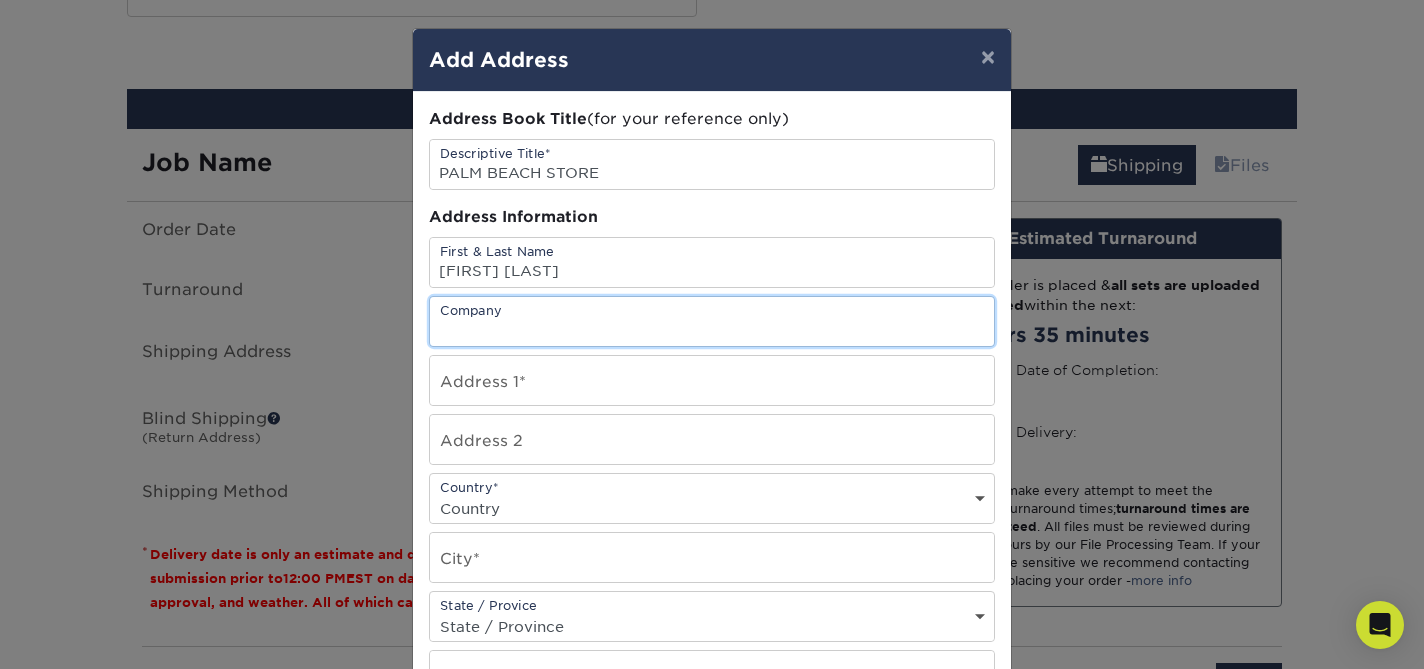click at bounding box center [712, 321] 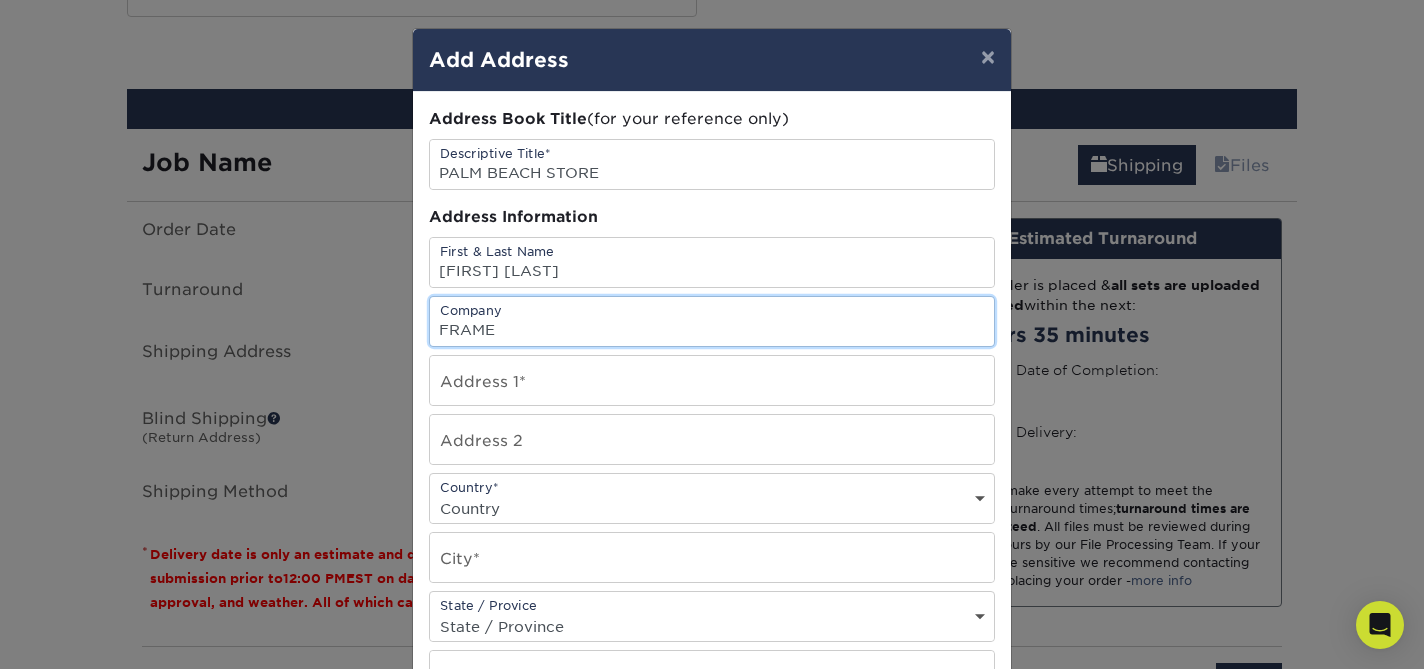 type on "FRAME" 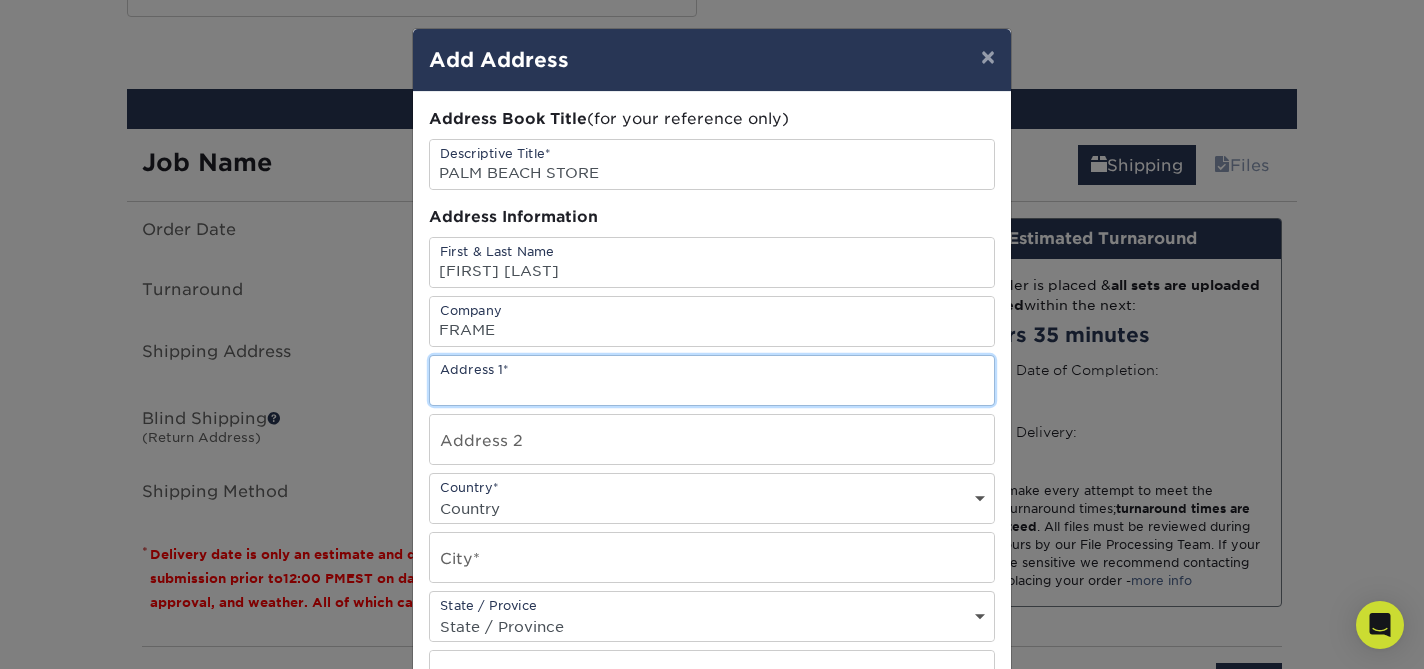 click at bounding box center [712, 380] 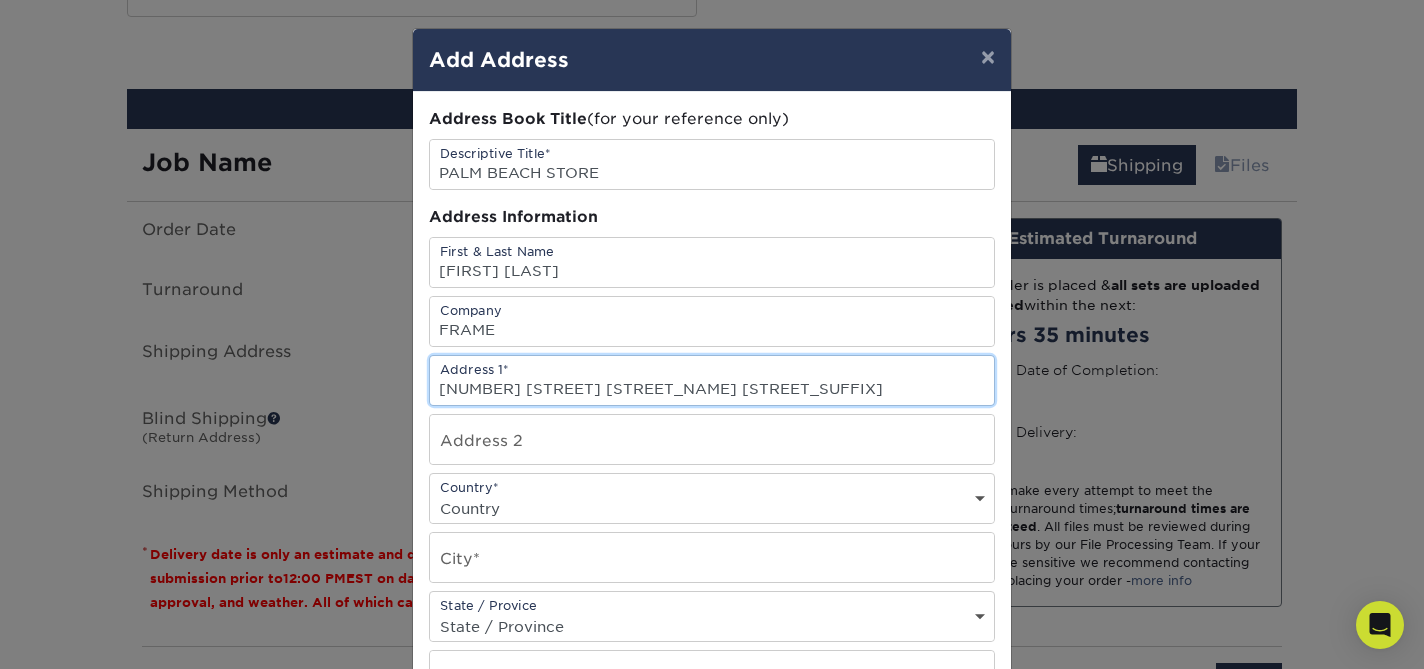 type on "[NUMBER] [STREET]" 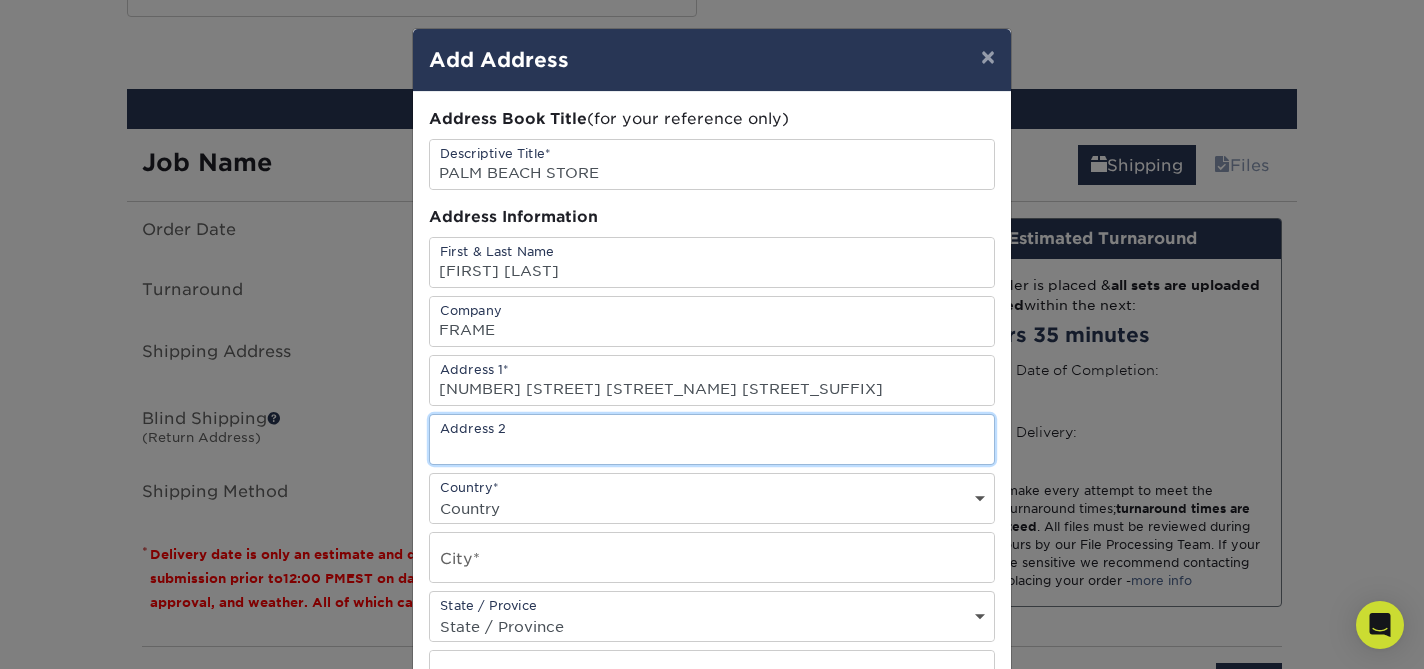 click at bounding box center [712, 439] 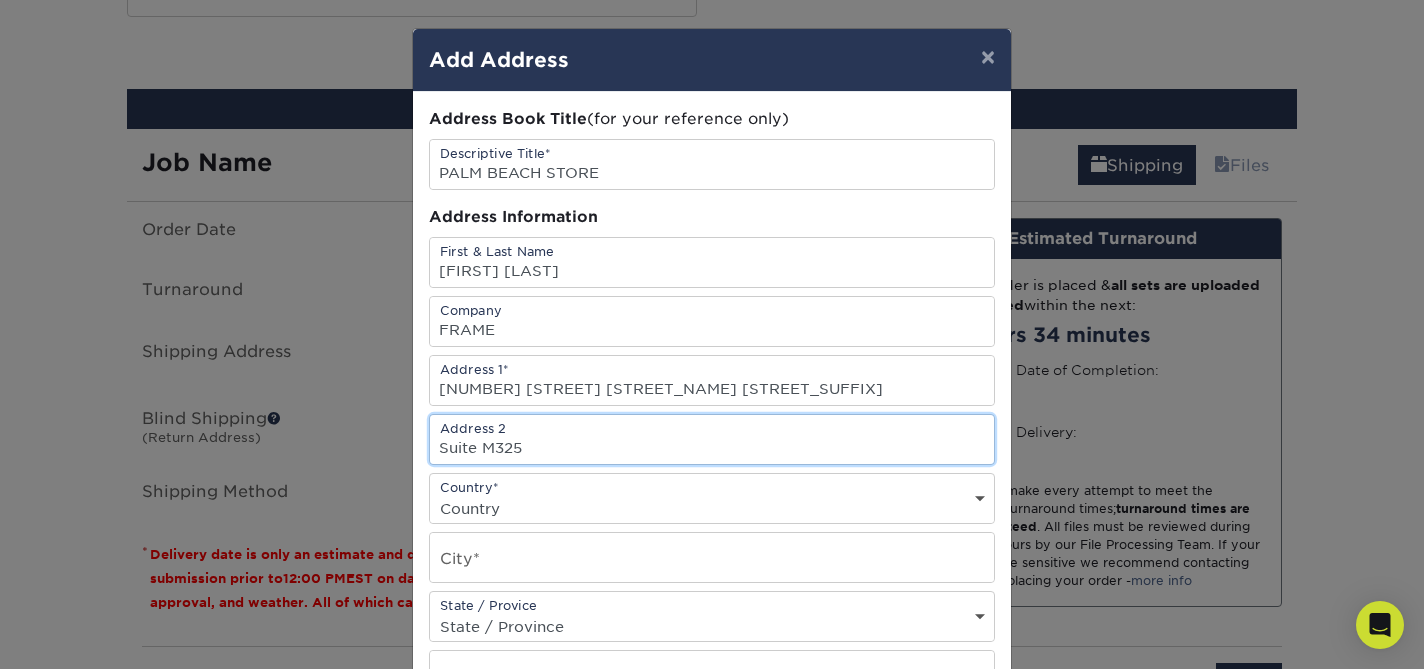 type on "Suite M325" 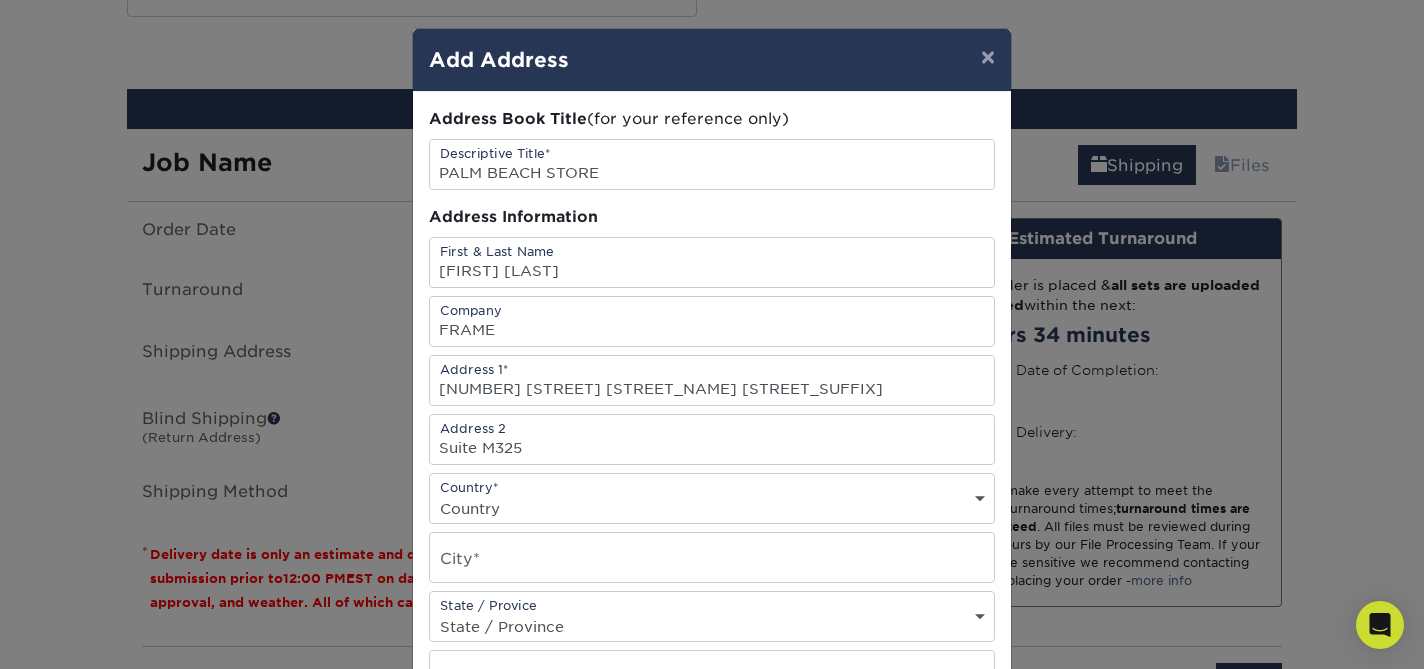 click on "Country United States Canada ----------------------------- Afghanistan Albania Algeria American Samoa Andorra Angola Anguilla Antarctica Antigua and Barbuda Argentina Armenia Aruba Australia Austria Azerbaijan Bahamas Bahrain Bangladesh Barbados Belarus Belgium Belize Benin Bermuda Bhutan Bolivia Bosnia and Herzegovina Botswana Bouvet Island Brazil British Indian Ocean Territory British Virgin Islands Brunei Darussalam Bulgaria Burkina Faso Burundi Cambodia Cameroon Cape Verde Cayman Islands Central African Republic Chad Chile China Christmas Island Cocos Colombia Comoros Congo Cook Islands Costa Rica Croatia Cuba Cyprus Czech Republic Denmark Djibouti Dominica Dominican Republic East Timor Ecuador Egypt El Salvador Equatorial Guinea Eritrea Estonia Ethiopia Falkland Islands Faroe Islands Fiji Finland France French Guiana French Polynesia French Southern Territories Gabon Gambia Georgia Germany Ghana Gibraltar Greece Greenland Grenada Guadeloupe Guam Guatemala Guinea Guinea-Bissau Guyana Haiti Honduras India" at bounding box center [712, 508] 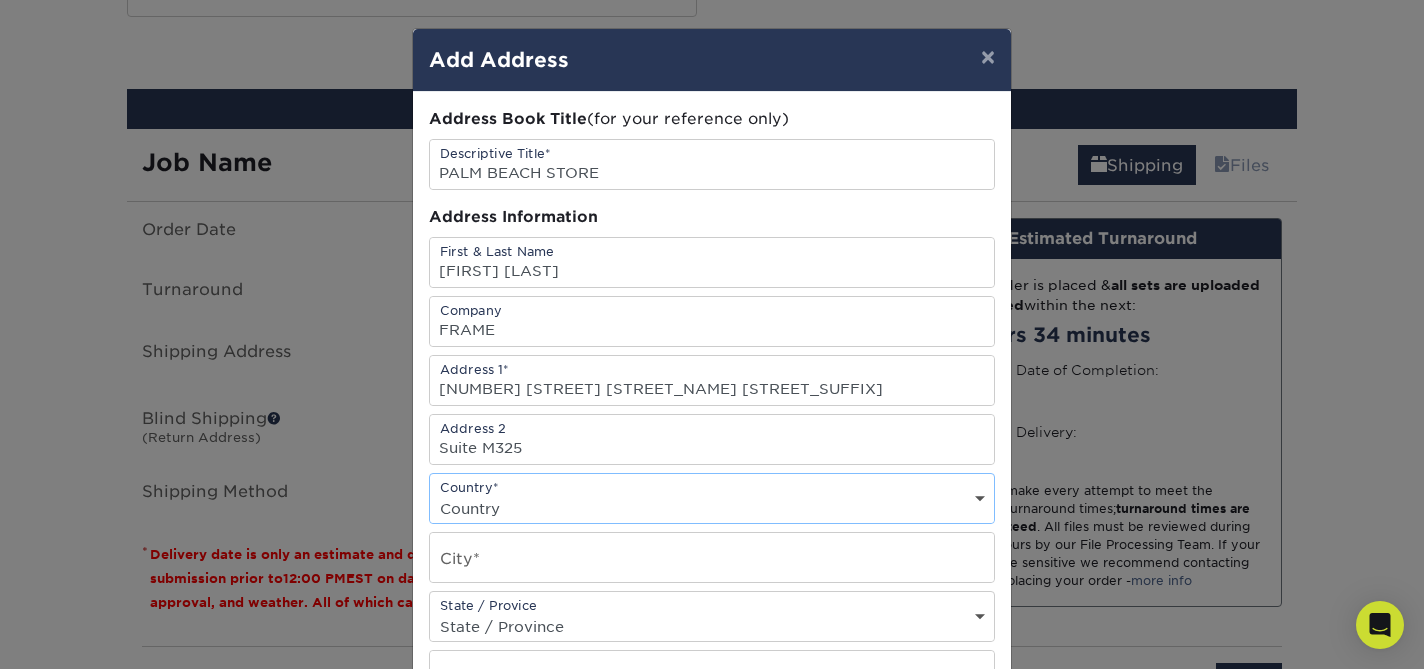select on "US" 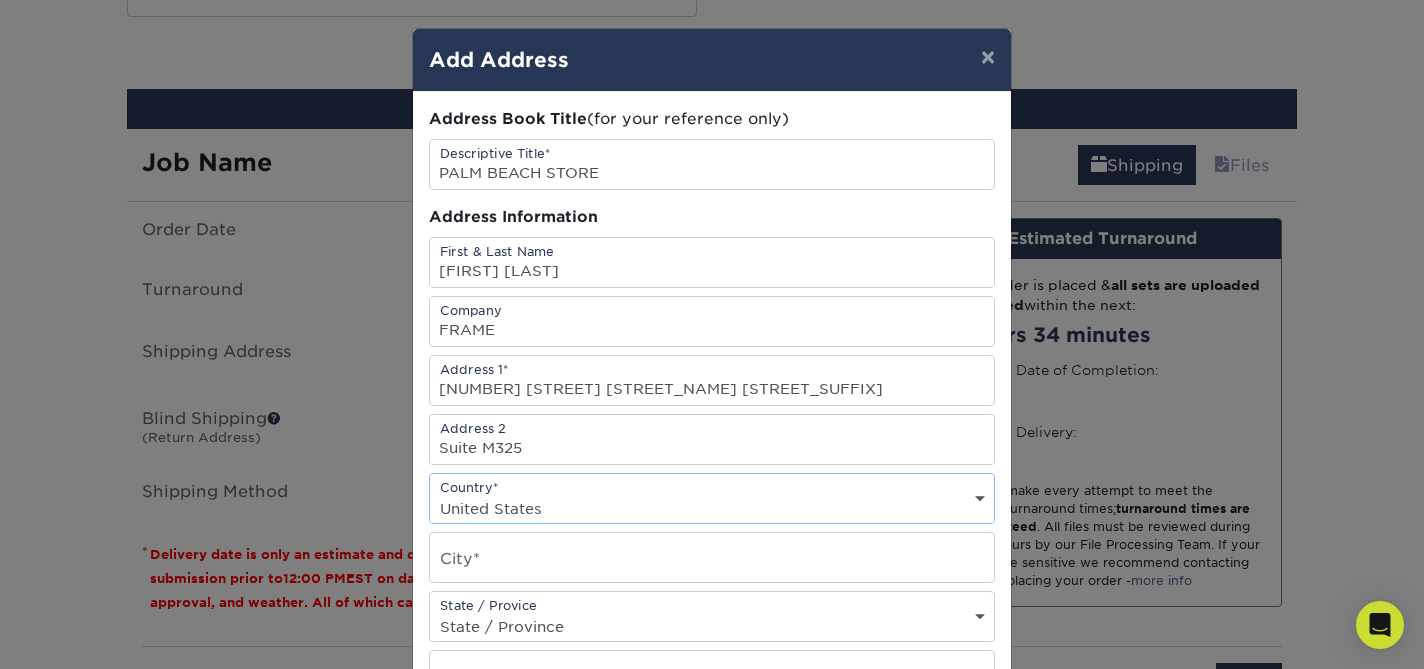 scroll, scrollTop: 0, scrollLeft: 0, axis: both 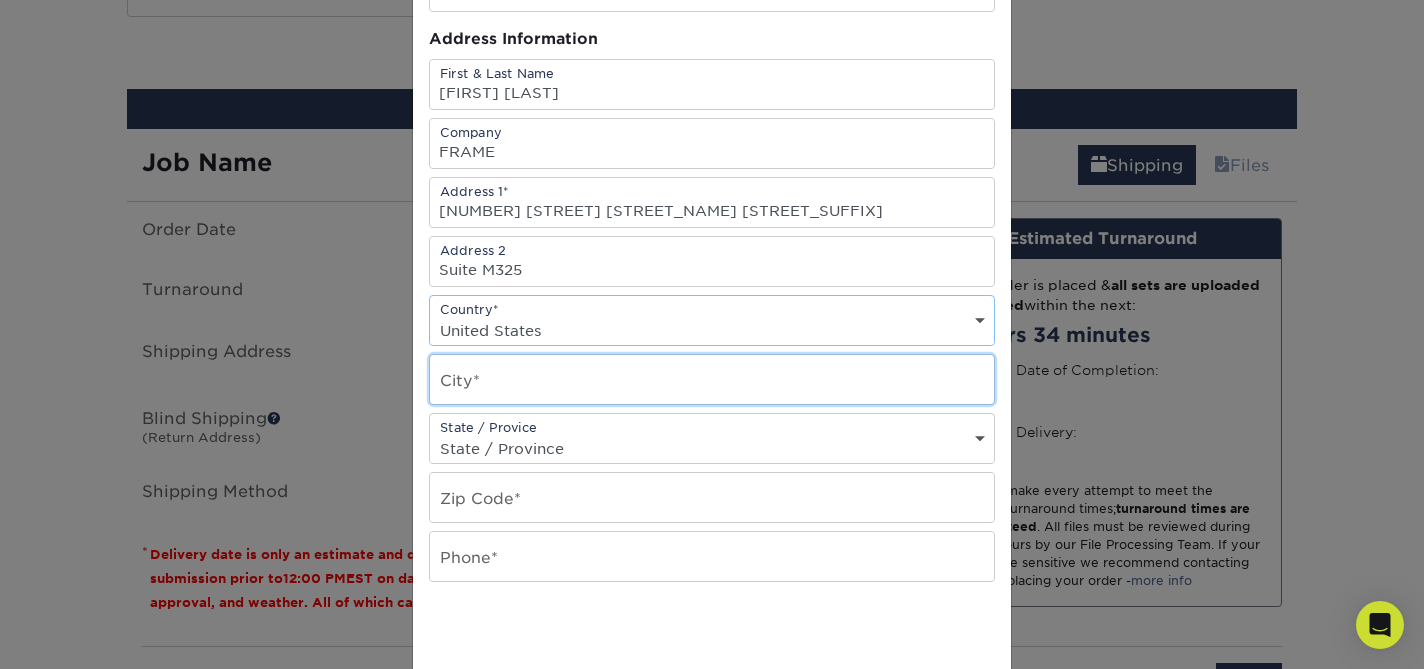 click at bounding box center [712, 379] 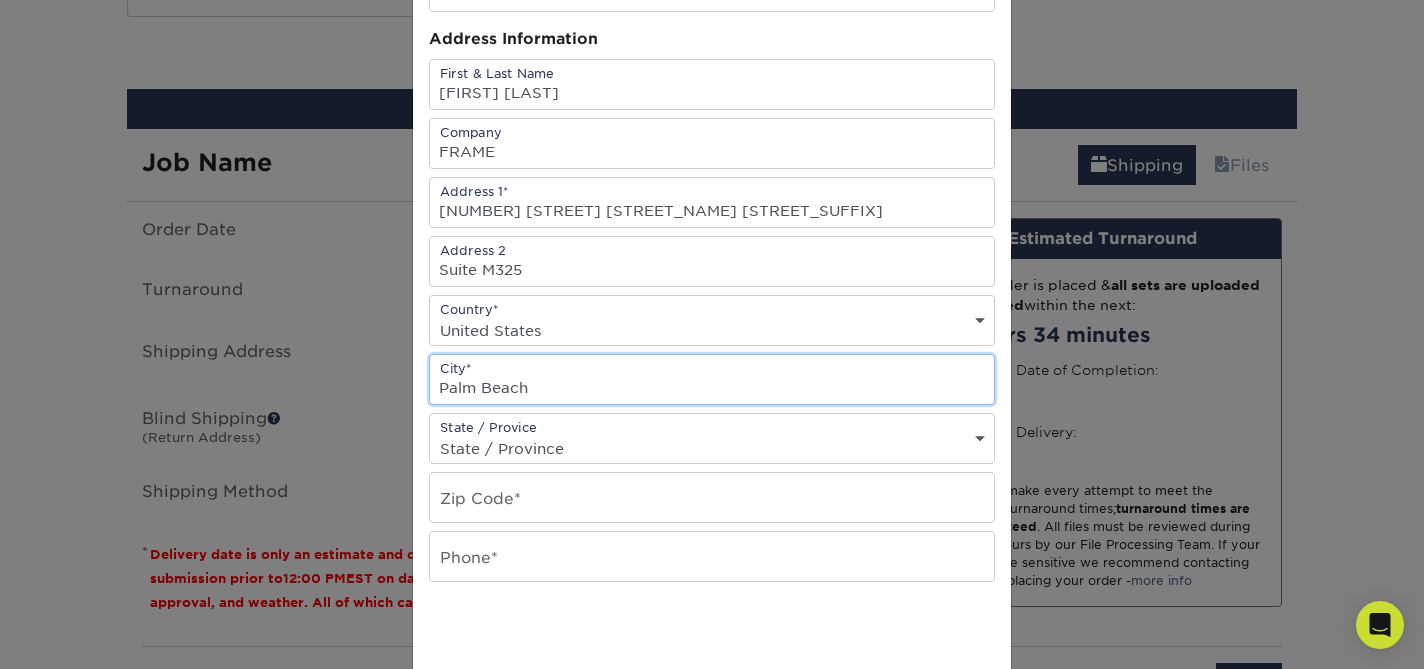 type on "Palm Beach" 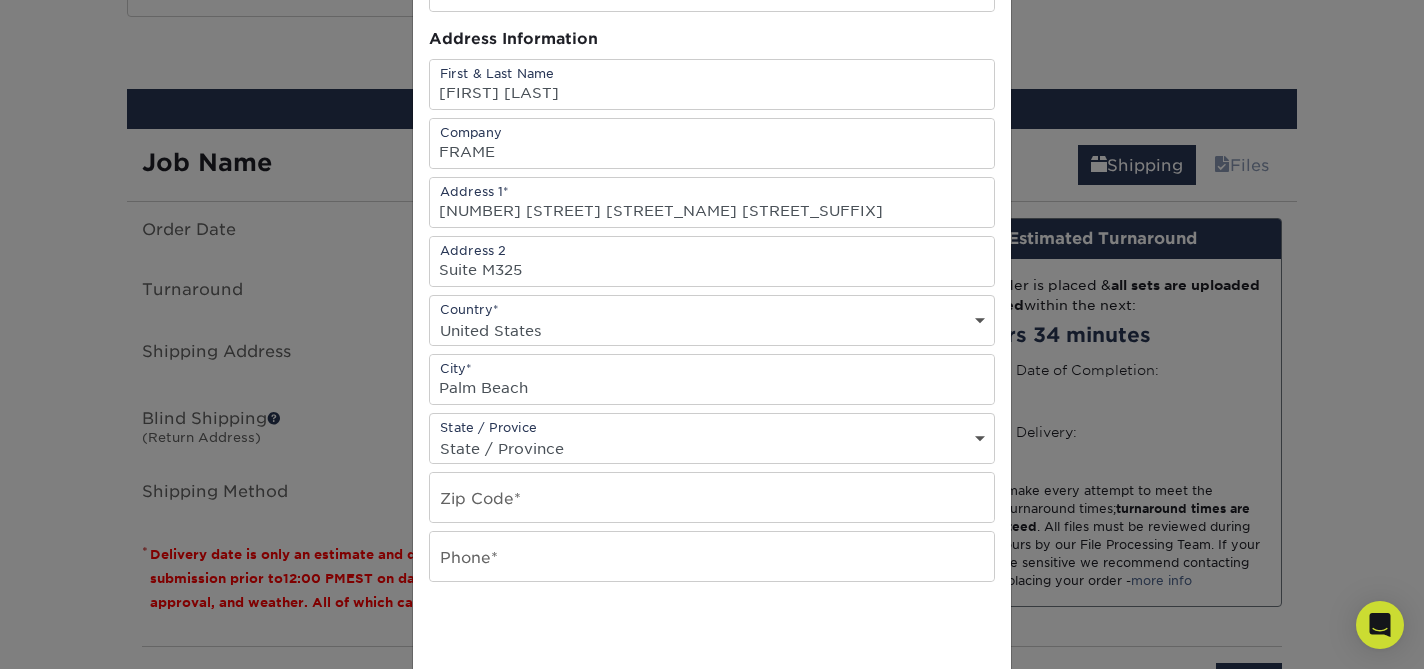 click on "State / Province Alabama Alaska Arizona Arkansas California Colorado Connecticut Delaware District of Columbia Florida Georgia Hawaii Idaho Illinois Indiana Iowa Kansas Kentucky Louisiana Maine Maryland Massachusetts Michigan Minnesota Mississippi Missouri Montana Nebraska Nevada New Hampshire New Jersey New Mexico New York North Carolina North Dakota Ohio Oklahoma Oregon Pennsylvania Rhode Island South Carolina South Dakota Tennessee Texas Utah Vermont Virginia Washington West Virginia Wisconsin Wyoming ACT NSW NT QLD SA TAS VIC WA NZ Alberta British Columbia Manitoba New Brunswick Newfoundland Northwest Territories Nova Scotia Nunavut Ontario Prince Edward Island Quebec Saskatchewan Yukon Puerto Rico Aguascalientes Baja California Baja California Sur Campeche Chiapas Chihuahua Coahuila Colima Distrito Federal Durango Guanajuato Guerrero Hidalgo Jalisco Mexico Michoacan Morelos Nayarit Nuevo Leon Oaxaca Puebla Queretaro Quintana Roo San Luis Patosi Sinaloa Sonora Tabasco Tamaulipas Tlaxcala Veracruz Yucatan" at bounding box center [712, 448] 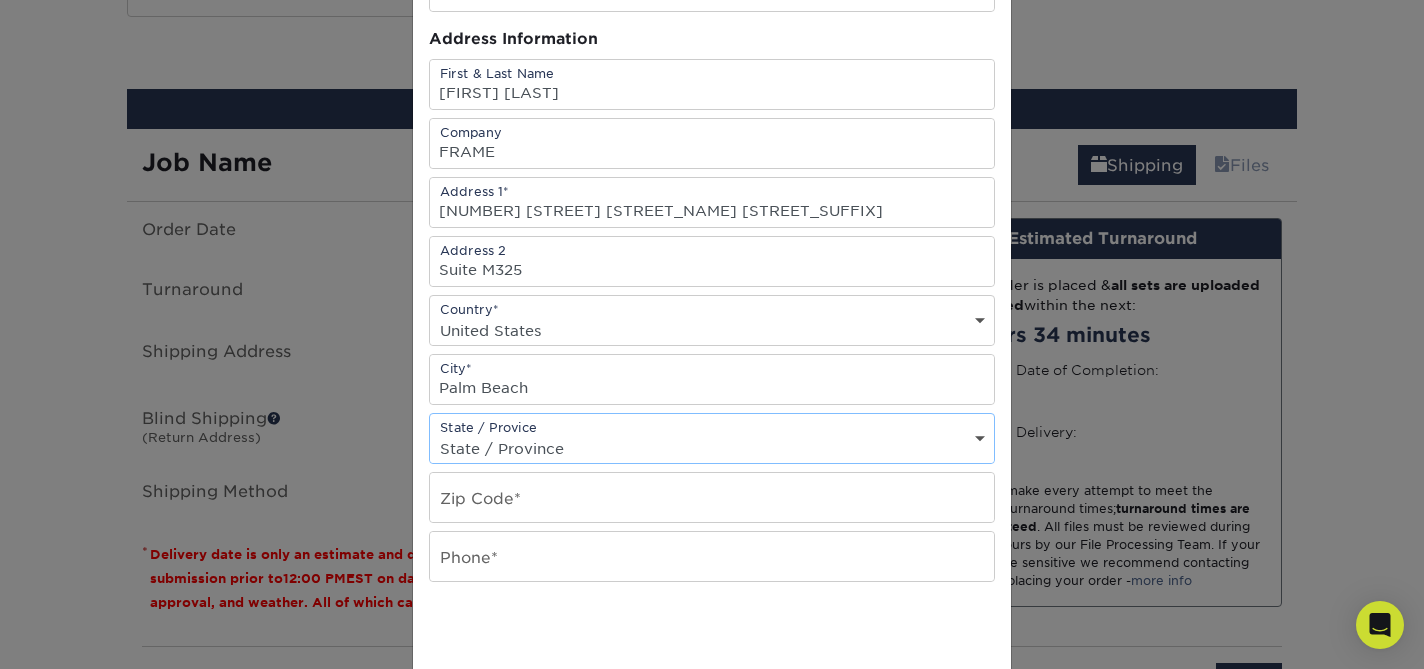 select on "FL" 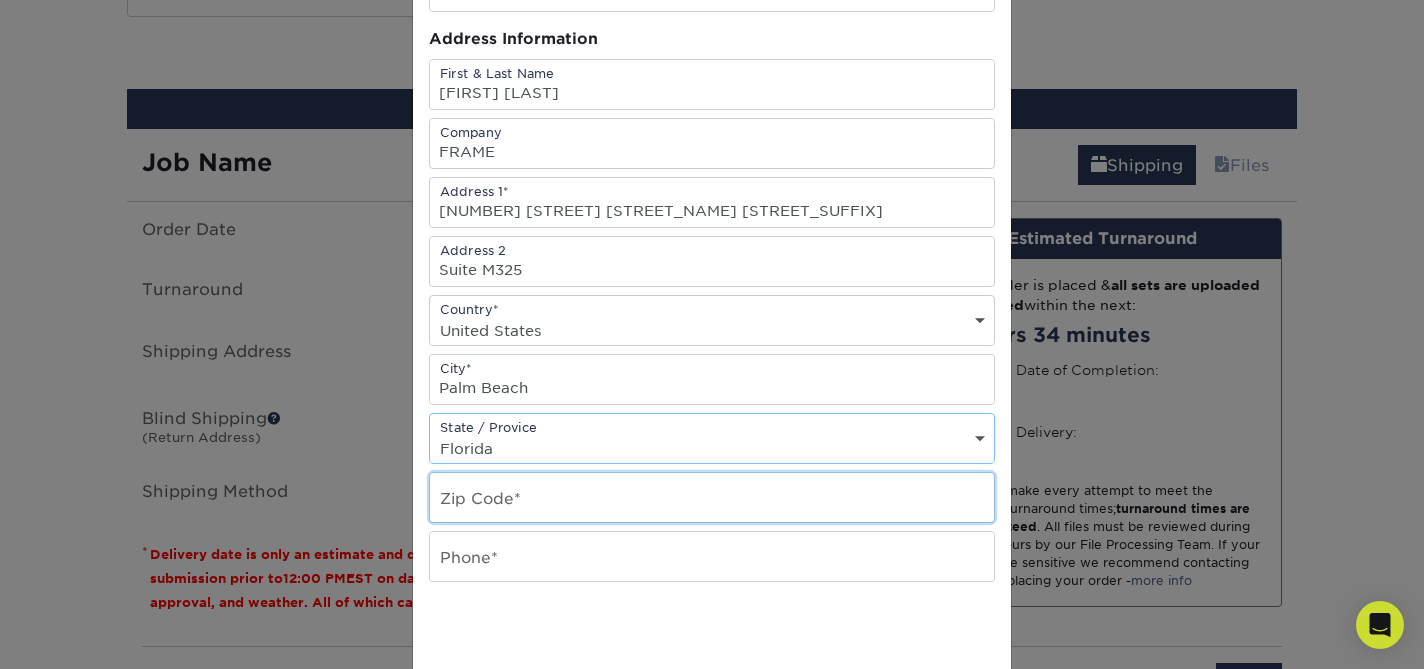 click at bounding box center (712, 497) 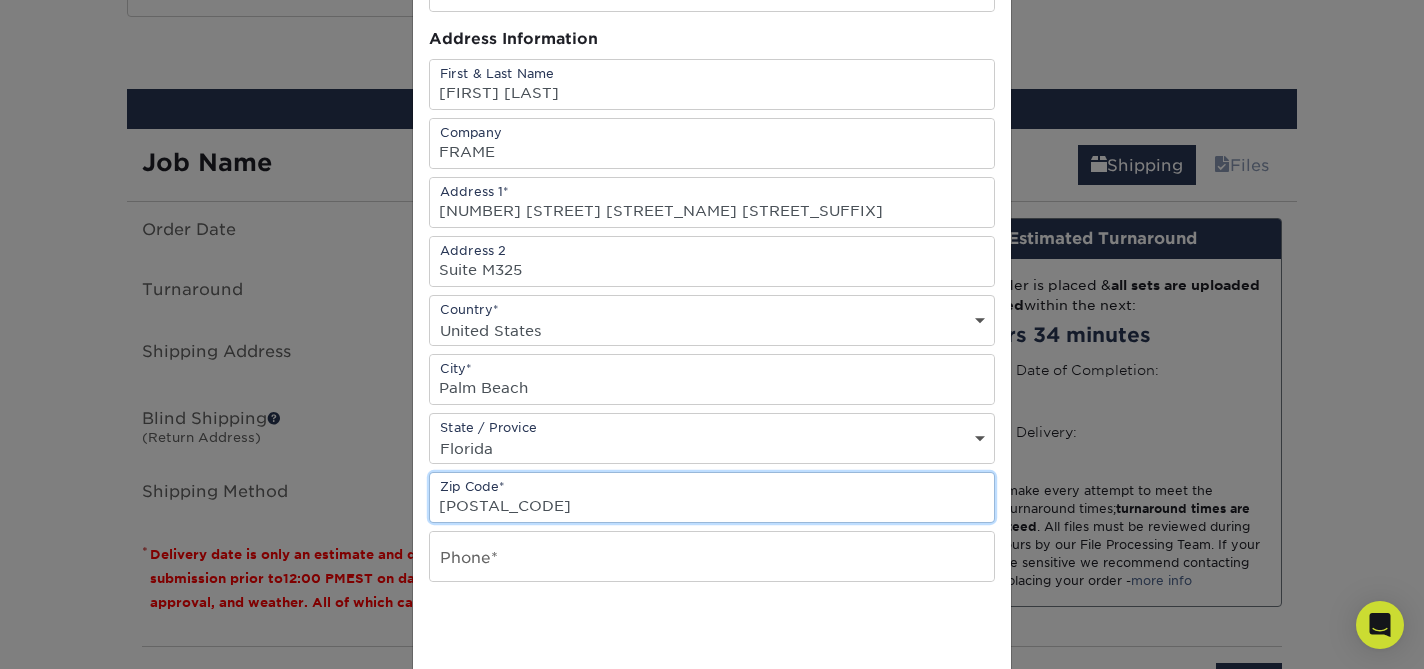 type on "33480" 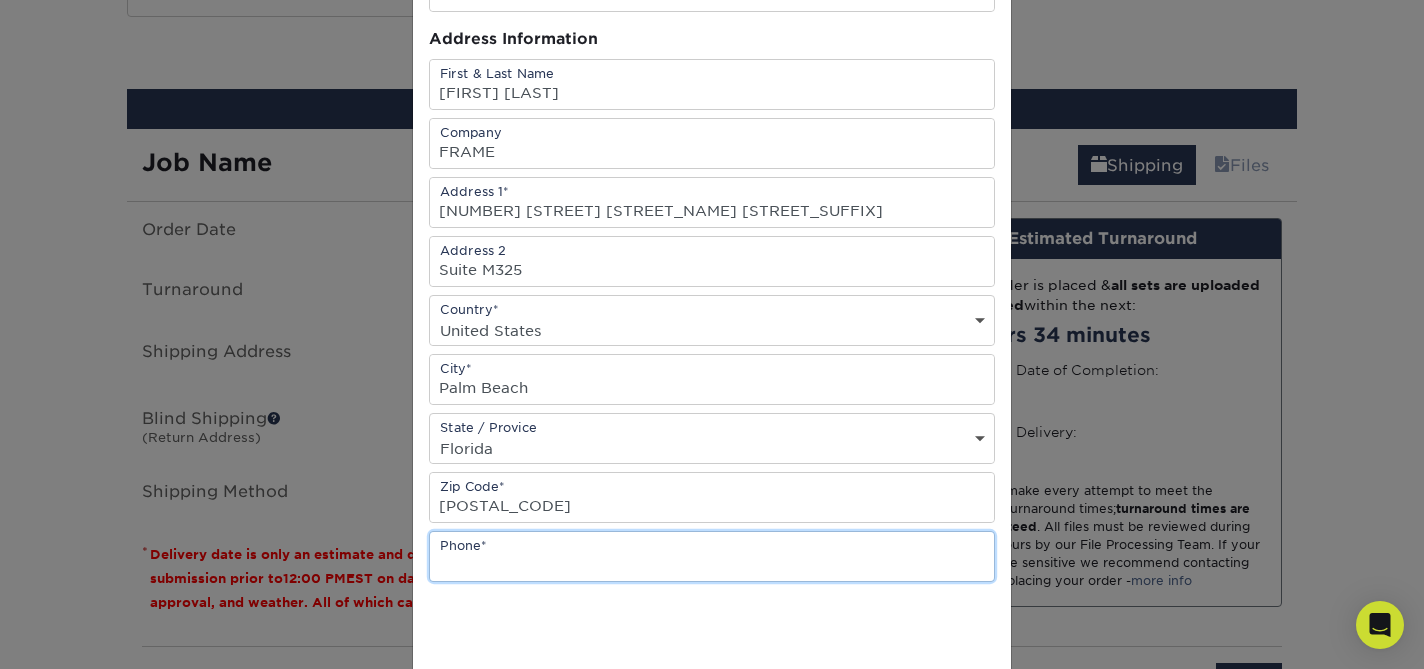 click at bounding box center (712, 556) 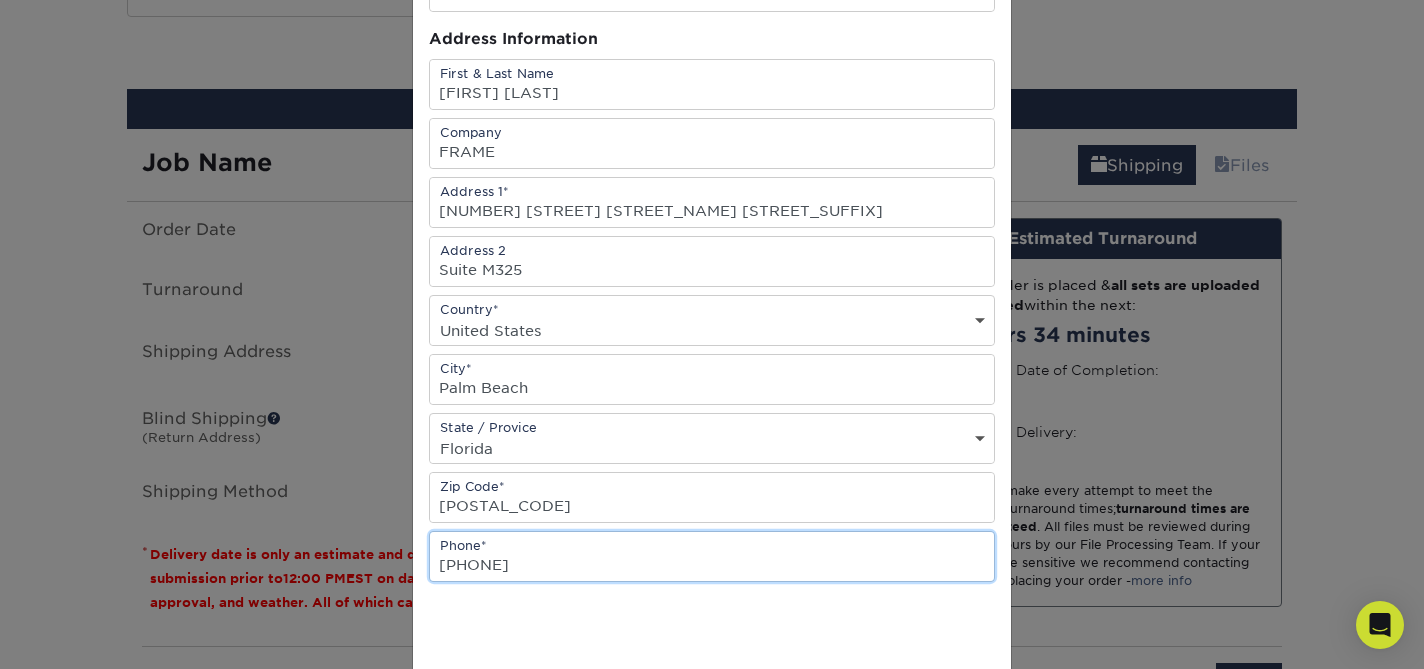 click on "561 363 5575" at bounding box center [712, 556] 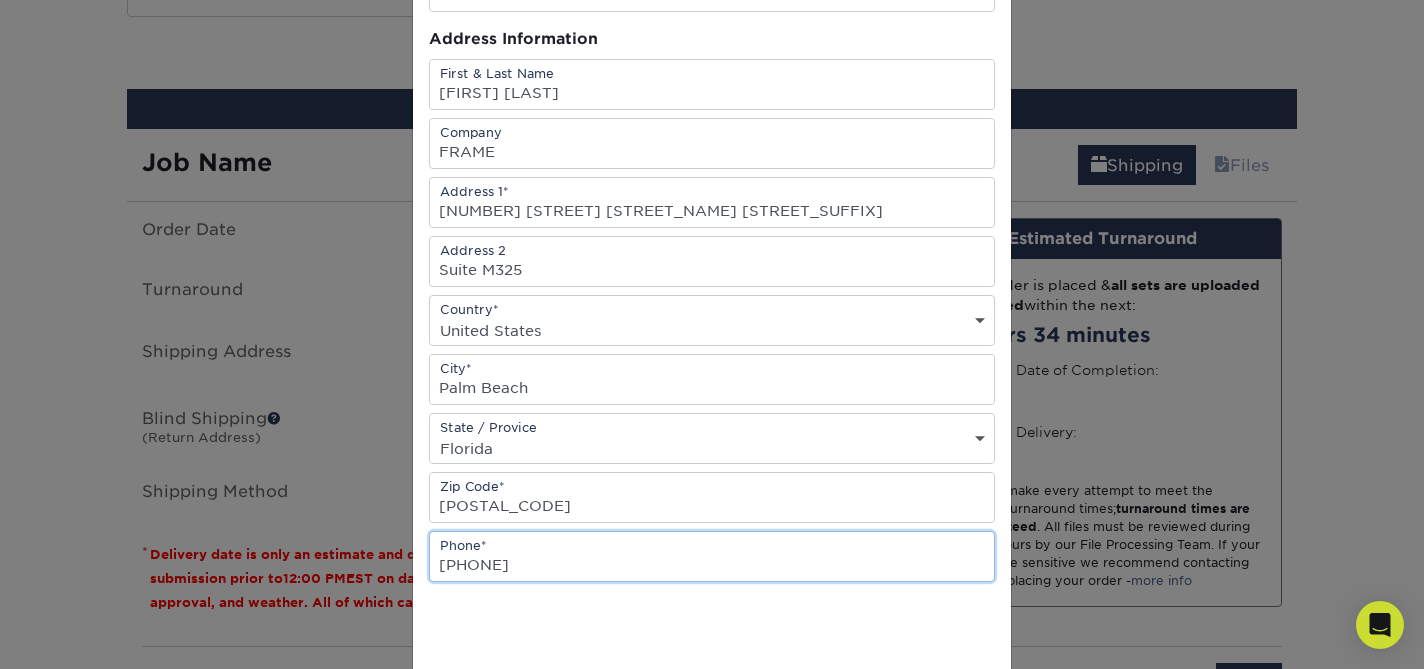 click on "561) 363 5575" at bounding box center (712, 556) 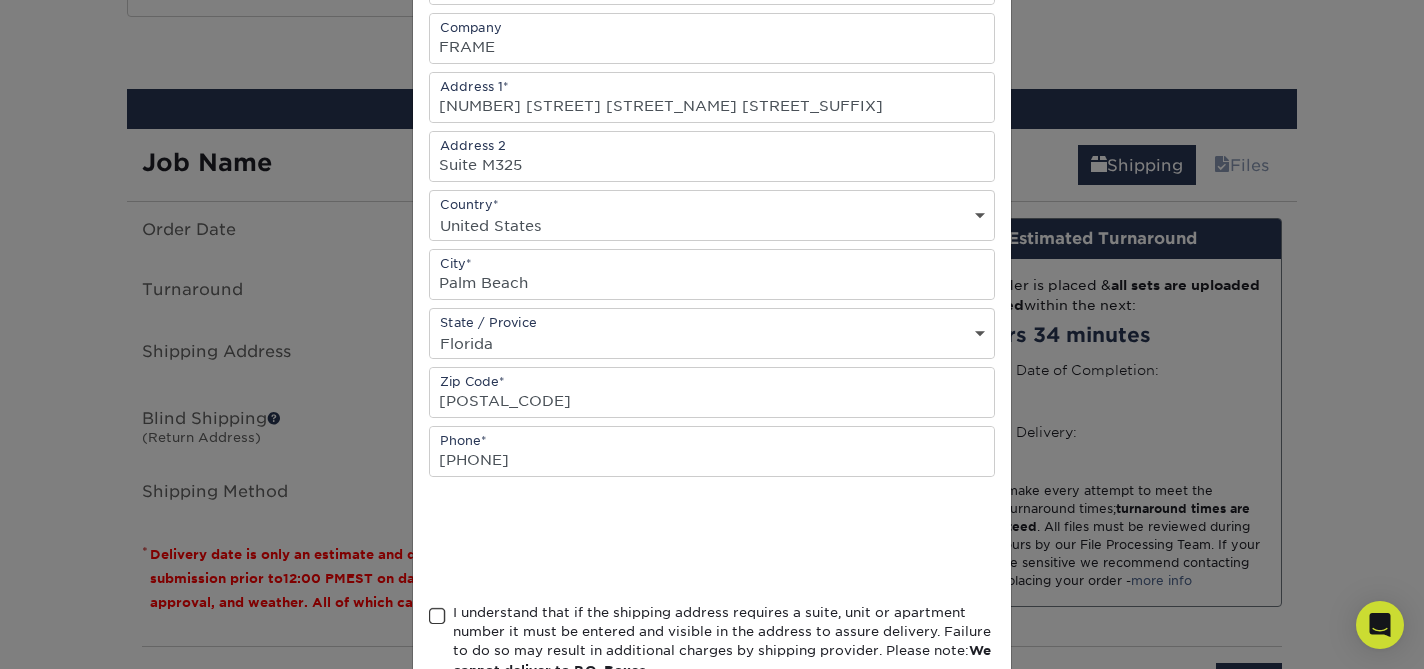 scroll, scrollTop: 418, scrollLeft: 0, axis: vertical 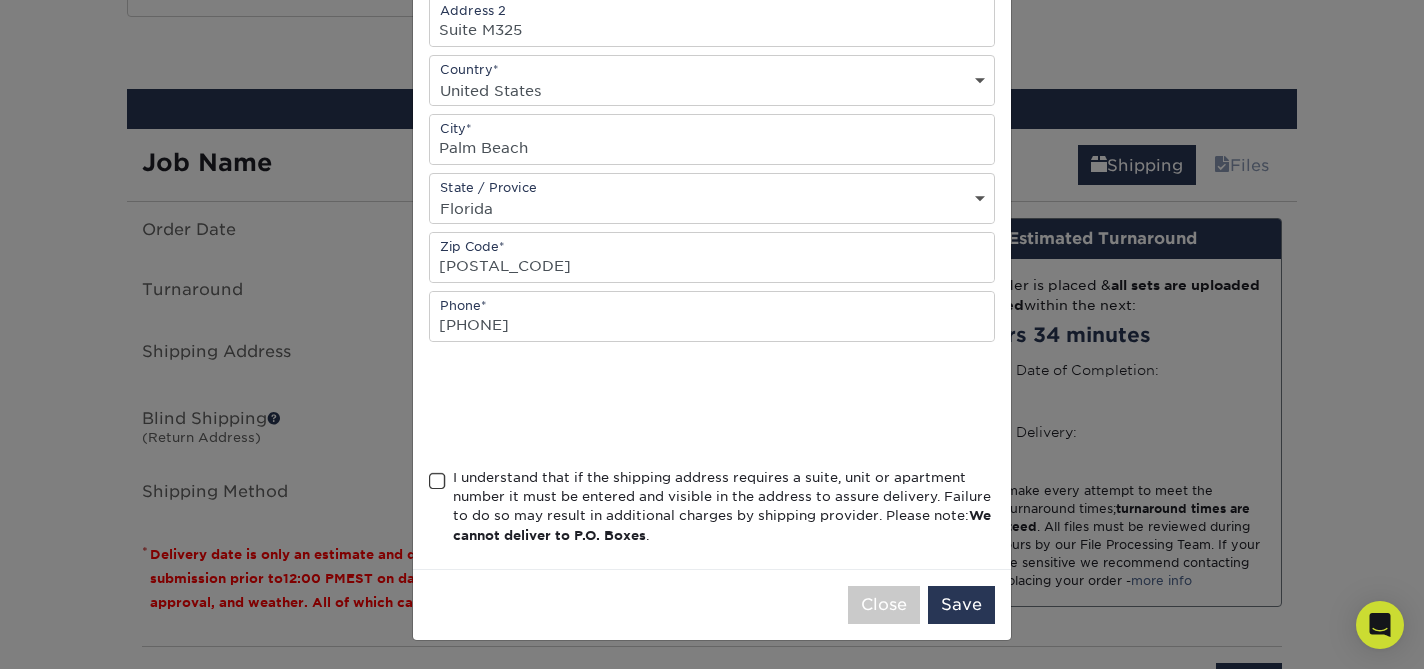 click at bounding box center [437, 481] 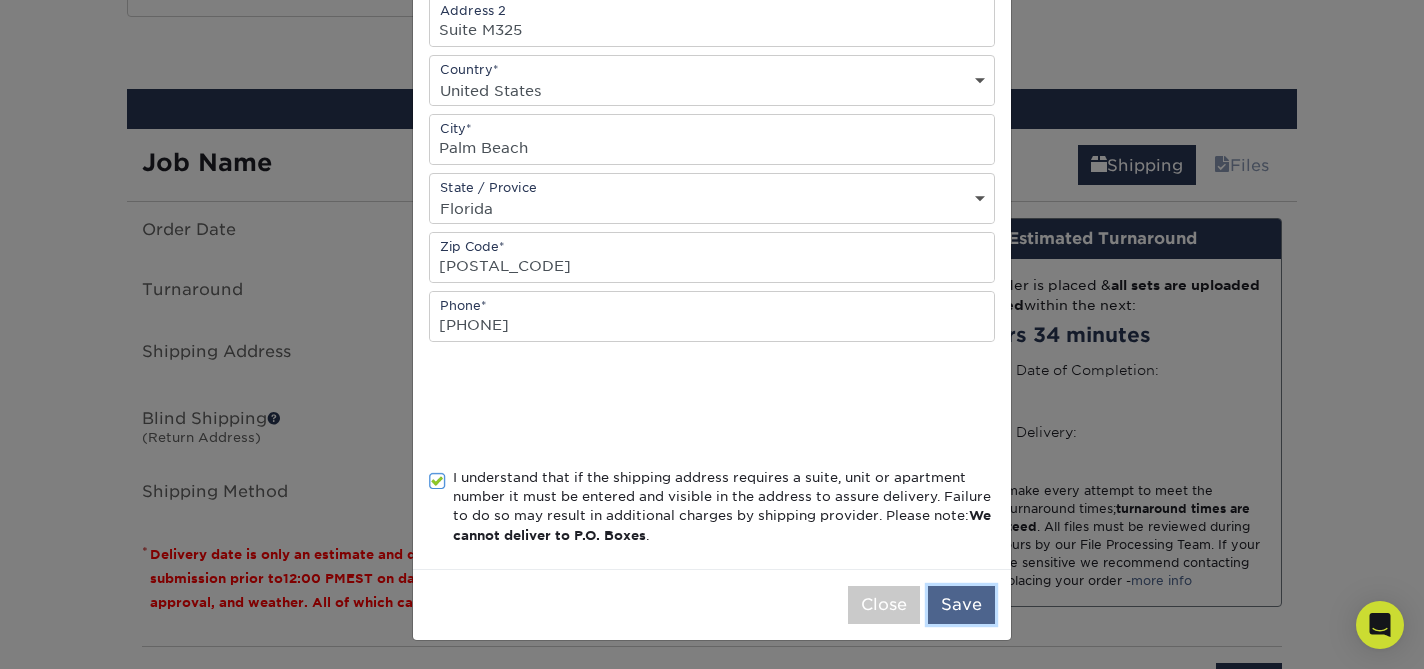 click on "Save" at bounding box center [961, 605] 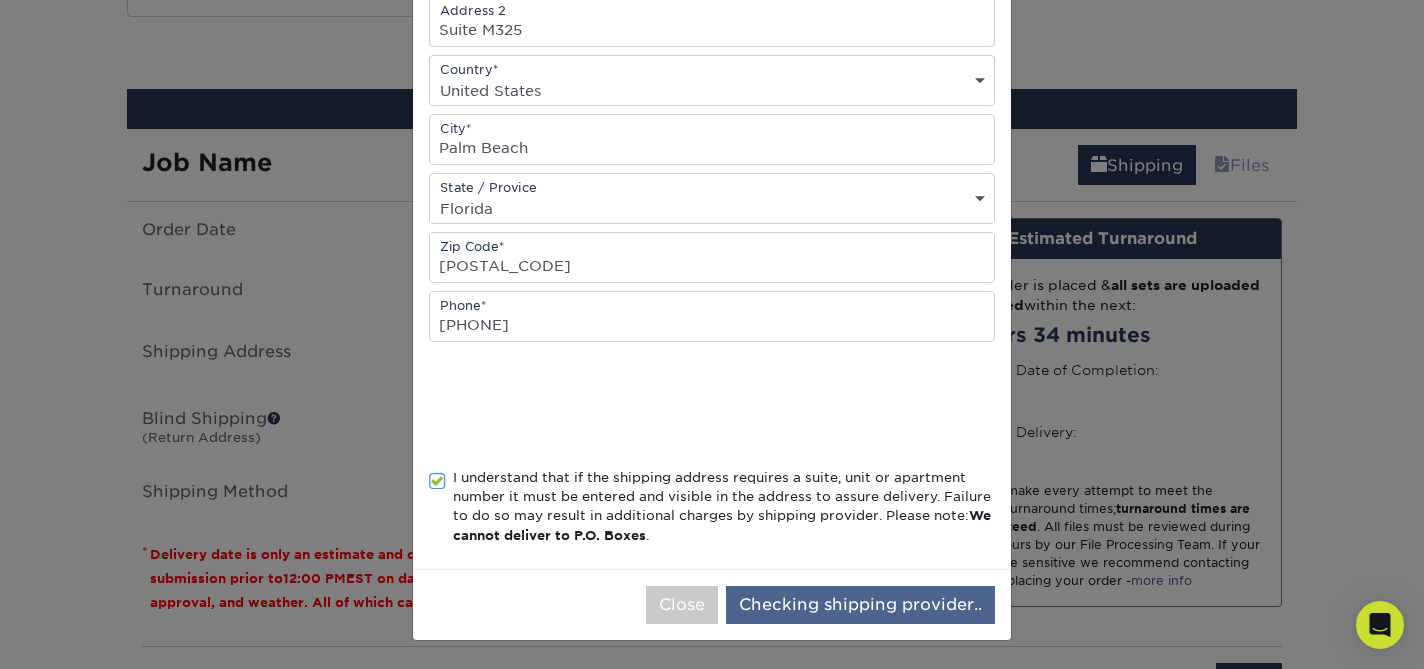 scroll, scrollTop: 0, scrollLeft: 0, axis: both 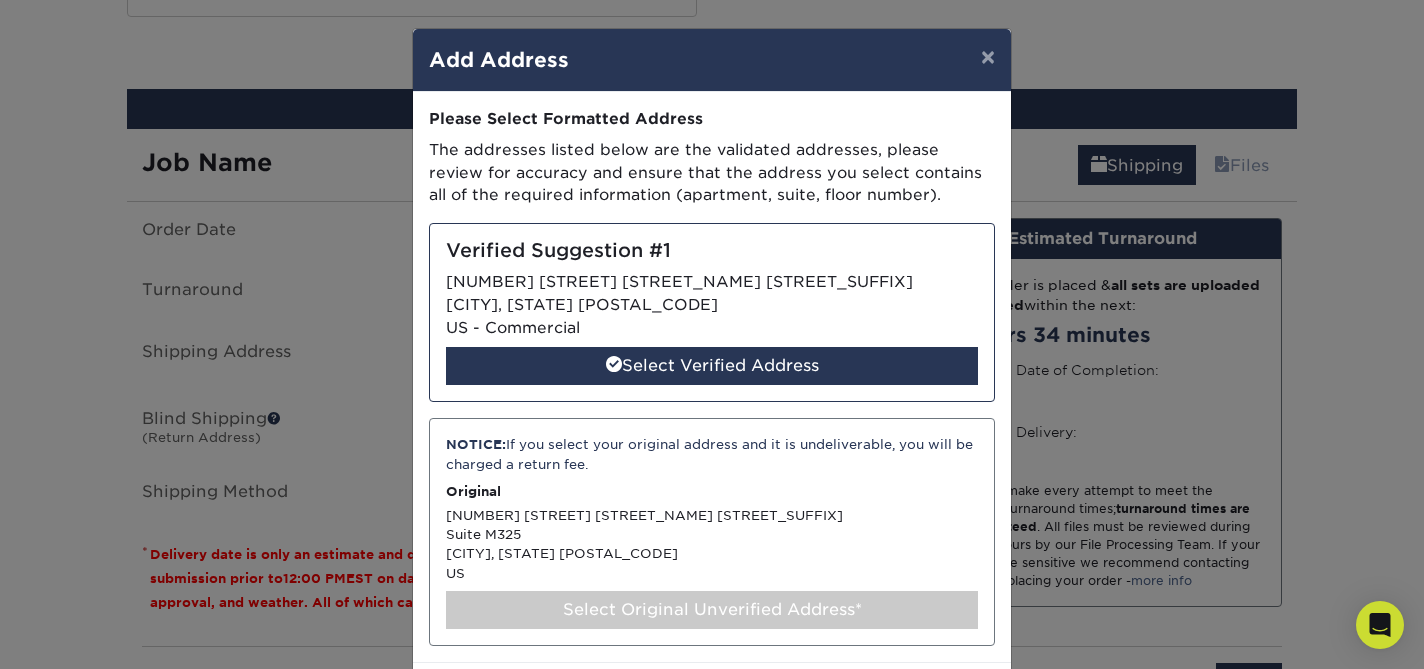 click on "Select Original Unverified Address*" at bounding box center [712, 610] 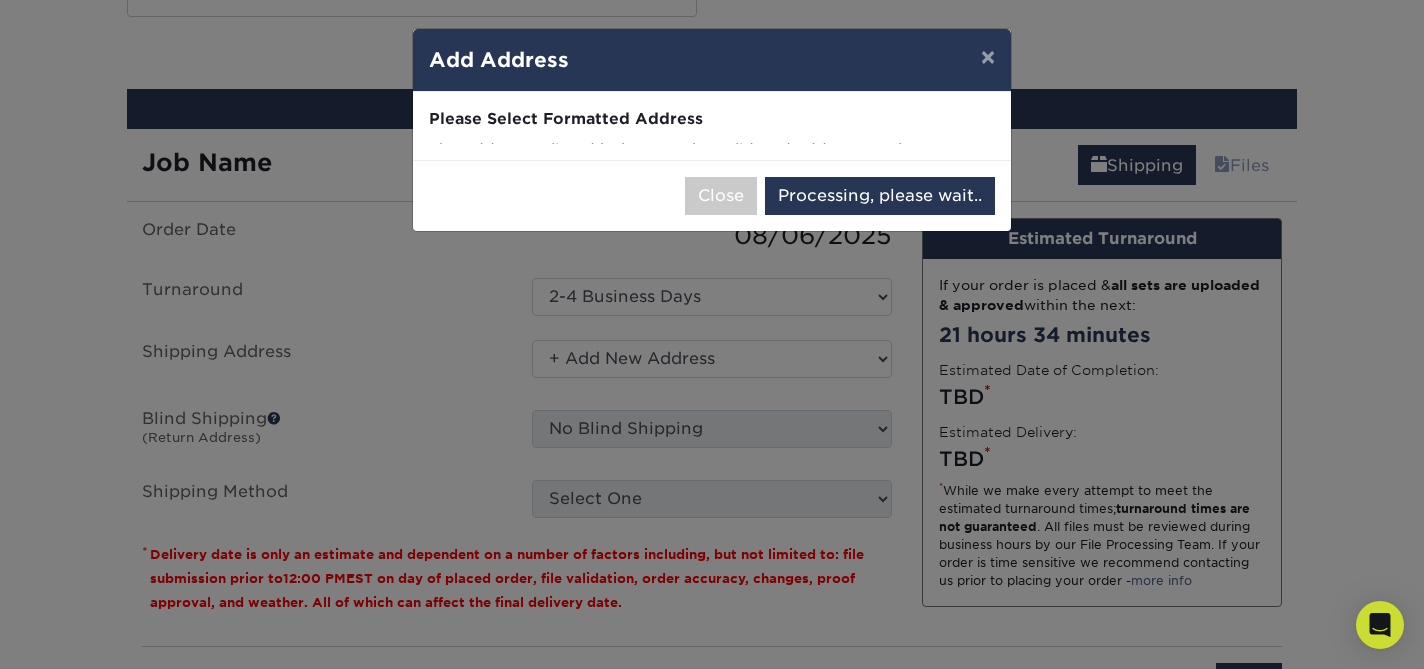 select on "284792" 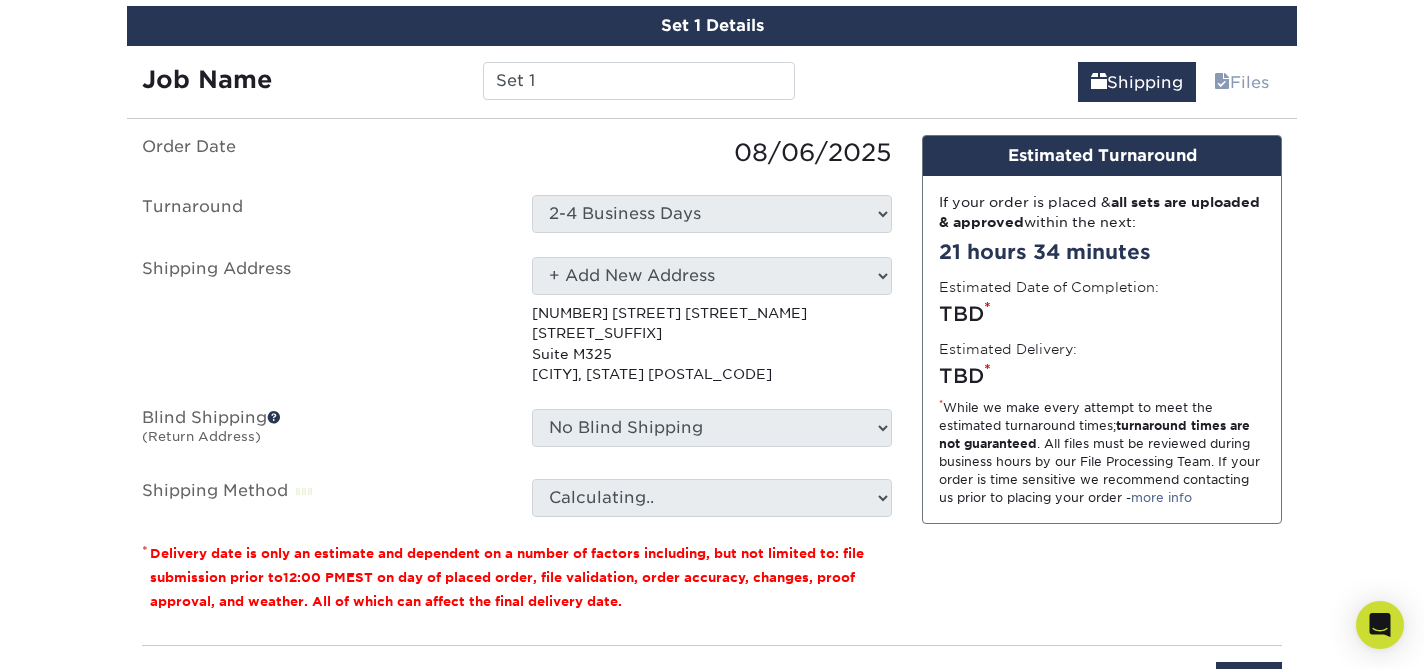 scroll, scrollTop: 1183, scrollLeft: 0, axis: vertical 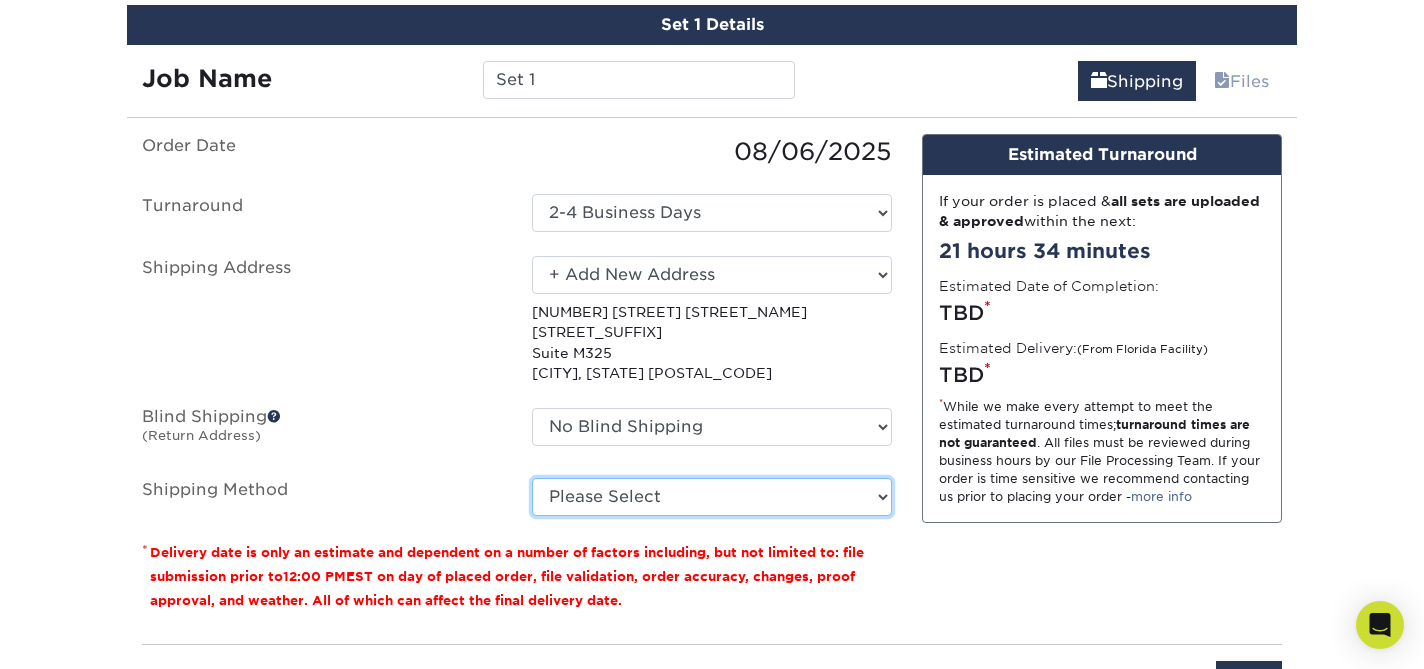 click on "Please Select Ground Shipping (+$7.84) 3 Day Shipping Service (+$15.39) 2 Day Air Shipping (+$15.86) Next Day Shipping by 5pm (+$18.33) Next Day Shipping by 12 noon (+$19.31) Next Day Air Early A.M. (+$103.96)" at bounding box center (712, 497) 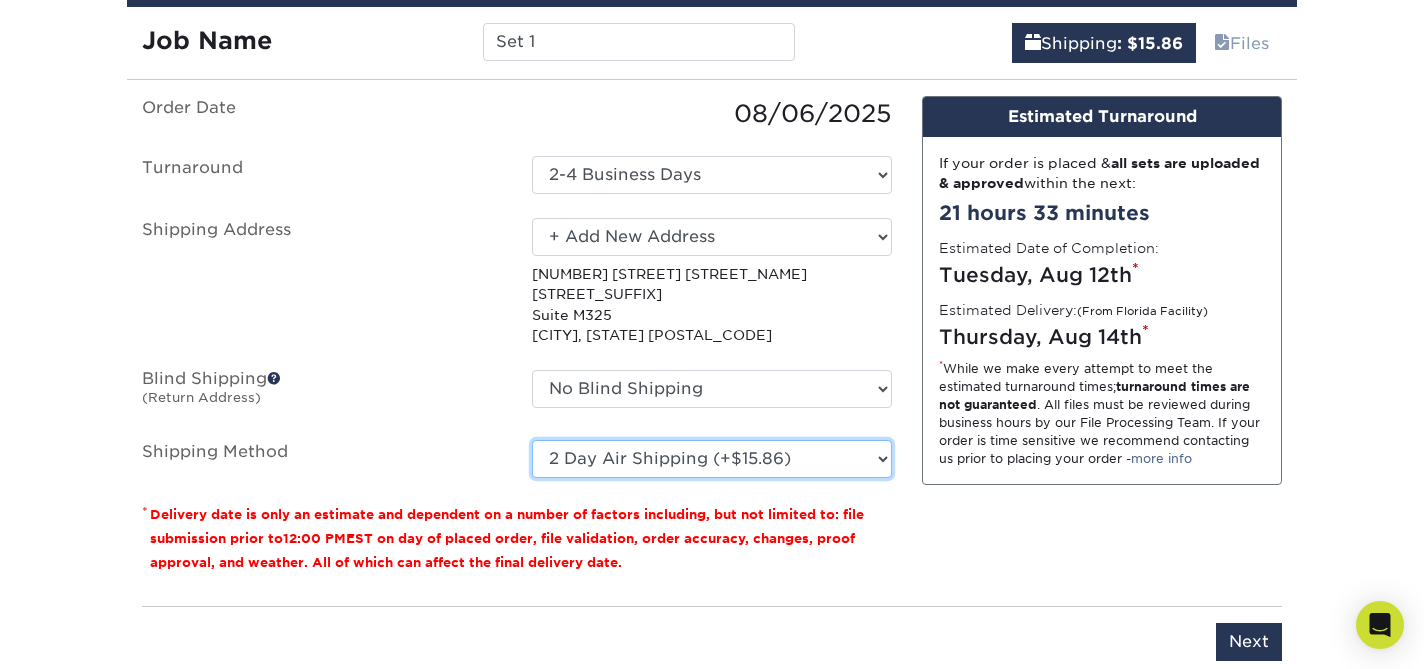 scroll, scrollTop: 1229, scrollLeft: 0, axis: vertical 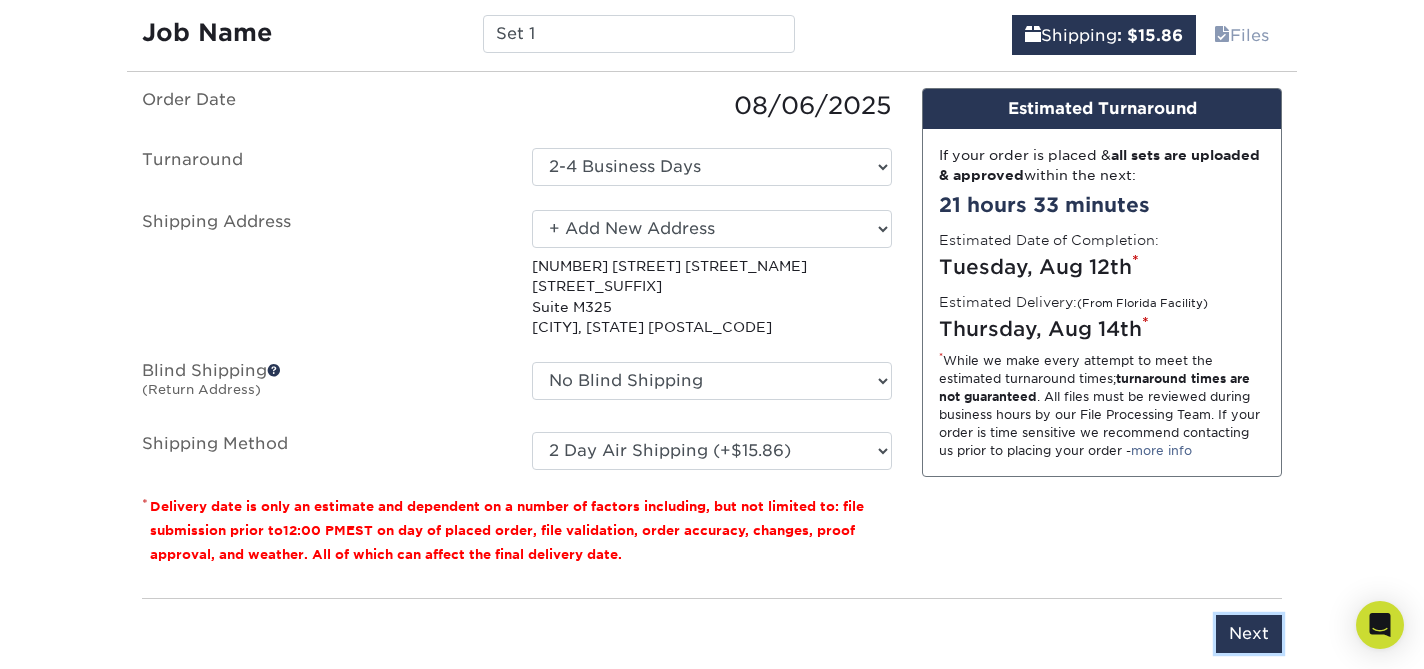 click on "Next" at bounding box center [1249, 634] 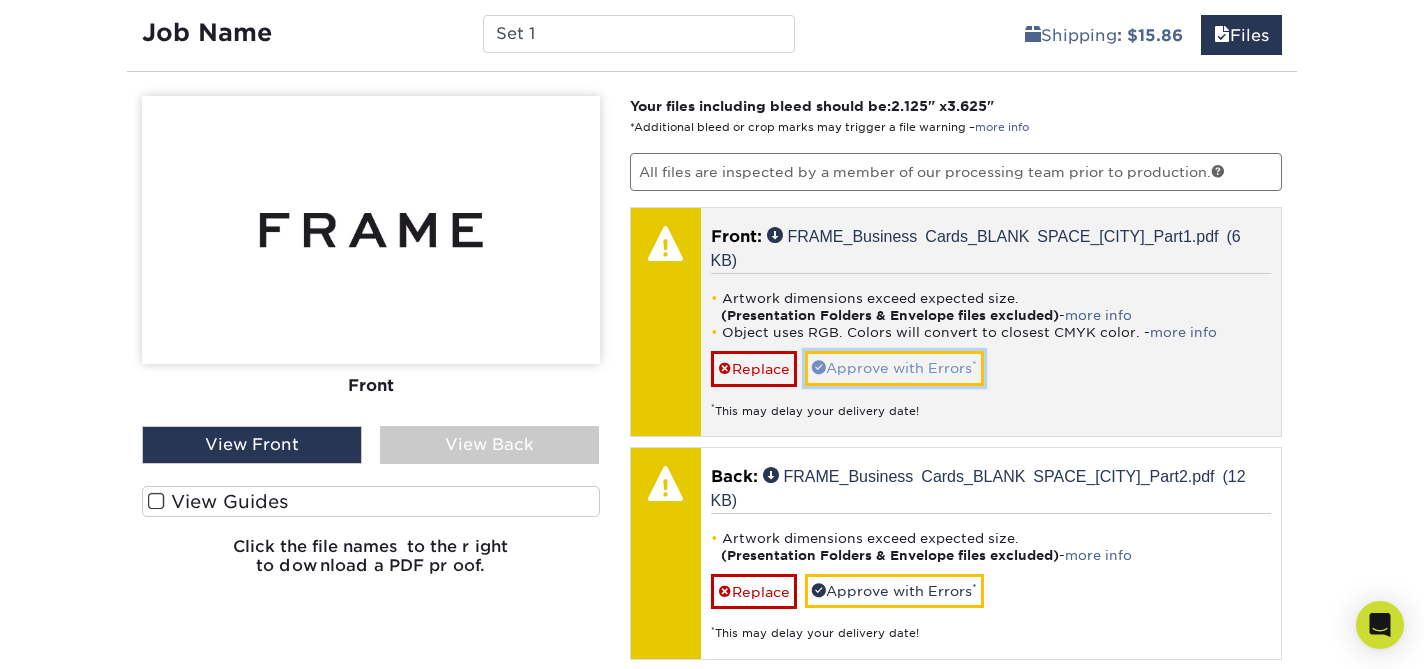 click on "Approve with Errors *" at bounding box center [894, 368] 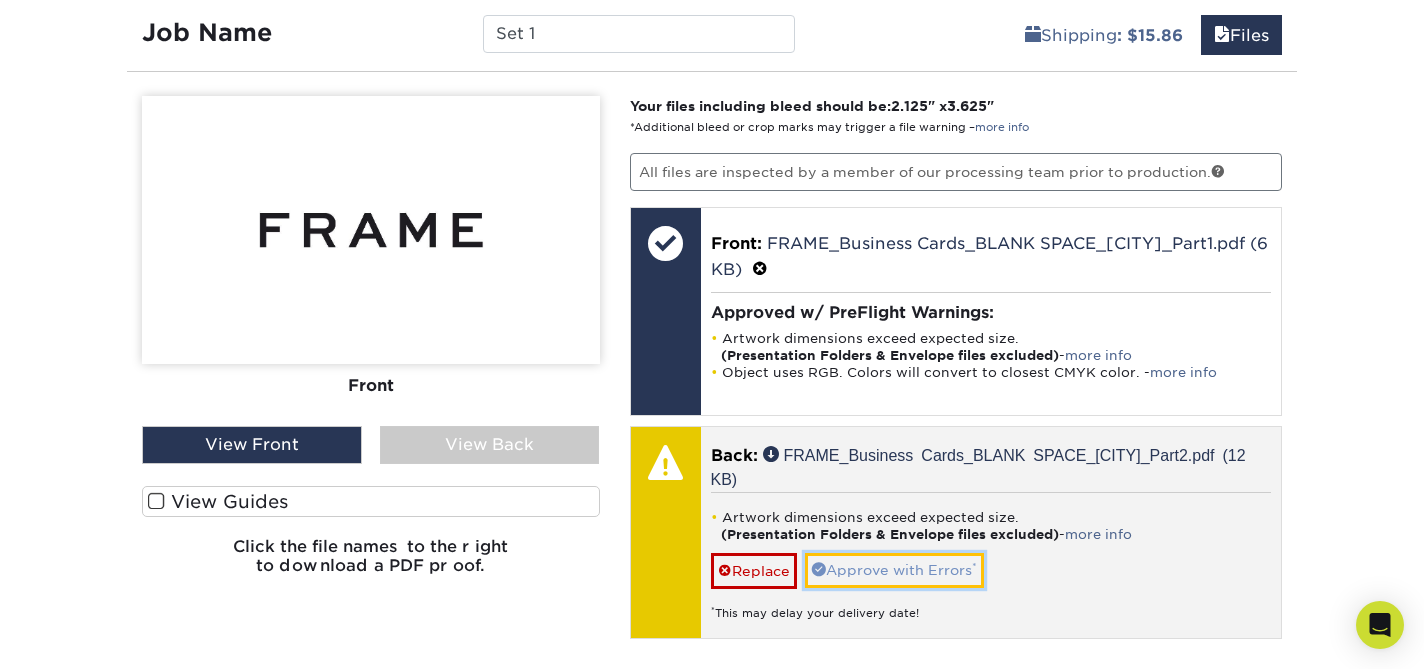click on "Approve with Errors *" at bounding box center (894, 570) 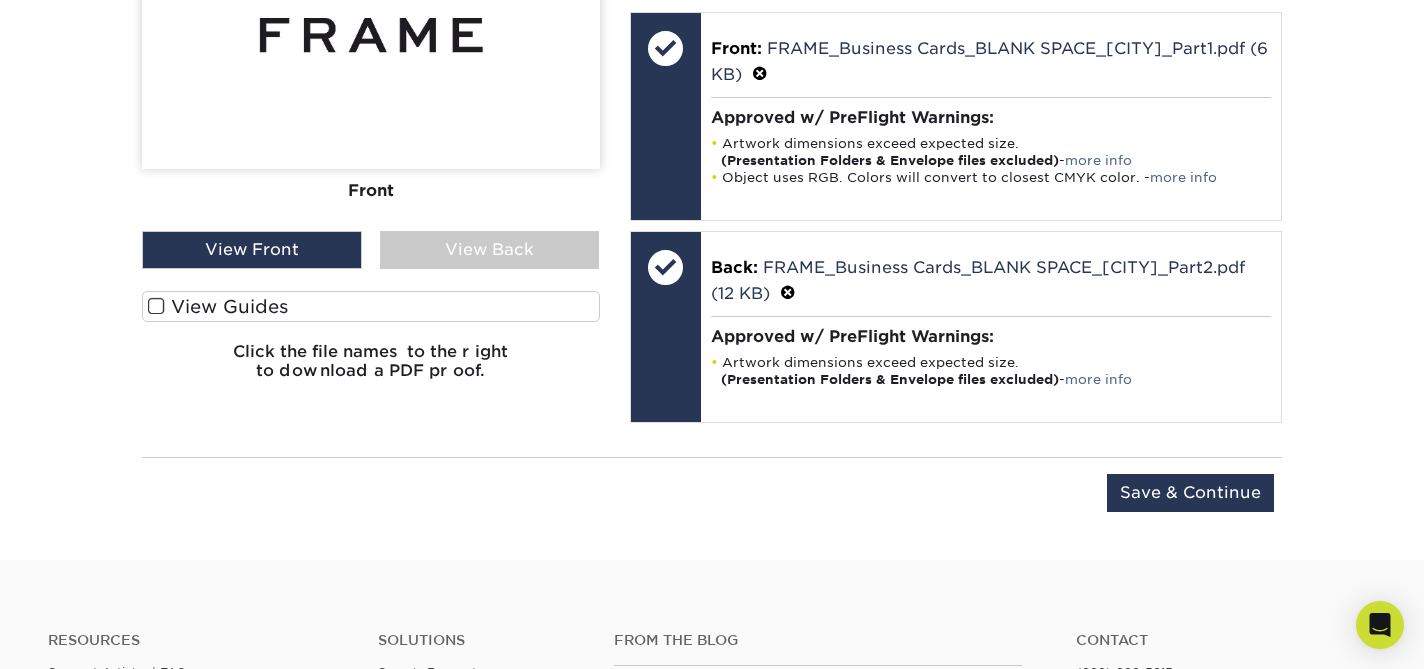 scroll, scrollTop: 1434, scrollLeft: 0, axis: vertical 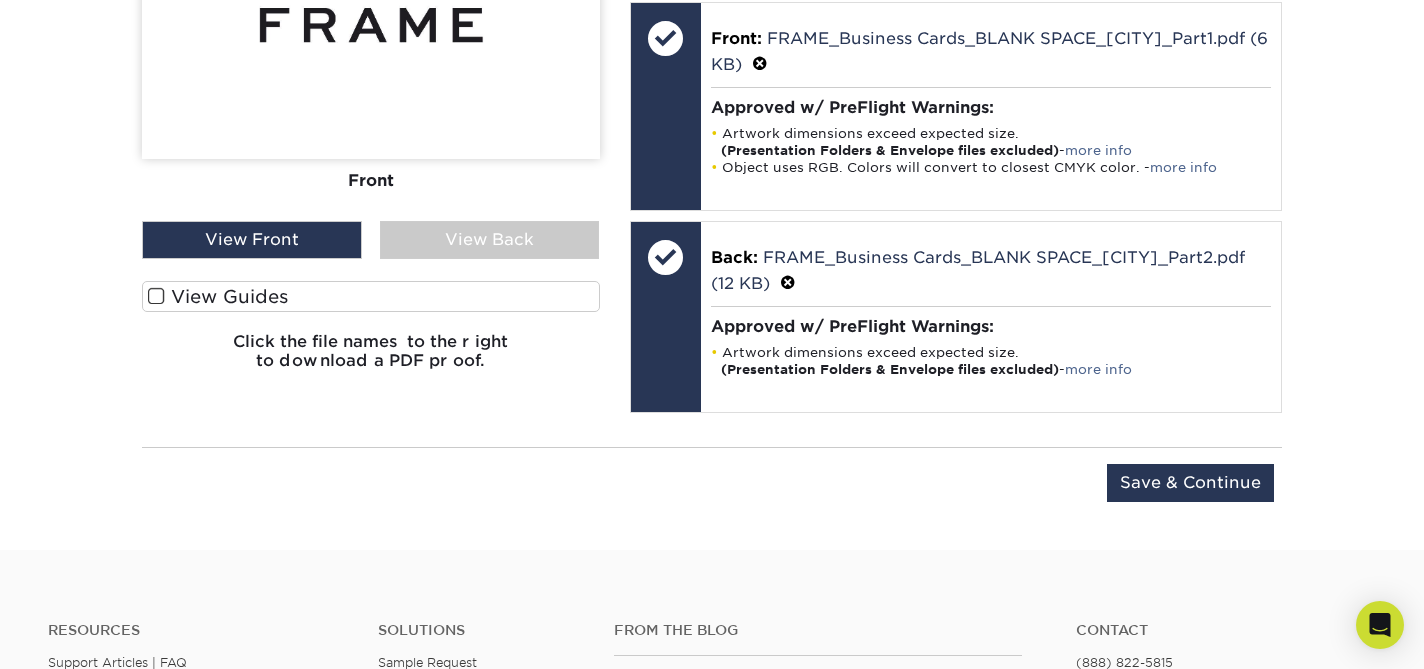 drag, startPoint x: 567, startPoint y: 237, endPoint x: 579, endPoint y: 300, distance: 64.132675 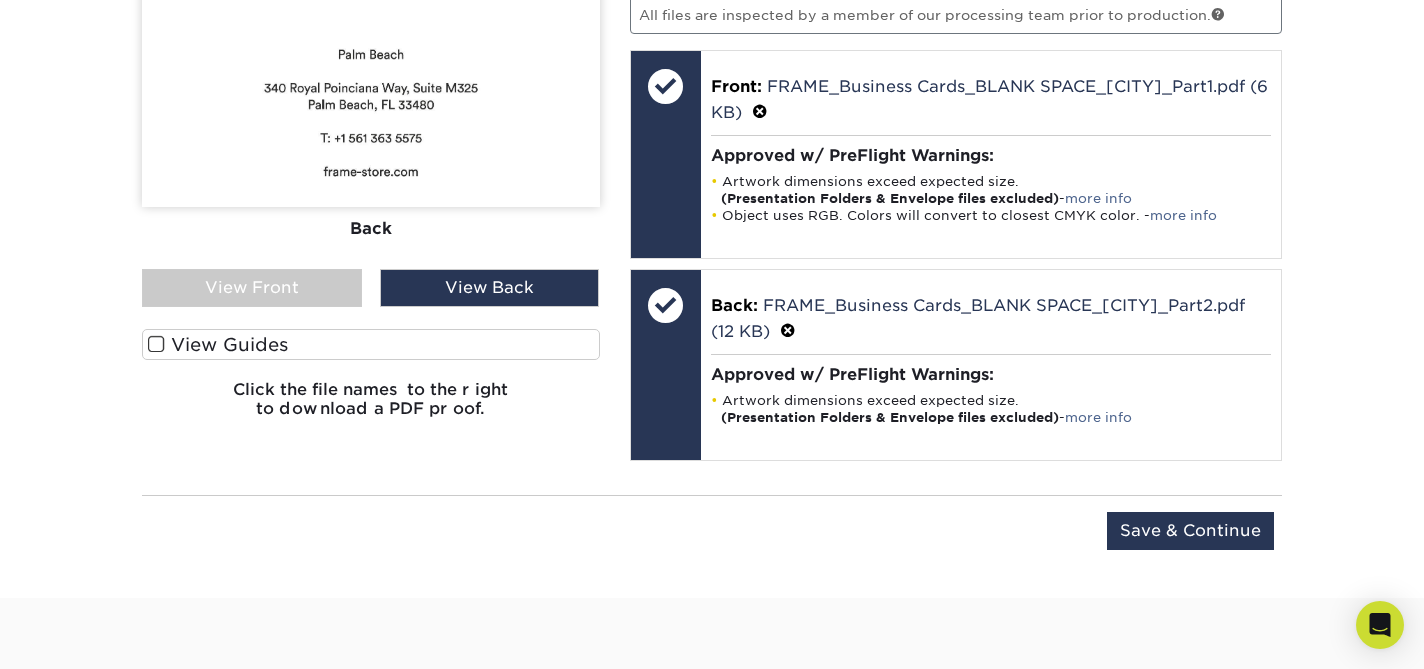 scroll, scrollTop: 1434, scrollLeft: 0, axis: vertical 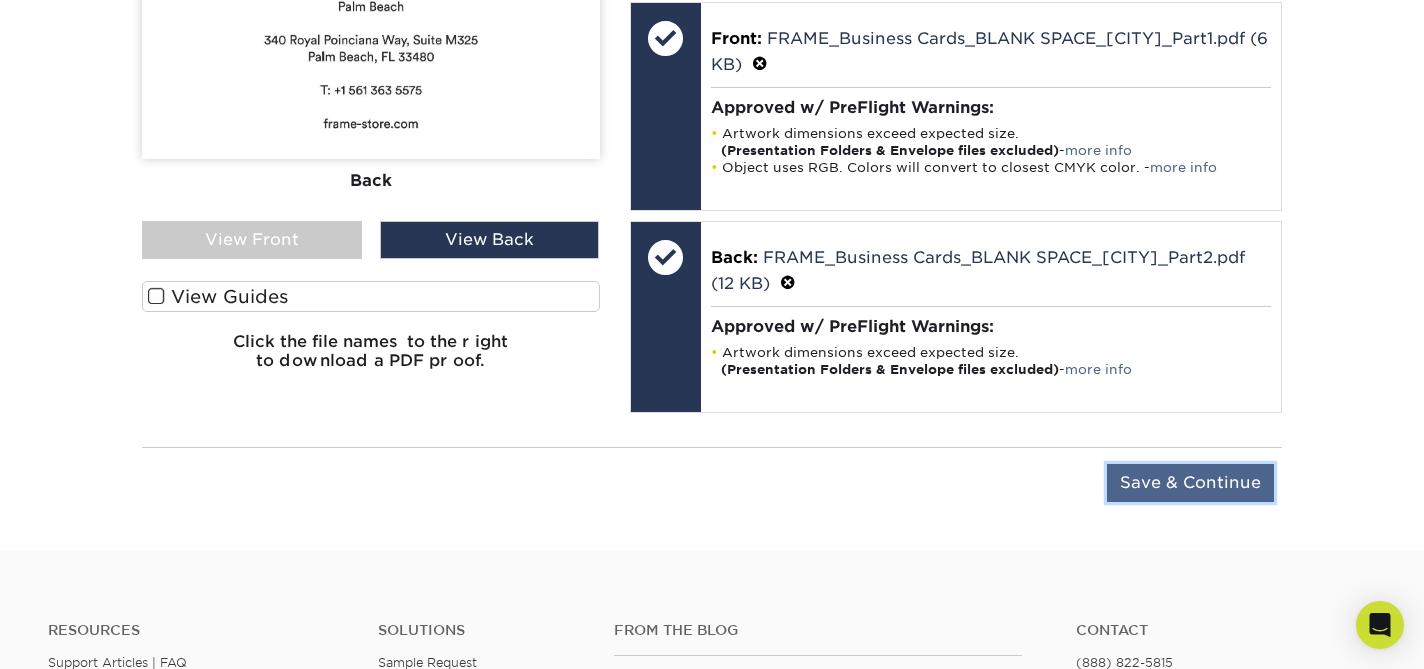 click on "Save & Continue" at bounding box center (1190, 483) 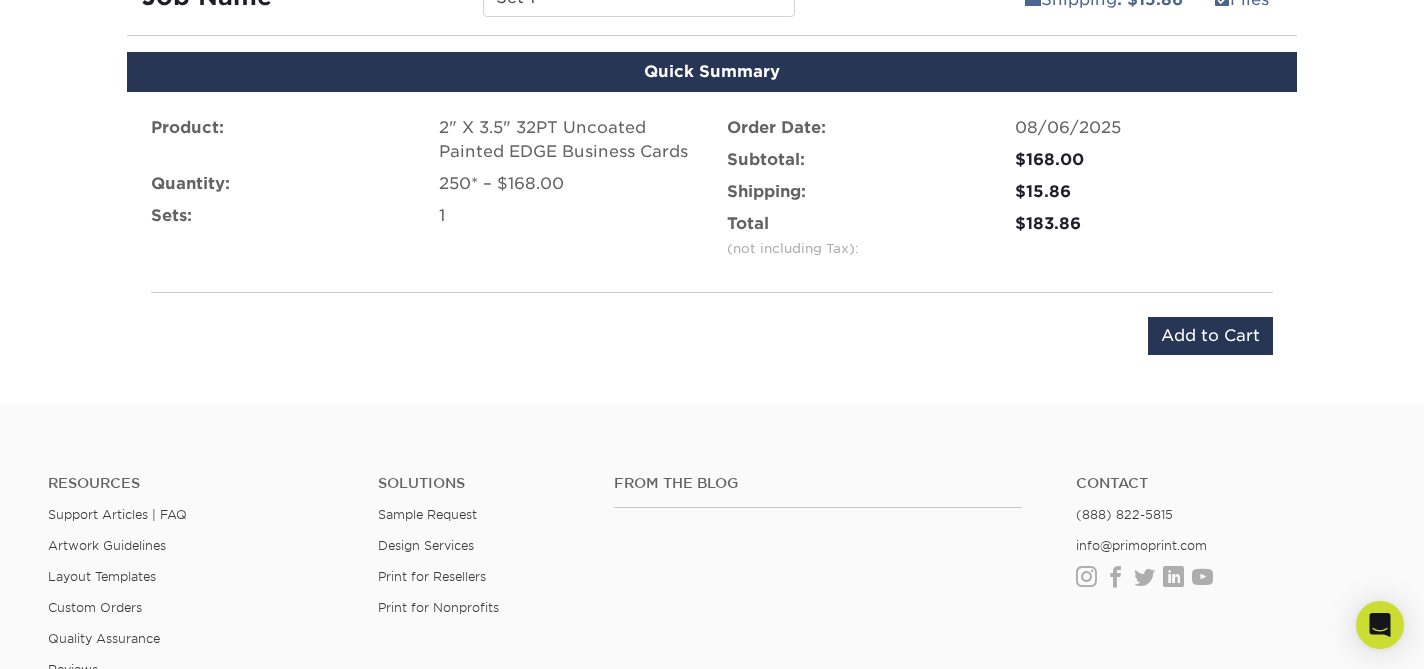 scroll, scrollTop: 1259, scrollLeft: 0, axis: vertical 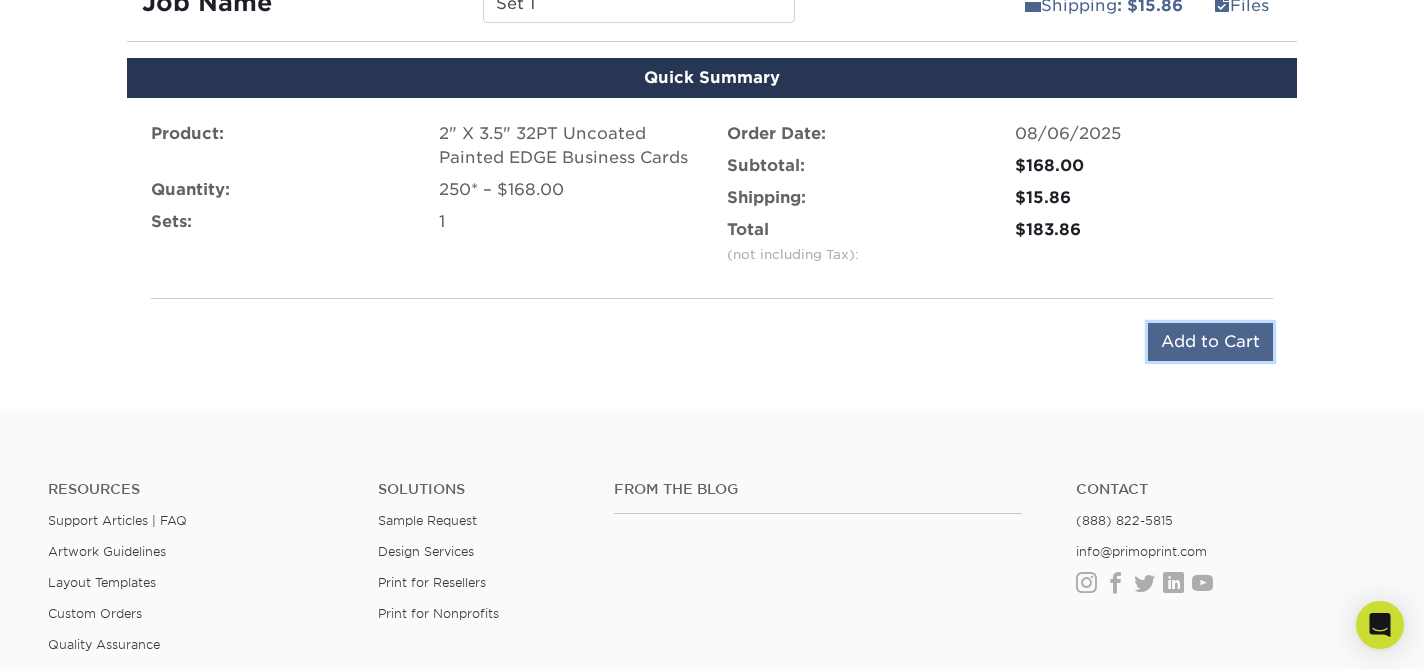 click on "Add to Cart" at bounding box center (1210, 342) 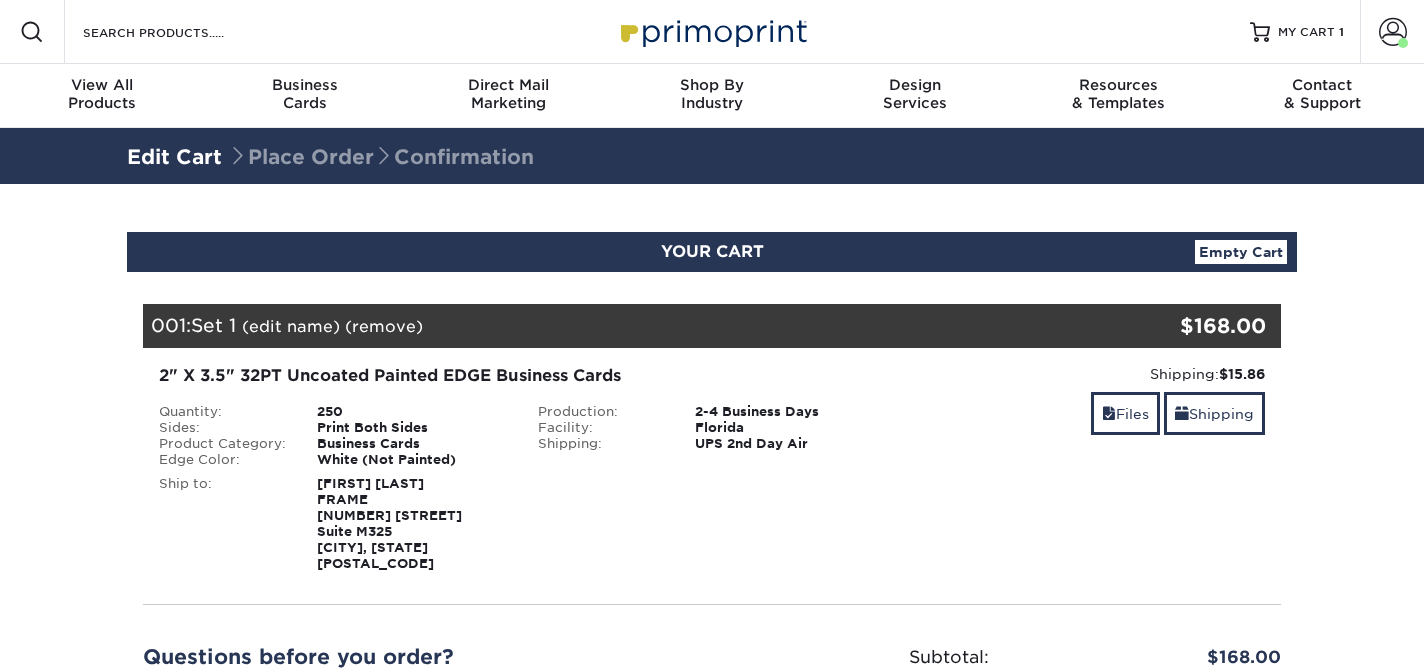 scroll, scrollTop: 0, scrollLeft: 0, axis: both 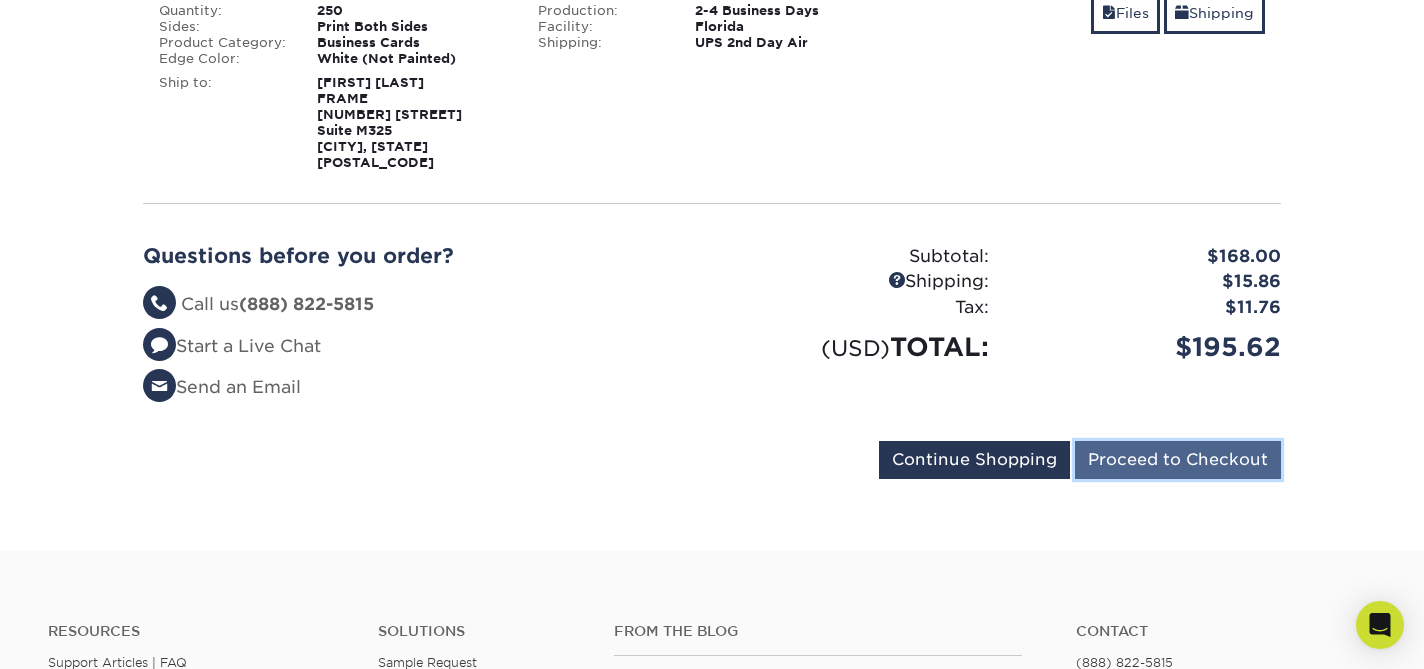 click on "Proceed to Checkout" at bounding box center [1178, 460] 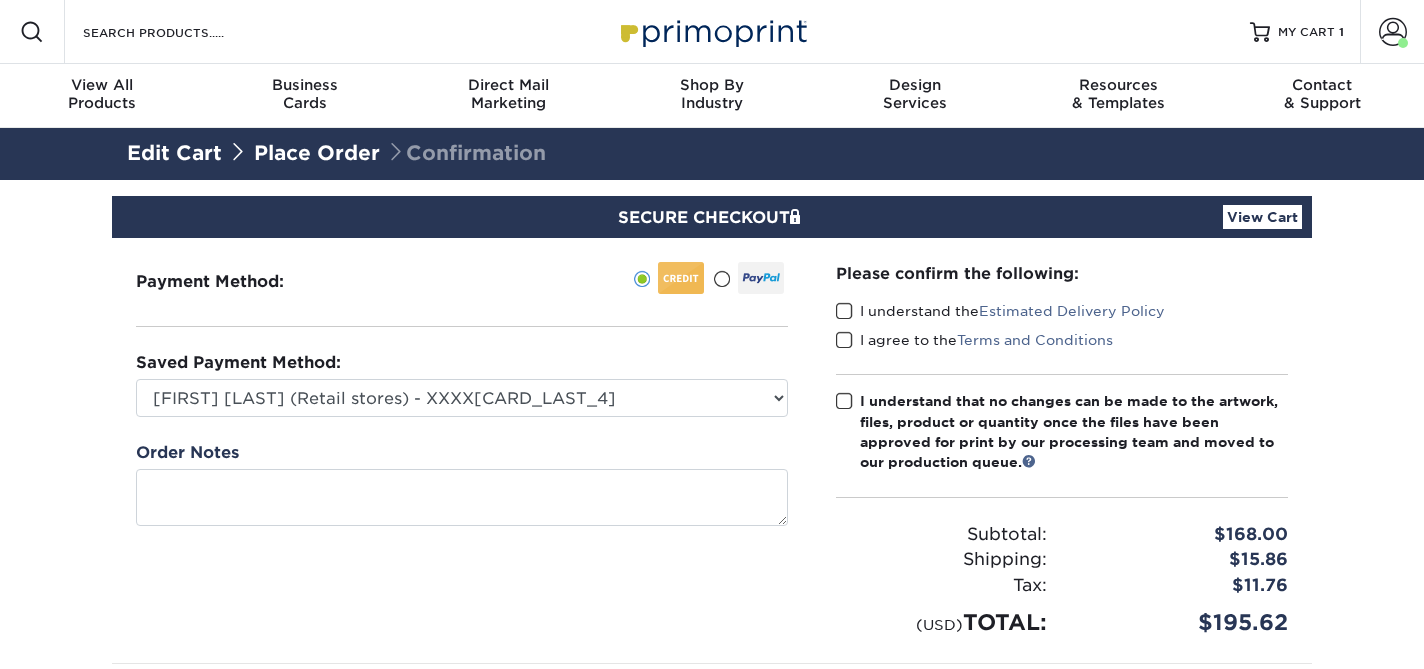 scroll, scrollTop: 0, scrollLeft: 0, axis: both 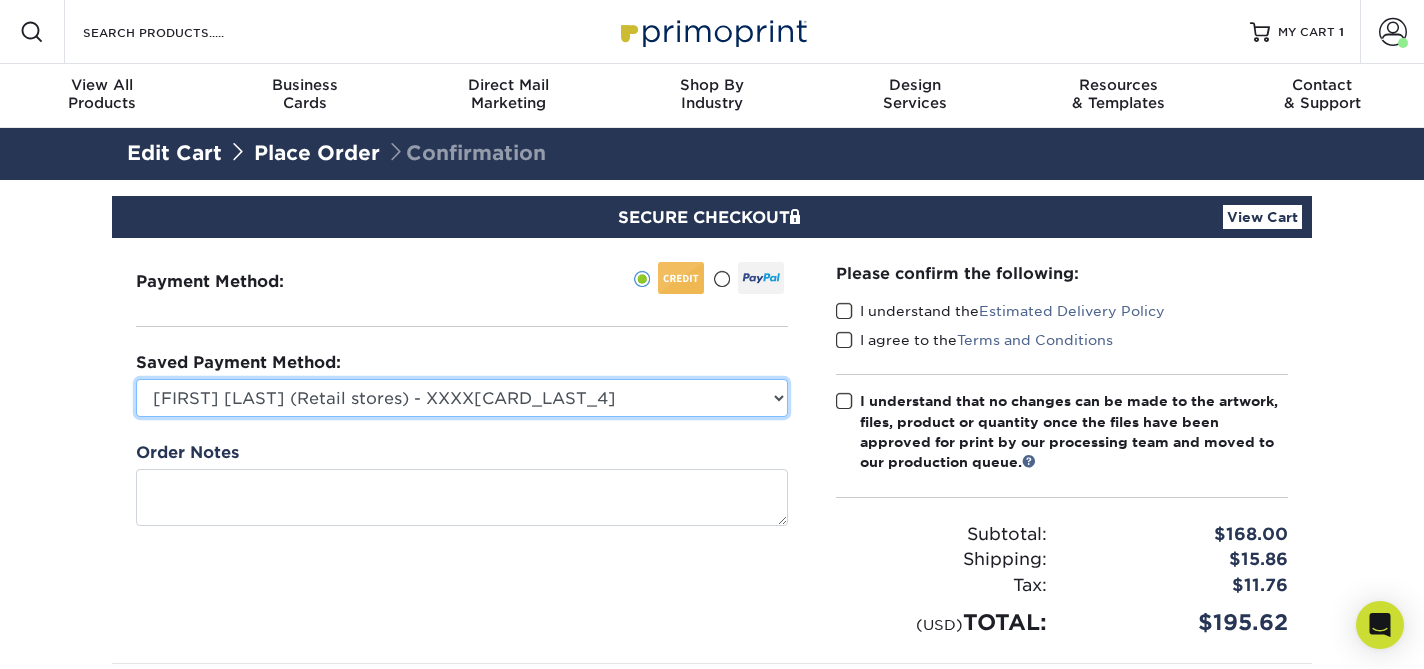 click on "[FIRST] [LAST] (Retail stores) - XXXX[CARD_LAST_4] [CARD_BRAND] - XXXX[CARD_LAST_4] New Credit Card" at bounding box center (462, 398) 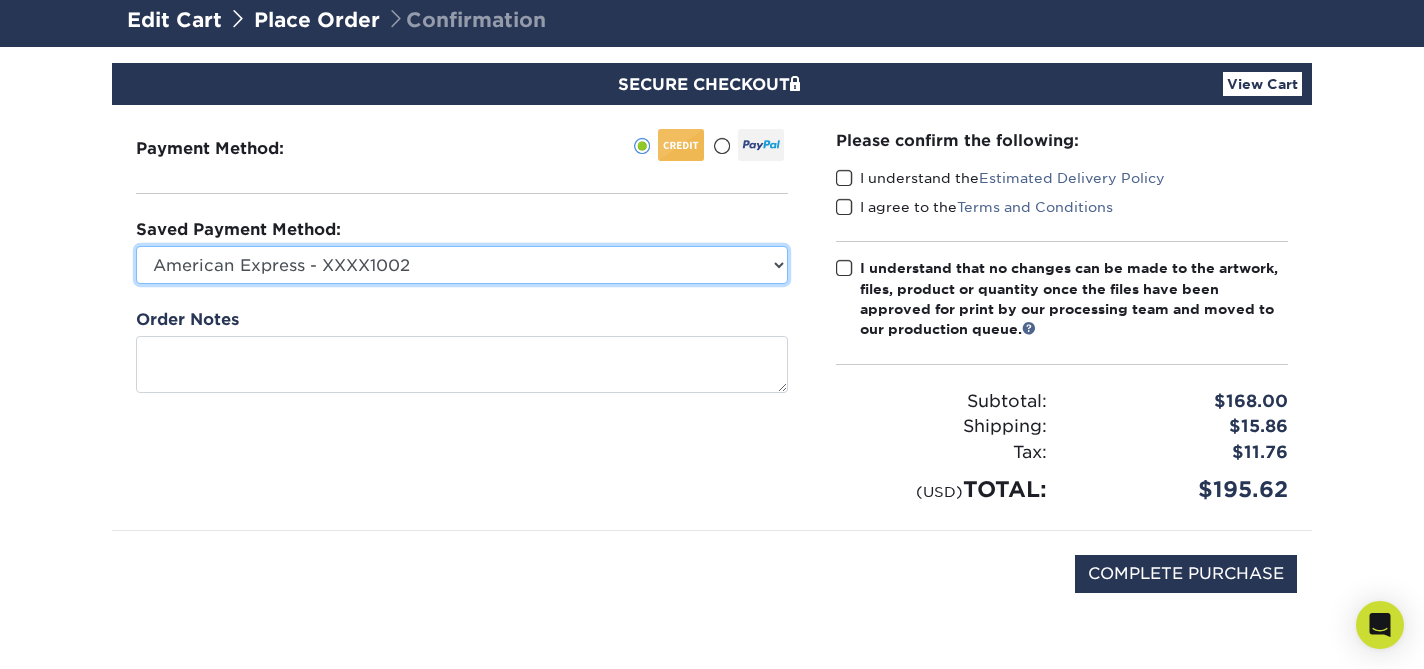 scroll, scrollTop: 134, scrollLeft: 0, axis: vertical 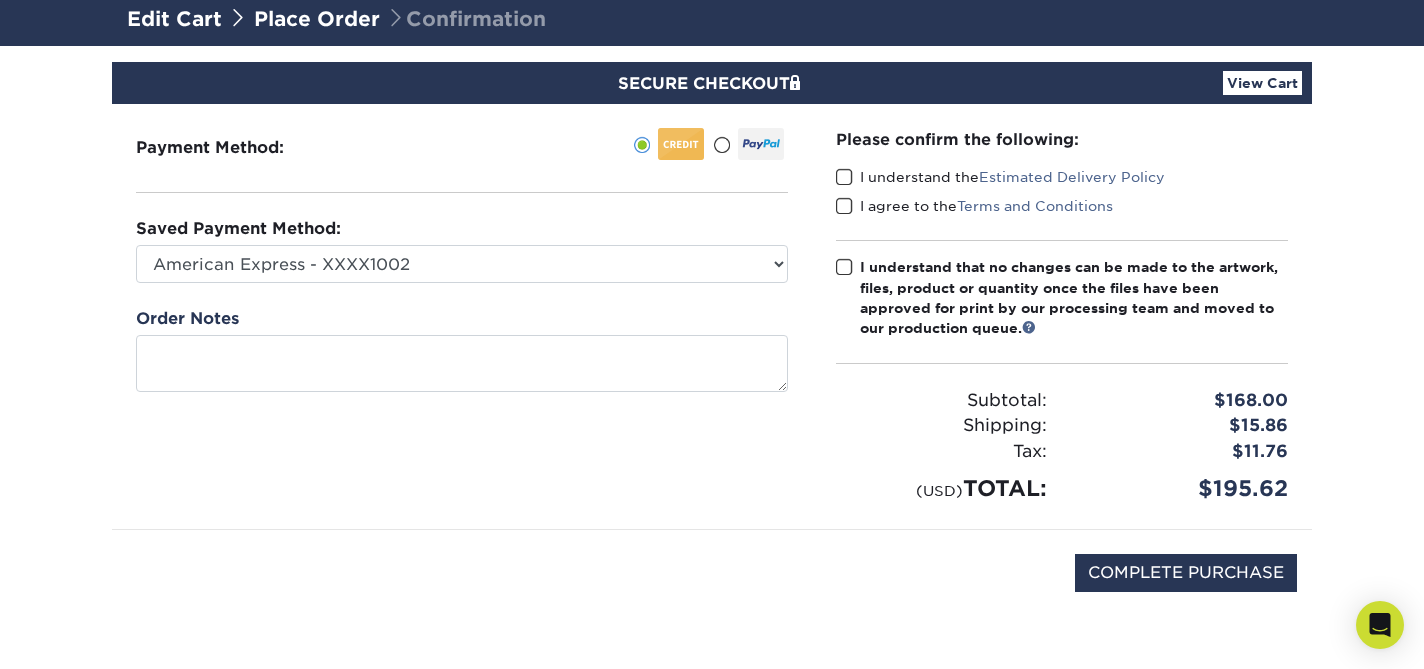 drag, startPoint x: 842, startPoint y: 169, endPoint x: 843, endPoint y: 197, distance: 28.01785 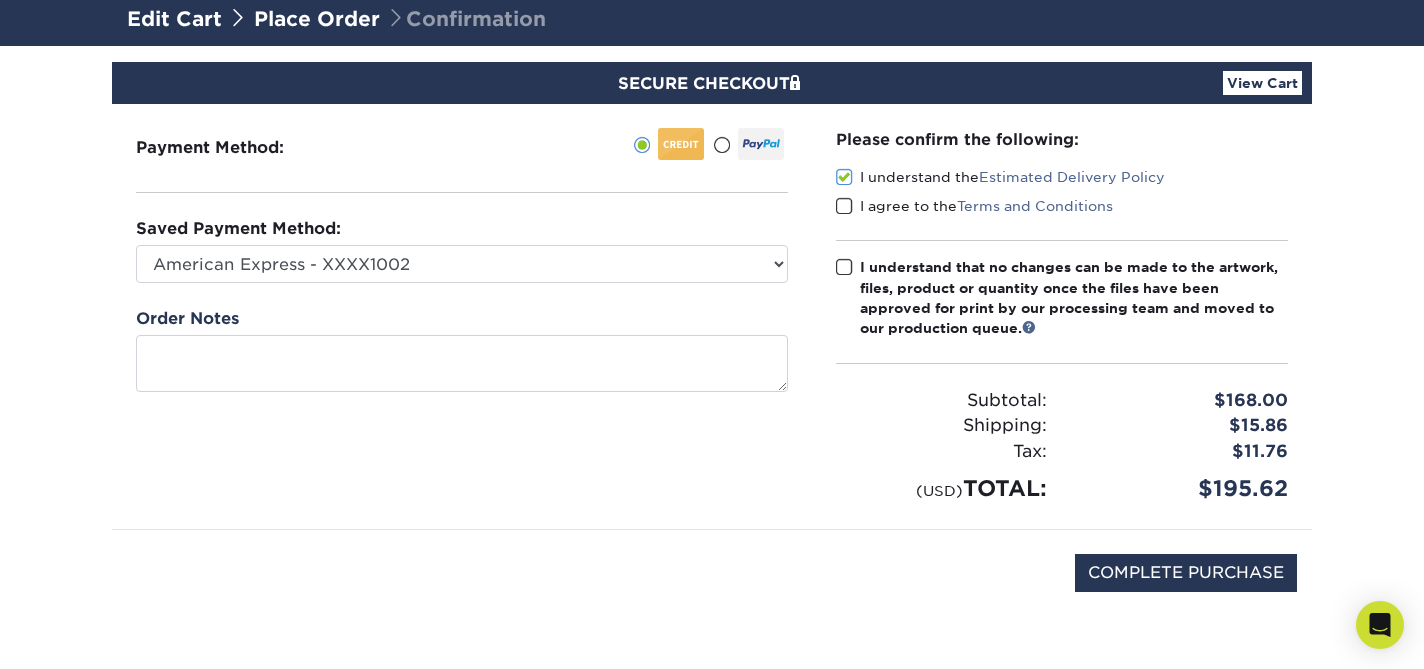 click at bounding box center [844, 206] 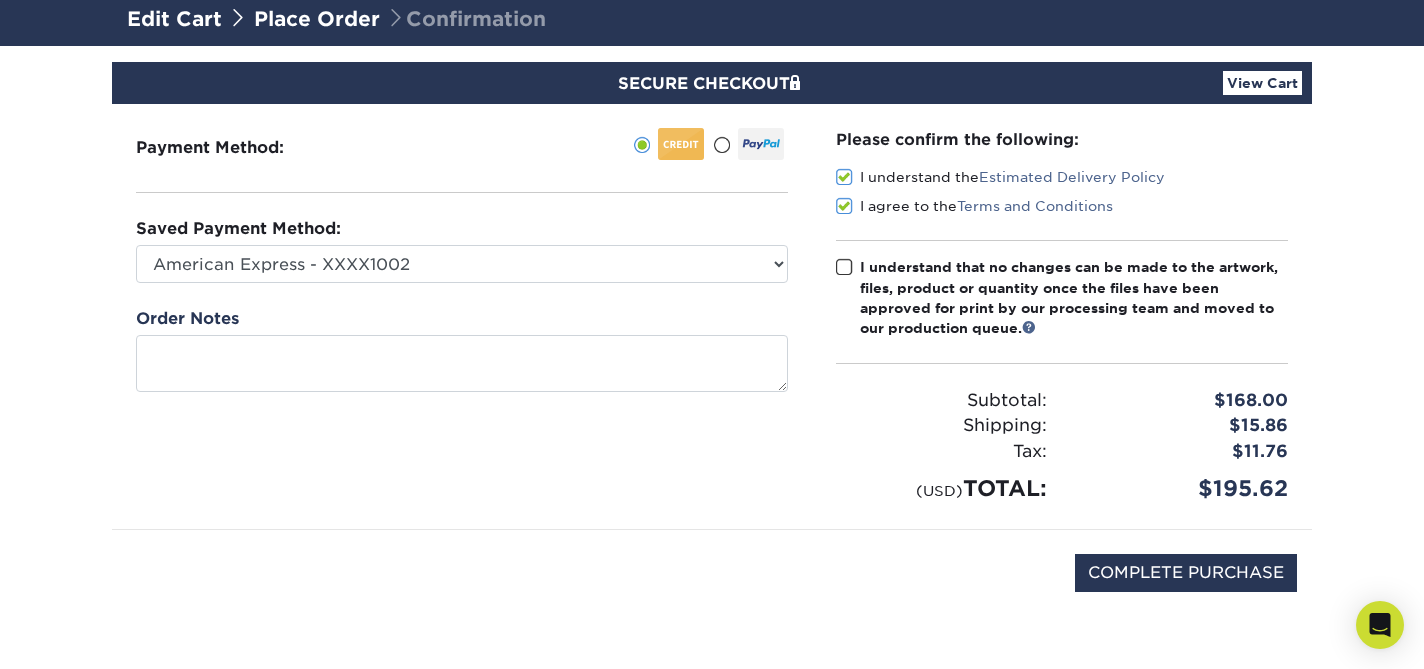 drag, startPoint x: 844, startPoint y: 261, endPoint x: 856, endPoint y: 269, distance: 14.422205 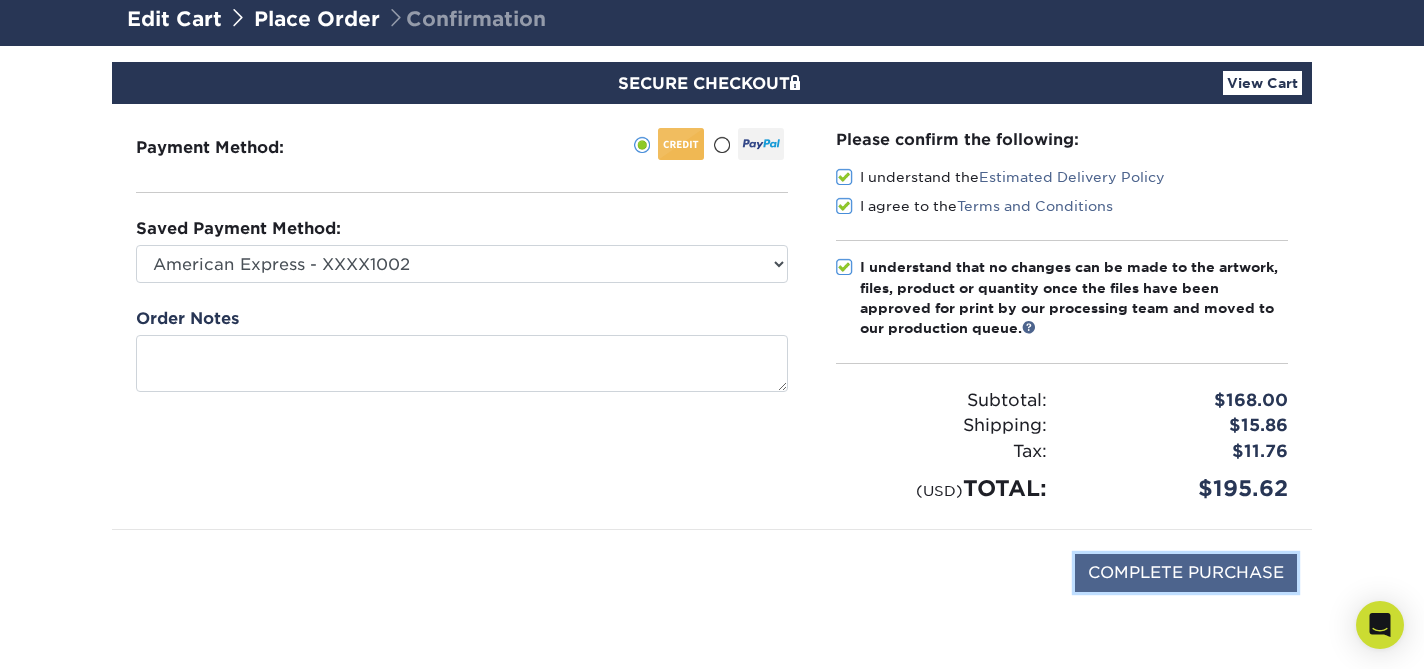 click on "COMPLETE PURCHASE" at bounding box center [1186, 573] 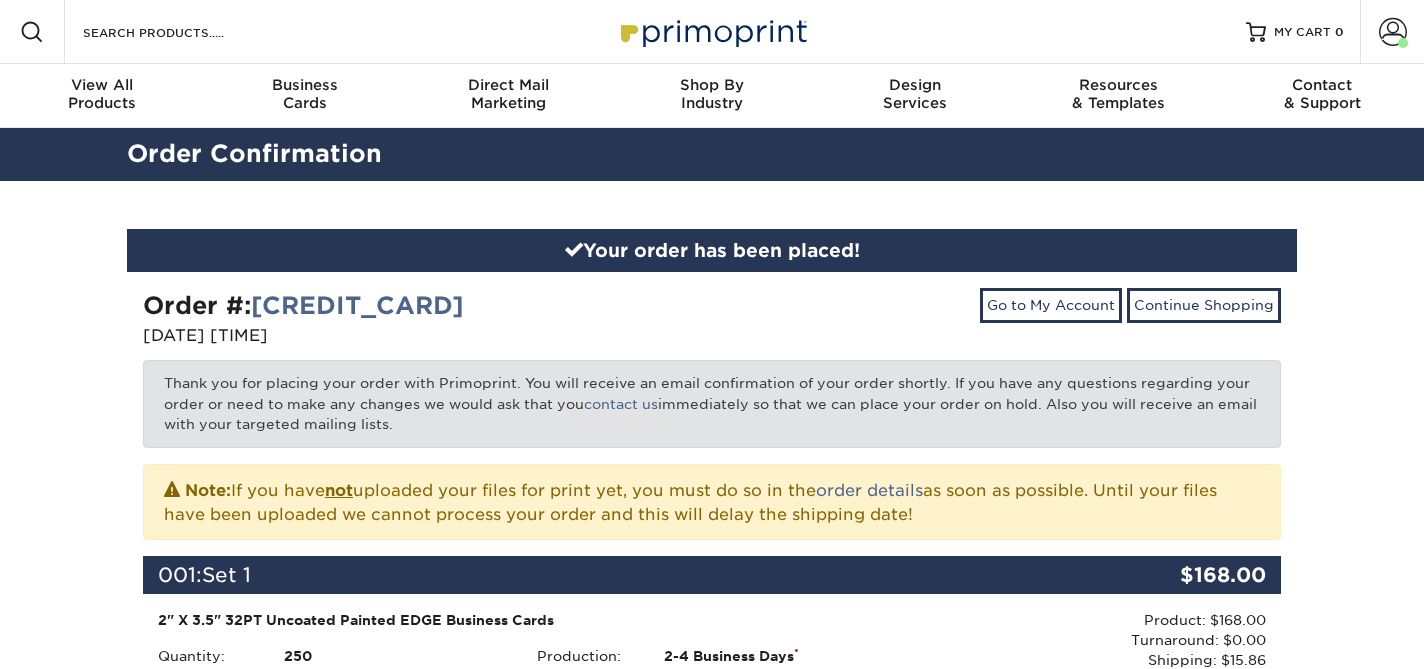 scroll, scrollTop: 0, scrollLeft: 0, axis: both 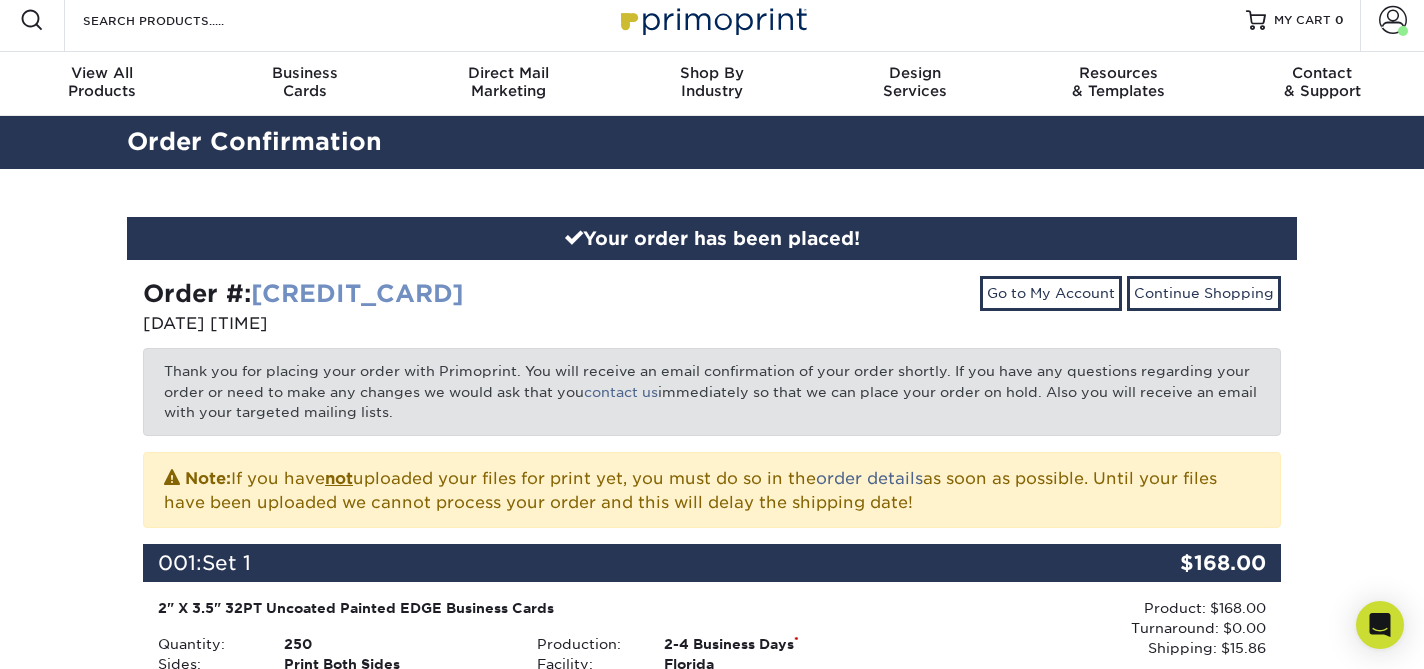 click on "[CREDIT_CARD]" at bounding box center (357, 293) 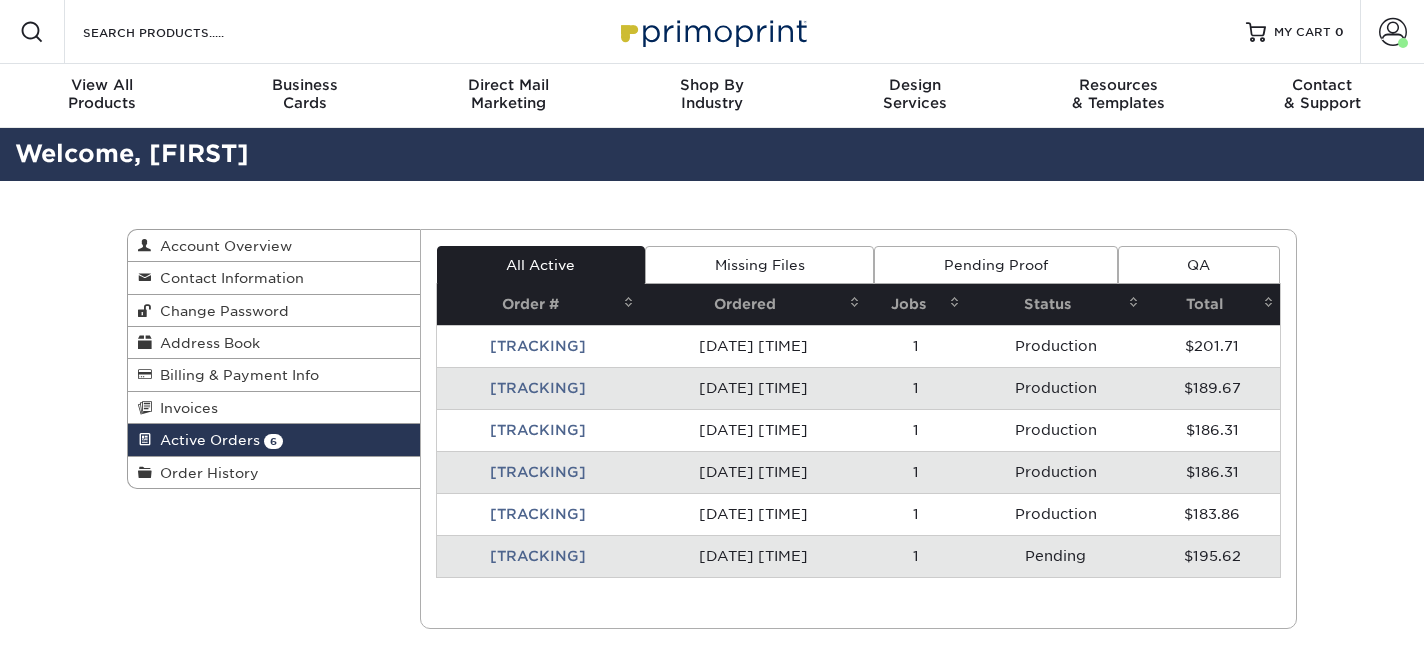 scroll, scrollTop: 0, scrollLeft: 0, axis: both 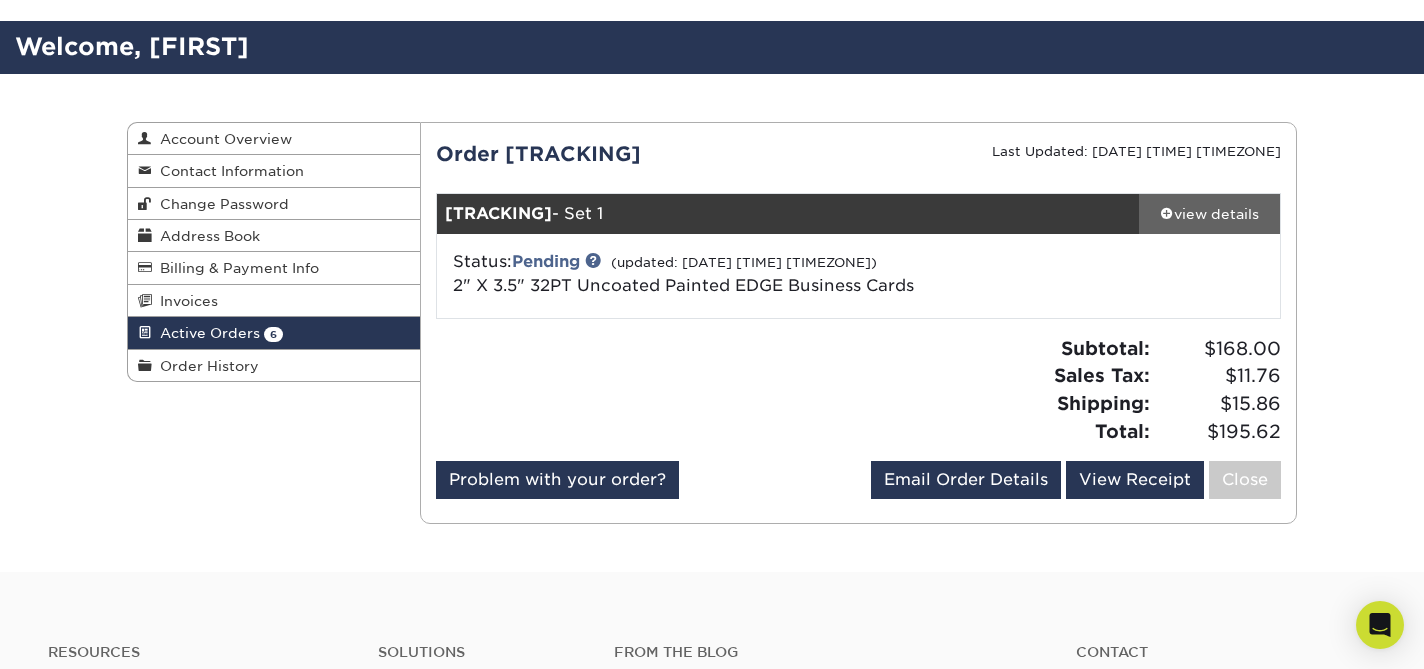 click on "view details" at bounding box center (1209, 214) 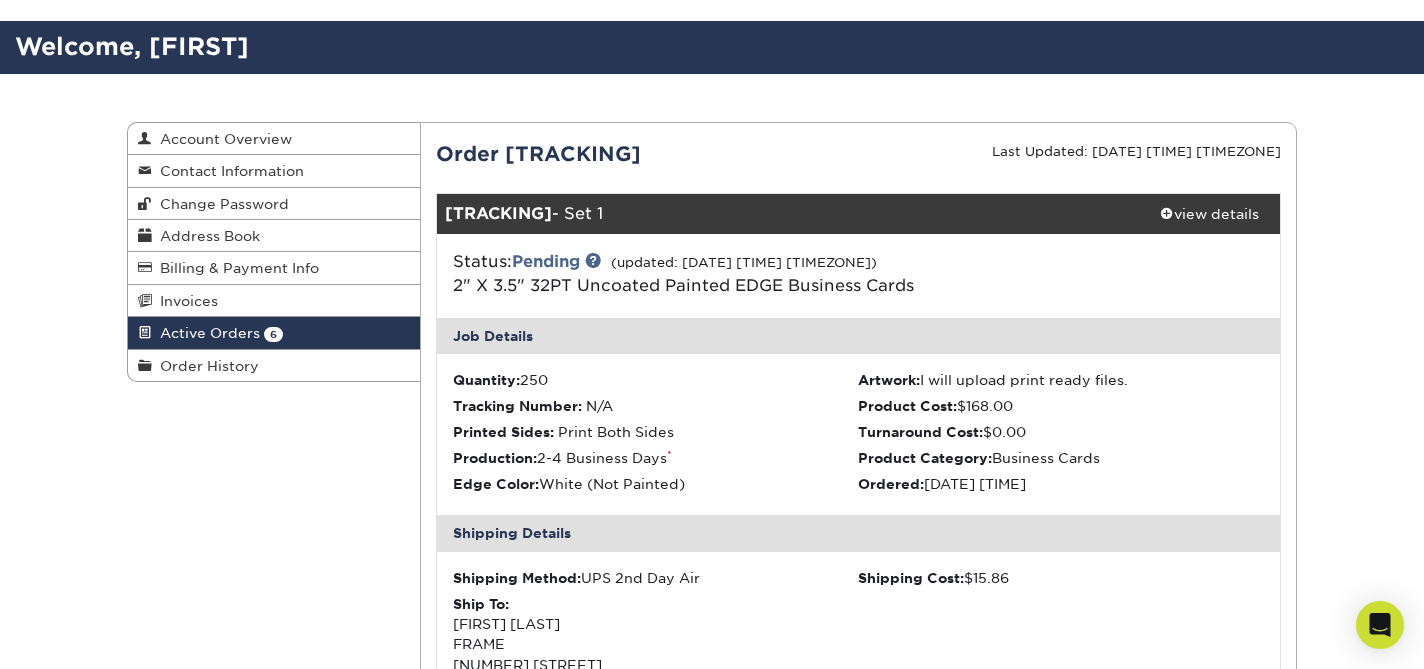 scroll, scrollTop: 164, scrollLeft: 0, axis: vertical 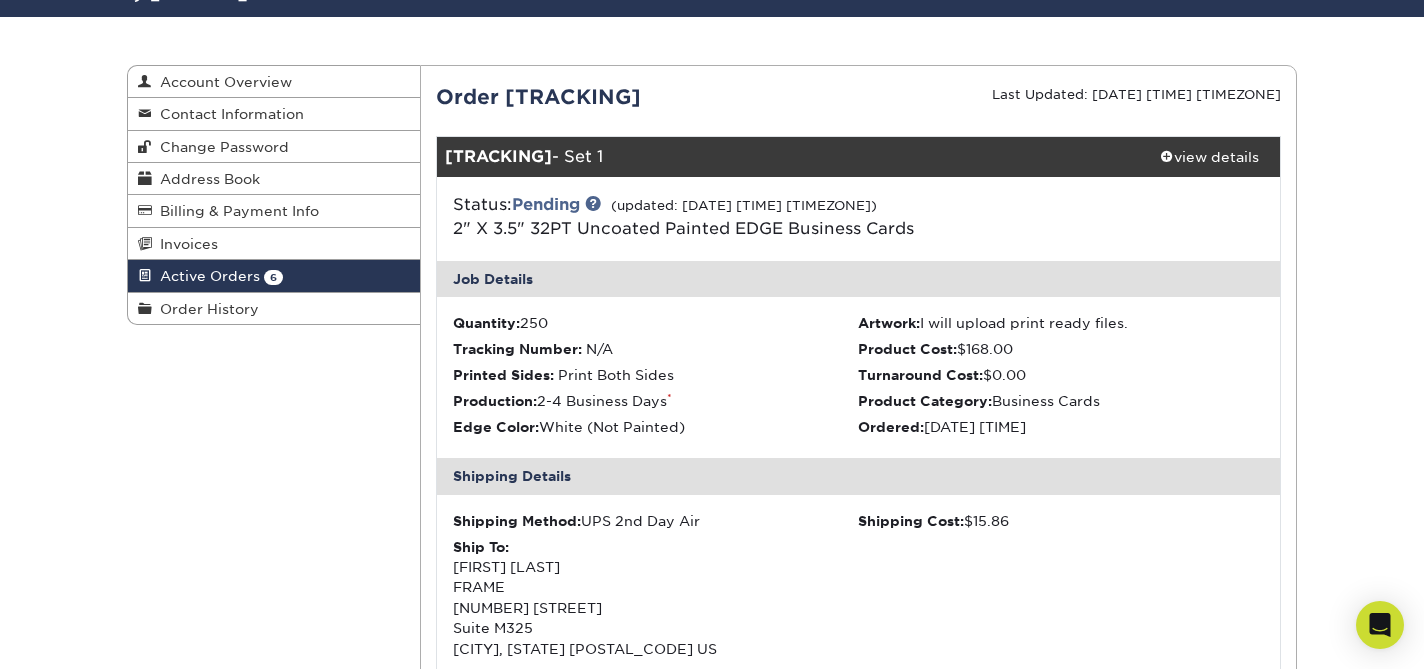 click on "[TRACKING]  - Set 1" at bounding box center (788, 157) 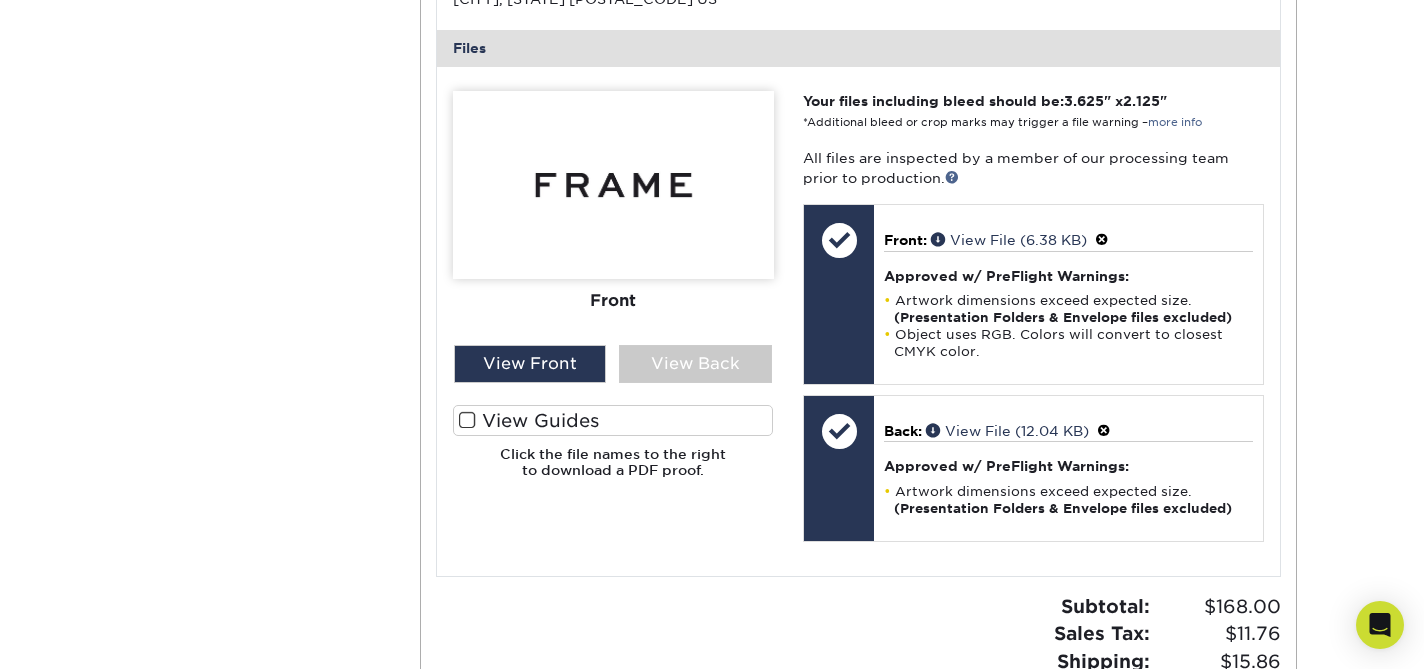 scroll, scrollTop: 823, scrollLeft: 0, axis: vertical 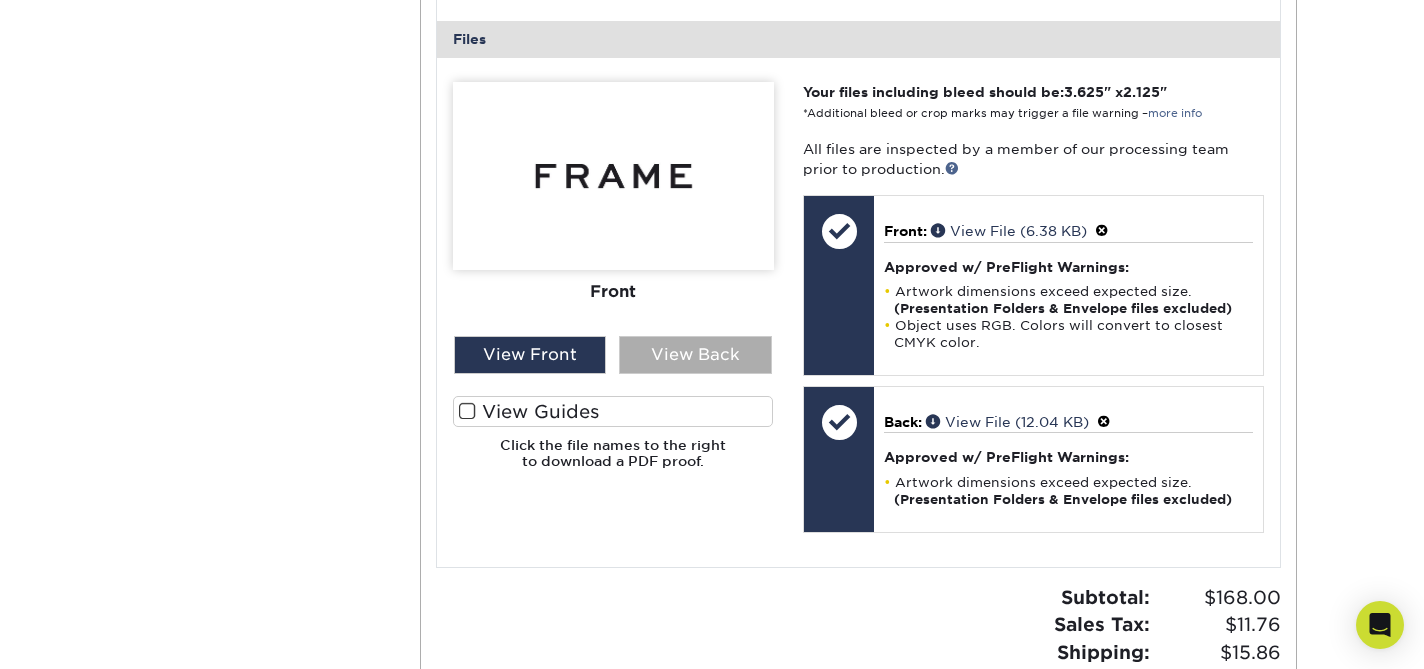 click on "View Back" at bounding box center [695, 355] 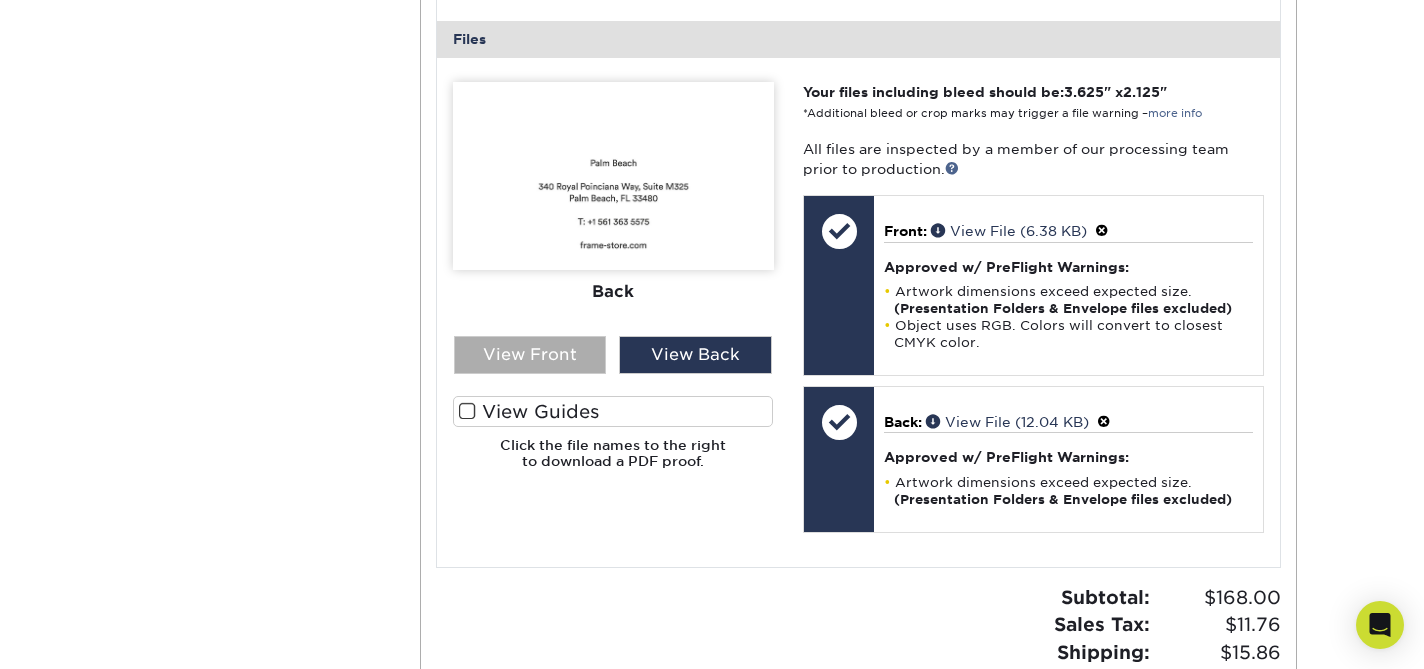 click on "View Front" at bounding box center (530, 355) 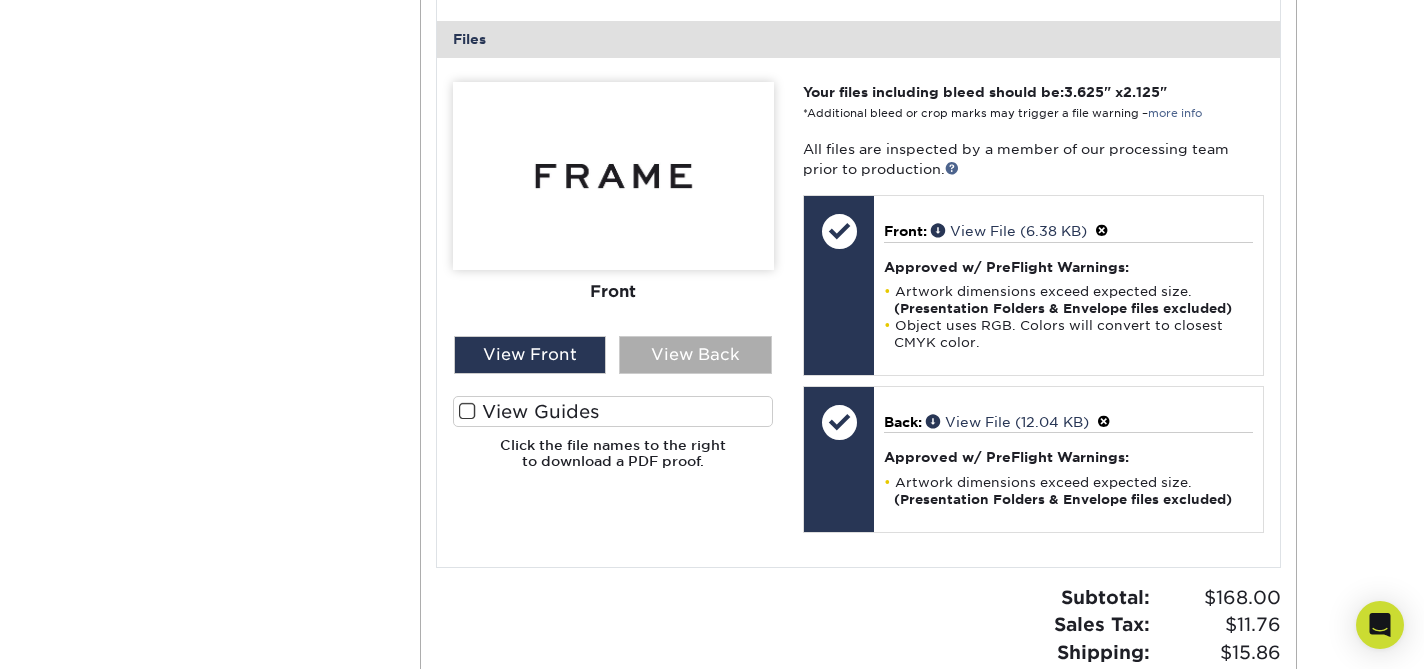click on "View Back" at bounding box center [695, 355] 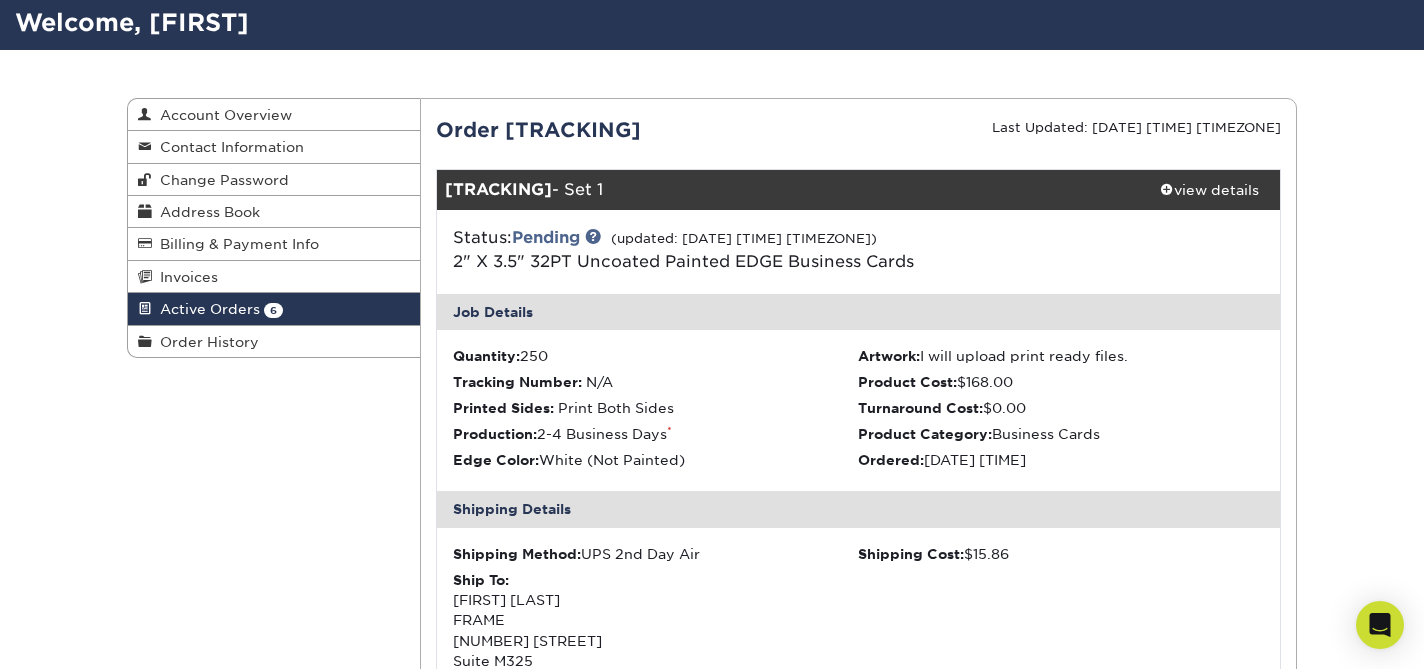 scroll, scrollTop: 0, scrollLeft: 0, axis: both 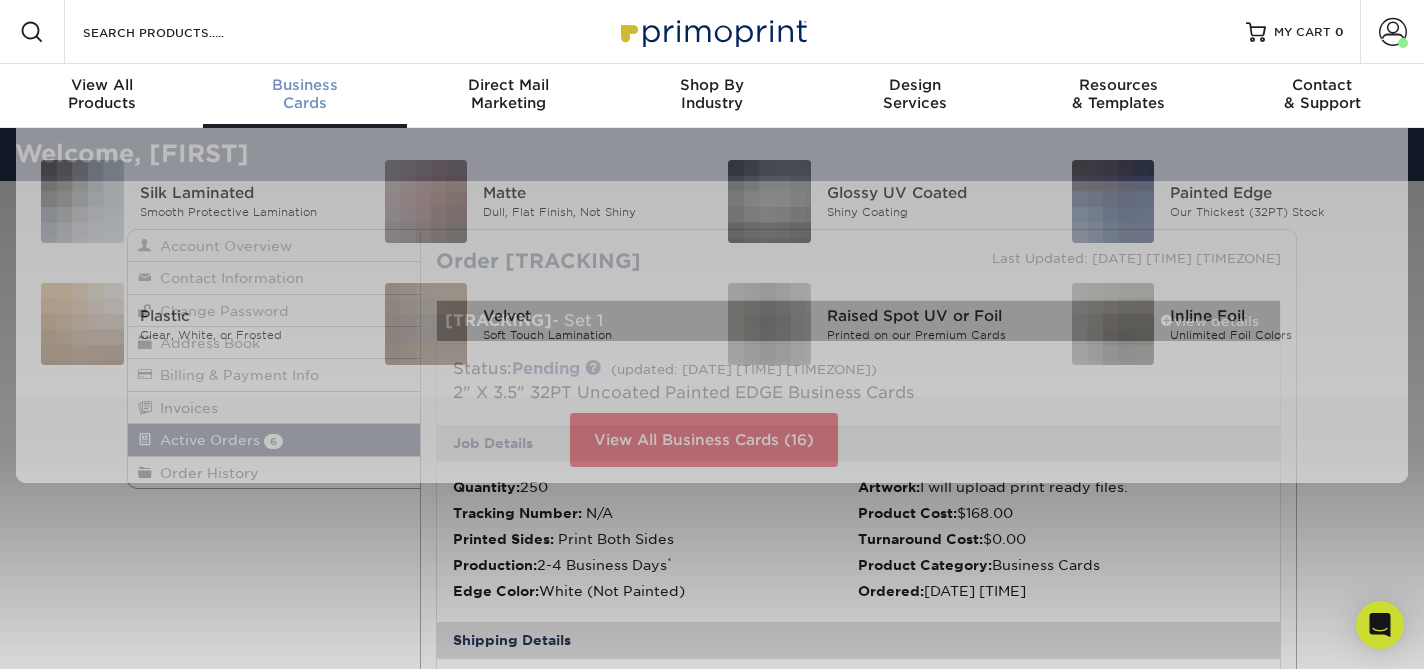 click on "Business  Cards" at bounding box center (304, 94) 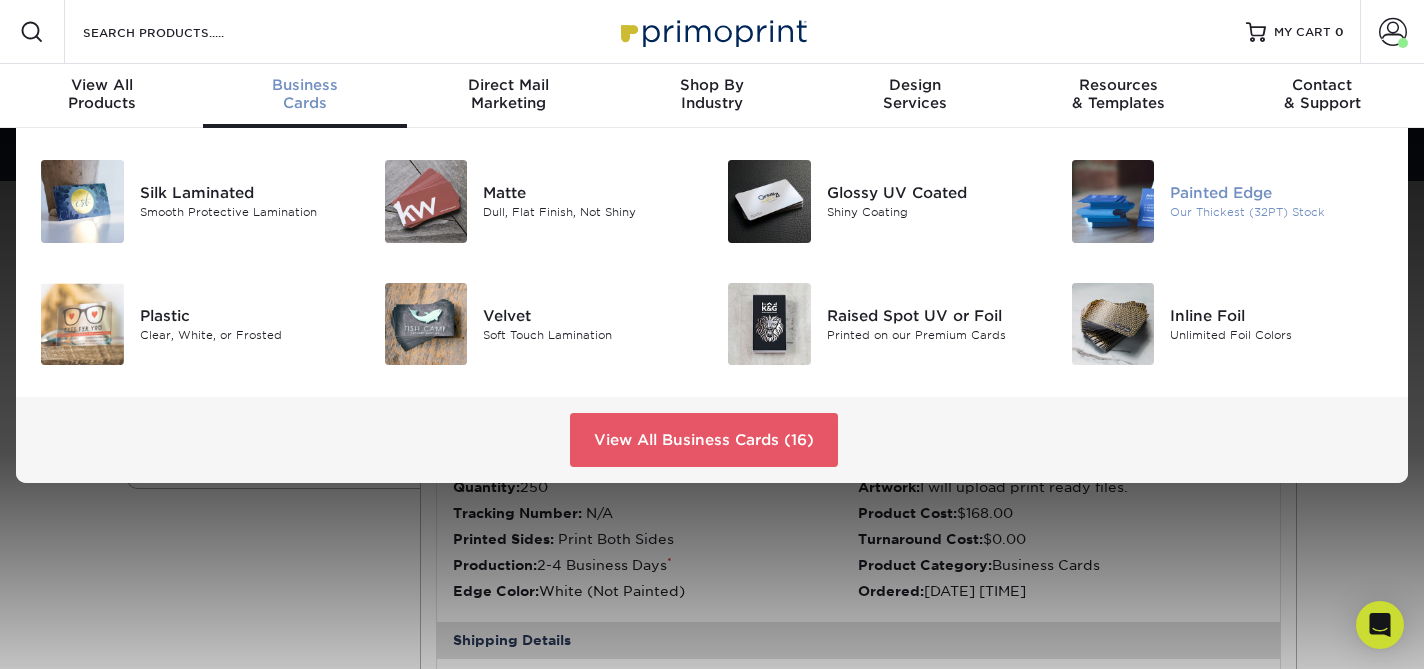 click on "Painted Edge" at bounding box center (1277, 193) 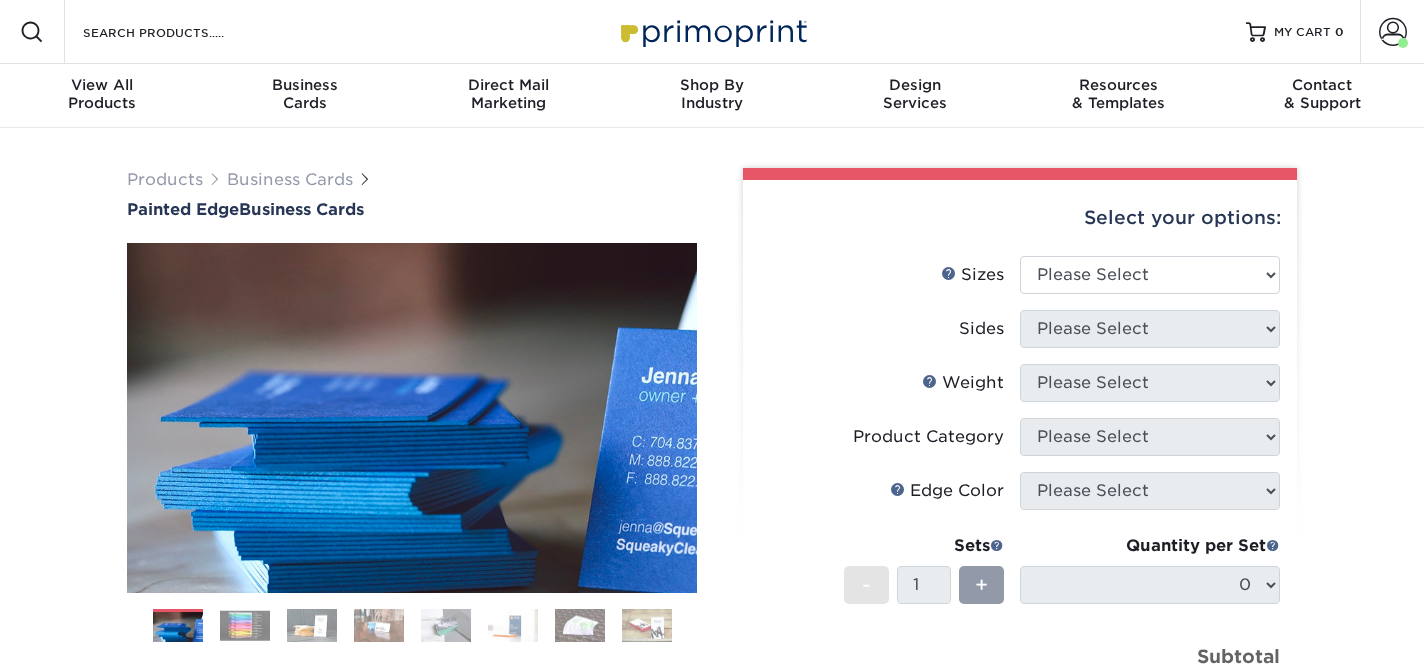 scroll, scrollTop: 0, scrollLeft: 0, axis: both 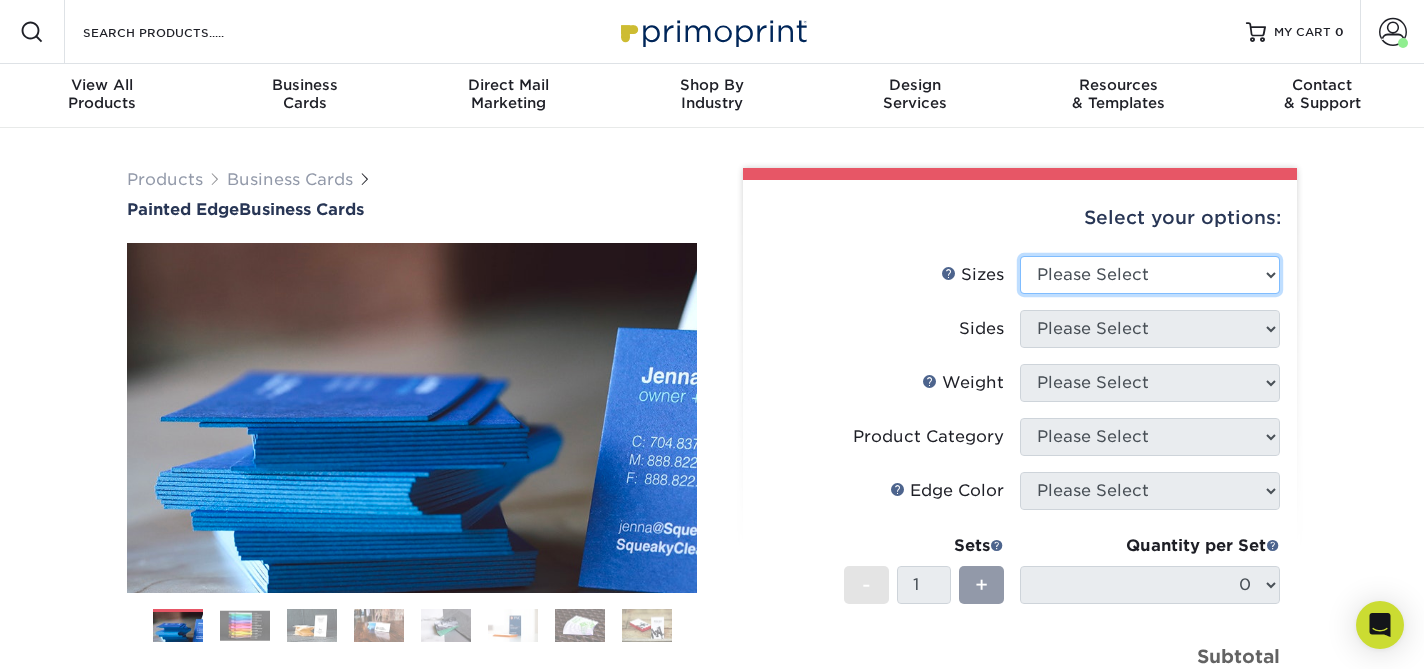 click on "Please Select
2" x 3.5" - Standard
2.125" x 3.375" - European
2.5" x 2.5" - Square" at bounding box center (1150, 275) 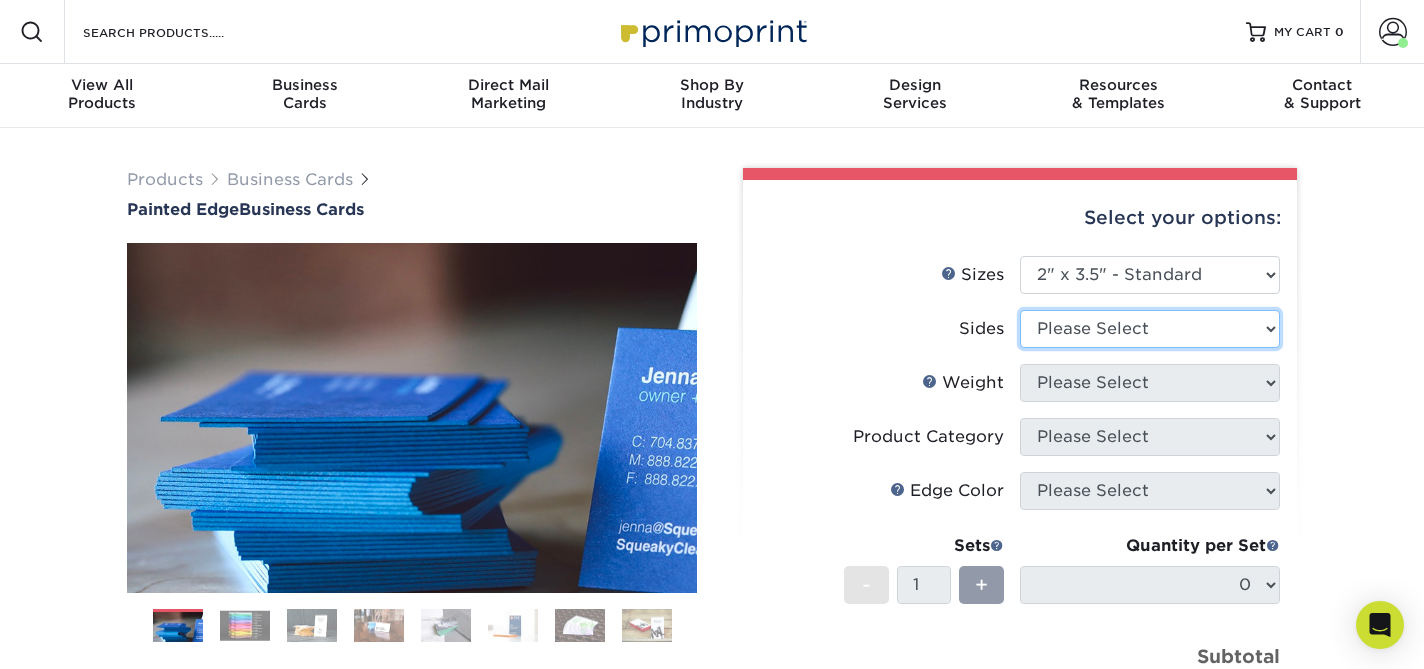 click on "Please Select Print Both Sides Print Front Only" at bounding box center (1150, 329) 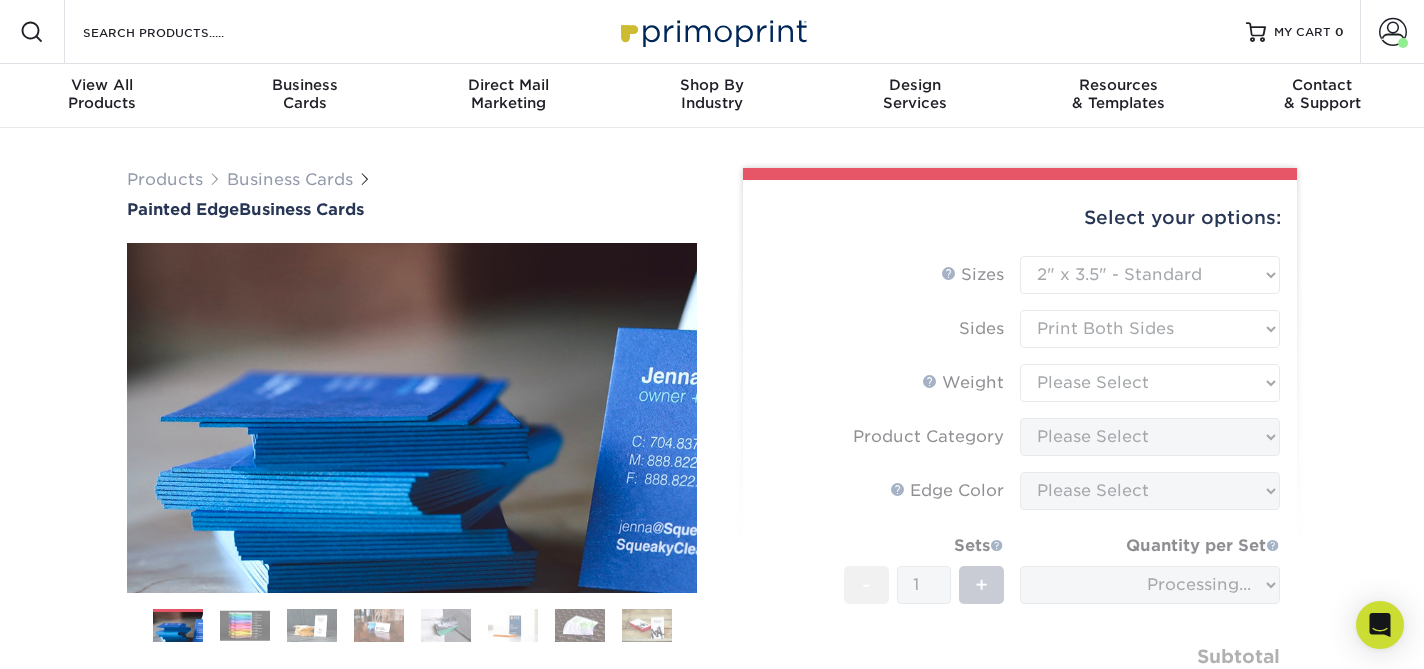 click on "Sizes Help Sizes
Please Select
2" x 3.5" - Standard
2.125" x 3.375" - European 2.5" x 2.5" - Square Sides" at bounding box center (1020, 507) 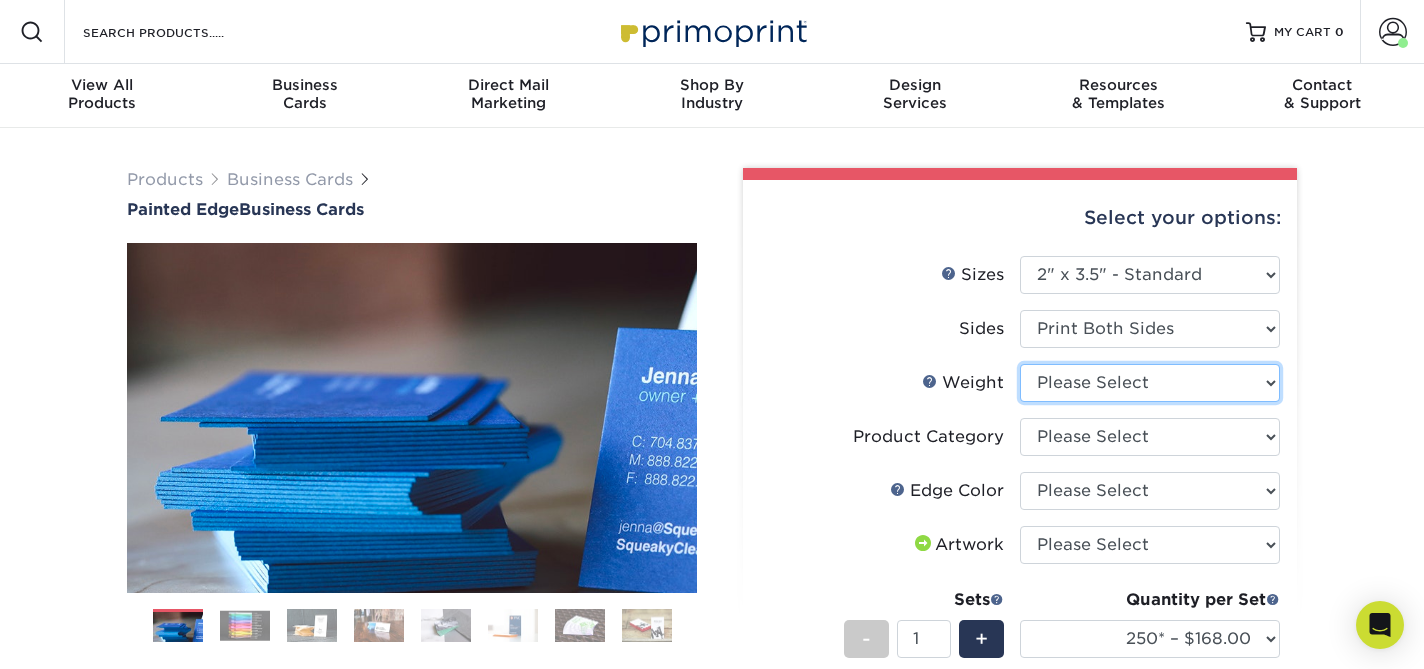 click on "Please Select 32PTUC" at bounding box center [1150, 383] 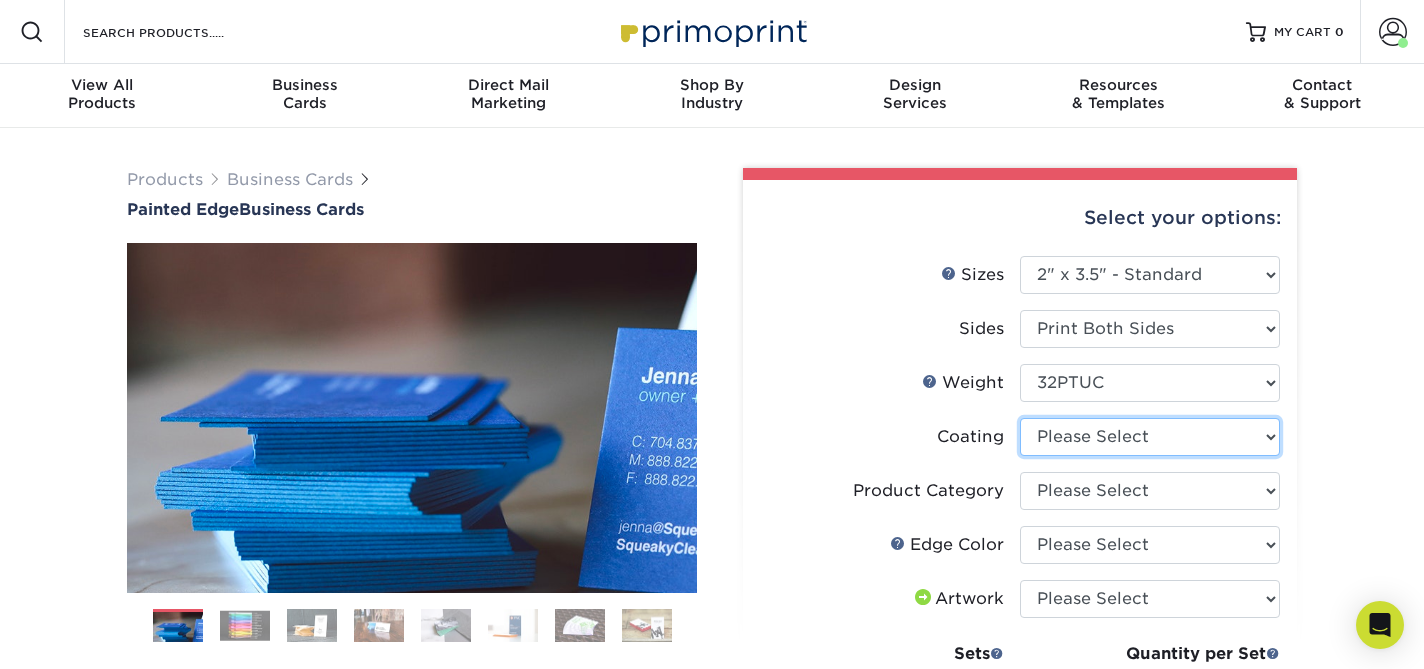 click at bounding box center [1150, 437] 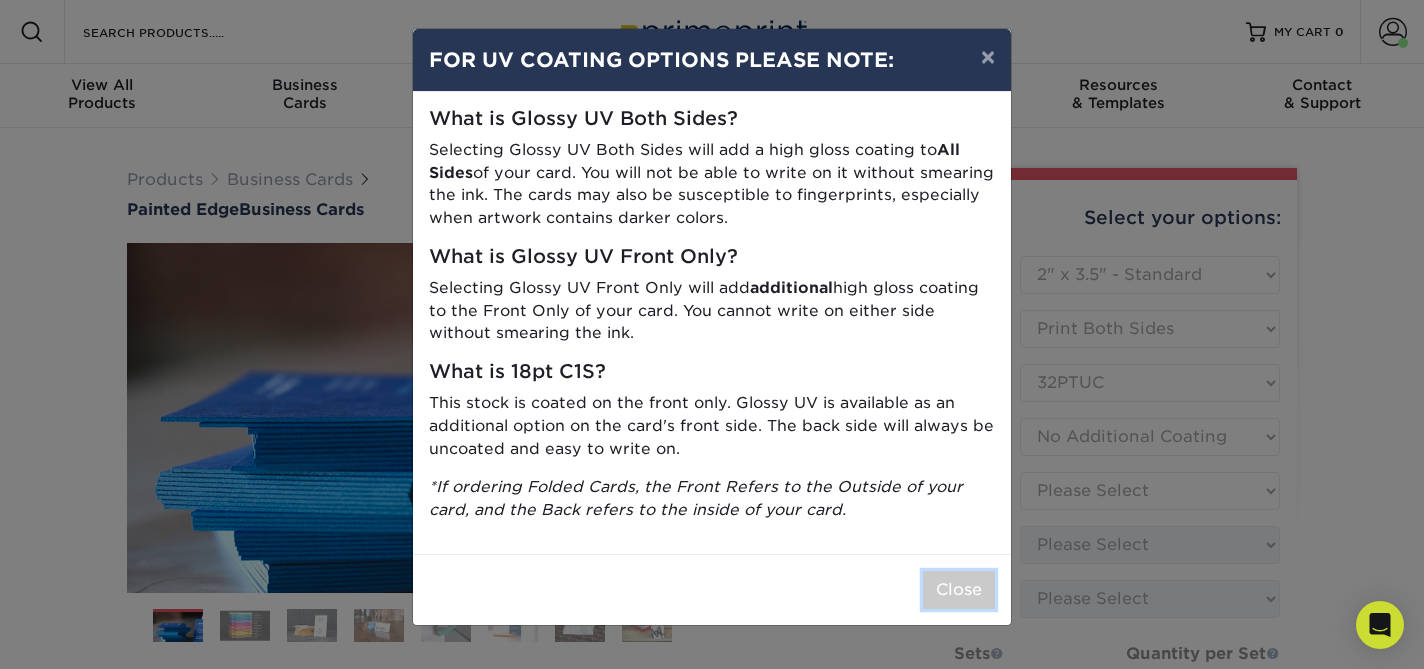 drag, startPoint x: 947, startPoint y: 590, endPoint x: 938, endPoint y: 585, distance: 10.29563 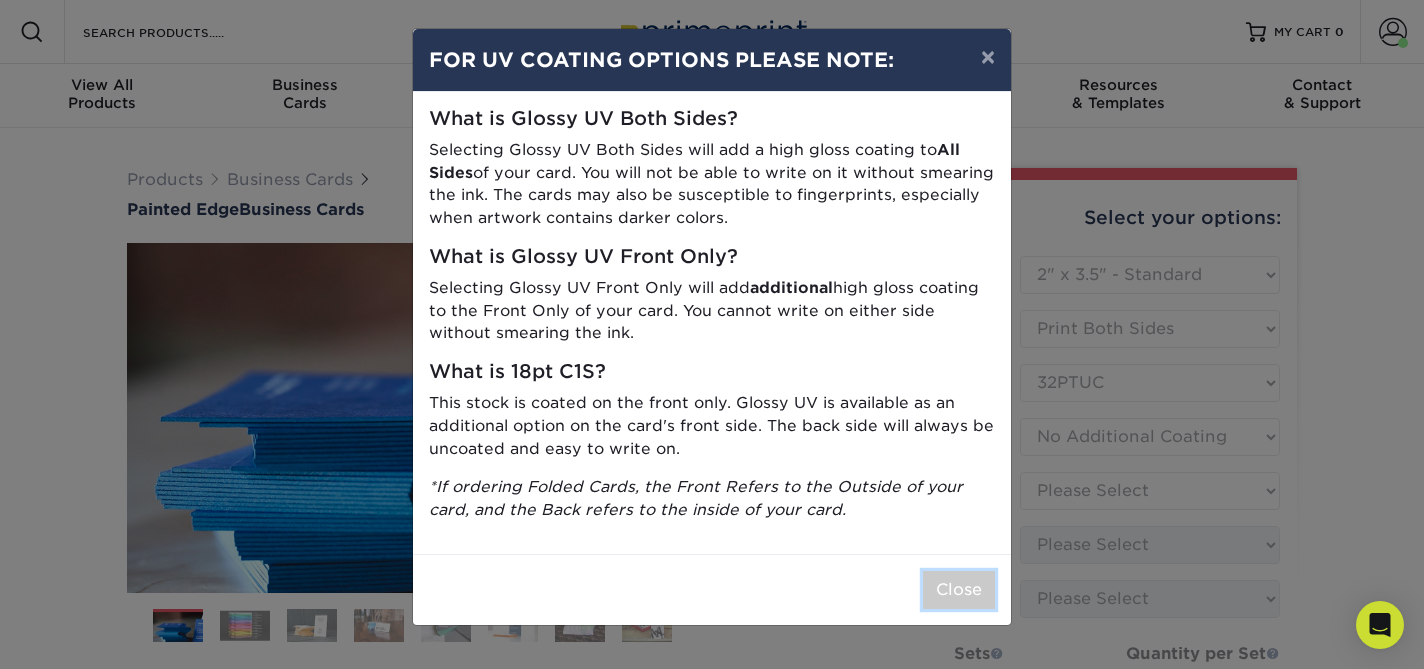click on "Close" at bounding box center (959, 590) 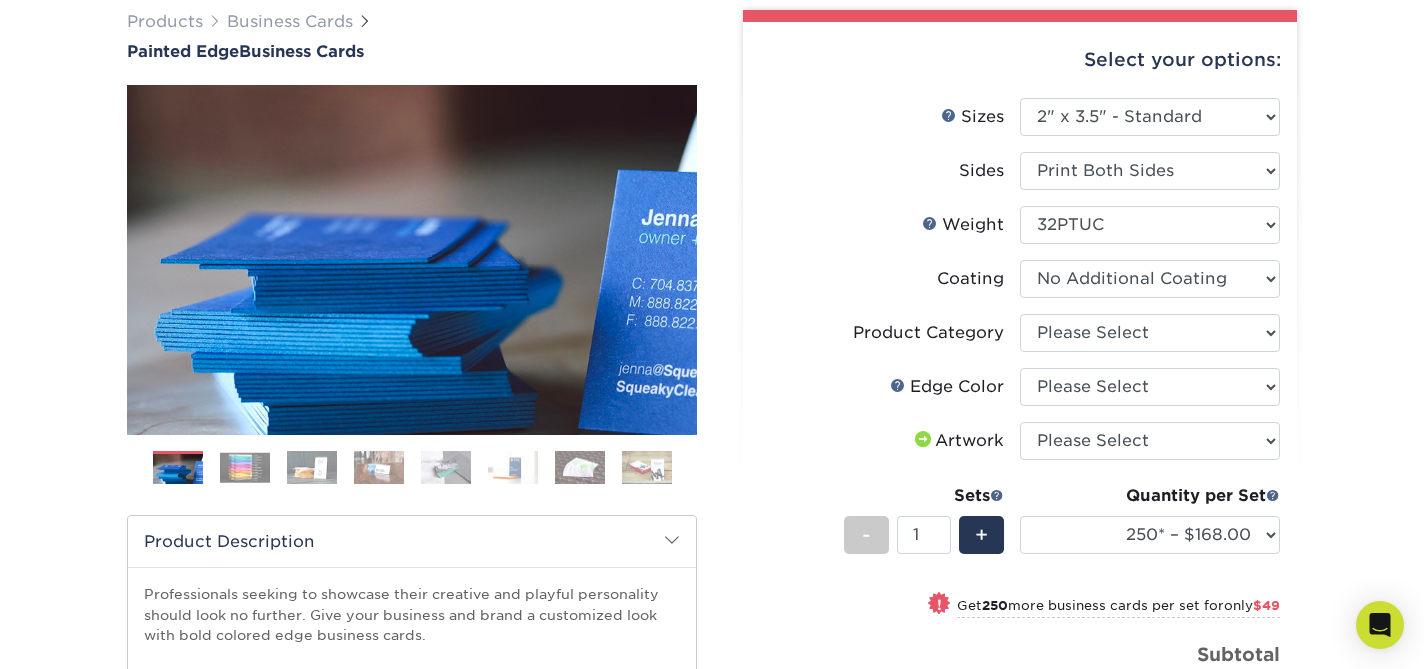 scroll, scrollTop: 159, scrollLeft: 0, axis: vertical 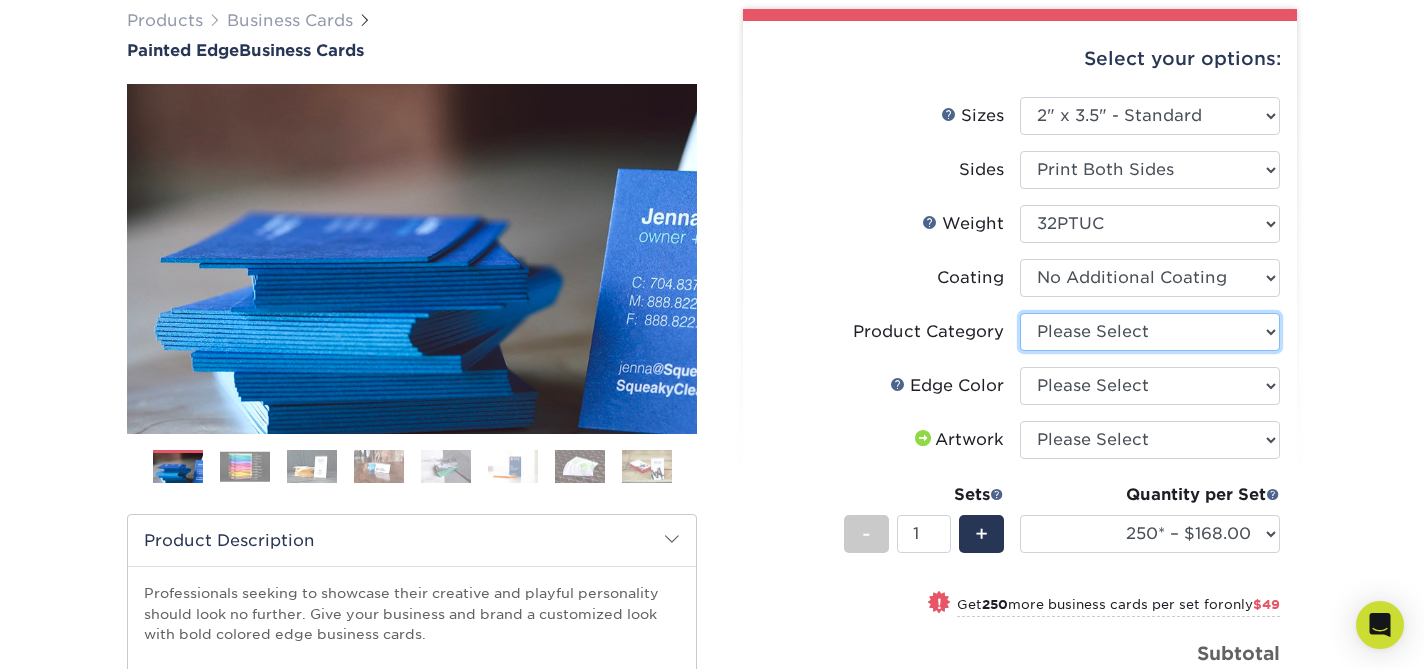 click on "Please Select Business Cards" at bounding box center [1150, 332] 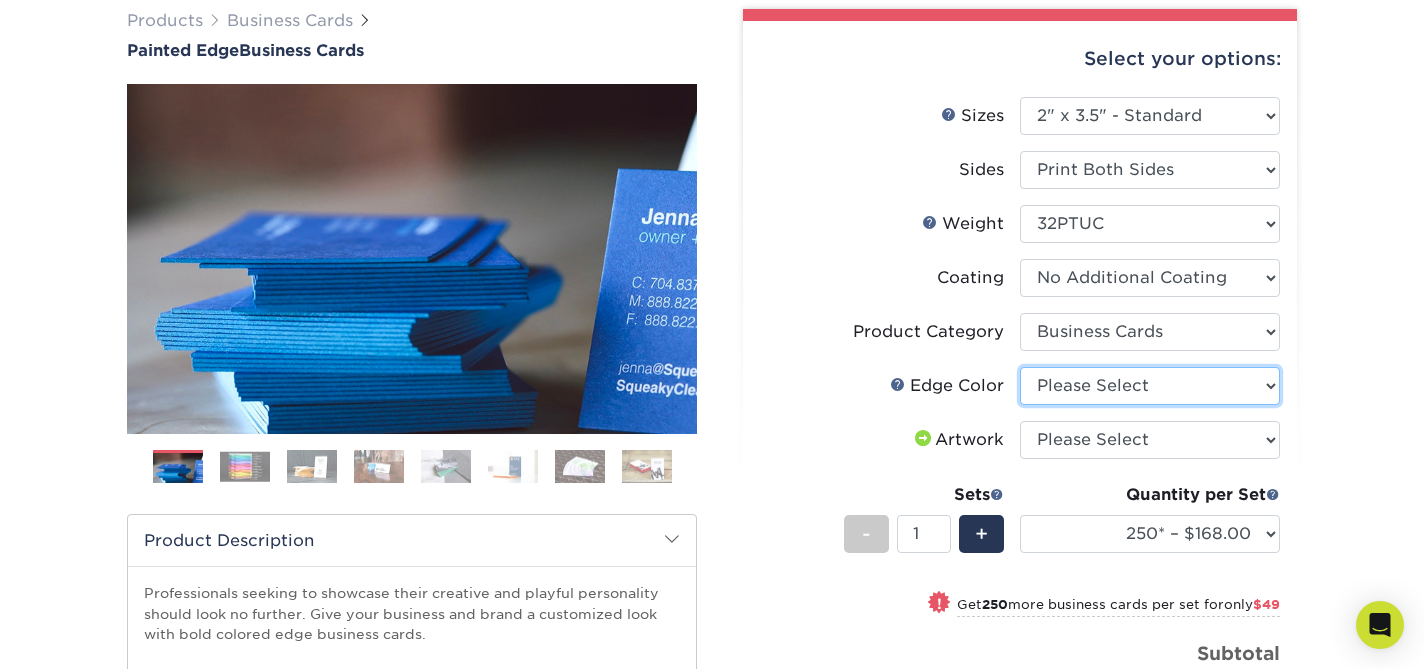 click on "Please Select Charcoal Black Brown Blue Pearlescent Blue Pearlescent Gold Pearlescent Green Pearlescent Pink Pearlescent Orange Pearlescent Purple Pearlescent Yellow Orange Pink Purple Red Turquoise White (Not Painted) Yellow" at bounding box center (1150, 386) 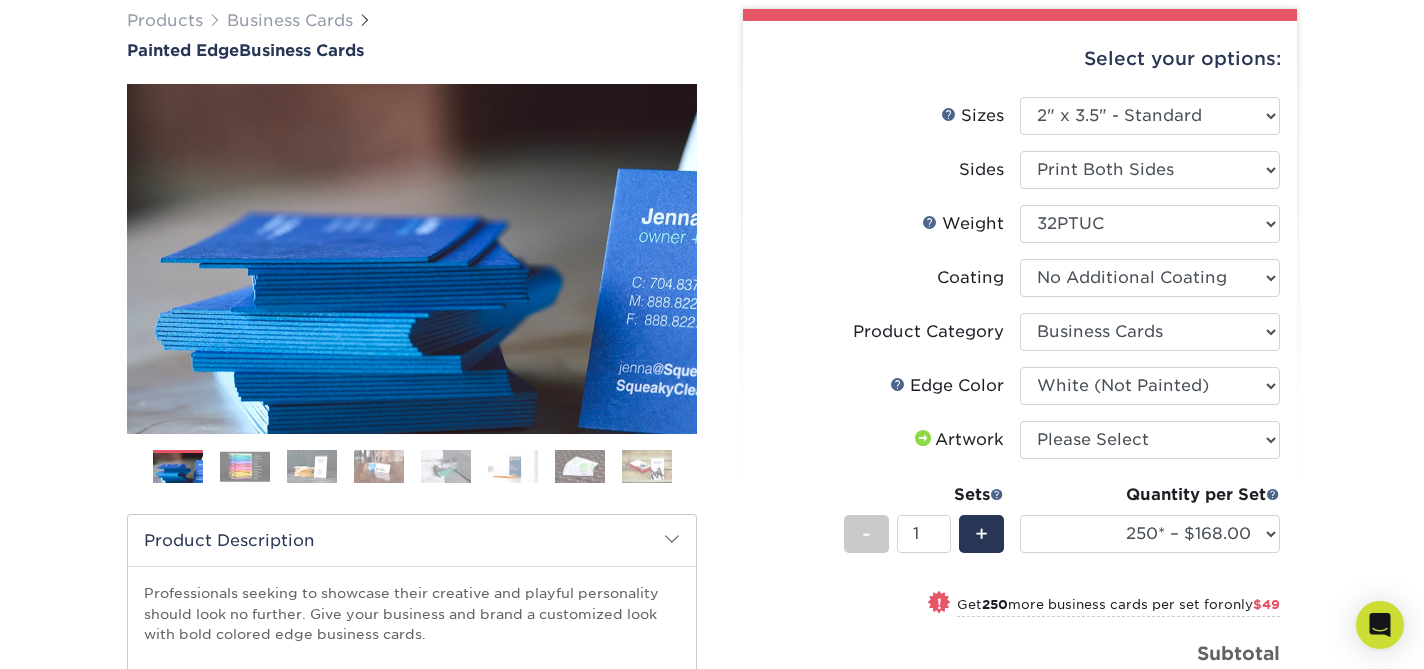 click at bounding box center [412, 474] 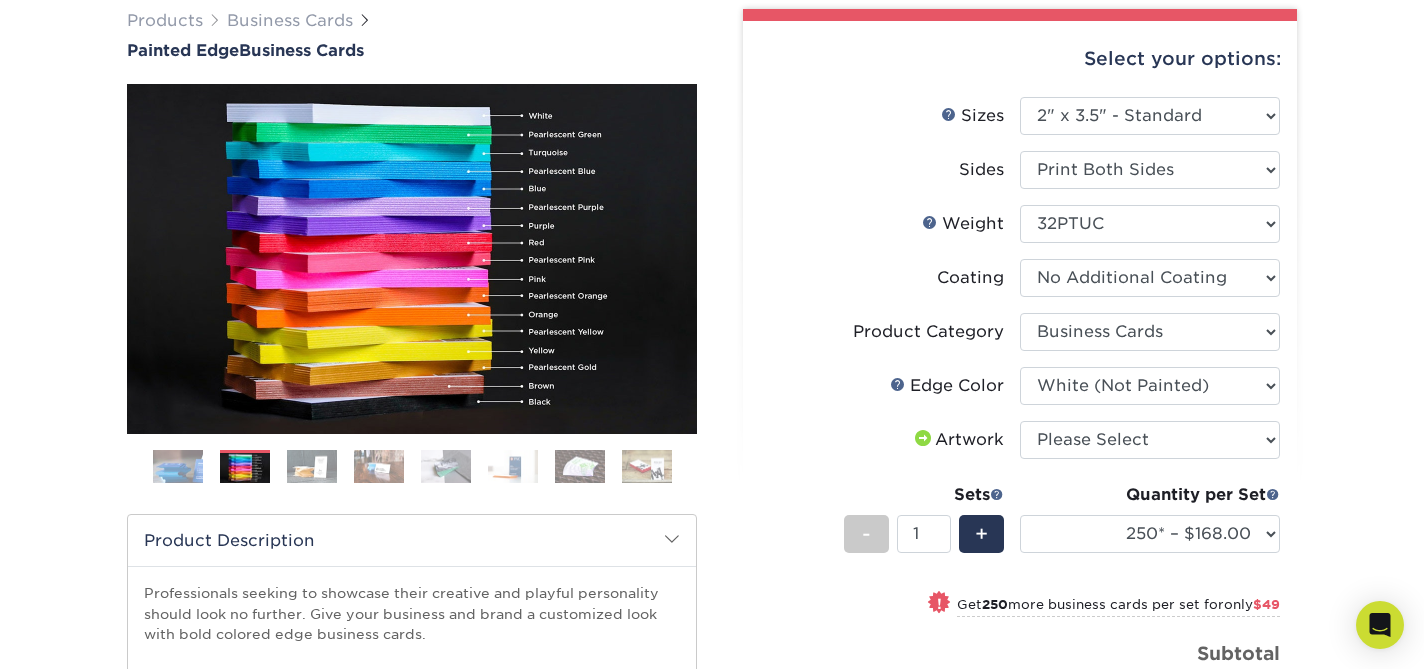 click at bounding box center [312, 466] 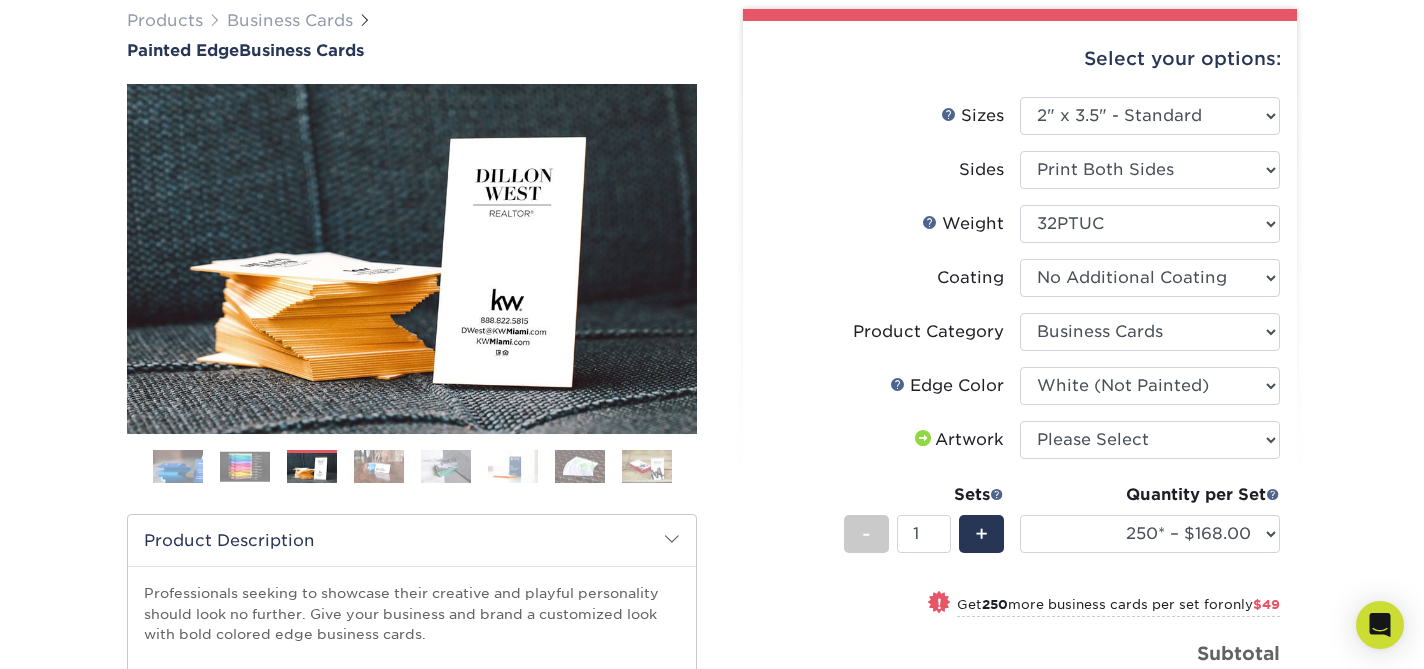 click at bounding box center (379, 466) 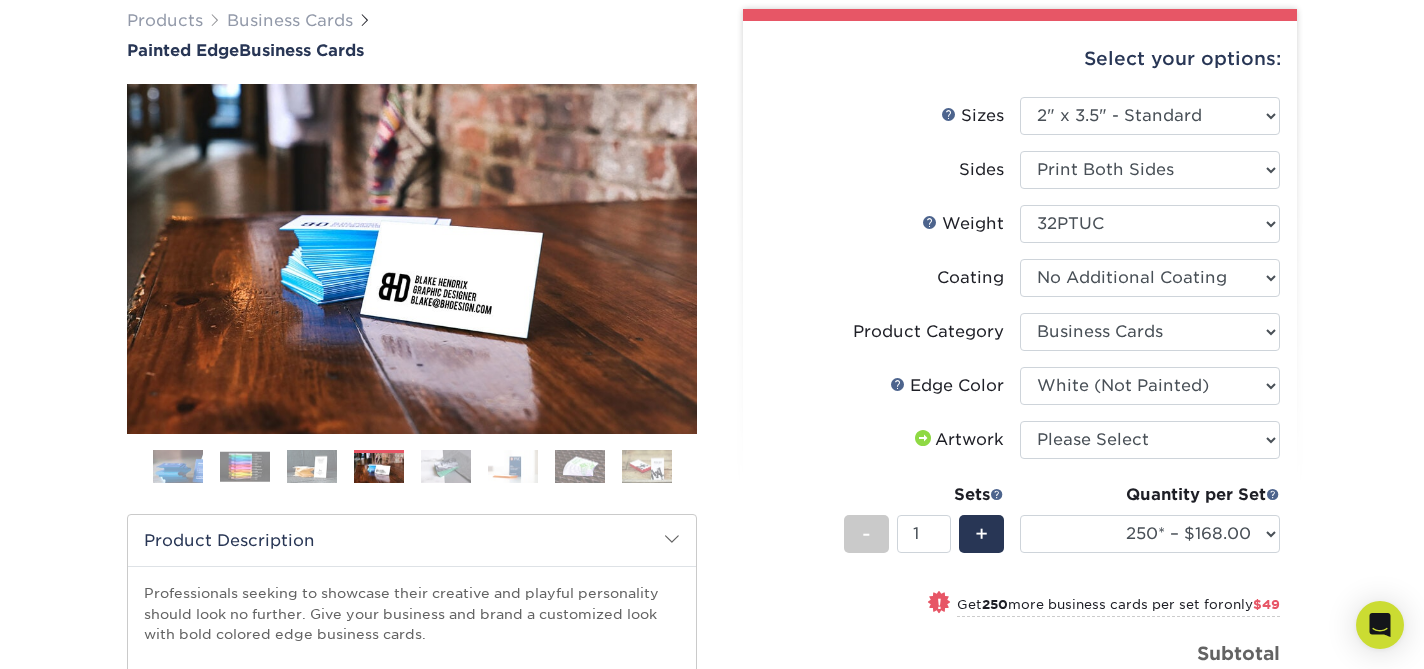 click at bounding box center [446, 466] 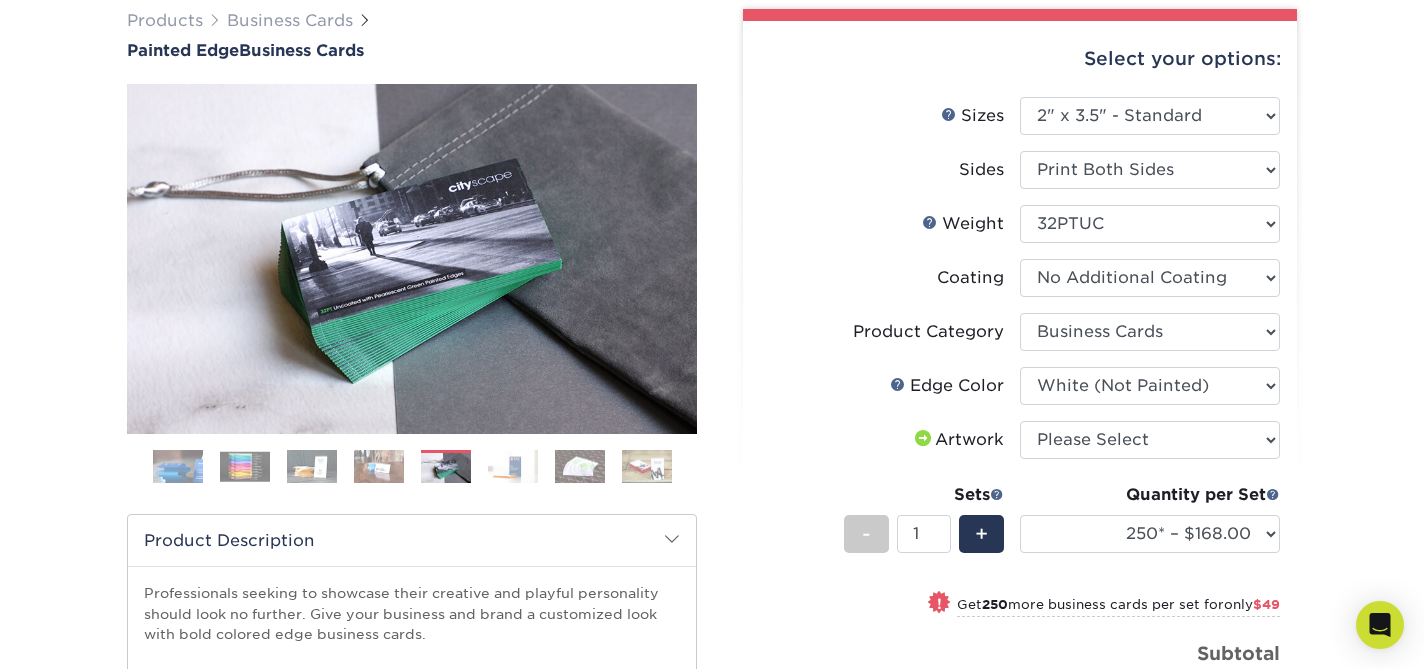 click at bounding box center [513, 466] 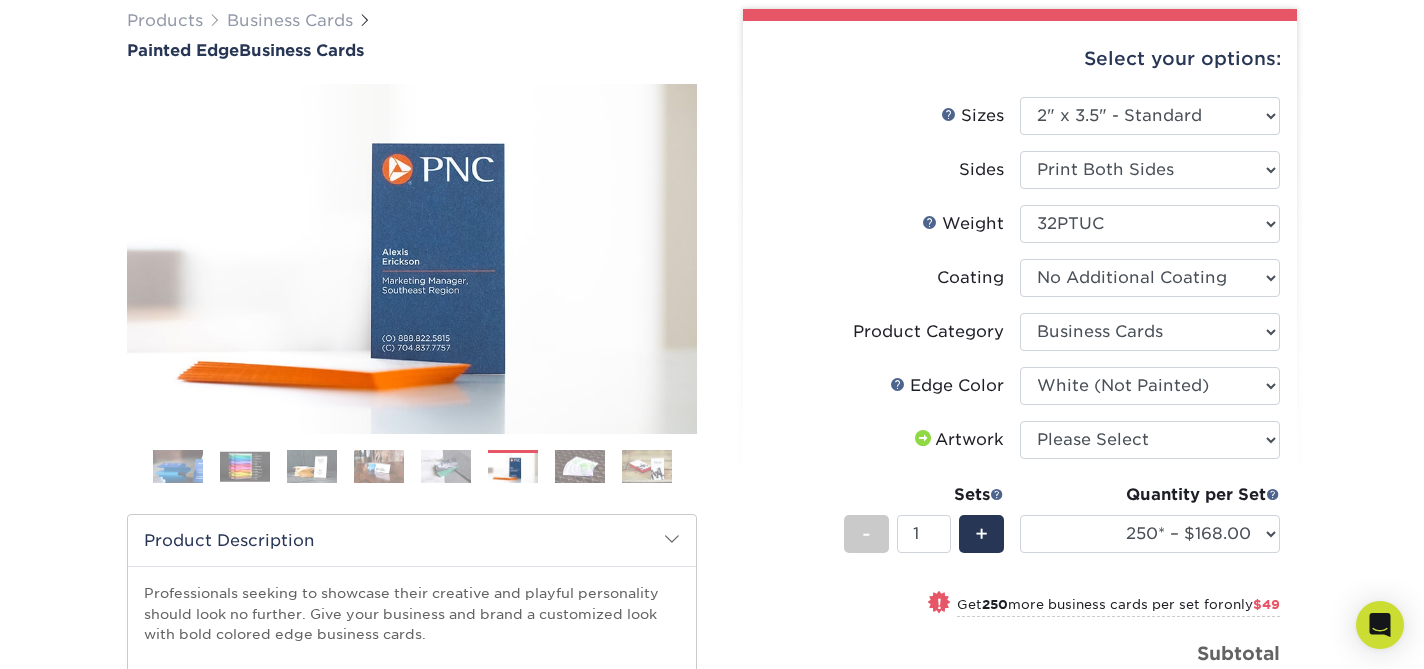 click at bounding box center [580, 466] 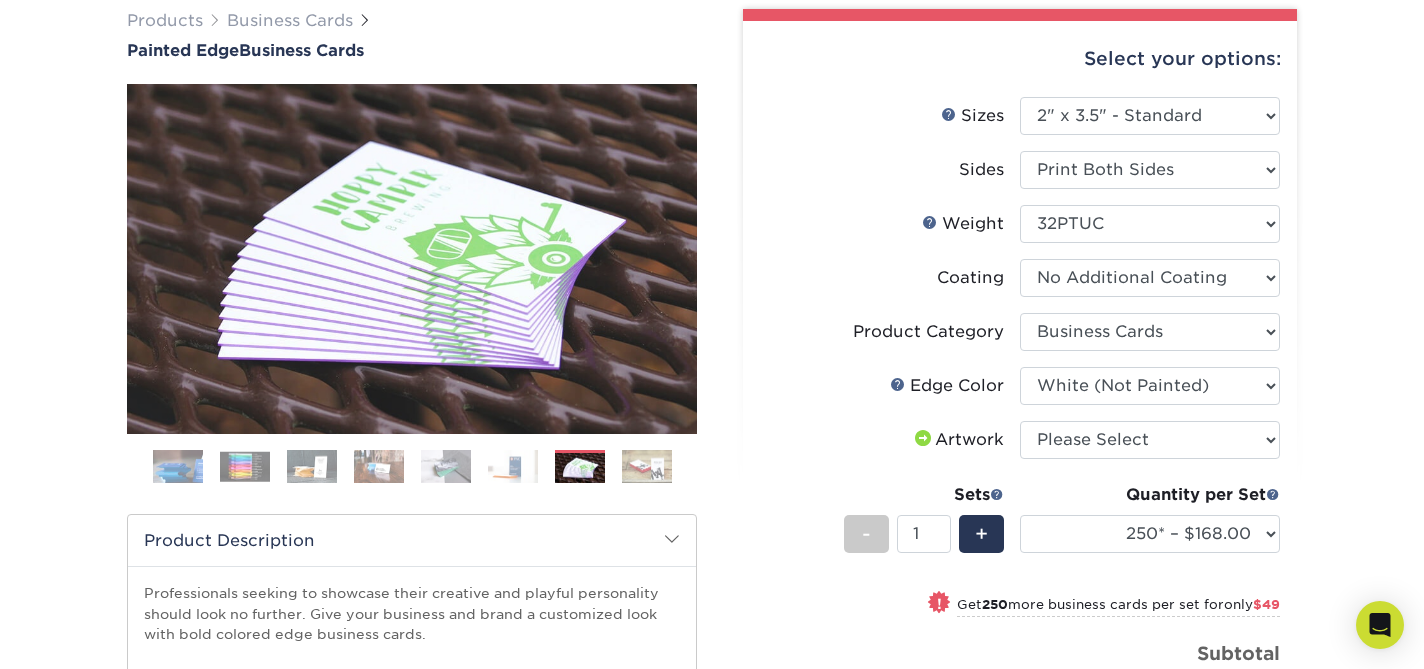 click at bounding box center [647, 466] 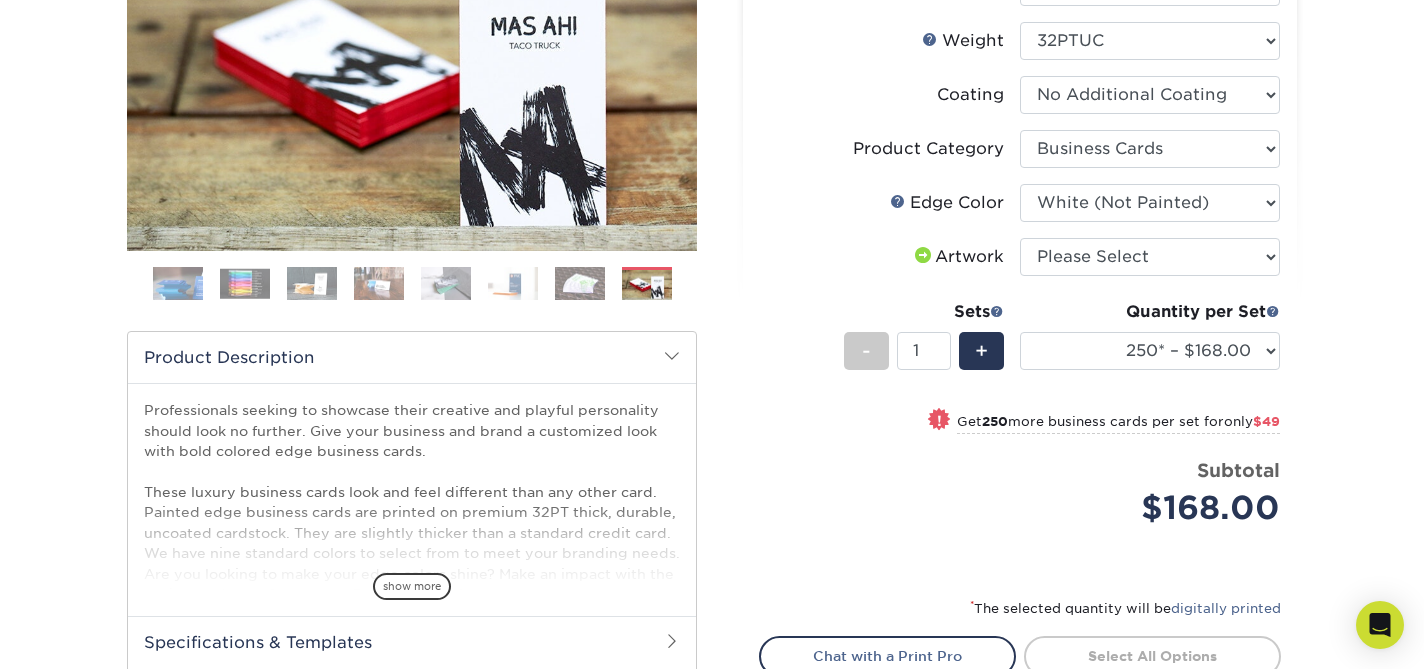 scroll, scrollTop: 307, scrollLeft: 0, axis: vertical 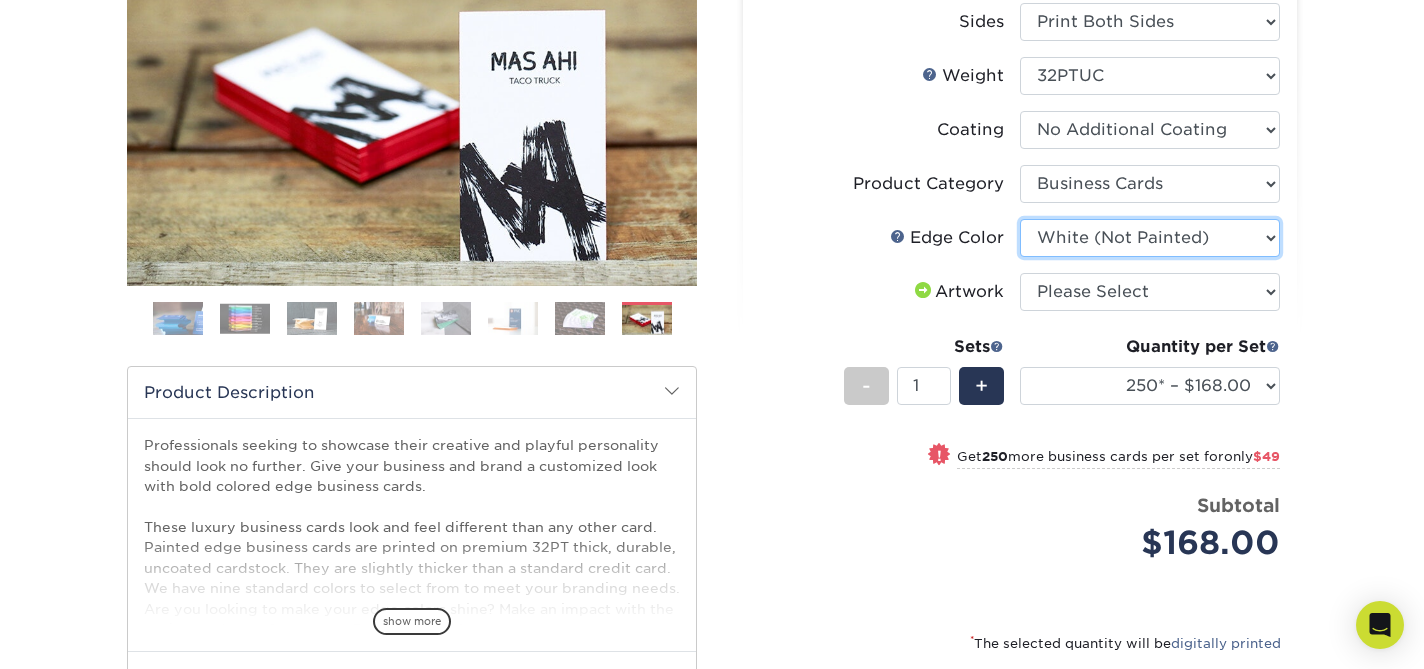 click on "Please Select Charcoal Black Brown Blue Pearlescent Blue Pearlescent Gold Pearlescent Green Pearlescent Pink Pearlescent Orange Pearlescent Purple Pearlescent Yellow Orange Pink Purple Red Turquoise White (Not Painted) Yellow" at bounding box center (1150, 238) 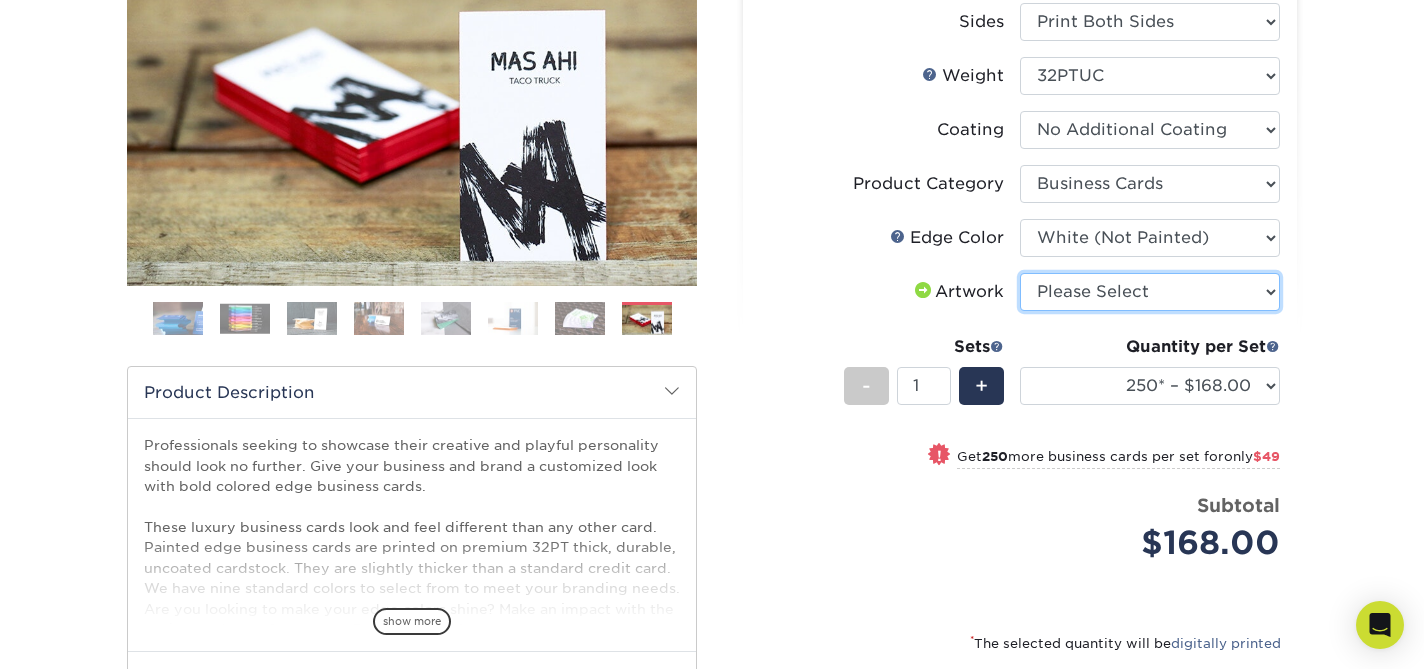 click on "Please Select I will upload files I need a design - $100" at bounding box center [1150, 292] 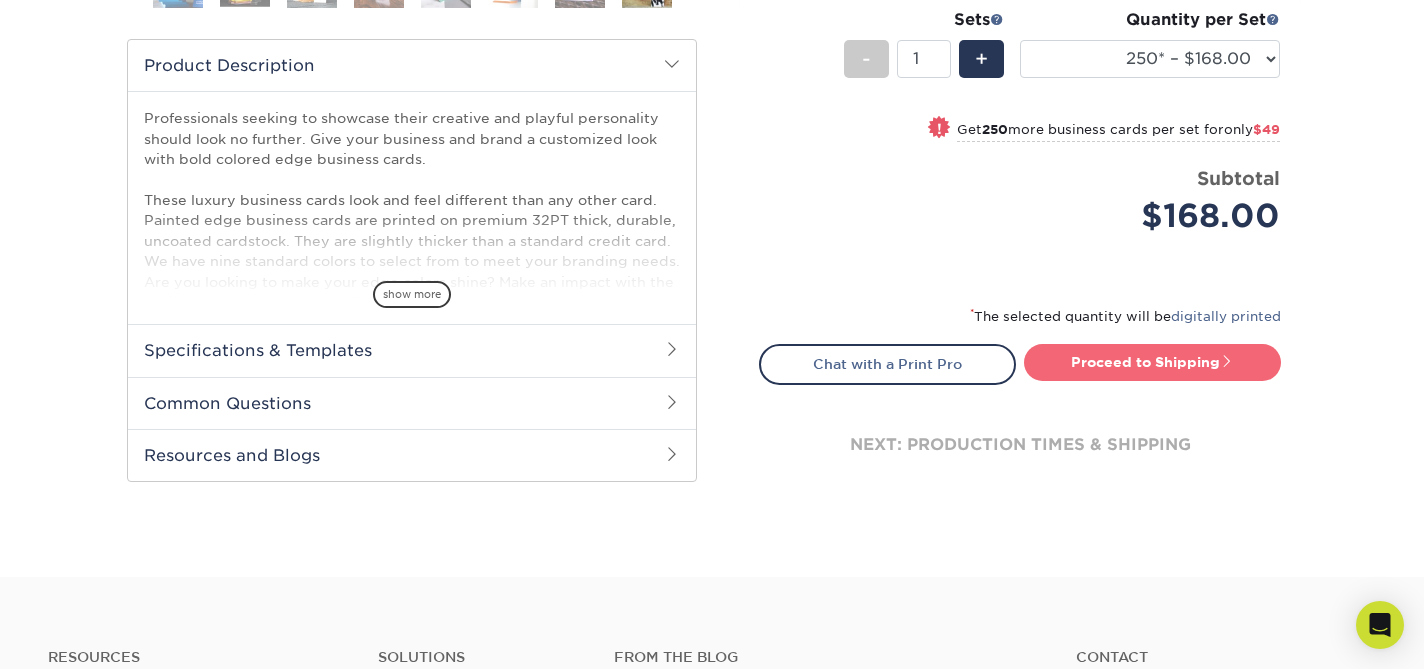 click on "Proceed to Shipping" at bounding box center (1152, 362) 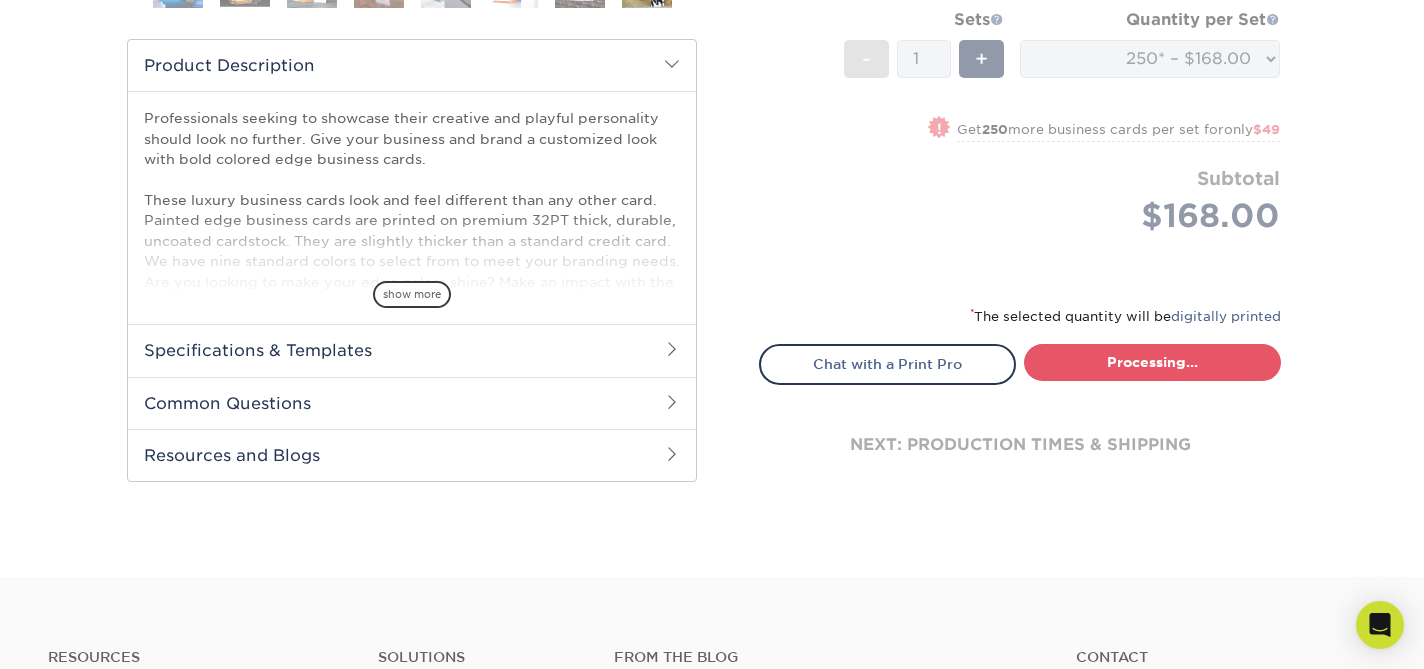 select on "b1d50ed3-fc81-464d-a1d8-d1915fbce704" 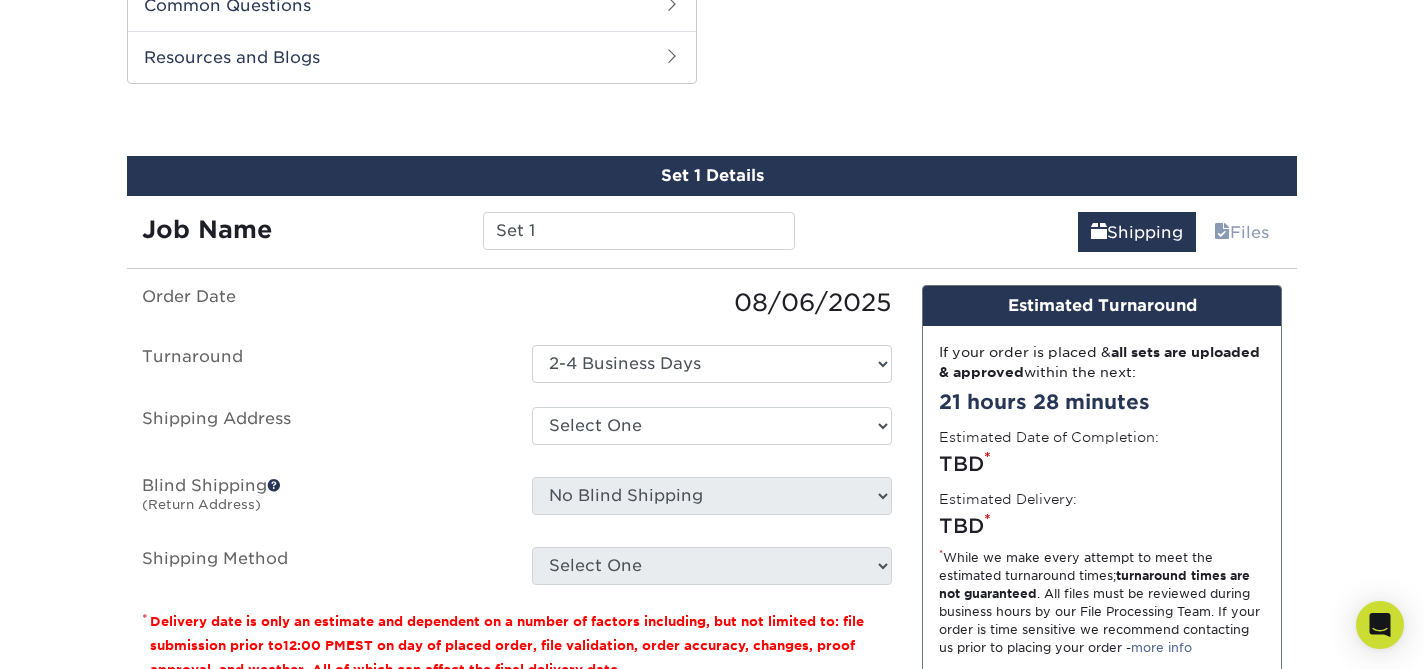 scroll, scrollTop: 1123, scrollLeft: 0, axis: vertical 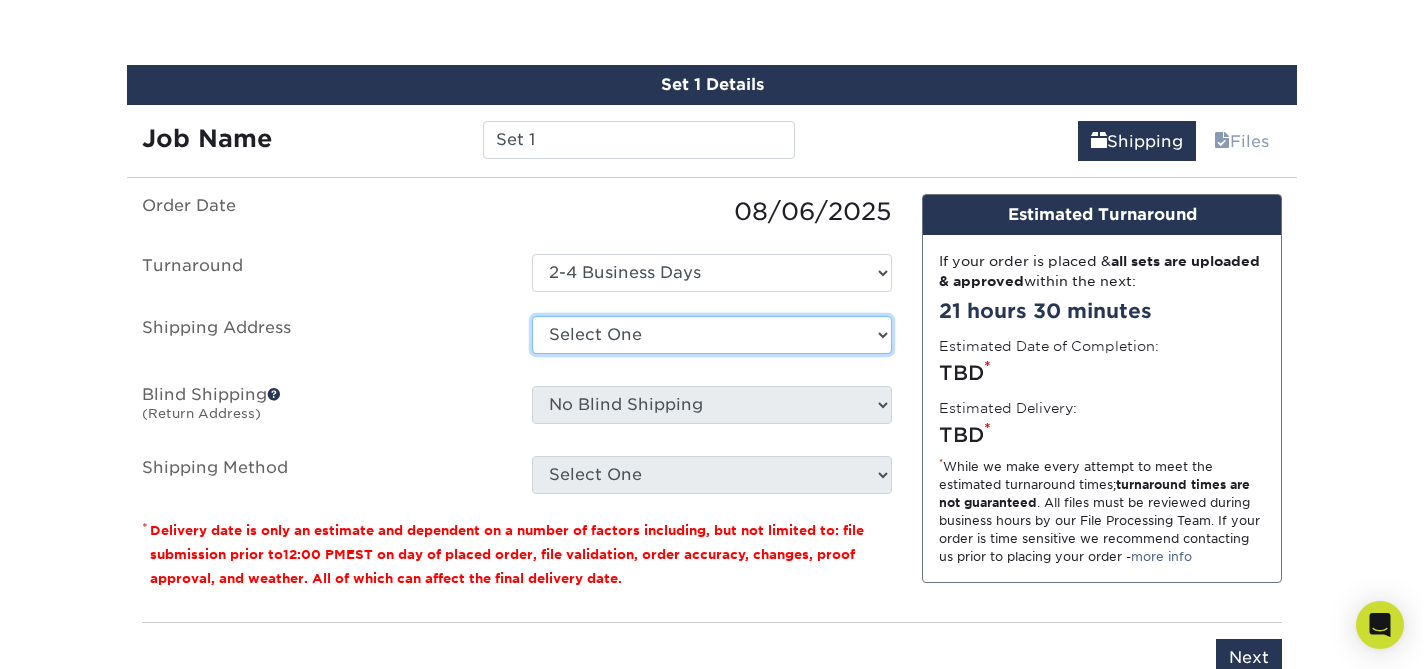 click on "Select One
ASPEN FRAME STORE
ASPEN STORE
AUSTIN STORE
BOSTON STORE
DALLAS STORE
FILLMORE STORE
FRAME CULVER OFFICE
FRAME LA OFFICE
GEORGETOWN STORE
MADISON STORE
MALIBU STORE
PALM BEACH STORE
PALO ALTO STORE
SCOTTSDALE FRAME STORE
SOHO STORE
+ Add New Address" at bounding box center [712, 335] 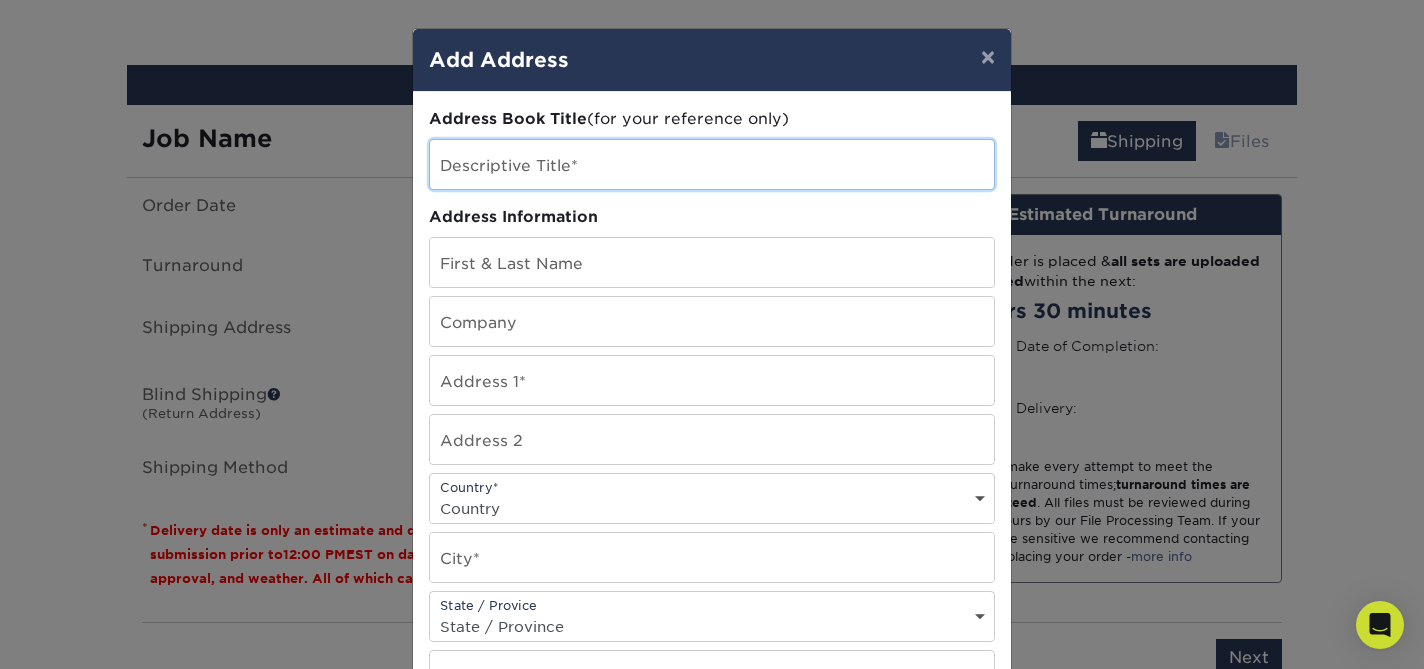 click at bounding box center [712, 164] 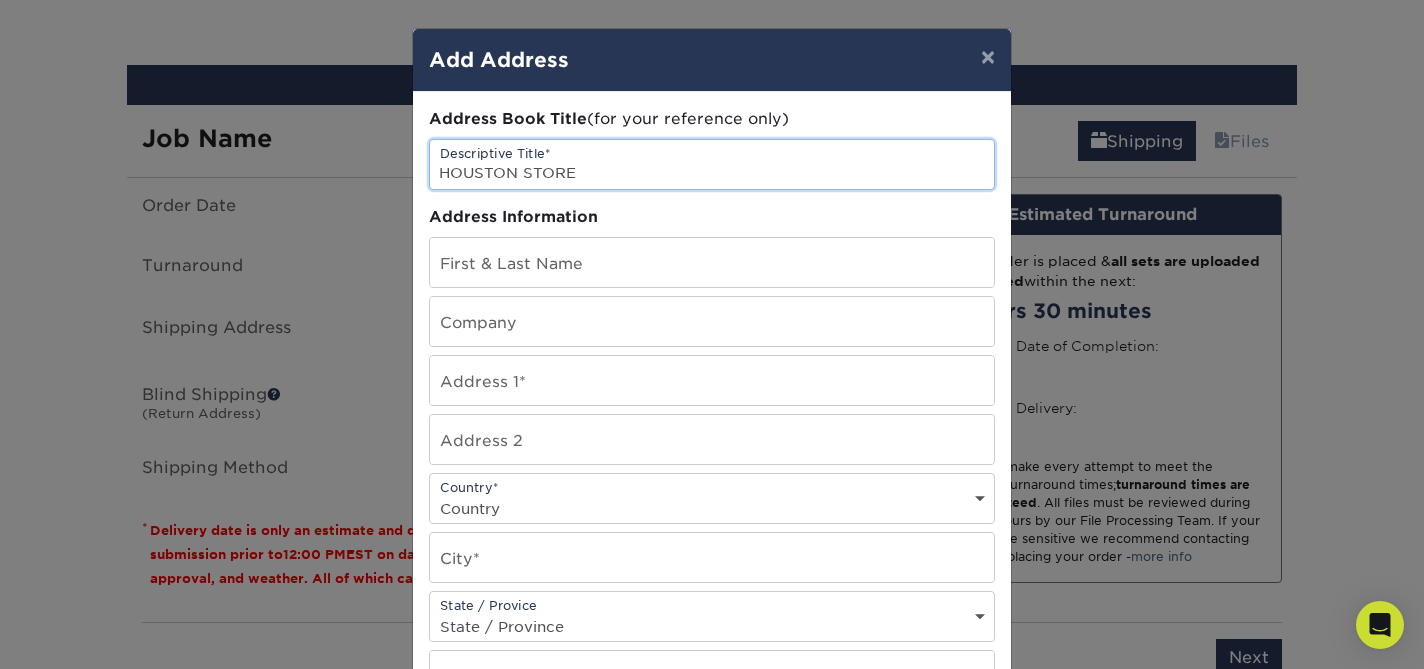 type on "HOUSTON STORE" 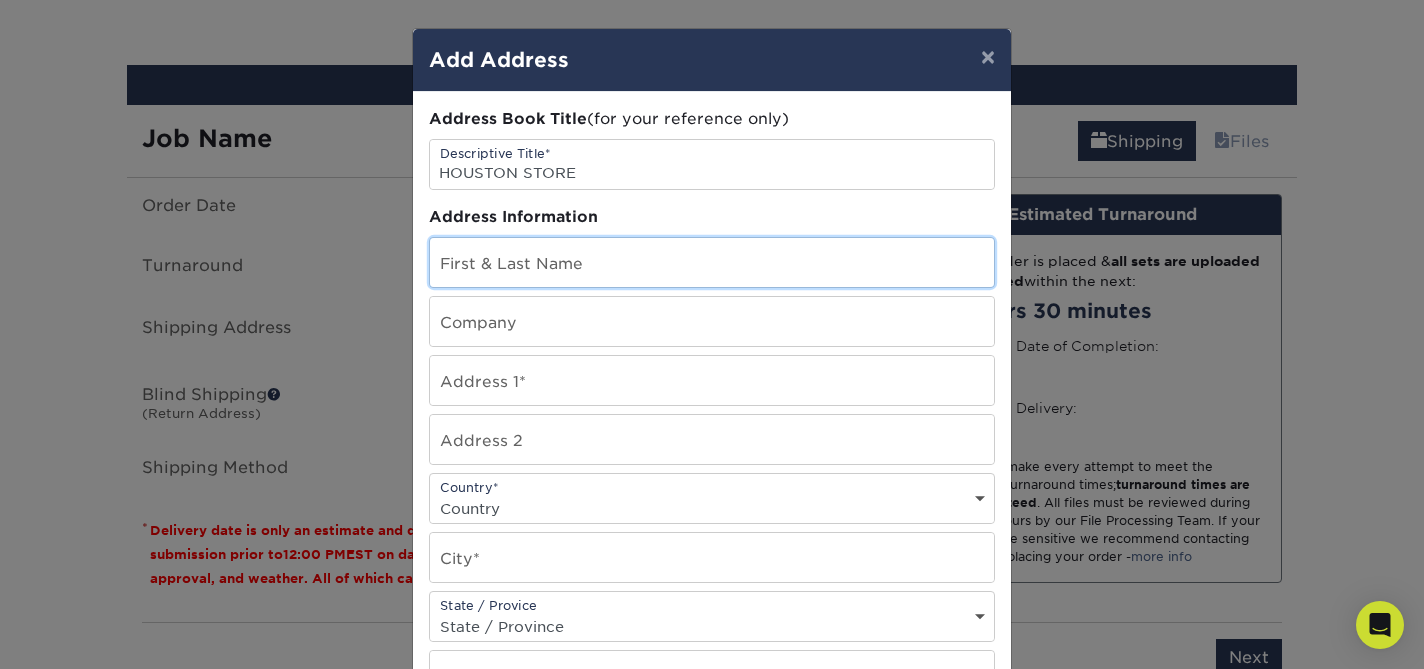click at bounding box center (712, 262) 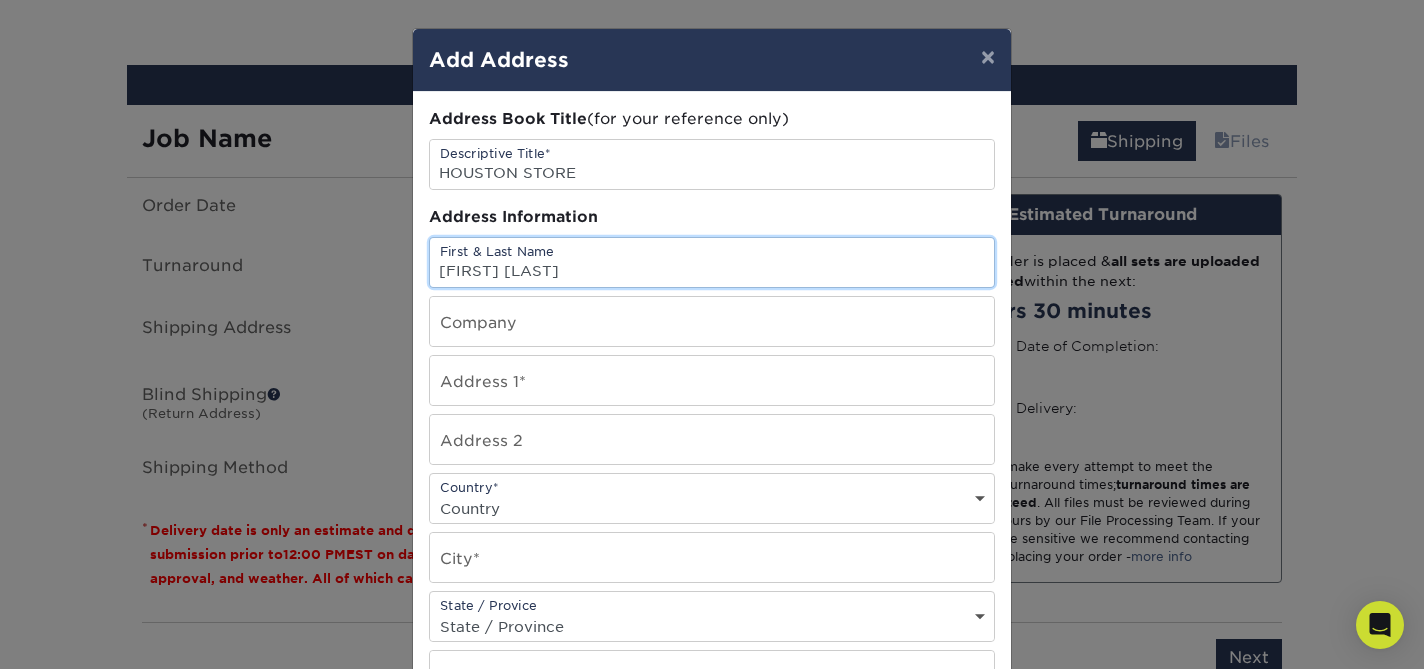 type on "Marcella Cassidy" 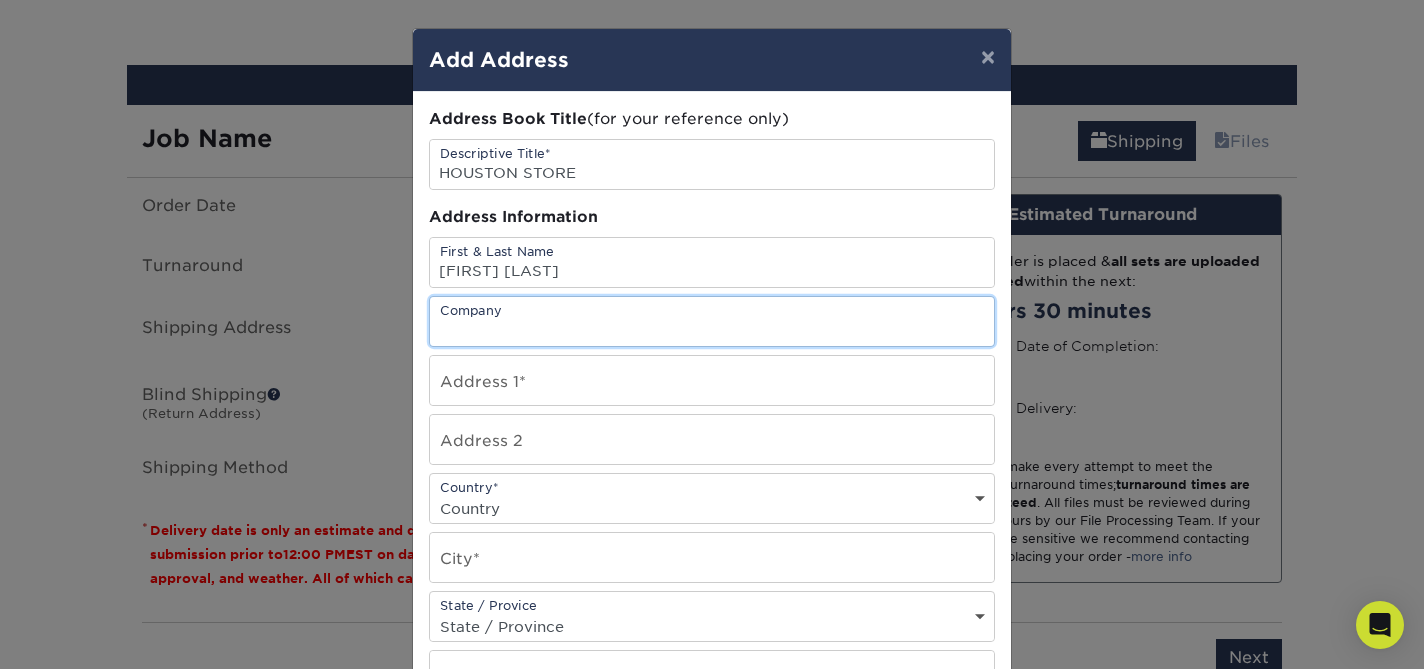 click at bounding box center (712, 321) 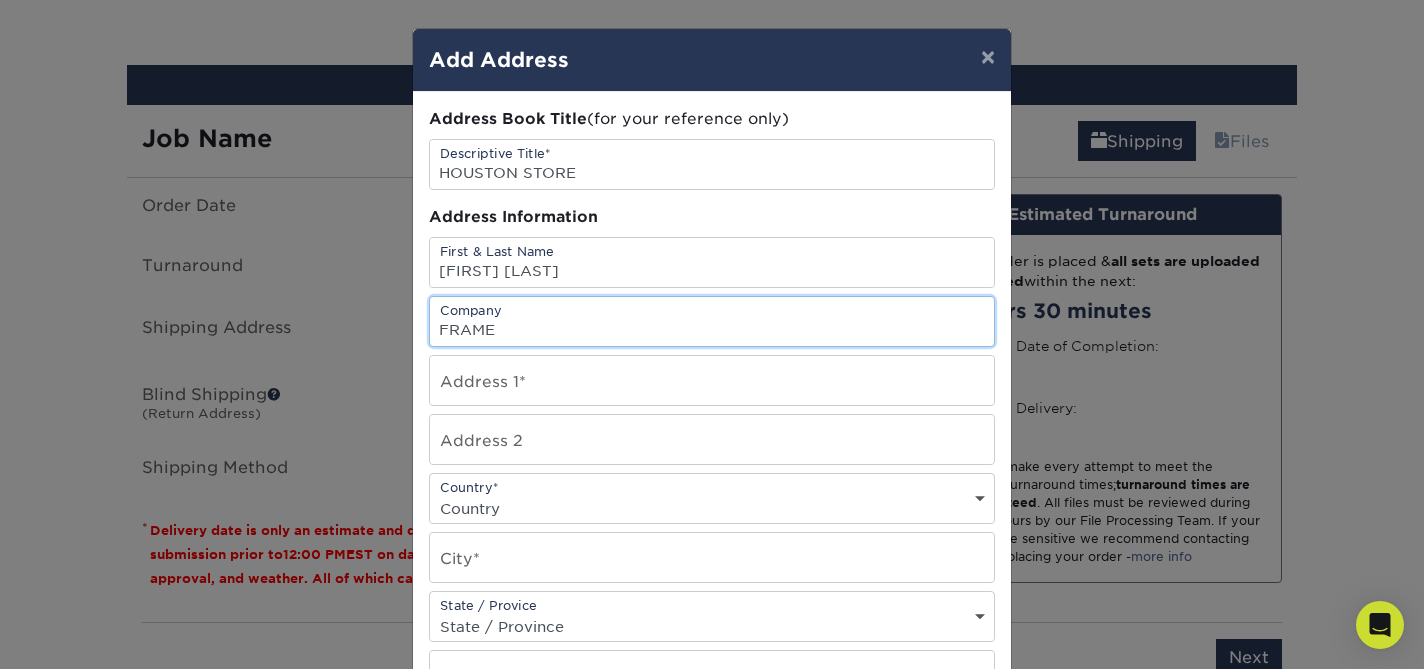type on "FRAME" 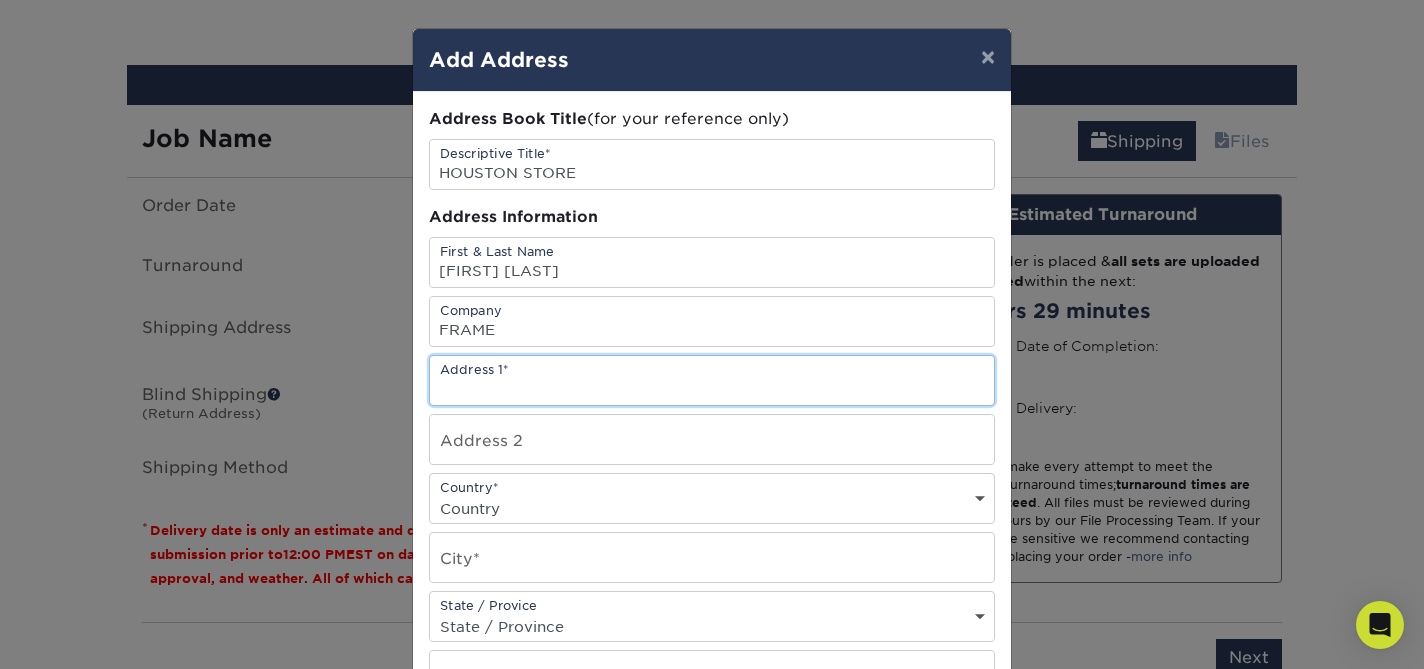 click at bounding box center [712, 380] 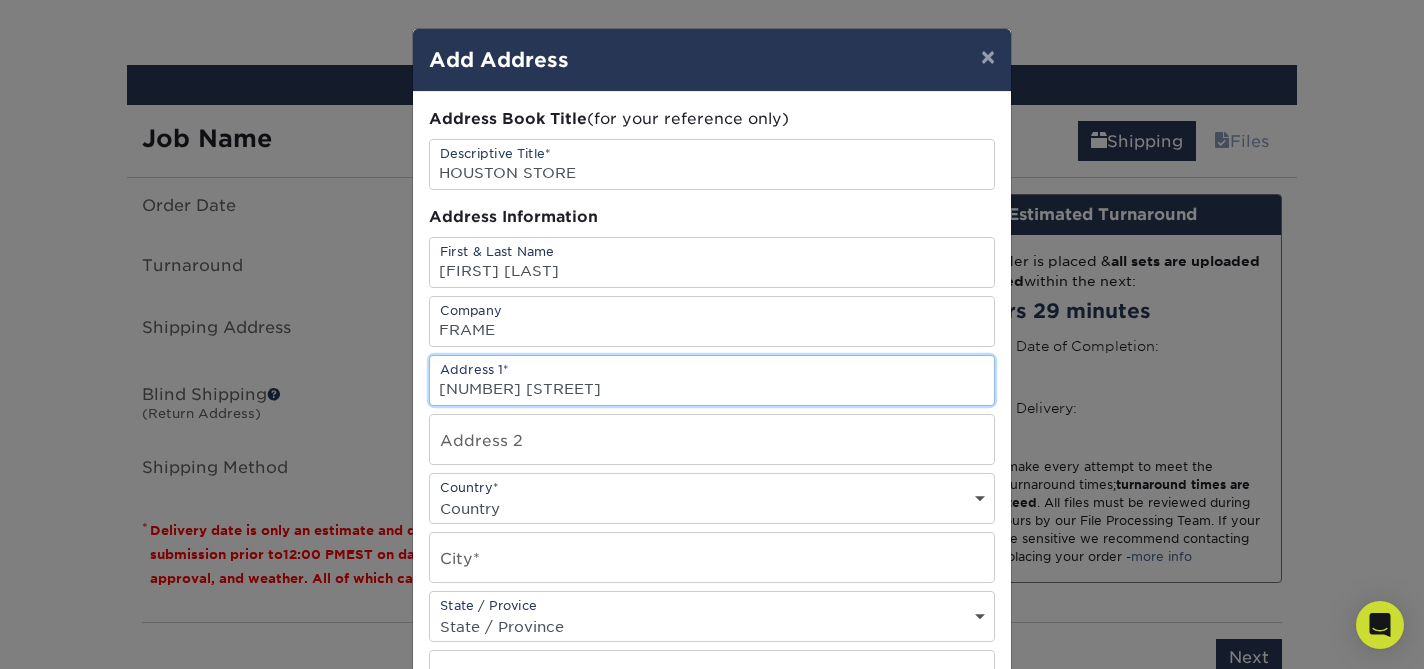 type on "[NUMBER] [STREET]" 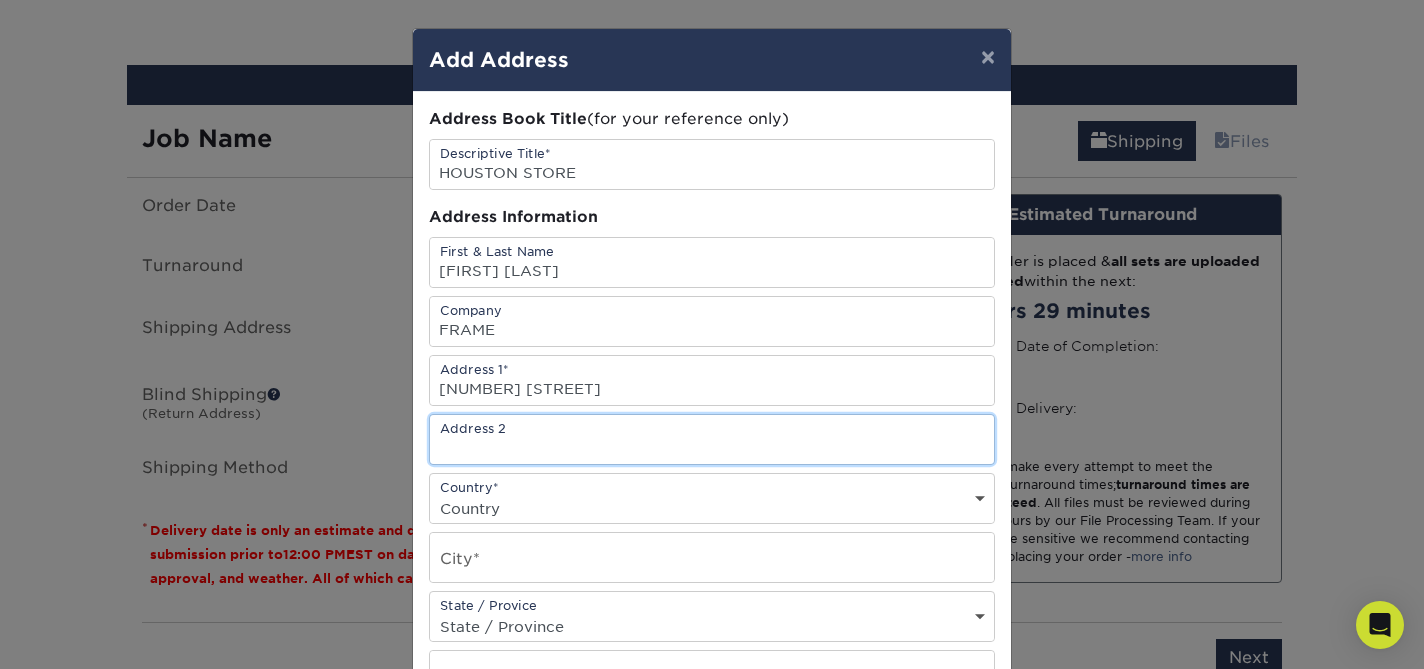 click at bounding box center (712, 439) 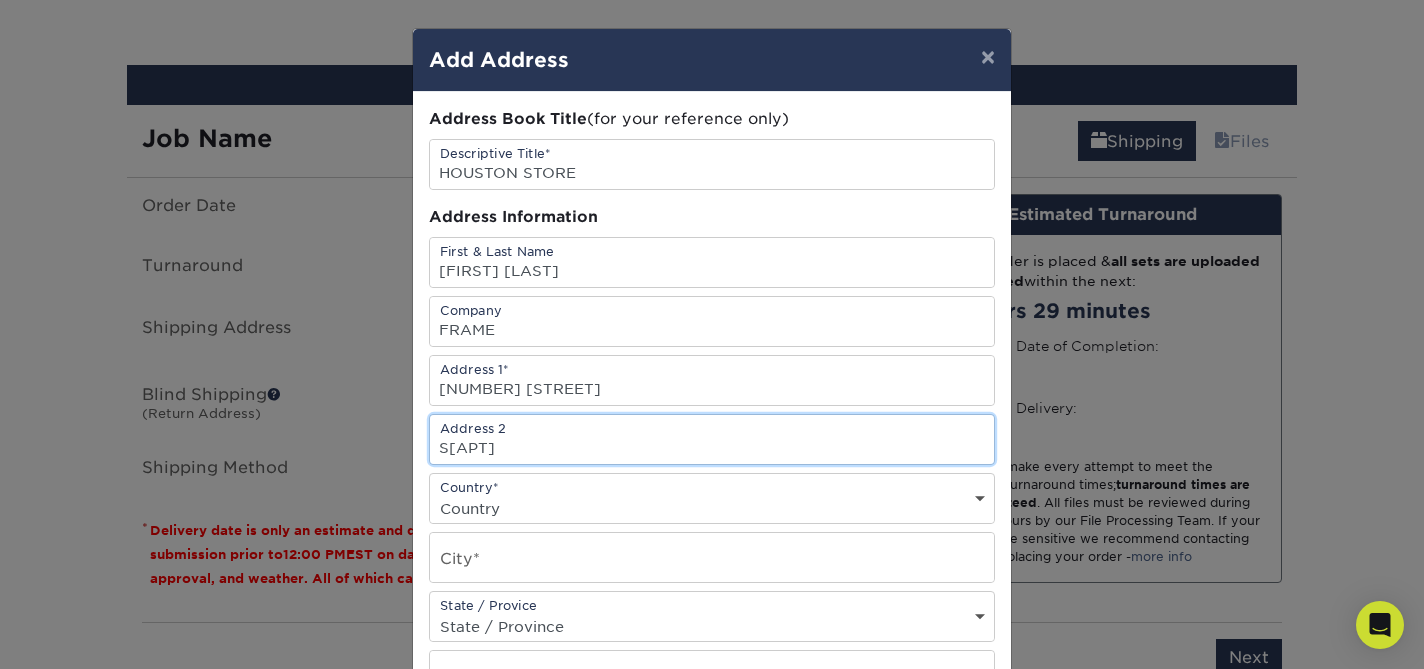 type on "D110" 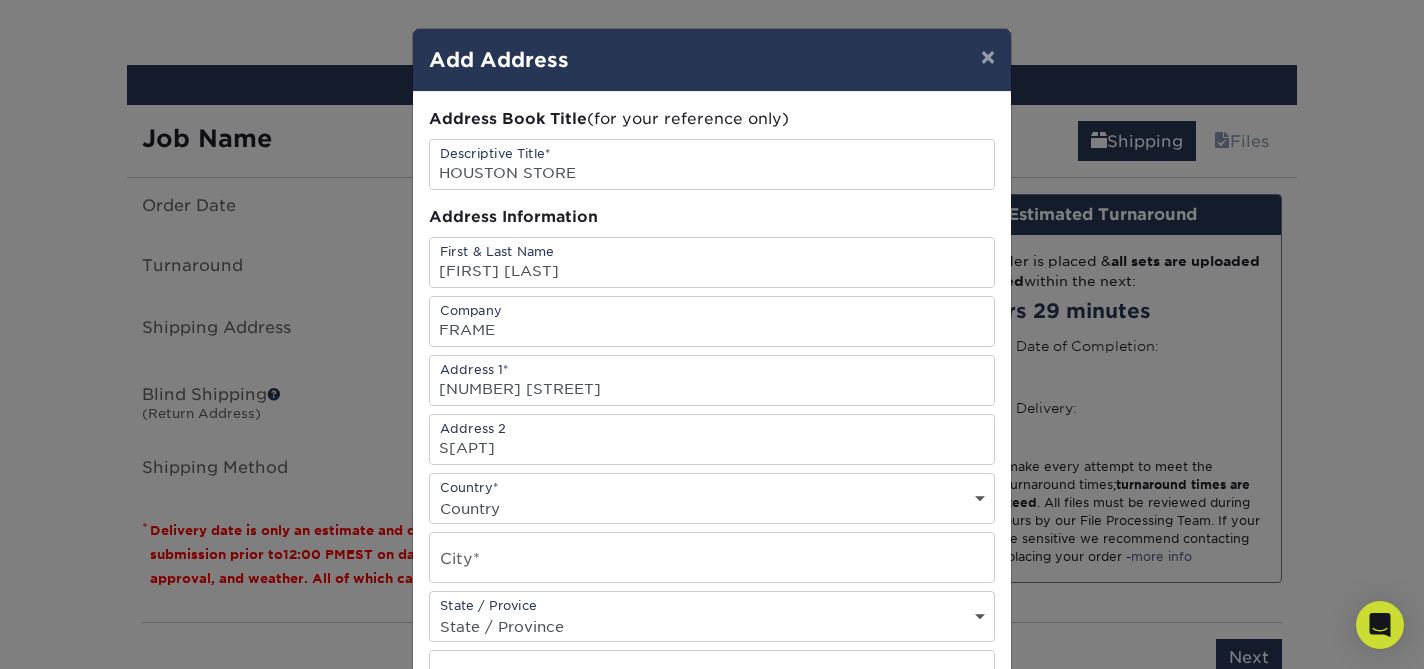 click on "Country United States Canada ----------------------------- Afghanistan Albania Algeria American Samoa Andorra Angola Anguilla Antarctica Antigua and Barbuda Argentina Armenia Aruba Australia Austria Azerbaijan Bahamas Bahrain Bangladesh Barbados Belarus Belgium Belize Benin Bermuda Bhutan Bolivia Bosnia and Herzegovina Botswana Bouvet Island Brazil British Indian Ocean Territory British Virgin Islands Brunei Darussalam Bulgaria Burkina Faso Burundi Cambodia Cameroon Cape Verde Cayman Islands Central African Republic Chad Chile China Christmas Island Cocos Colombia Comoros Congo Cook Islands Costa Rica Croatia Cuba Cyprus Czech Republic Denmark Djibouti Dominica Dominican Republic East Timor Ecuador Egypt El Salvador Equatorial Guinea Eritrea Estonia Ethiopia Falkland Islands Faroe Islands Fiji Finland France French Guiana French Polynesia French Southern Territories Gabon Gambia Georgia Germany Ghana Gibraltar Greece Greenland Grenada Guadeloupe Guam Guatemala Guinea Guinea-Bissau Guyana Haiti Honduras India" at bounding box center (712, 508) 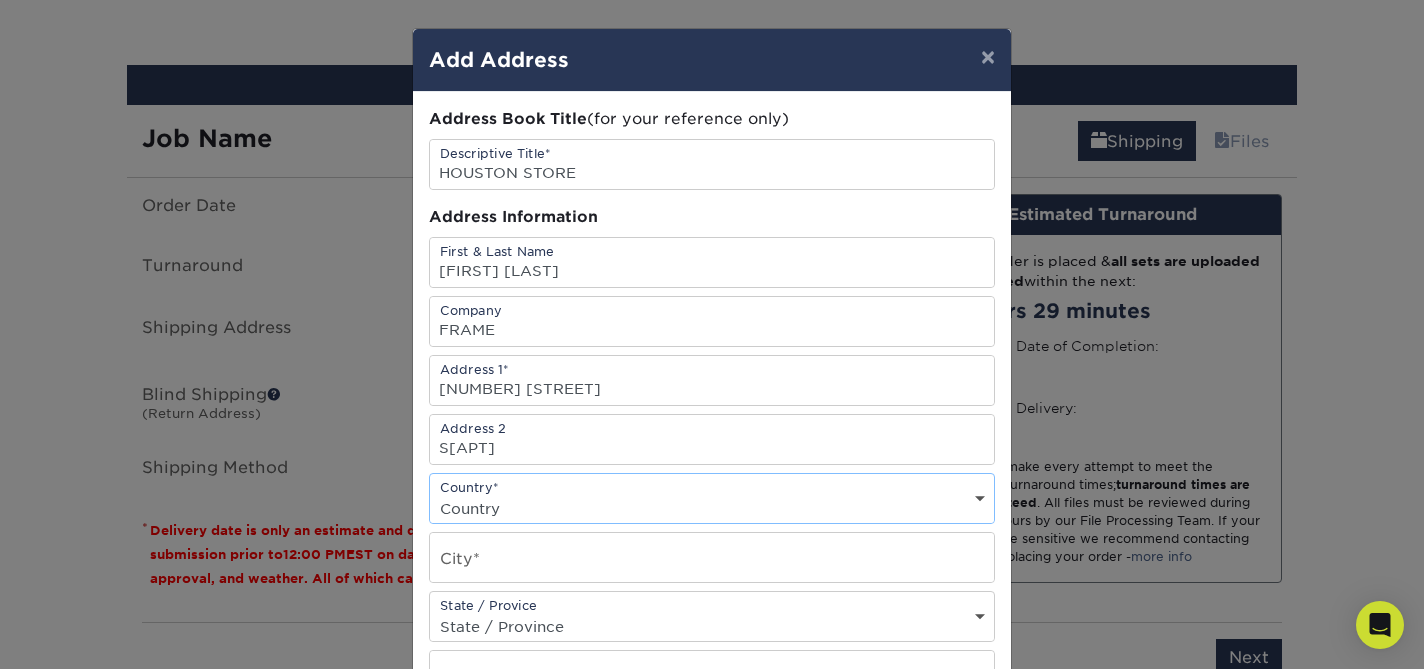 scroll, scrollTop: 0, scrollLeft: 0, axis: both 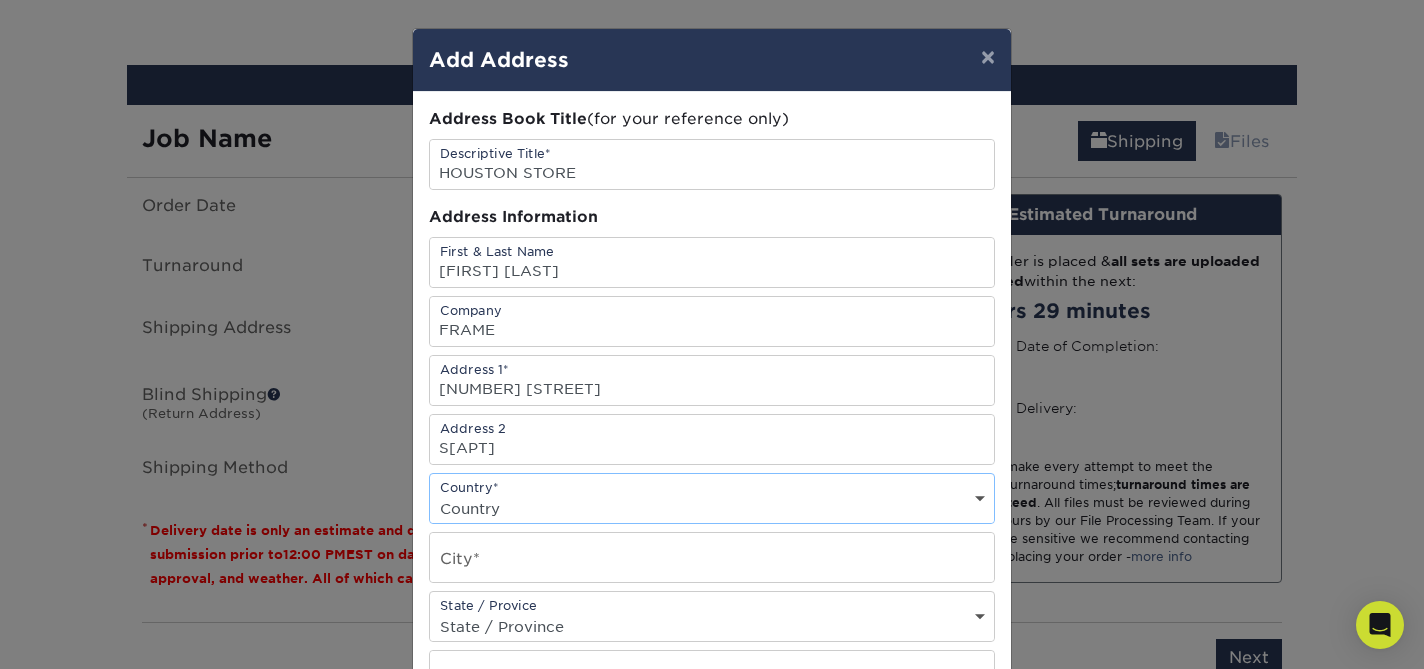 select on "US" 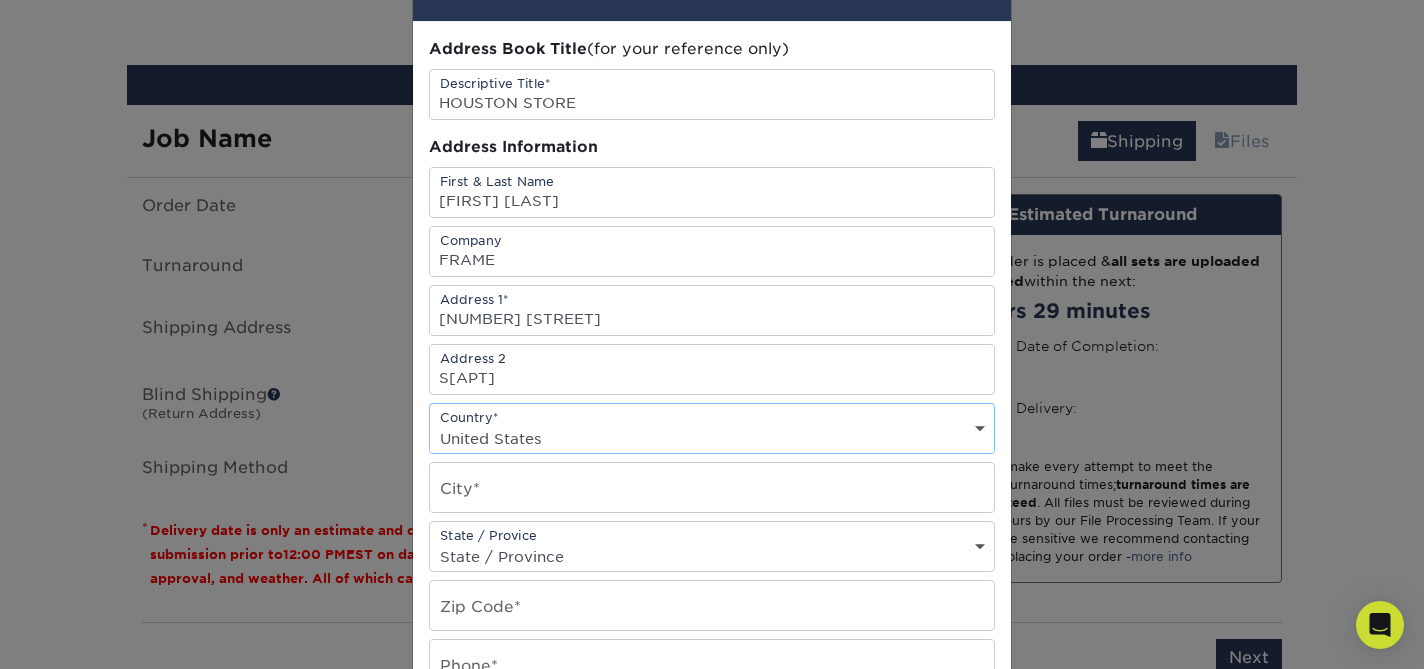 scroll, scrollTop: 98, scrollLeft: 0, axis: vertical 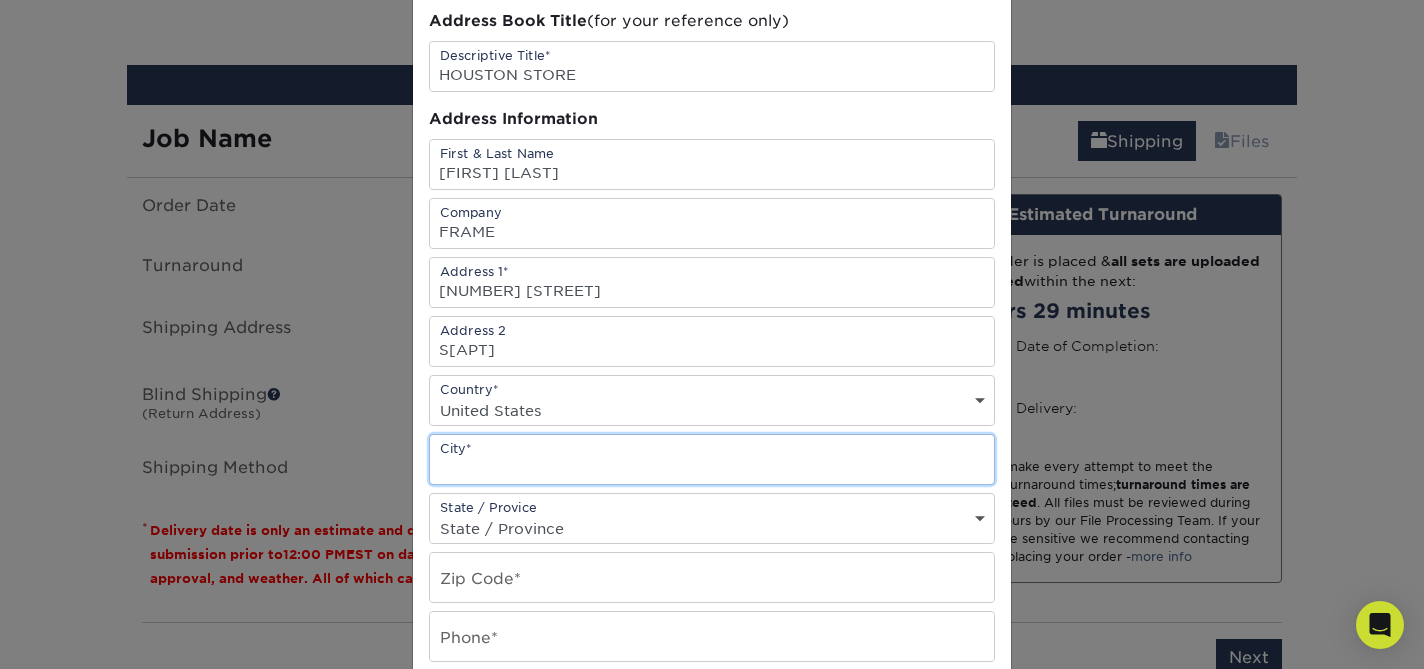 click at bounding box center [712, 459] 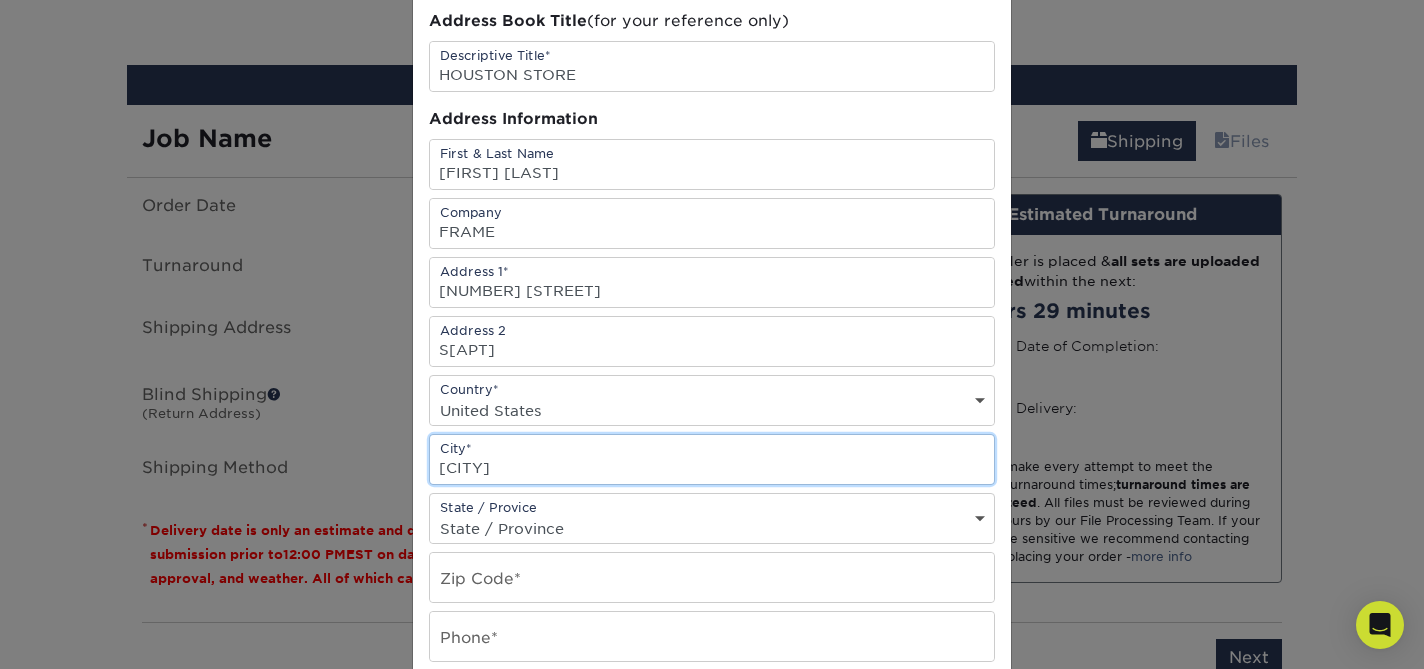 type on "Houston" 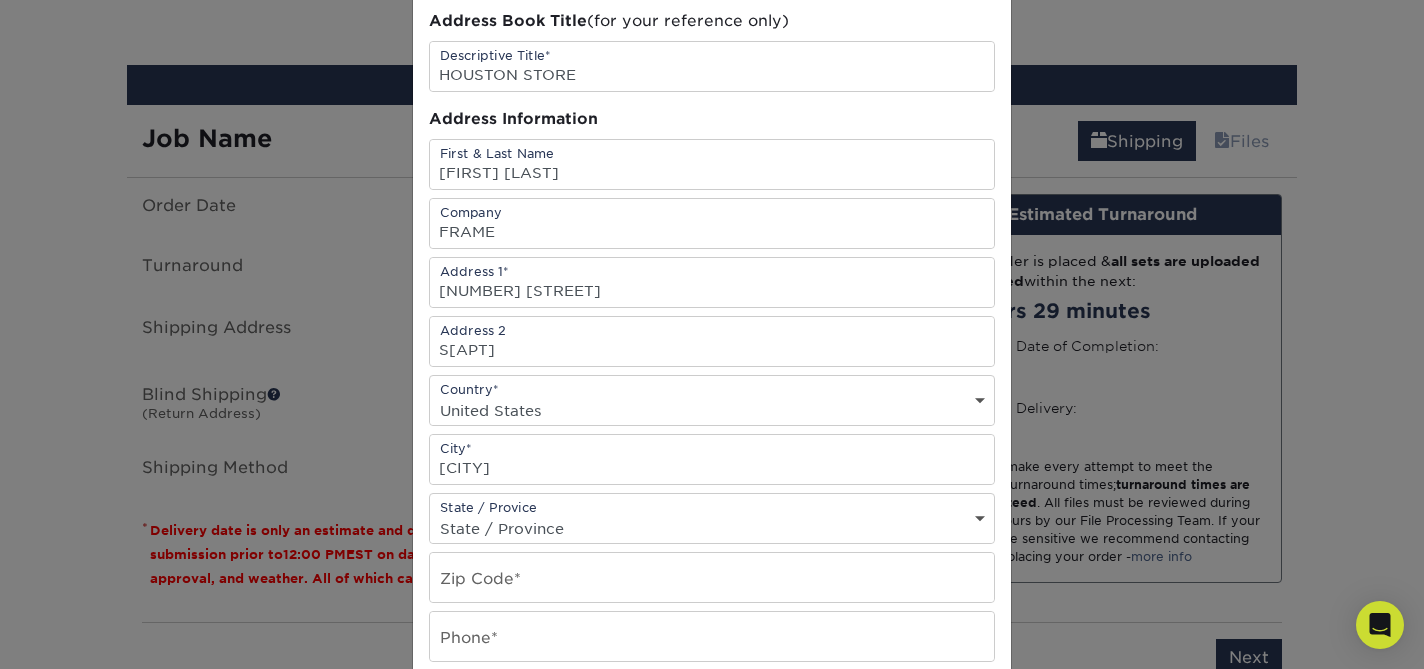 click on "State / Province Alabama Alaska Arizona Arkansas California Colorado Connecticut Delaware District of Columbia Florida Georgia Hawaii Idaho Illinois Indiana Iowa Kansas Kentucky Louisiana Maine Maryland Massachusetts Michigan Minnesota Mississippi Missouri Montana Nebraska Nevada New Hampshire New Jersey New Mexico New York North Carolina North Dakota Ohio Oklahoma Oregon Pennsylvania Rhode Island South Carolina South Dakota Tennessee Texas Utah Vermont Virginia Washington West Virginia Wisconsin Wyoming ACT NSW NT QLD SA TAS VIC WA NZ Alberta British Columbia Manitoba New Brunswick Newfoundland Northwest Territories Nova Scotia Nunavut Ontario Prince Edward Island Quebec Saskatchewan Yukon Puerto Rico Aguascalientes Baja California Baja California Sur Campeche Chiapas Chihuahua Coahuila Colima Distrito Federal Durango Guanajuato Guerrero Hidalgo Jalisco Mexico Michoacan Morelos Nayarit Nuevo Leon Oaxaca Puebla Queretaro Quintana Roo San Luis Patosi Sinaloa Sonora Tabasco Tamaulipas Tlaxcala Veracruz Yucatan" at bounding box center [712, 528] 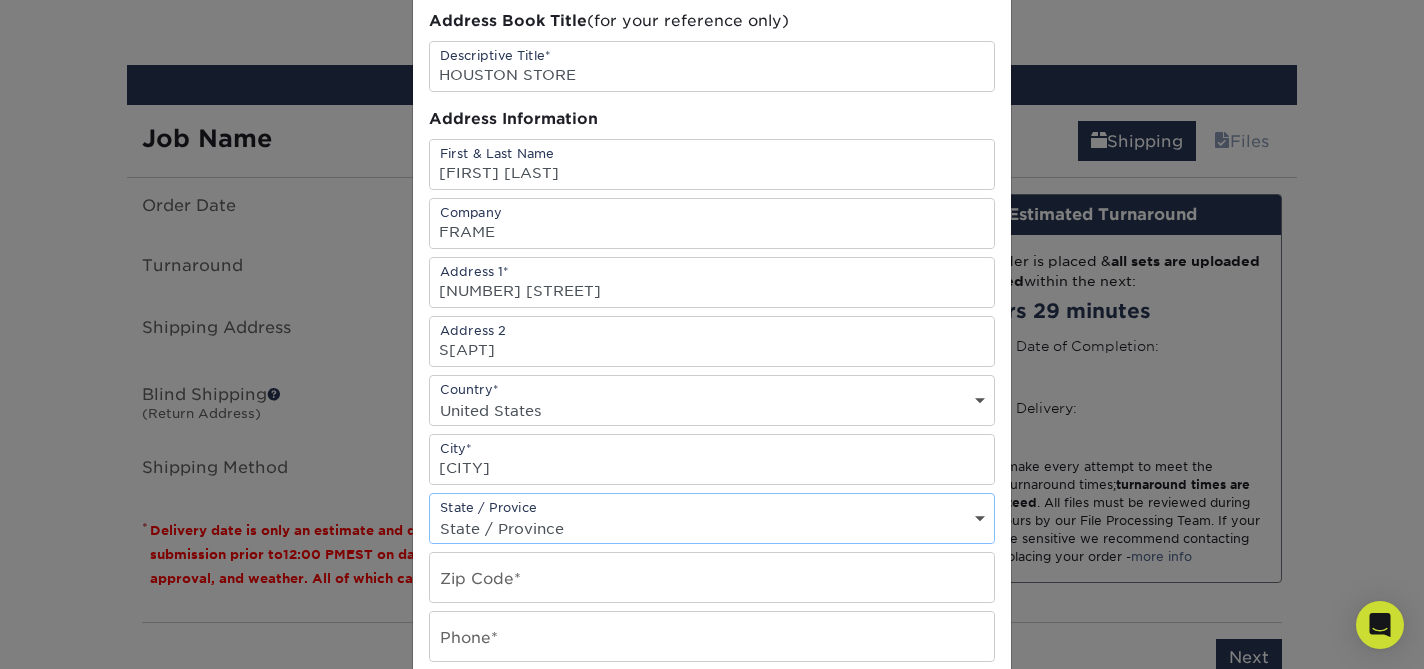 scroll, scrollTop: 0, scrollLeft: 0, axis: both 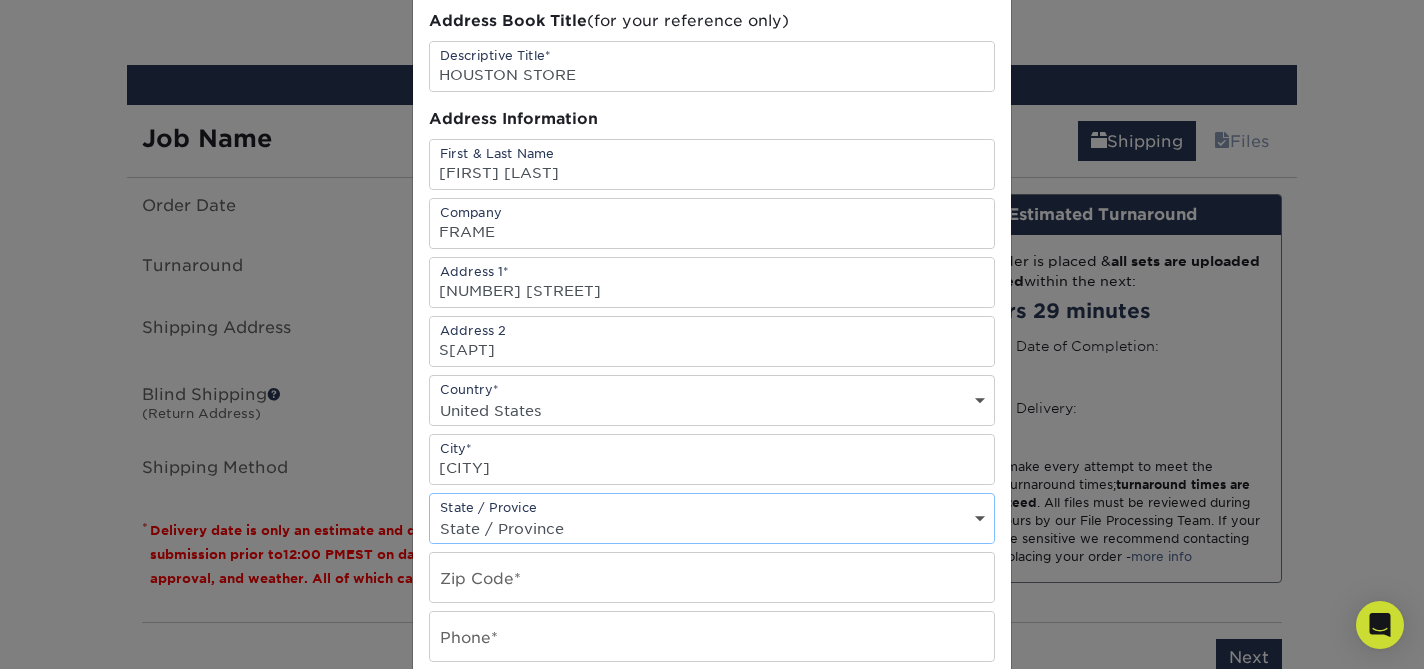 select on "TX" 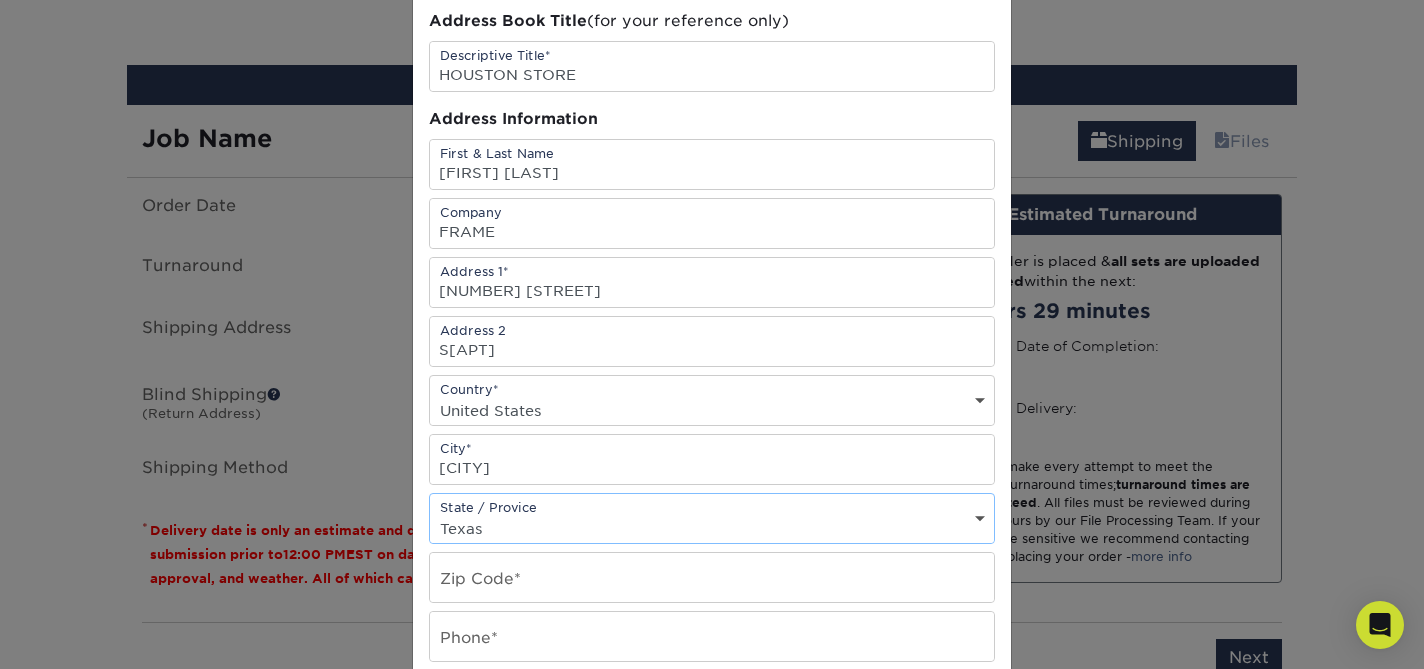 scroll, scrollTop: 182, scrollLeft: 0, axis: vertical 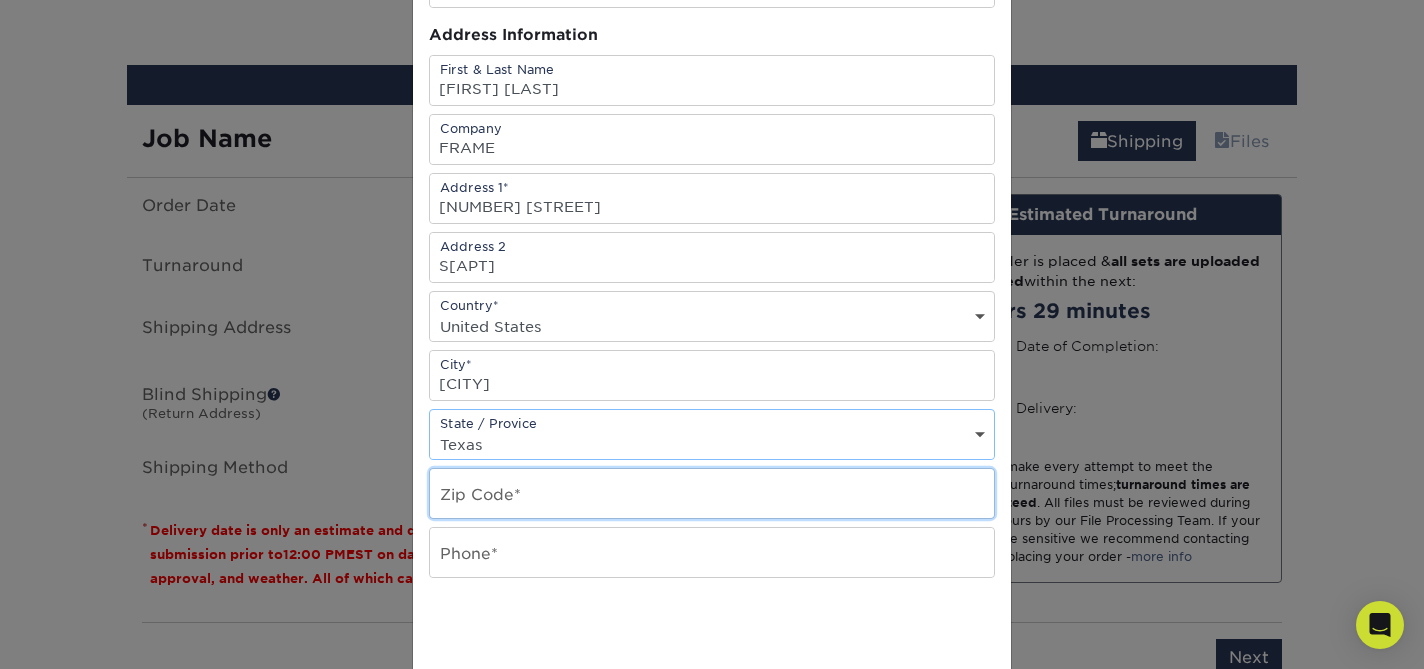 click at bounding box center (712, 493) 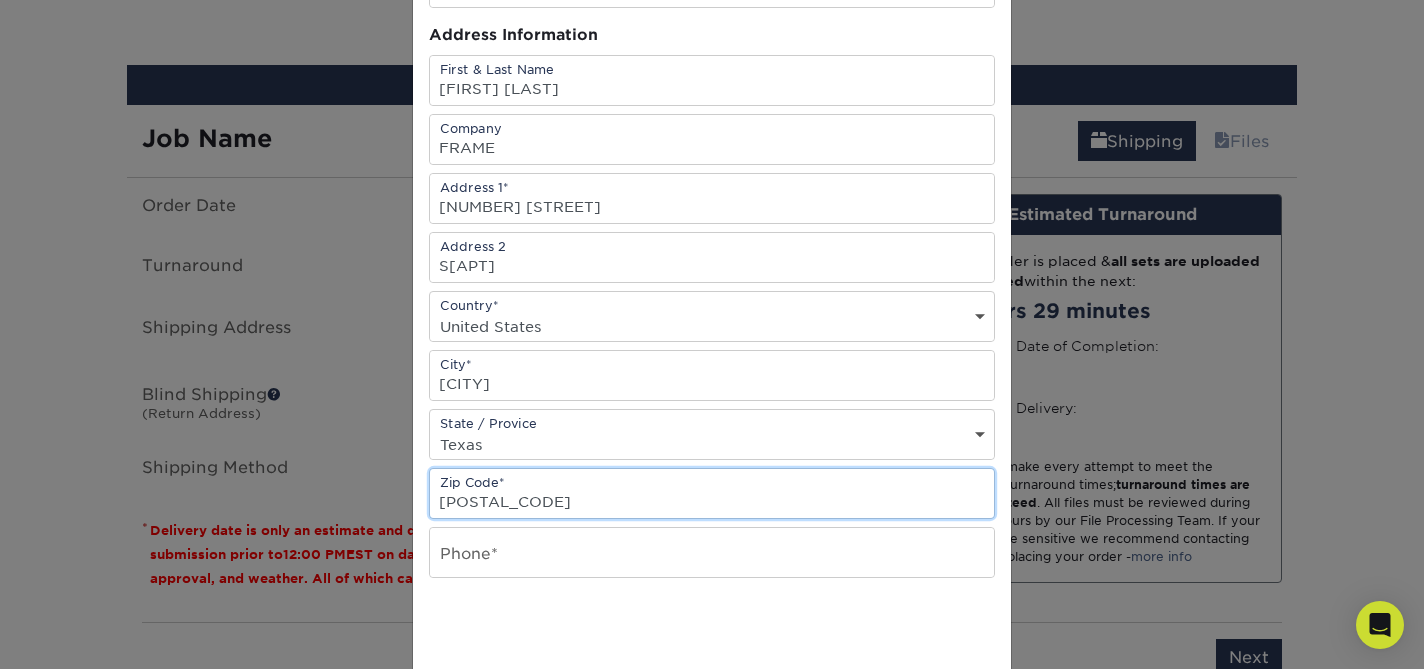 scroll, scrollTop: 241, scrollLeft: 0, axis: vertical 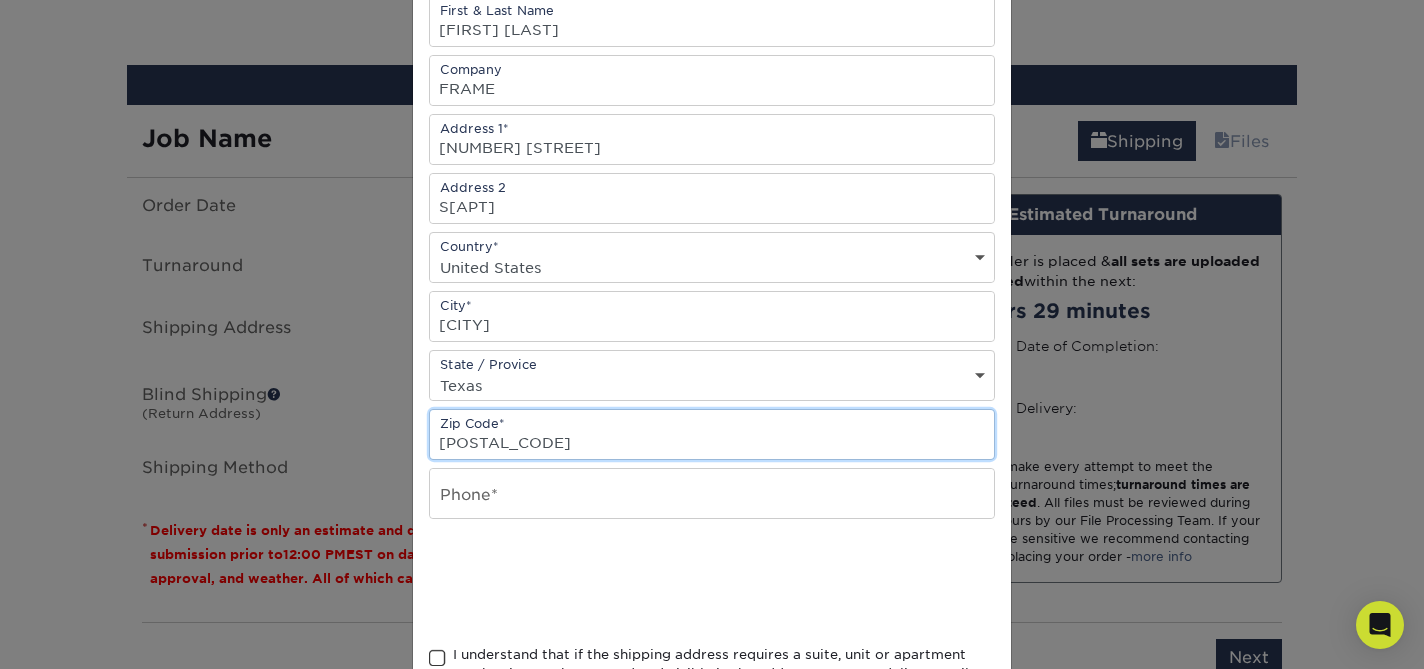 type on "77027" 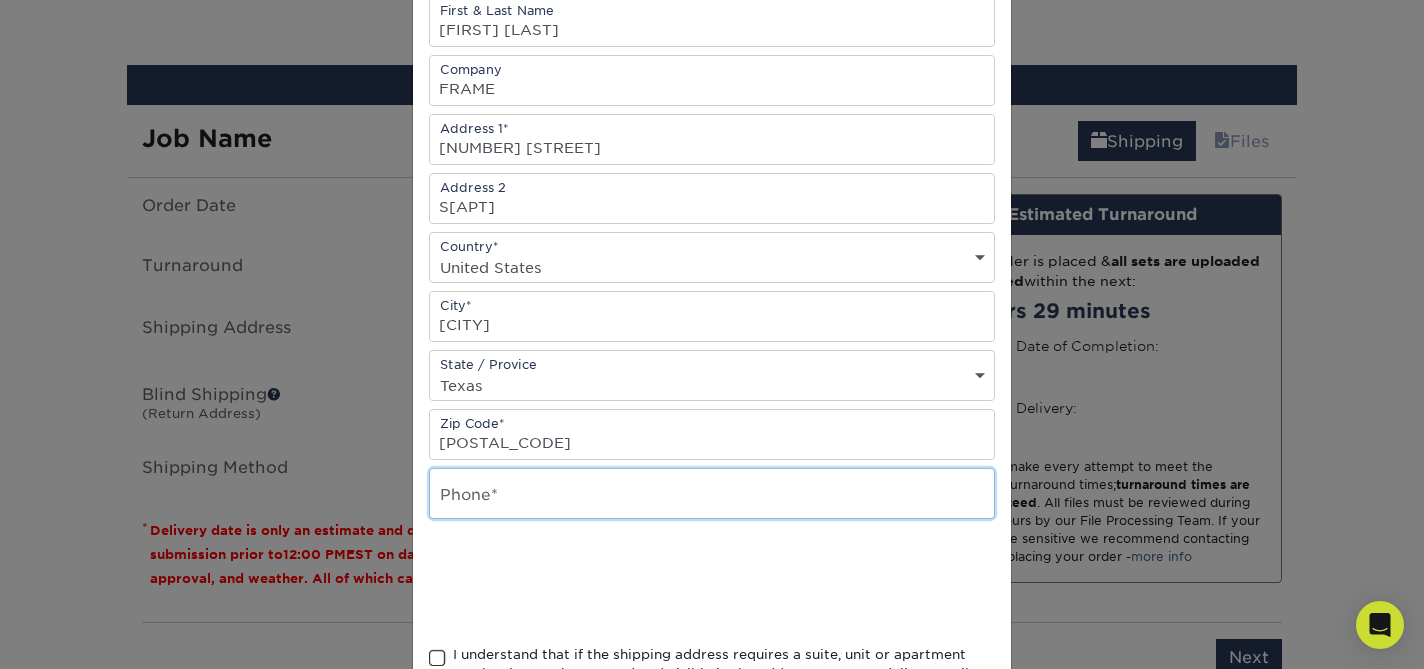 click at bounding box center [712, 493] 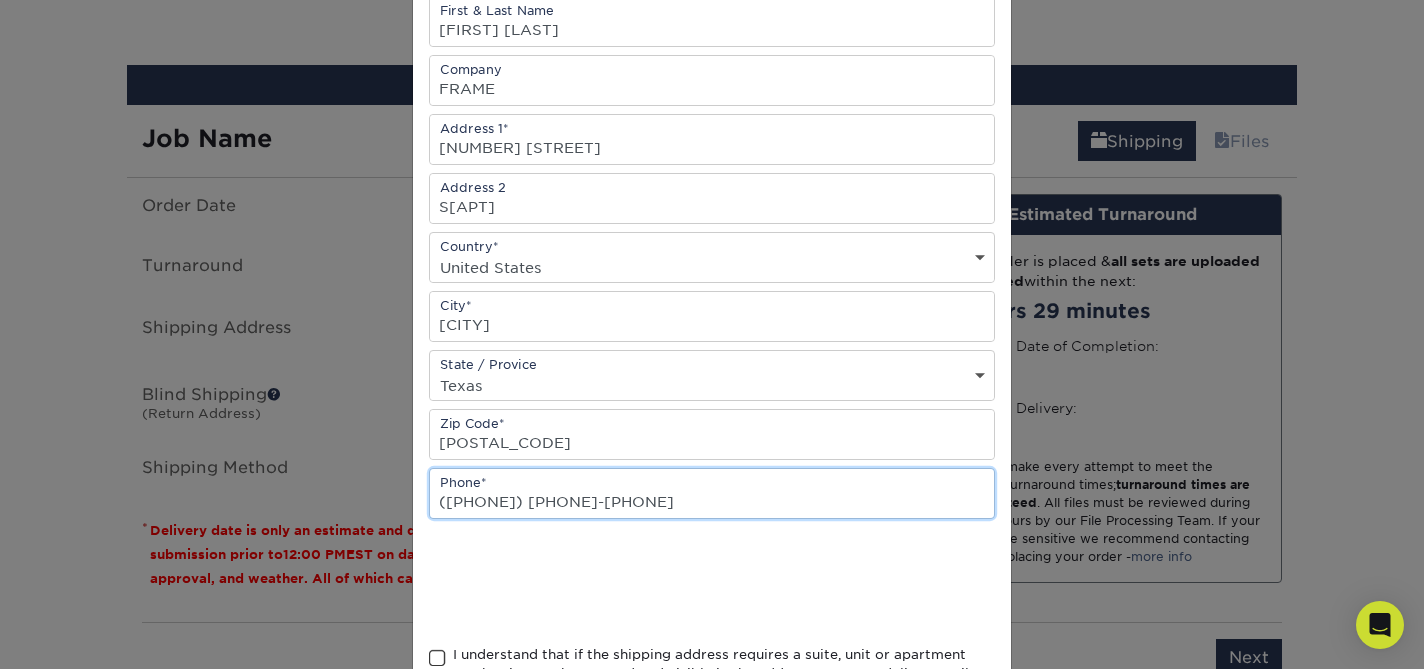 type on "(281) 456-4396" 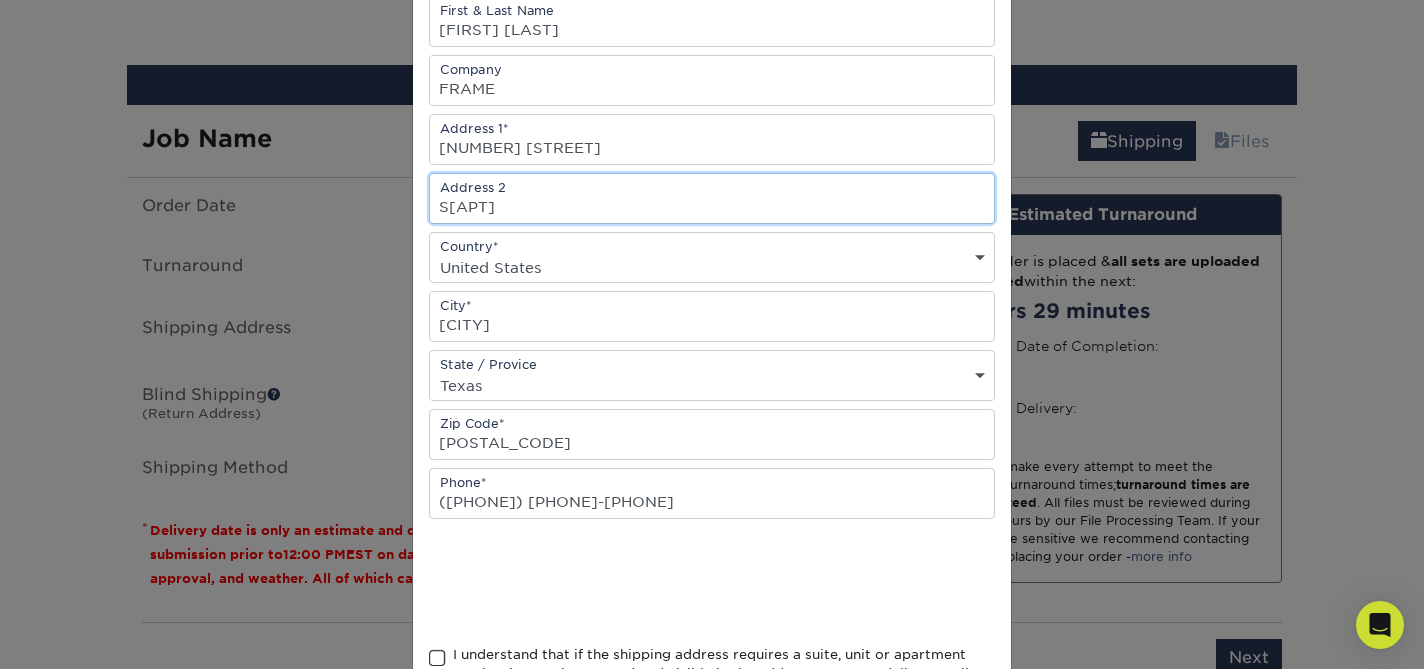 click on "D110" at bounding box center (712, 198) 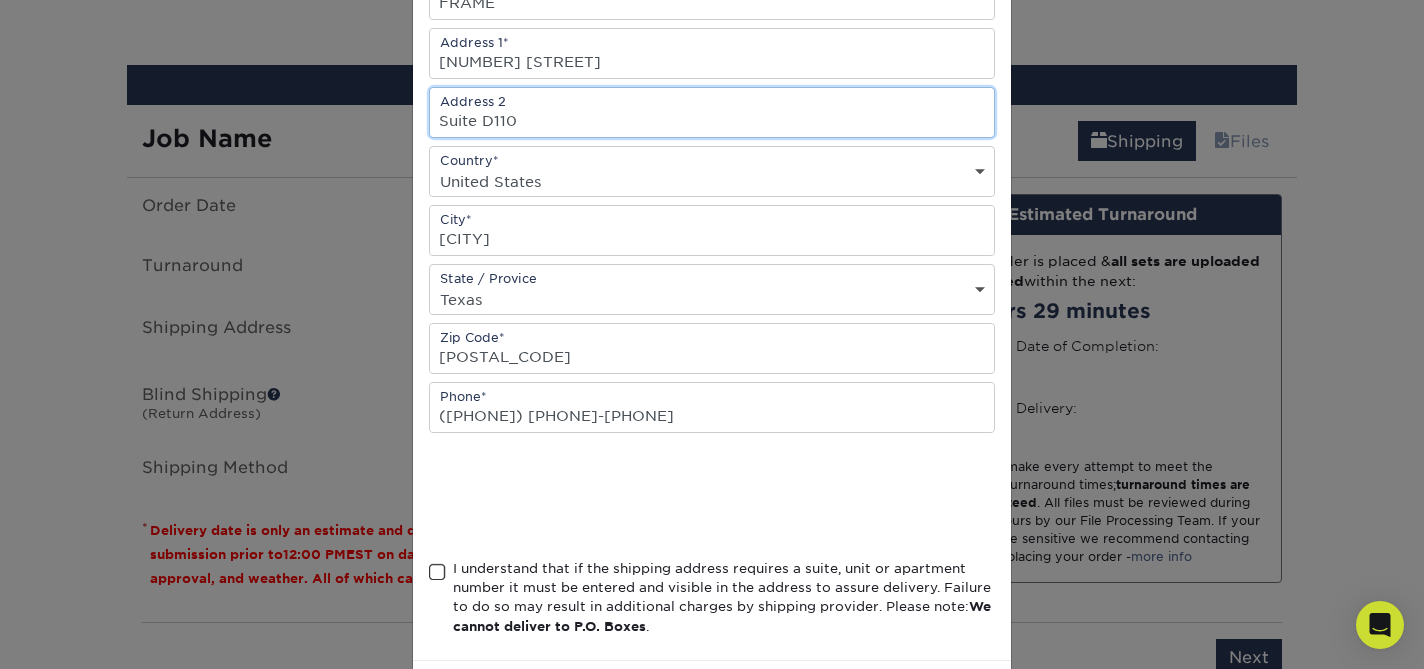 scroll, scrollTop: 354, scrollLeft: 0, axis: vertical 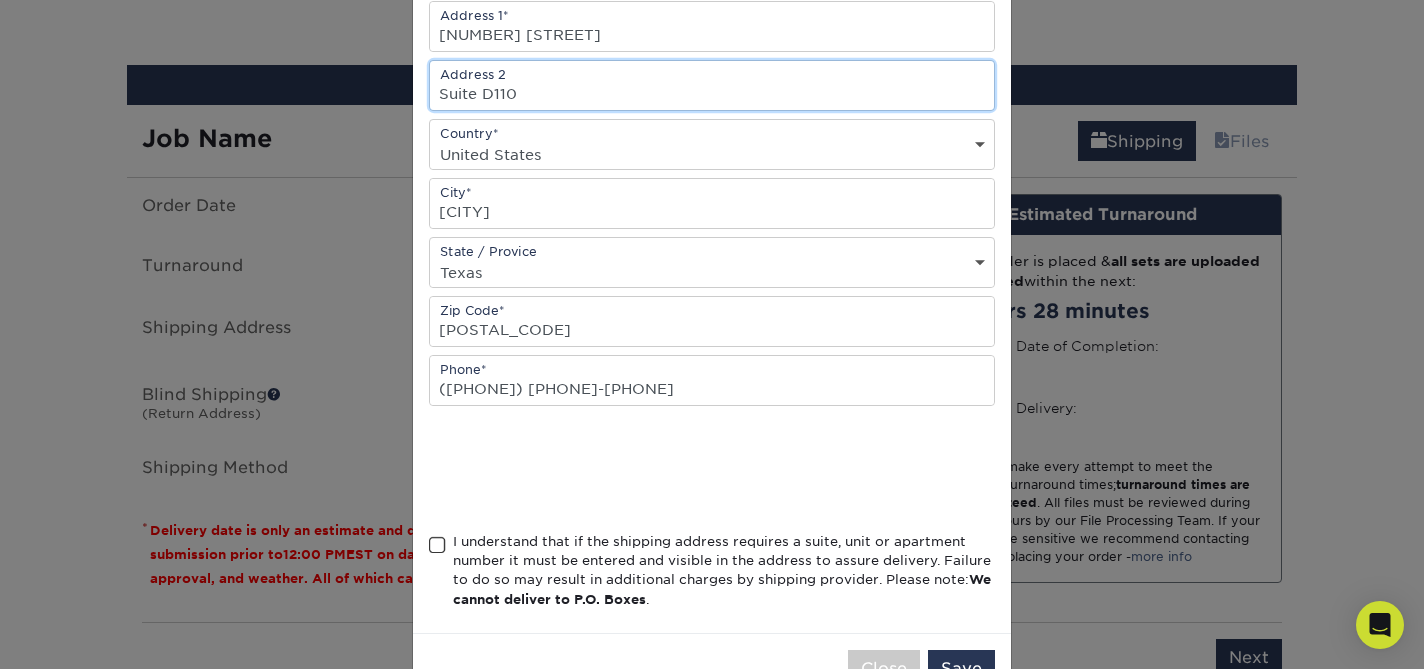 type on "Suite D110" 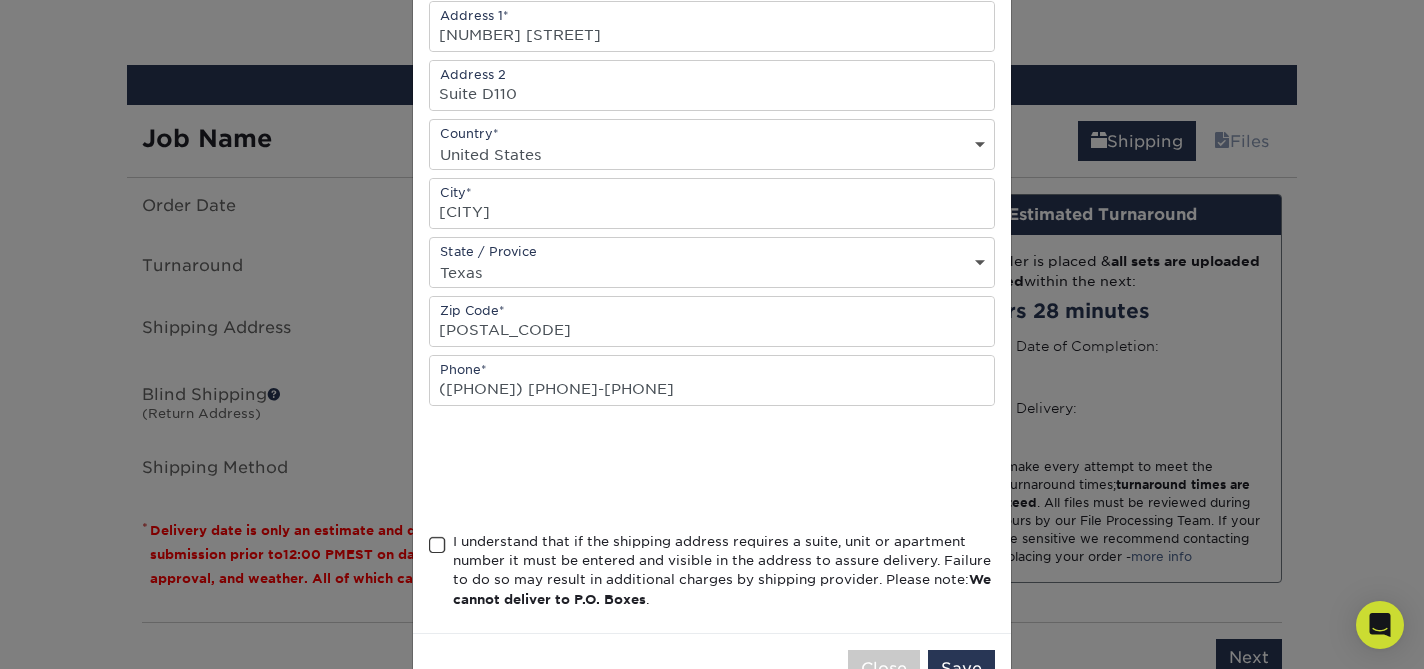 scroll, scrollTop: 374, scrollLeft: 0, axis: vertical 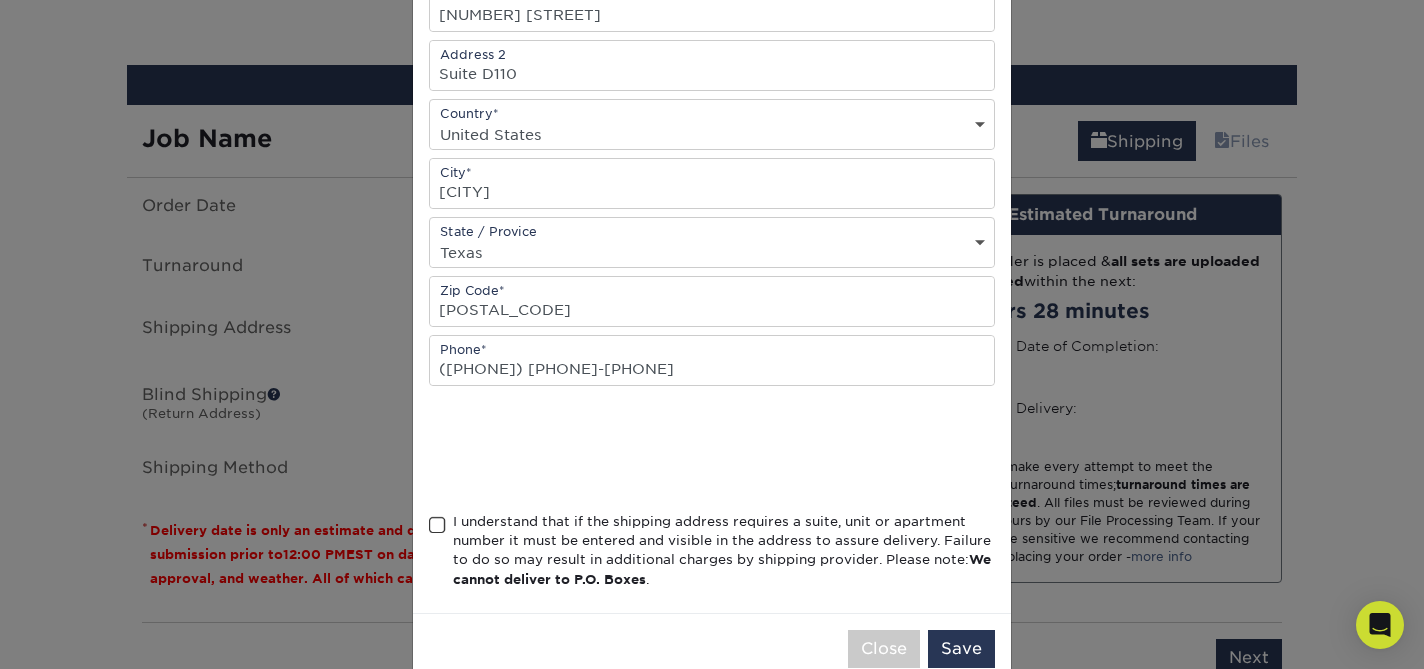 click on "I understand that if the shipping address requires a suite, unit or apartment number it must be entered and visible in the address to assure delivery. Failure to do so may result in additional charges by shipping provider. Please note:  We cannot deliver to P.O. Boxes ." at bounding box center [712, 555] 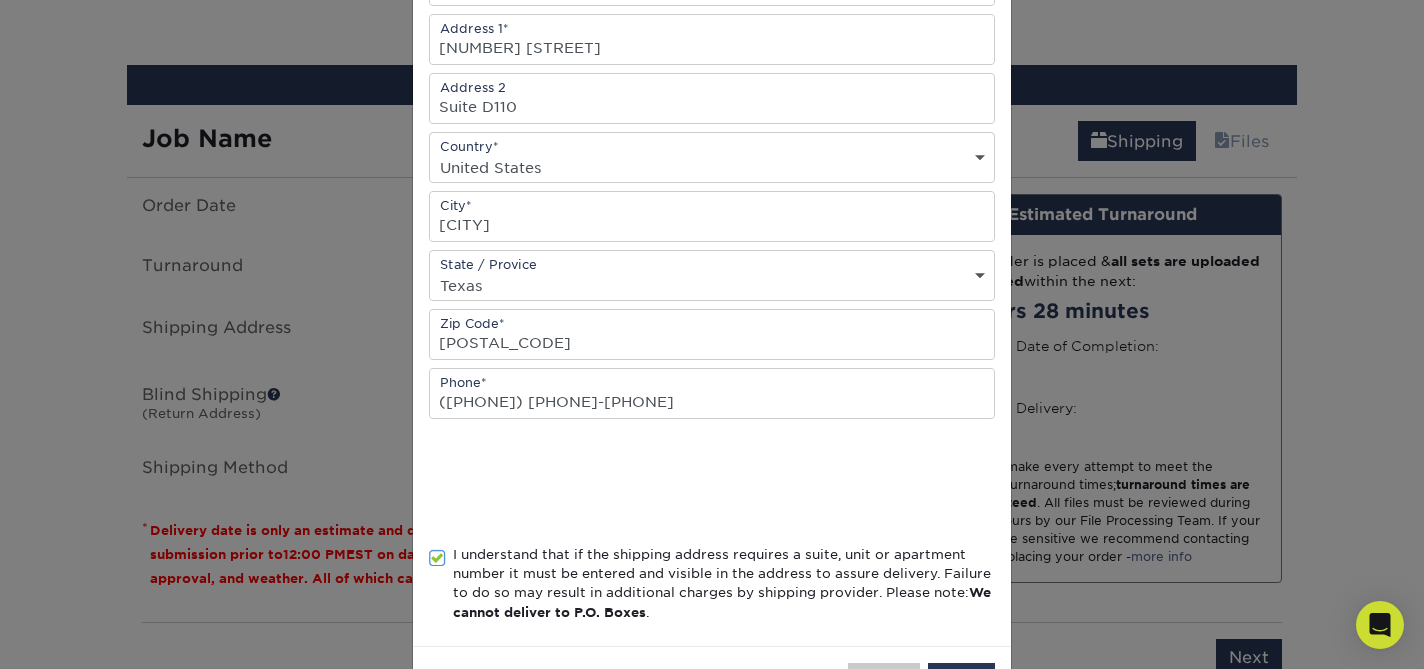 scroll, scrollTop: 418, scrollLeft: 0, axis: vertical 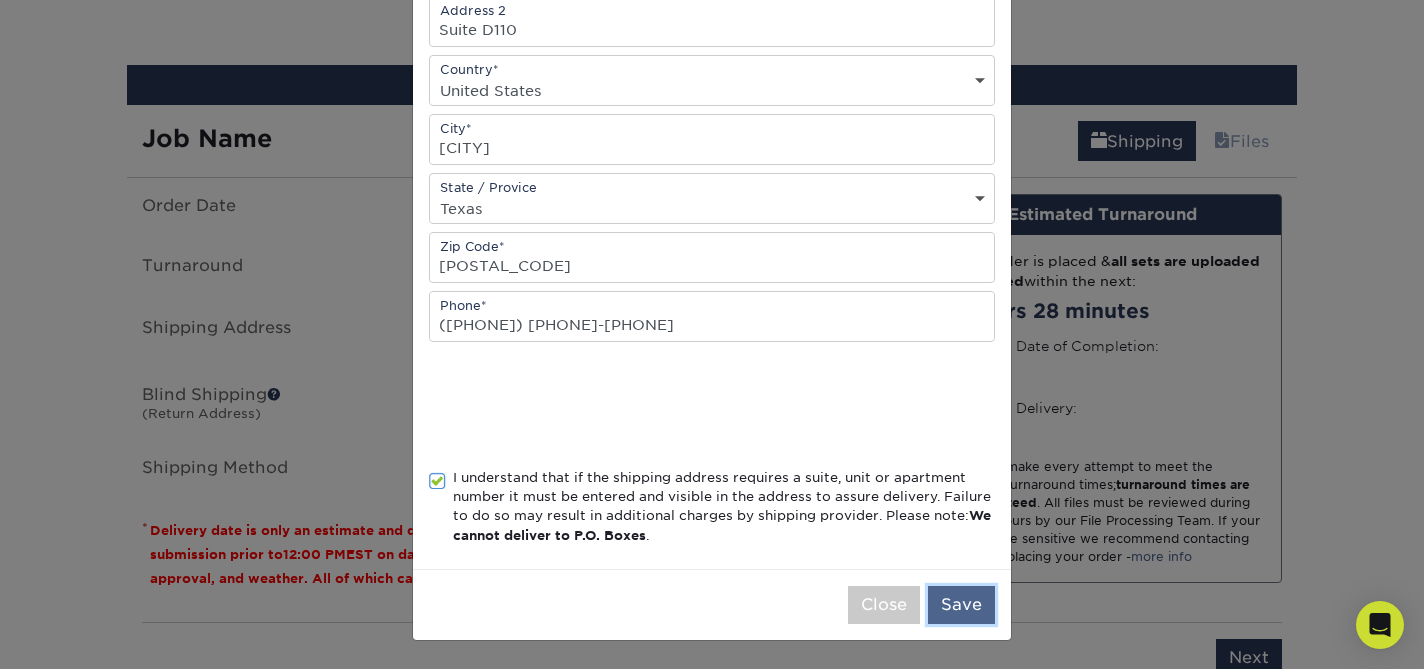 click on "Save" at bounding box center [961, 605] 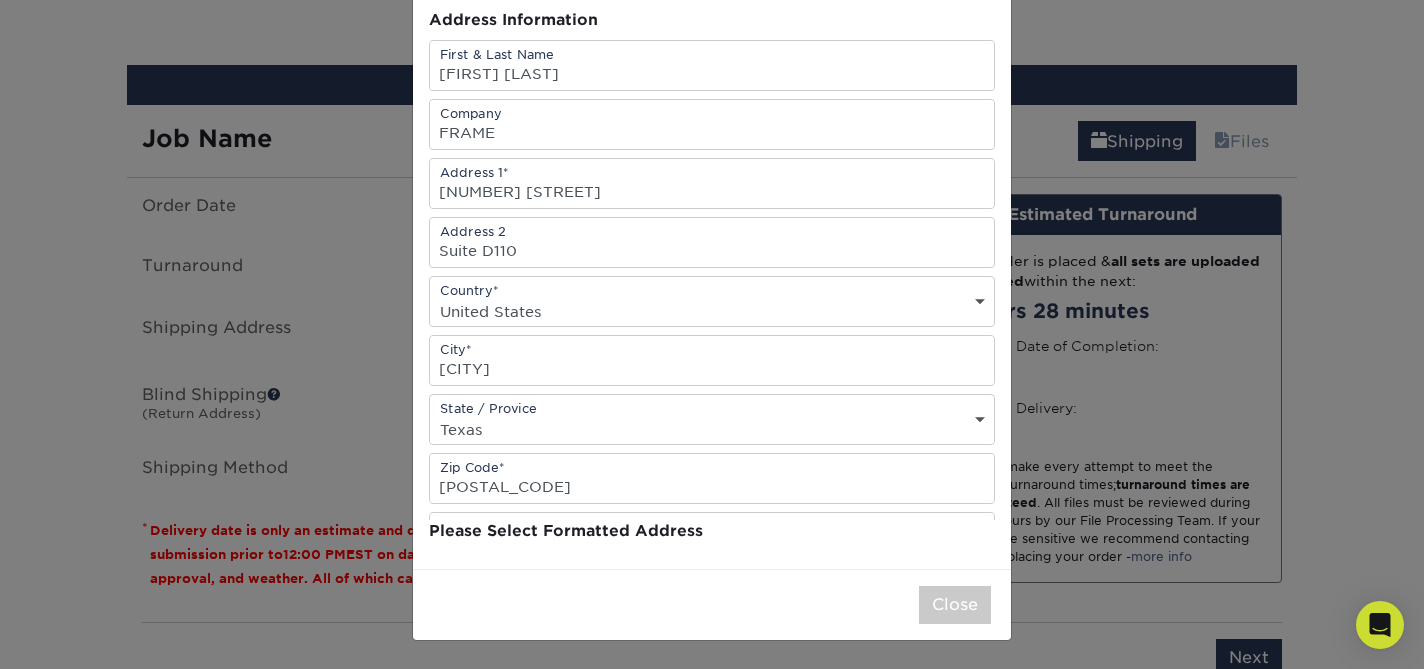 scroll, scrollTop: 0, scrollLeft: 0, axis: both 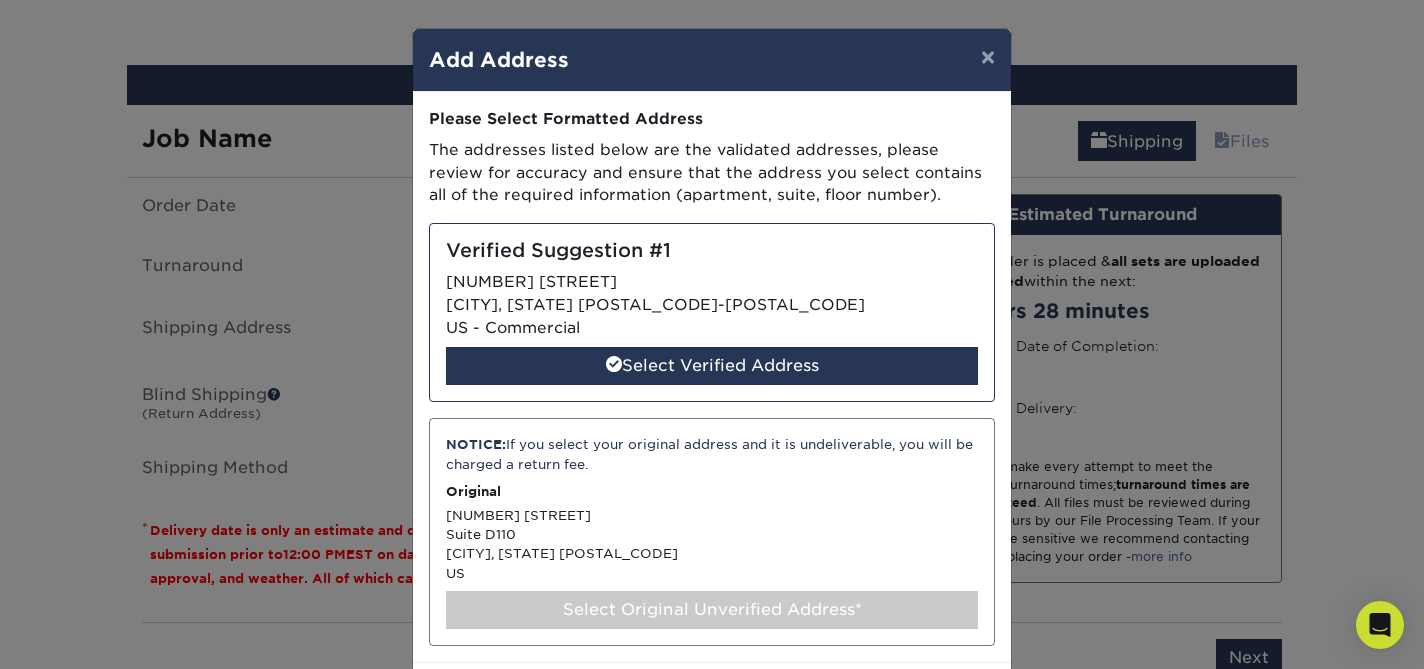 click on "Select Original Unverified Address*" at bounding box center (712, 610) 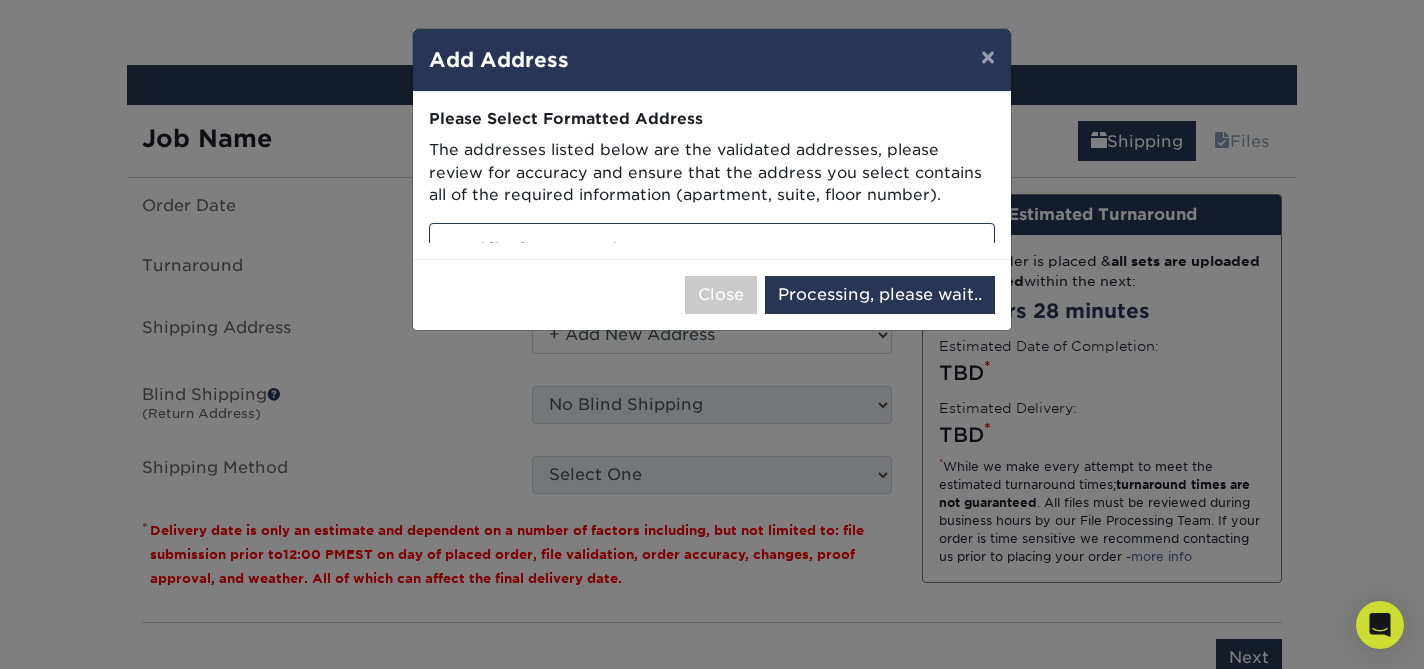 select on "284794" 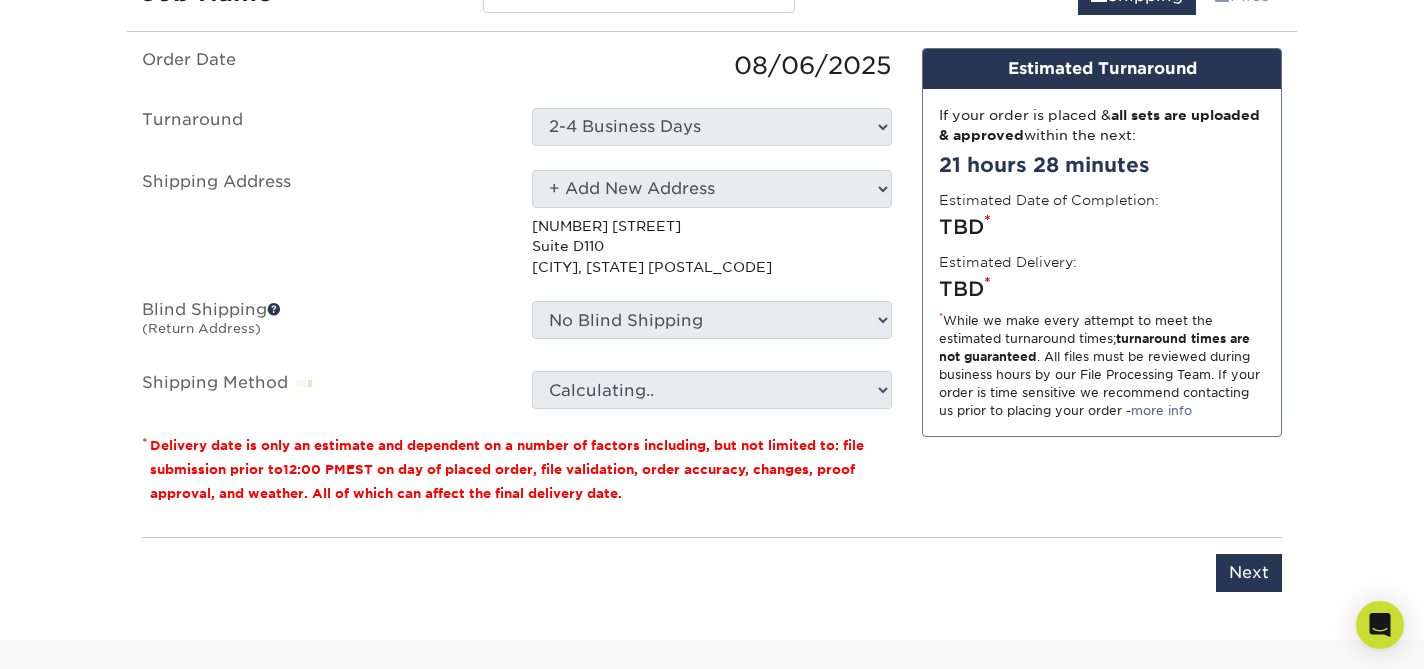 scroll, scrollTop: 1271, scrollLeft: 0, axis: vertical 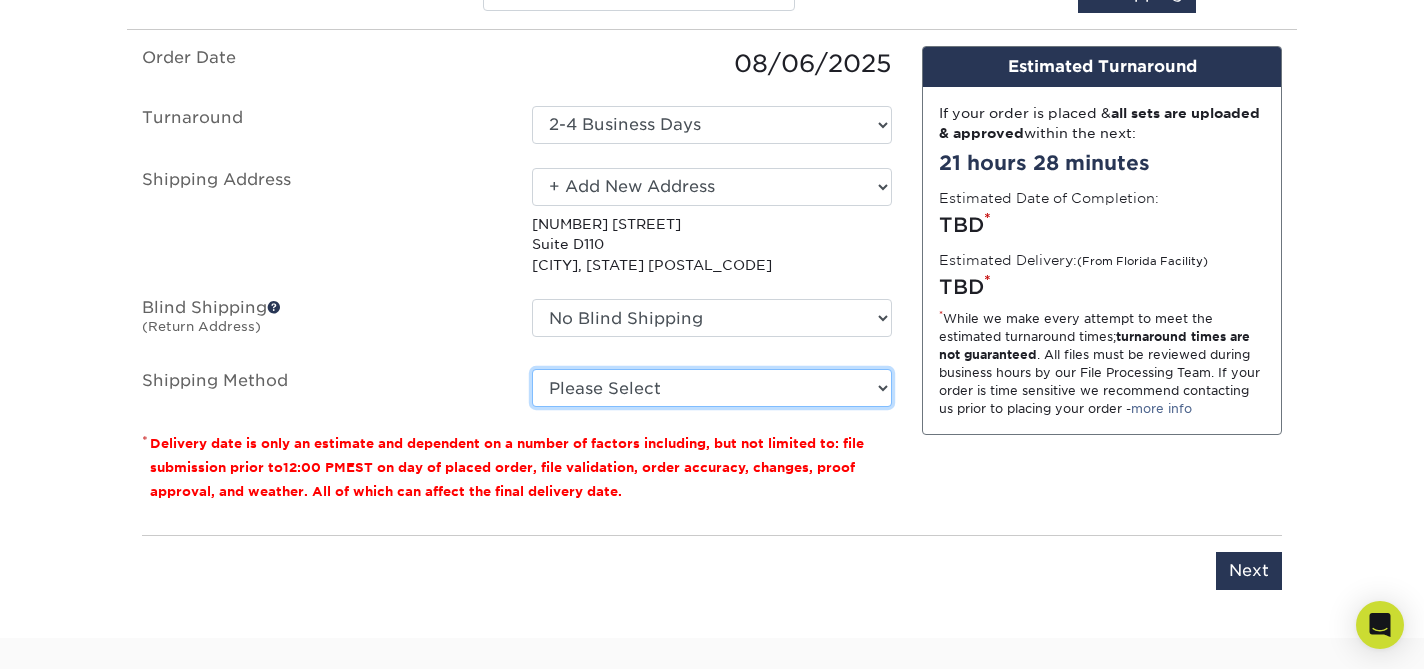 click on "Please Select Ground Shipping (+$7.84) 3 Day Shipping Service (+$15.39) 2 Day Air Shipping (+$15.86) Next Day Shipping by 5pm (+$28.30) Next Day Shipping by 12 noon (+$31.16) Next Day Air Early A.M. (+$162.70)" at bounding box center (712, 388) 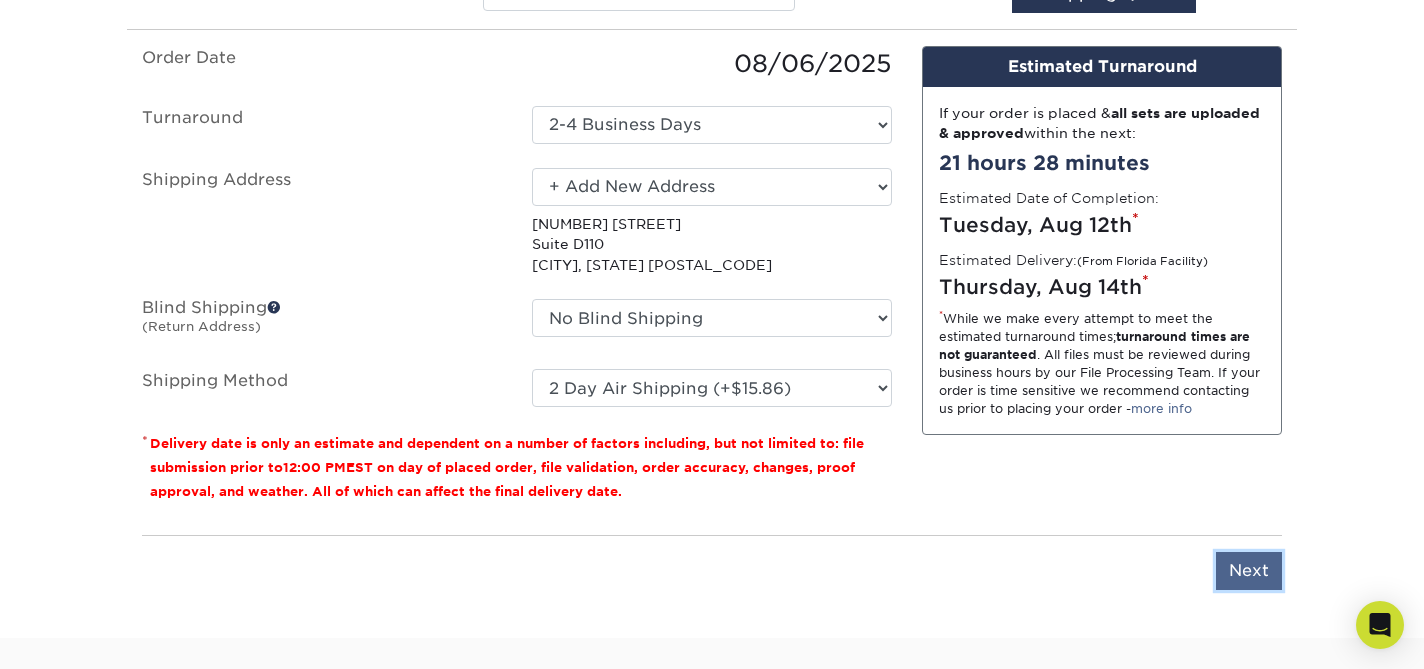 click on "Next" at bounding box center (1249, 571) 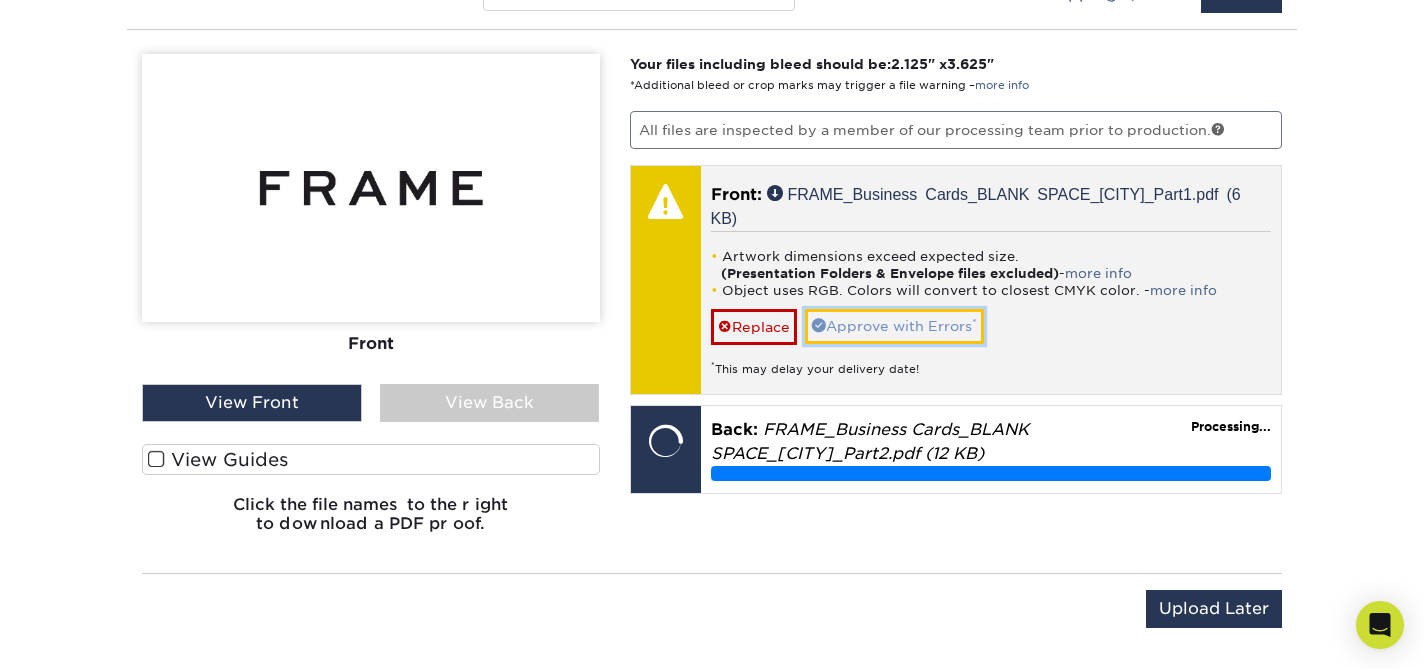 click on "Approve with Errors *" at bounding box center (894, 326) 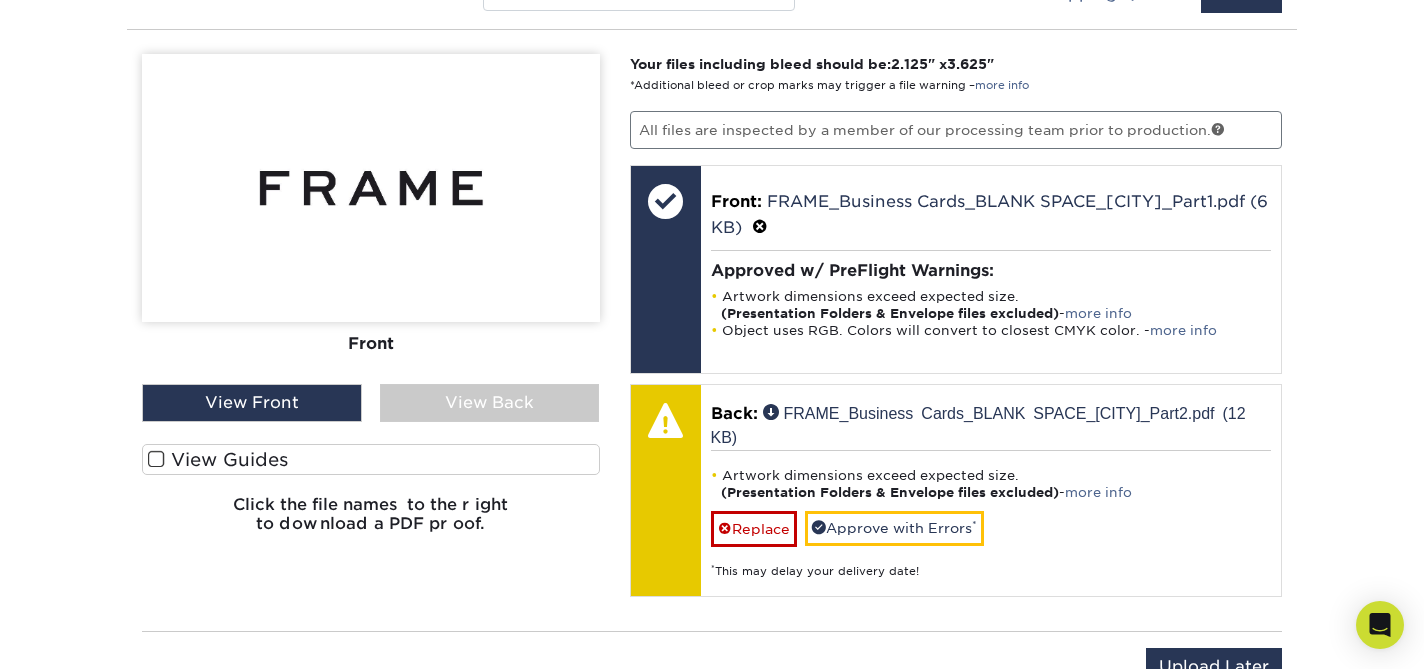 click on "View Back" at bounding box center [490, 403] 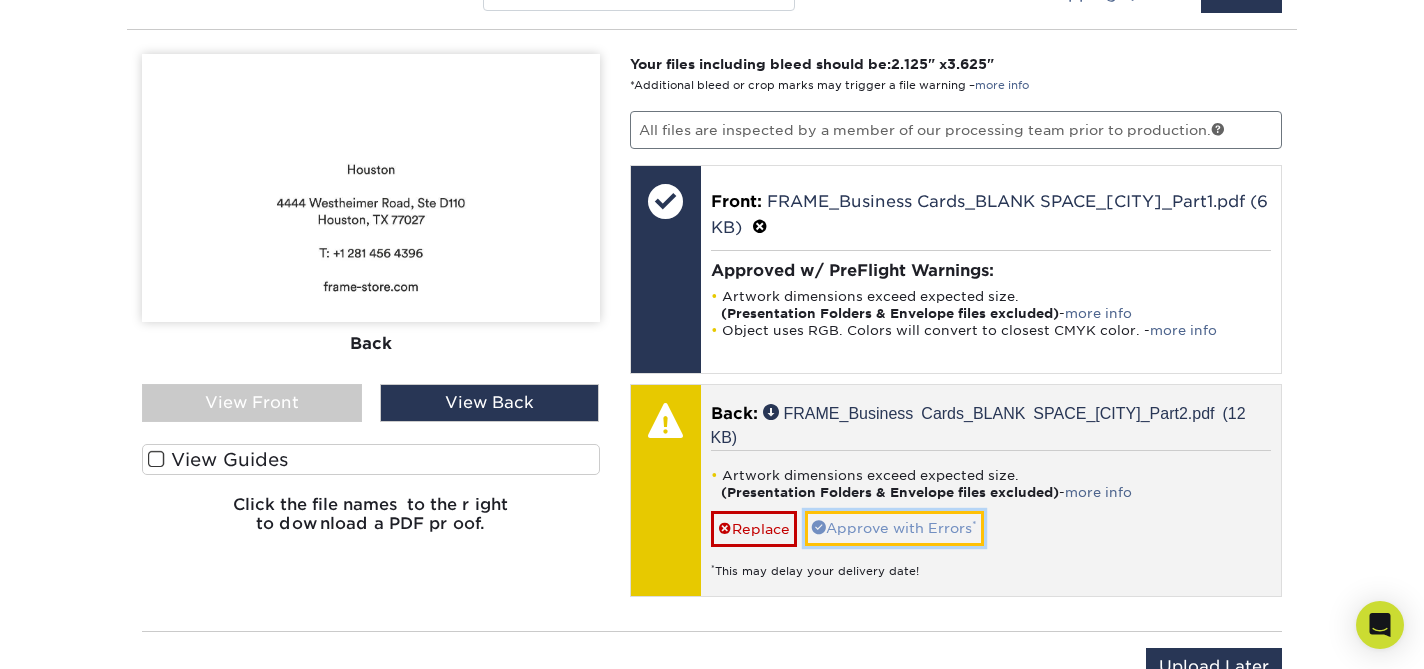 click on "Approve with Errors *" at bounding box center (894, 528) 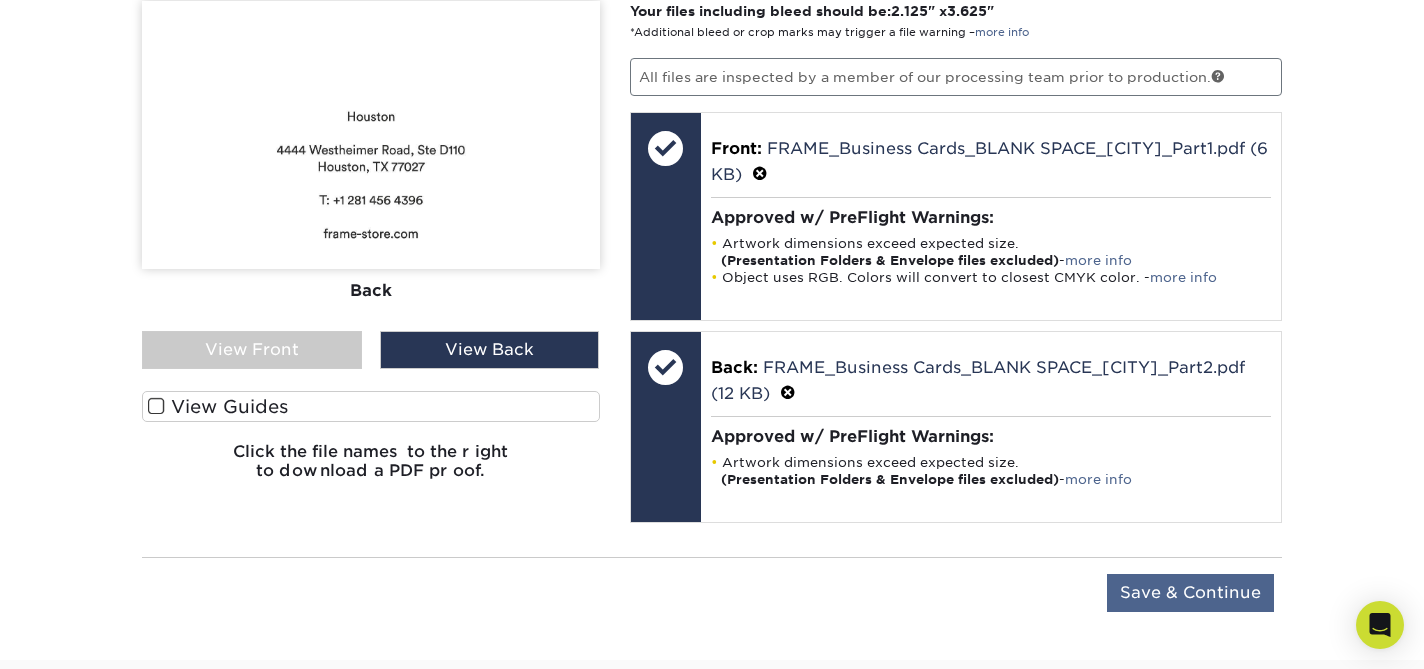 scroll, scrollTop: 1337, scrollLeft: 0, axis: vertical 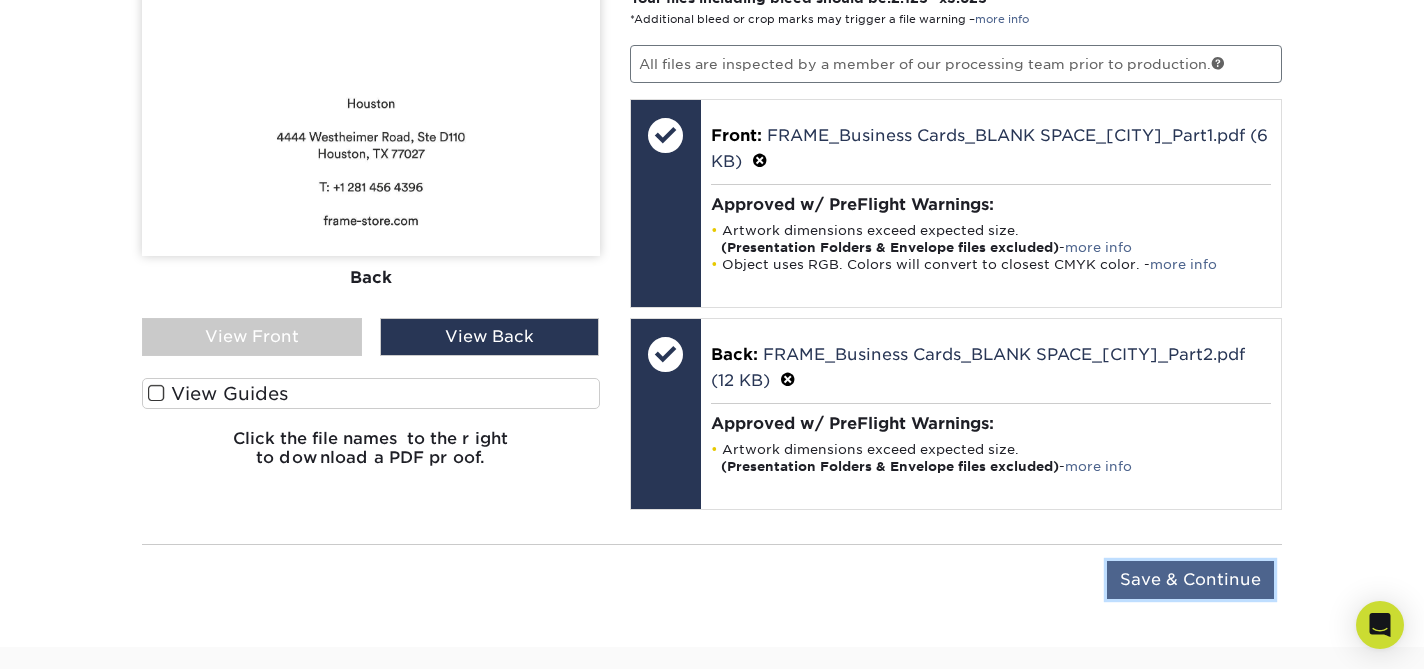 click on "Save & Continue" at bounding box center [1190, 580] 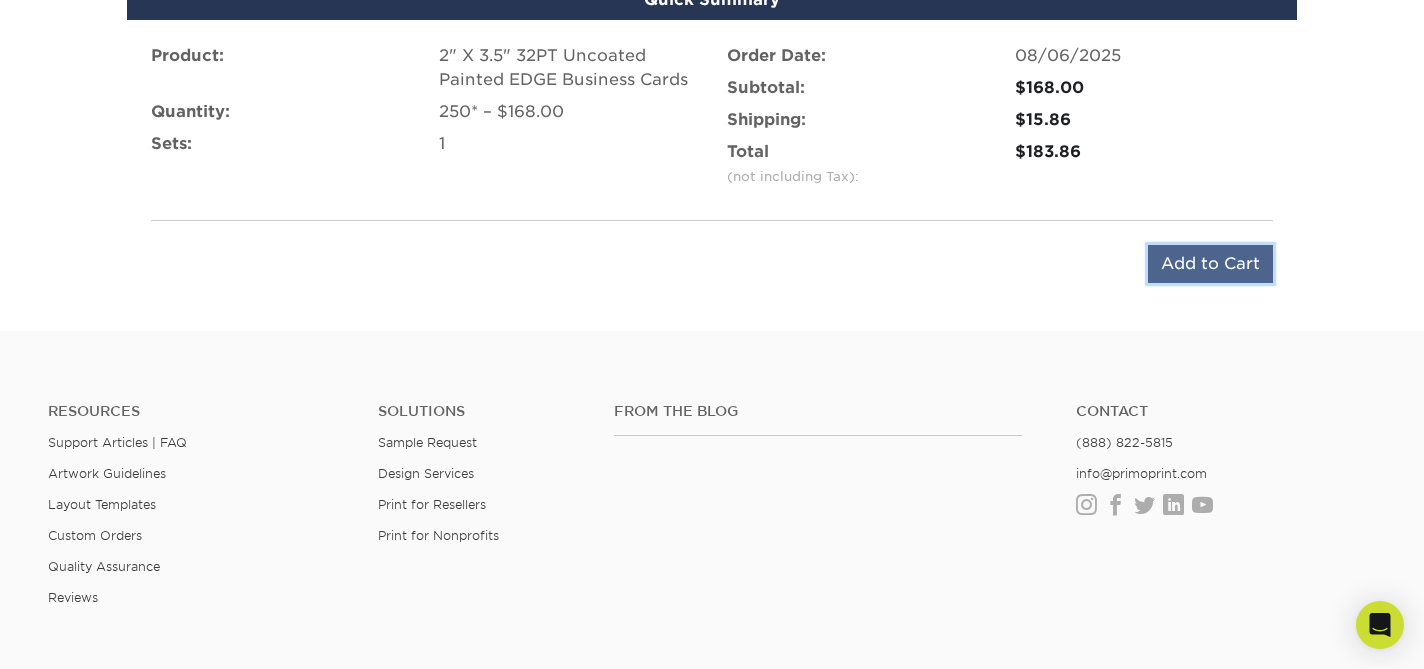 click on "Add to Cart" at bounding box center [1210, 264] 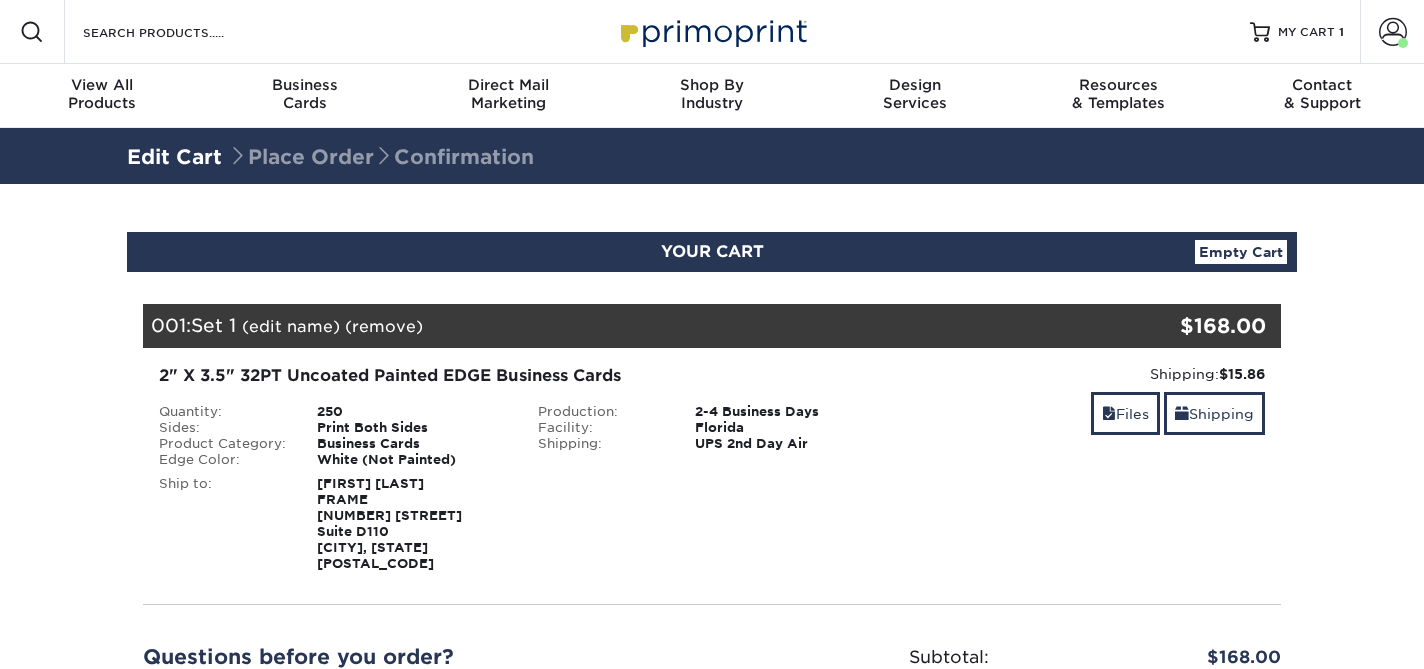 scroll, scrollTop: 0, scrollLeft: 0, axis: both 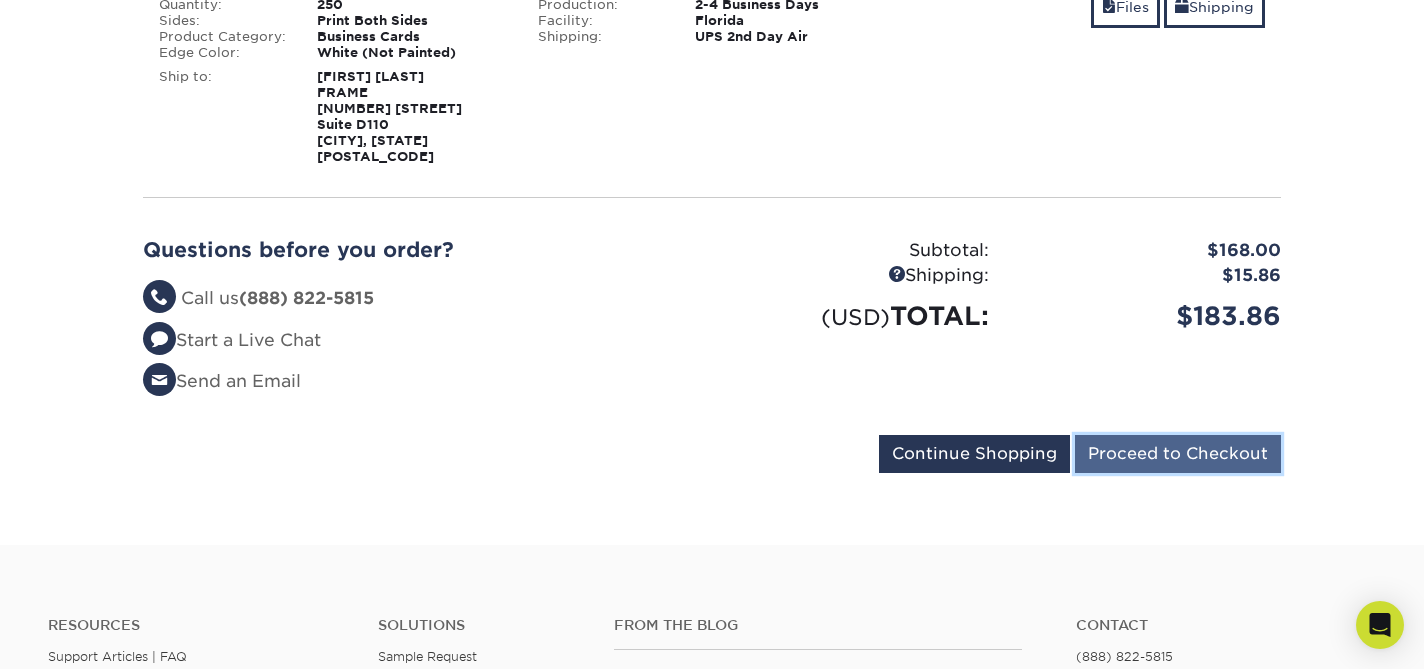 click on "Proceed to Checkout" at bounding box center (1178, 454) 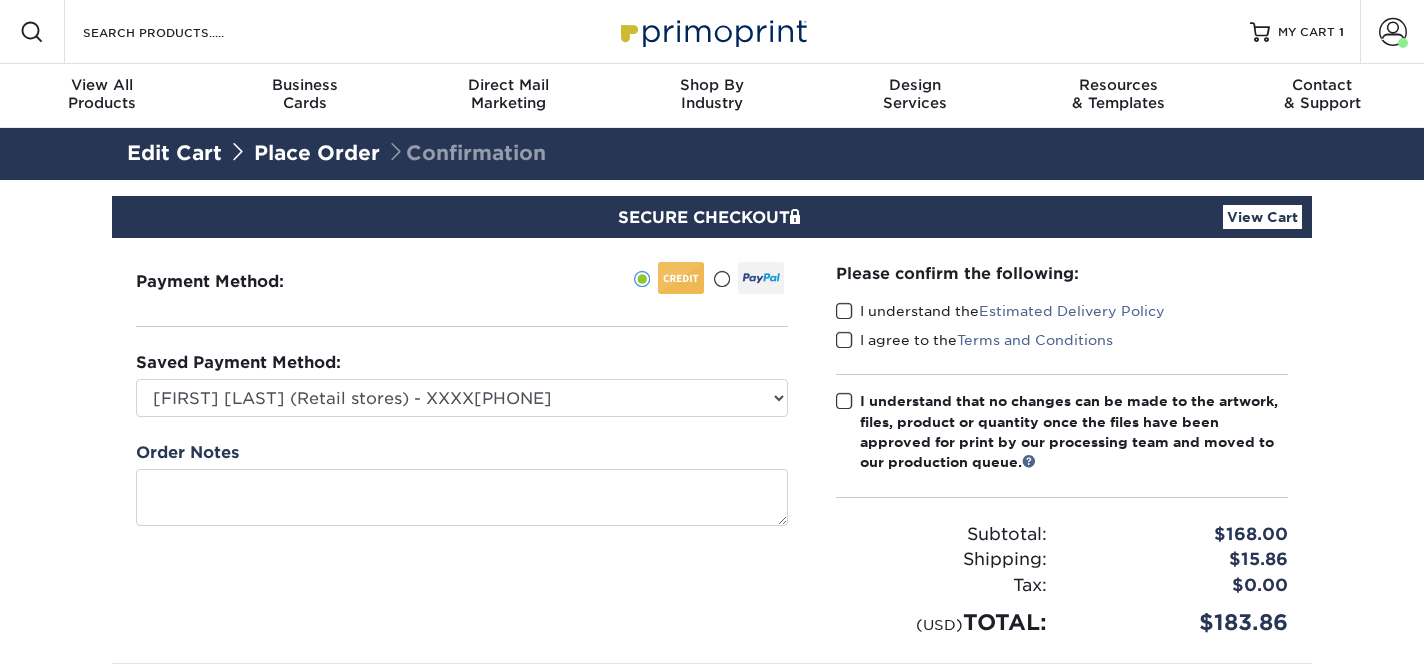 scroll, scrollTop: 0, scrollLeft: 0, axis: both 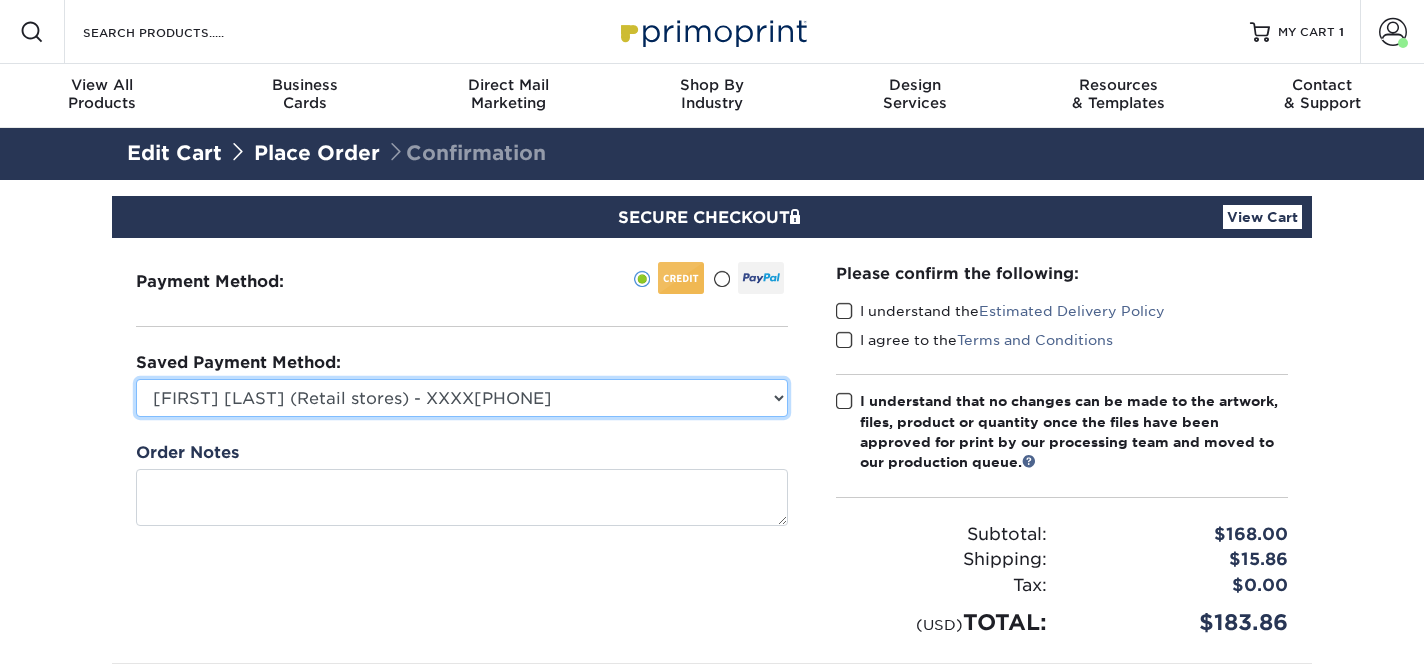 click on "Amanda Cotler (Retail stores) - XXXX5002 American Express - XXXX1002 New Credit Card" at bounding box center (462, 398) 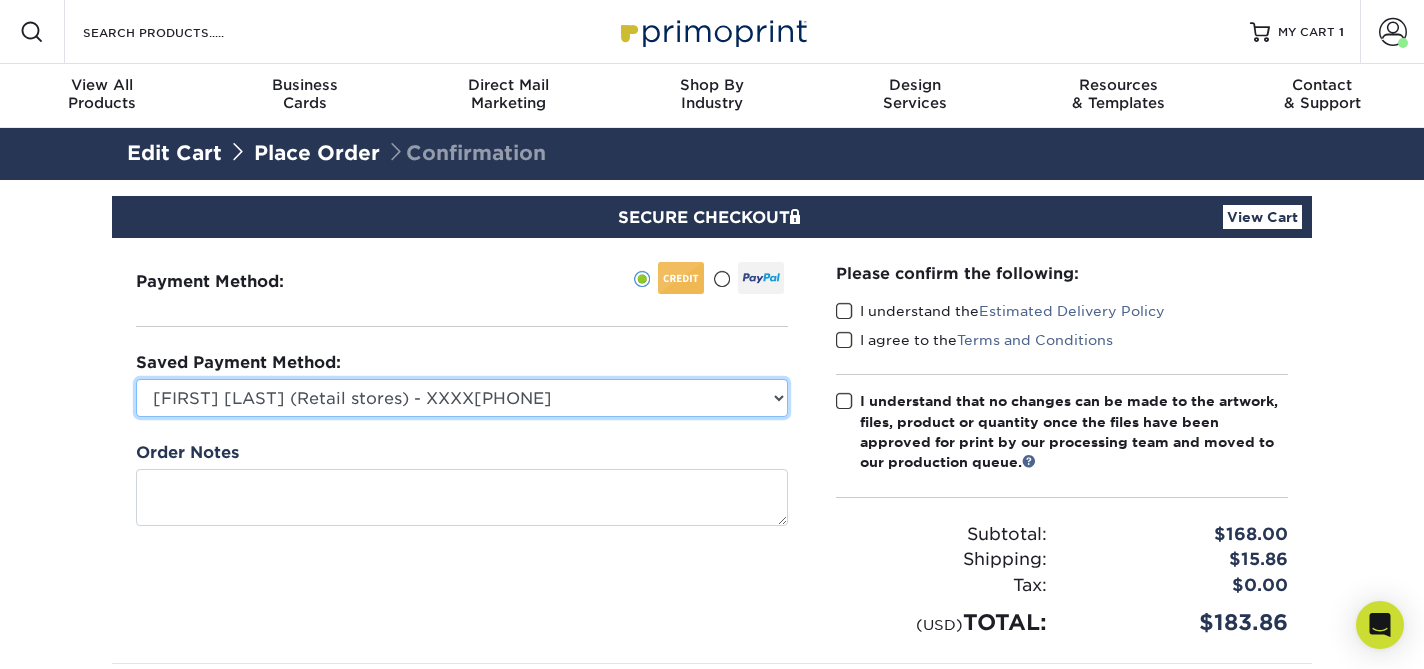 select on "75021" 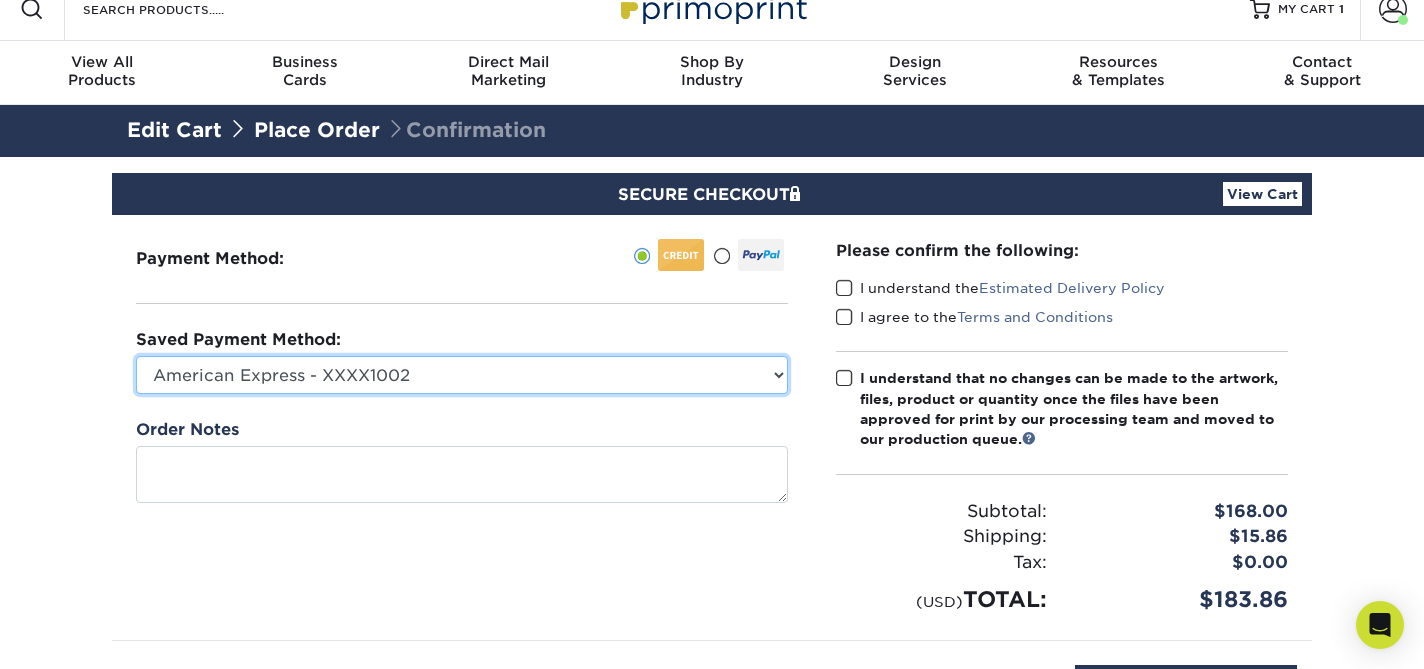 scroll, scrollTop: 34, scrollLeft: 0, axis: vertical 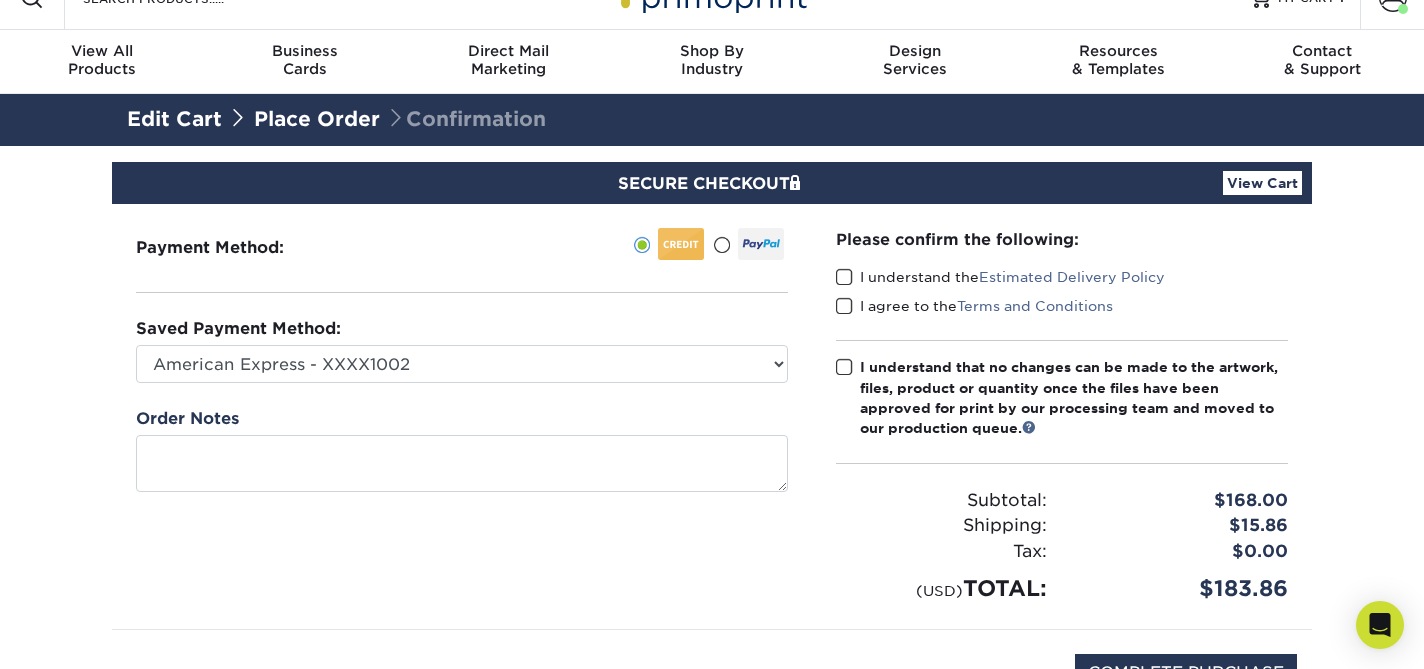 drag, startPoint x: 845, startPoint y: 276, endPoint x: 843, endPoint y: 302, distance: 26.076809 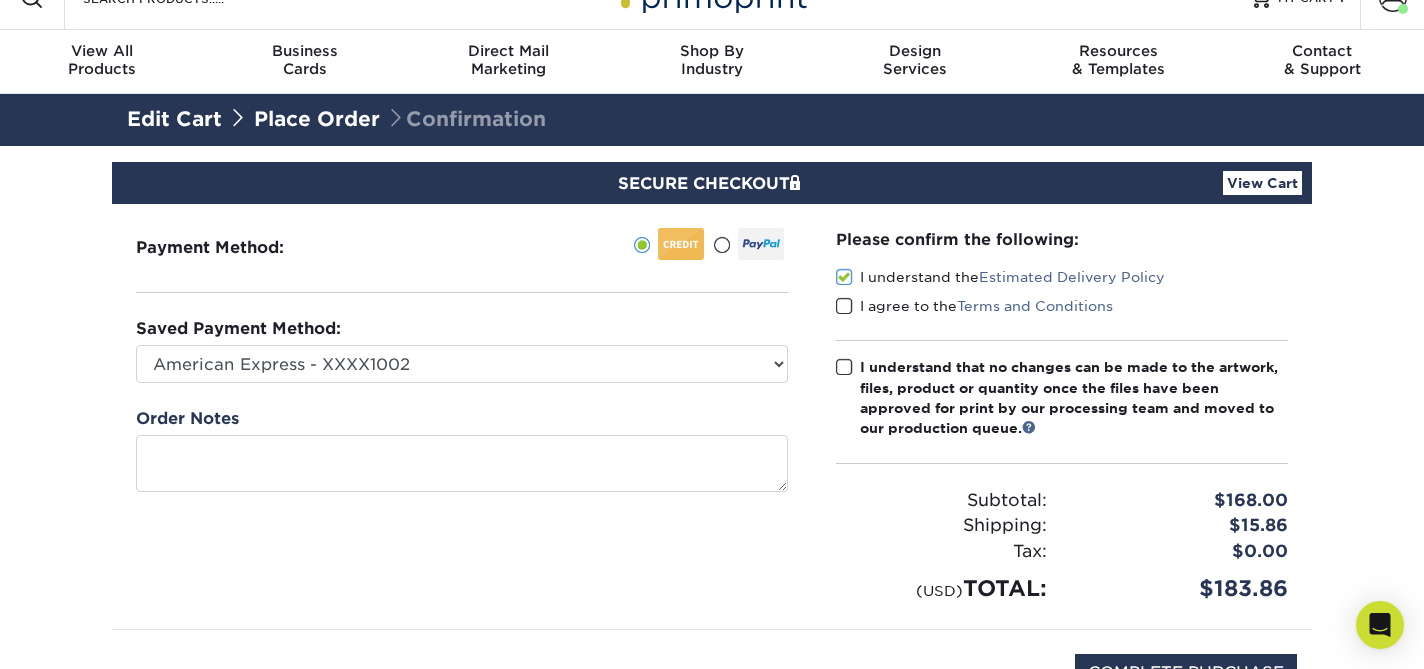 drag, startPoint x: 843, startPoint y: 304, endPoint x: 849, endPoint y: 371, distance: 67.26812 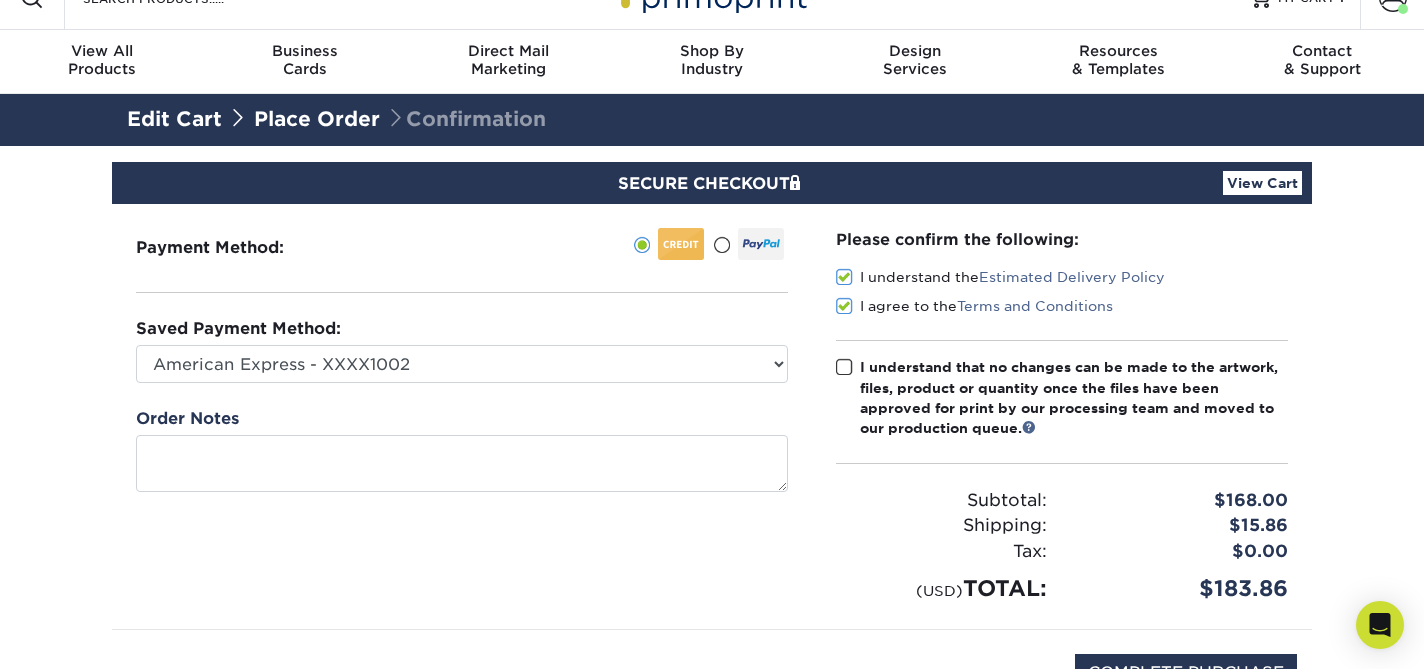 click at bounding box center [844, 367] 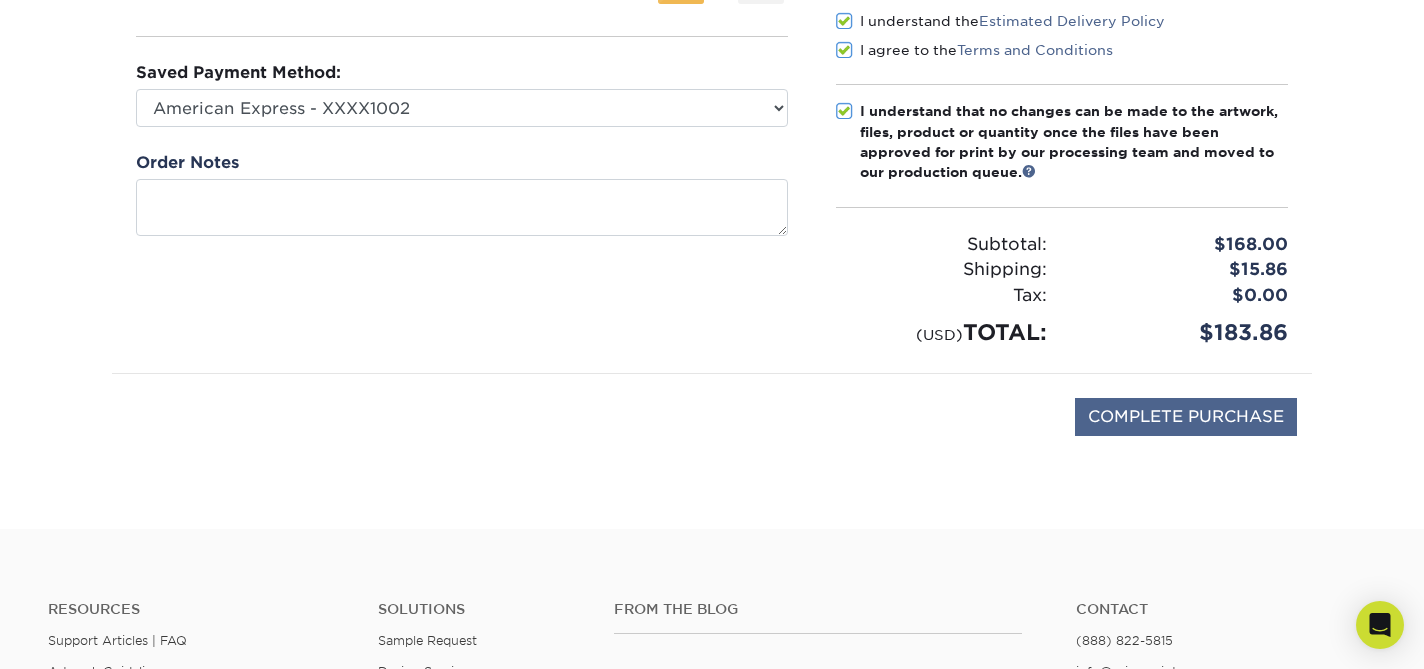 scroll, scrollTop: 292, scrollLeft: 0, axis: vertical 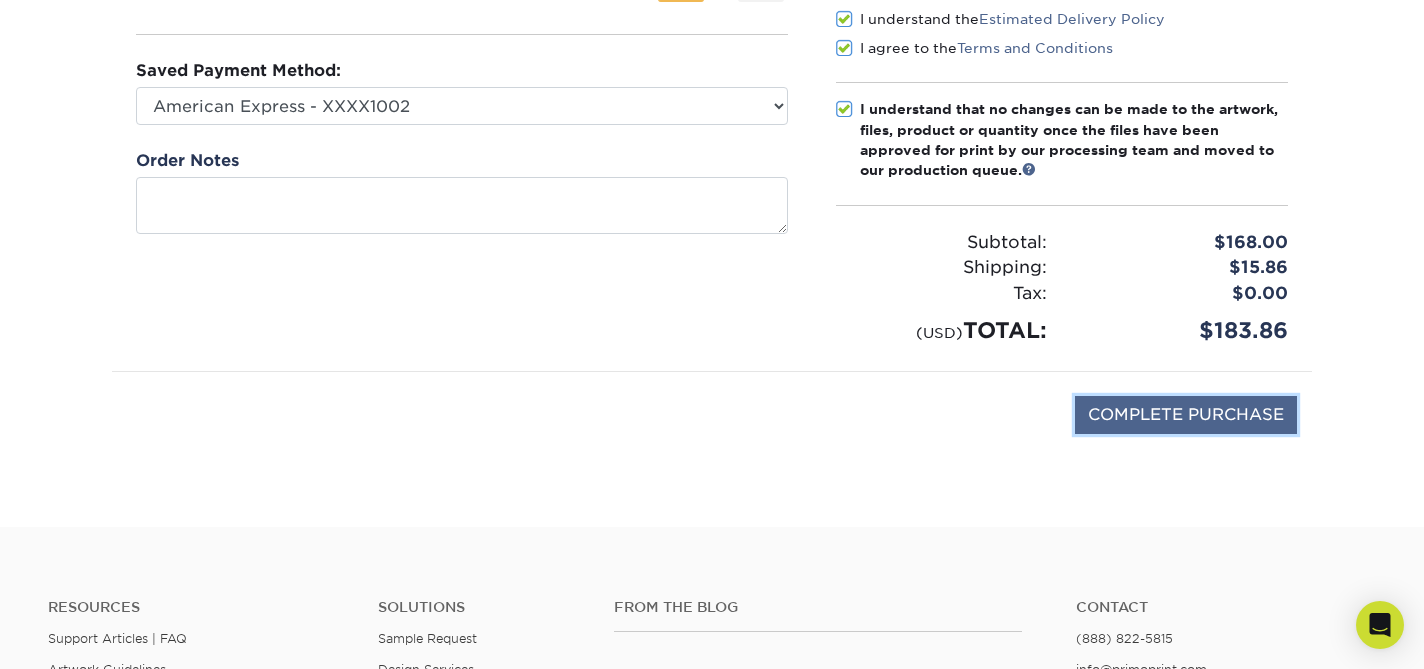 click on "COMPLETE PURCHASE" at bounding box center (1186, 415) 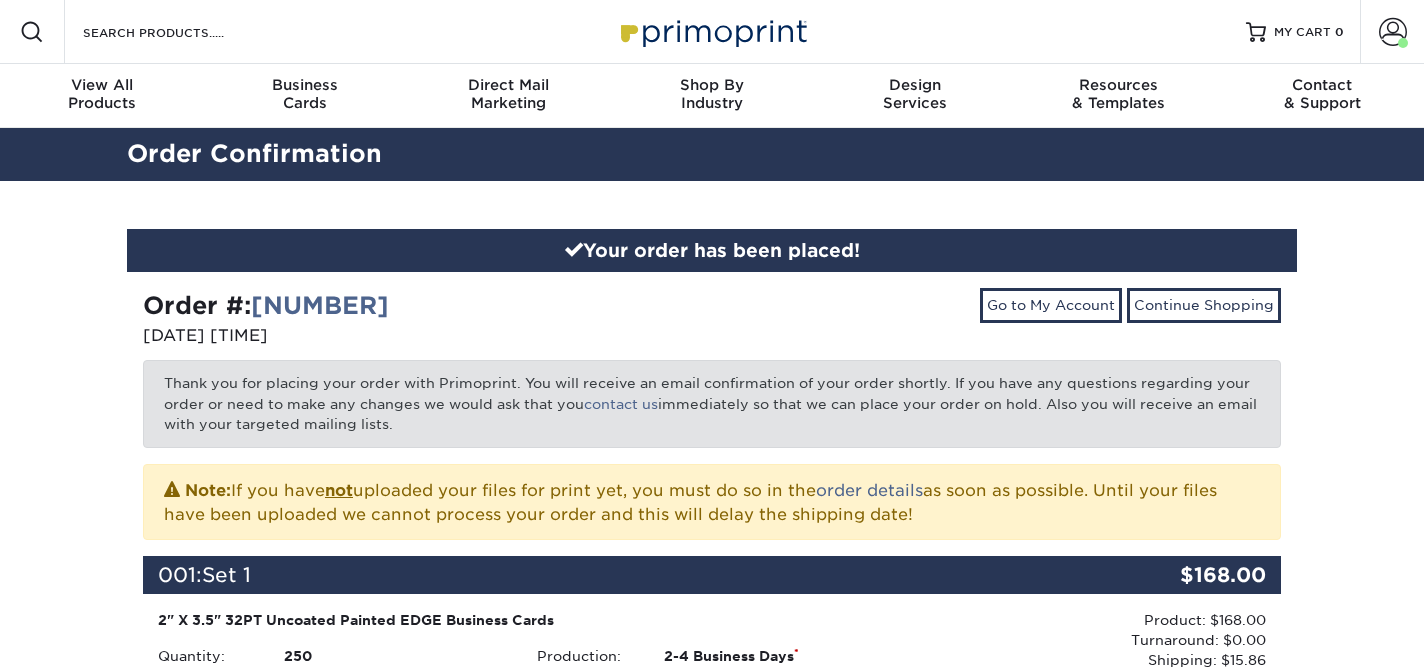 scroll, scrollTop: 0, scrollLeft: 0, axis: both 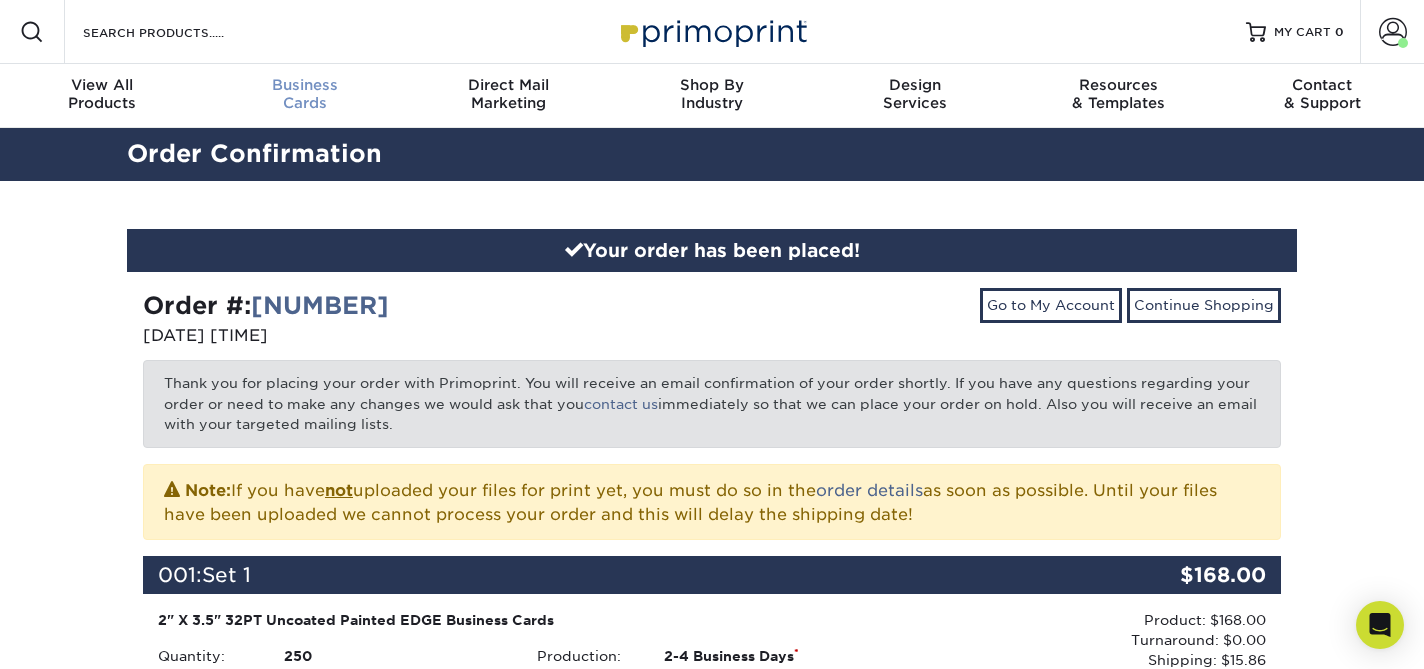 click on "Business" at bounding box center (304, 85) 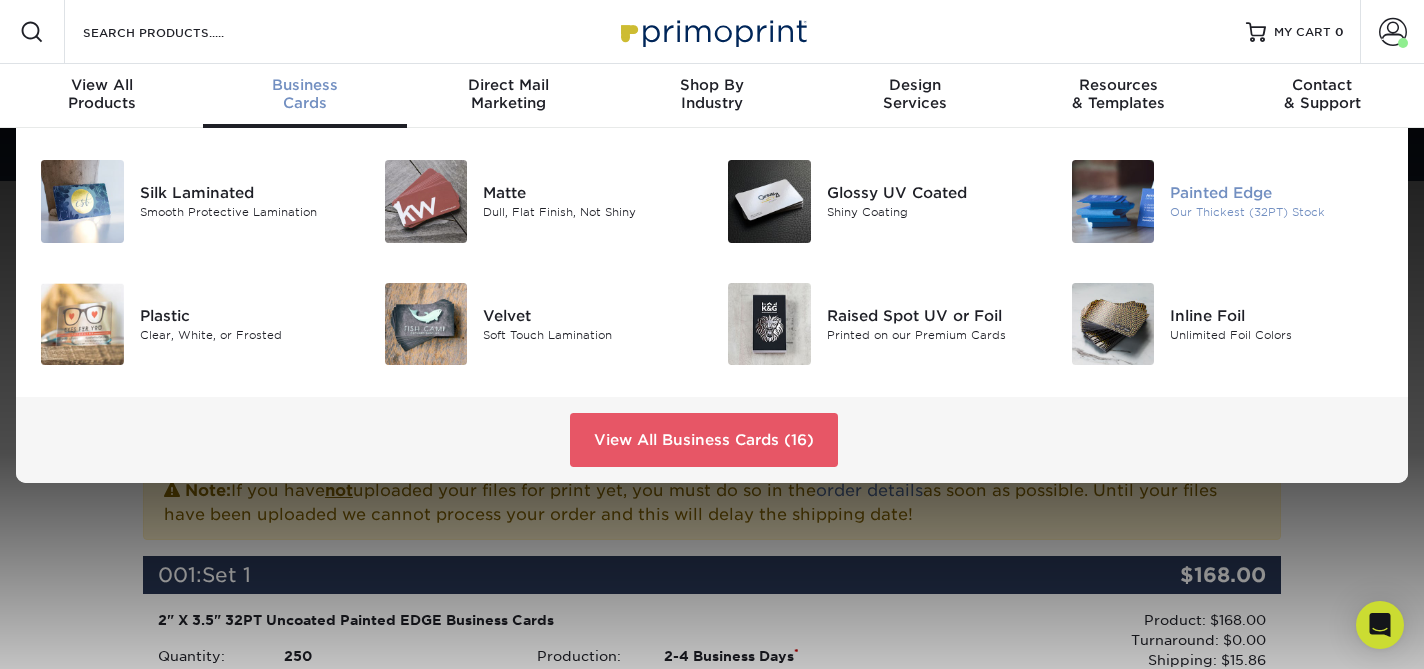 click on "Painted Edge" at bounding box center [1277, 193] 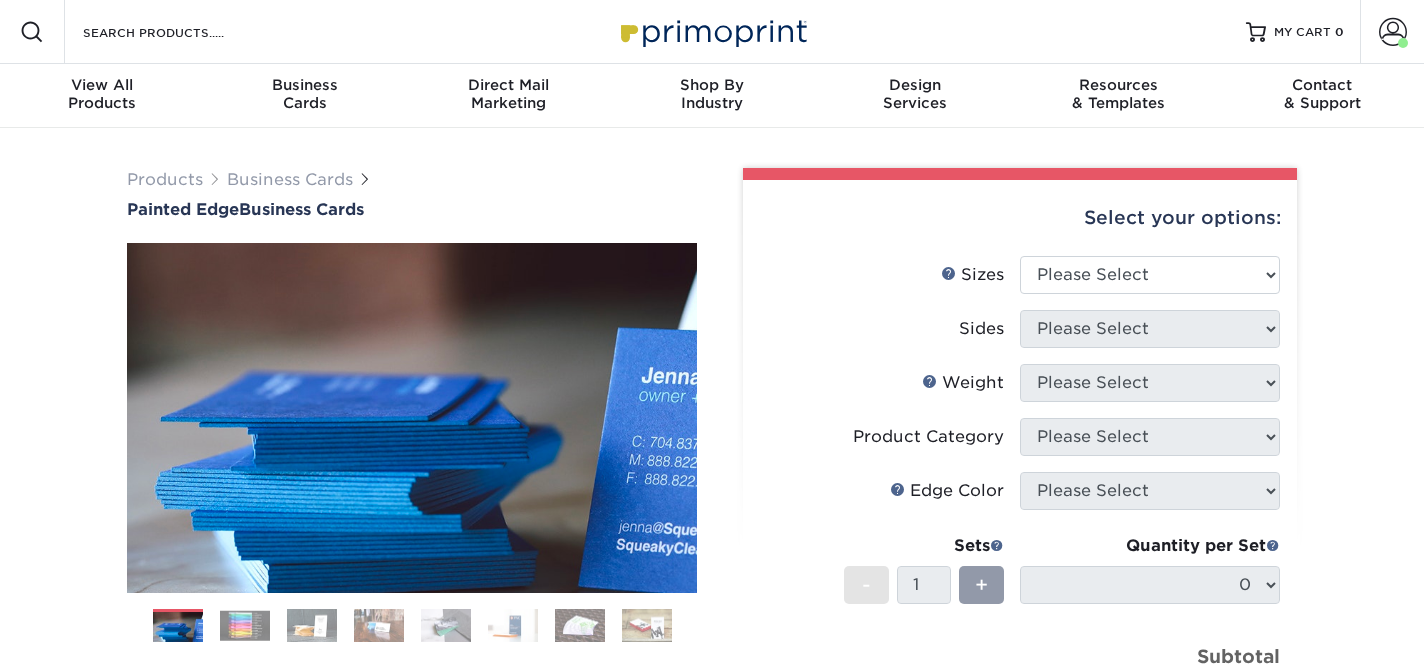 scroll, scrollTop: 0, scrollLeft: 0, axis: both 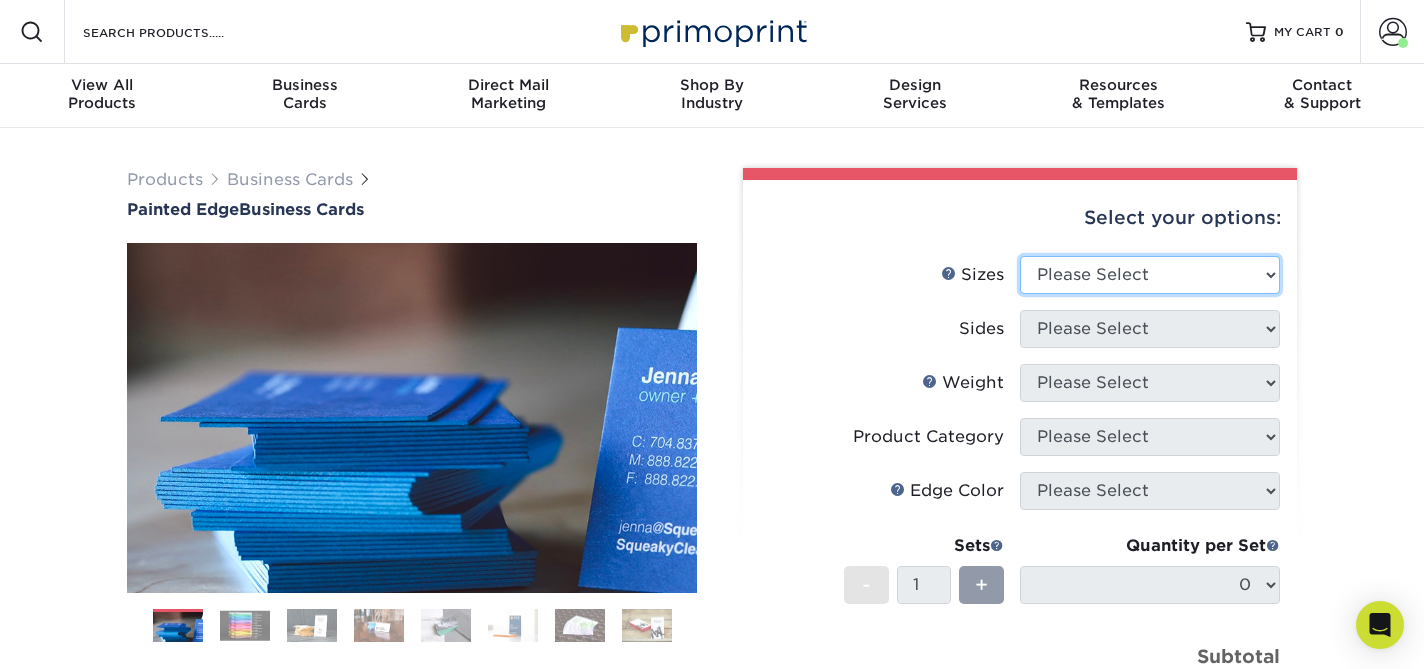 click on "Please Select
2" x 3.5" - Standard
2.125" x 3.375" - European
2.5" x 2.5" - Square" at bounding box center [1150, 275] 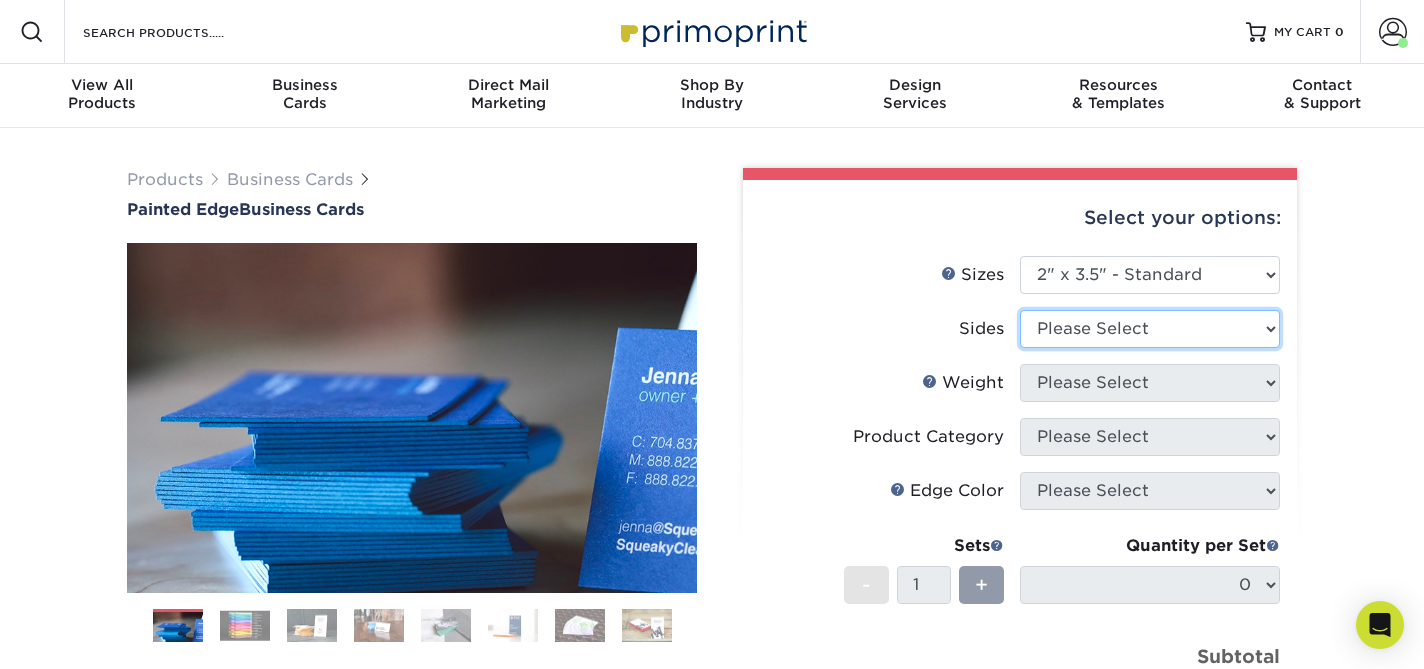 click on "Please Select Print Both Sides Print Front Only" at bounding box center [1150, 329] 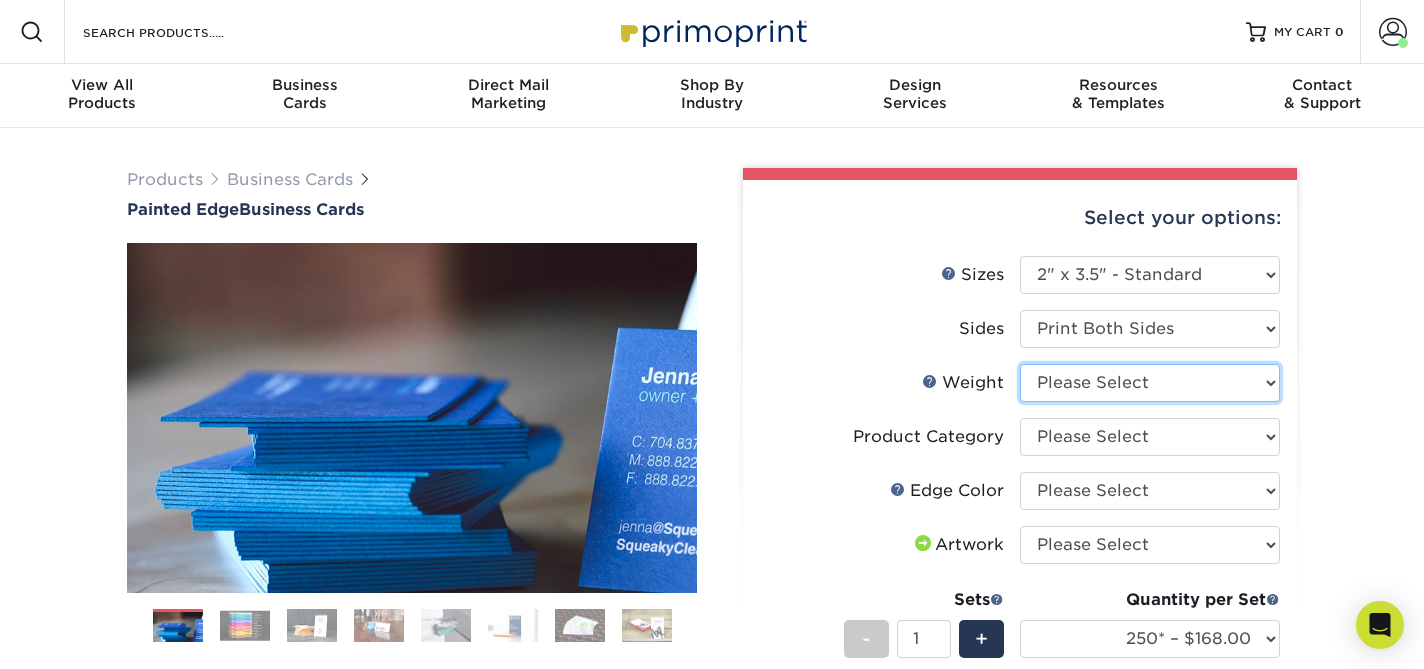 click on "Please Select 32PTUC" at bounding box center (1150, 383) 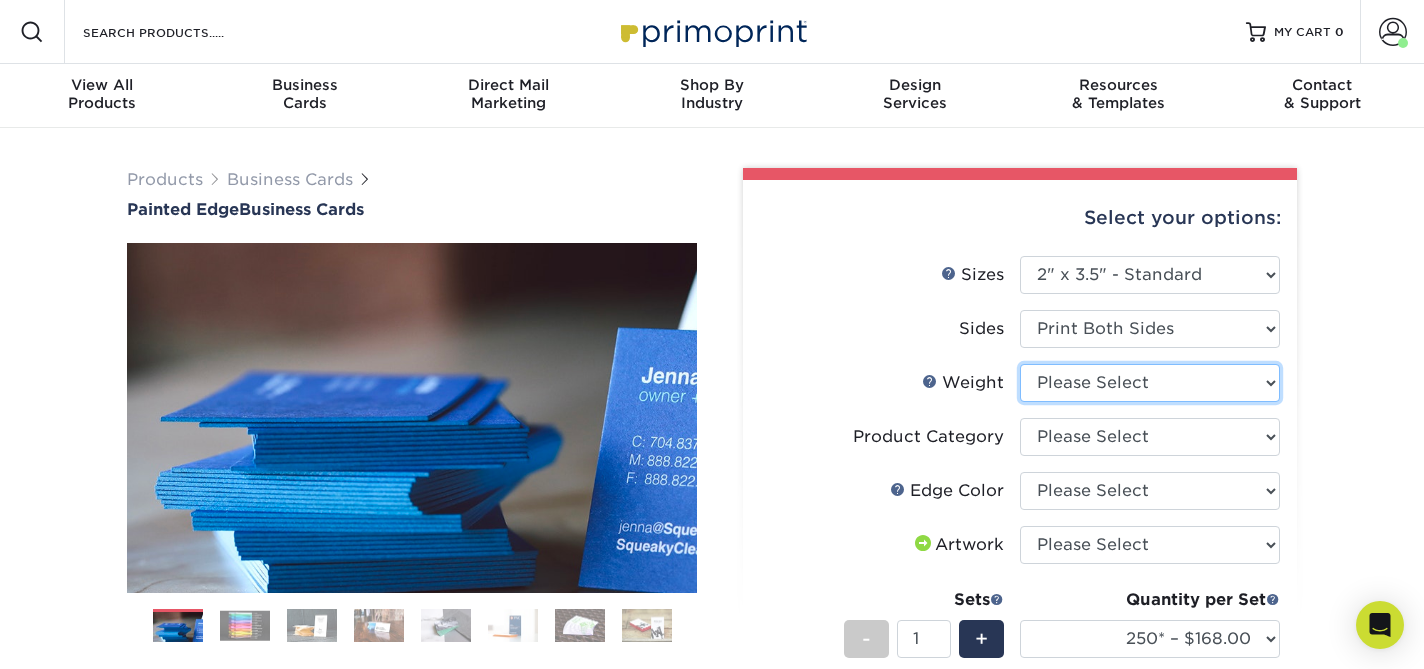 select on "32PTUC" 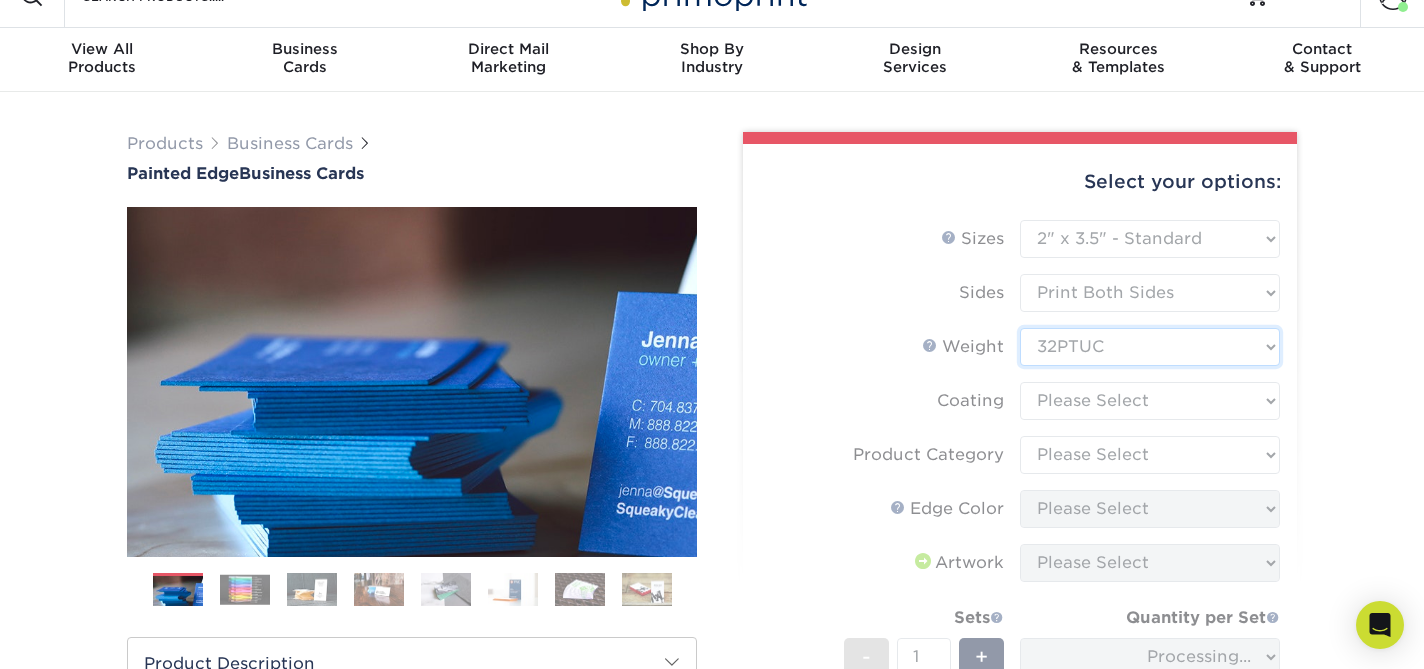 scroll, scrollTop: 48, scrollLeft: 0, axis: vertical 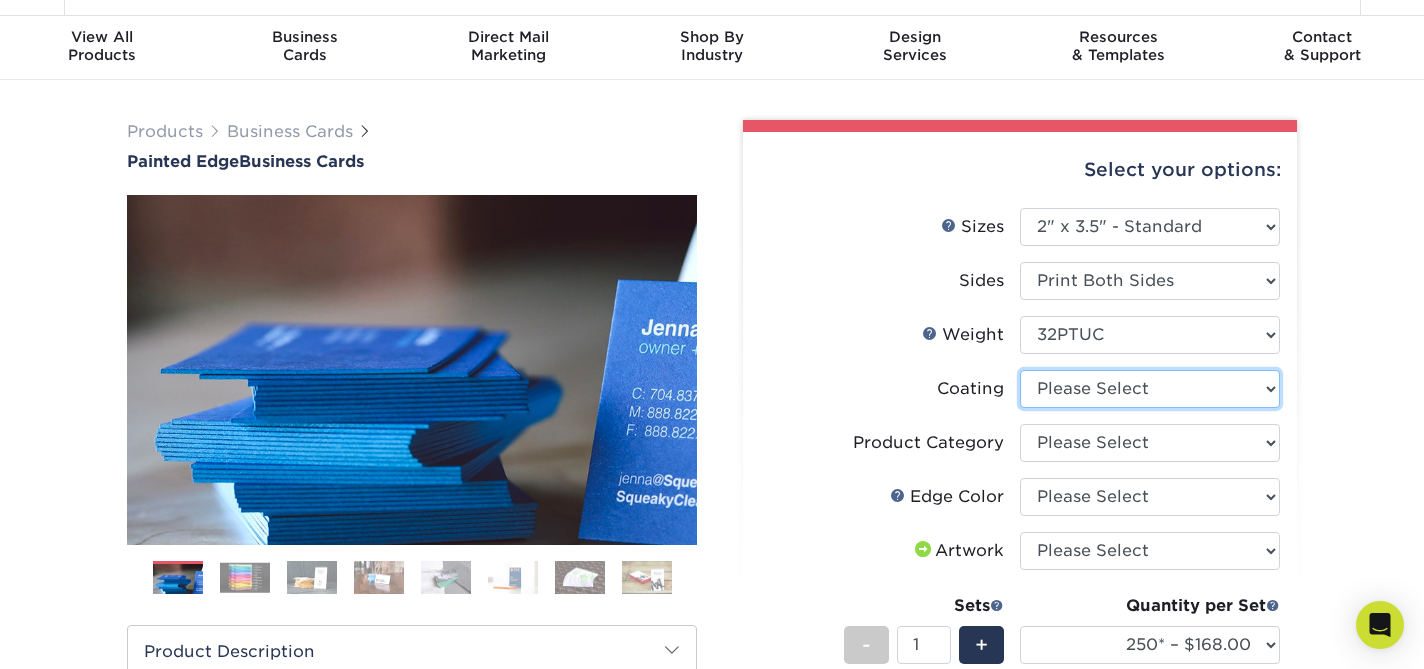 click at bounding box center [1150, 389] 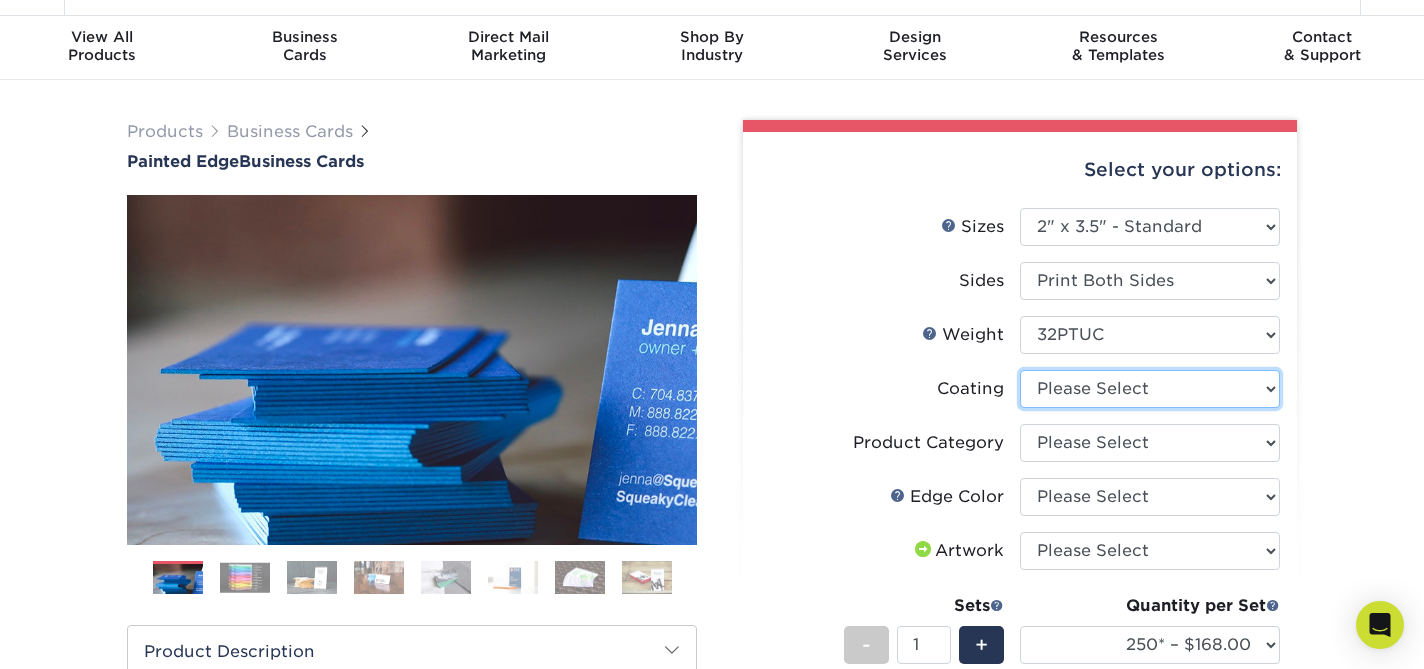 select on "3e7618de-abca-4bda-9f97-8b9129e913d8" 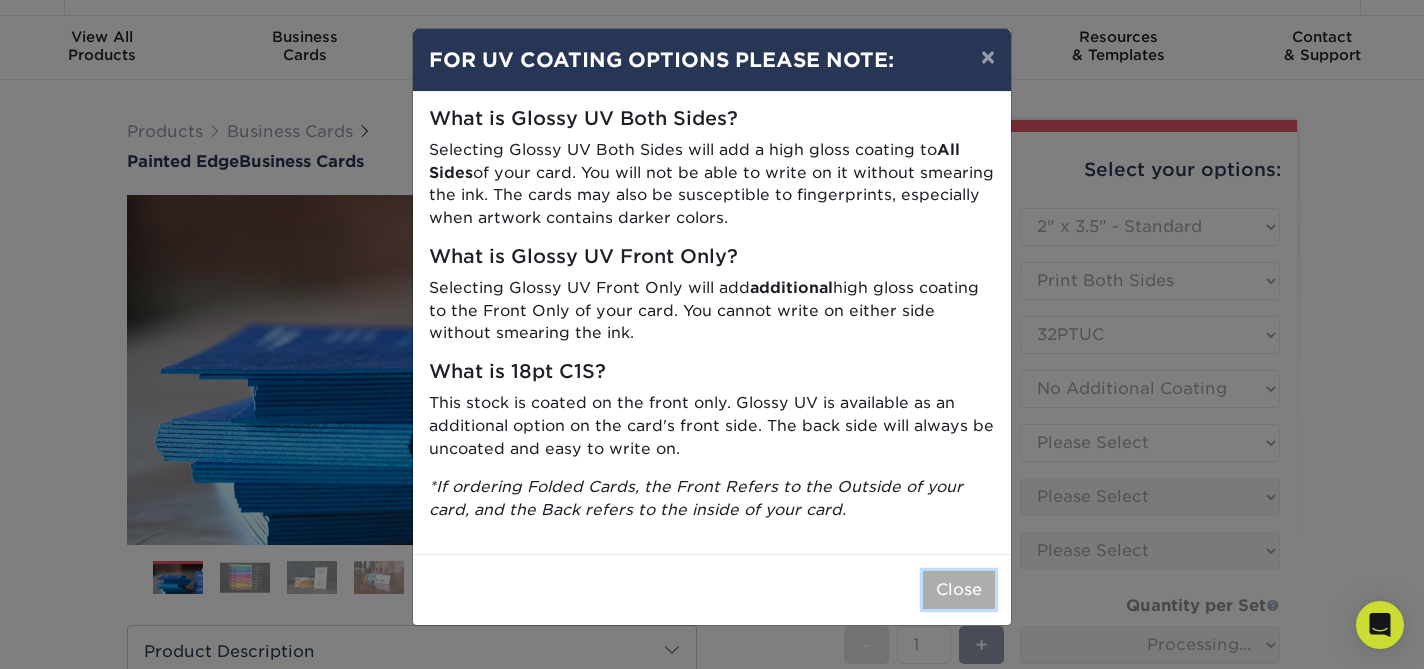 click on "Close" at bounding box center (959, 590) 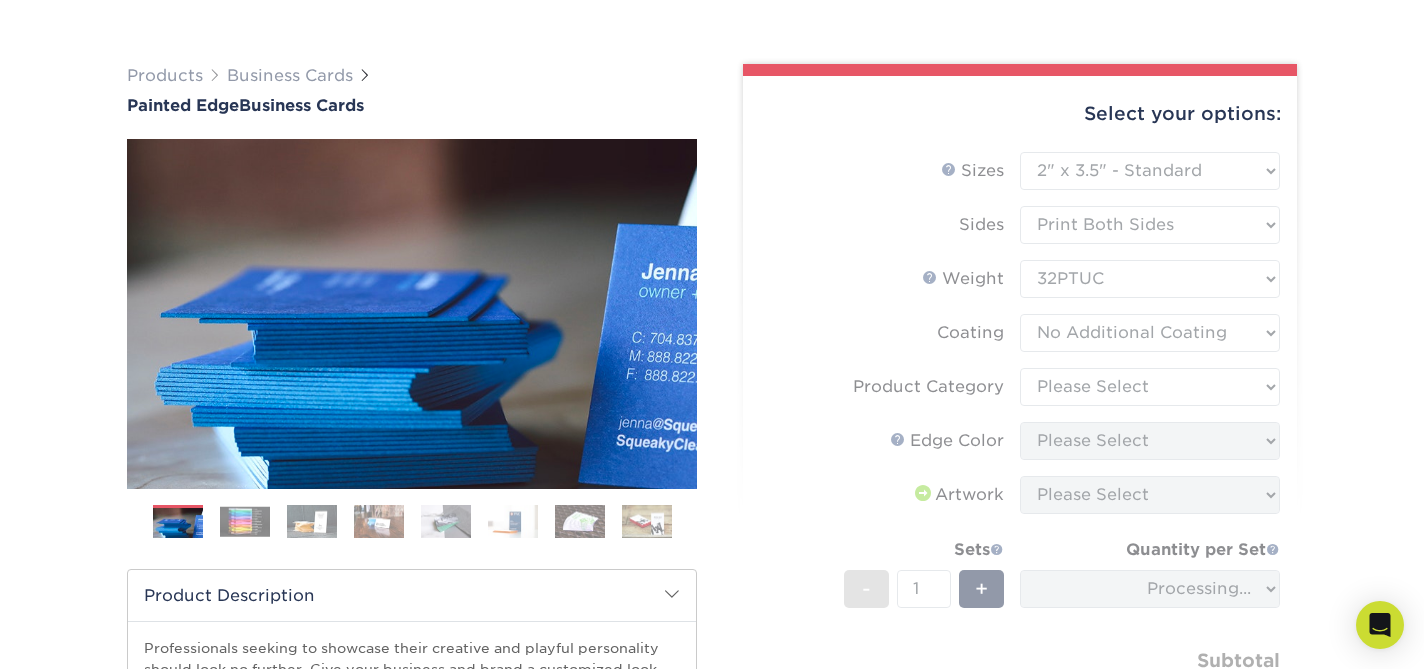 scroll, scrollTop: 139, scrollLeft: 0, axis: vertical 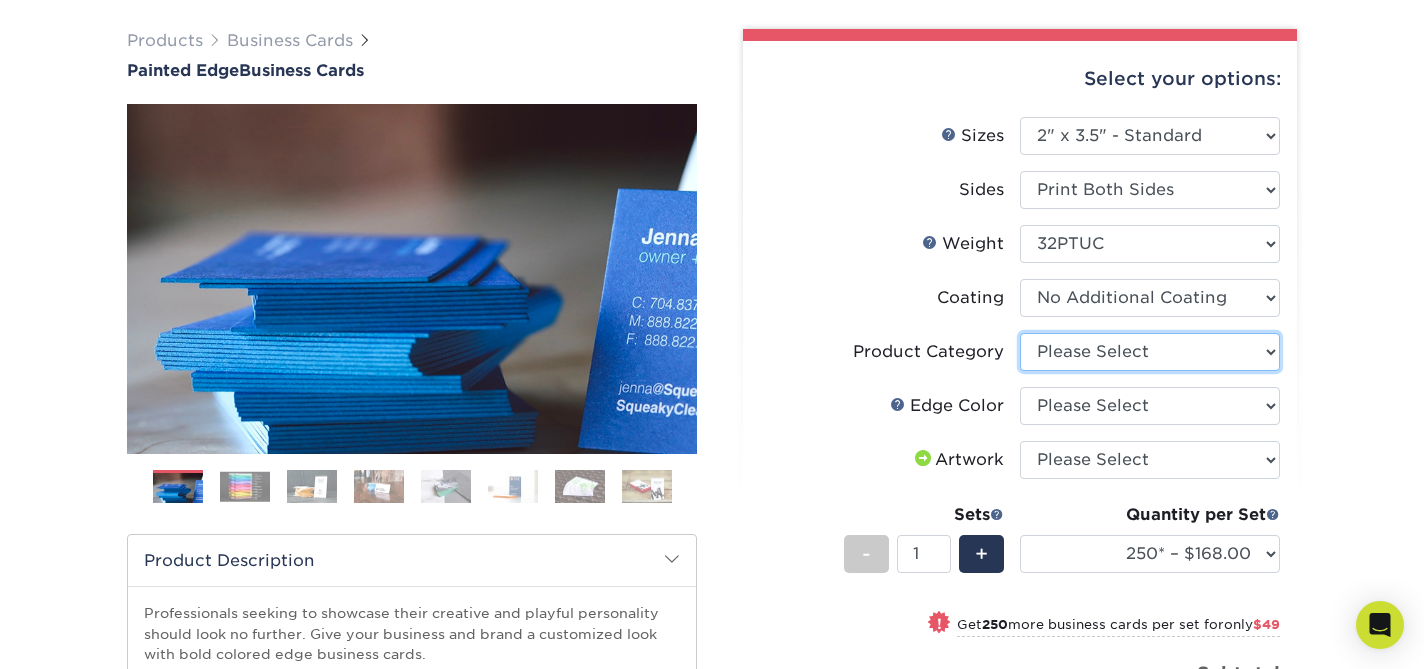 click on "Please Select Business Cards" at bounding box center [1150, 352] 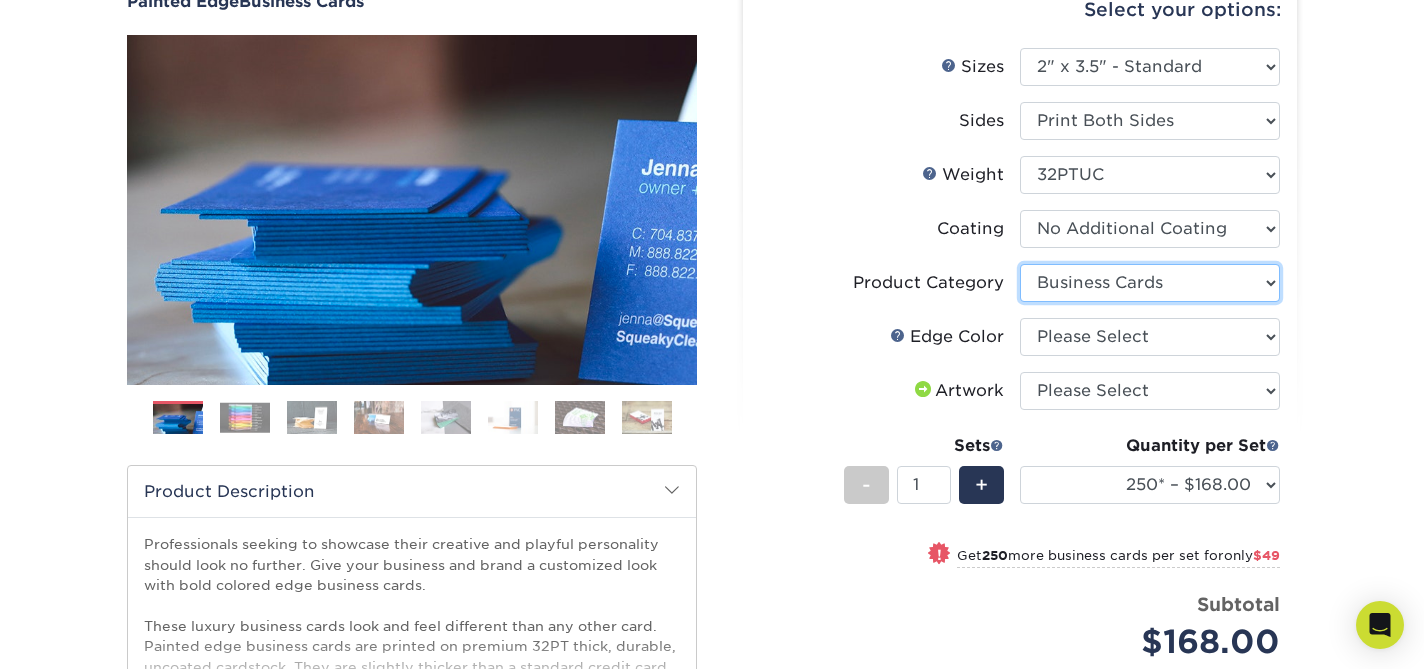 scroll, scrollTop: 213, scrollLeft: 0, axis: vertical 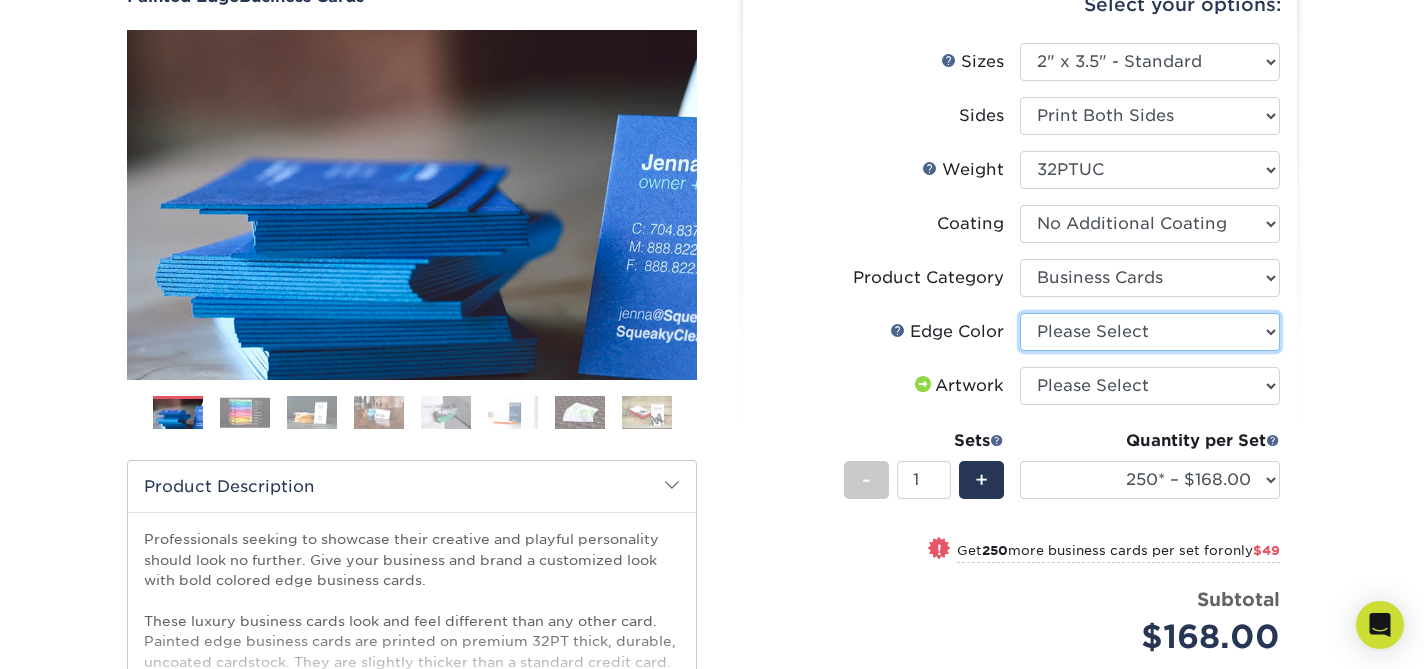 click on "Please Select Charcoal Black Brown Blue Pearlescent Blue Pearlescent Gold Pearlescent Green Pearlescent Pink Pearlescent Orange Pearlescent Purple Pearlescent Yellow Orange Pink Purple Red Turquoise White (Not Painted) Yellow" at bounding box center [1150, 332] 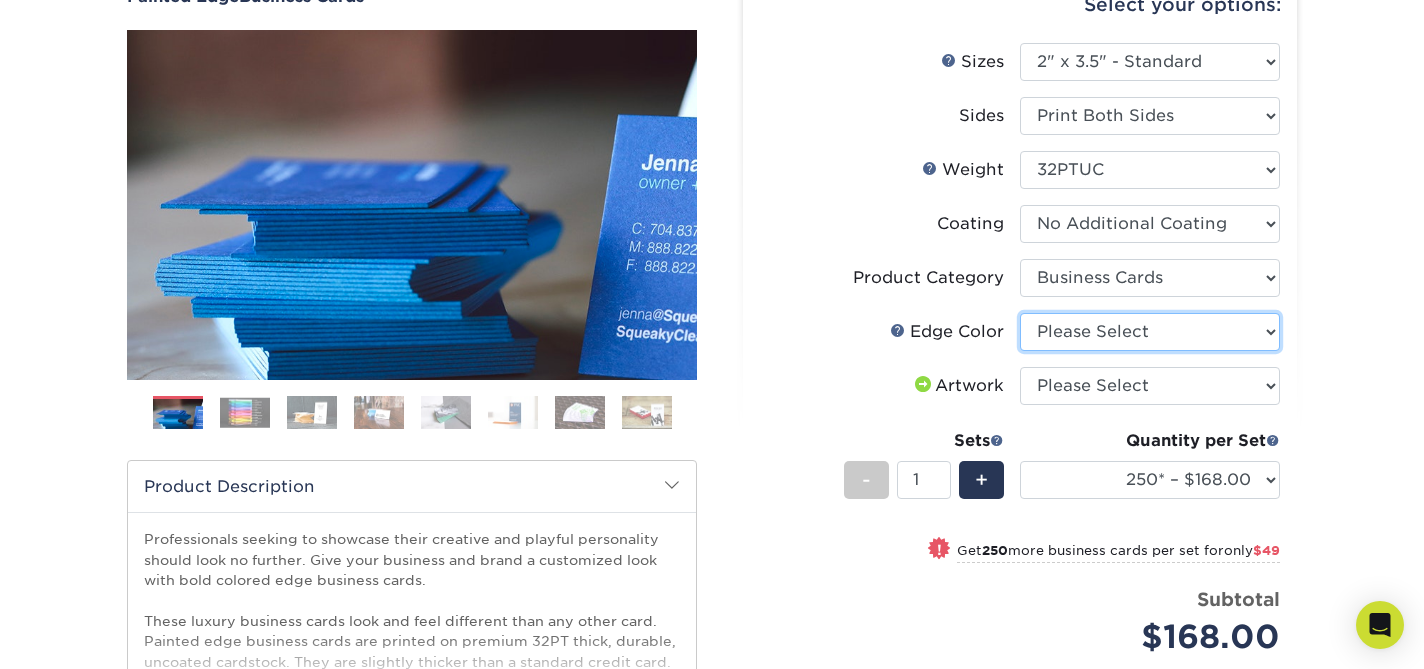 select on "1d2dc4a6-caa7-4e97-9ffb-823980241cde" 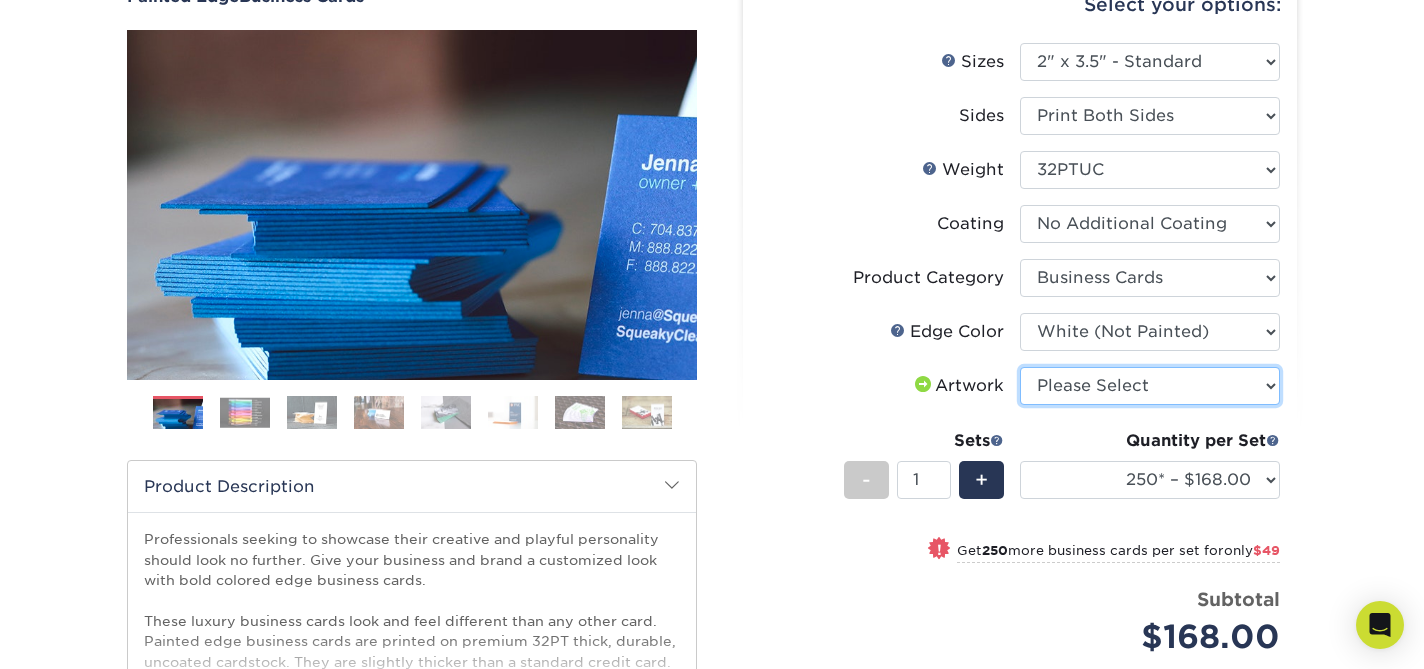 click on "Please Select I will upload files I need a design - $100" at bounding box center (1150, 386) 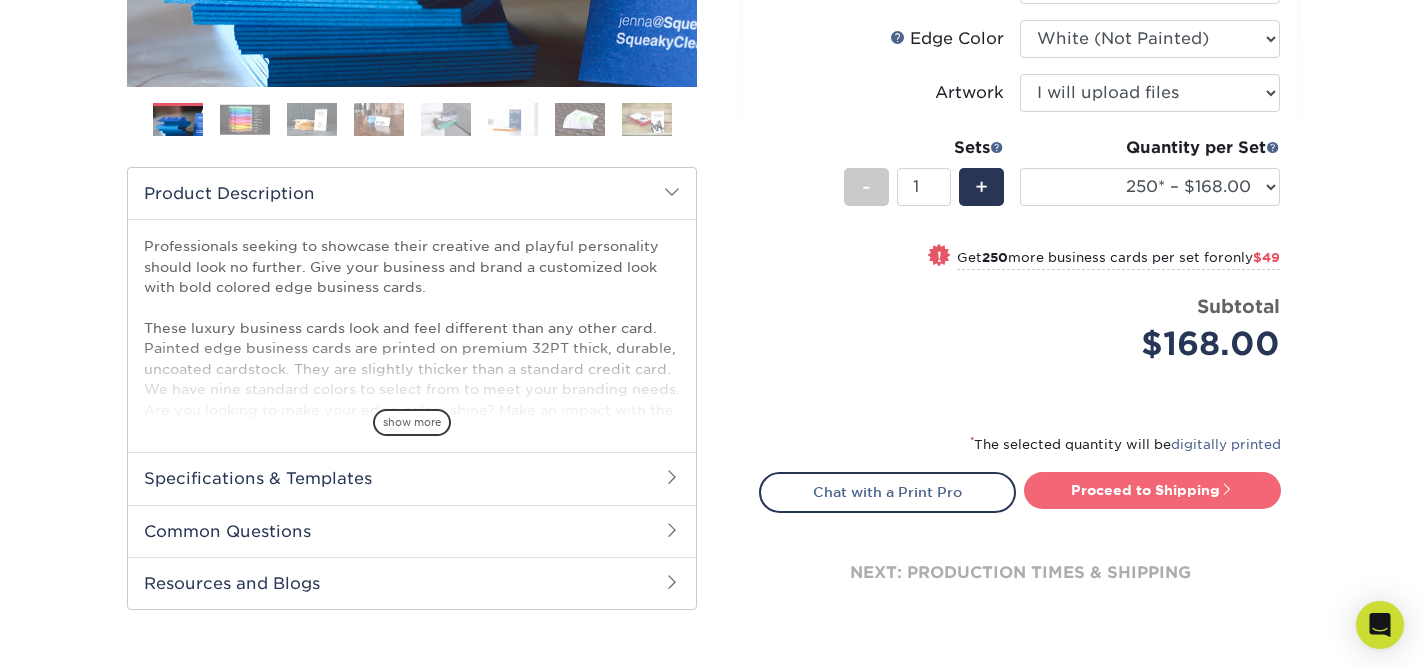 click on "Proceed to Shipping" at bounding box center (1152, 490) 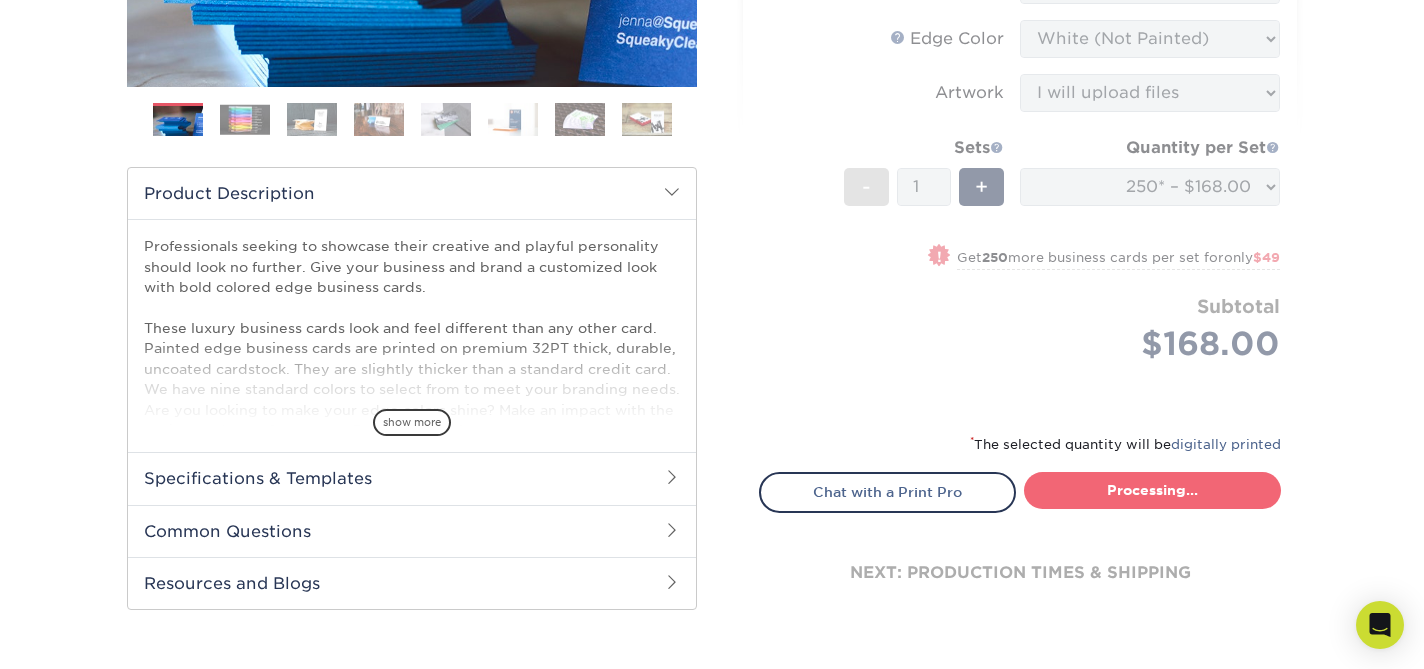 select on "b1d50ed3-fc81-464d-a1d8-d1915fbce704" 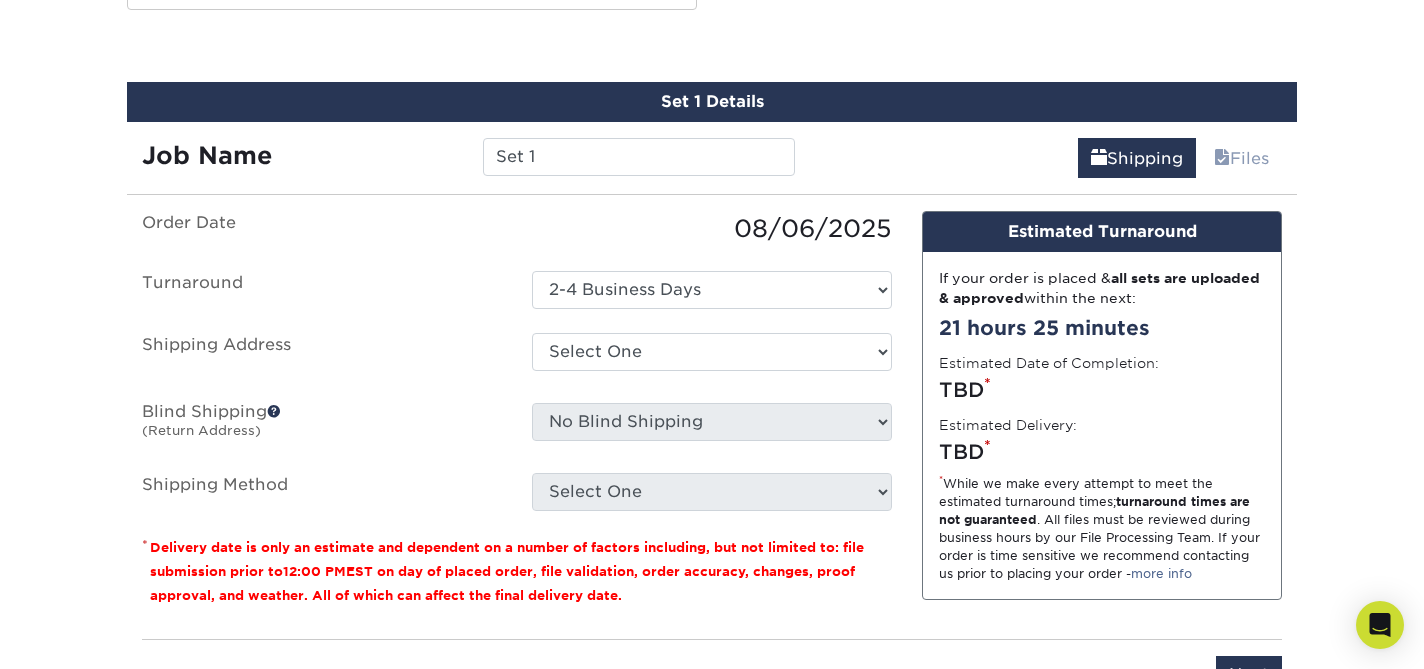 scroll, scrollTop: 1107, scrollLeft: 0, axis: vertical 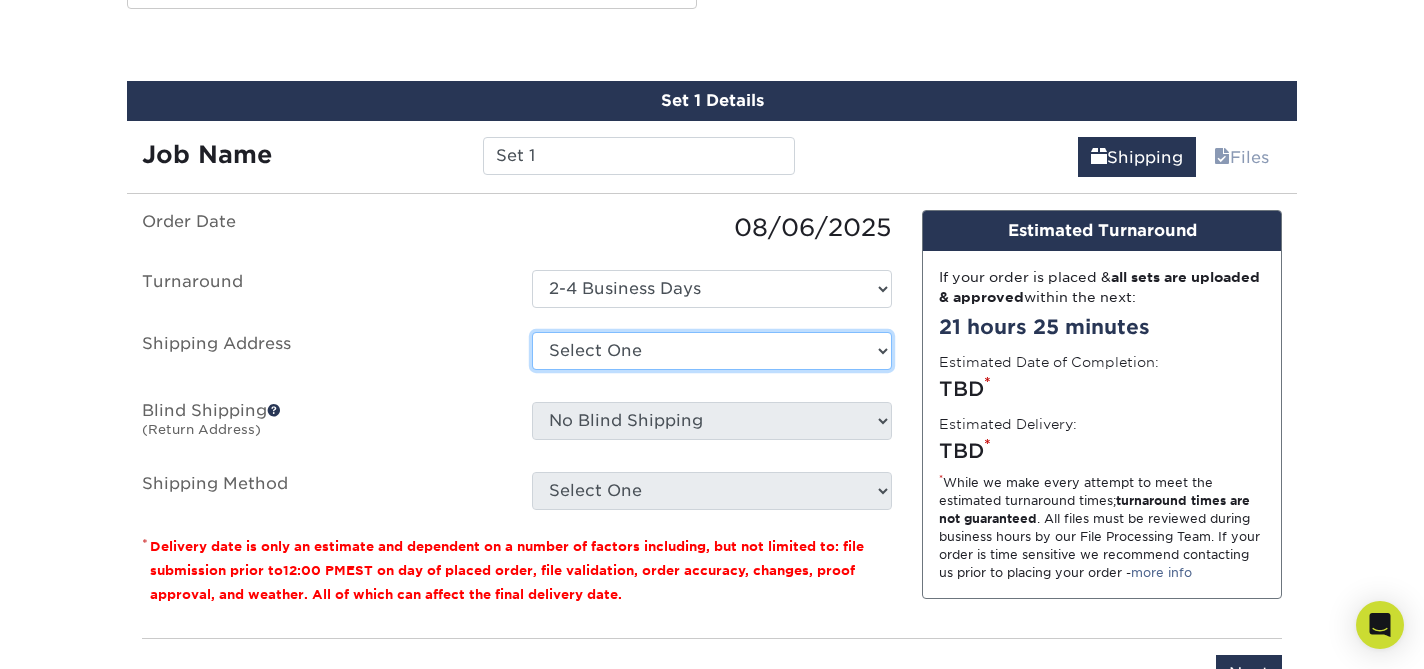 click on "Select One
ASPEN FRAME STORE
ASPEN STORE
AUSTIN STORE
BOSTON STORE
DALLAS STORE
FILLMORE STORE
FRAME CULVER OFFICE
FRAME LA OFFICE
GEORGETOWN STORE
HOUSTON STORE
MADISON STORE
MALIBU STORE
PALM BEACH STORE
PALO ALTO STORE
SCOTTSDALE FRAME STORE
SOHO STORE
+ Add New Address" at bounding box center [712, 351] 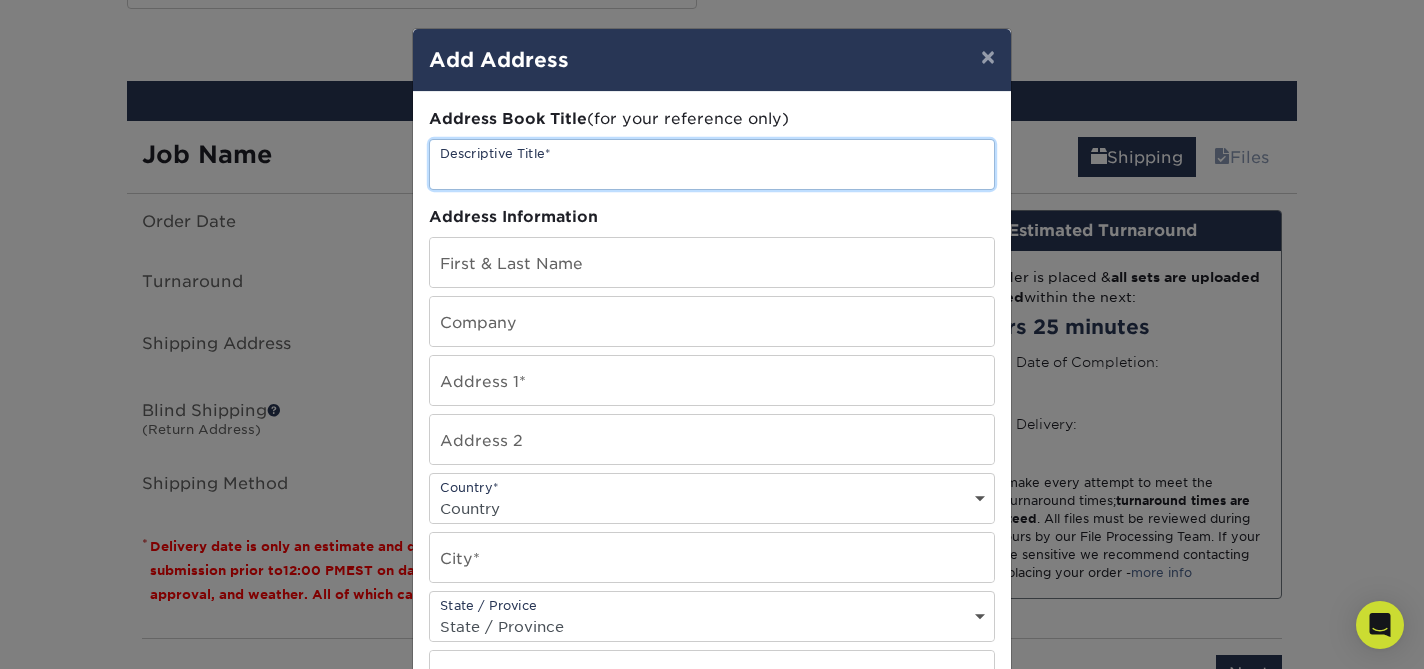 click at bounding box center [712, 164] 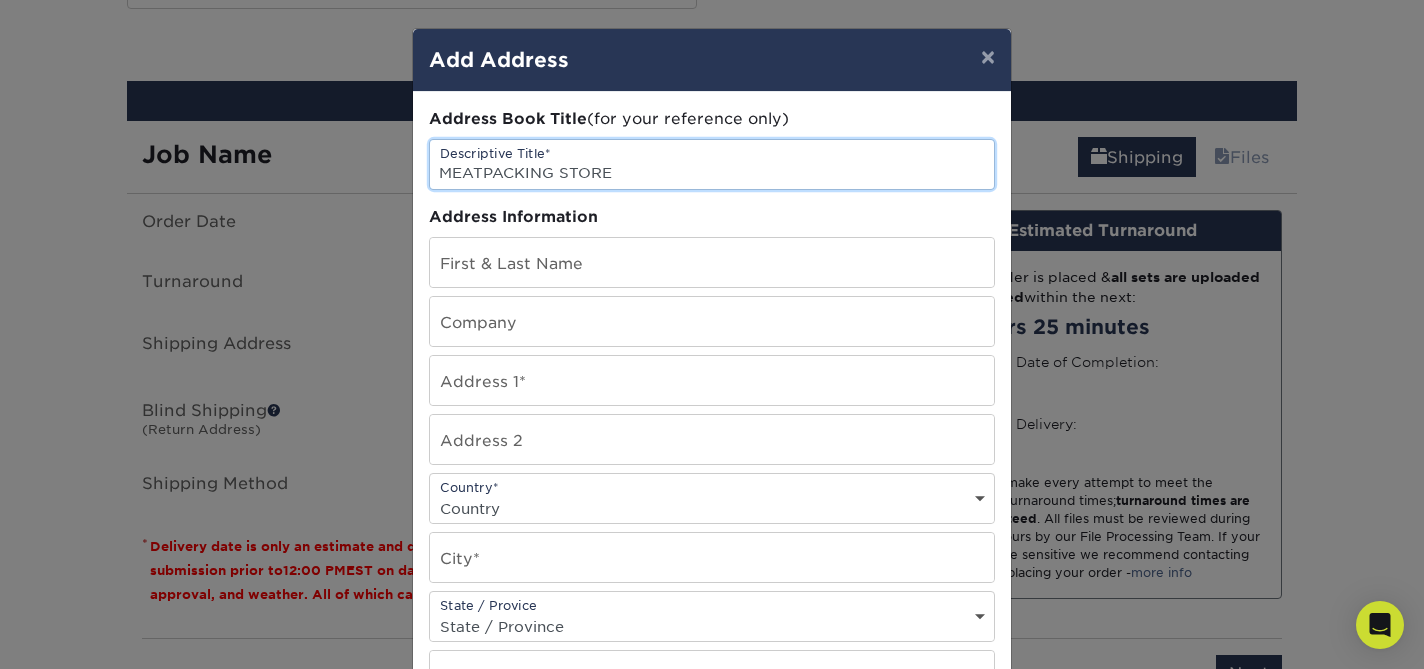 type on "MEATPACKING STORE" 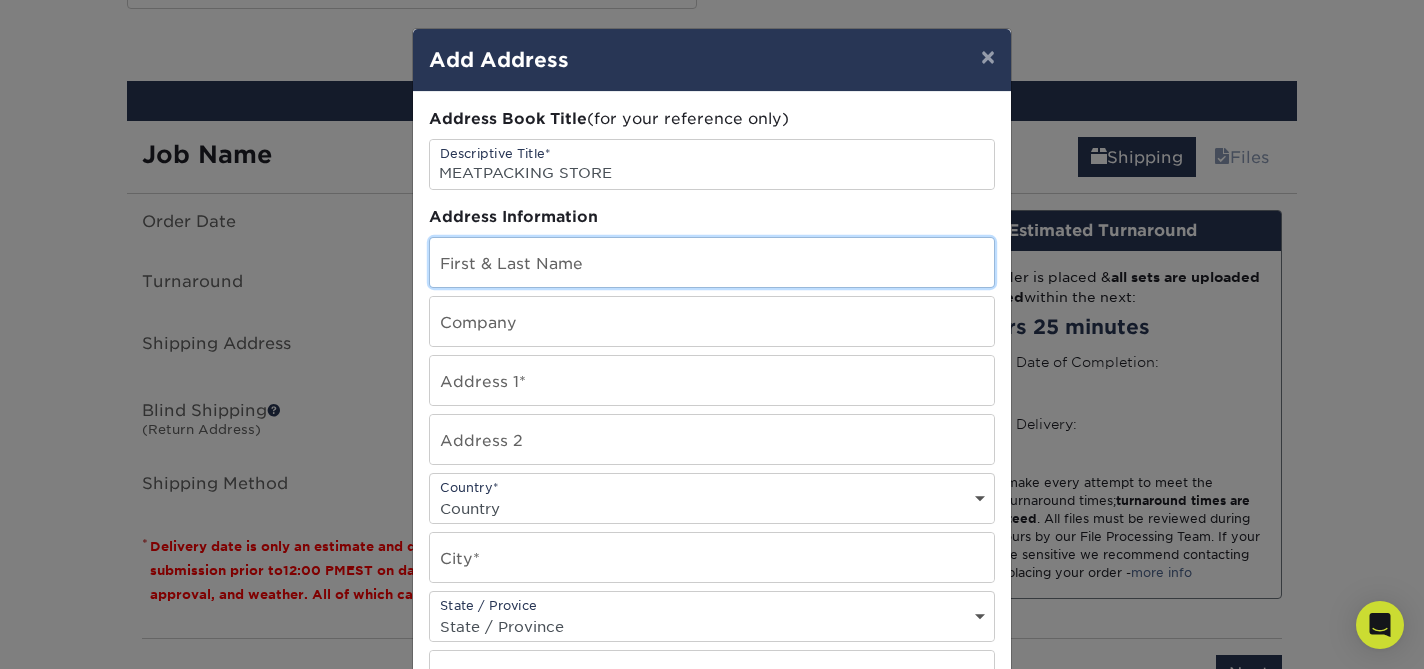 click at bounding box center (712, 262) 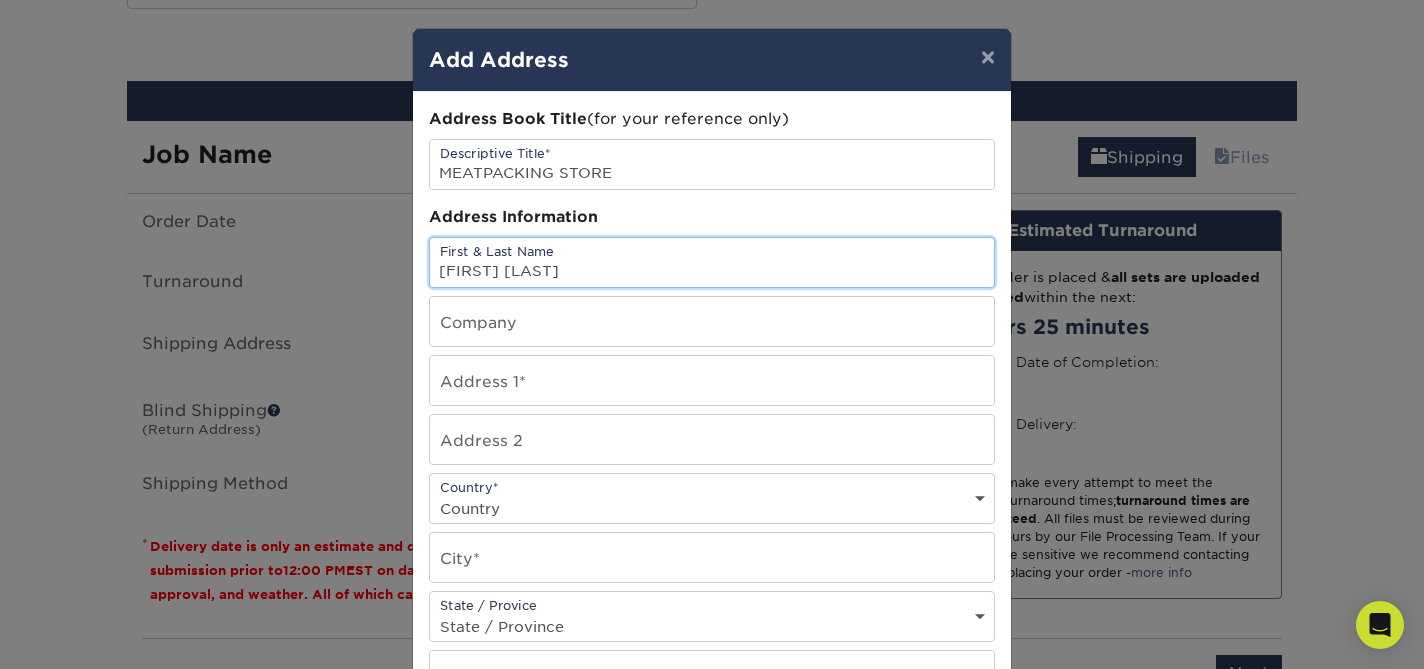 type on "[FIRST] [LAST]" 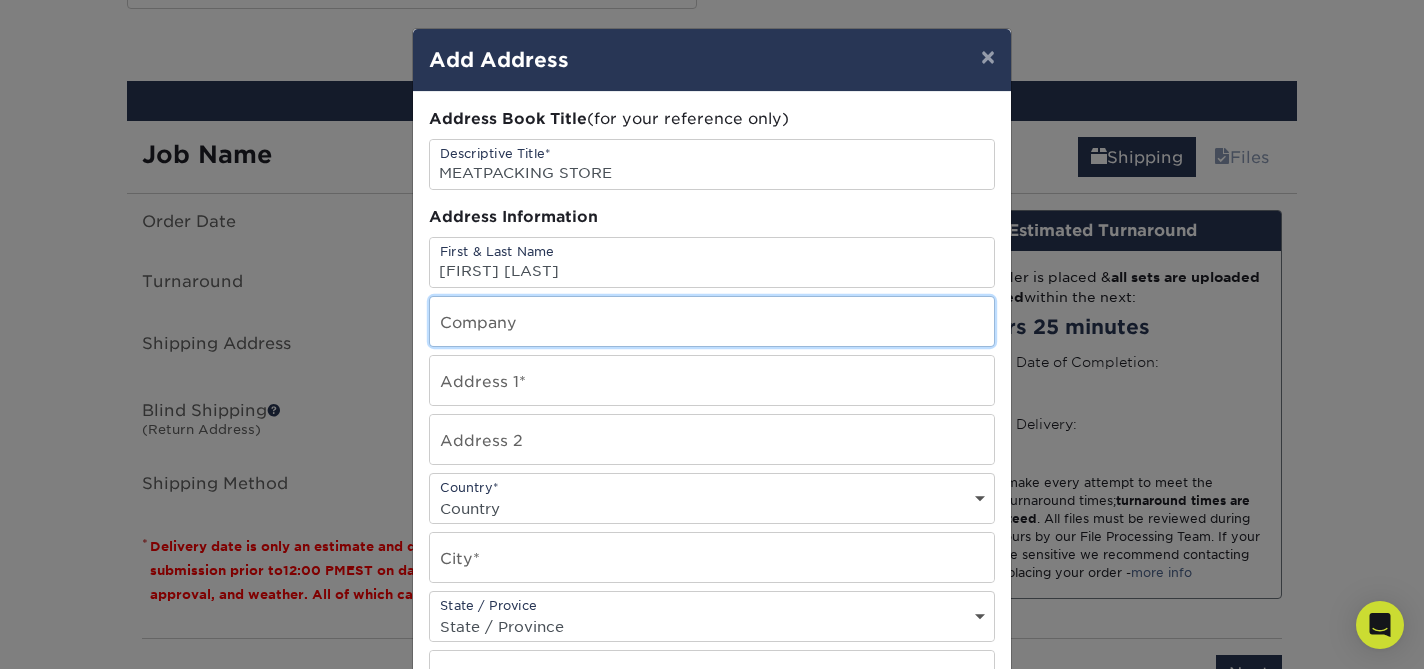 click at bounding box center (712, 321) 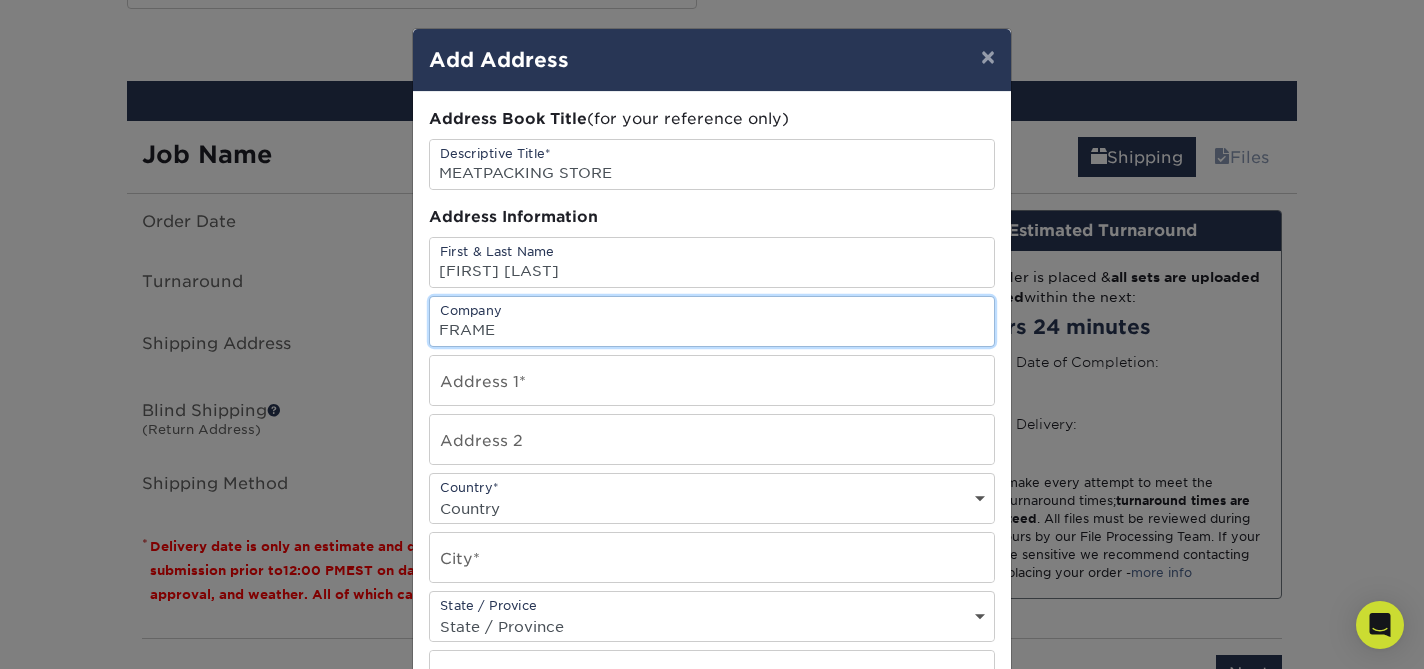 type on "FRAME" 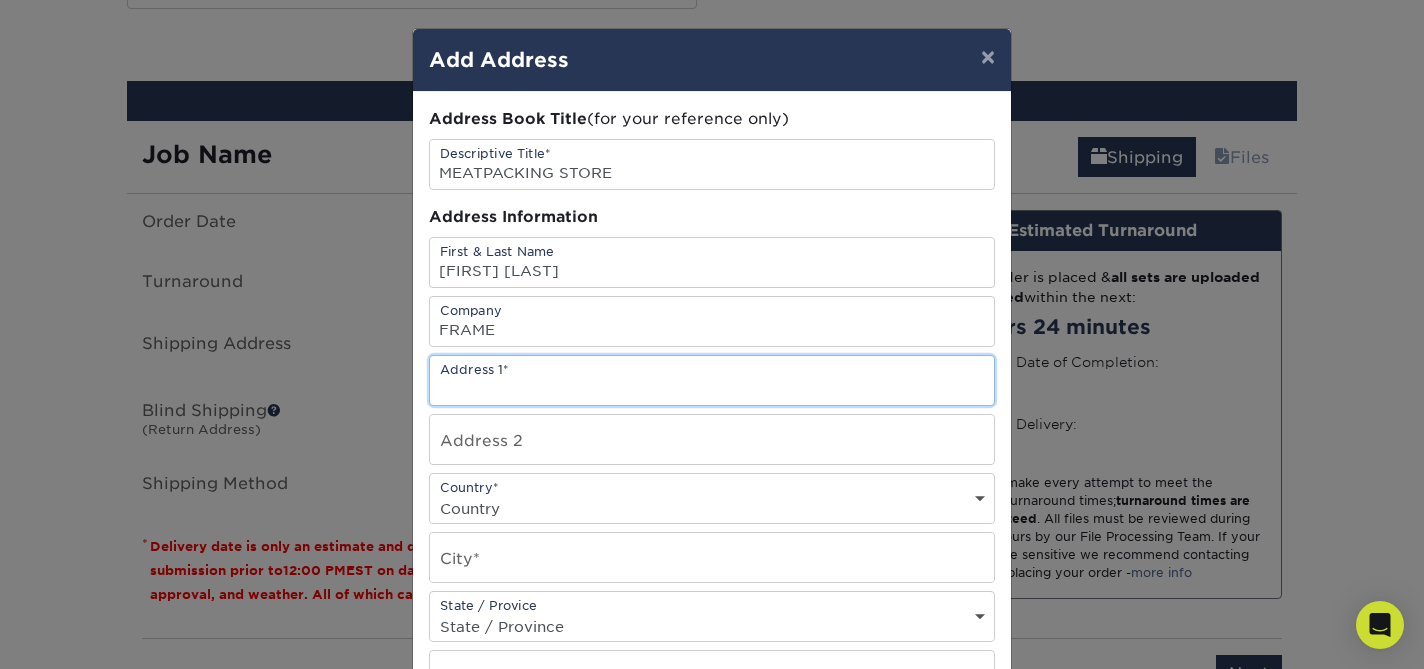drag, startPoint x: 500, startPoint y: 385, endPoint x: 497, endPoint y: 373, distance: 12.369317 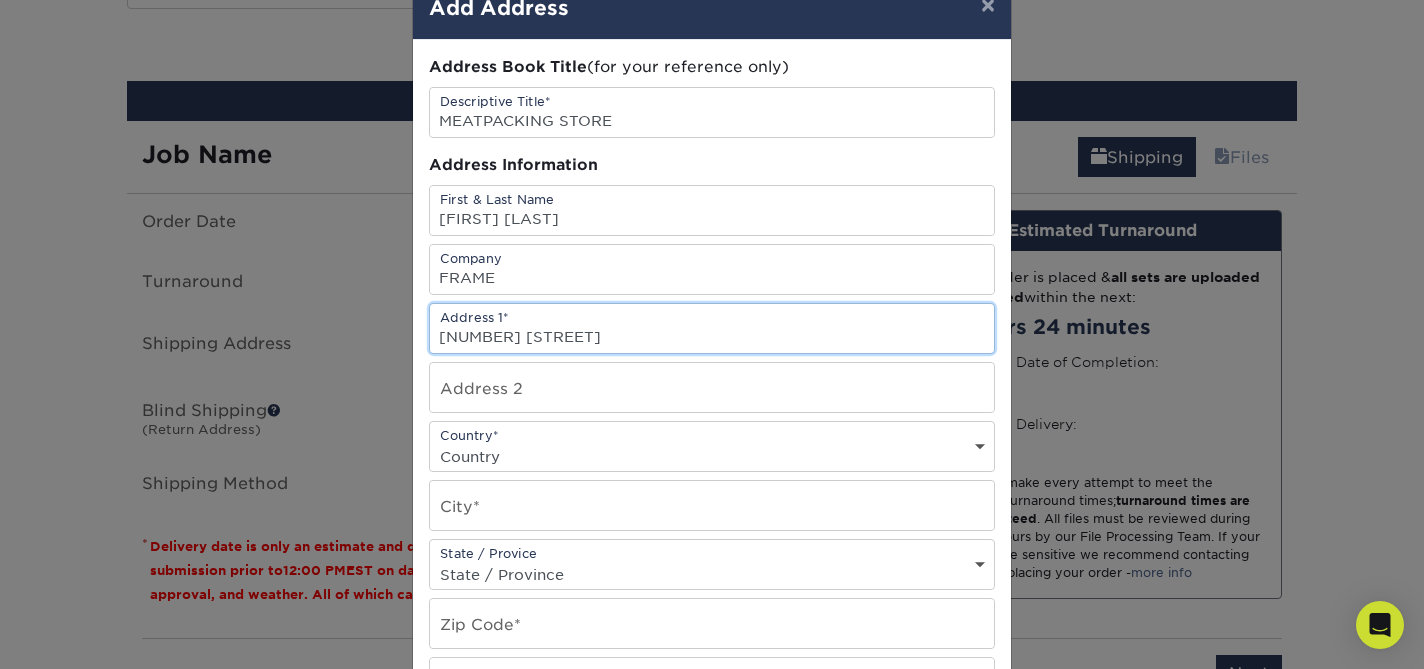 scroll, scrollTop: 63, scrollLeft: 0, axis: vertical 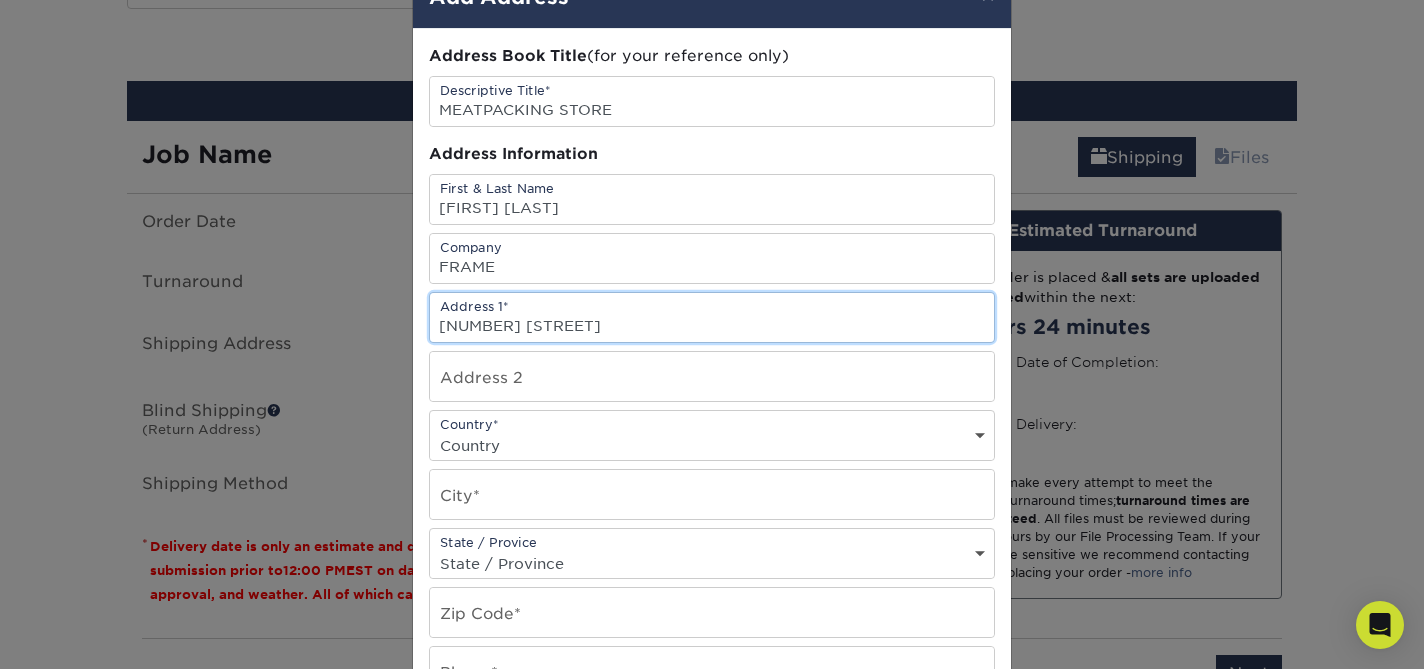 type on "[NUMBER] [STREET]" 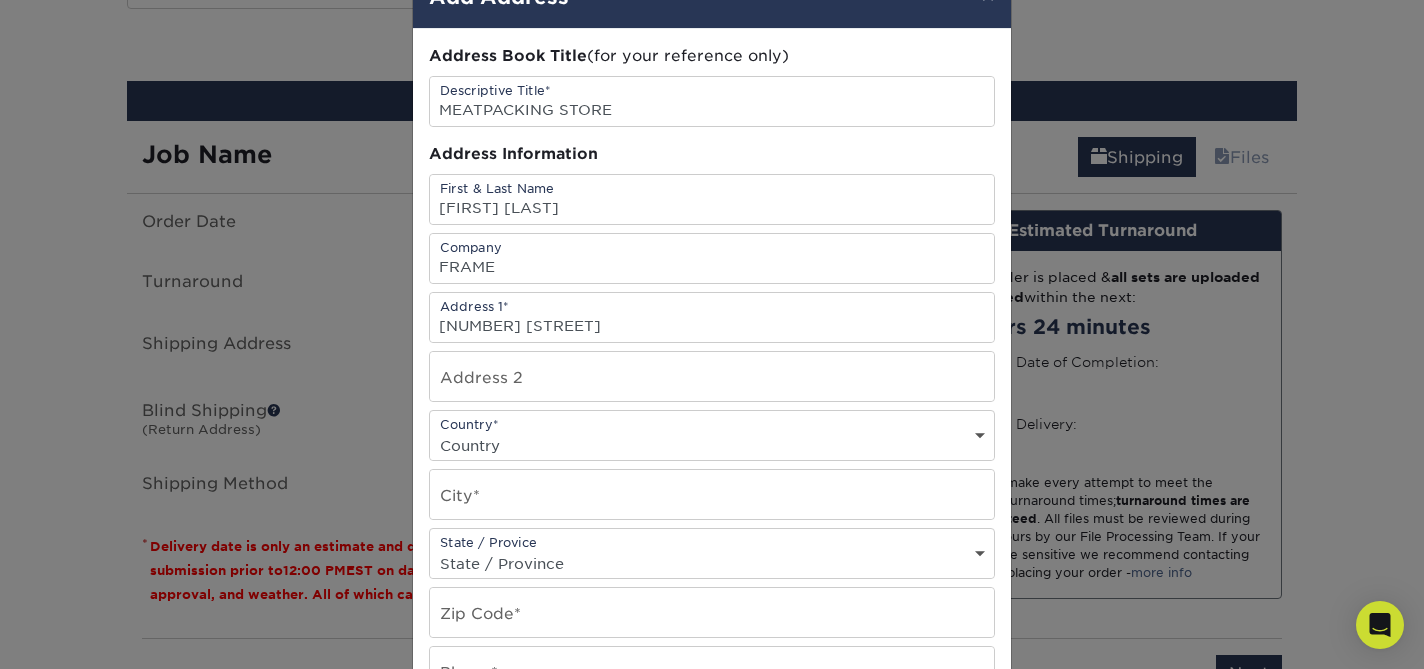 click on "Country United States Canada ----------------------------- Afghanistan Albania Algeria American Samoa Andorra Angola Anguilla Antarctica Antigua and Barbuda Argentina Armenia Aruba Australia Austria Azerbaijan Bahamas Bahrain Bangladesh Barbados Belarus Belgium Belize Benin Bermuda Bhutan Bolivia Bosnia and Herzegovina Botswana Bouvet Island Brazil British Indian Ocean Territory British Virgin Islands Brunei Darussalam Bulgaria Burkina Faso Burundi Cambodia Cameroon Cape Verde Cayman Islands Central African Republic Chad Chile China Christmas Island Cocos Colombia Comoros Congo Cook Islands Costa Rica Croatia Cuba Cyprus Czech Republic Denmark Djibouti Dominica Dominican Republic East Timor Ecuador Egypt El Salvador Equatorial Guinea Eritrea Estonia Ethiopia Falkland Islands Faroe Islands Fiji Finland France French Guiana French Polynesia French Southern Territories Gabon Gambia Georgia Germany Ghana Gibraltar Greece Greenland Grenada Guadeloupe Guam Guatemala Guinea Guinea-Bissau Guyana Haiti Honduras India" at bounding box center [712, 445] 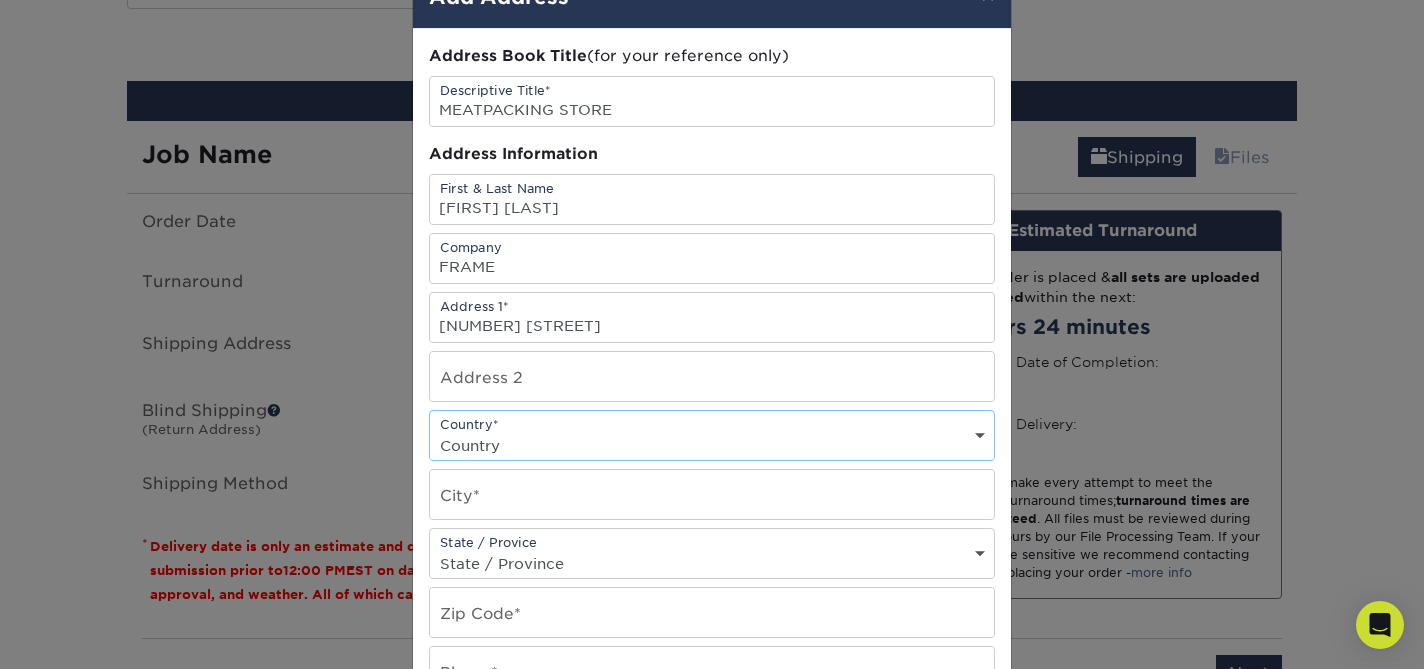 select on "US" 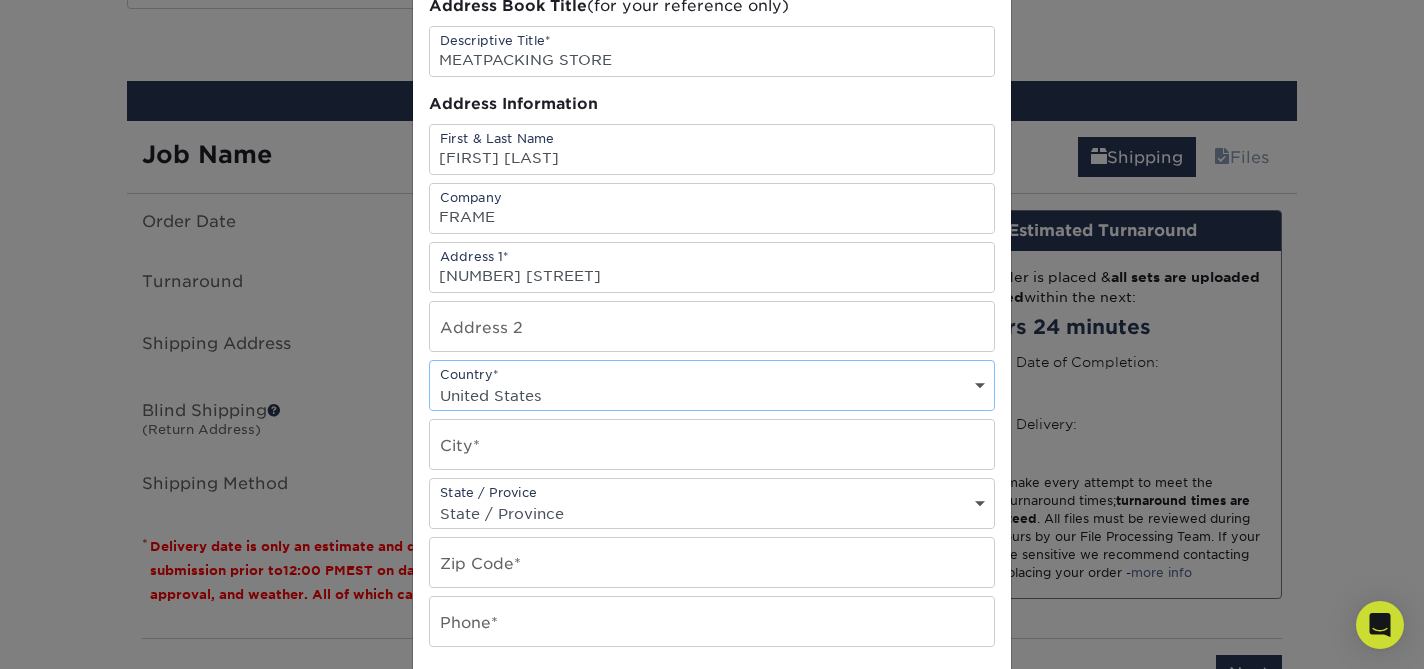 scroll, scrollTop: 128, scrollLeft: 0, axis: vertical 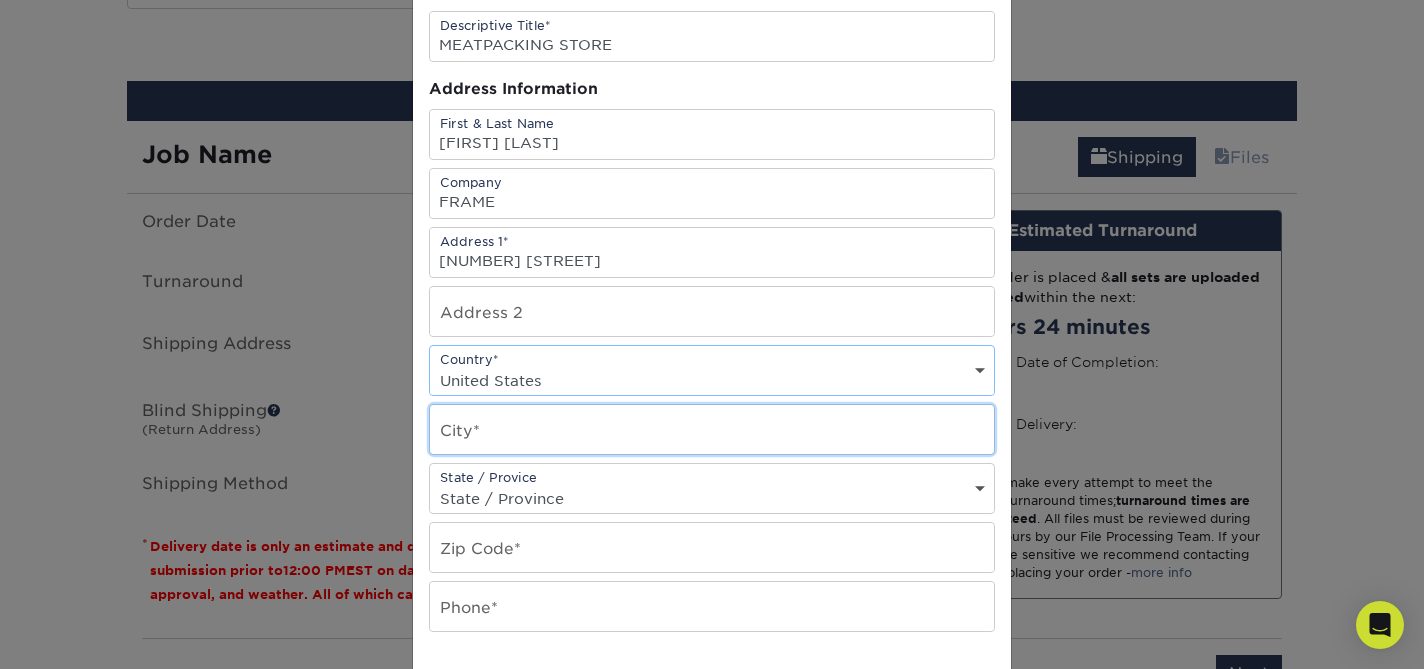 click at bounding box center (712, 429) 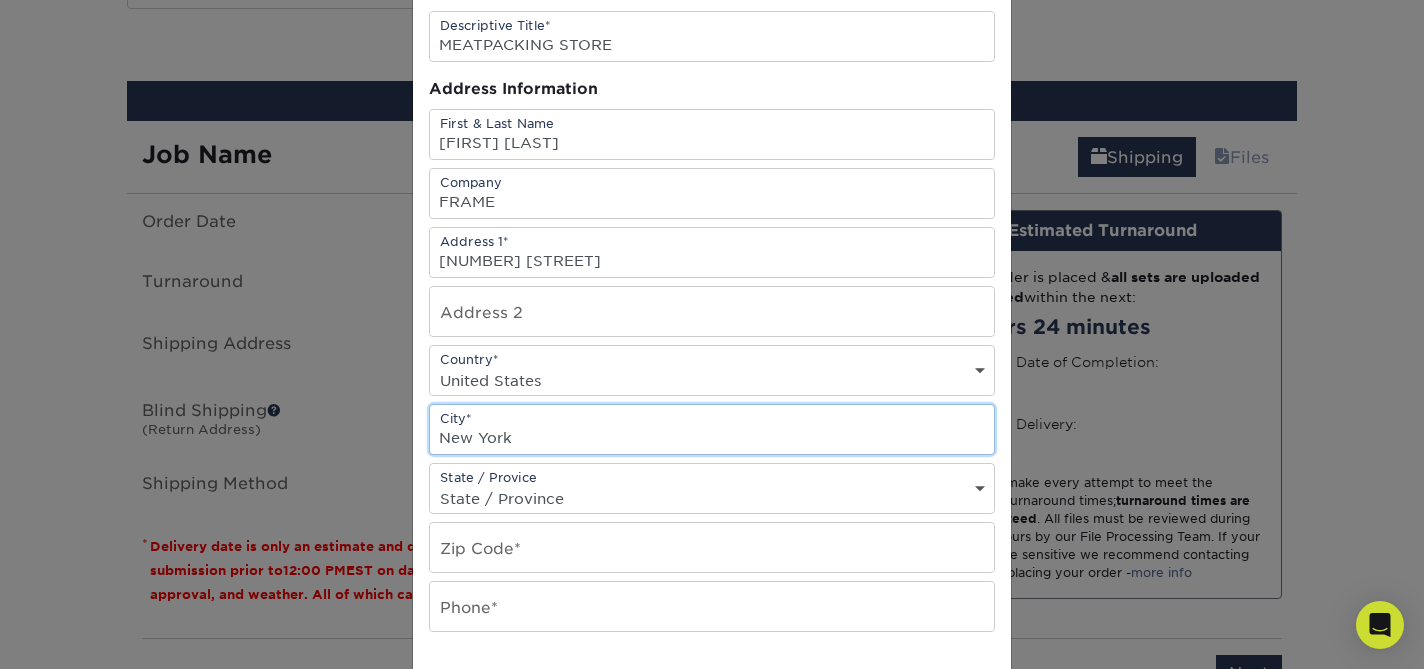 type on "New York" 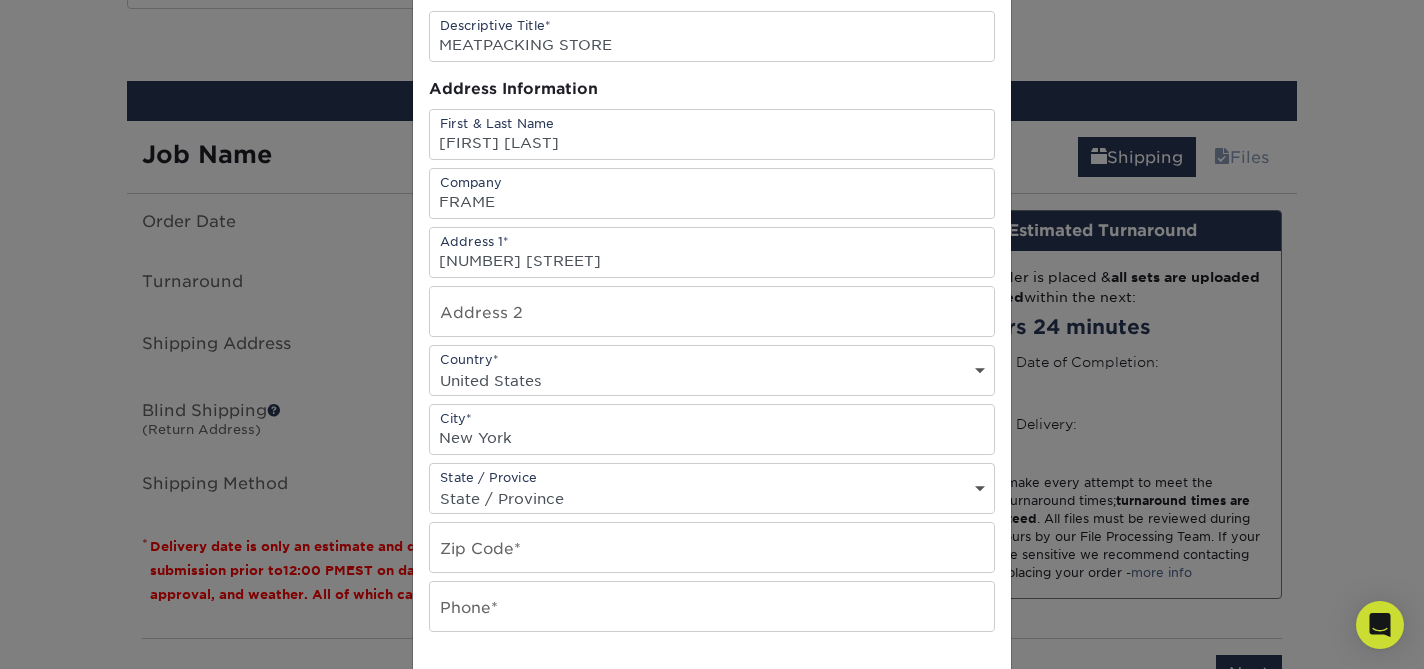 click on "State / Province Alabama Alaska Arizona Arkansas California Colorado Connecticut Delaware District of Columbia Florida Georgia Hawaii Idaho Illinois Indiana Iowa Kansas Kentucky Louisiana Maine Maryland Massachusetts Michigan Minnesota Mississippi Missouri Montana Nebraska Nevada New Hampshire New Jersey New Mexico New York North Carolina North Dakota Ohio Oklahoma Oregon Pennsylvania Rhode Island South Carolina South Dakota Tennessee Texas Utah Vermont Virginia Washington West Virginia Wisconsin Wyoming ACT NSW NT QLD SA TAS VIC WA NZ Alberta British Columbia Manitoba New Brunswick Newfoundland Northwest Territories Nova Scotia Nunavut Ontario Prince Edward Island Quebec Saskatchewan Yukon Puerto Rico Aguascalientes Baja California Baja California Sur Campeche Chiapas Chihuahua Coahuila Colima Distrito Federal Durango Guanajuato Guerrero Hidalgo Jalisco Mexico Michoacan Morelos Nayarit Nuevo Leon Oaxaca Puebla Queretaro Quintana Roo San Luis Patosi Sinaloa Sonora Tabasco Tamaulipas Tlaxcala Veracruz Yucatan" at bounding box center [712, 498] 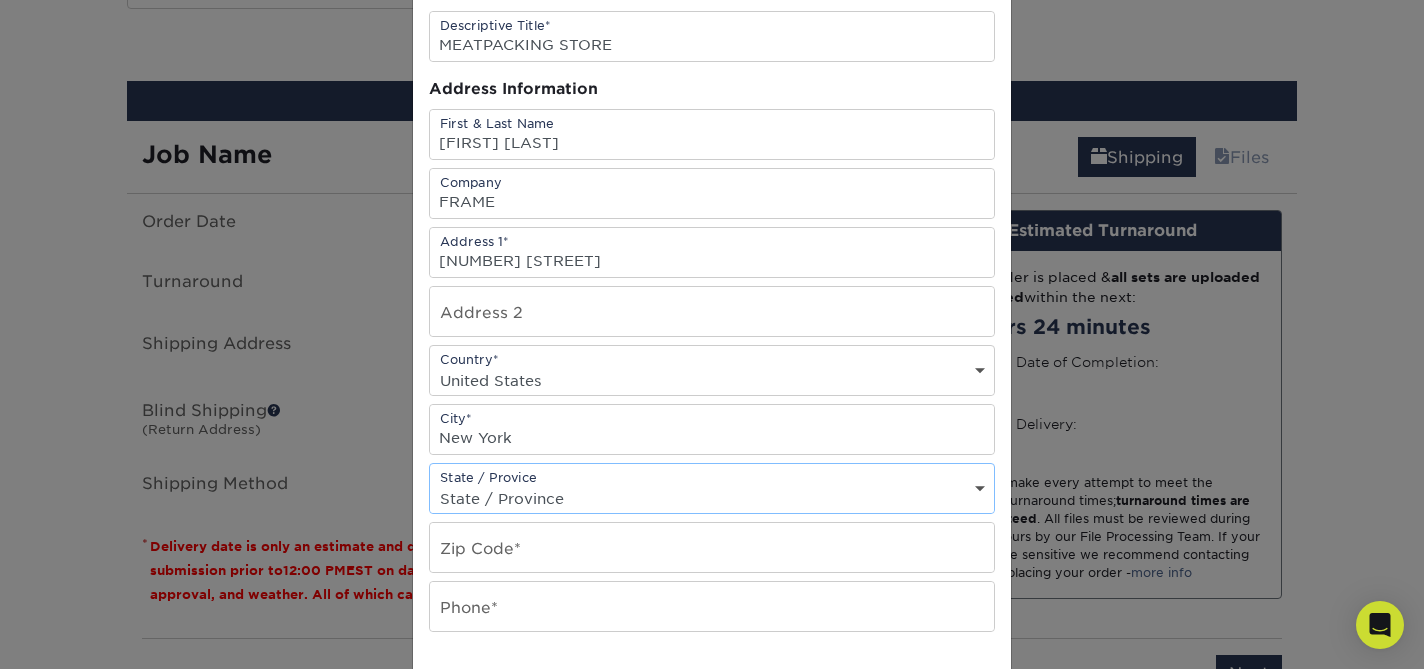 select on "NY" 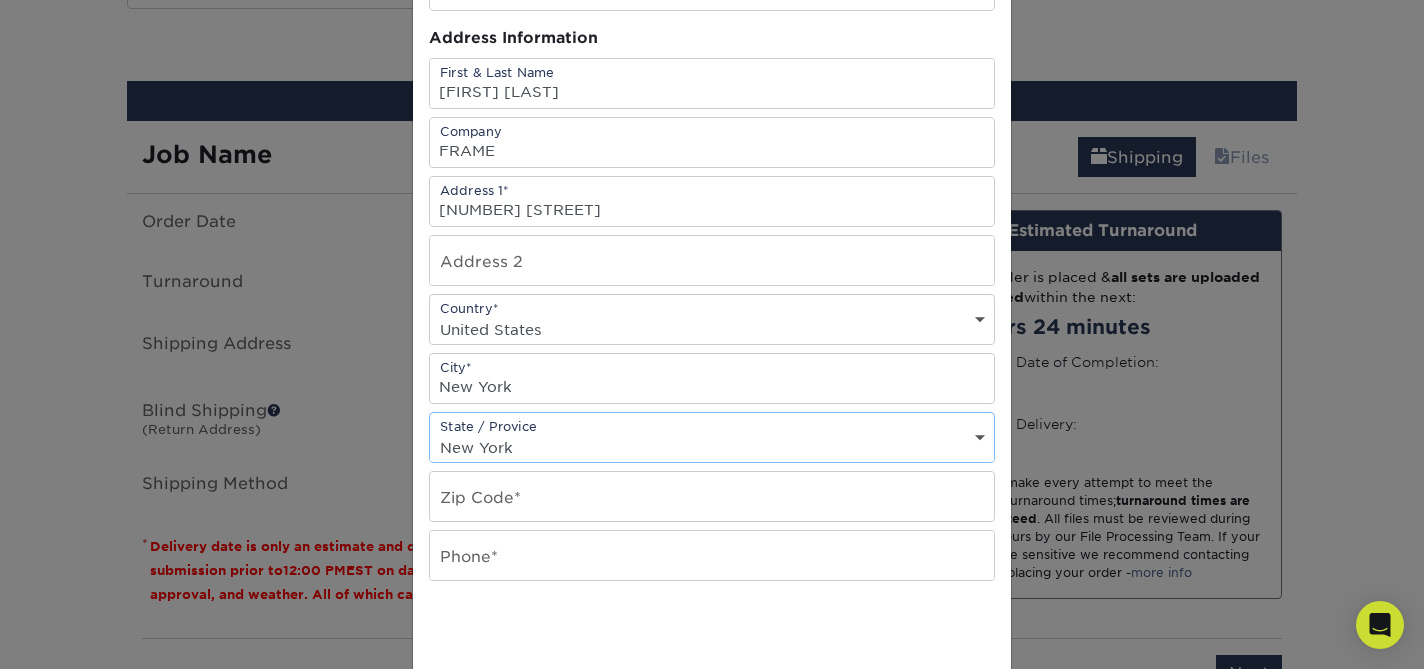 scroll, scrollTop: 187, scrollLeft: 0, axis: vertical 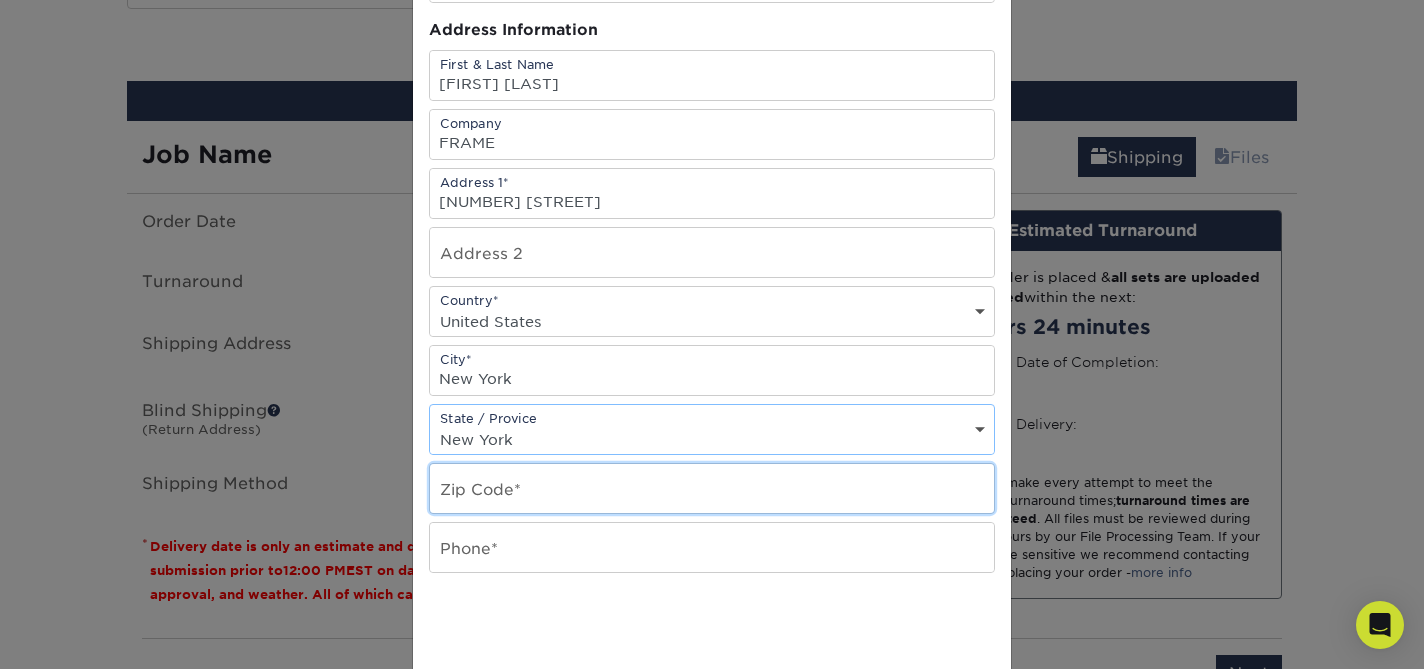 click at bounding box center (712, 488) 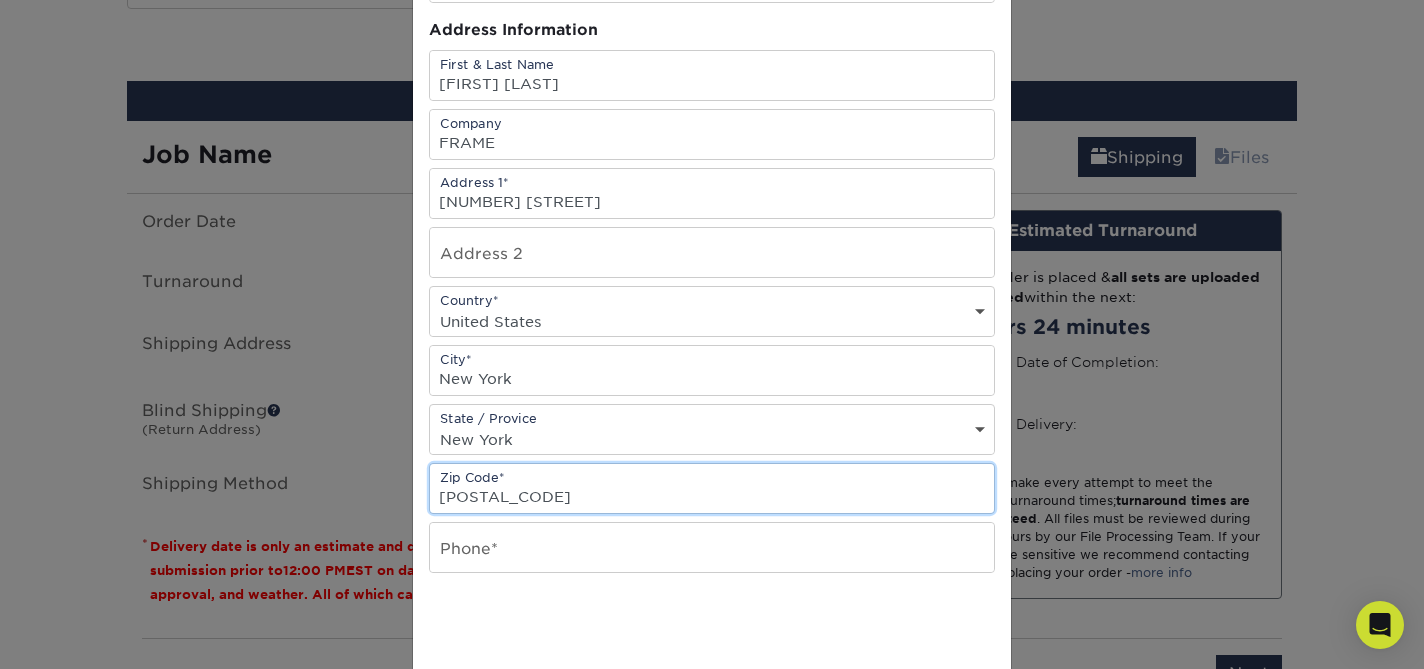 type on "10014" 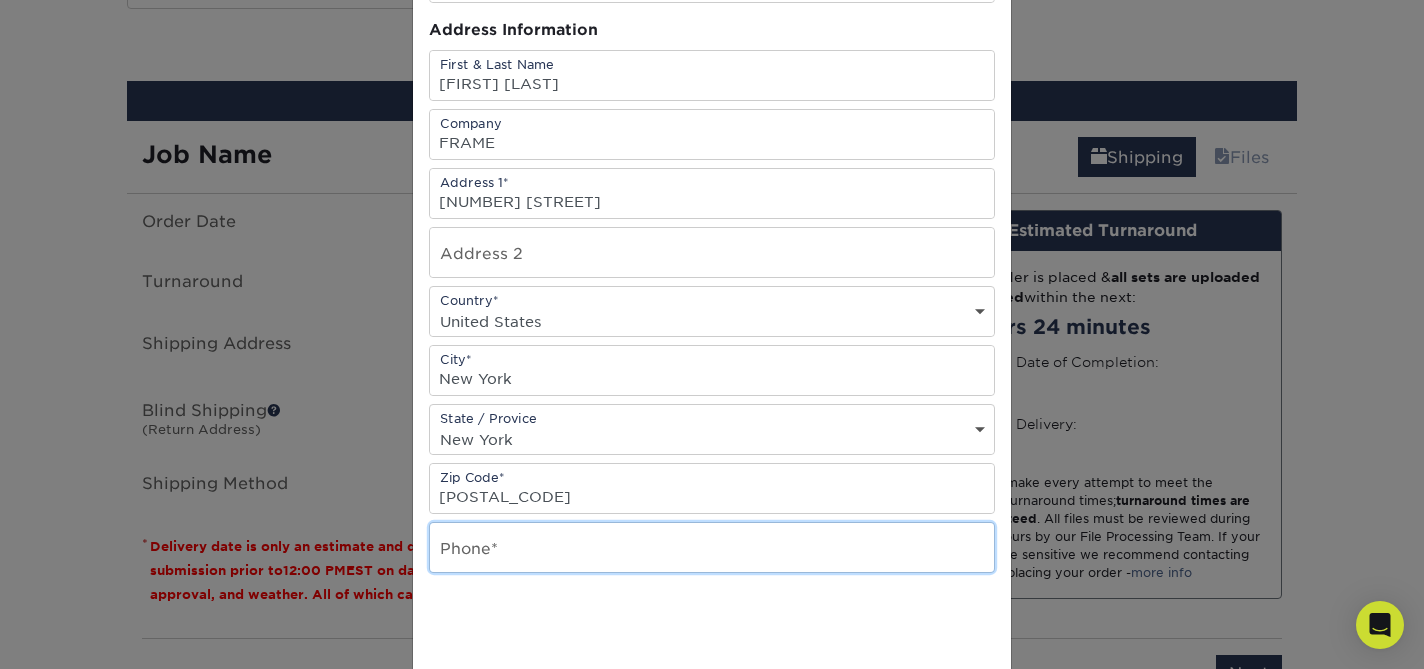 click at bounding box center [712, 547] 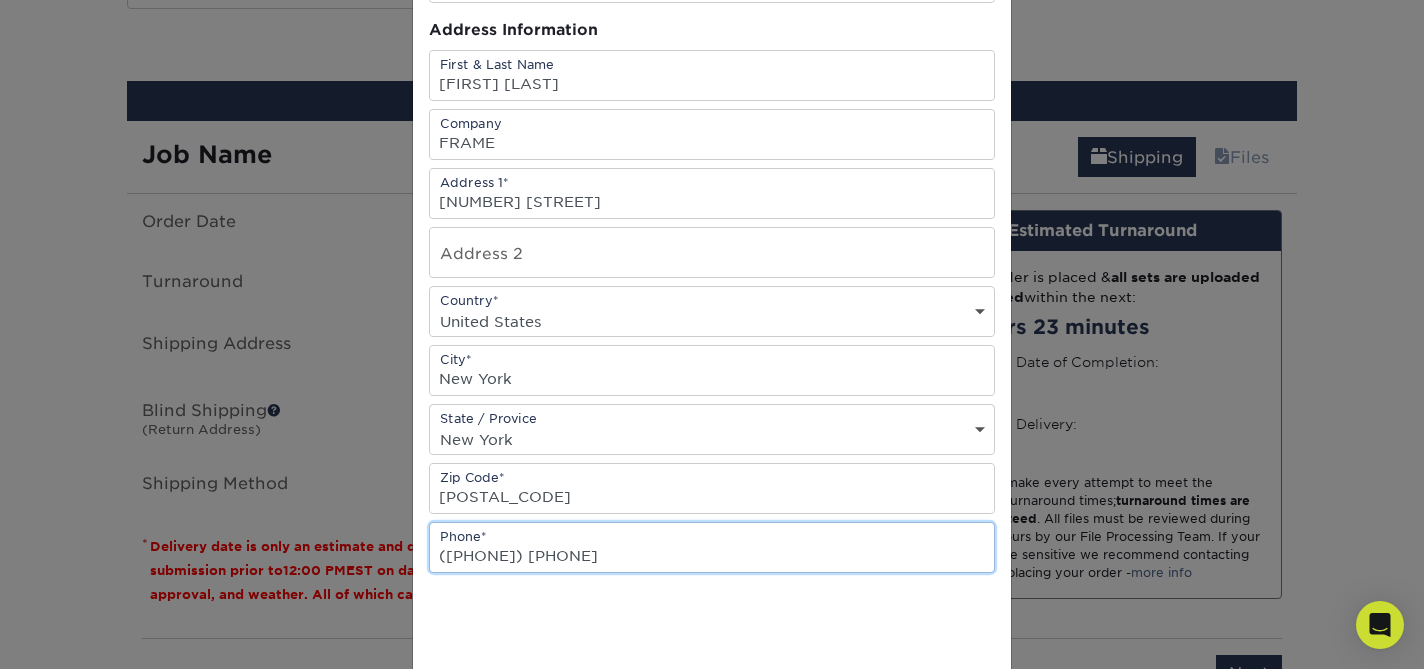 type on "(917) 512-7405" 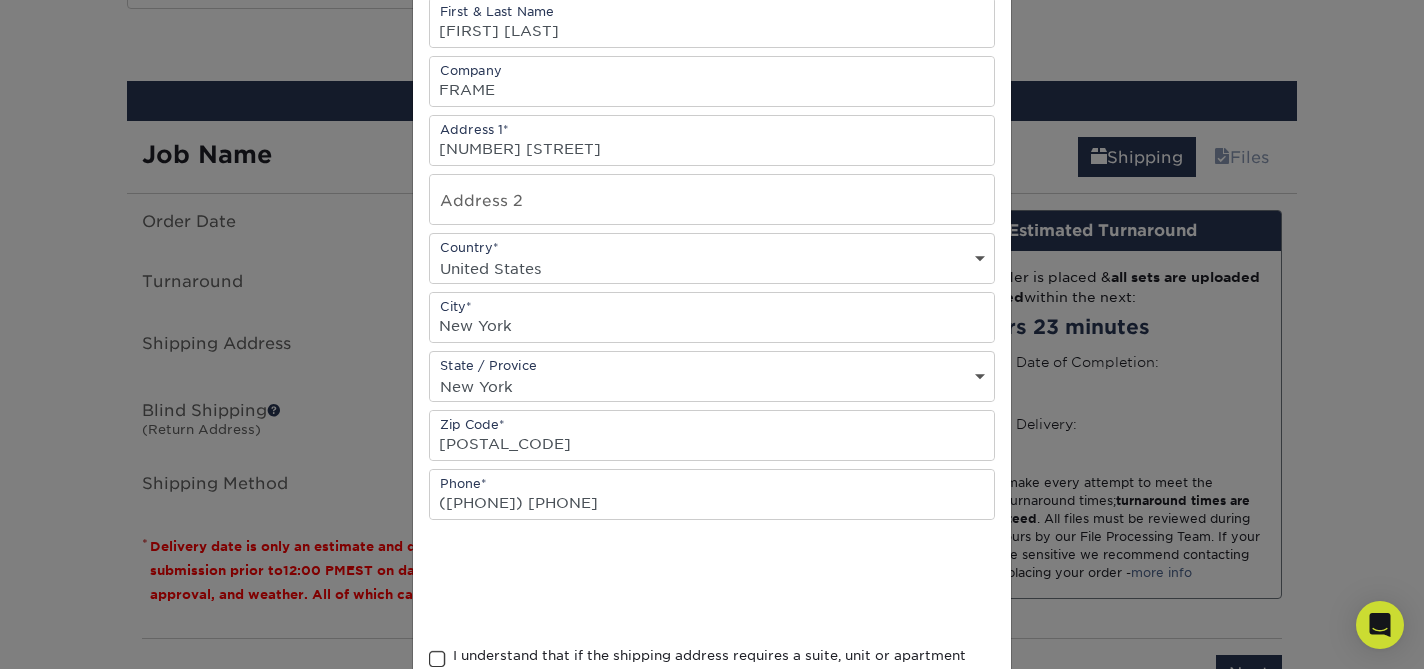 scroll, scrollTop: 257, scrollLeft: 0, axis: vertical 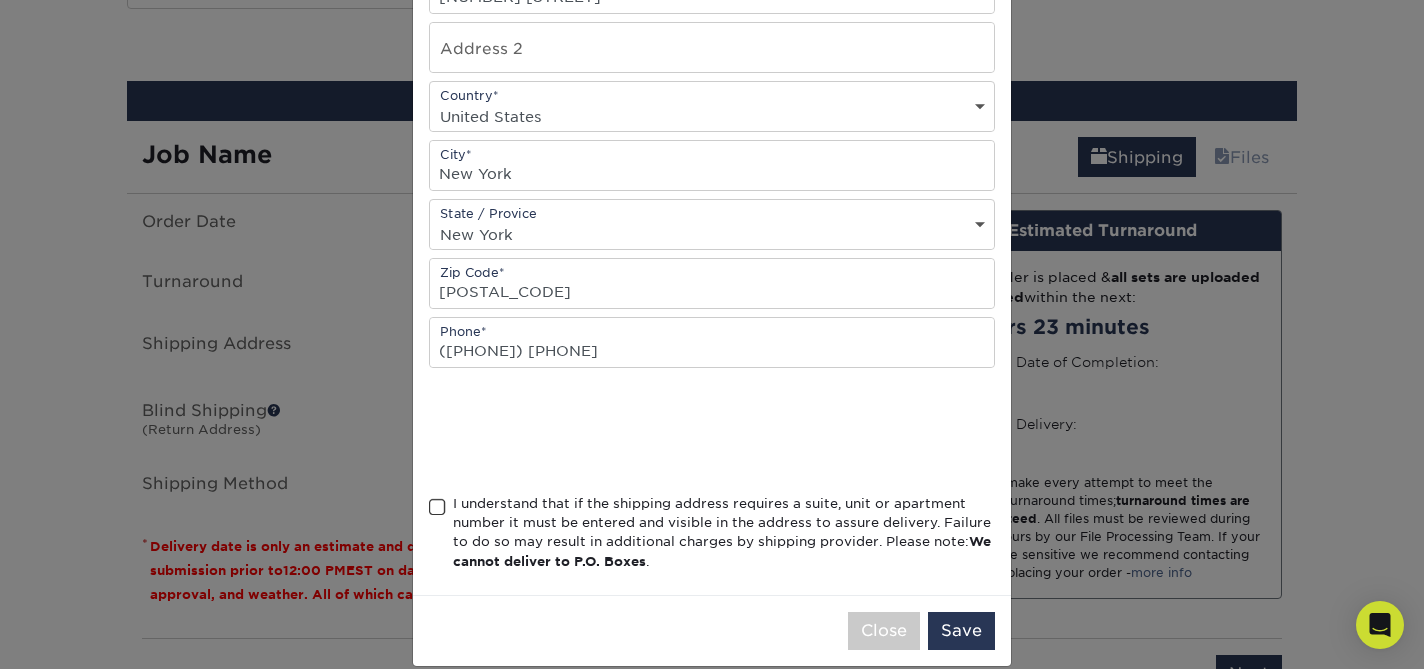 click at bounding box center [437, 507] 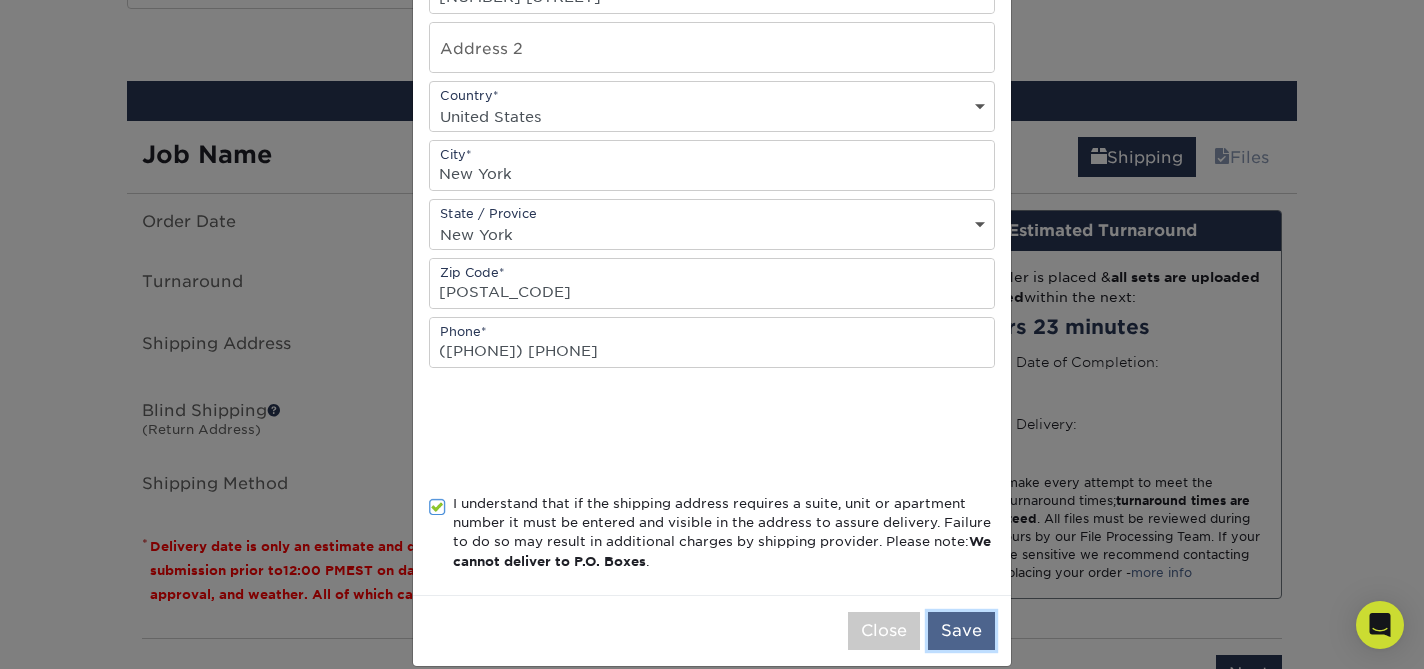 click on "Save" at bounding box center [961, 631] 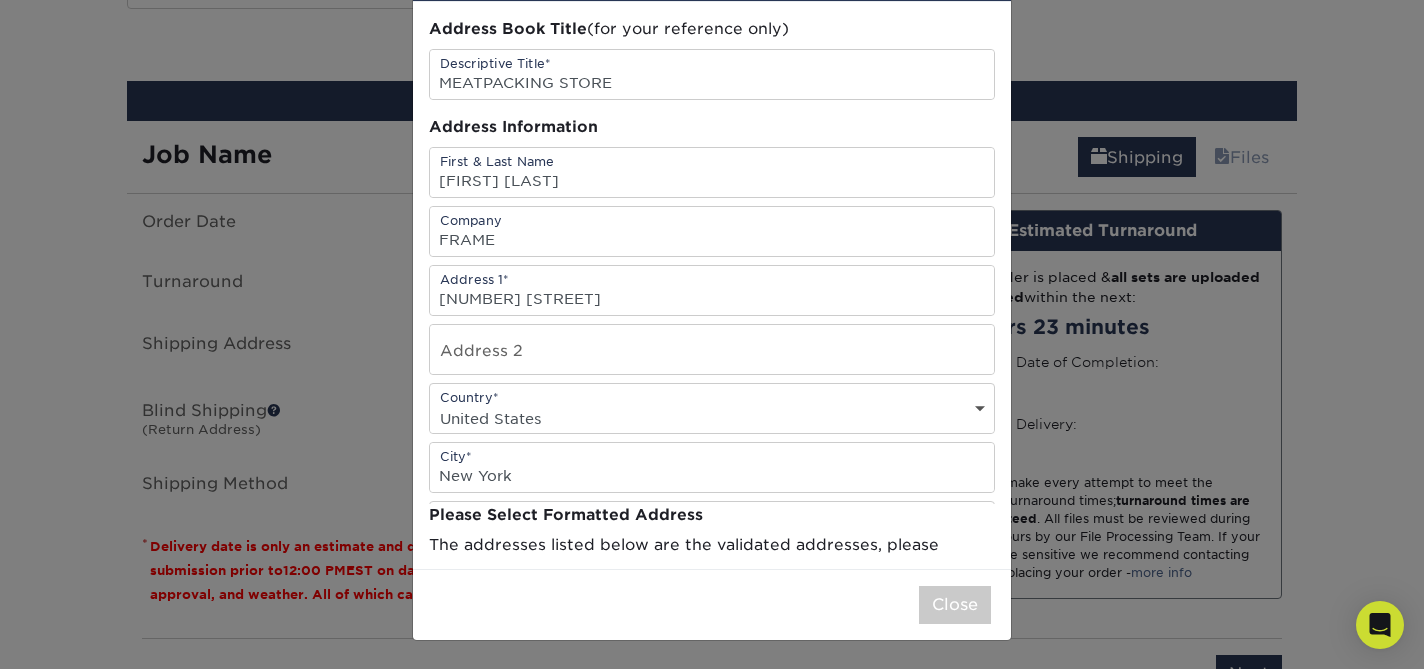 scroll, scrollTop: 0, scrollLeft: 0, axis: both 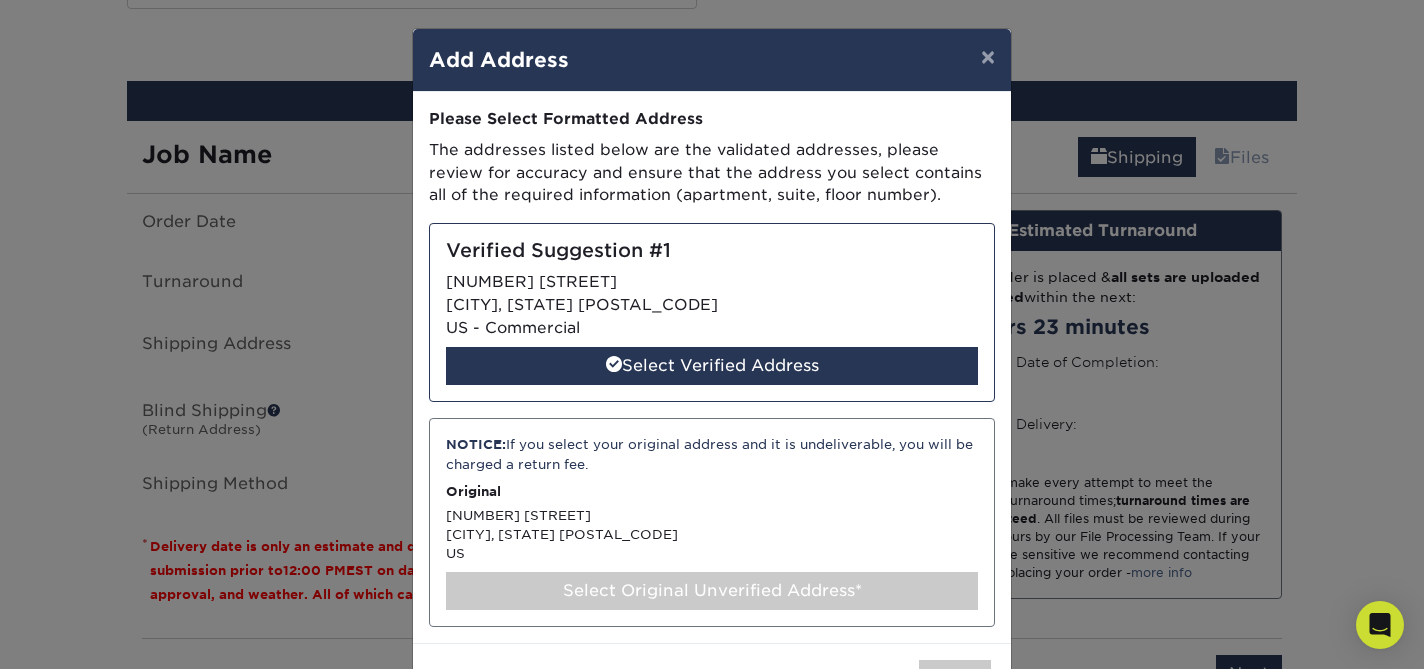 click on "Select Original Unverified Address*" at bounding box center [712, 591] 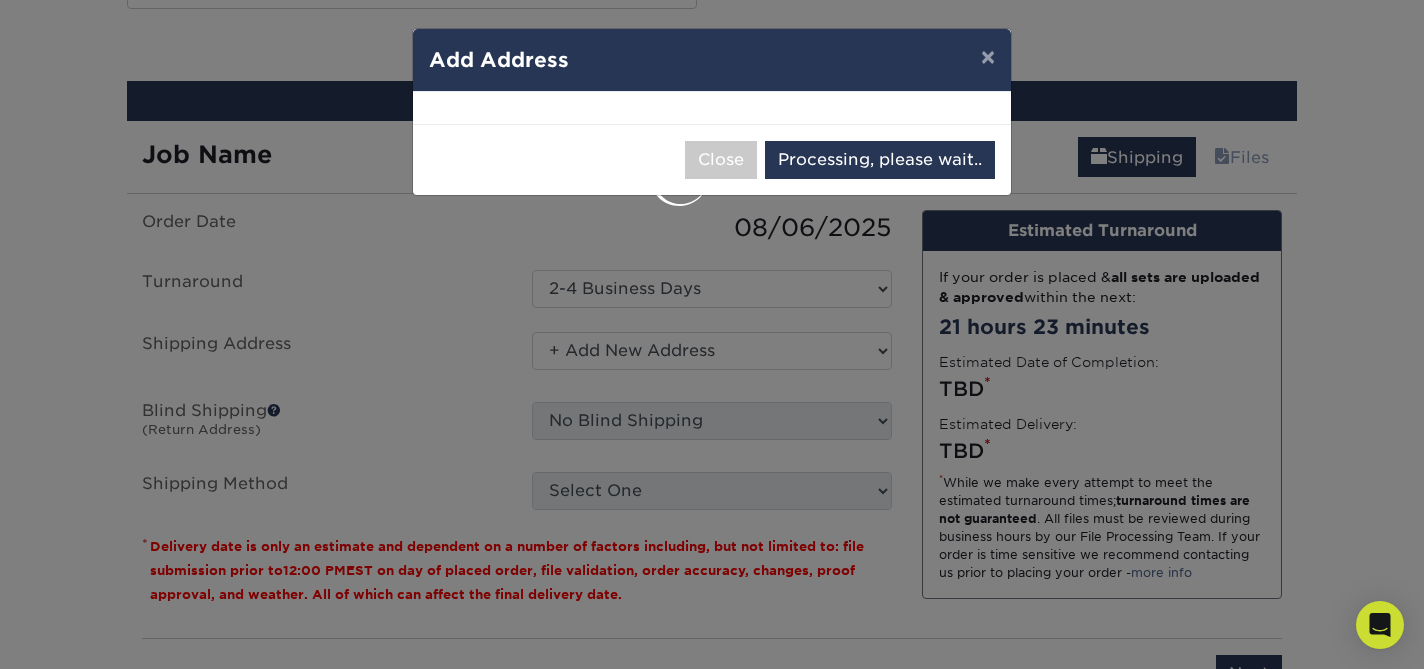 select on "284795" 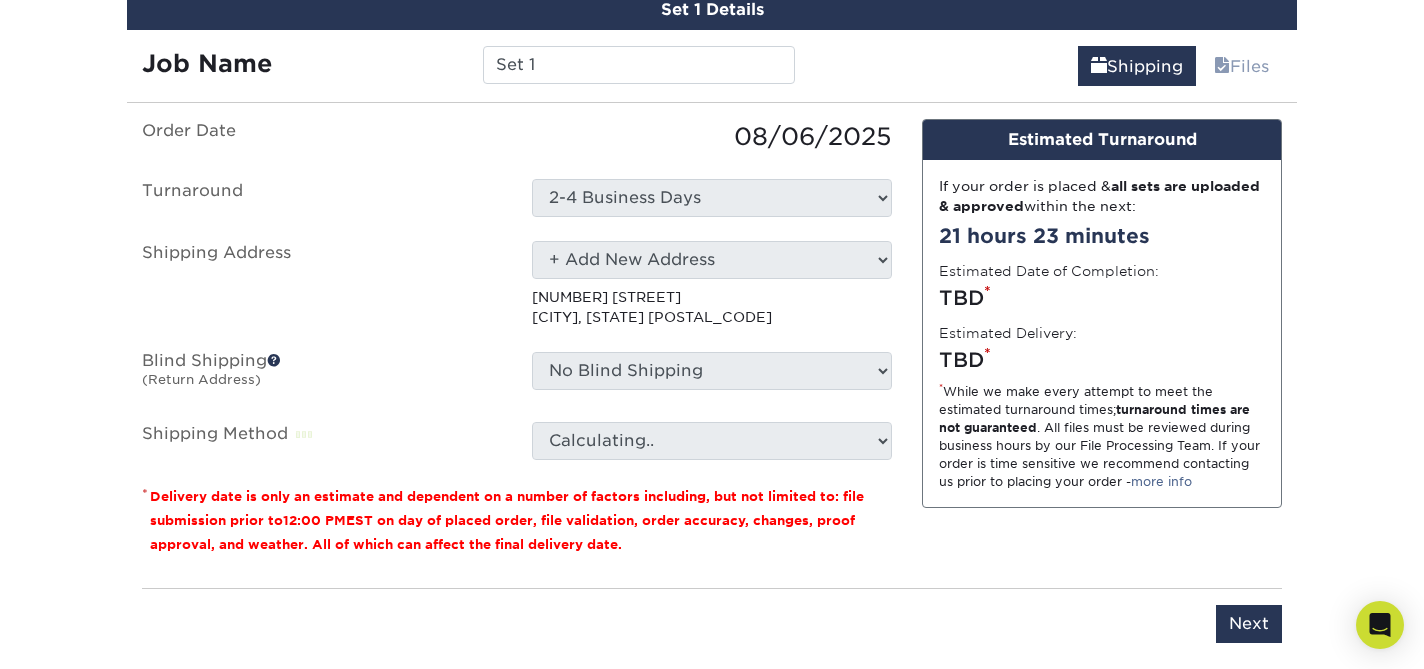 scroll, scrollTop: 1294, scrollLeft: 0, axis: vertical 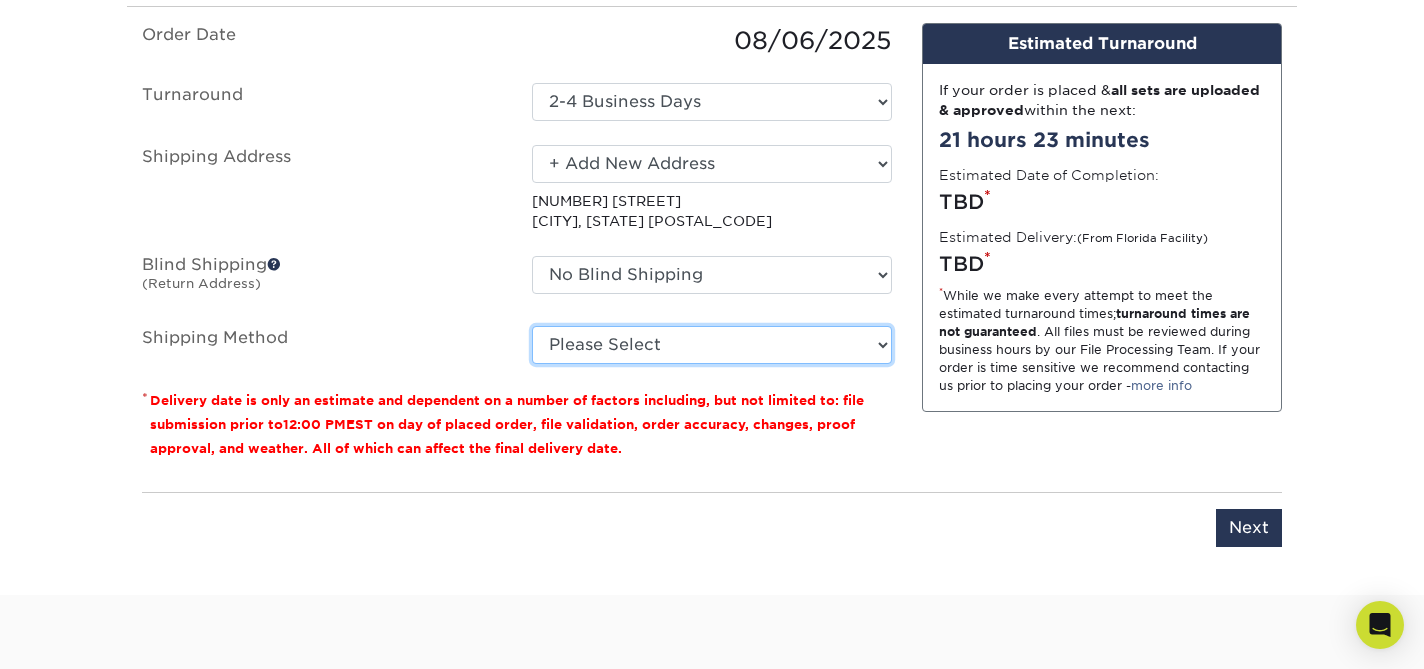 click on "Please Select Ground Shipping (+$7.84) 3 Day Shipping Service (+$20.66) 2 Day Air Shipping (+$21.67) Next Day Shipping by 5pm (+$33.42) Next Day Shipping by 12 noon (+$36.48) Next Day Air Early A.M. (+$176.93)" at bounding box center (712, 345) 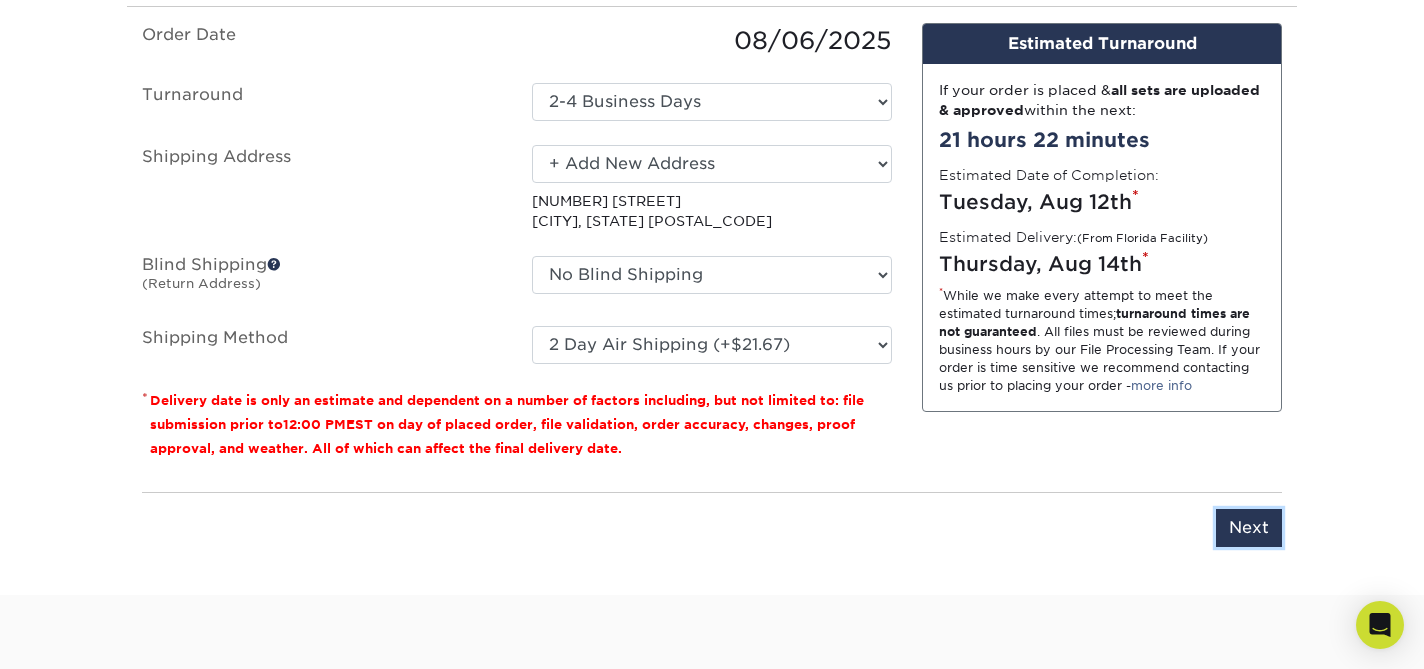 click on "Next" at bounding box center (1249, 528) 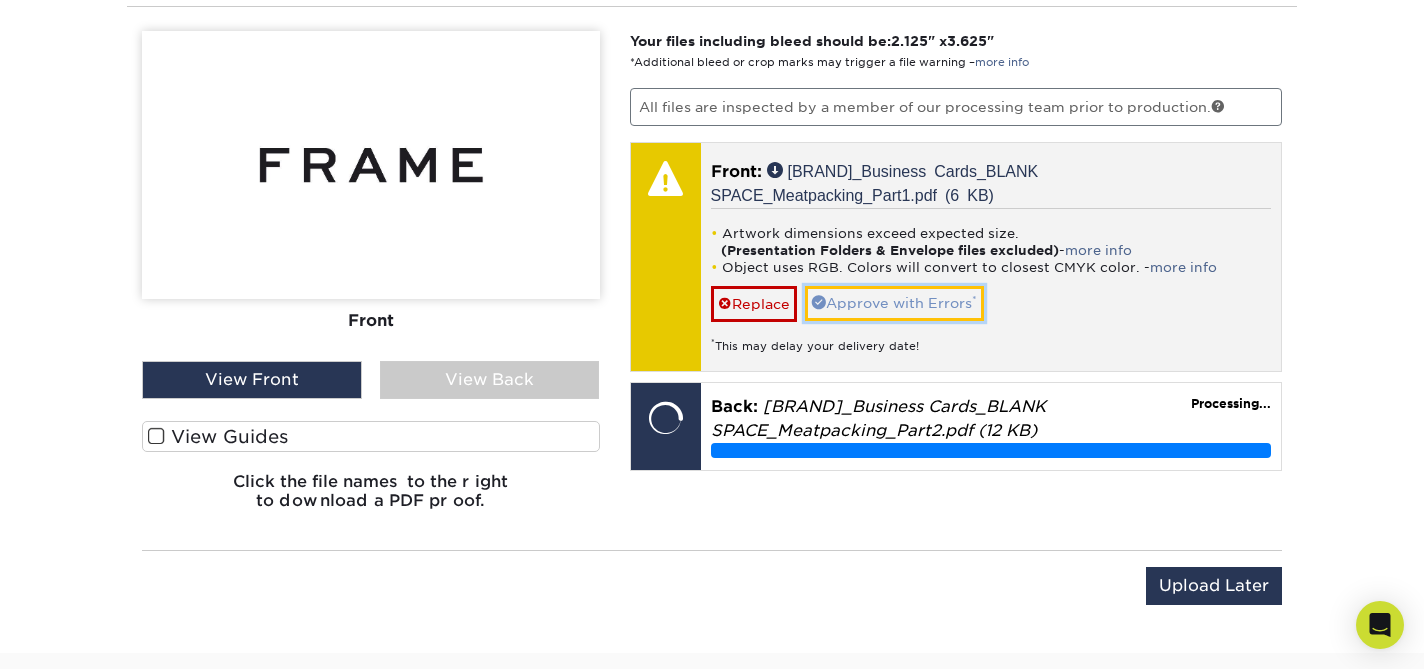 click on "Approve with Errors *" at bounding box center (894, 303) 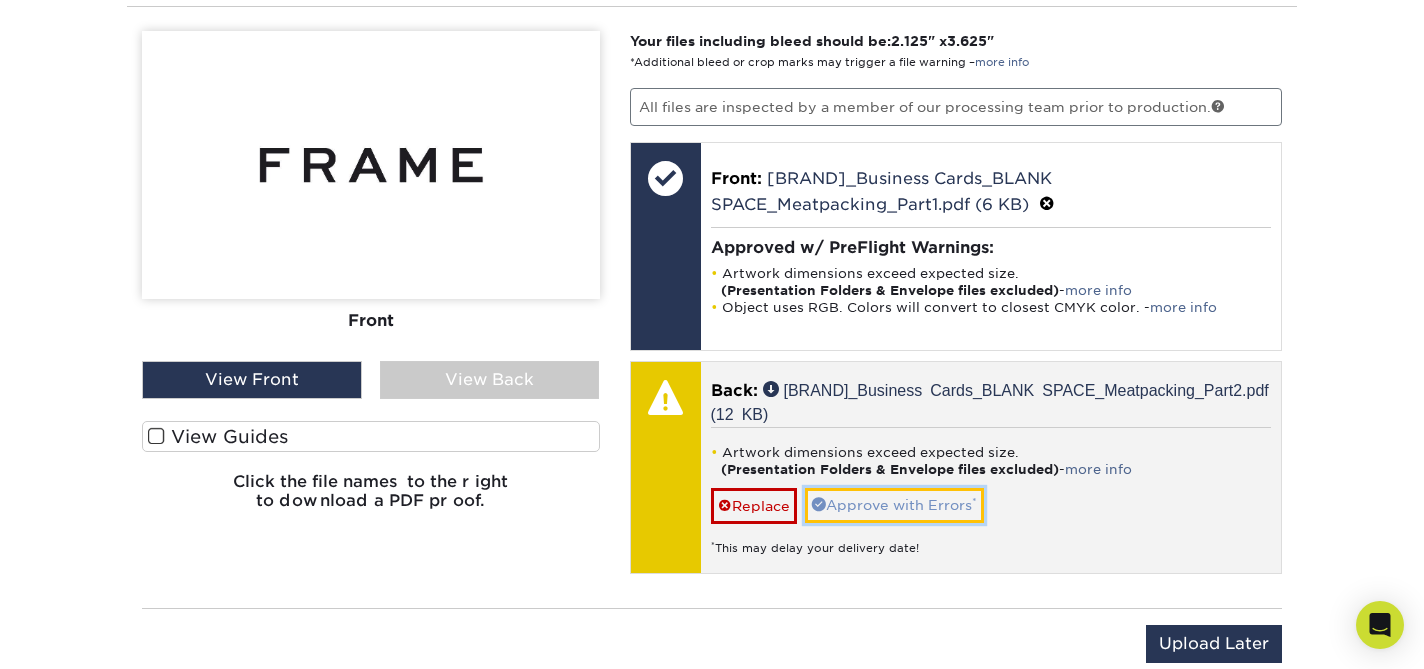 click on "Approve with Errors *" at bounding box center [894, 505] 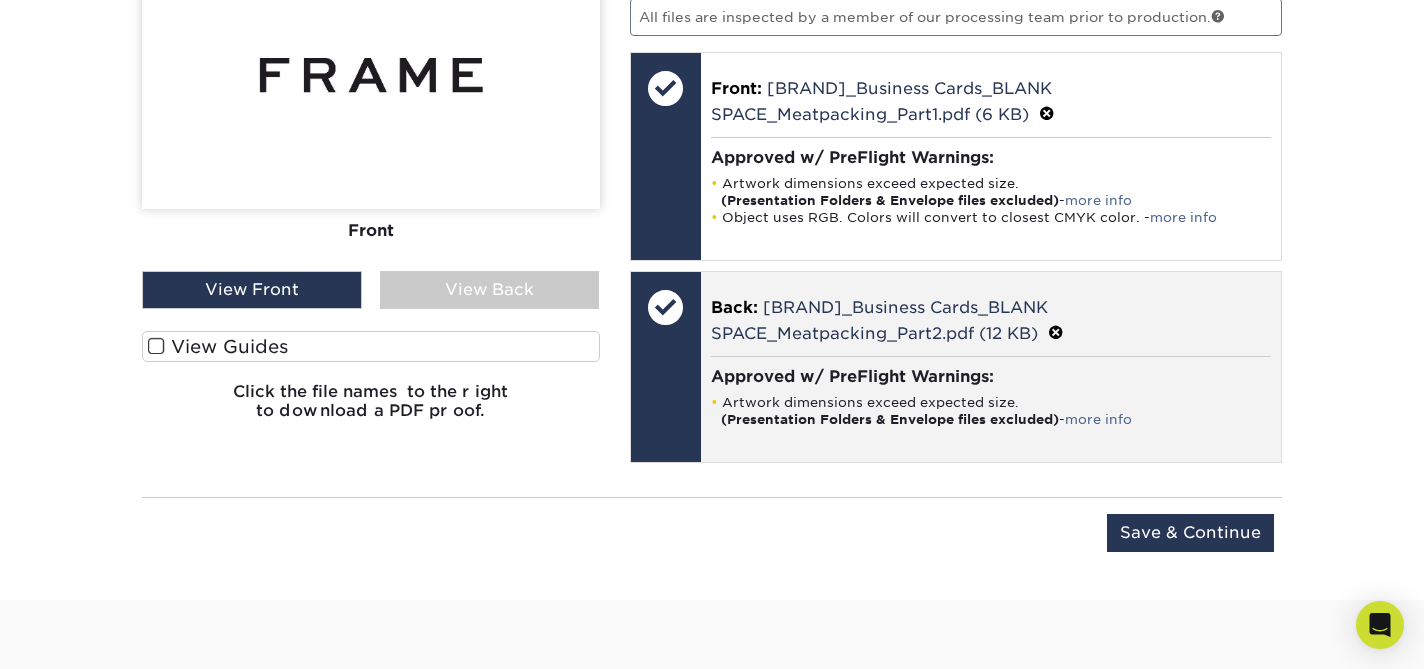 scroll, scrollTop: 1385, scrollLeft: 0, axis: vertical 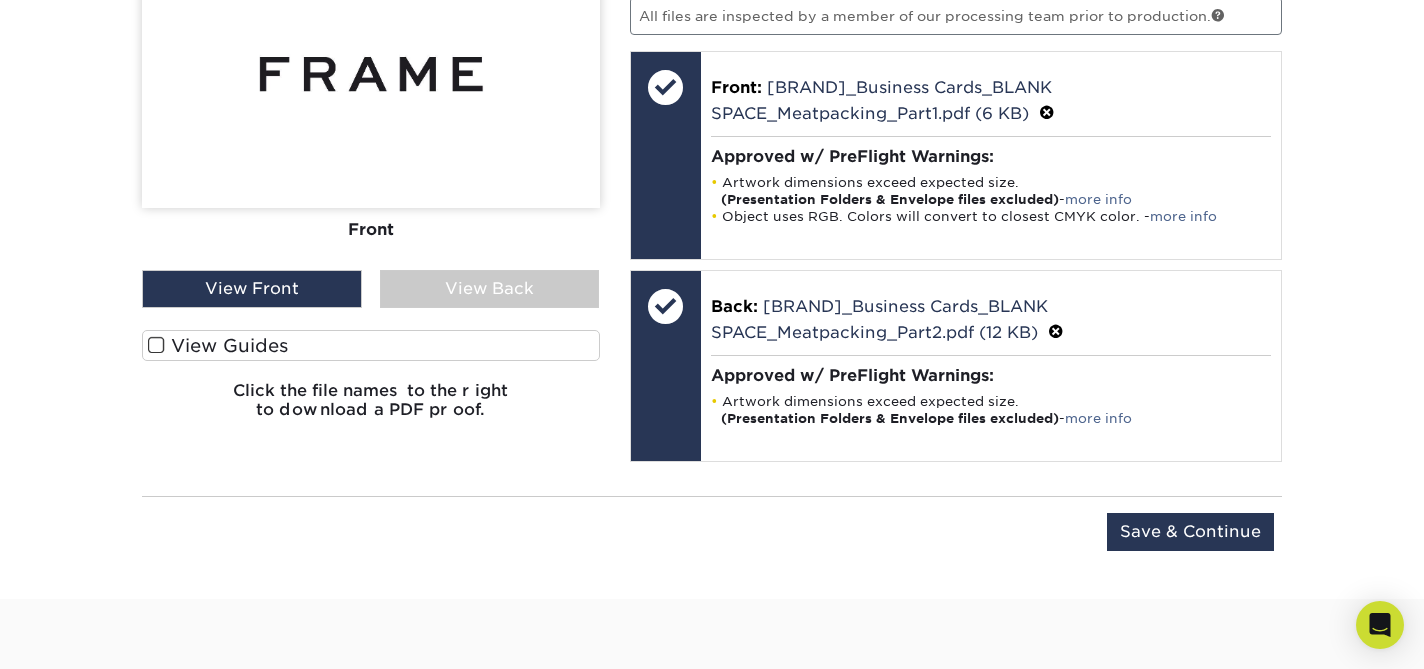 click on "View Back" at bounding box center (490, 289) 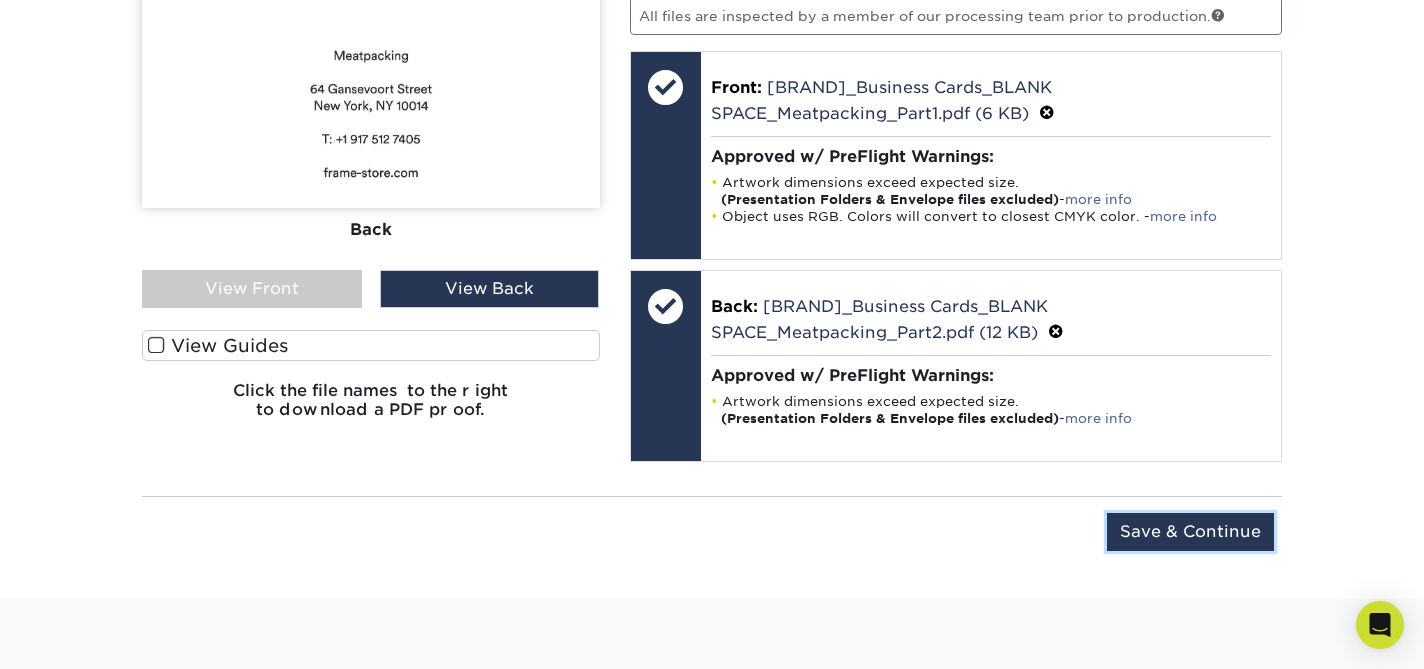 click on "Save & Continue" at bounding box center [1190, 532] 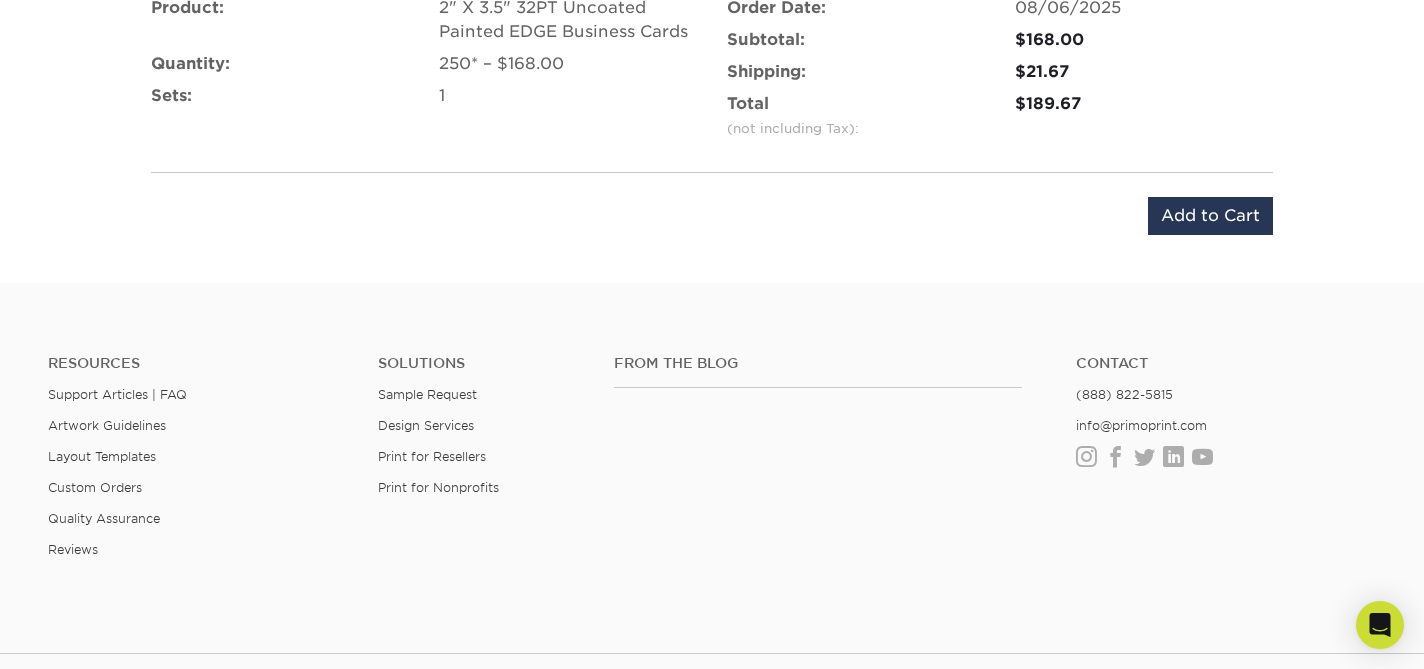 scroll, scrollTop: 1274, scrollLeft: 0, axis: vertical 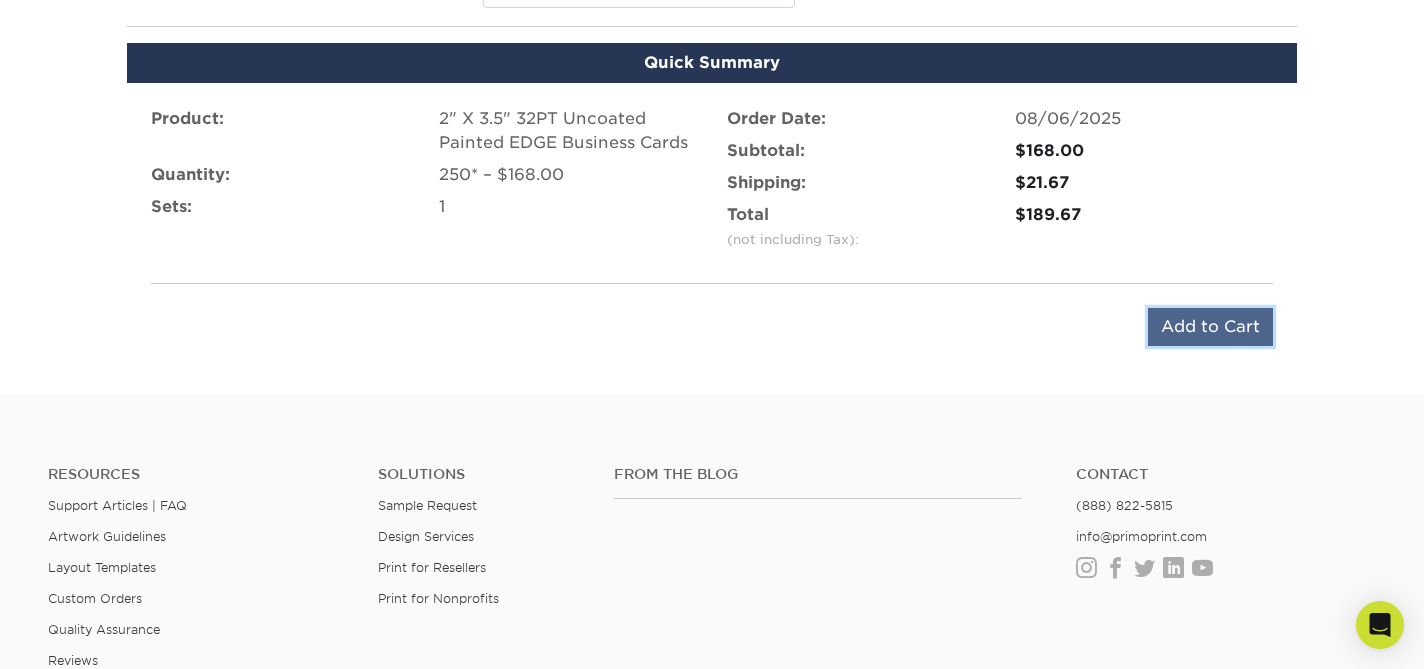 click on "Add to Cart" at bounding box center [1210, 327] 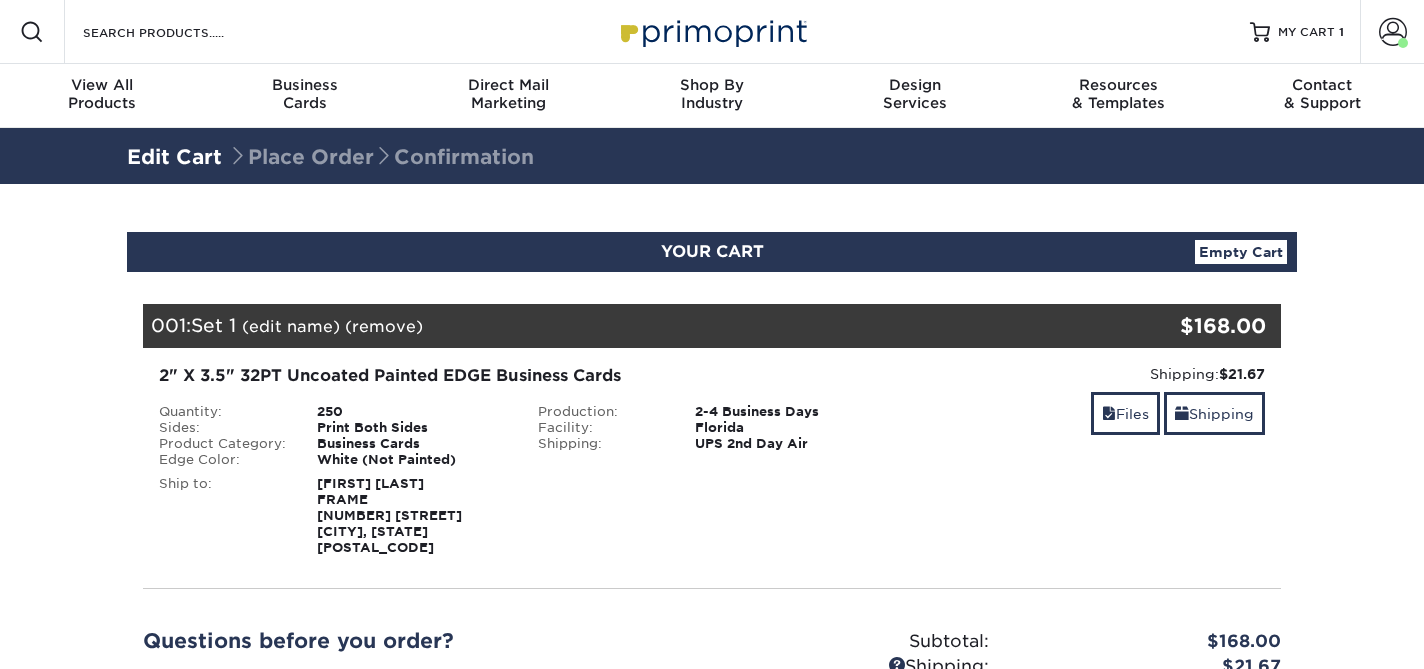scroll, scrollTop: 0, scrollLeft: 0, axis: both 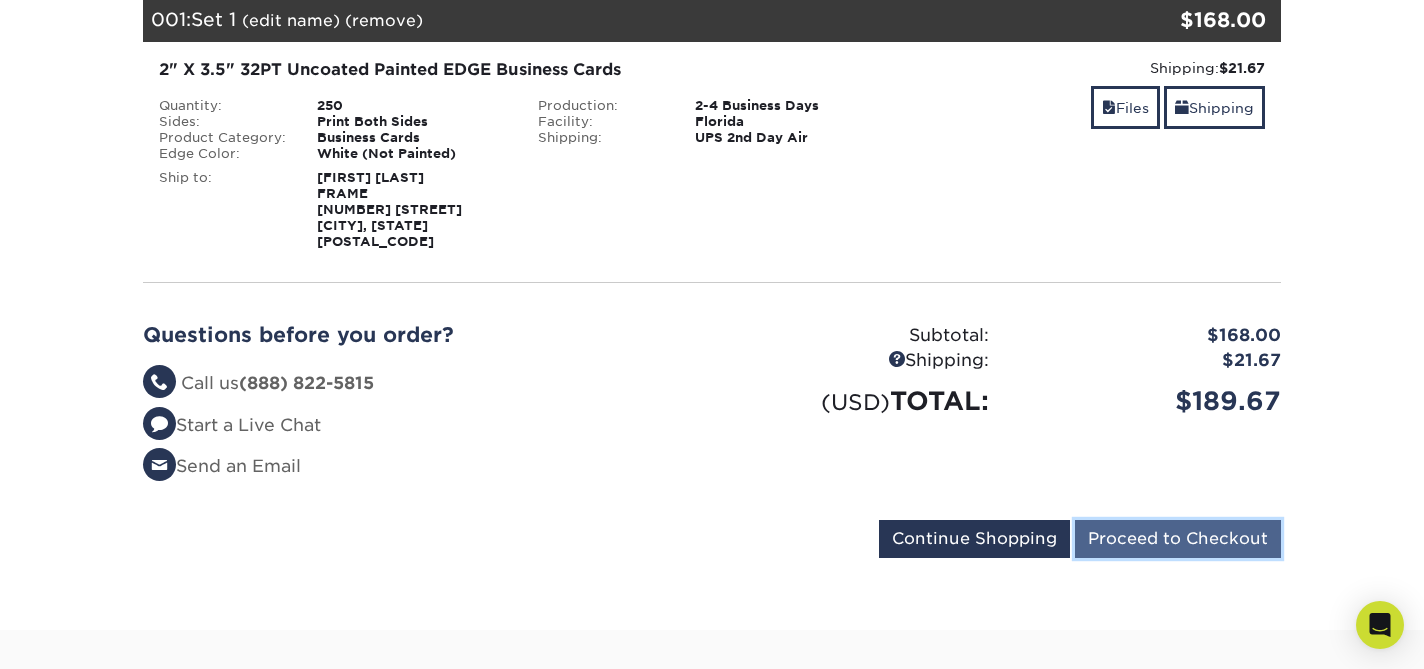 click on "Proceed to Checkout" at bounding box center (1178, 539) 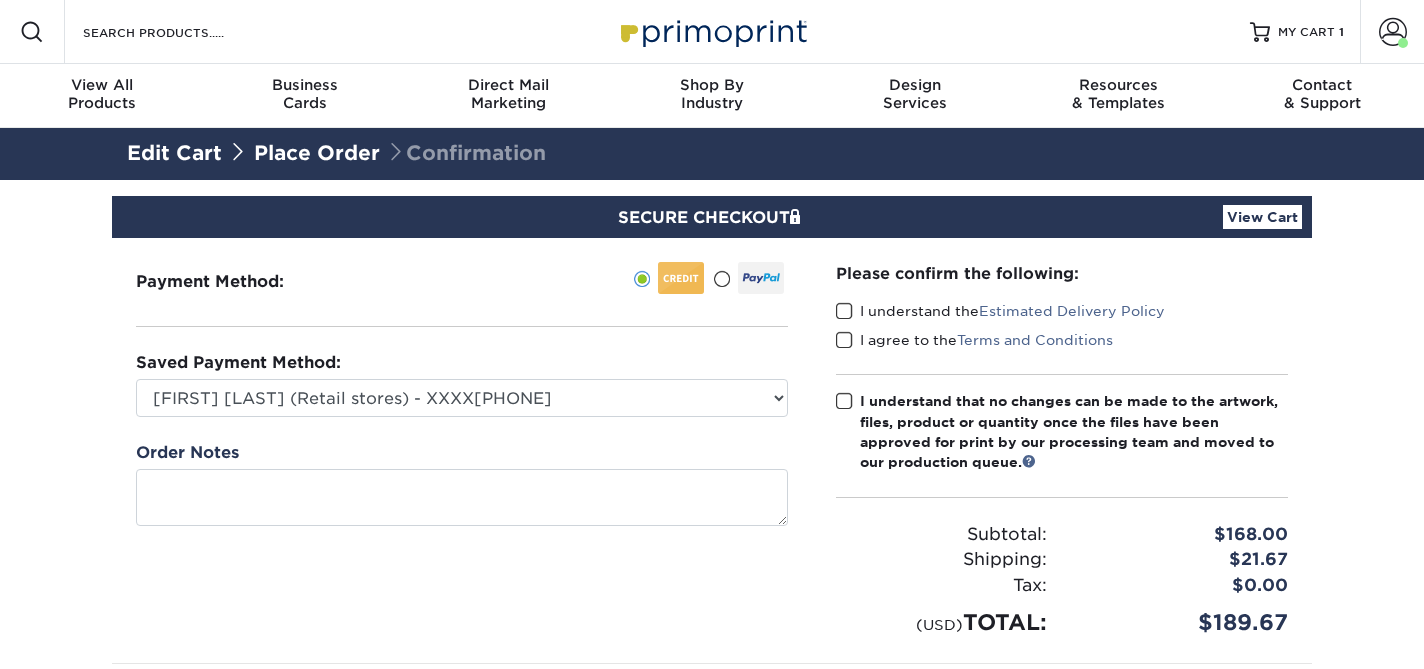 scroll, scrollTop: 0, scrollLeft: 0, axis: both 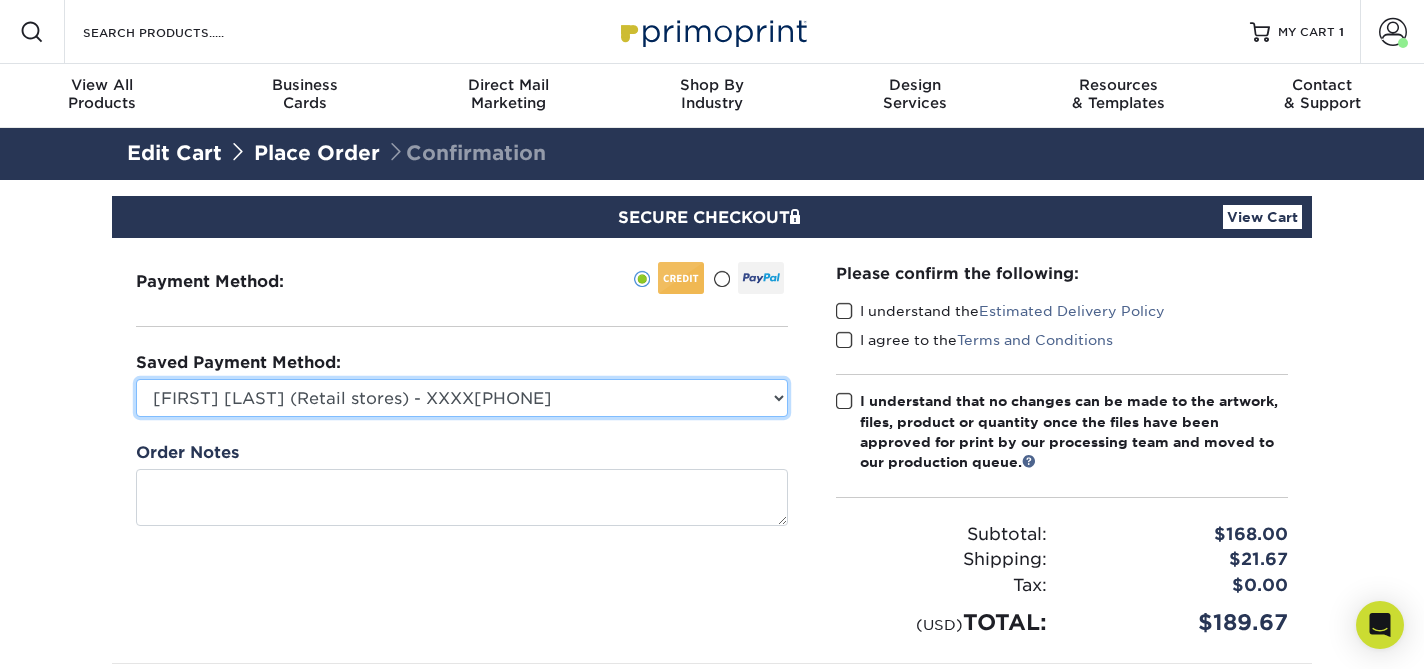 click on "[FIRST] [LAST] (Retail stores) - XXXX[PHONE] [BRAND] - XXXX[PHONE] [CREDIT CARD TYPE]" at bounding box center [462, 398] 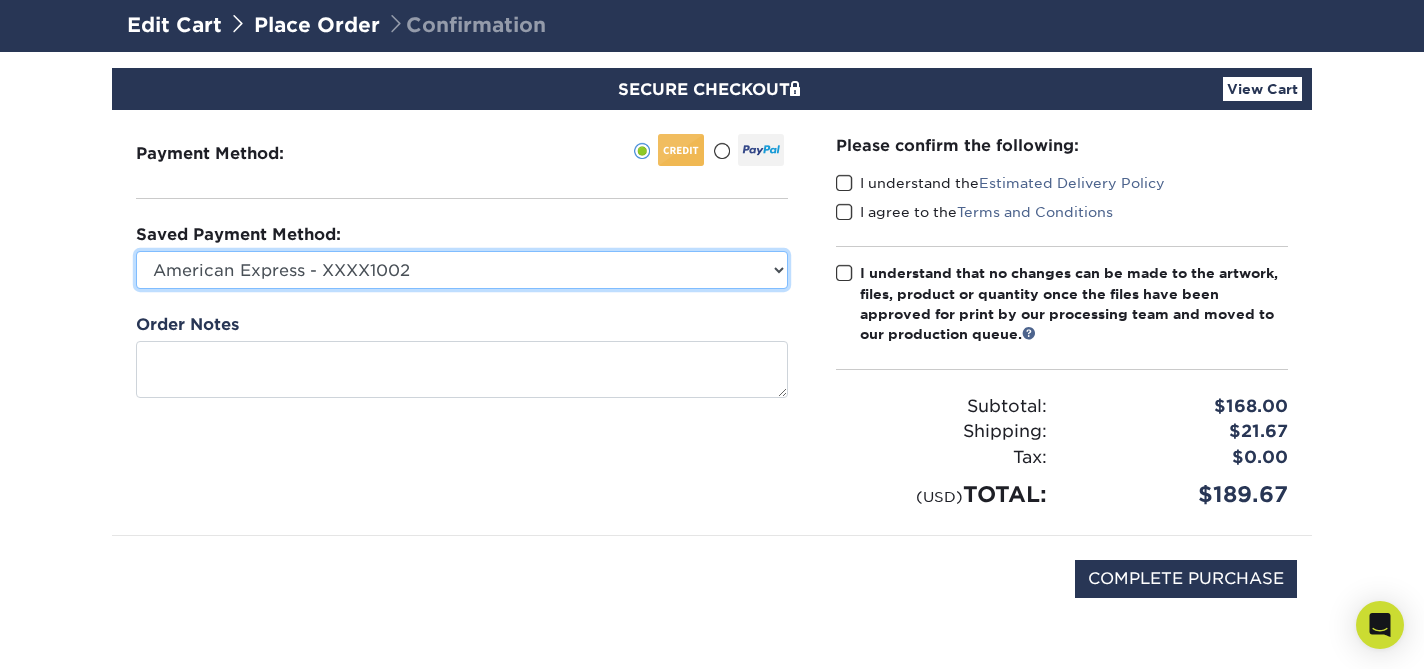 scroll, scrollTop: 130, scrollLeft: 0, axis: vertical 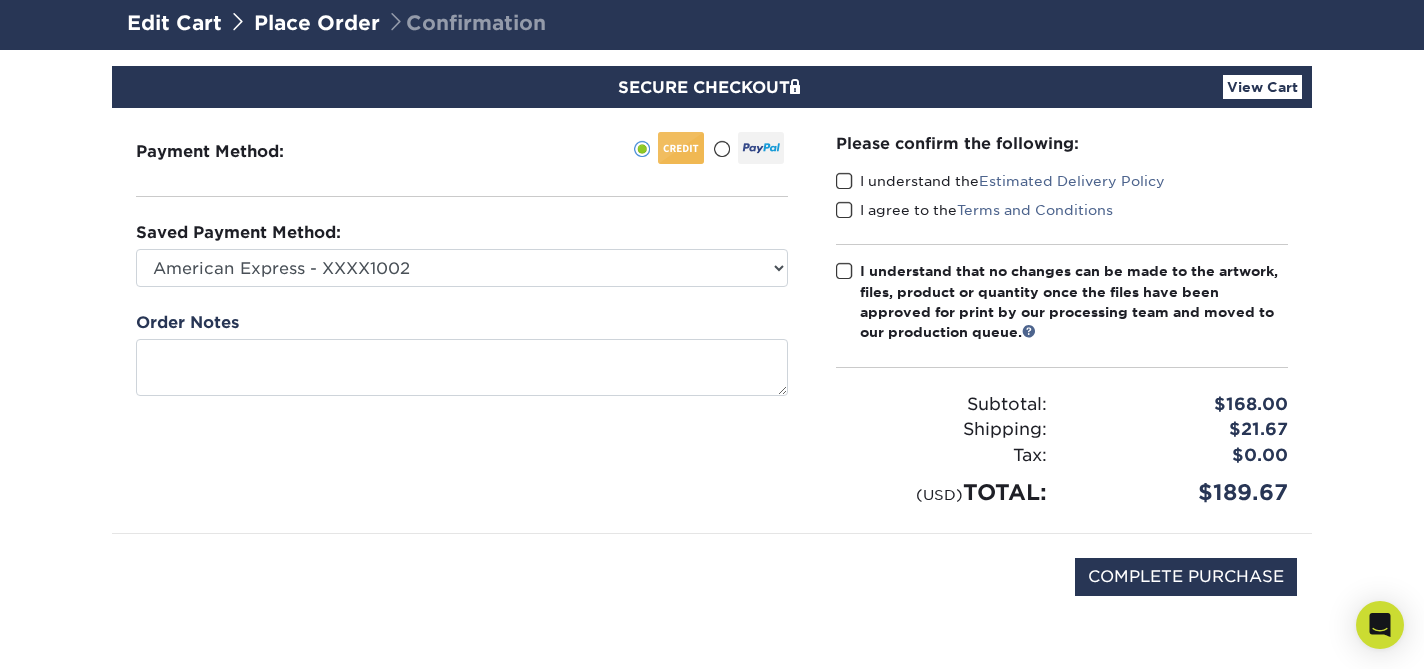 click at bounding box center [844, 181] 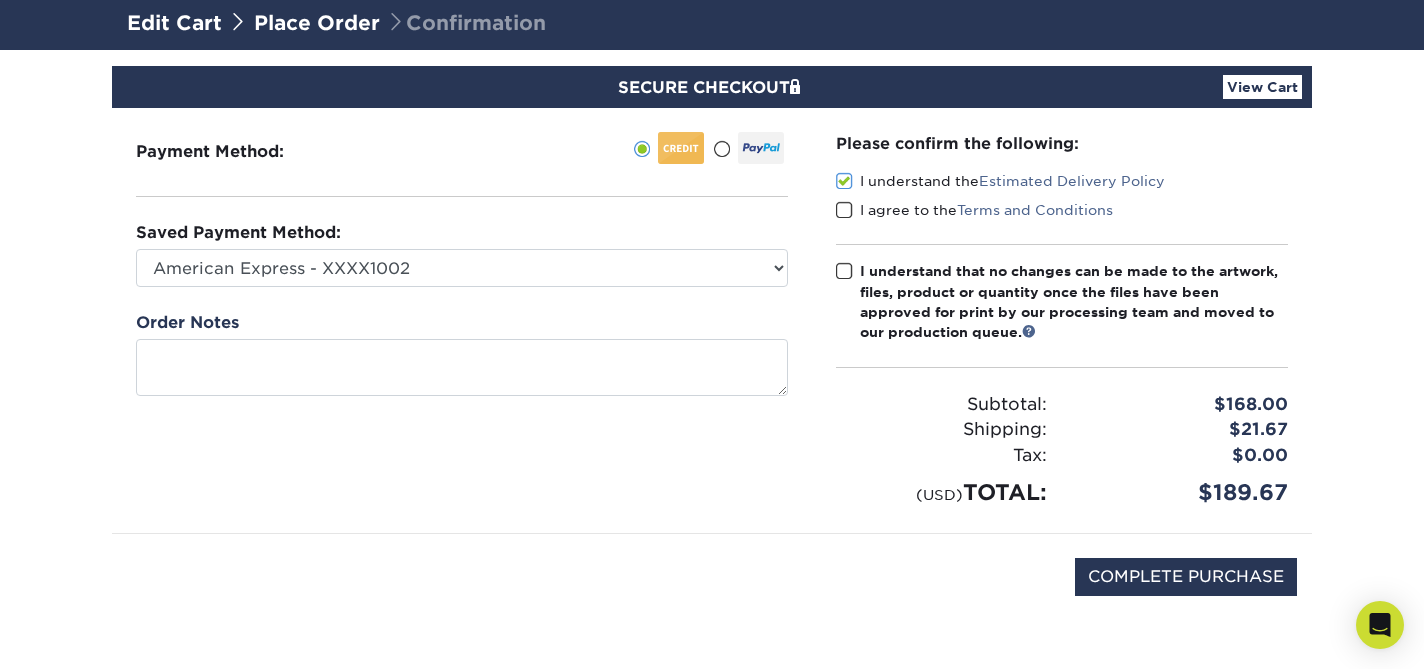 click at bounding box center (844, 210) 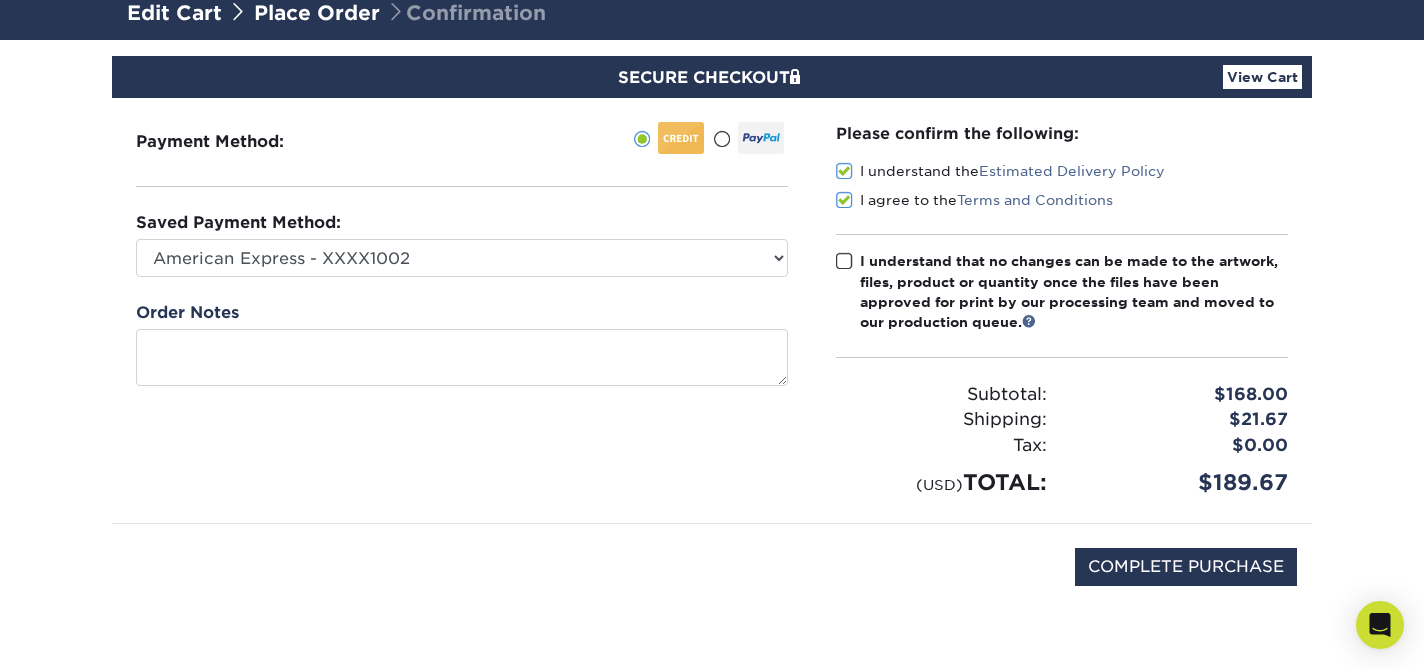 click on "I understand that no changes can be made to the artwork, files, product or quantity once the files have been approved for print by our processing team and moved to our production queue." at bounding box center [1062, 292] 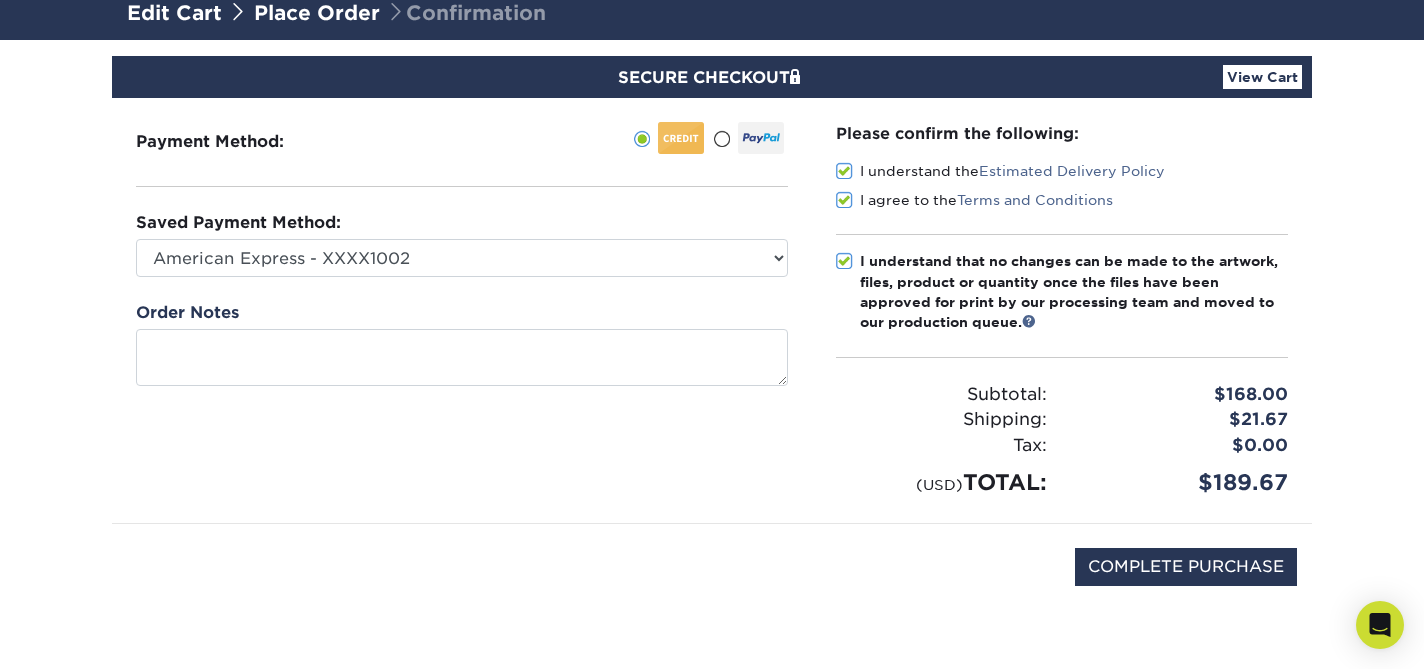 scroll, scrollTop: 141, scrollLeft: 0, axis: vertical 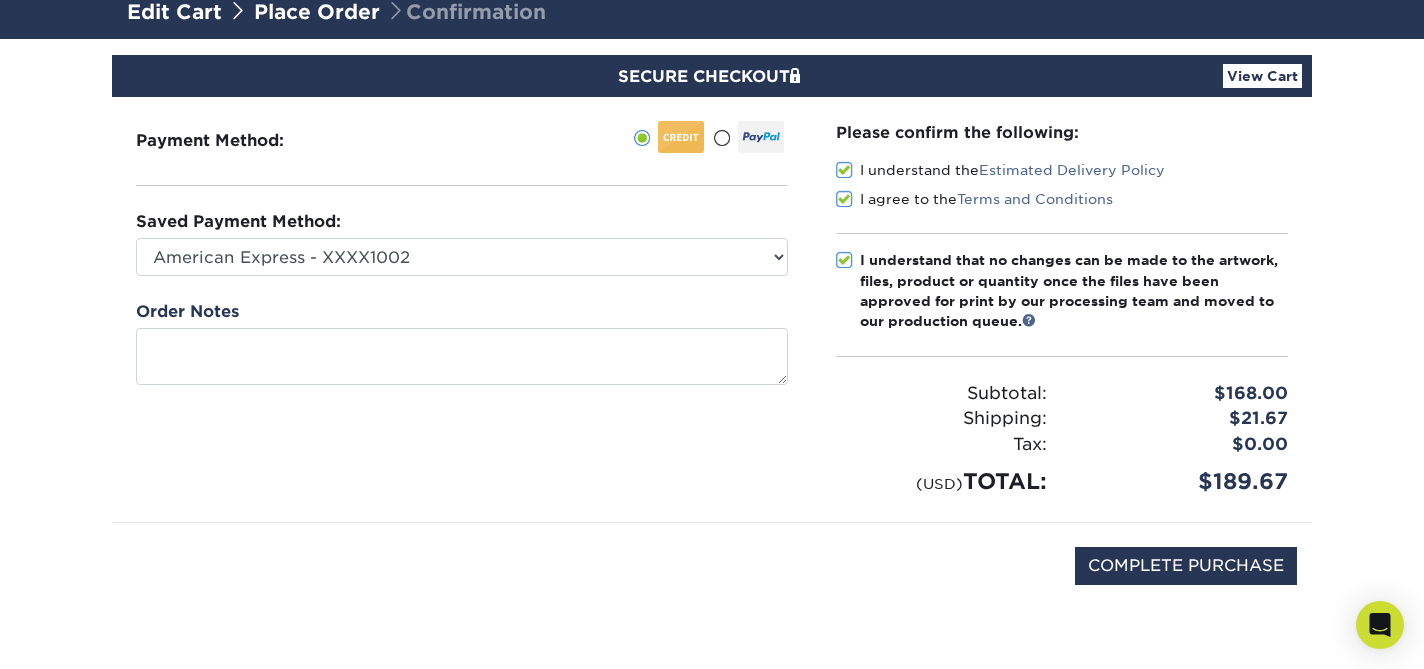 click at bounding box center (844, 260) 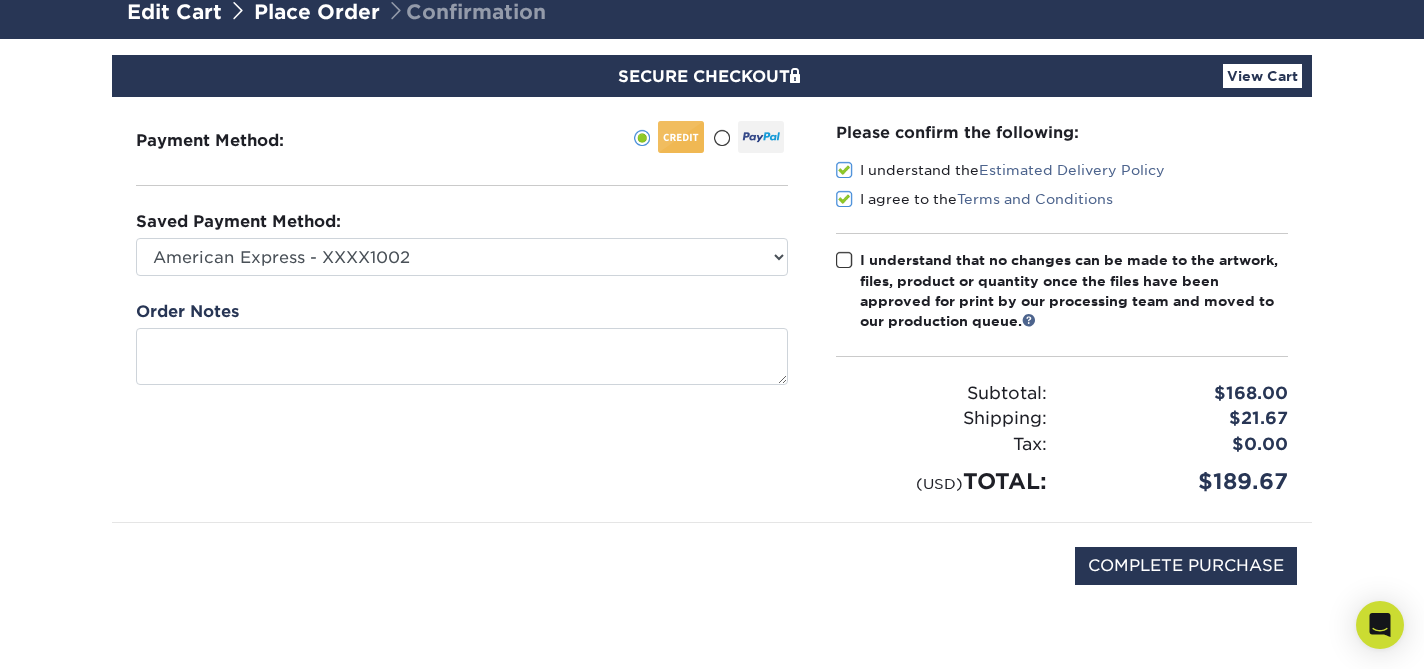 click at bounding box center (844, 260) 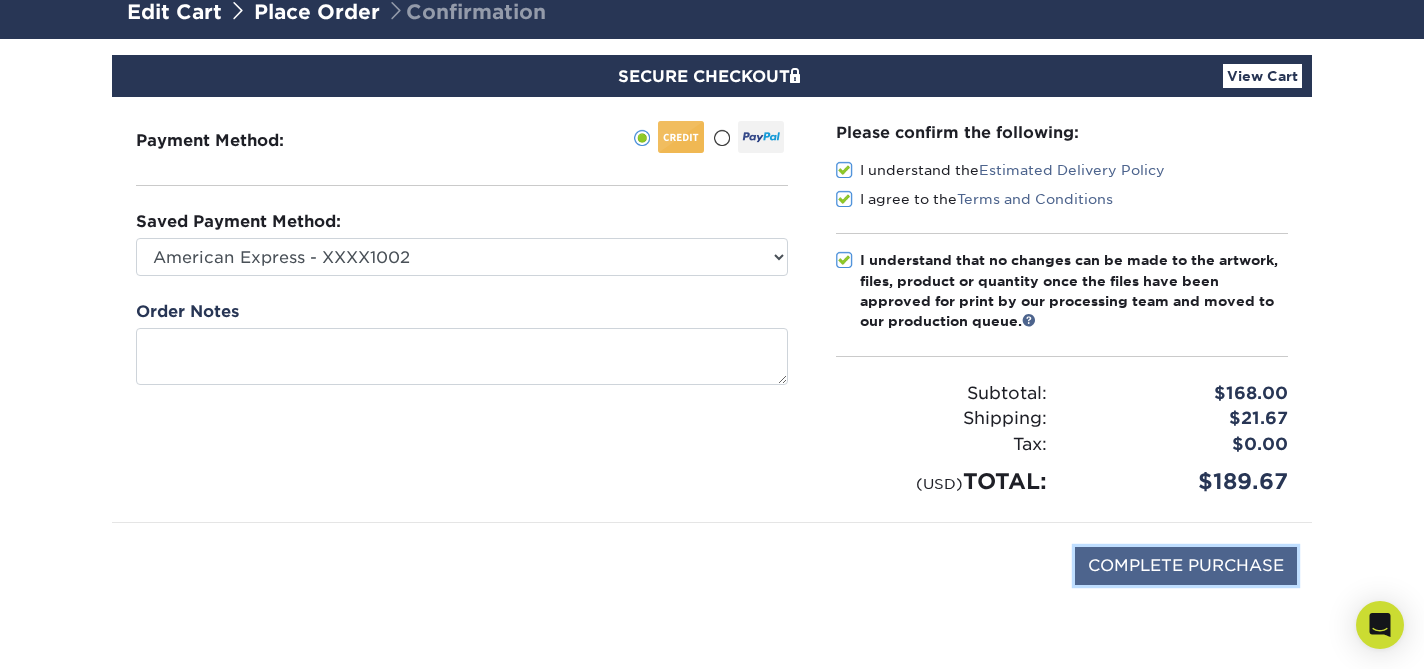 click on "COMPLETE PURCHASE" at bounding box center [1186, 566] 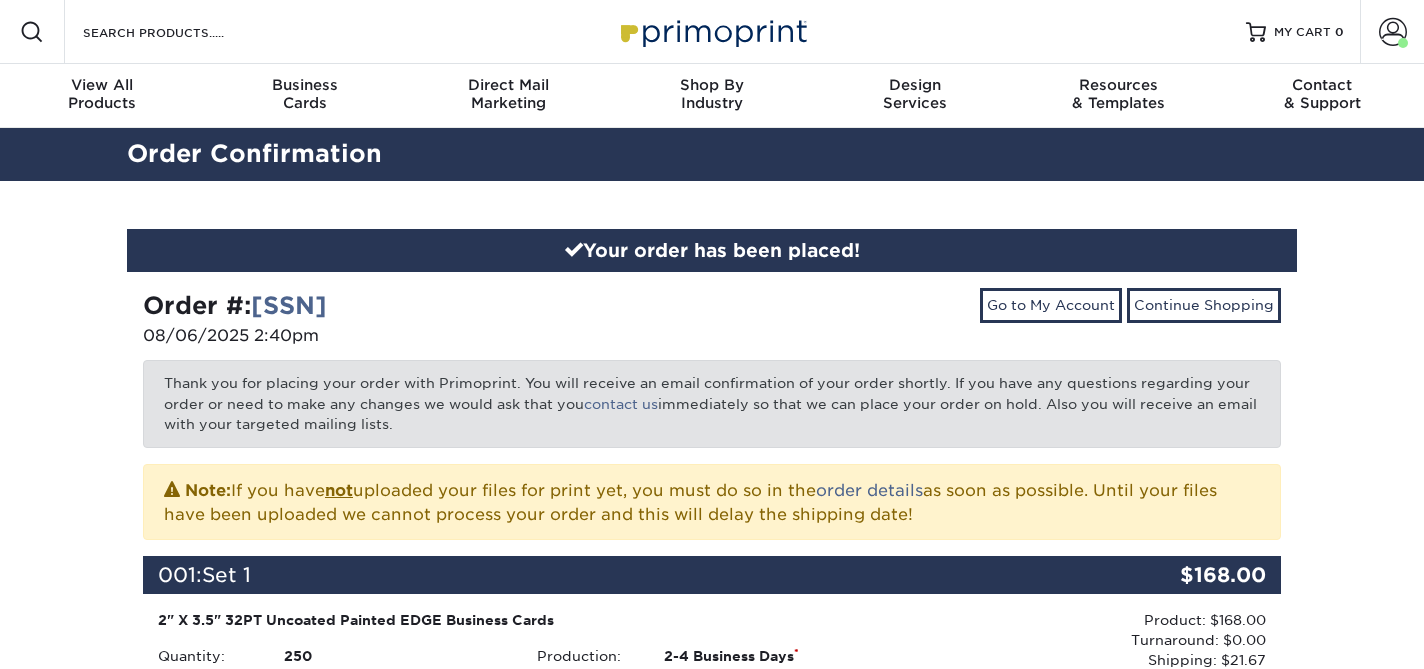 scroll, scrollTop: 0, scrollLeft: 0, axis: both 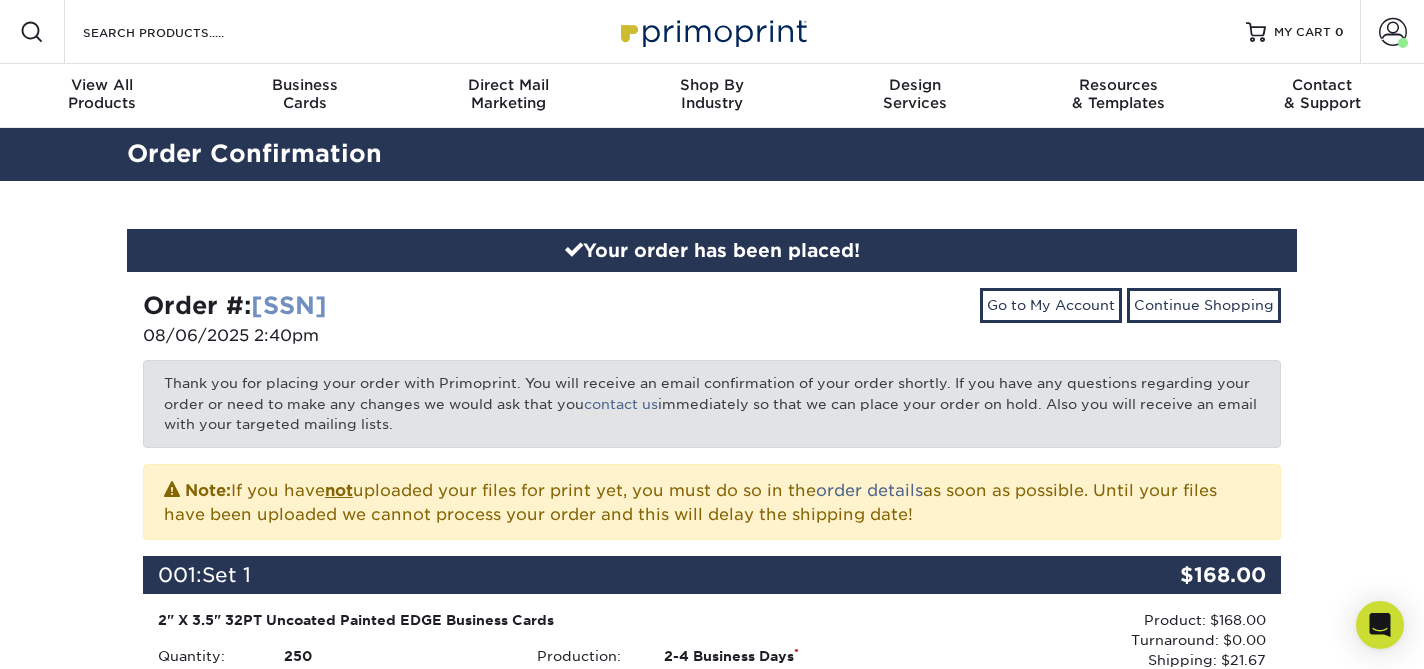 click on "[SSN]" at bounding box center [289, 305] 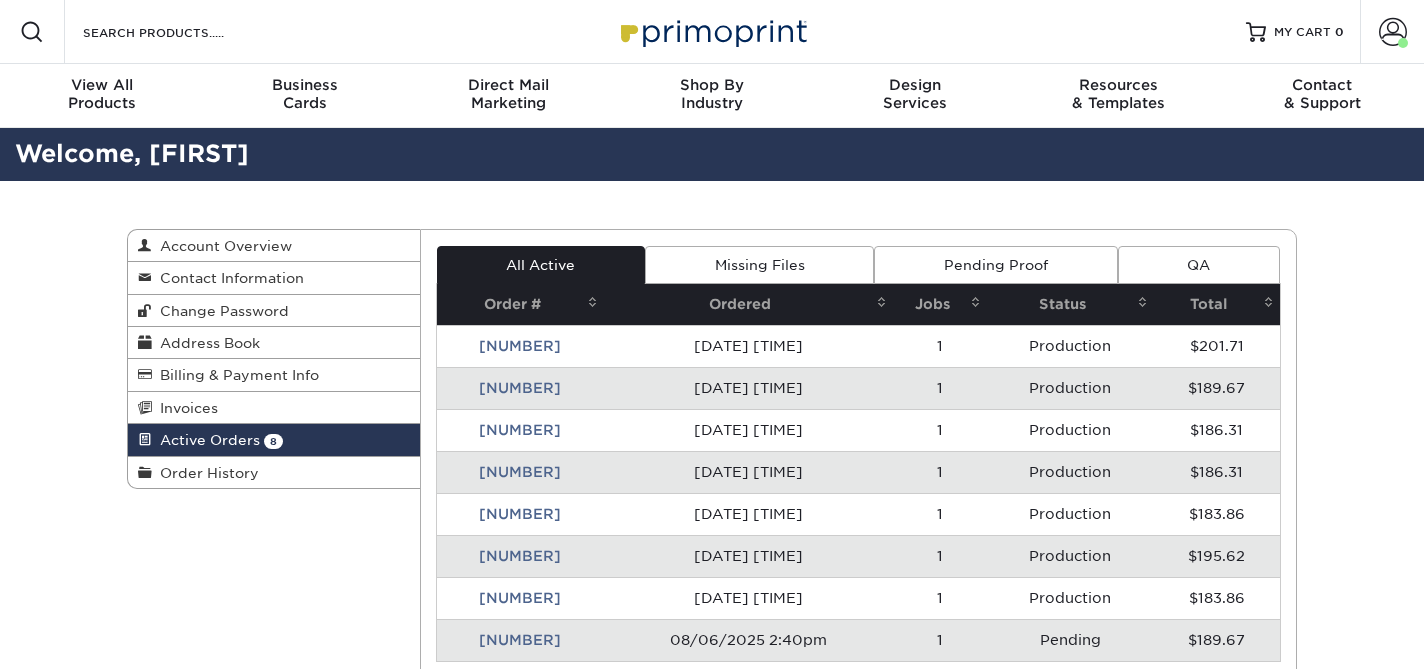 scroll, scrollTop: 0, scrollLeft: 0, axis: both 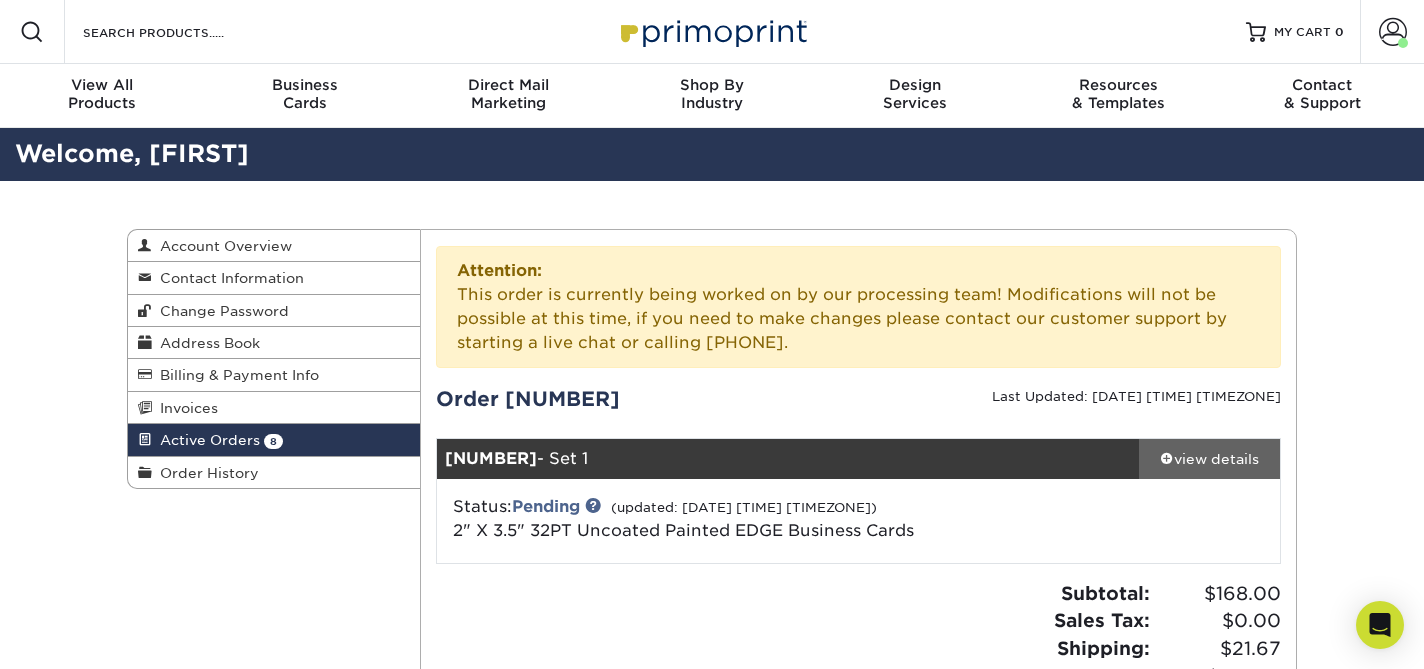 click on "view details" at bounding box center (1209, 459) 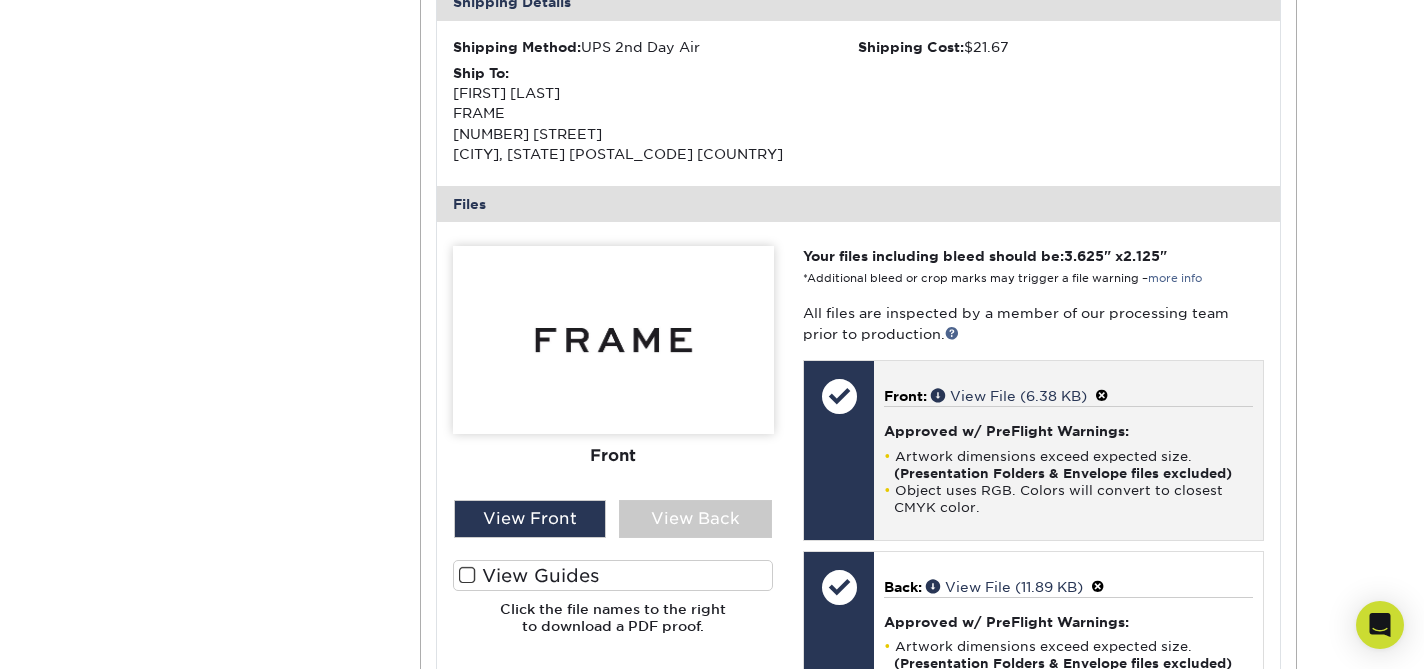 scroll, scrollTop: 781, scrollLeft: 0, axis: vertical 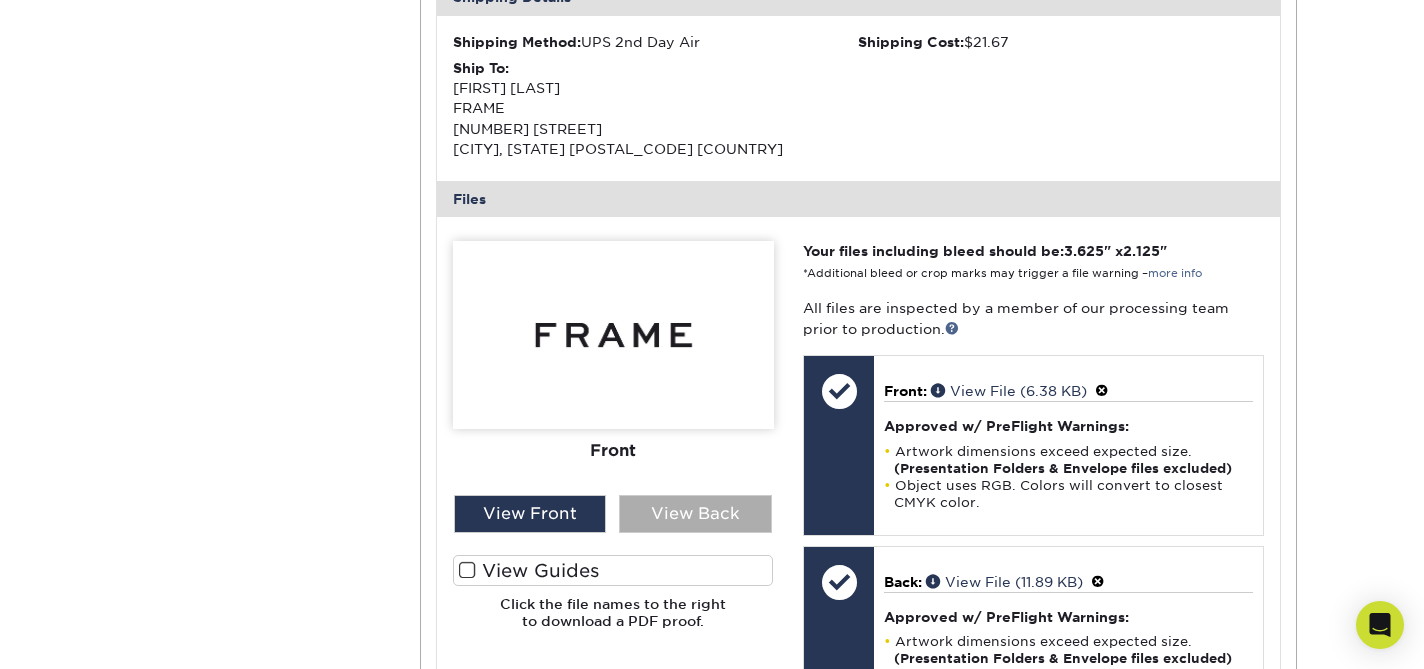 click on "View Back" at bounding box center (695, 514) 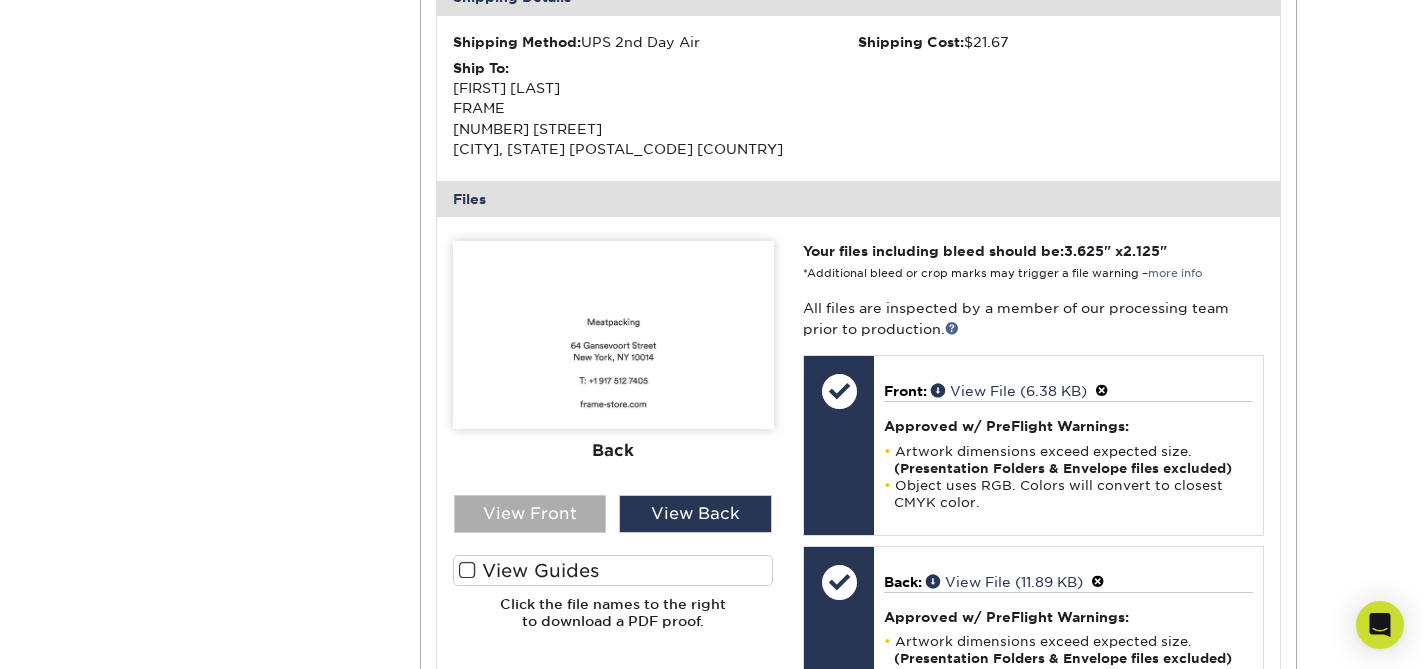 click on "View Front" at bounding box center [530, 514] 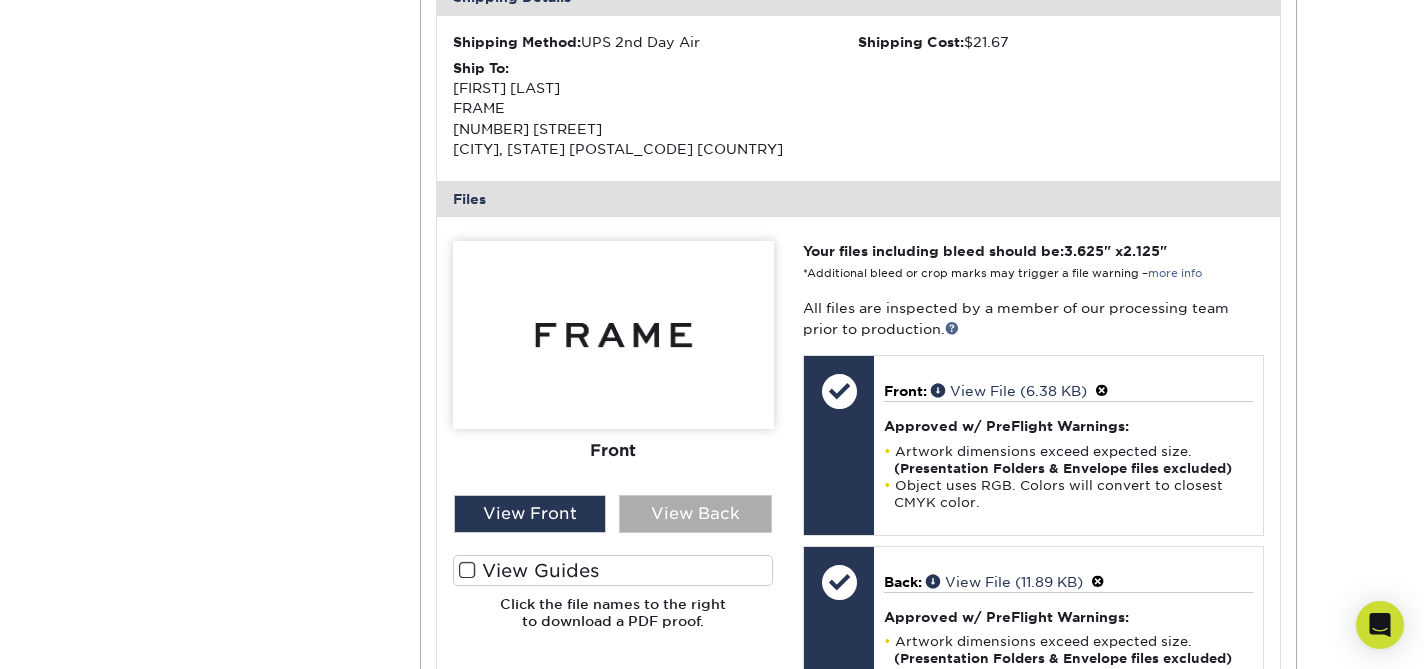 click on "View Back" at bounding box center (695, 514) 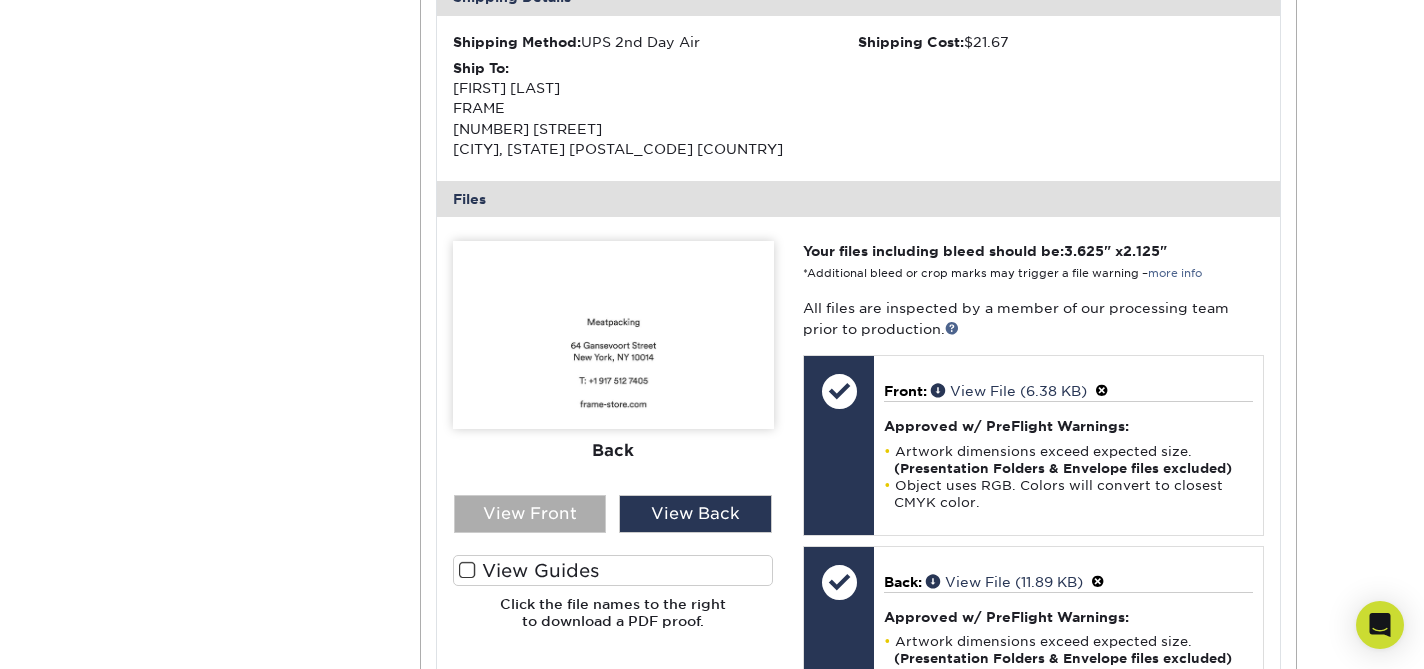 click on "View Front" at bounding box center (530, 514) 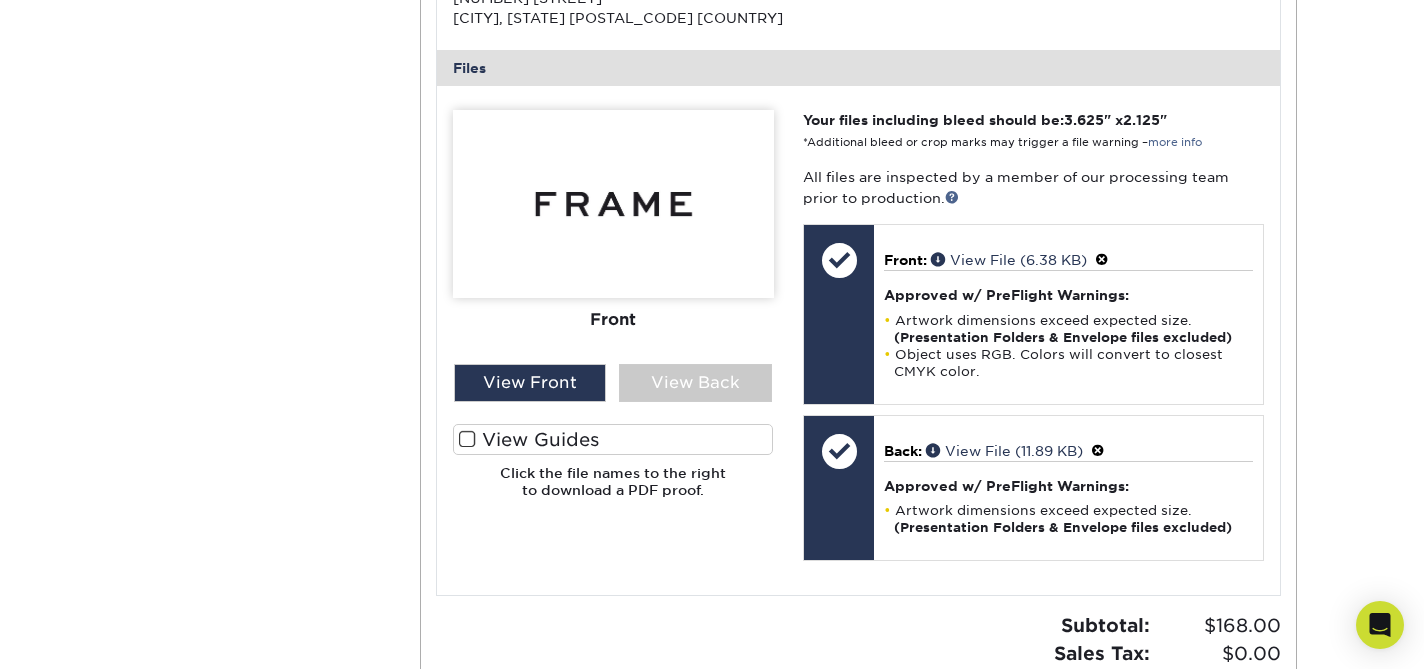 scroll, scrollTop: 0, scrollLeft: 0, axis: both 